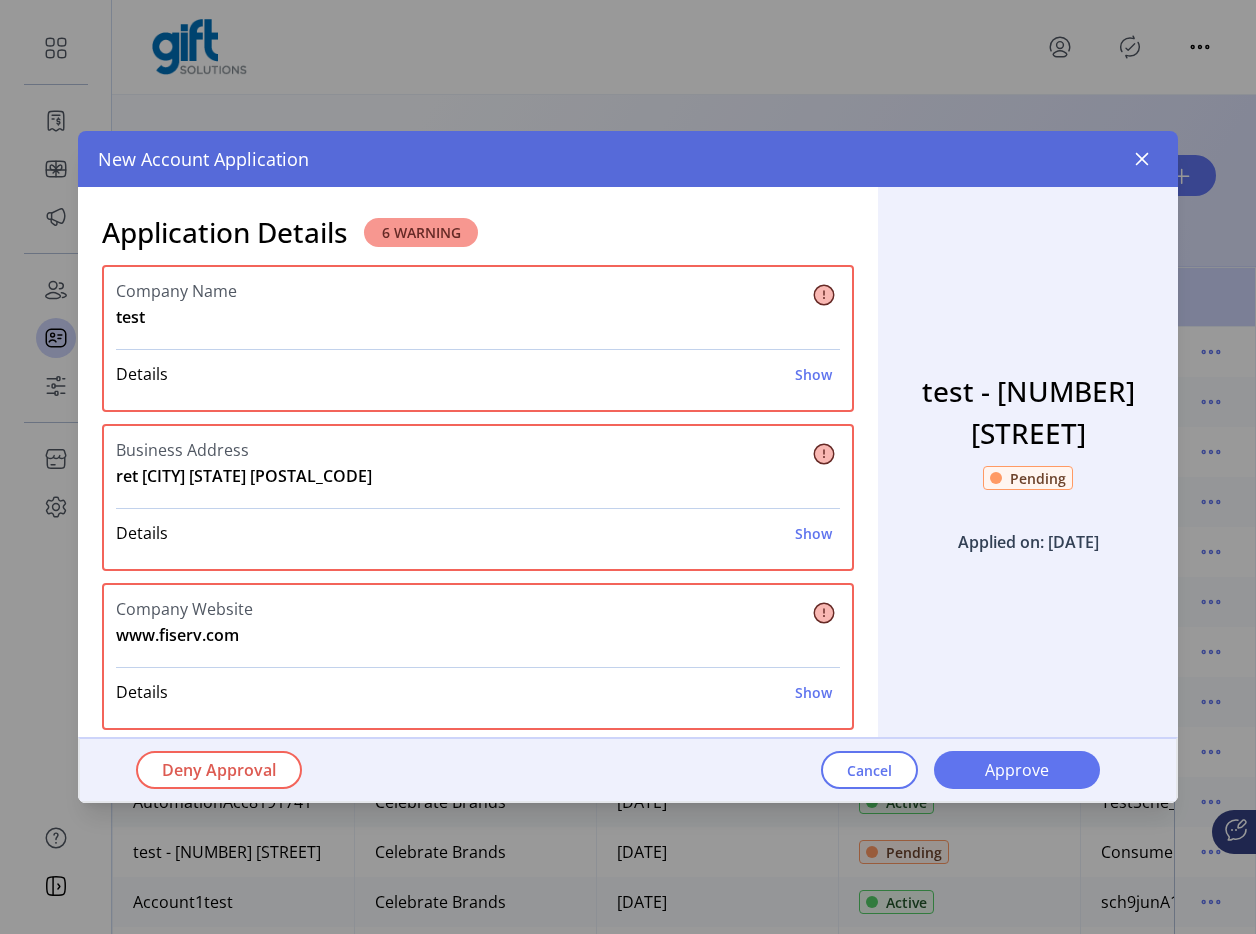 scroll, scrollTop: 0, scrollLeft: 0, axis: both 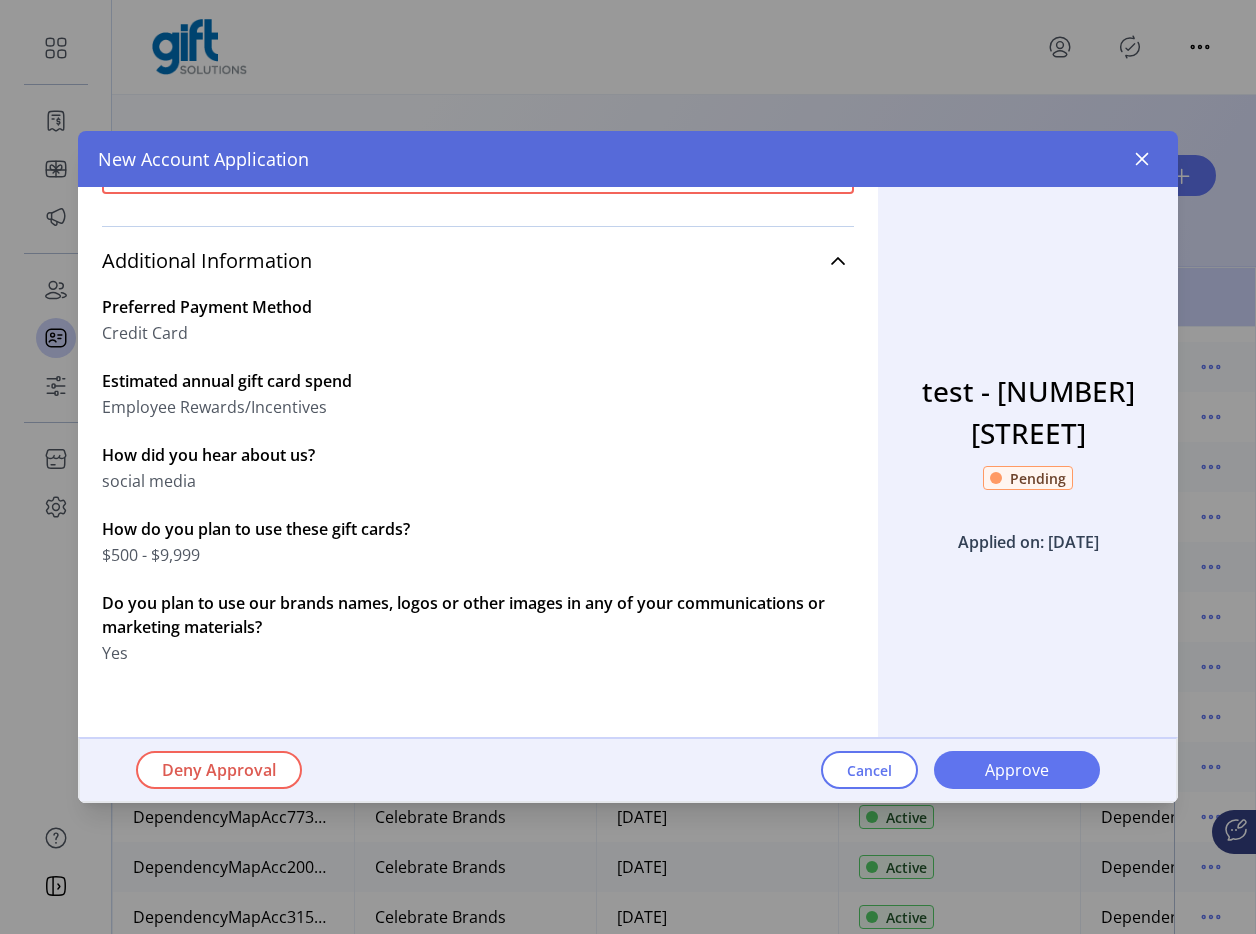 click on "New Account Application" 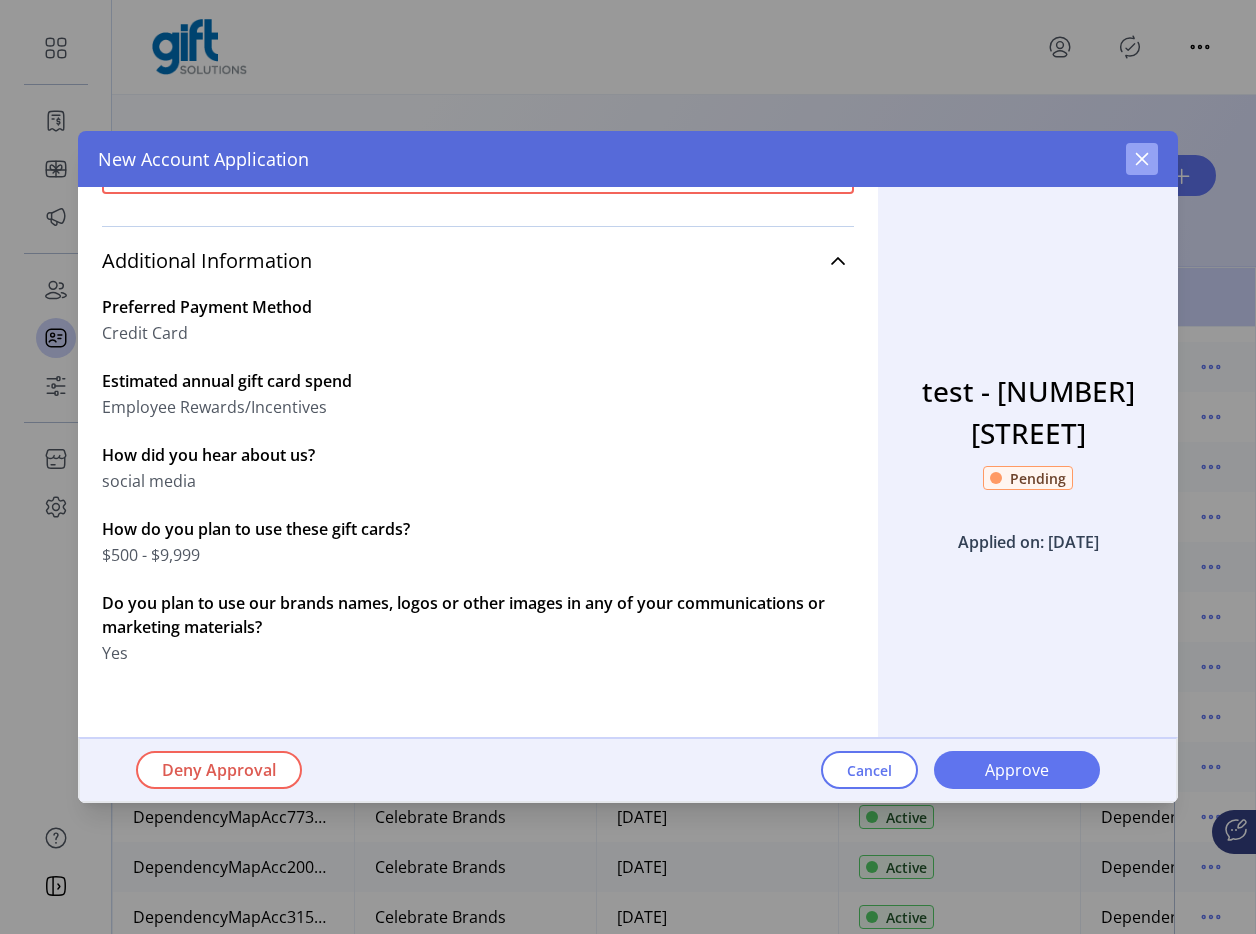 click 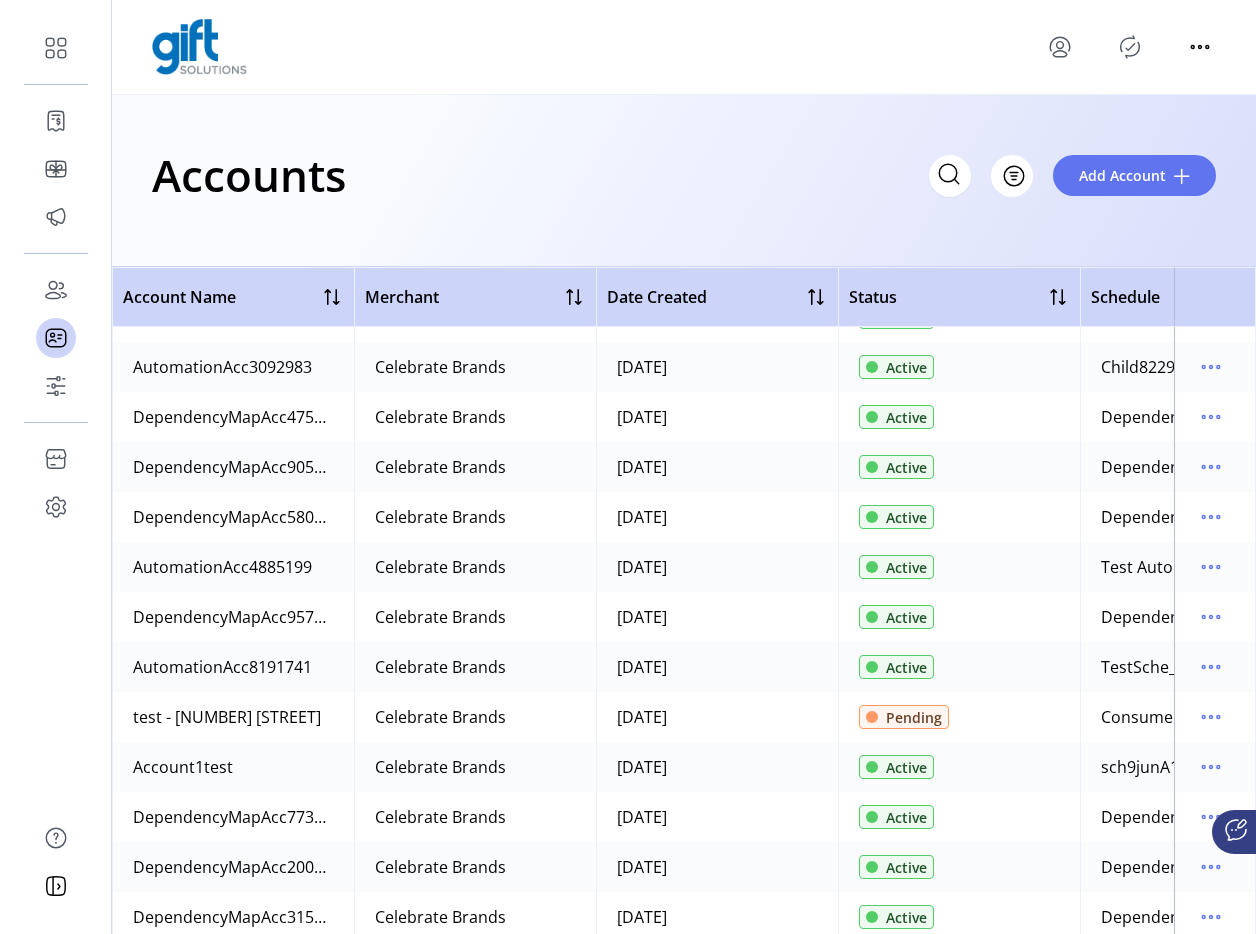 scroll, scrollTop: 1793, scrollLeft: 0, axis: vertical 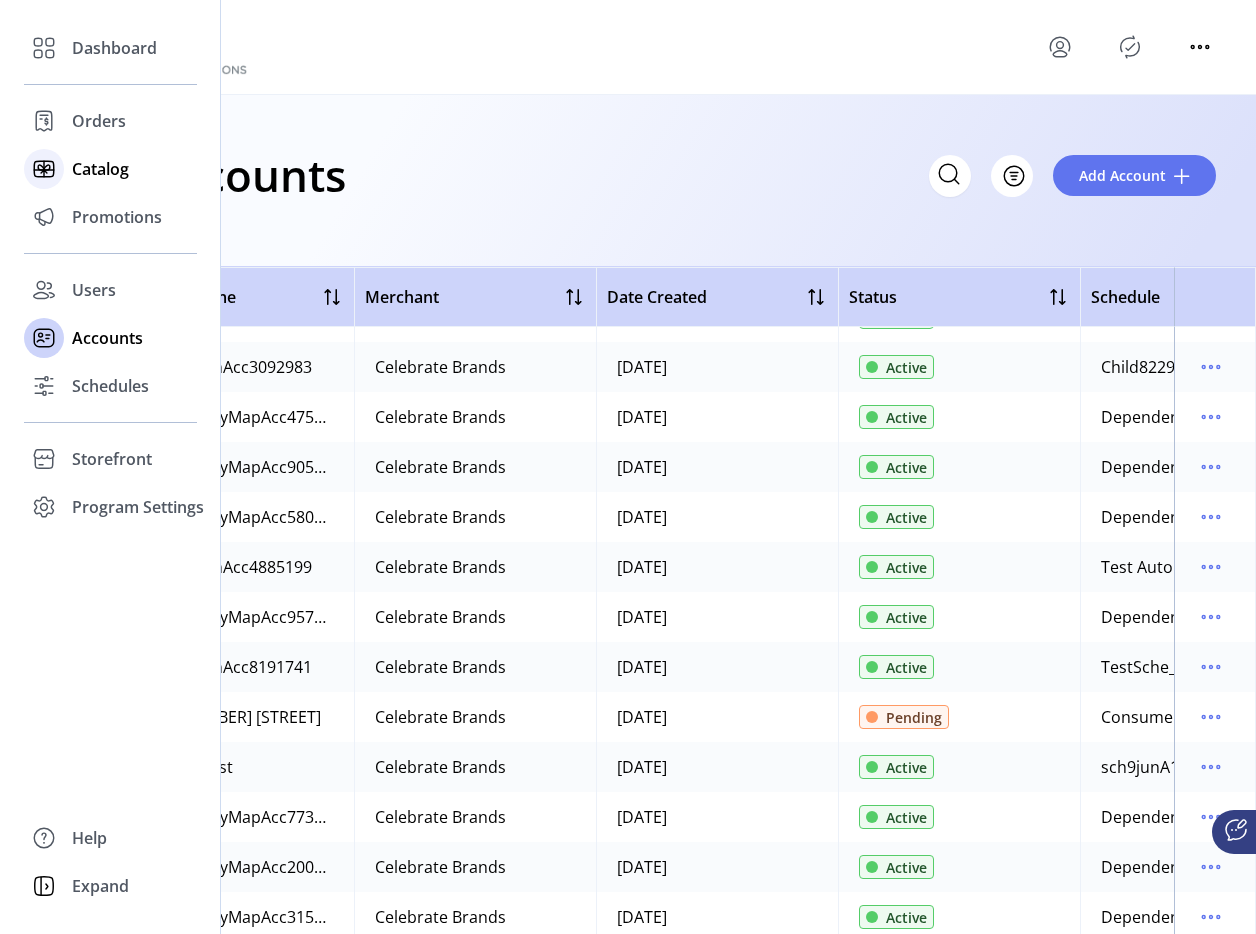 click 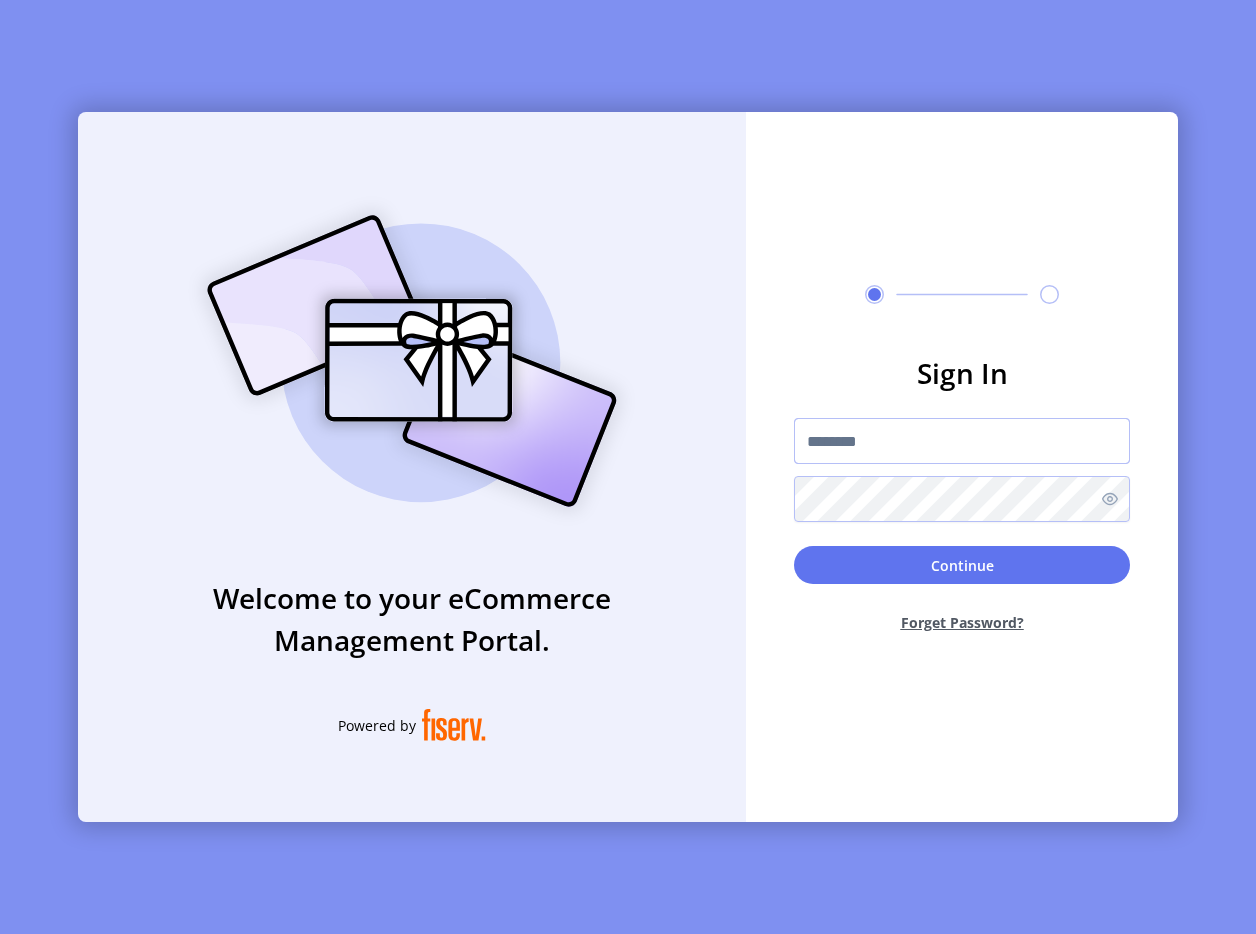 click at bounding box center (962, 441) 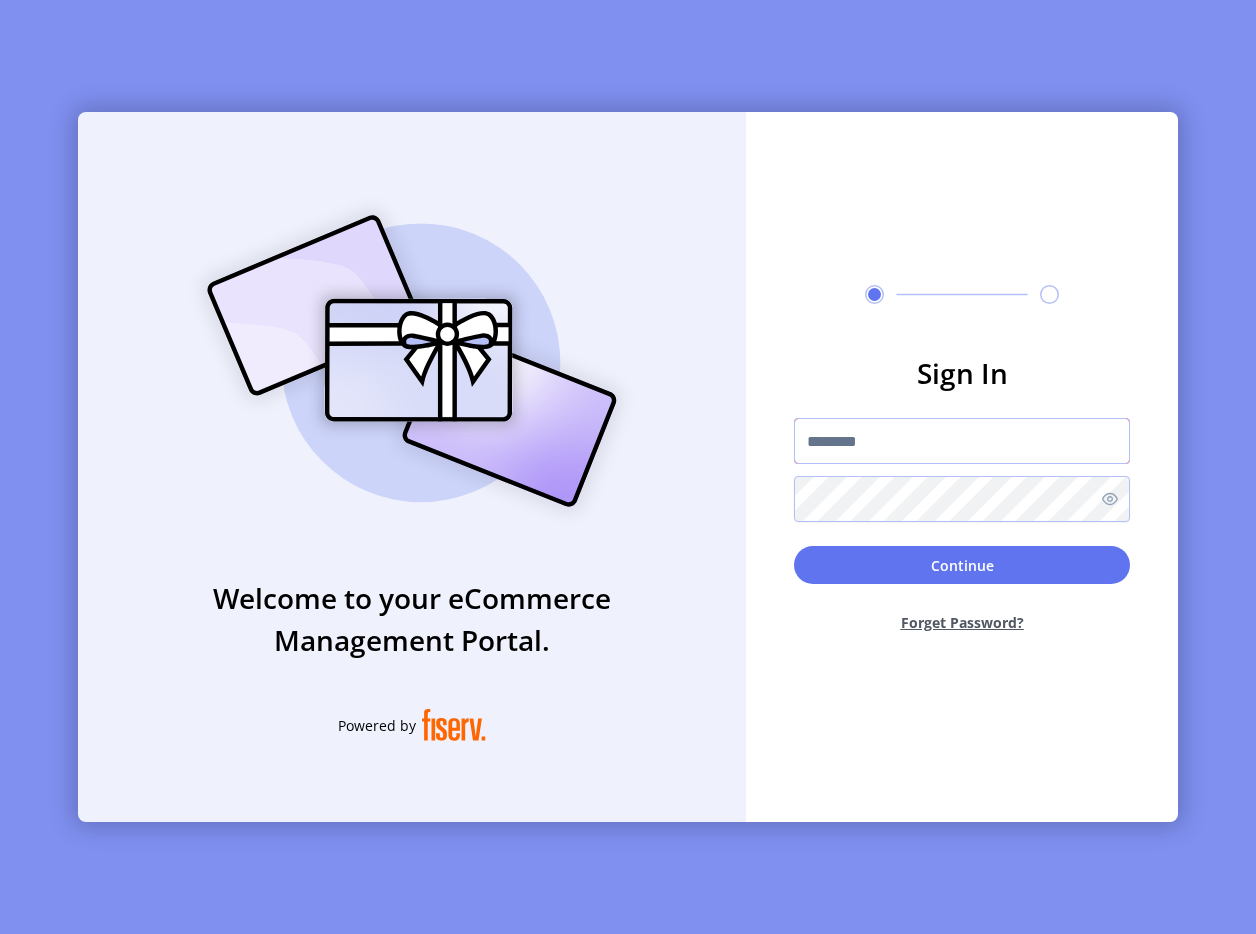 type on "**********" 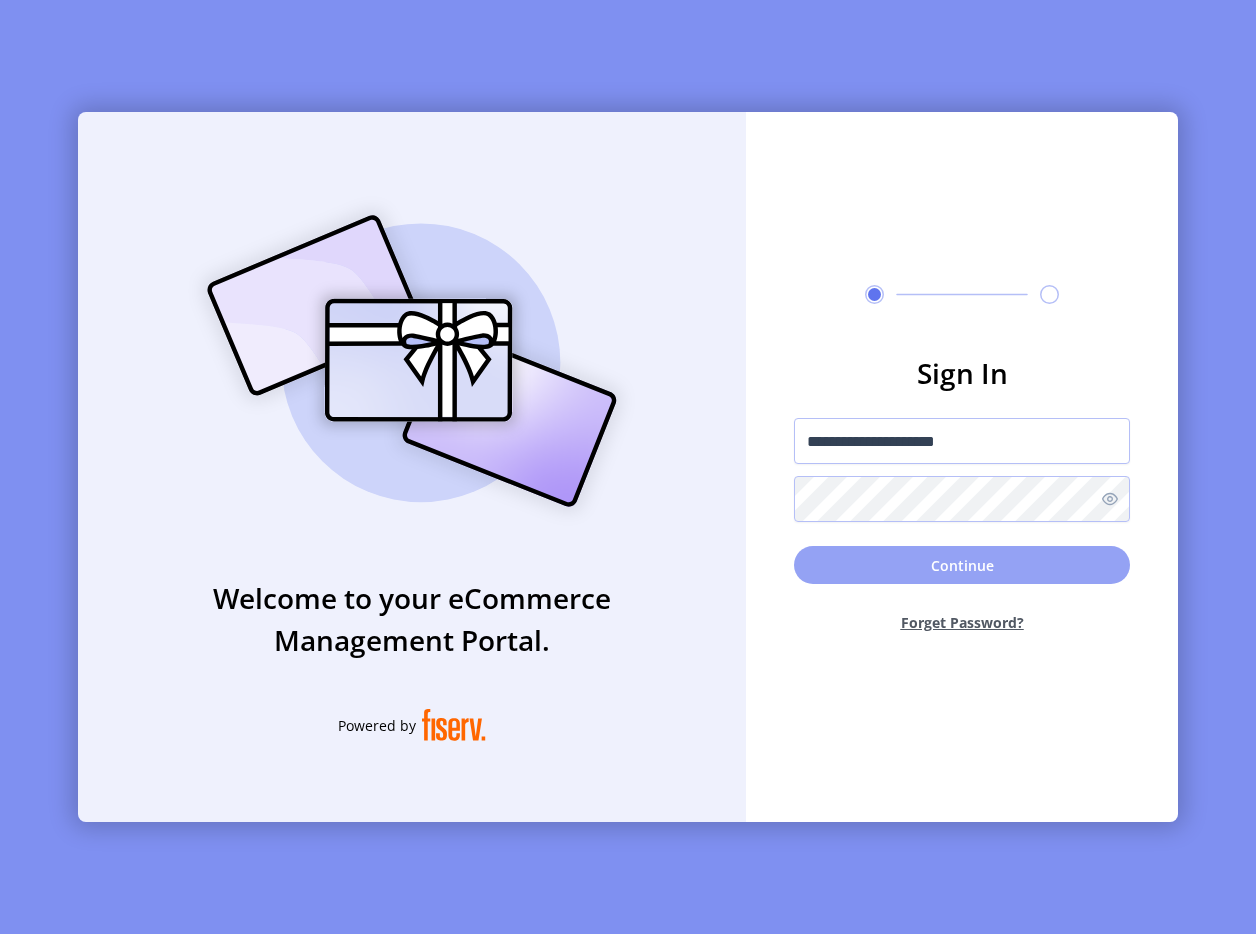 click on "Continue" 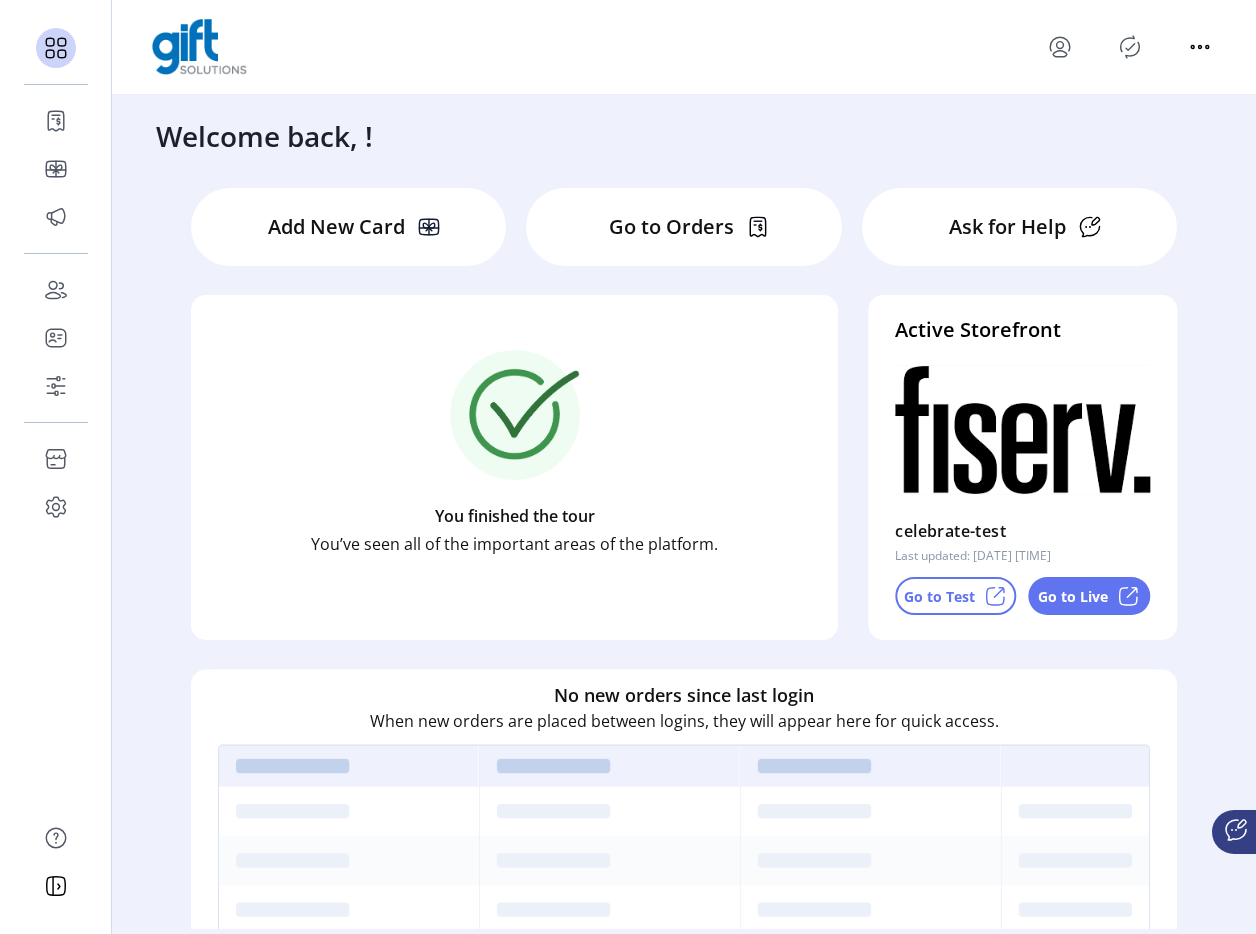 click 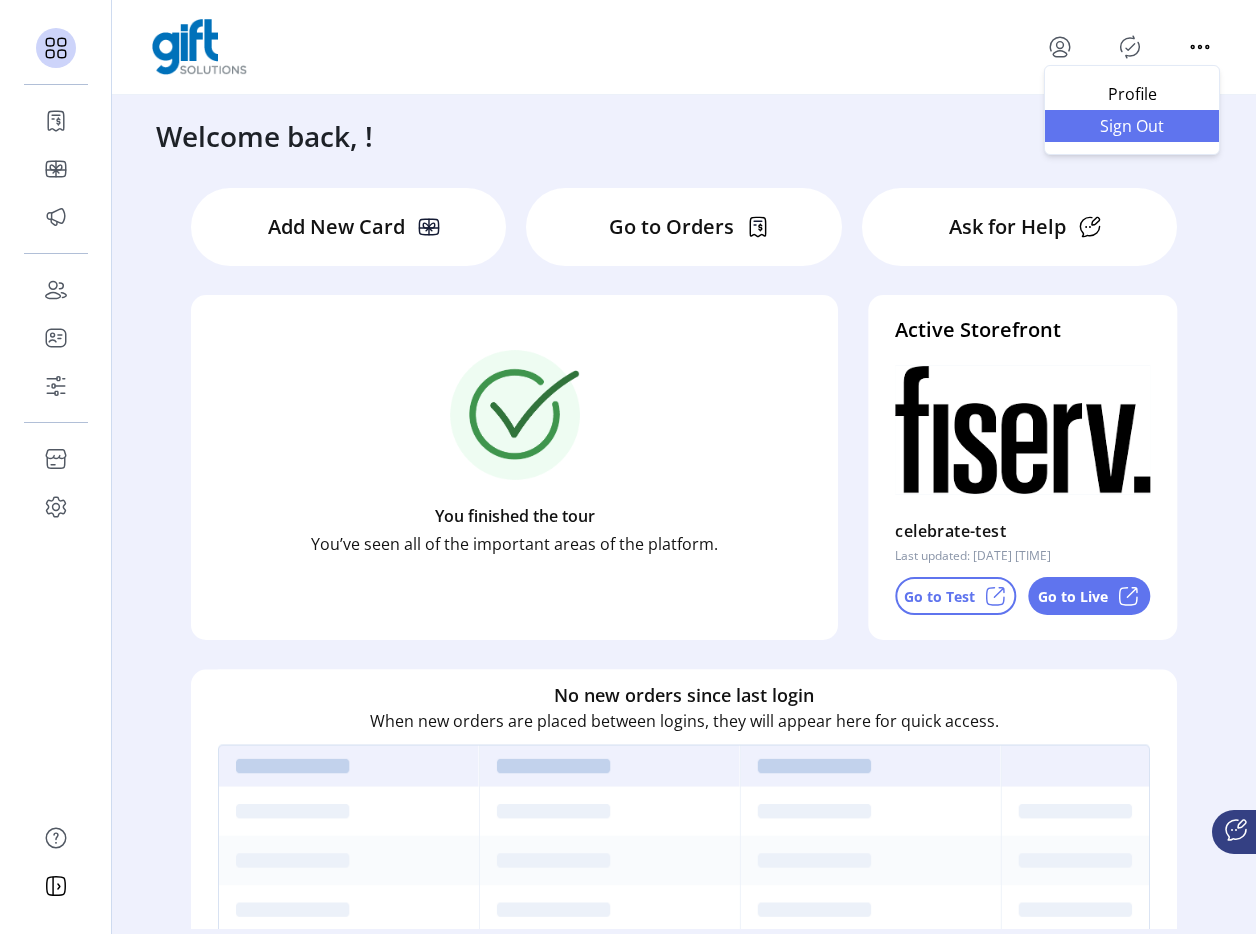 click on "Sign Out" at bounding box center [1132, 126] 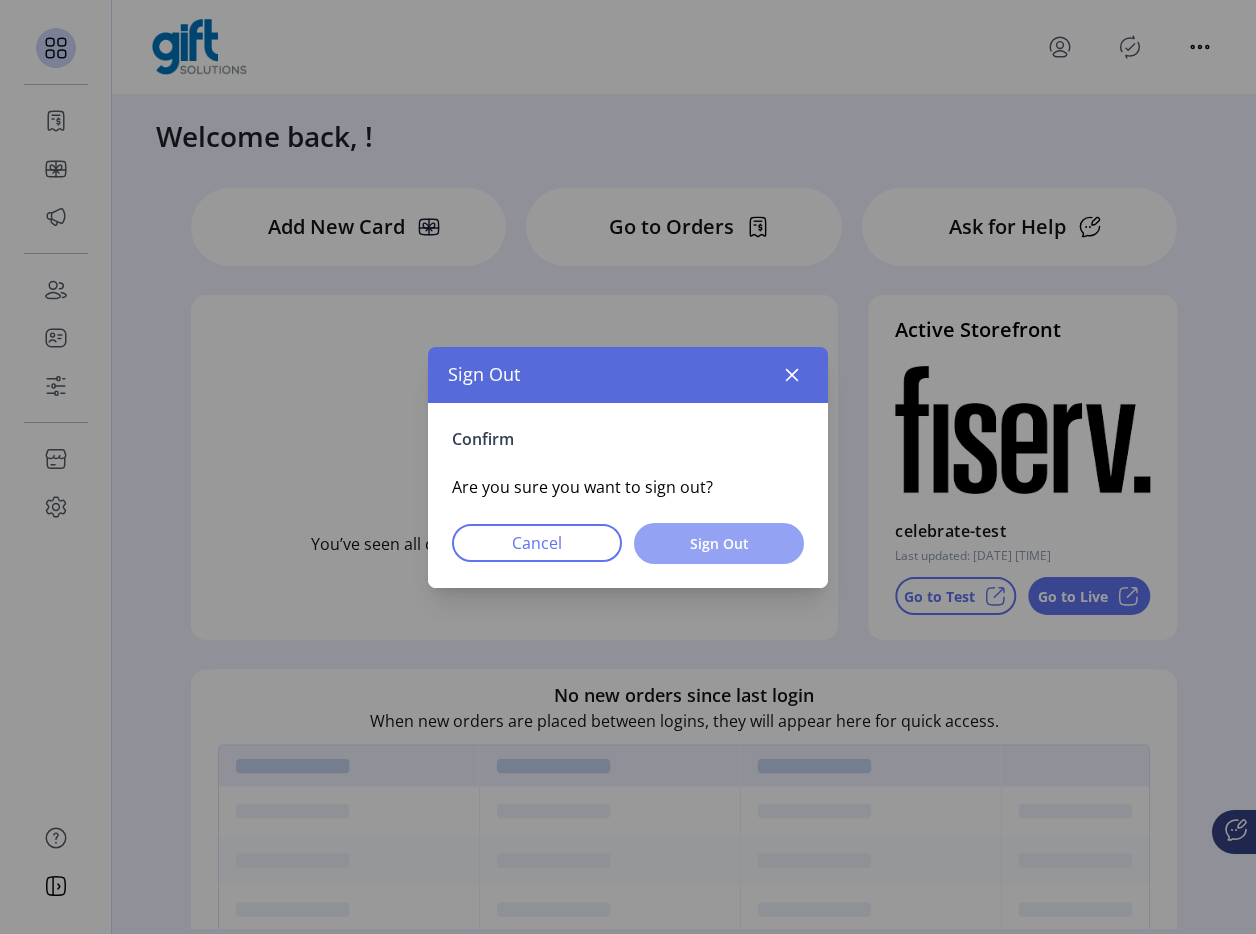 click on "Sign Out" at bounding box center (719, 543) 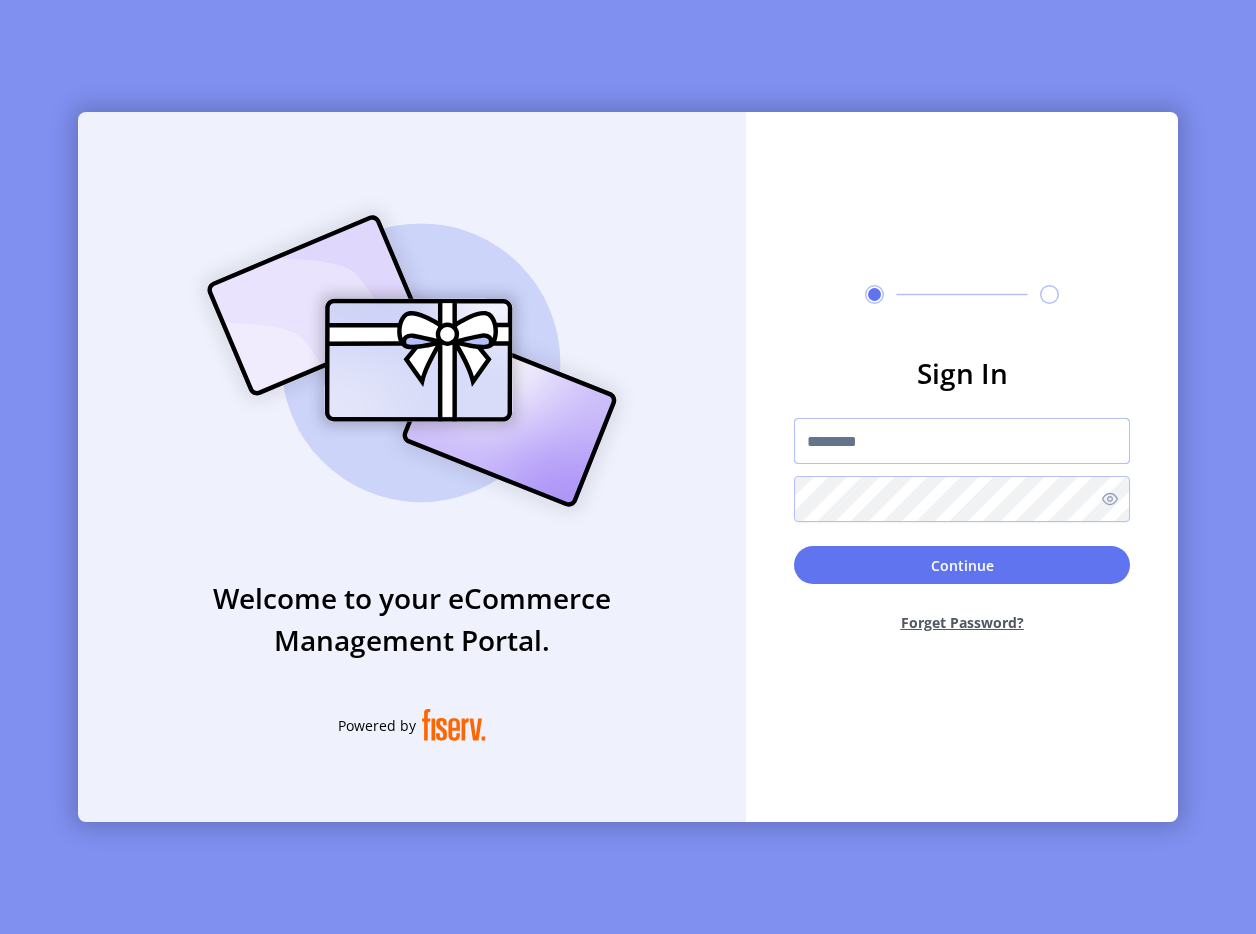 click at bounding box center [962, 441] 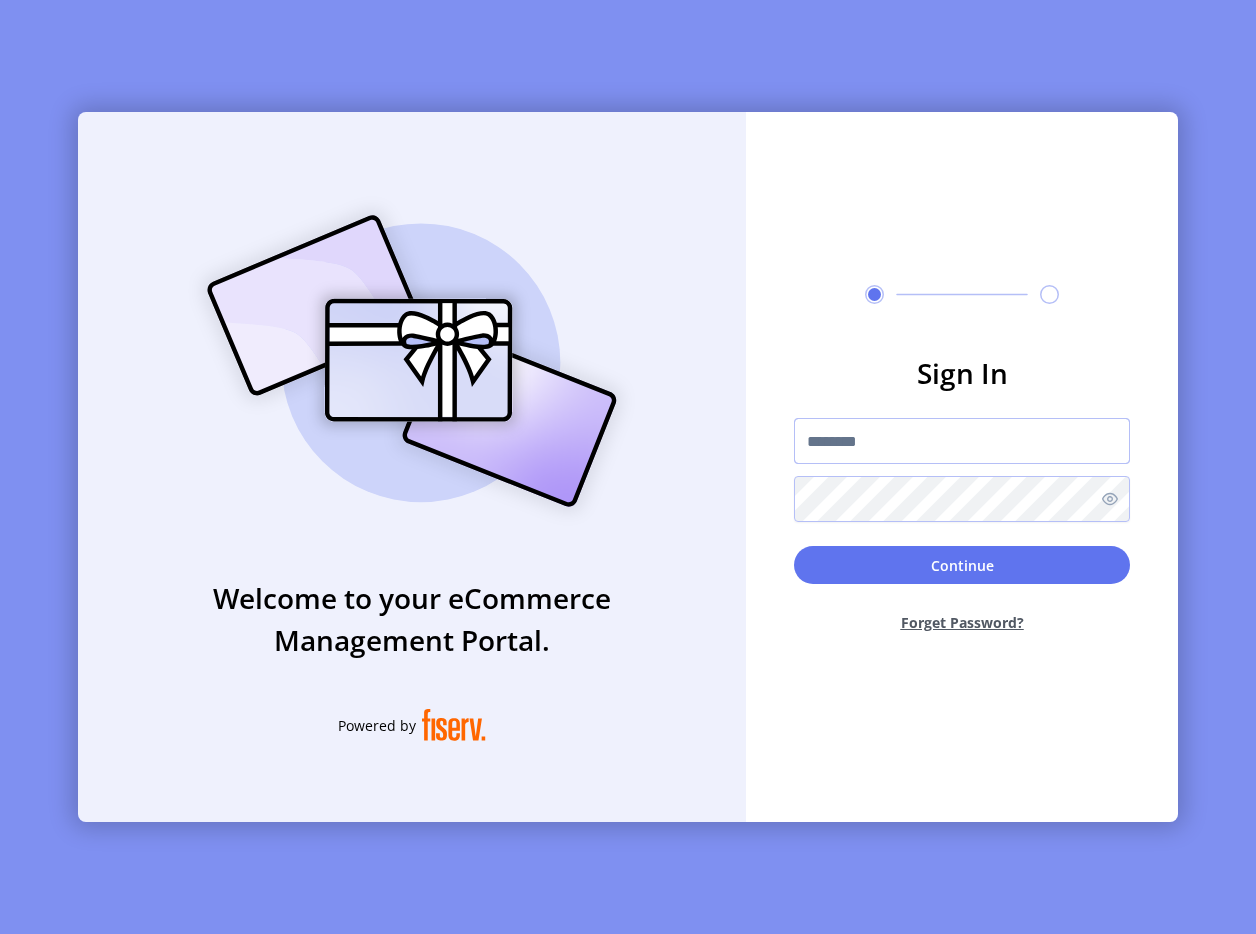 type on "**********" 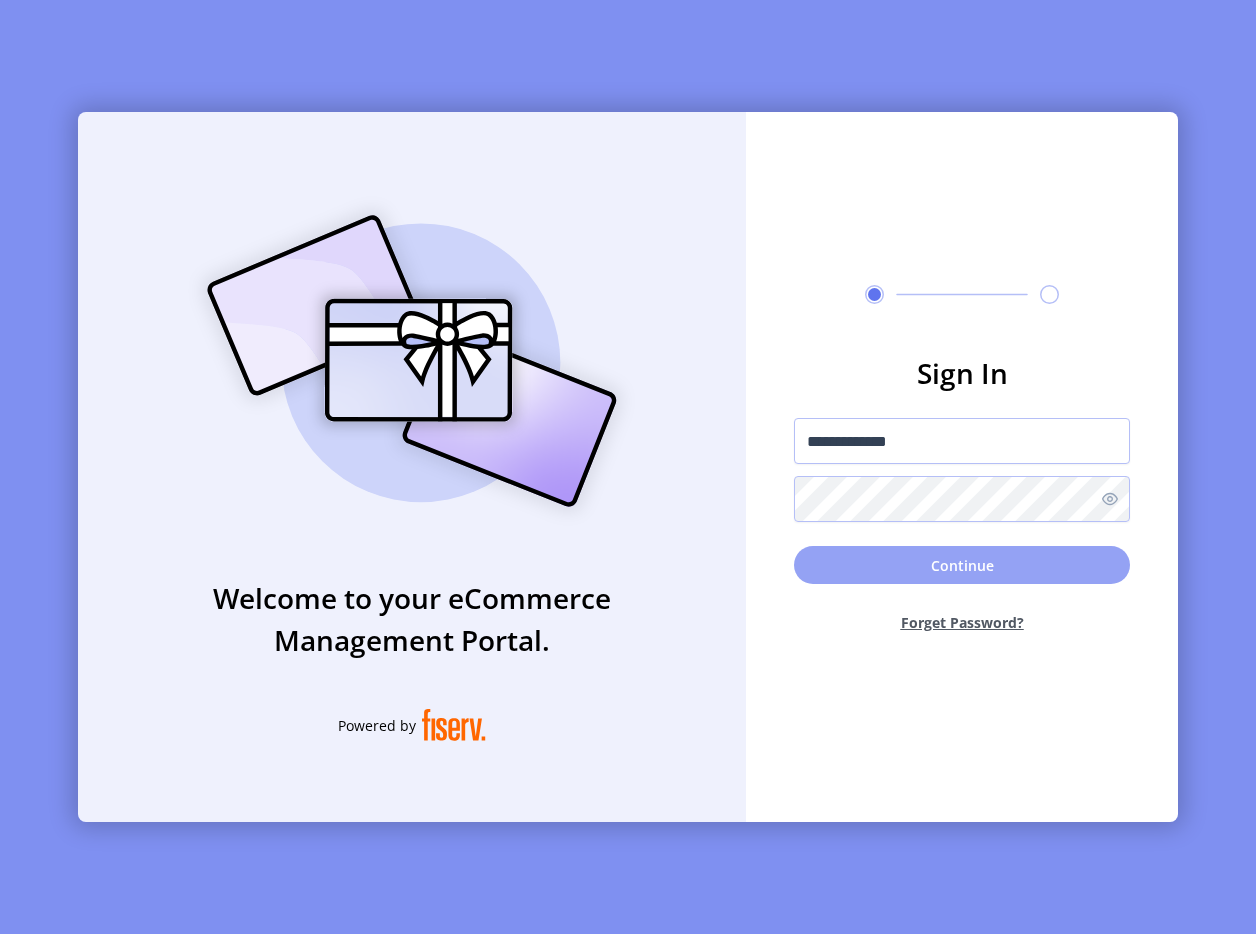 click on "Continue" 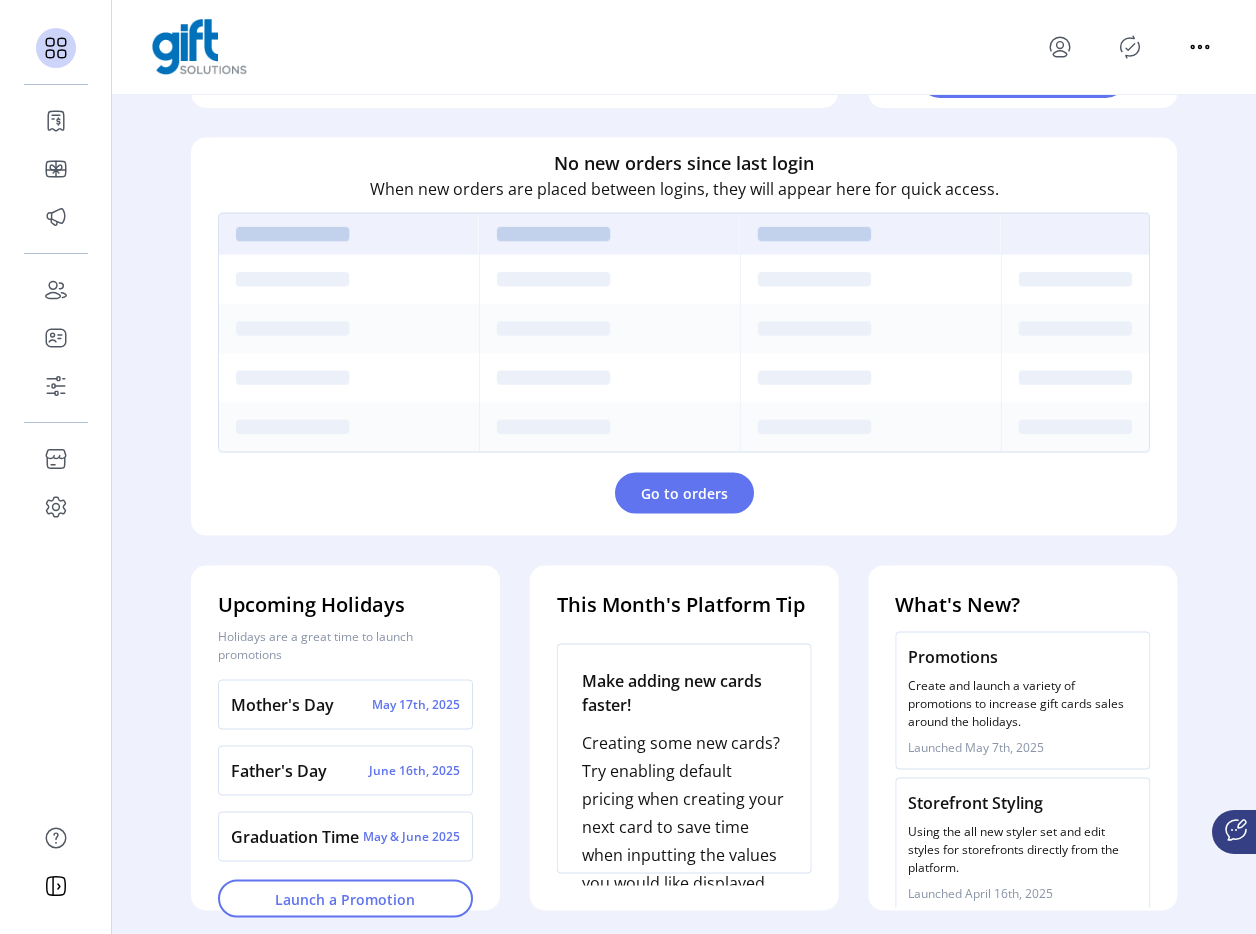 scroll, scrollTop: 0, scrollLeft: 0, axis: both 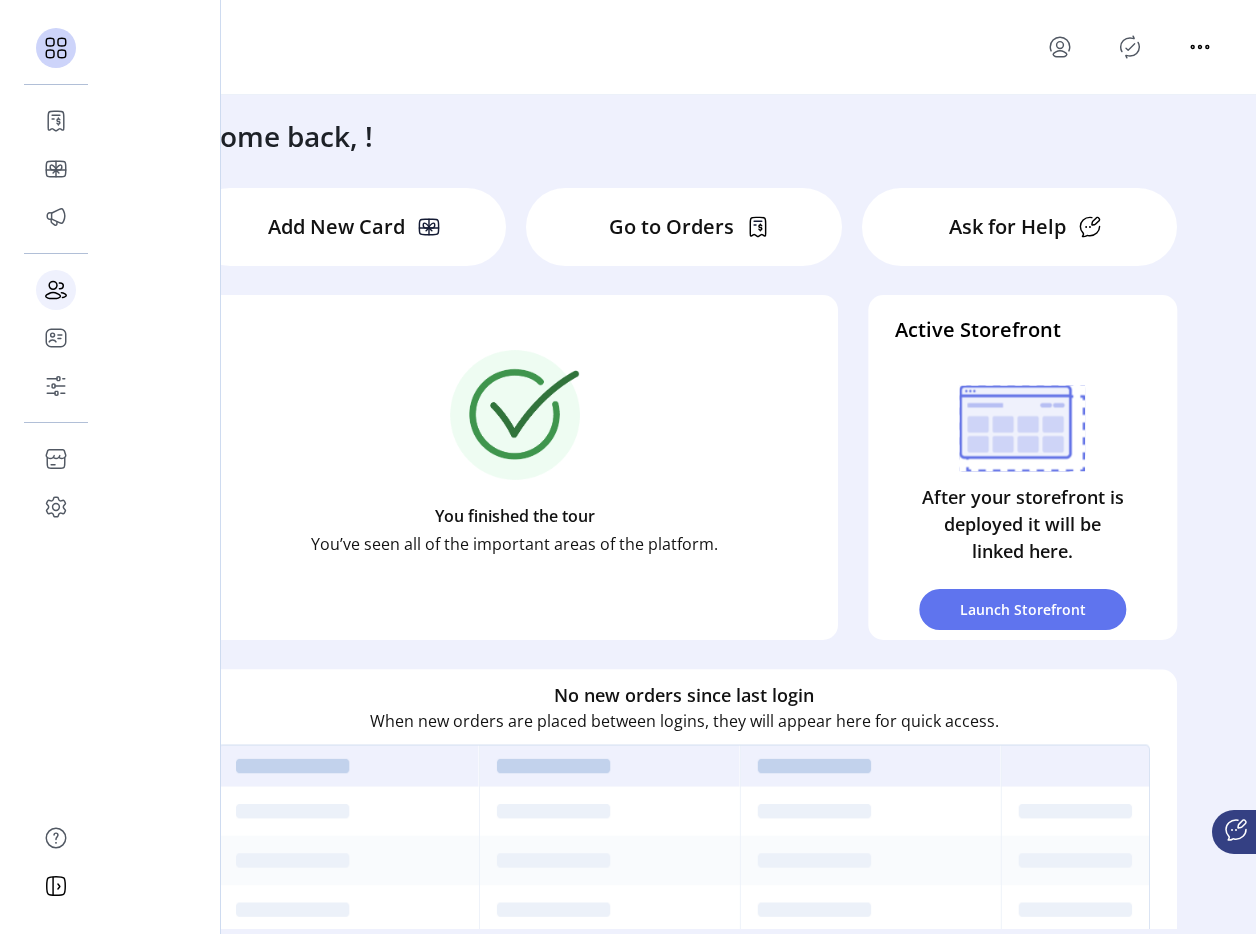 click 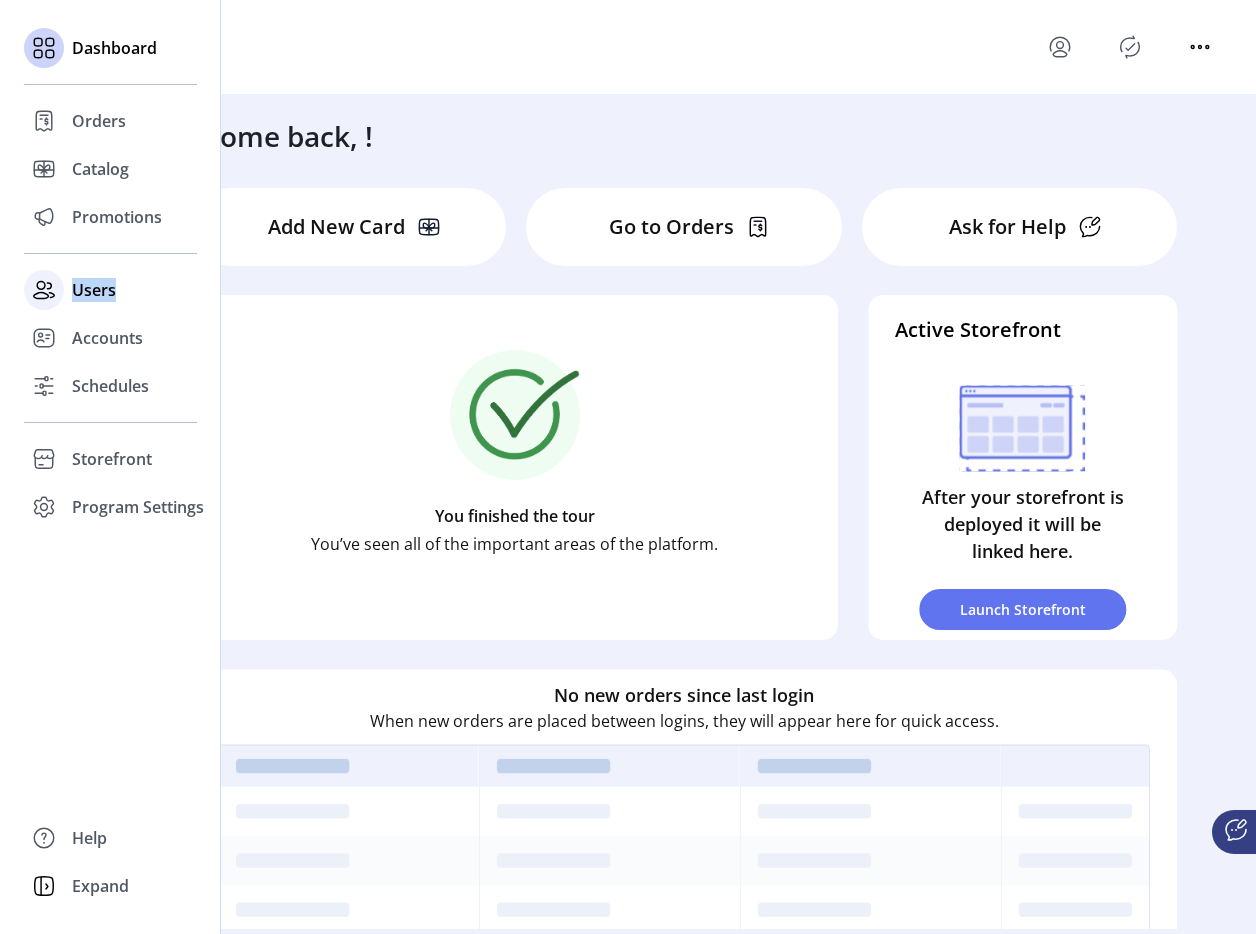 click 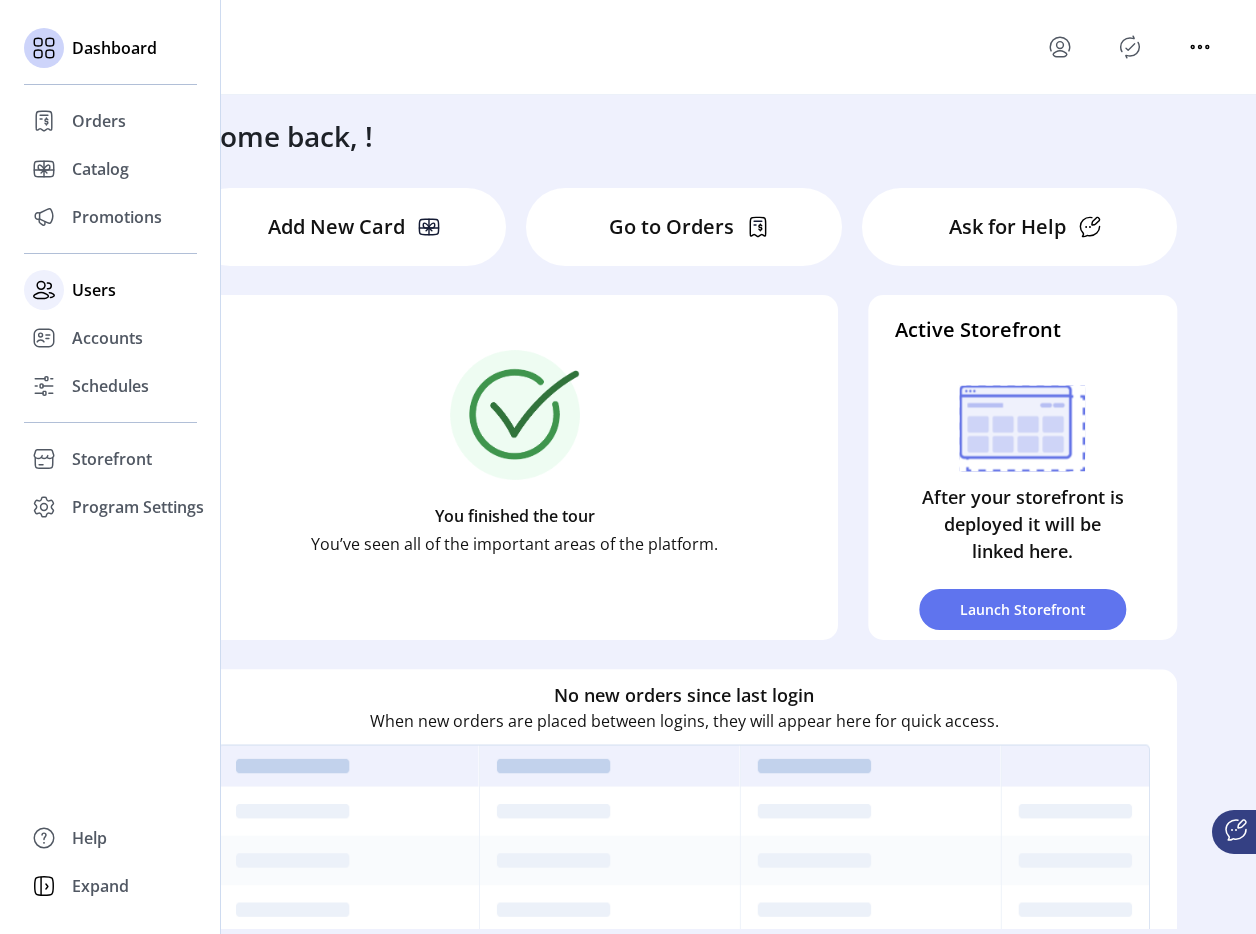 click 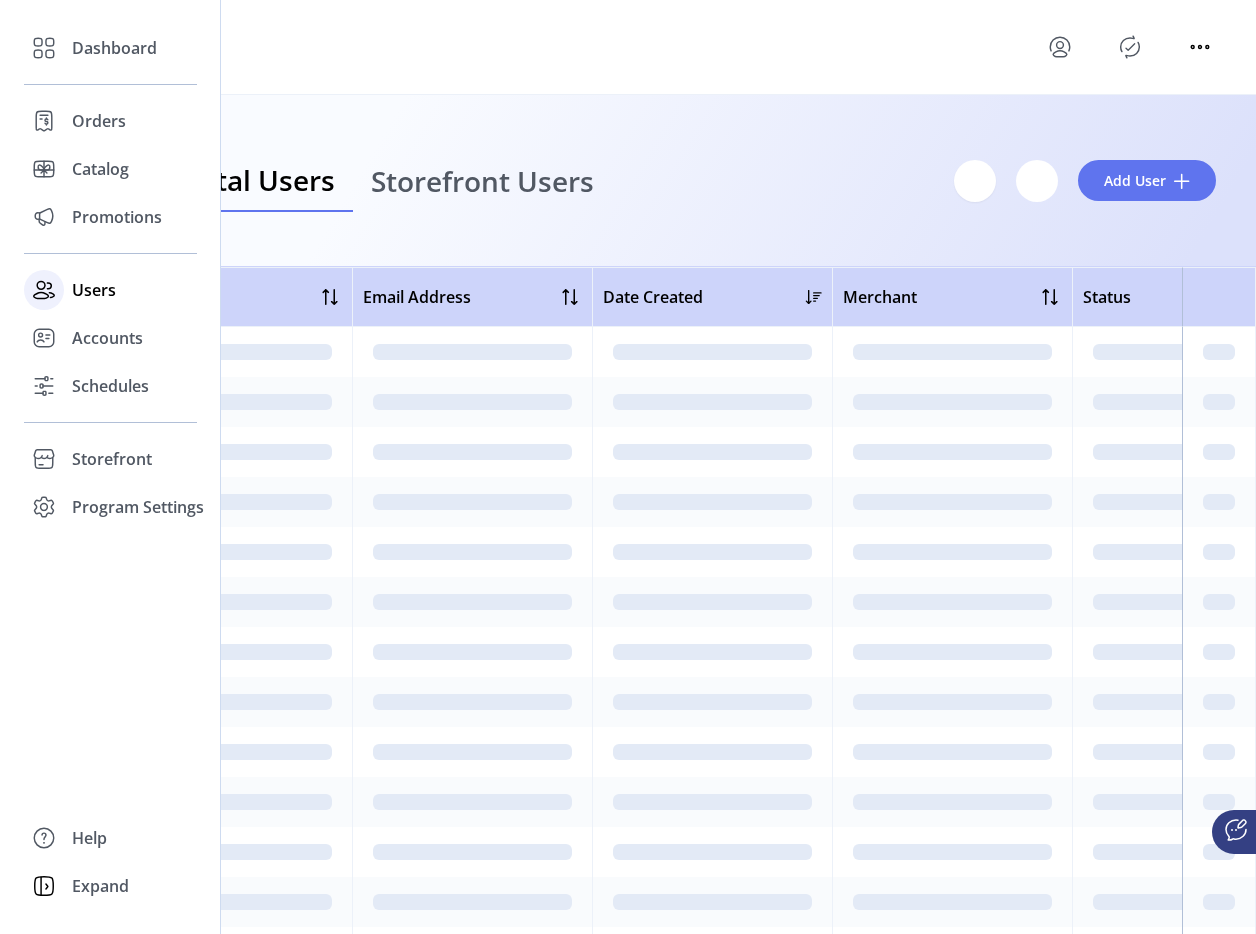 click 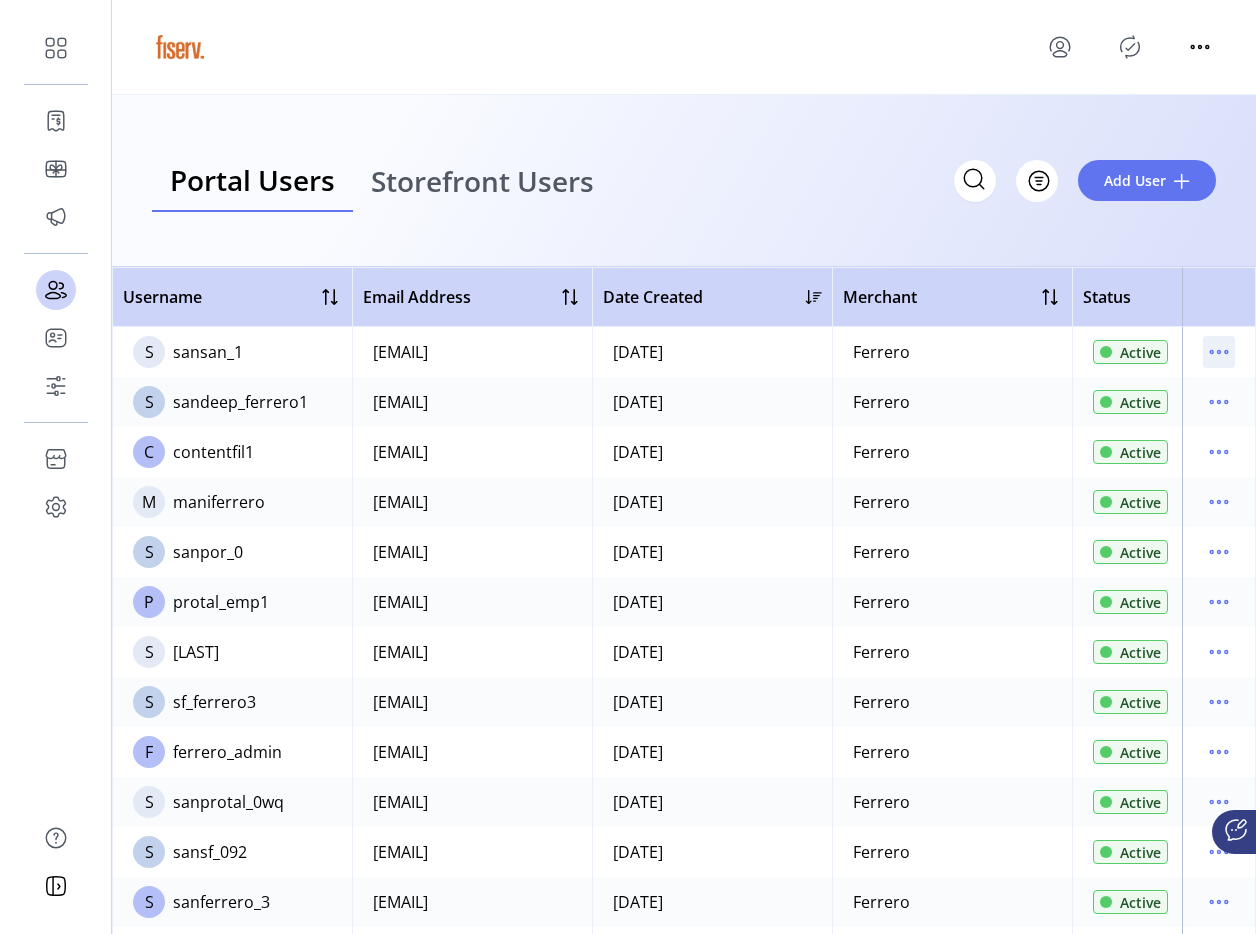 click 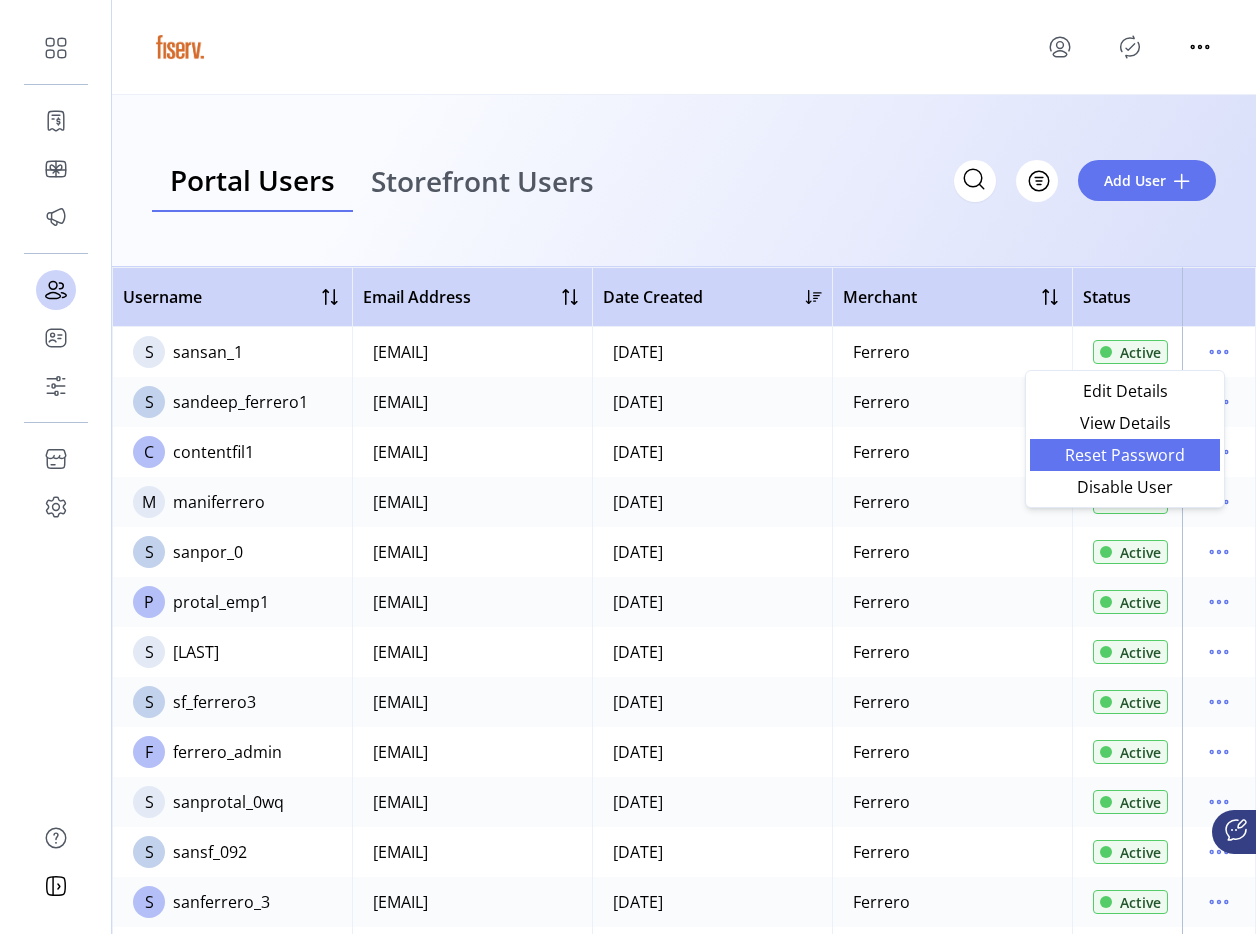 click on "Reset Password" at bounding box center [1125, 455] 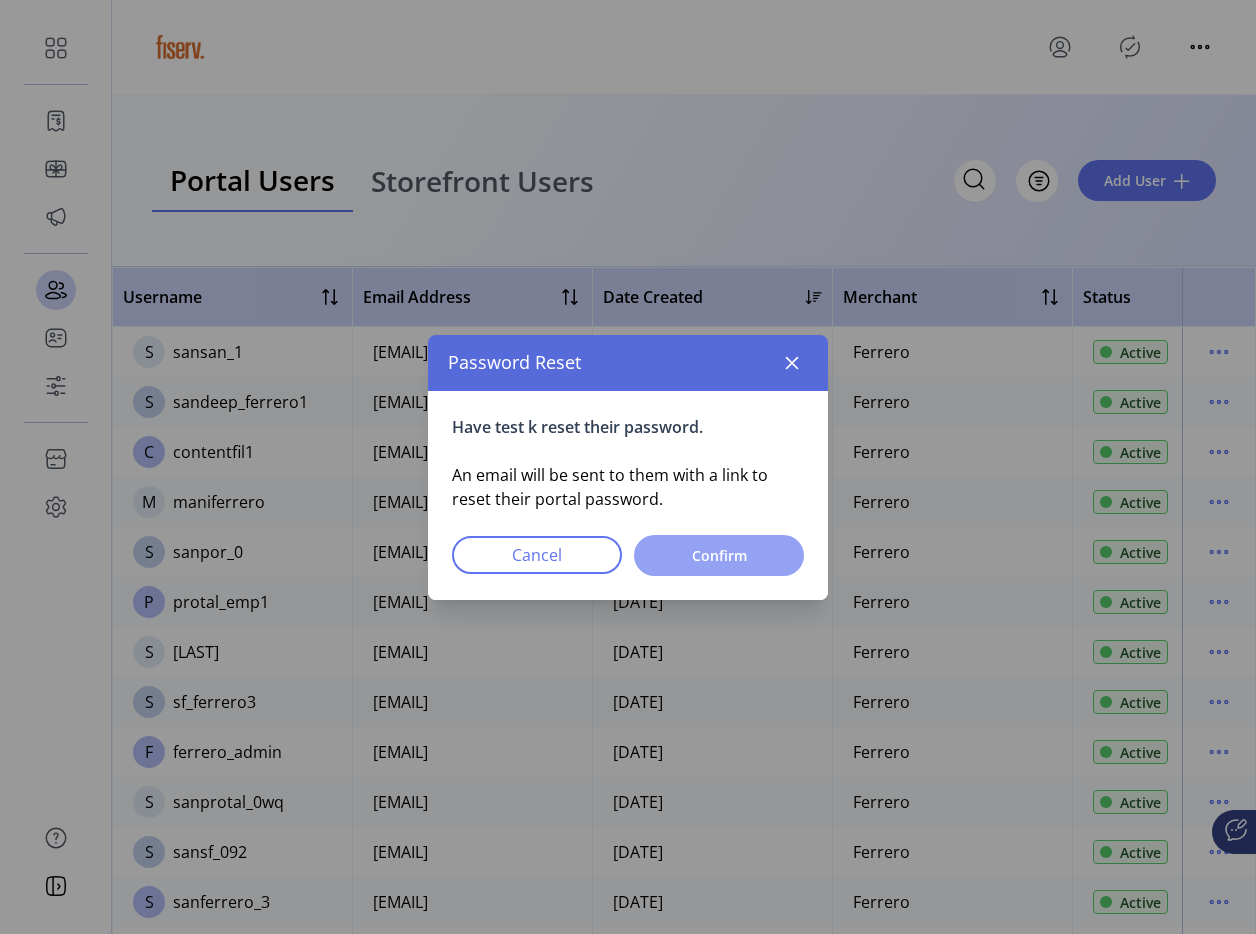 click on "Confirm" 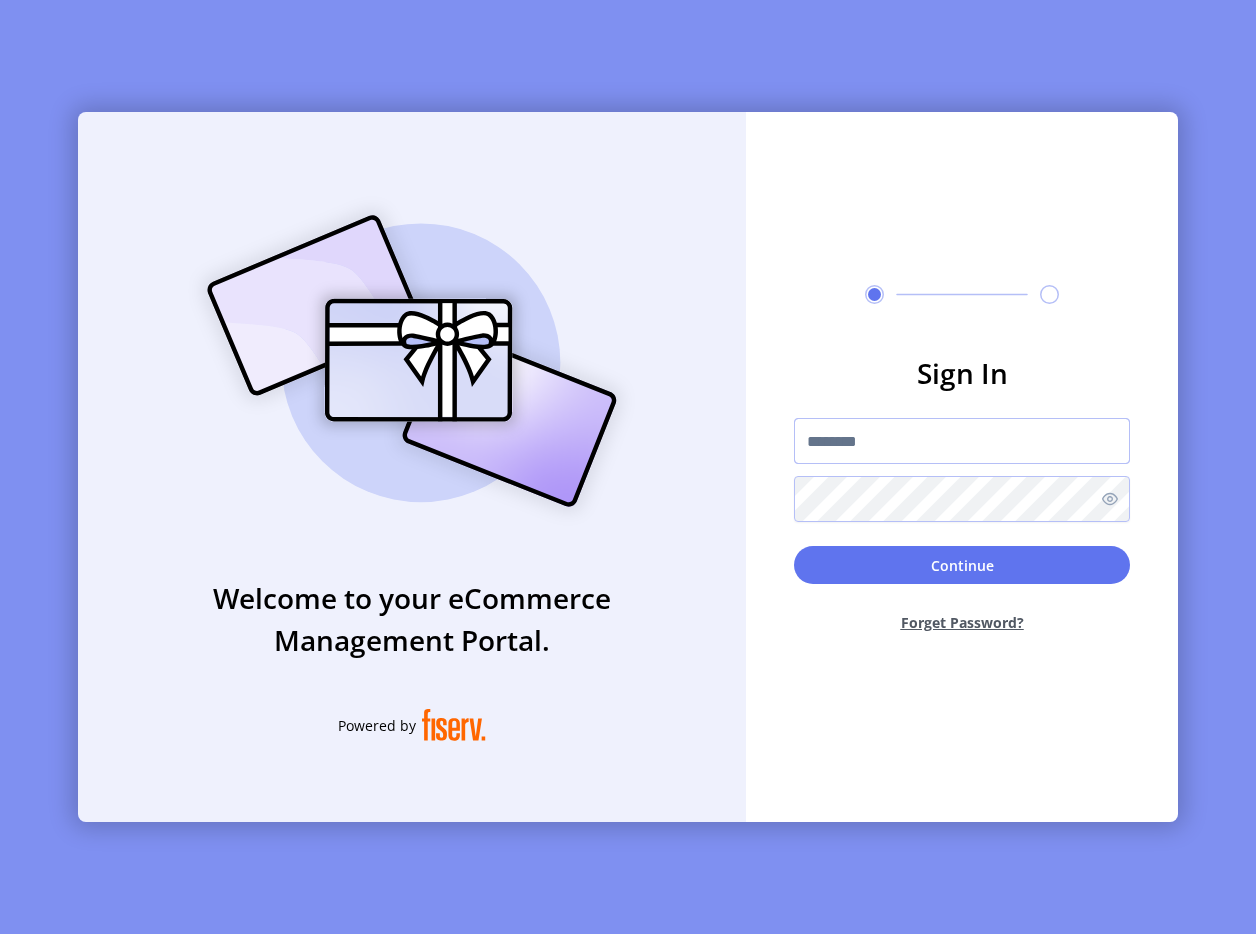 click at bounding box center [962, 441] 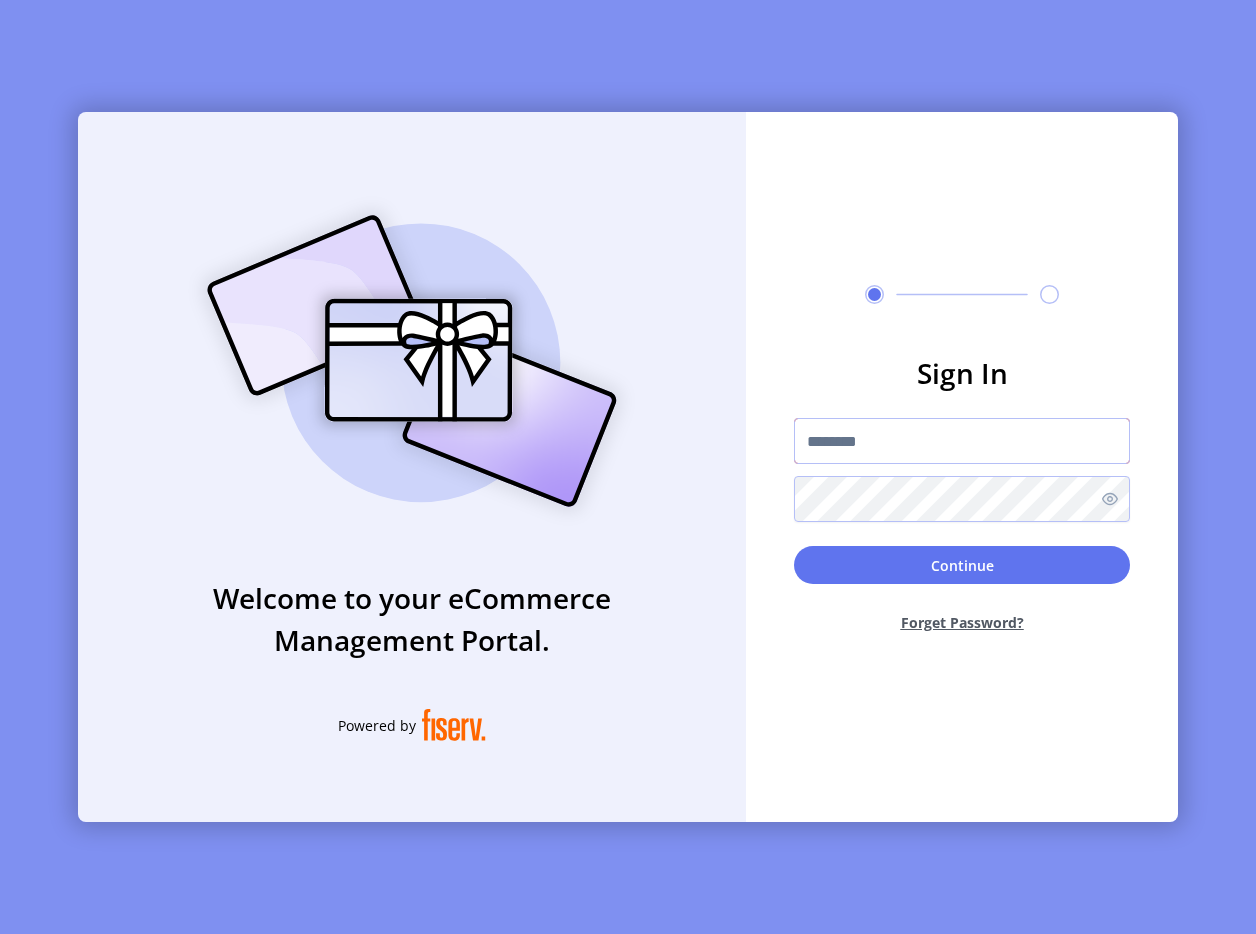 type on "**********" 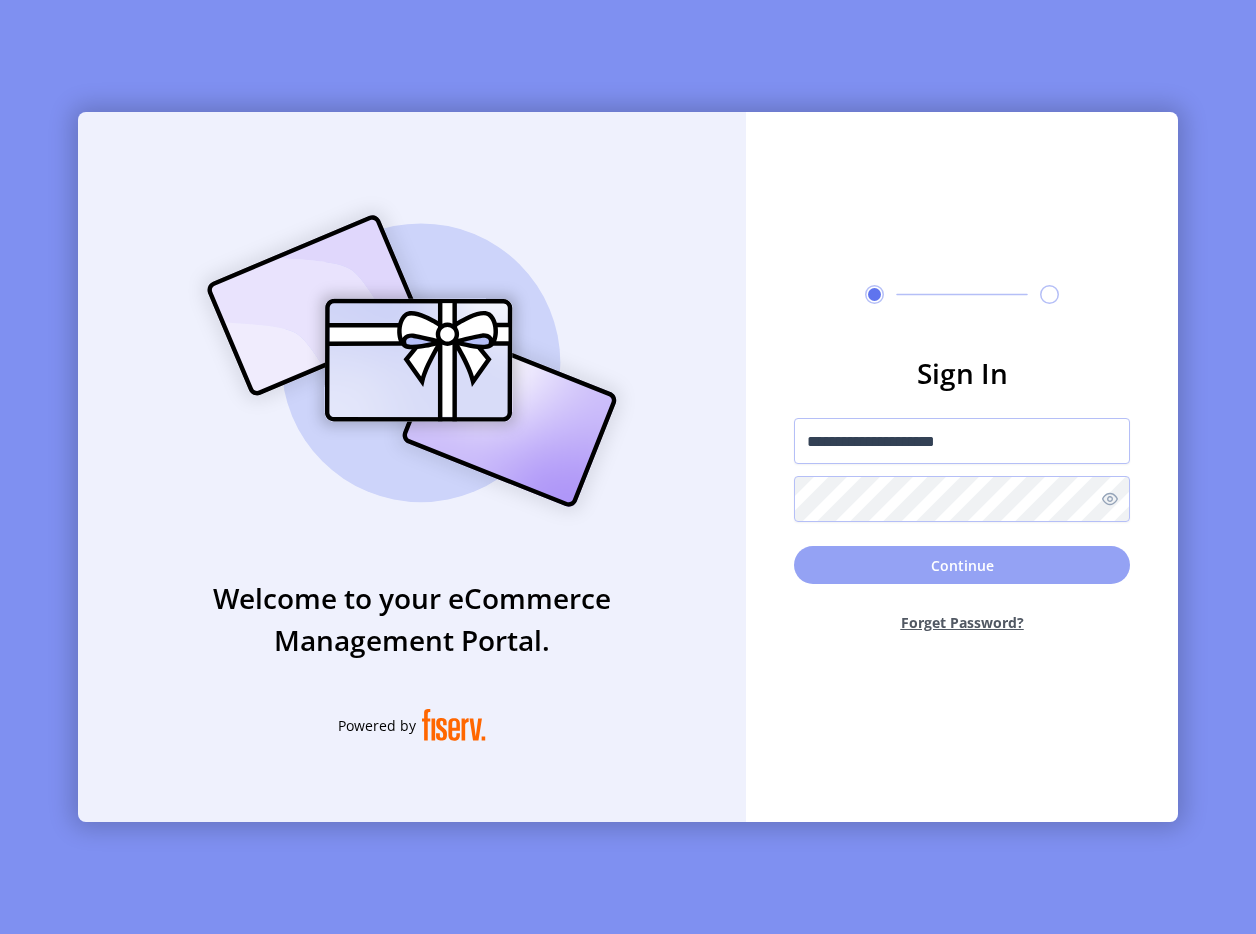 click on "Continue" 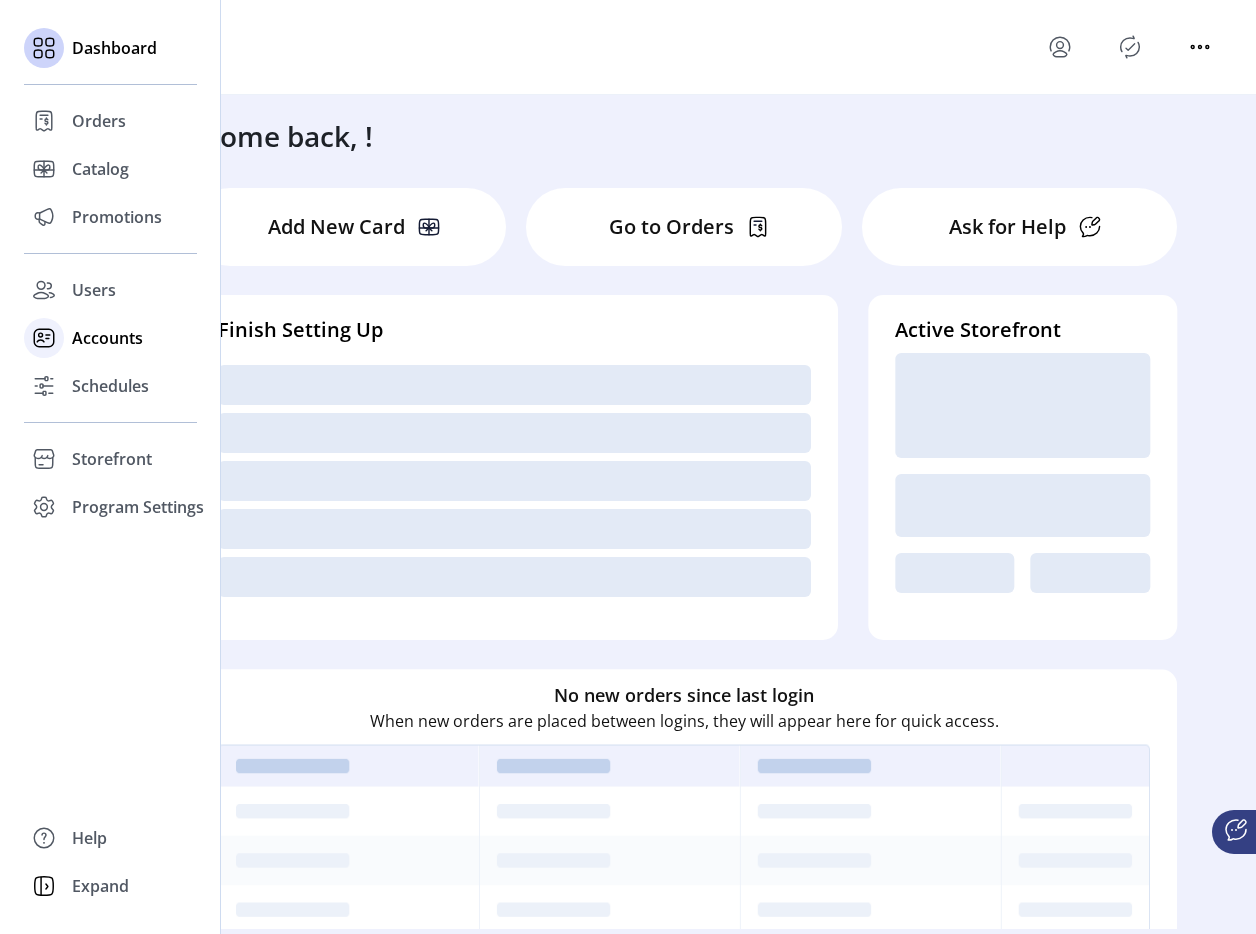 click on "Accounts" 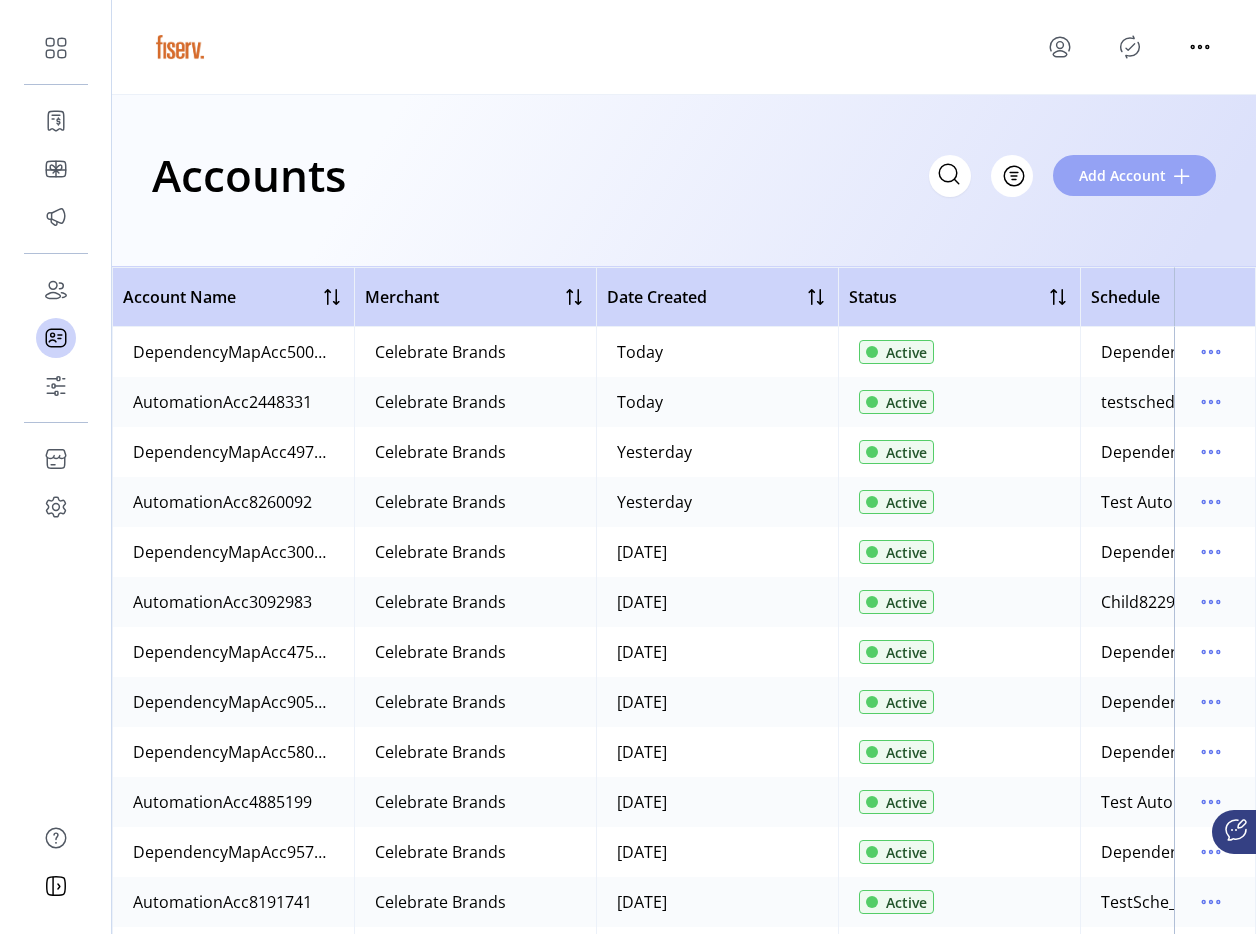 click on "Add Account" 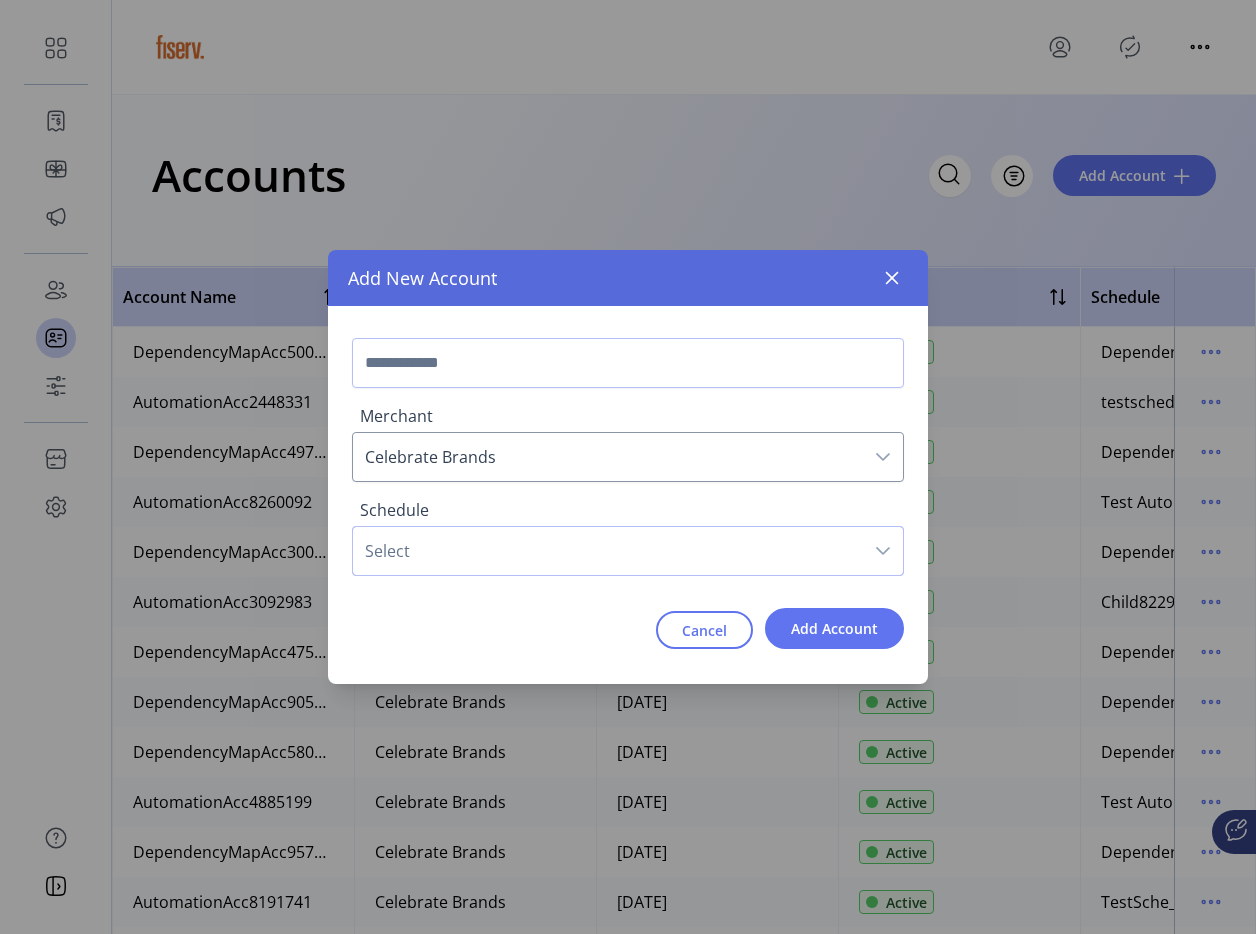 click on "Select" at bounding box center (608, 551) 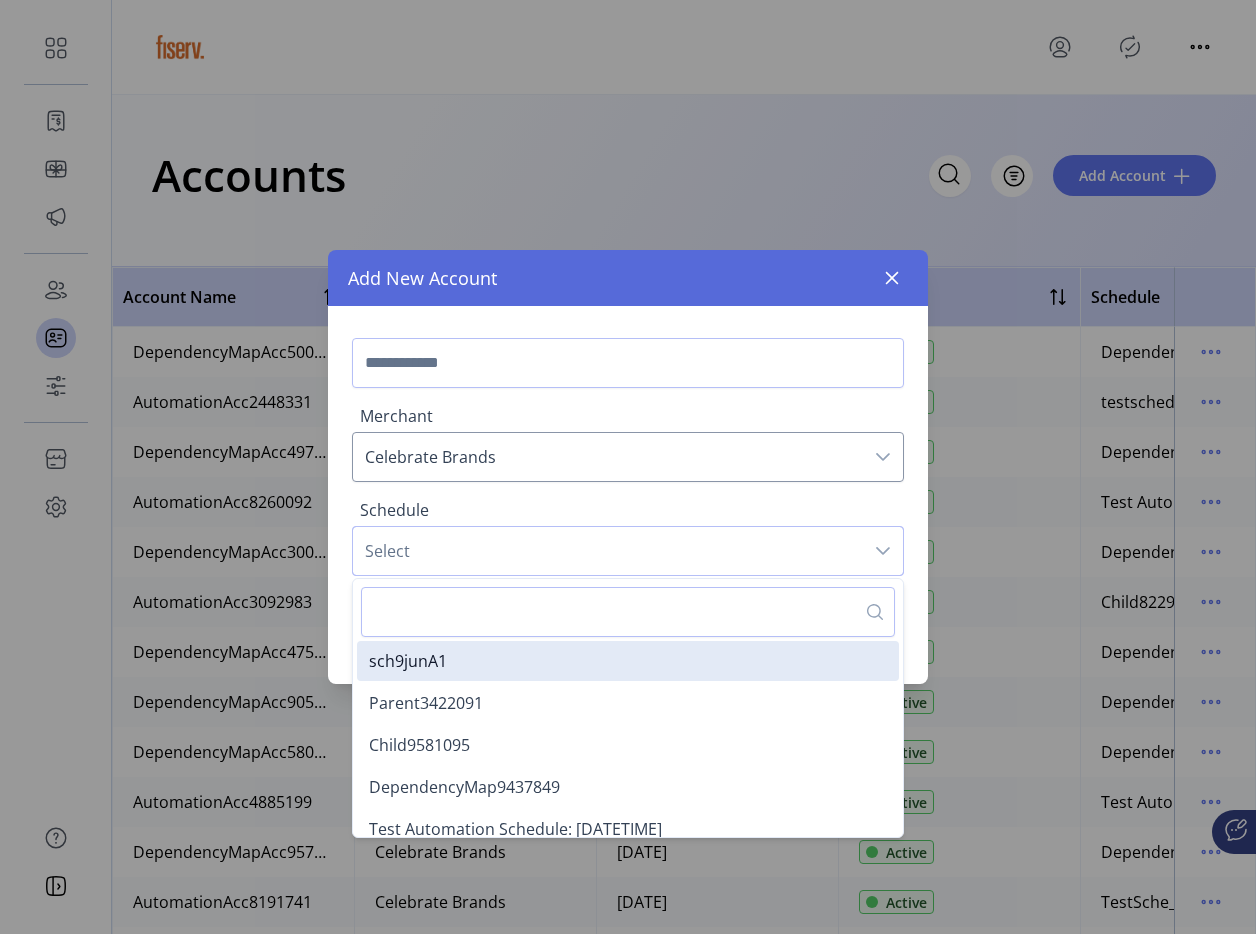 drag, startPoint x: 439, startPoint y: 549, endPoint x: 435, endPoint y: 628, distance: 79.101204 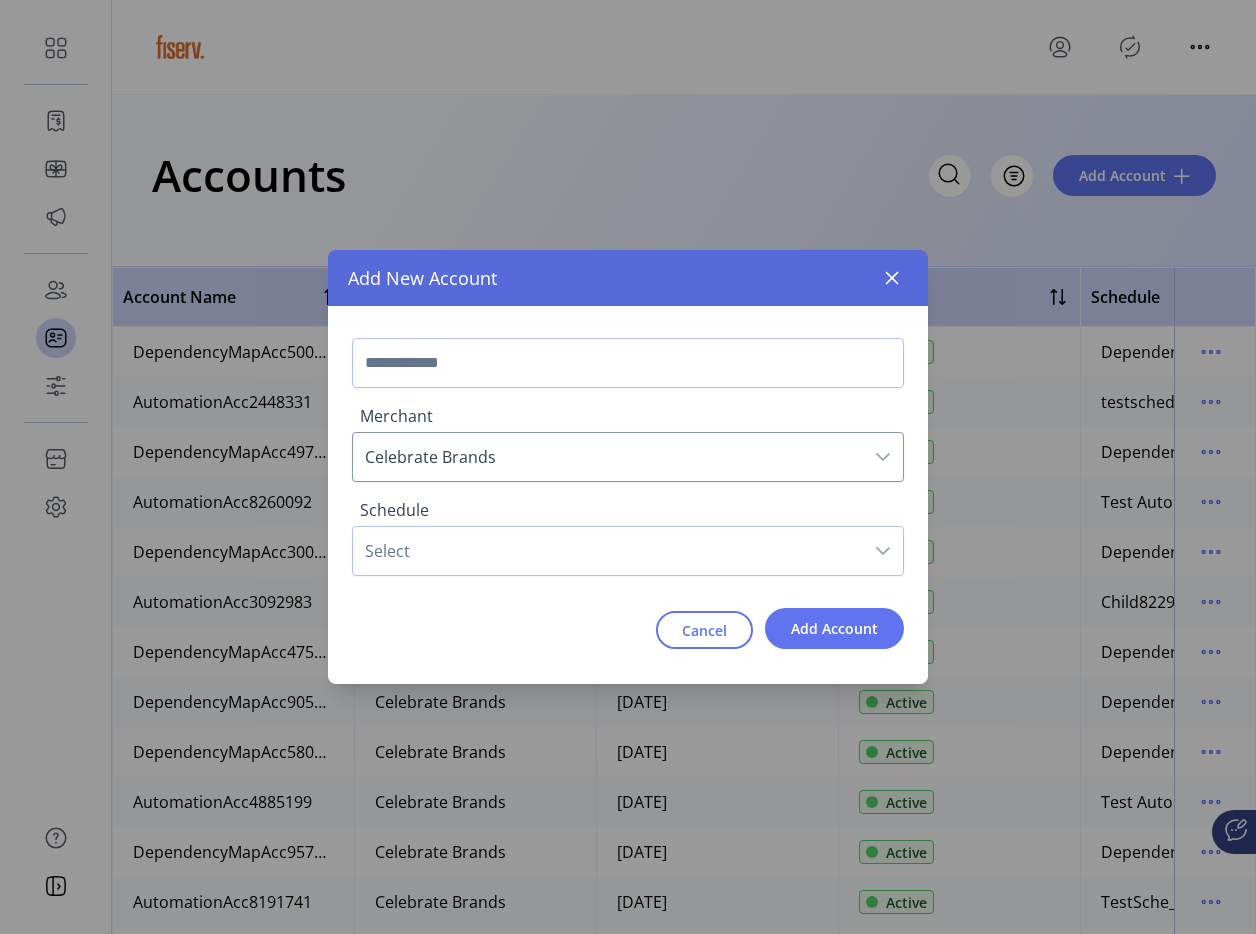 click on "Schedule" 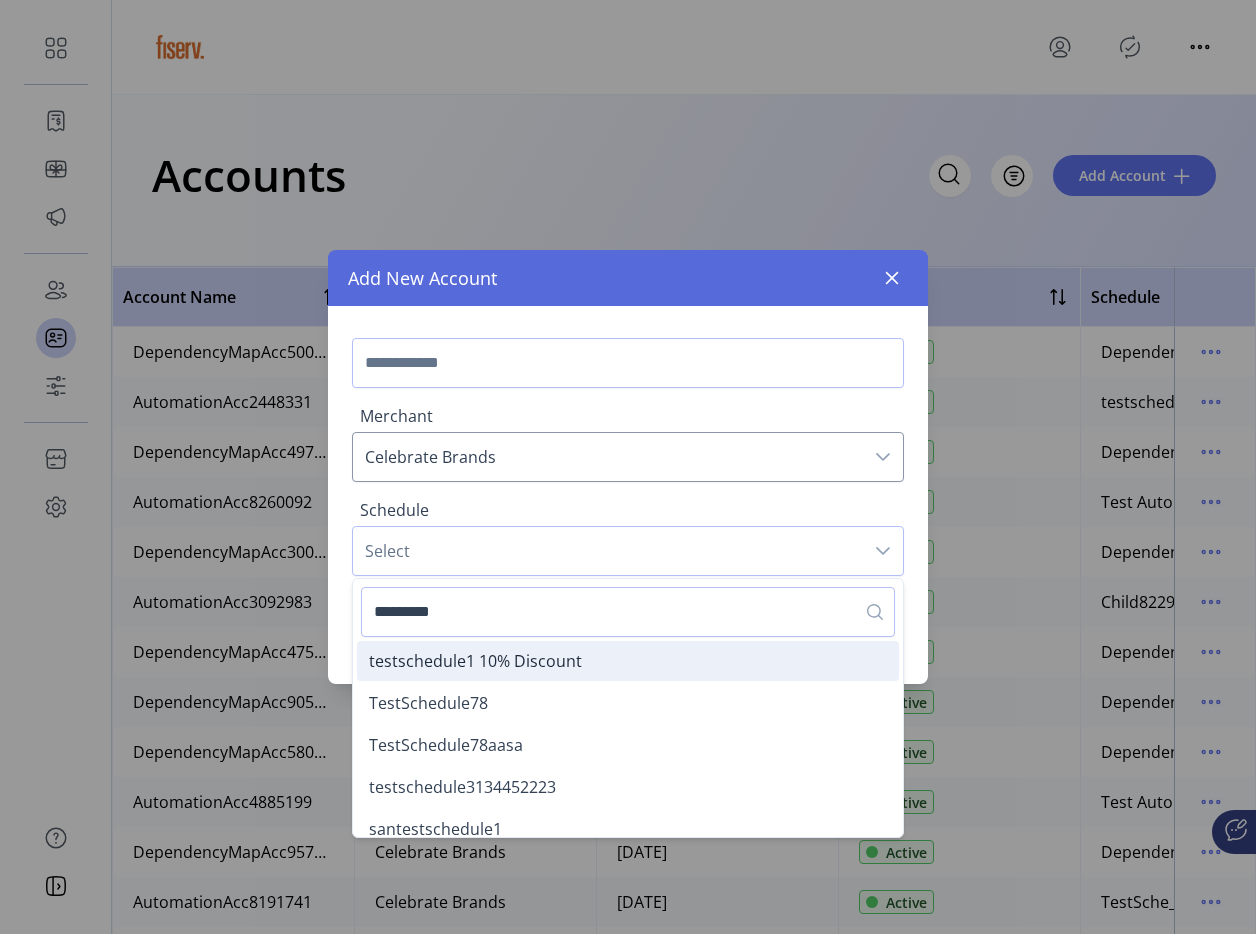 type on "*********" 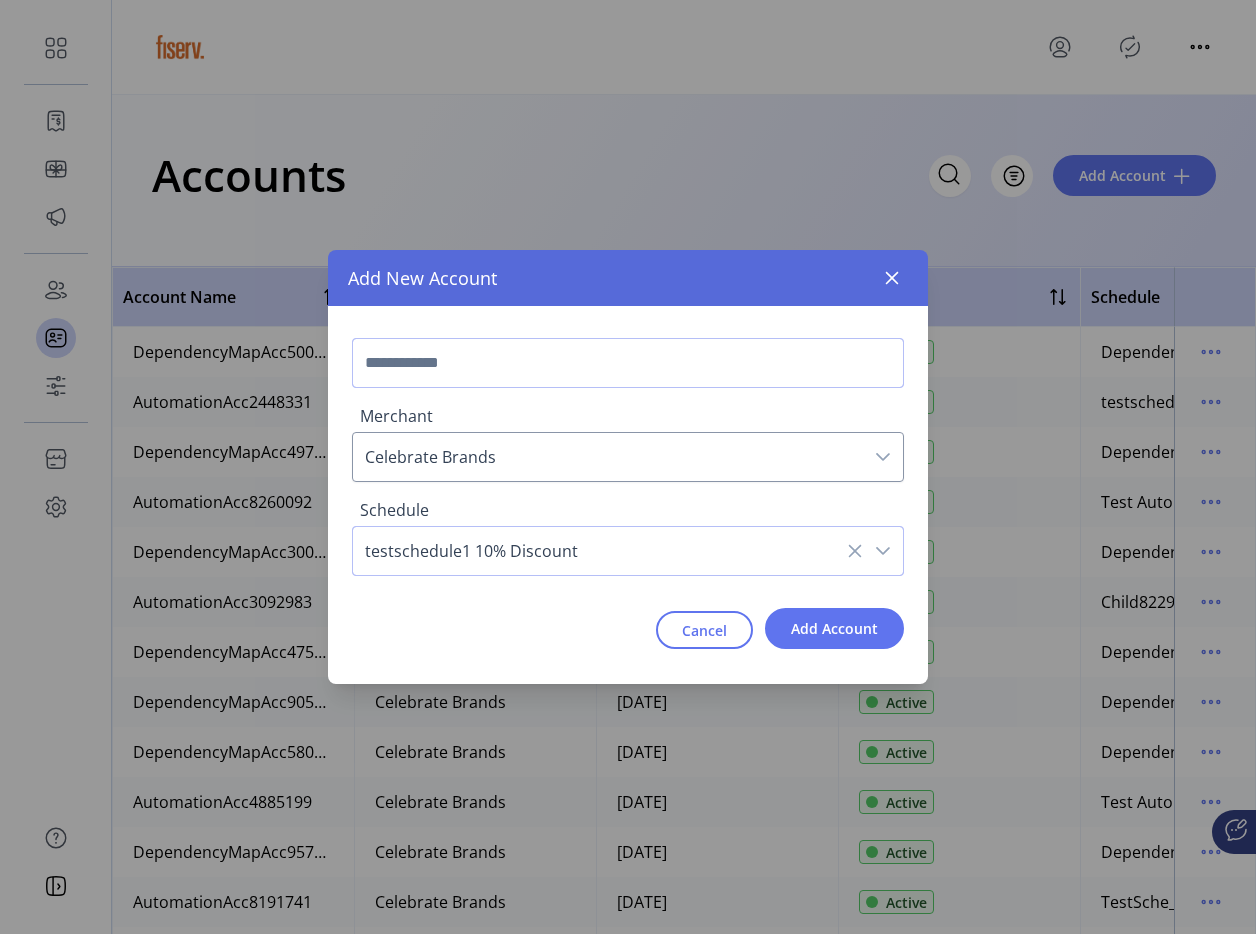 click 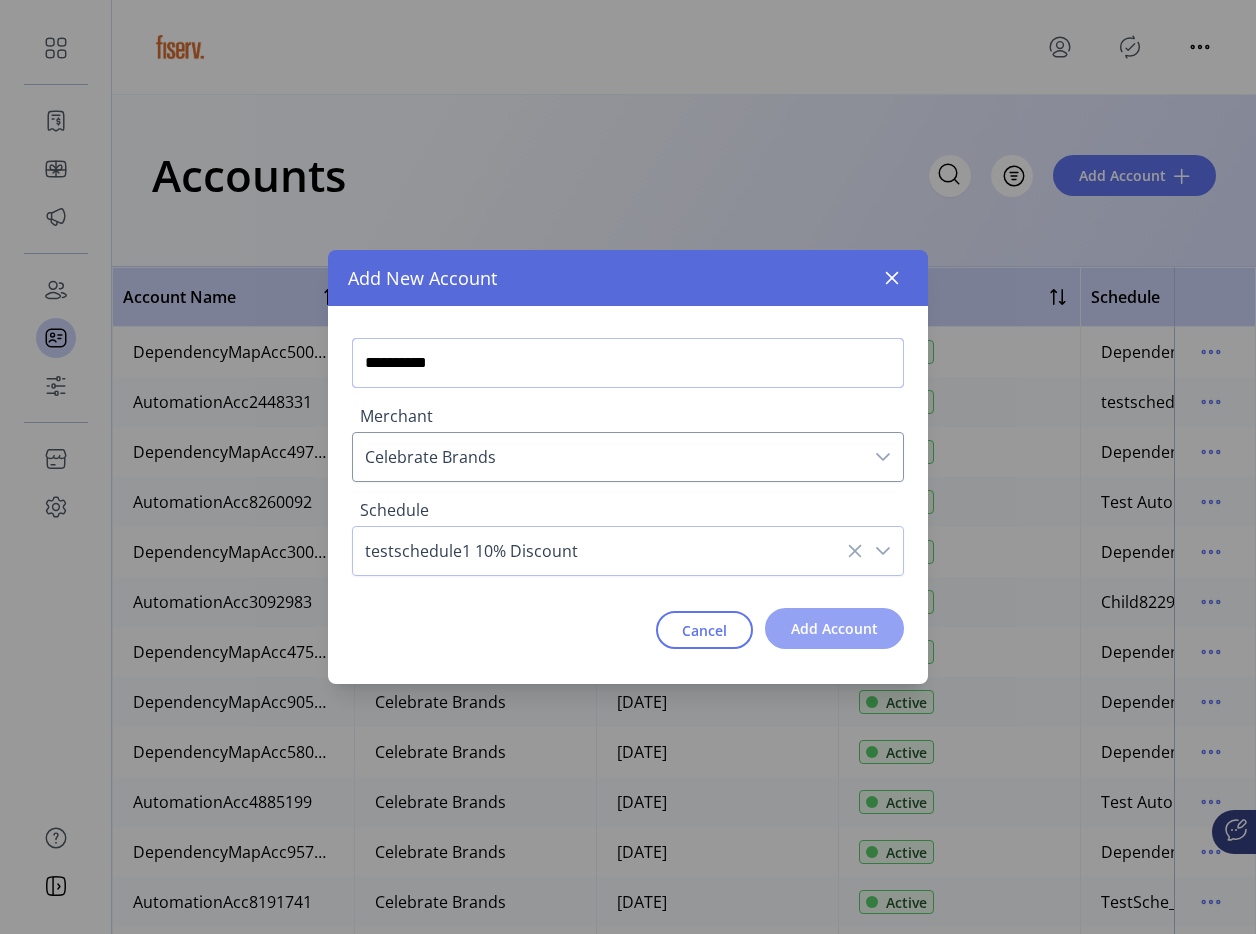 type on "**********" 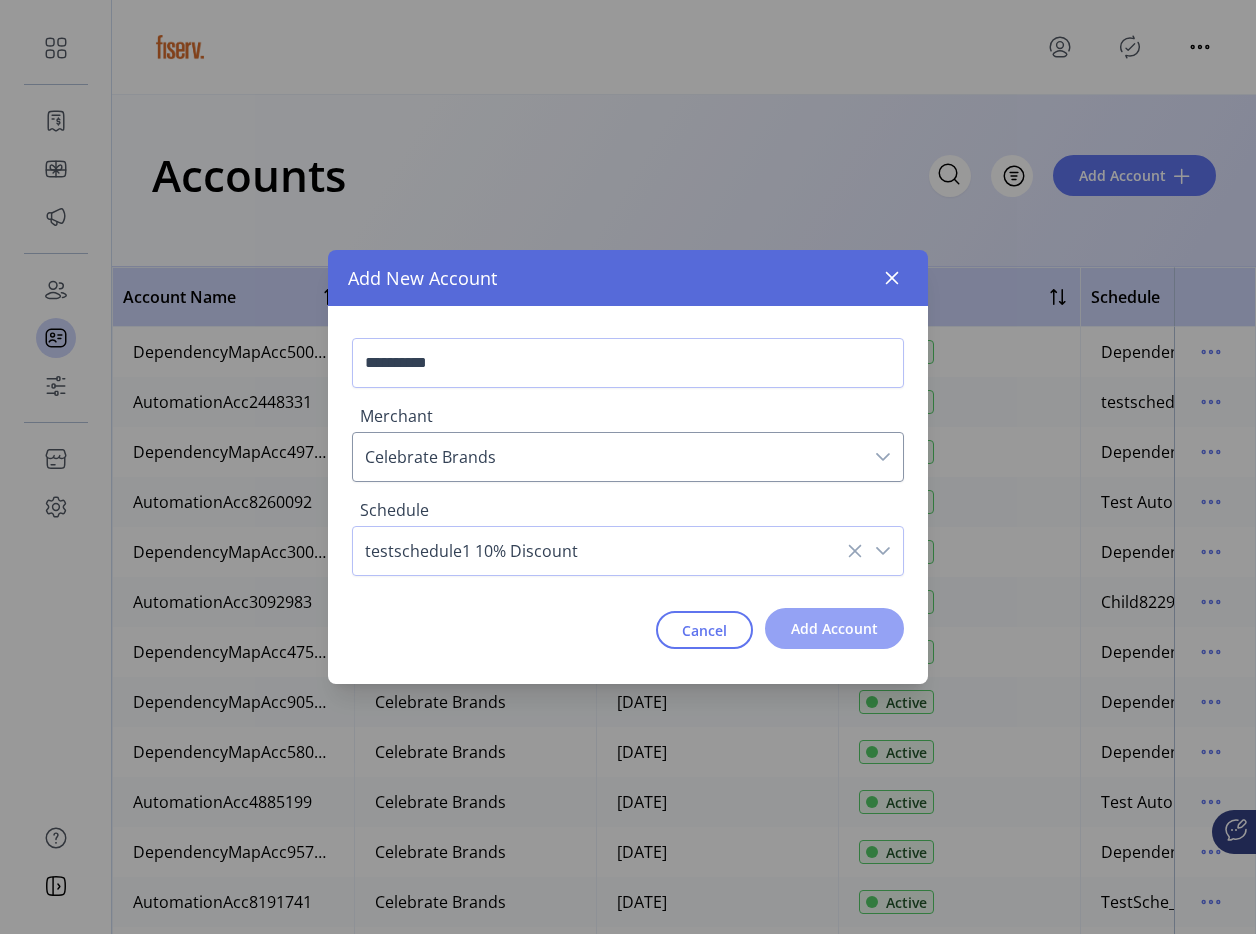 click on "Add Account" 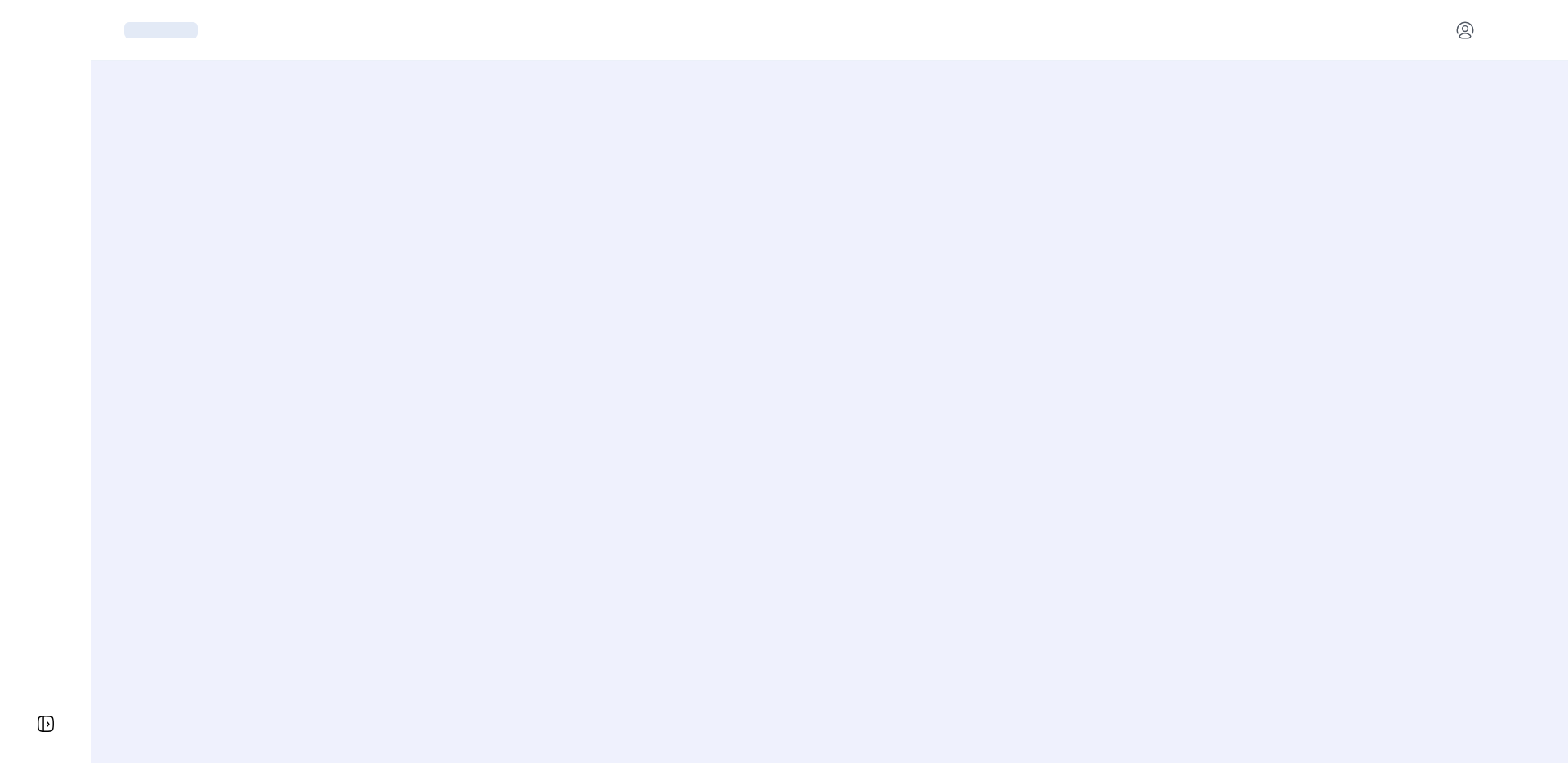 scroll, scrollTop: 0, scrollLeft: 0, axis: both 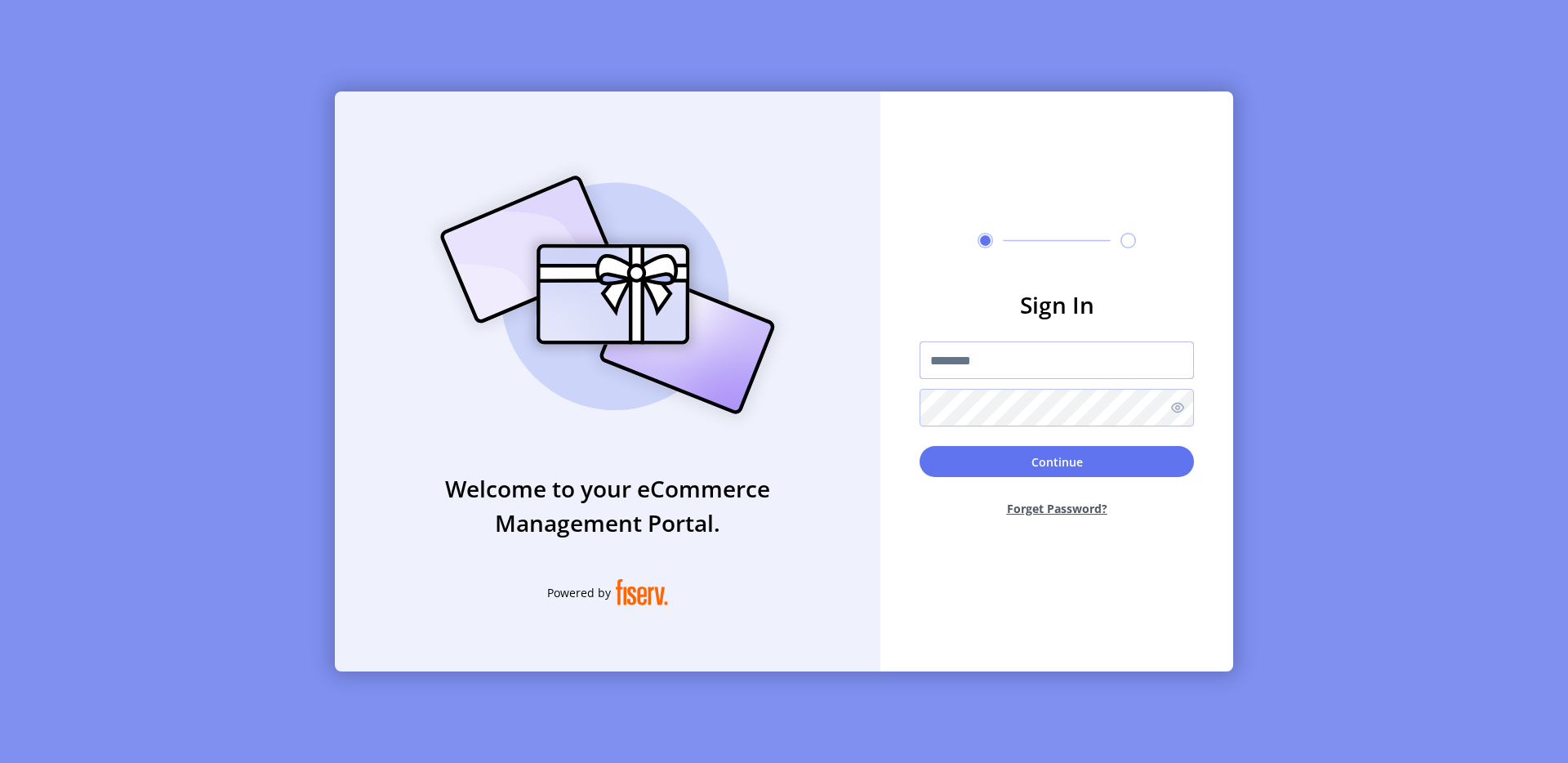 click at bounding box center [1057, 360] 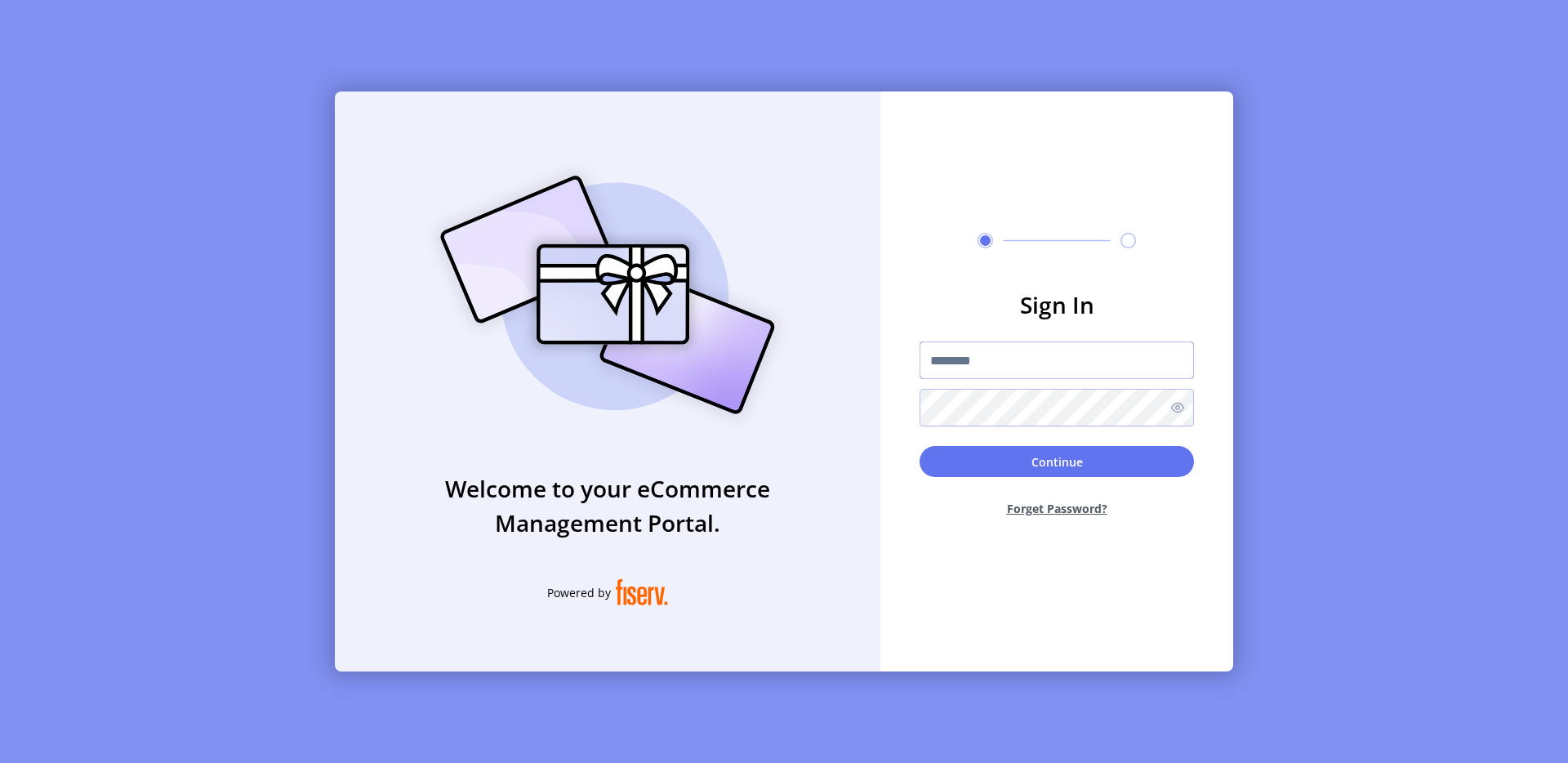 type on "**********" 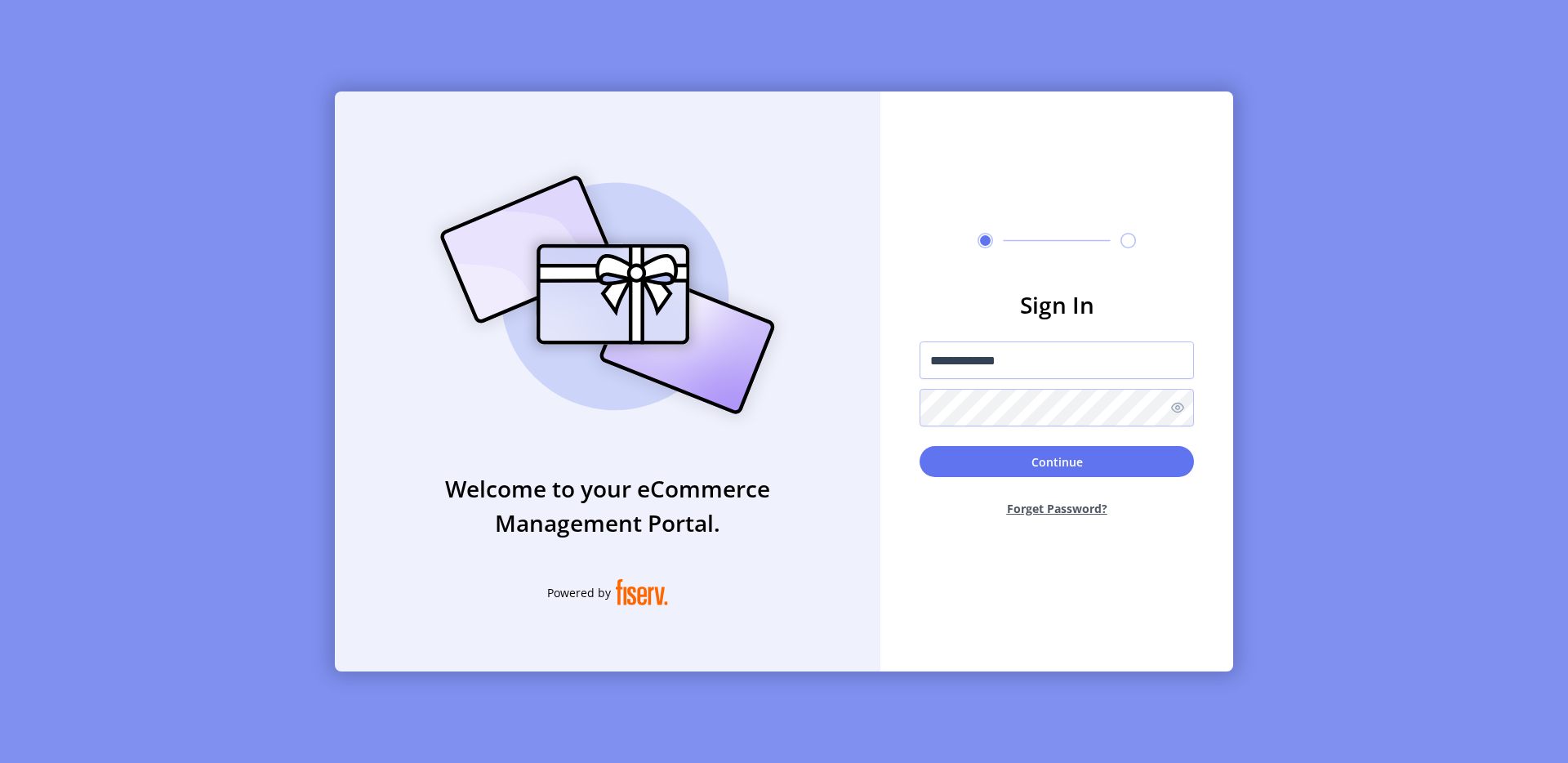 click on "Continue  Forget Password?" 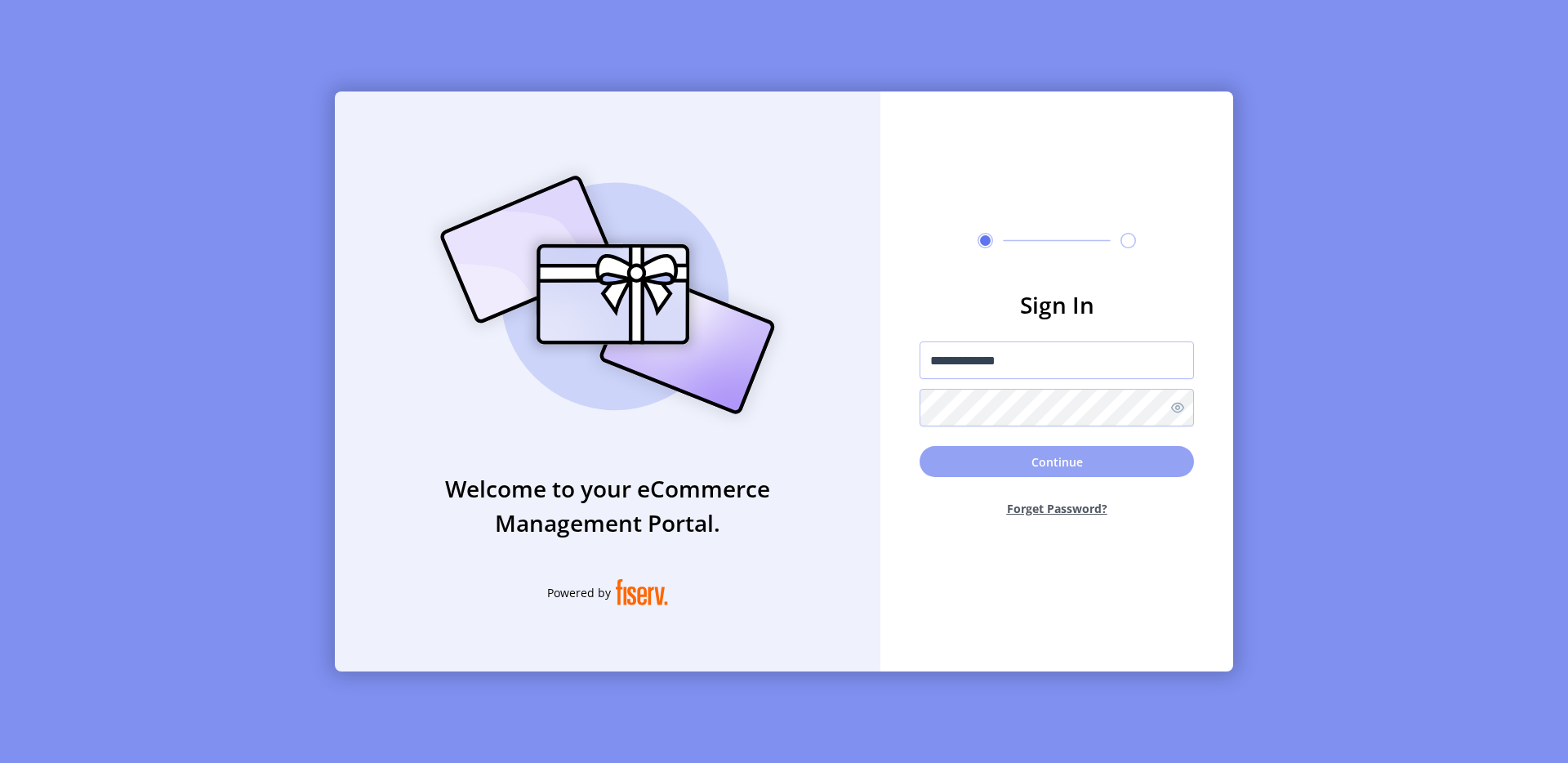 click on "Continue" 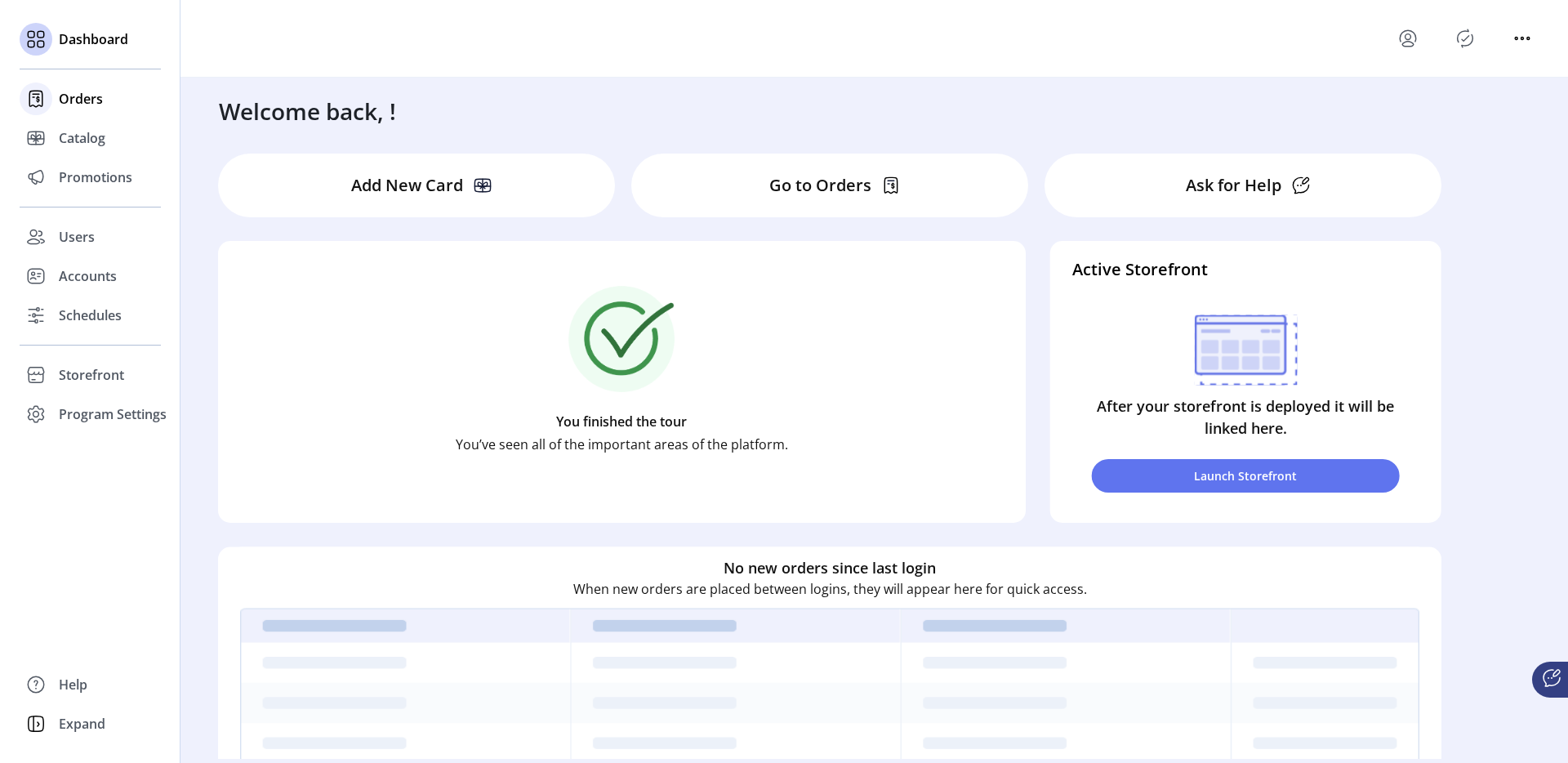 click 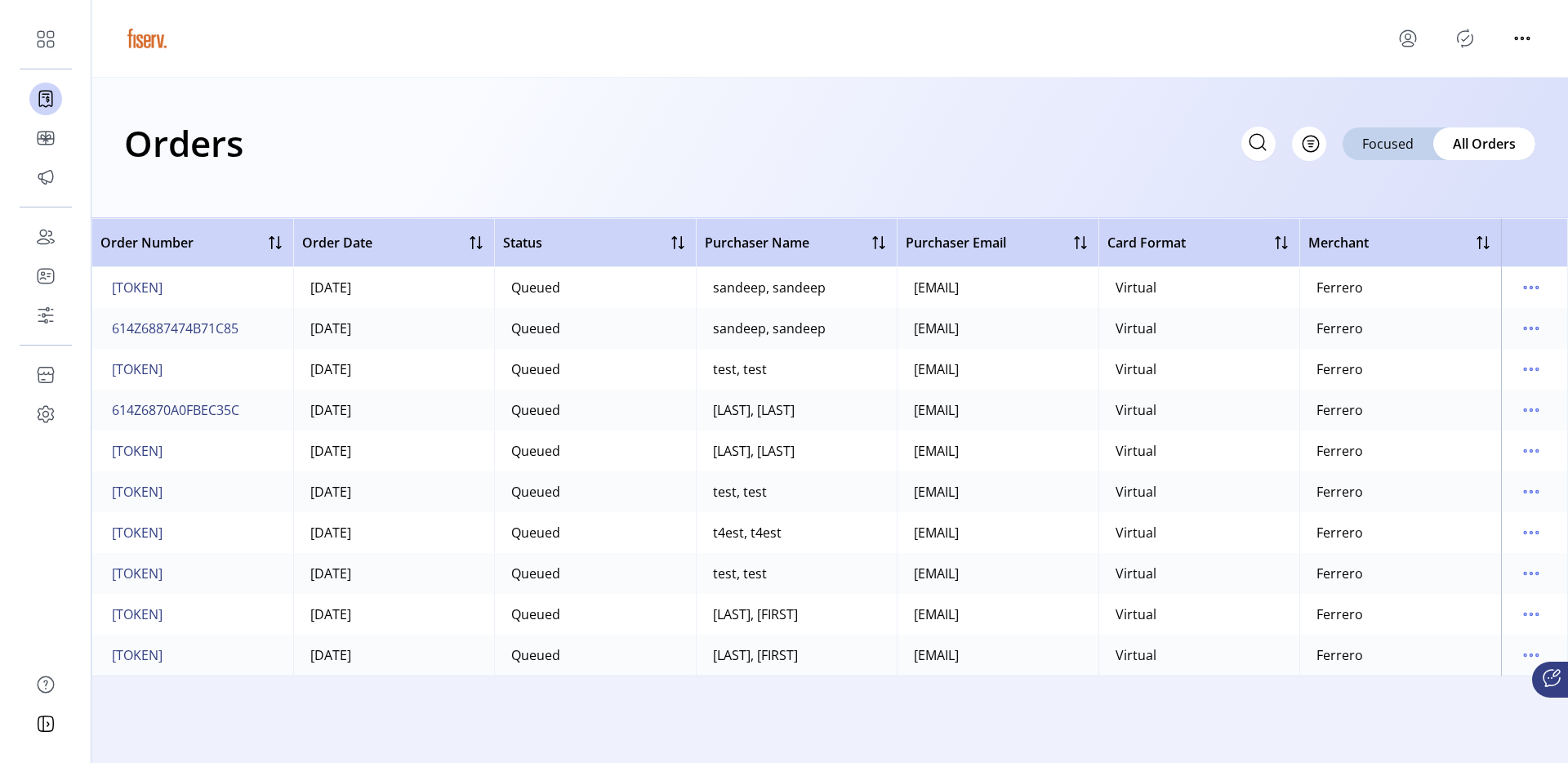 click 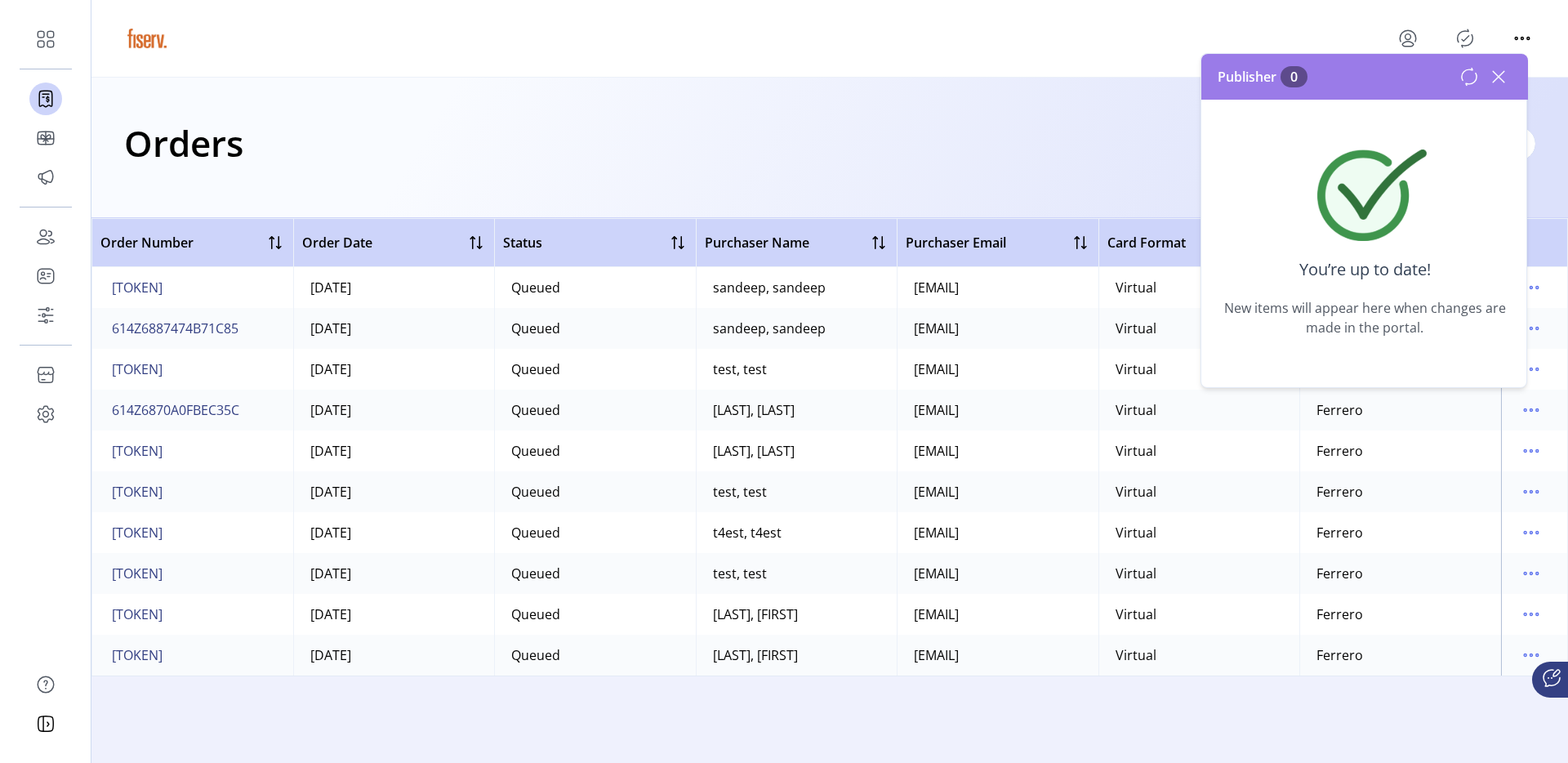 click 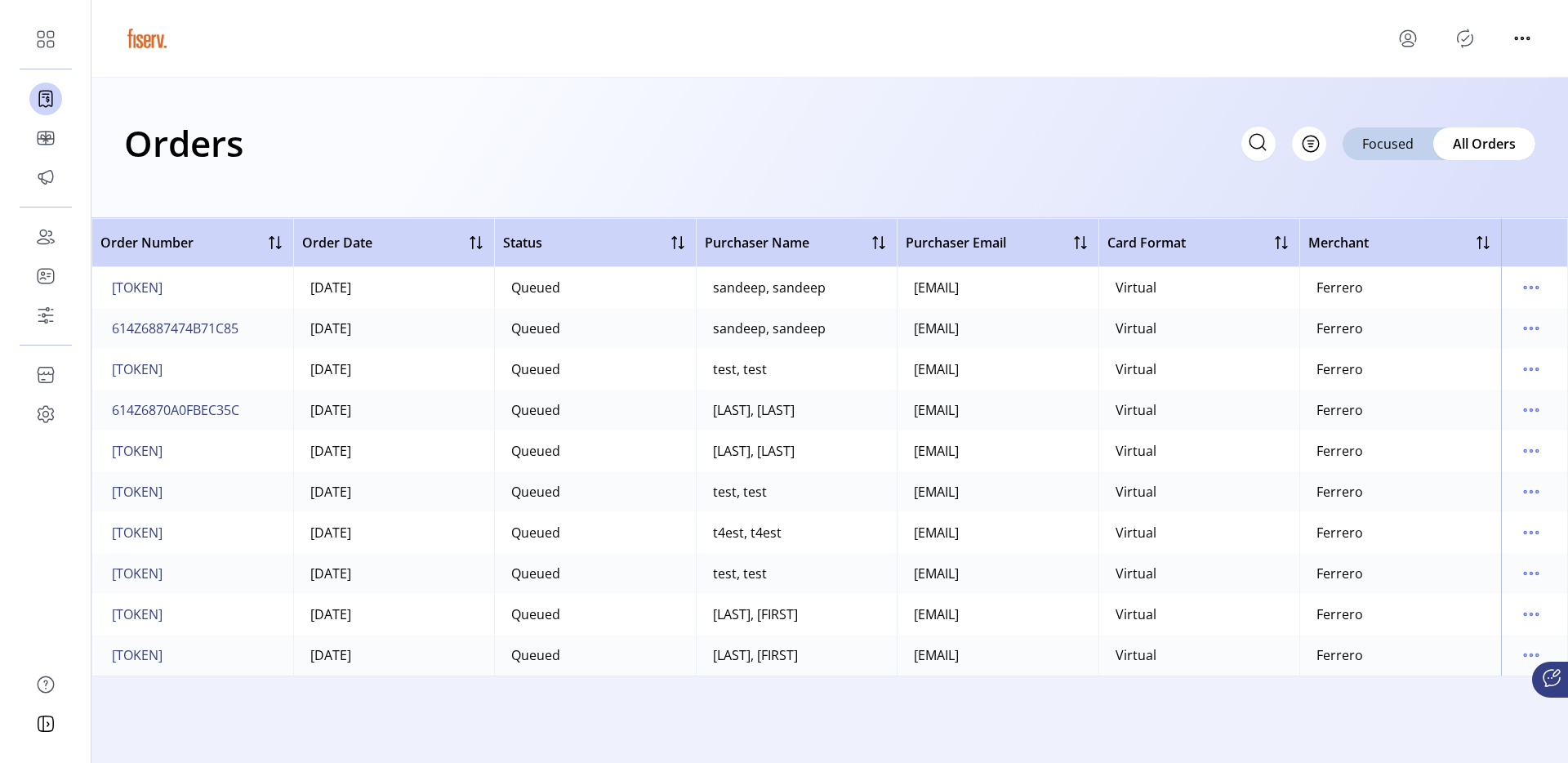 click 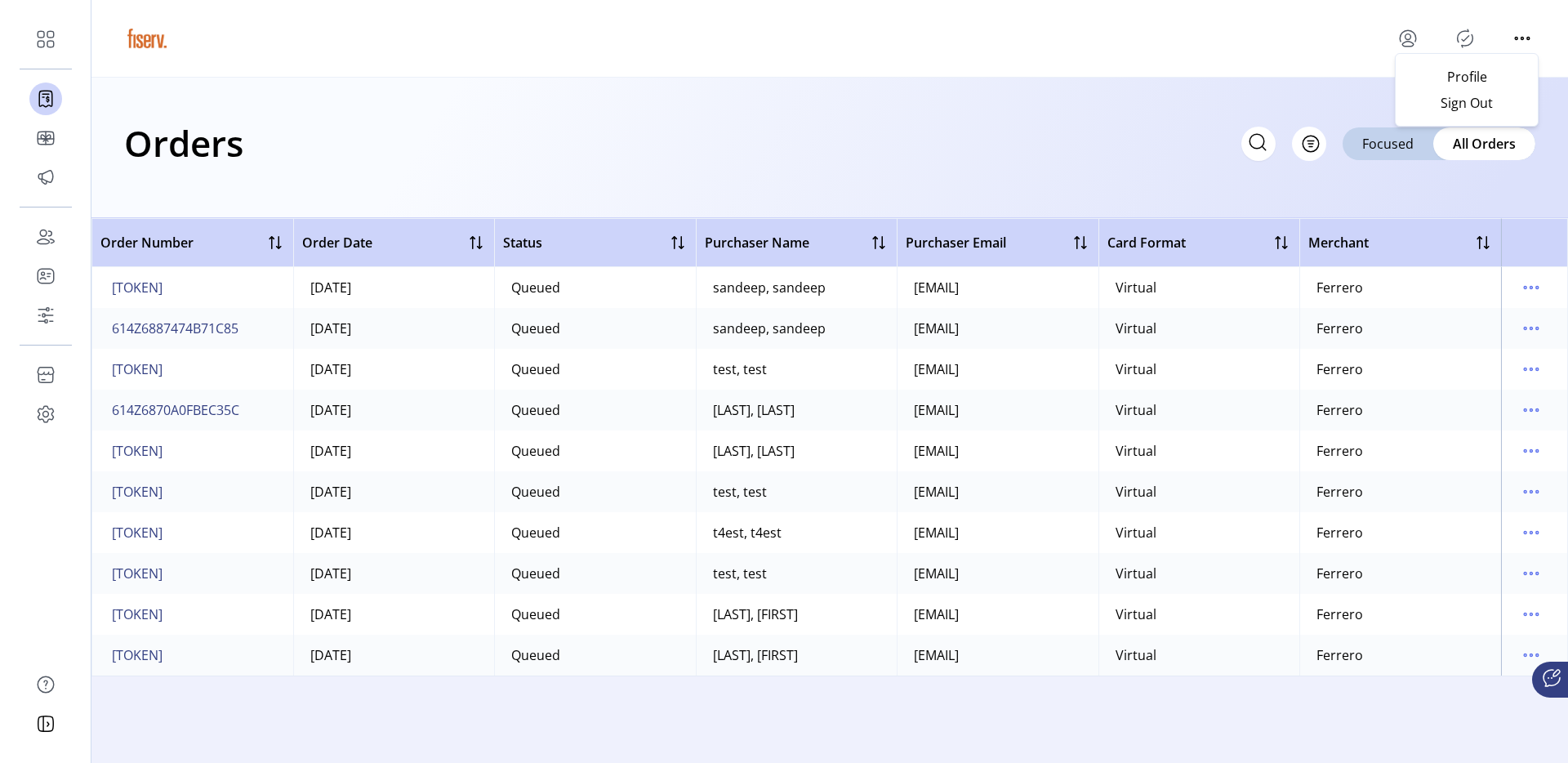 click on "Profile Sign Out" at bounding box center (1467, 90) 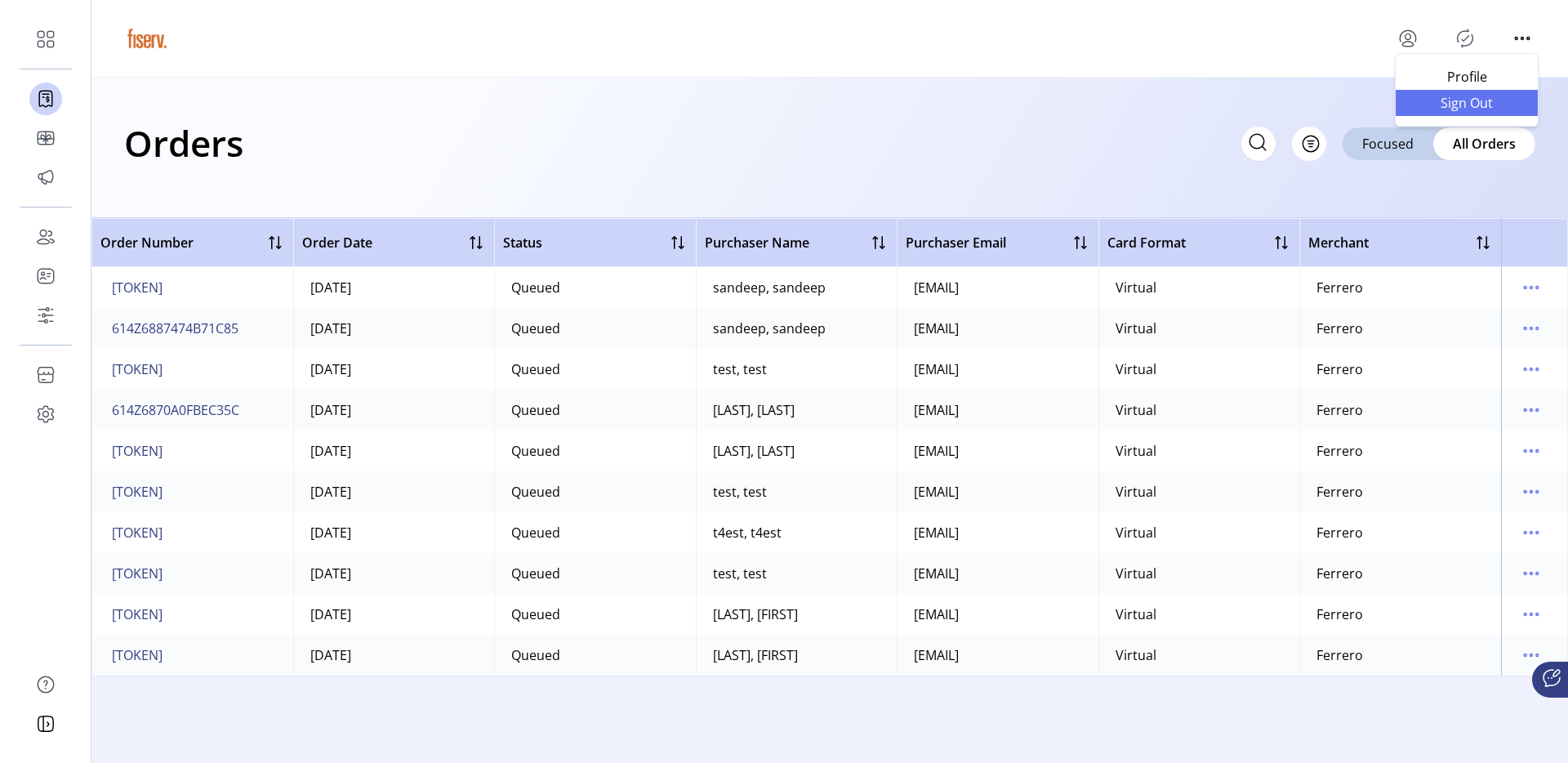 click on "Sign Out" at bounding box center [1467, 103] 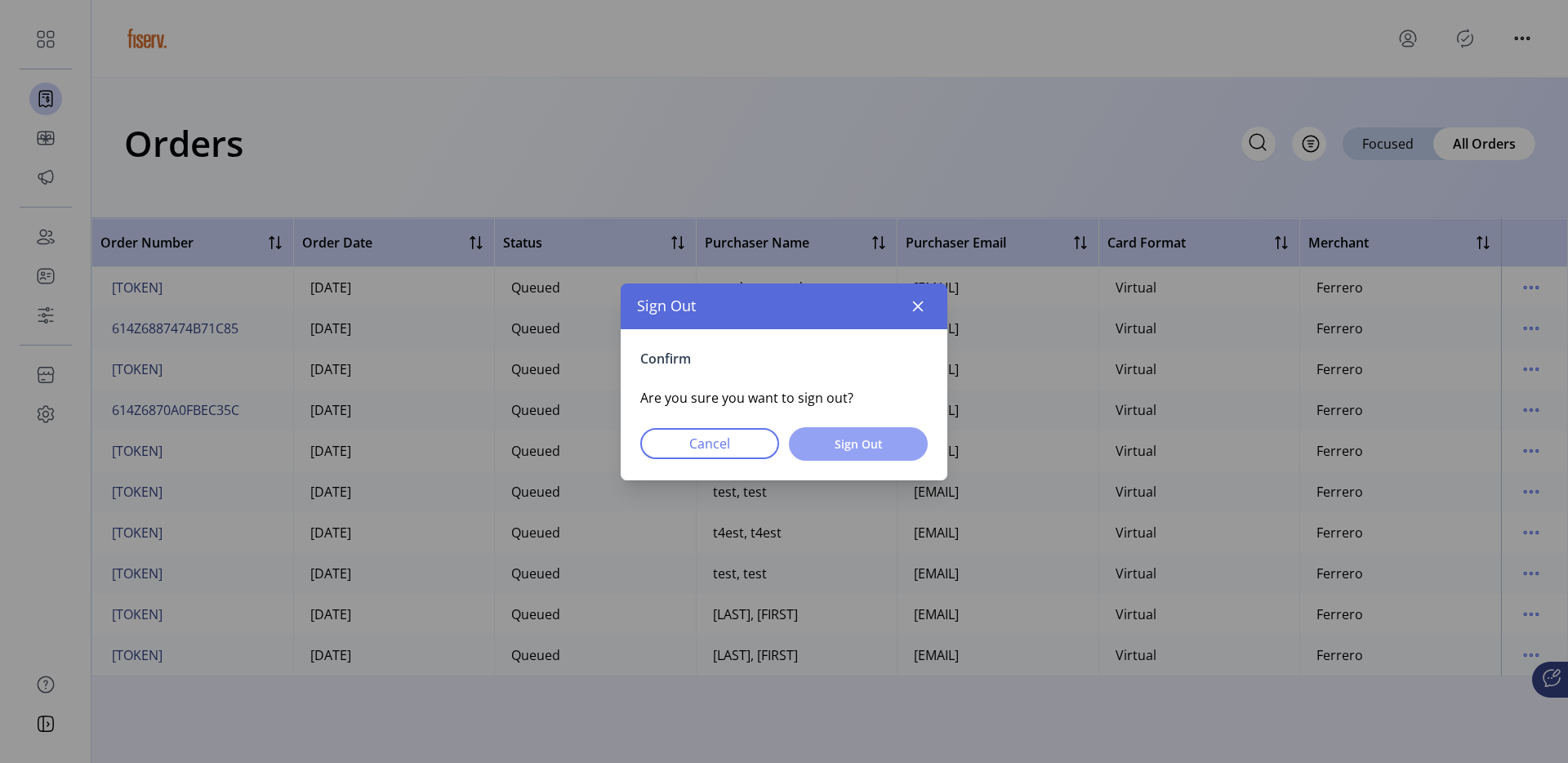 click on "Sign Out" at bounding box center [858, 444] 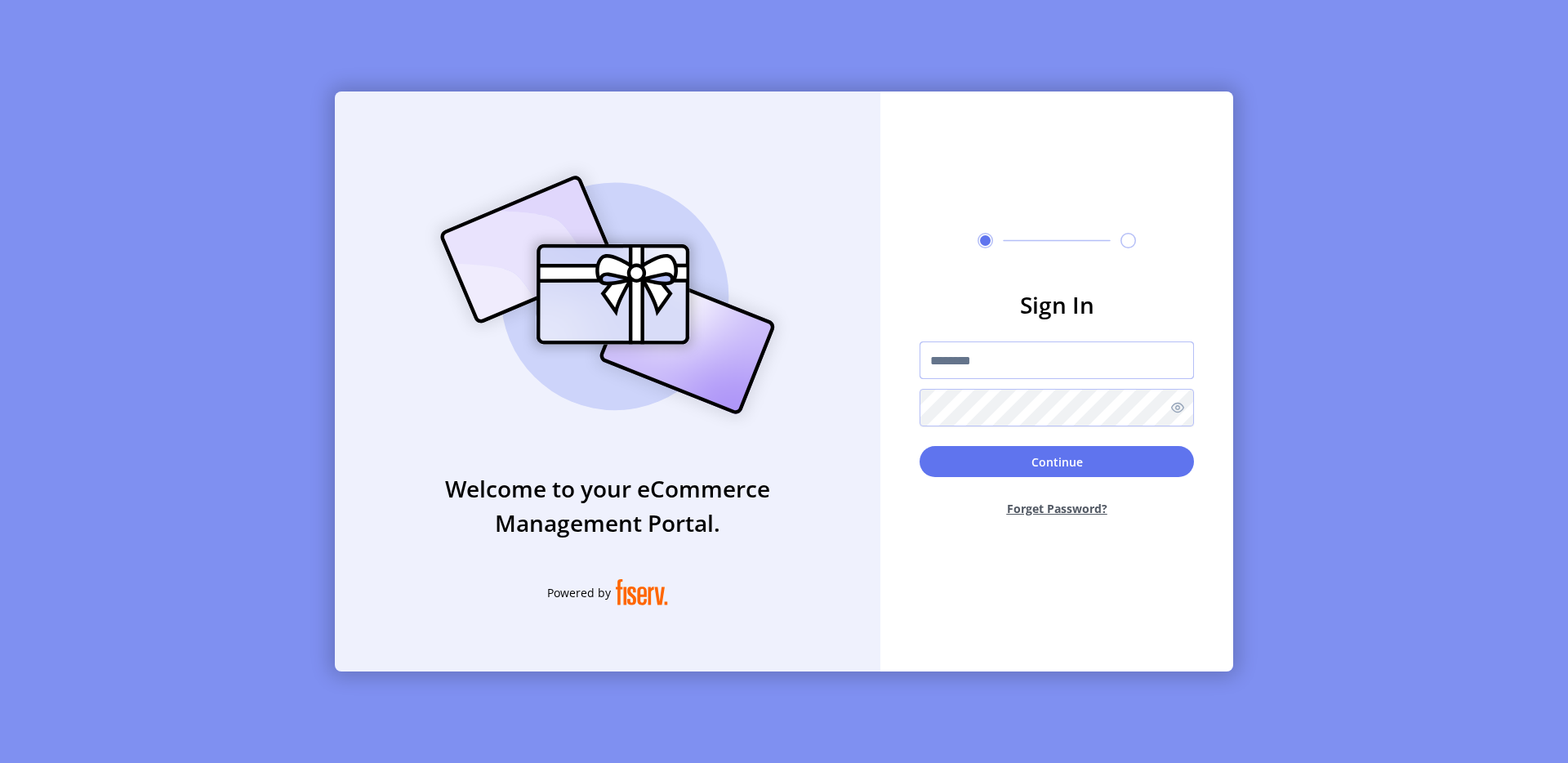 drag, startPoint x: 946, startPoint y: 363, endPoint x: 780, endPoint y: 293, distance: 180.15549 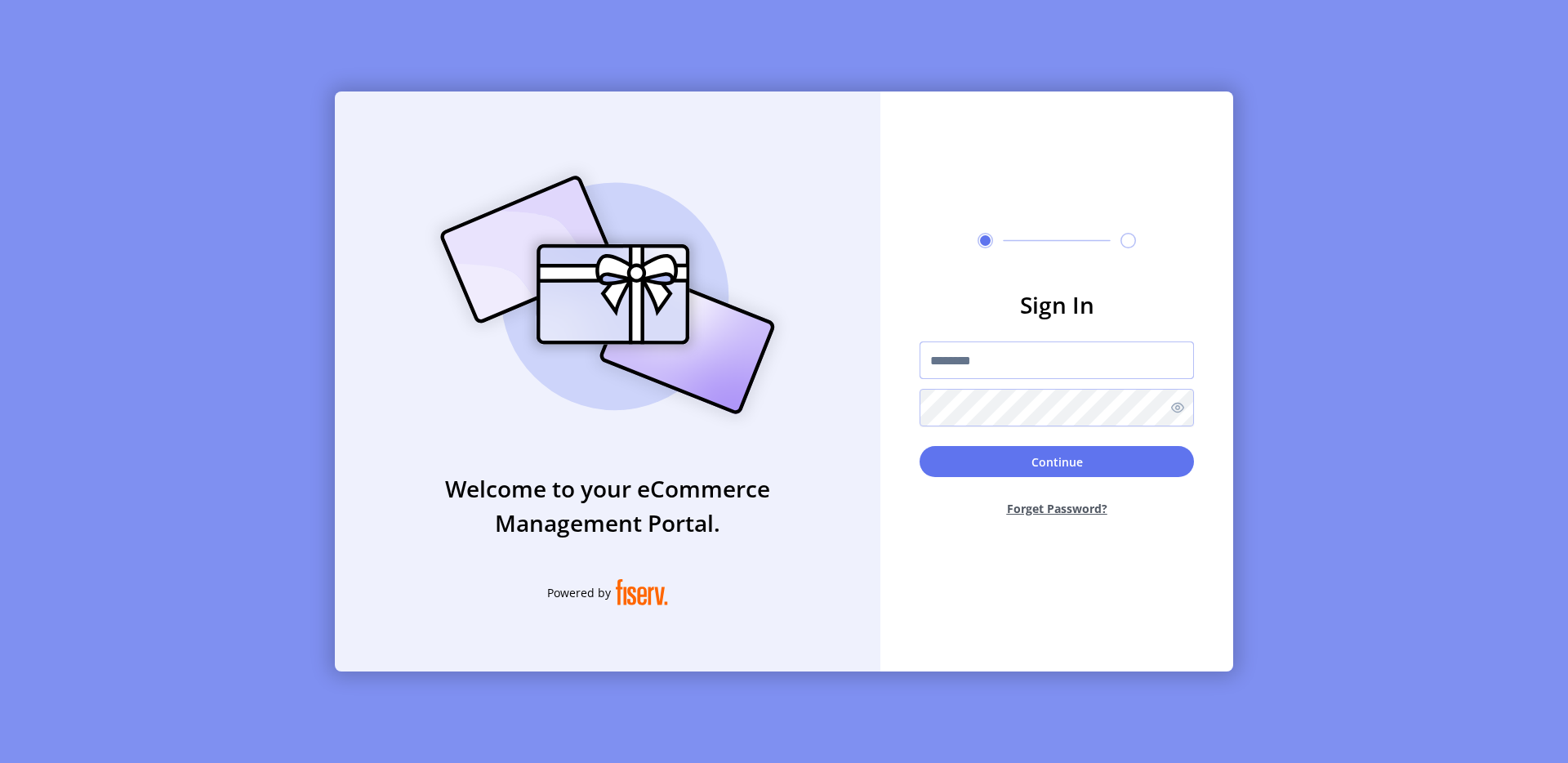 click on "Welcome to your eCommerce   Management Portal.  Powered by Sign In  Continue  Forget Password?" 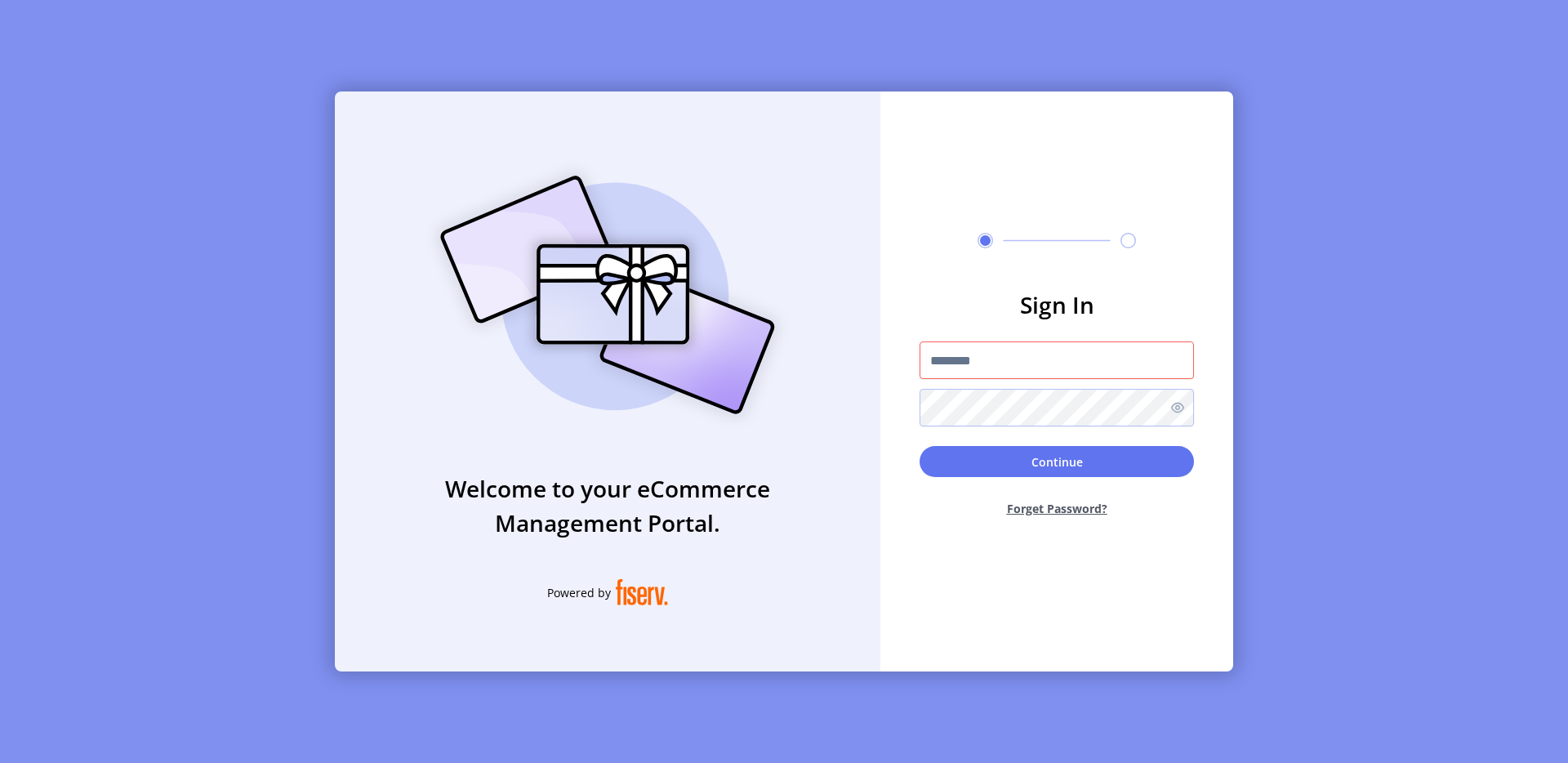 click on "Welcome to your eCommerce   Management Portal.  Powered by" 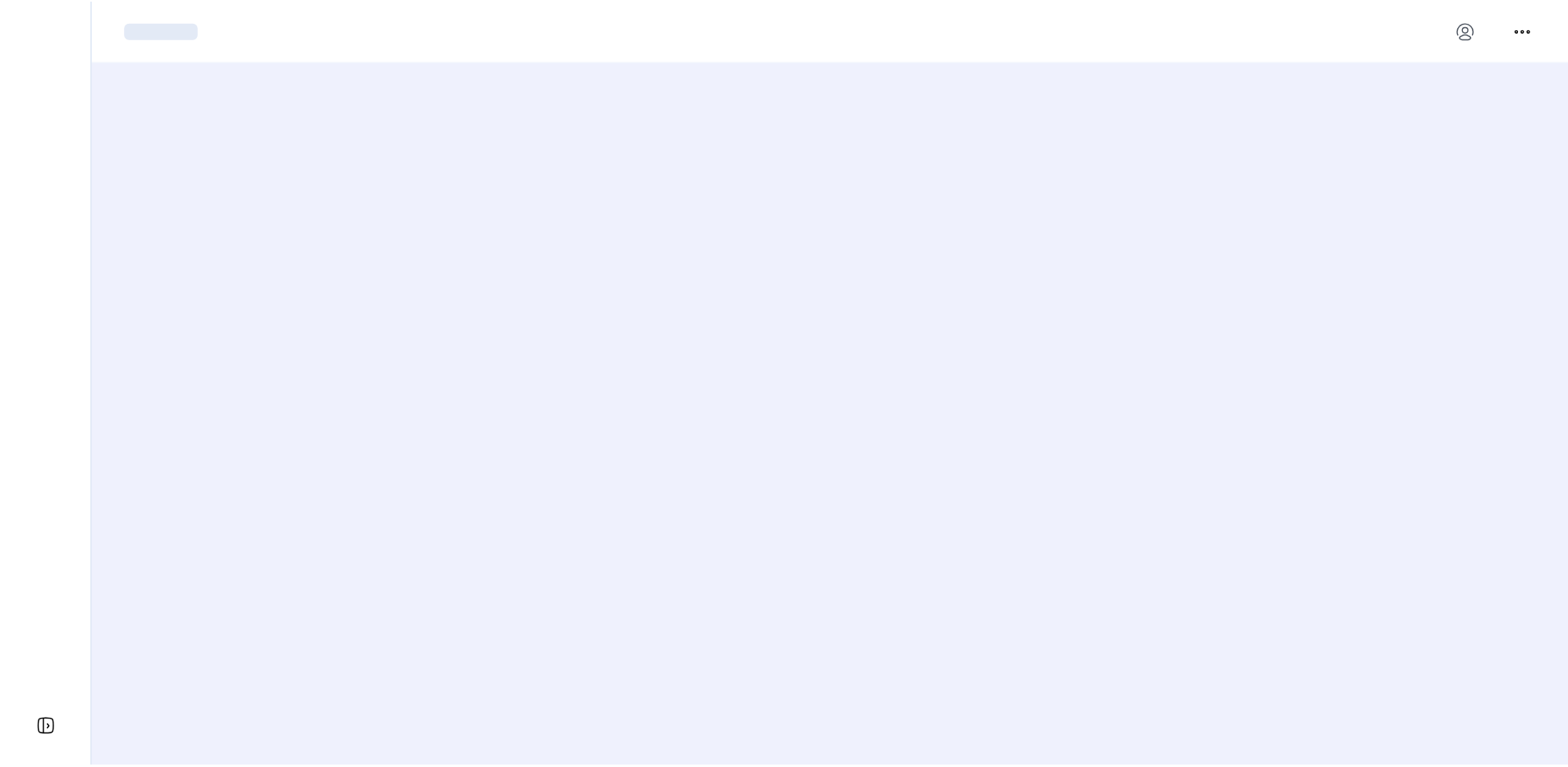scroll, scrollTop: 0, scrollLeft: 0, axis: both 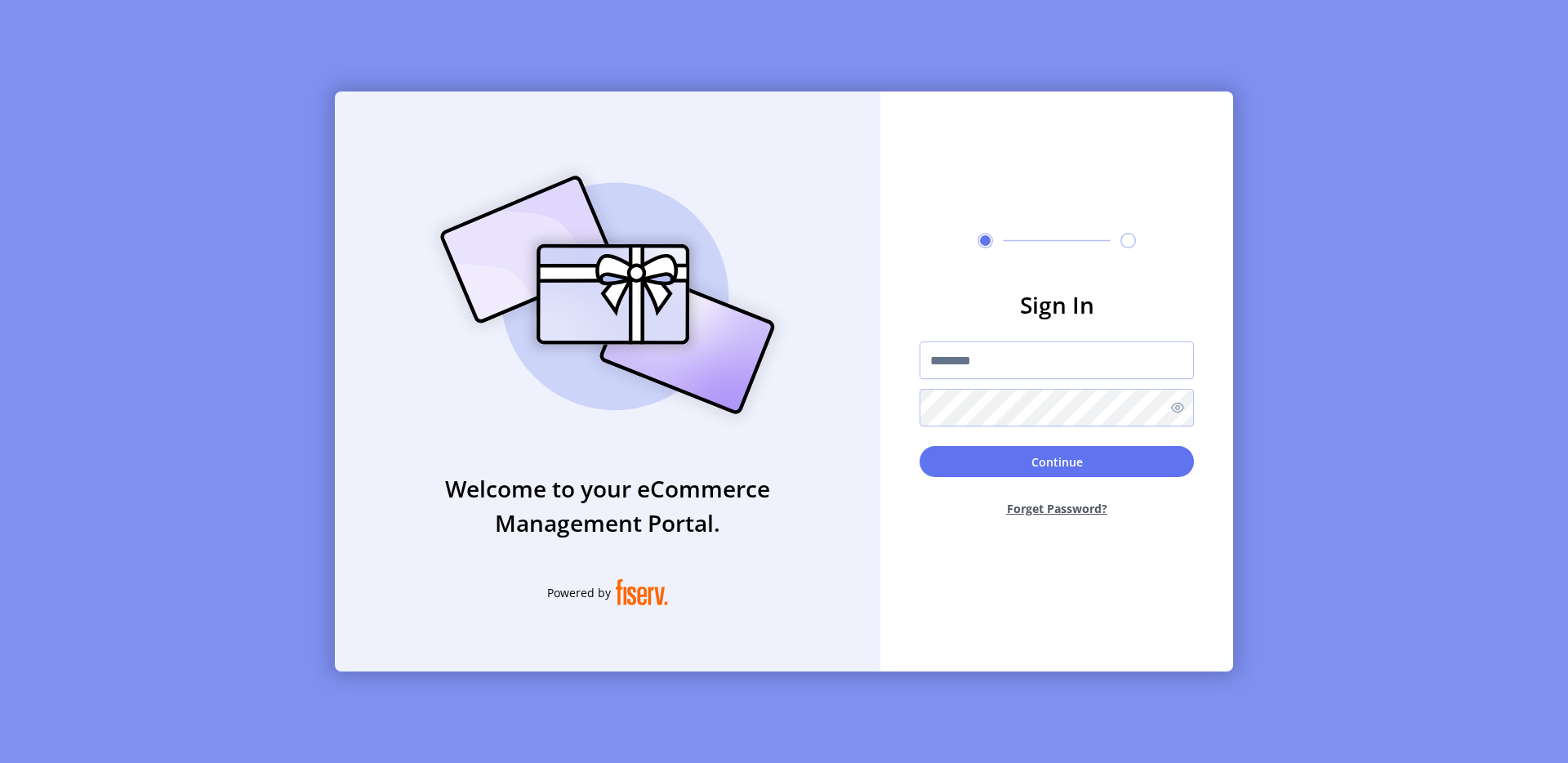 click on "Forget Password?" 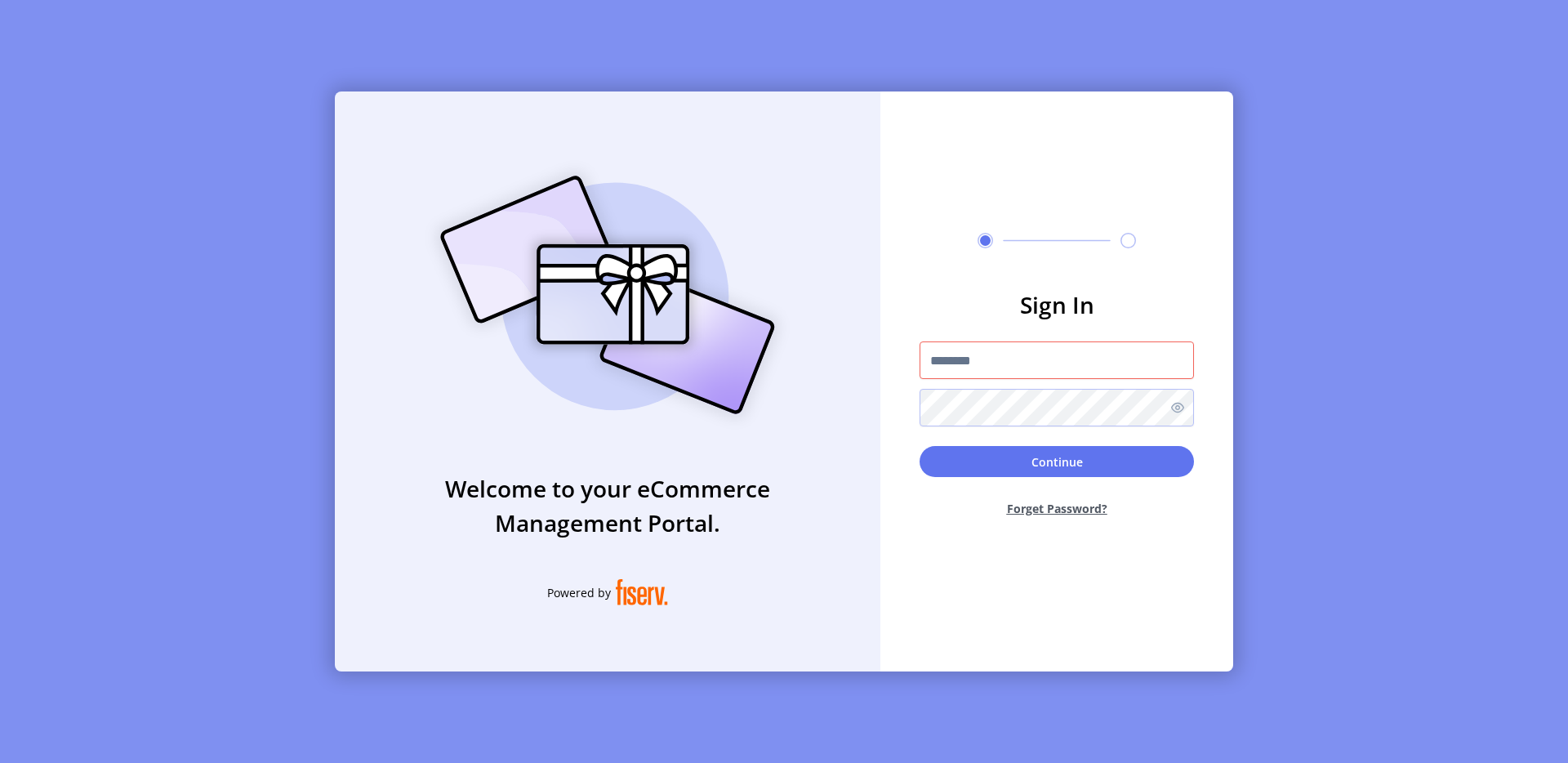 click on "Forget Password?" 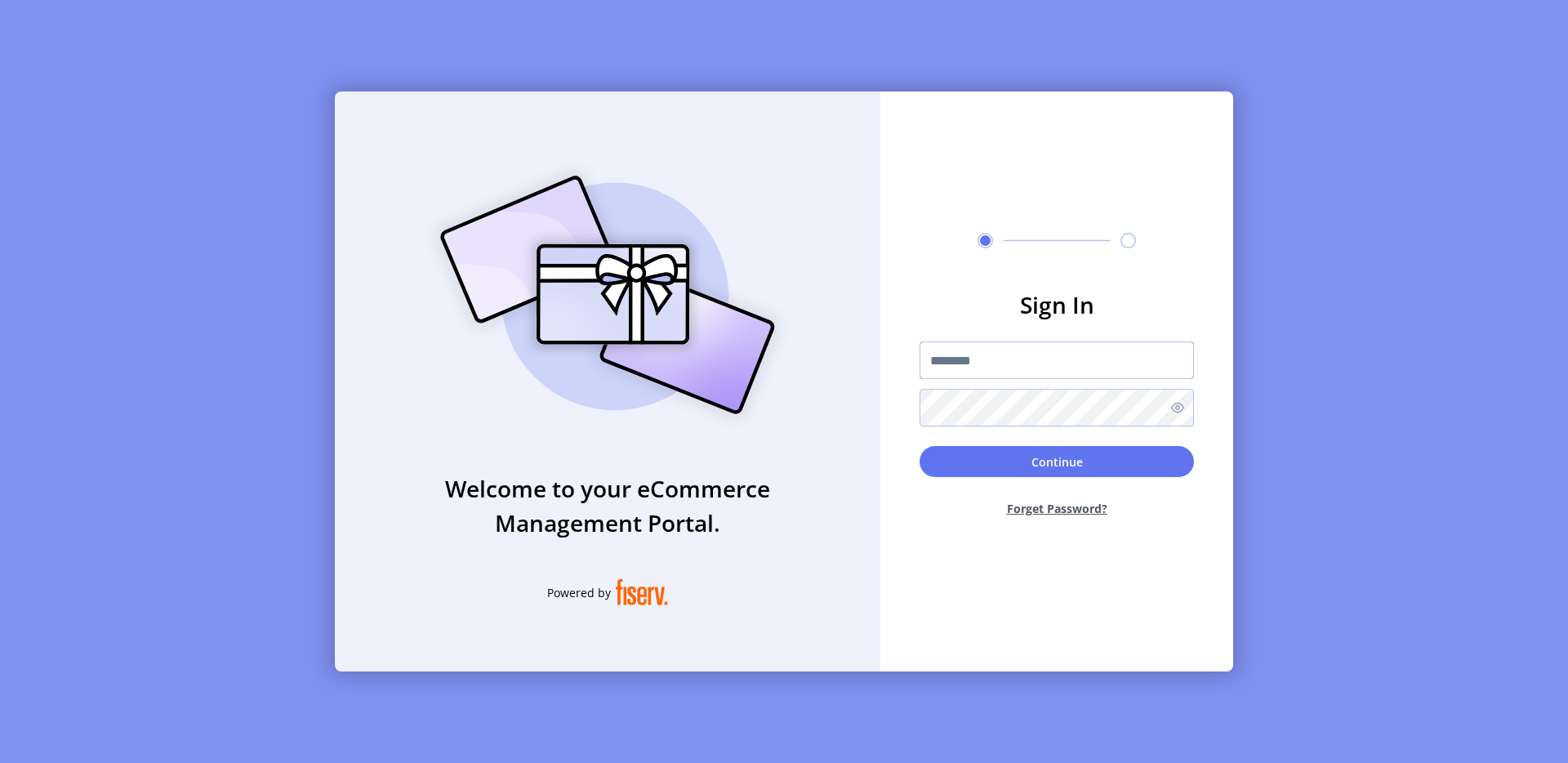 click at bounding box center (1057, 360) 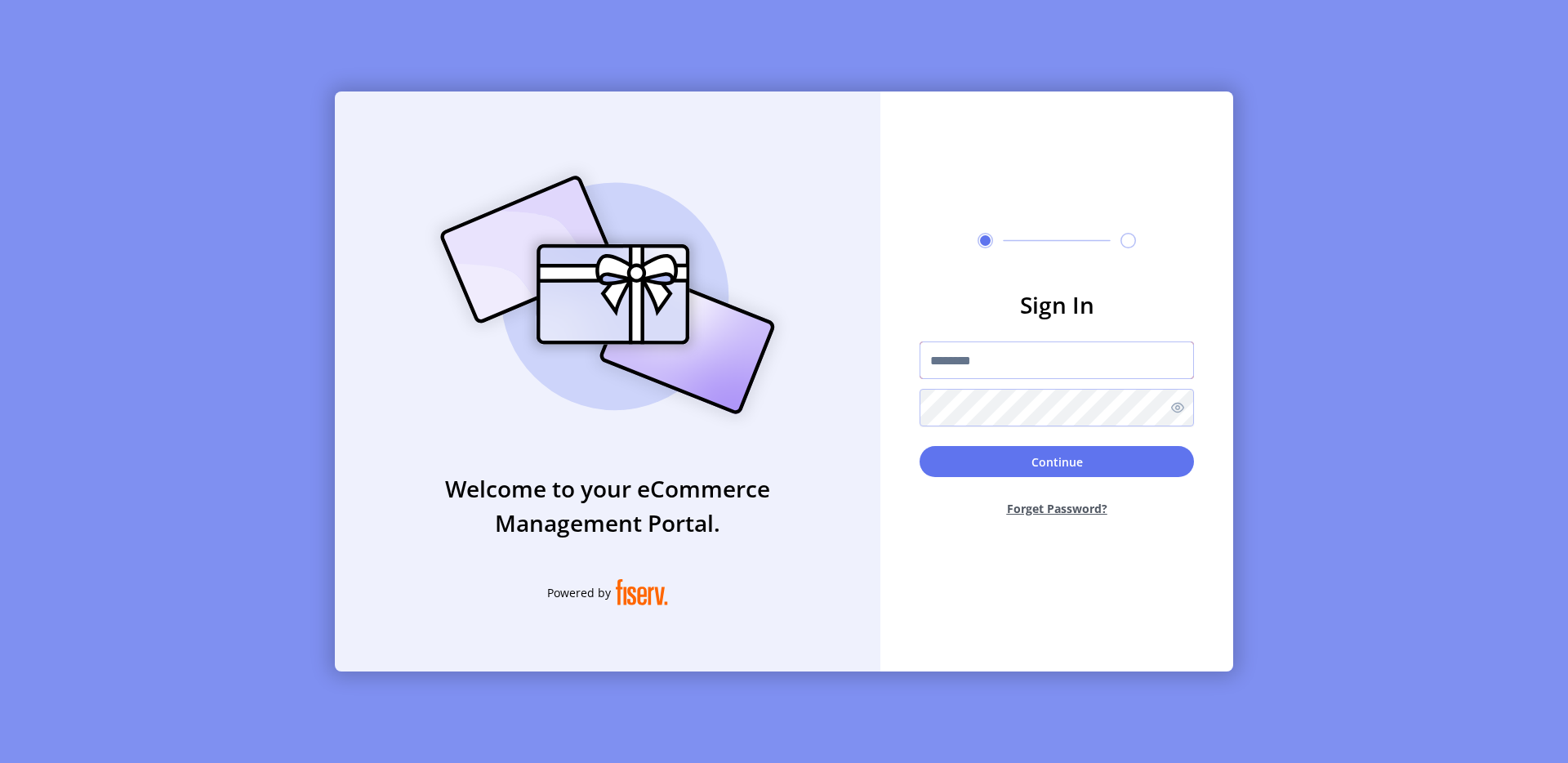 type on "**********" 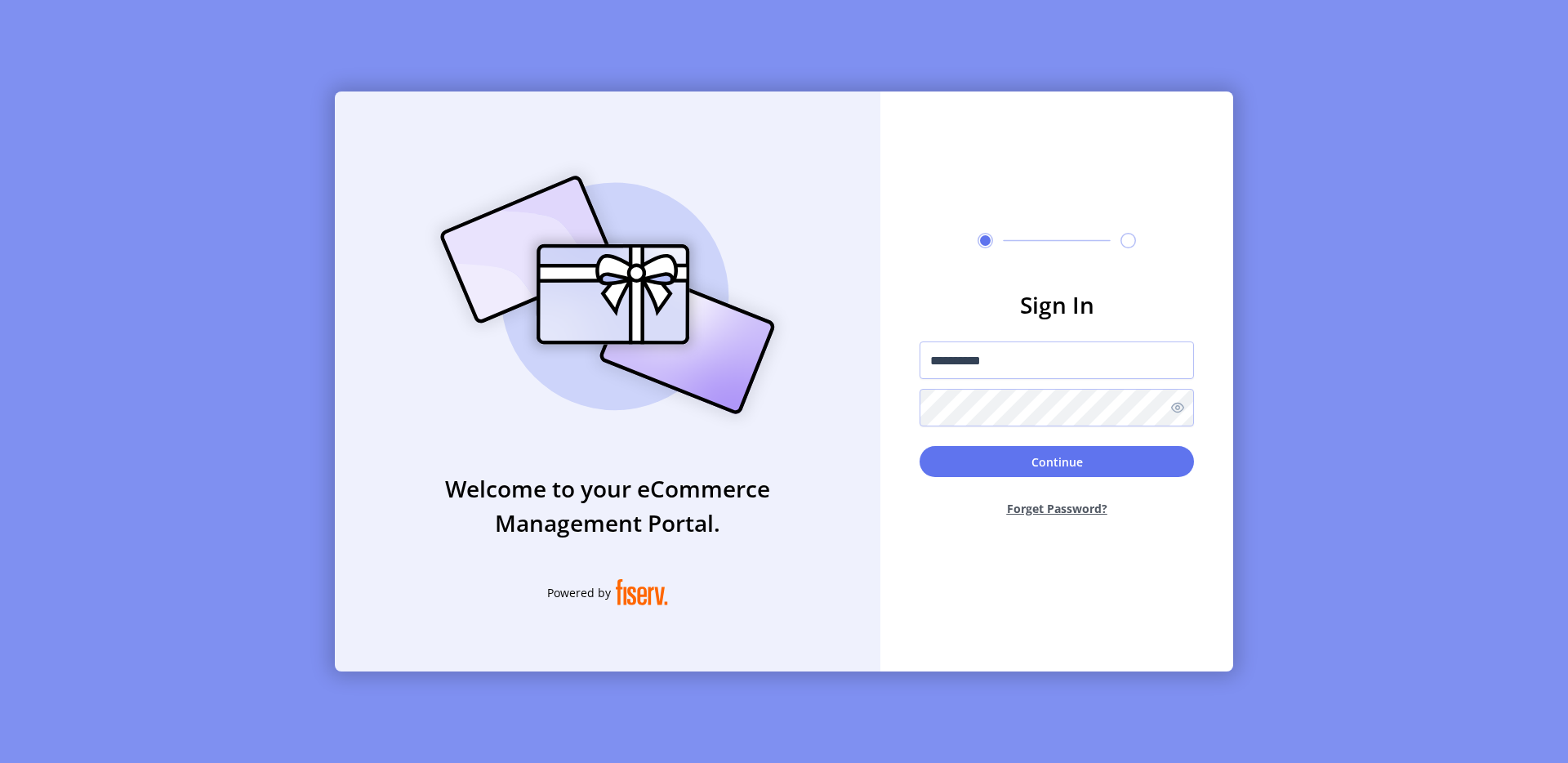 click on "Continue  Forget Password?" 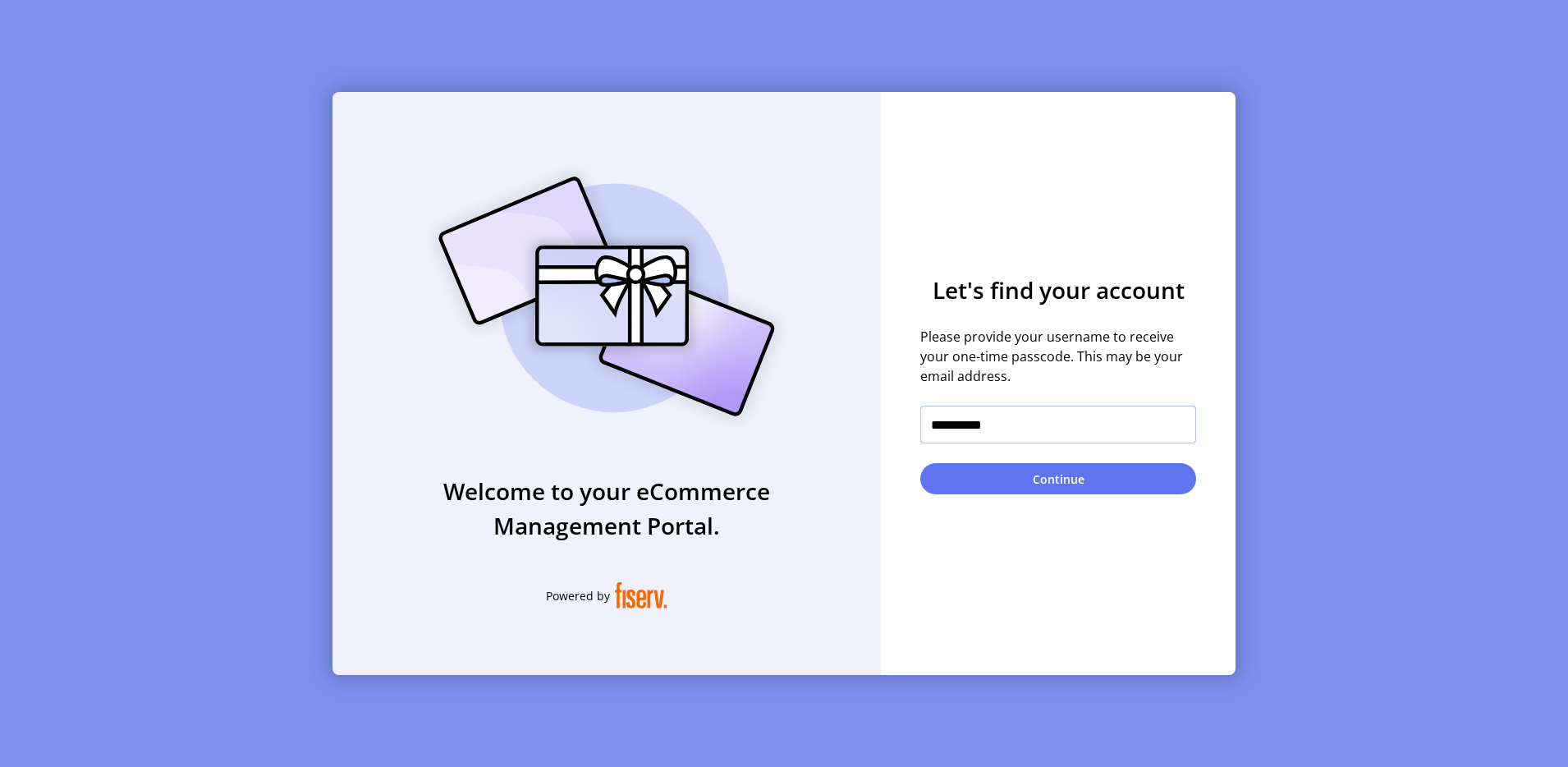 click on "**********" at bounding box center (1058, 425) 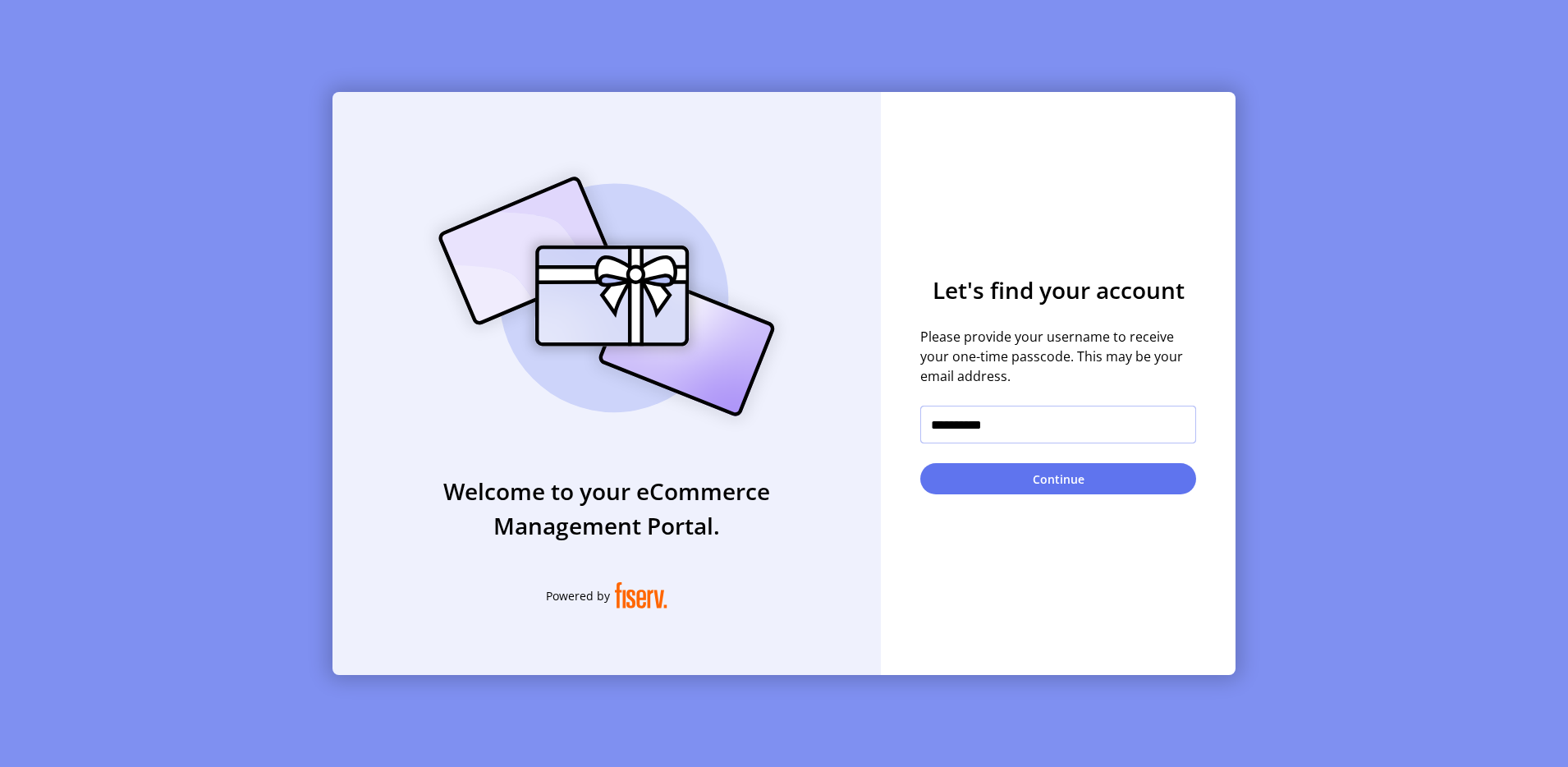 click on "**********" at bounding box center (1058, 425) 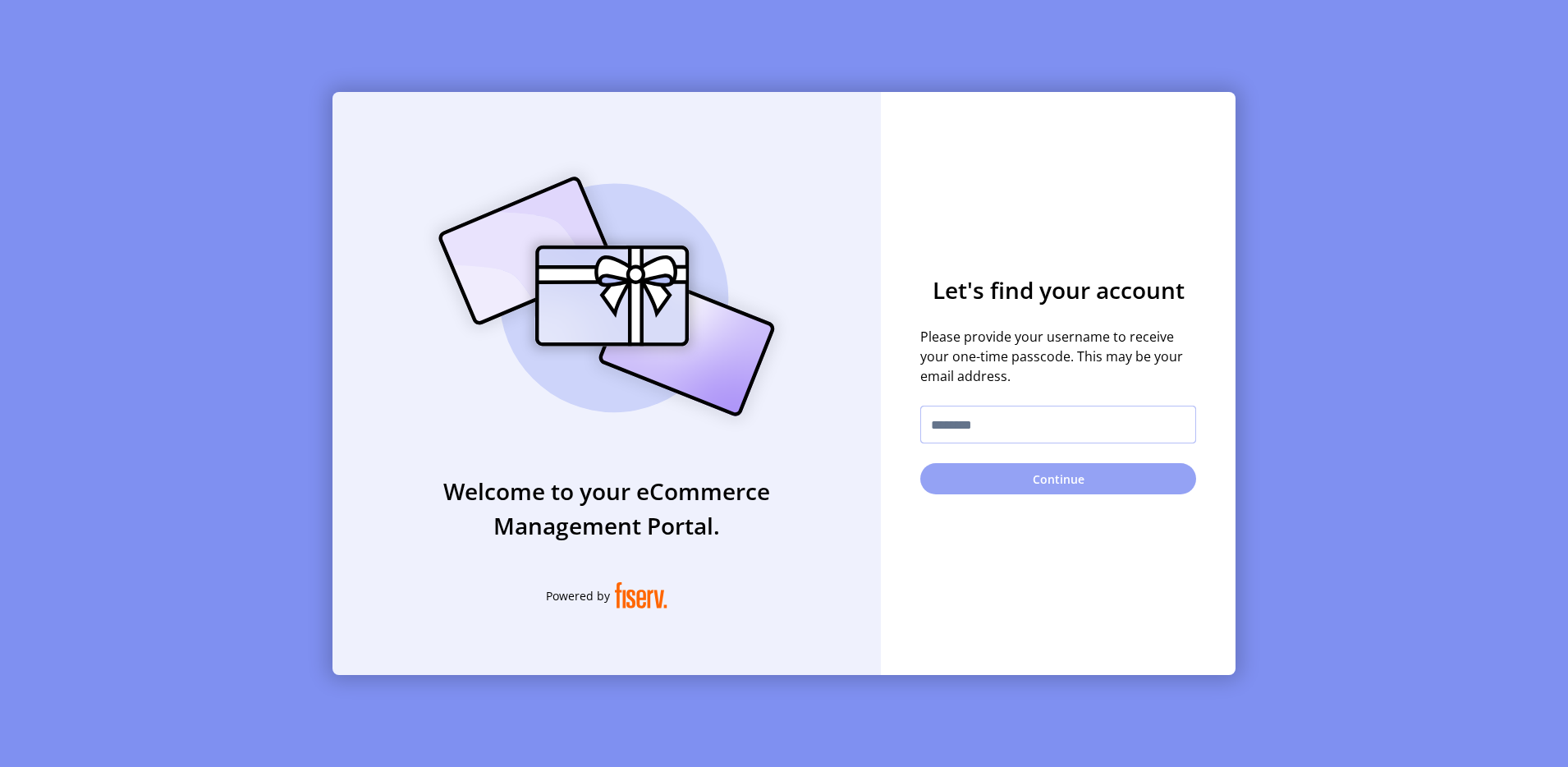 type 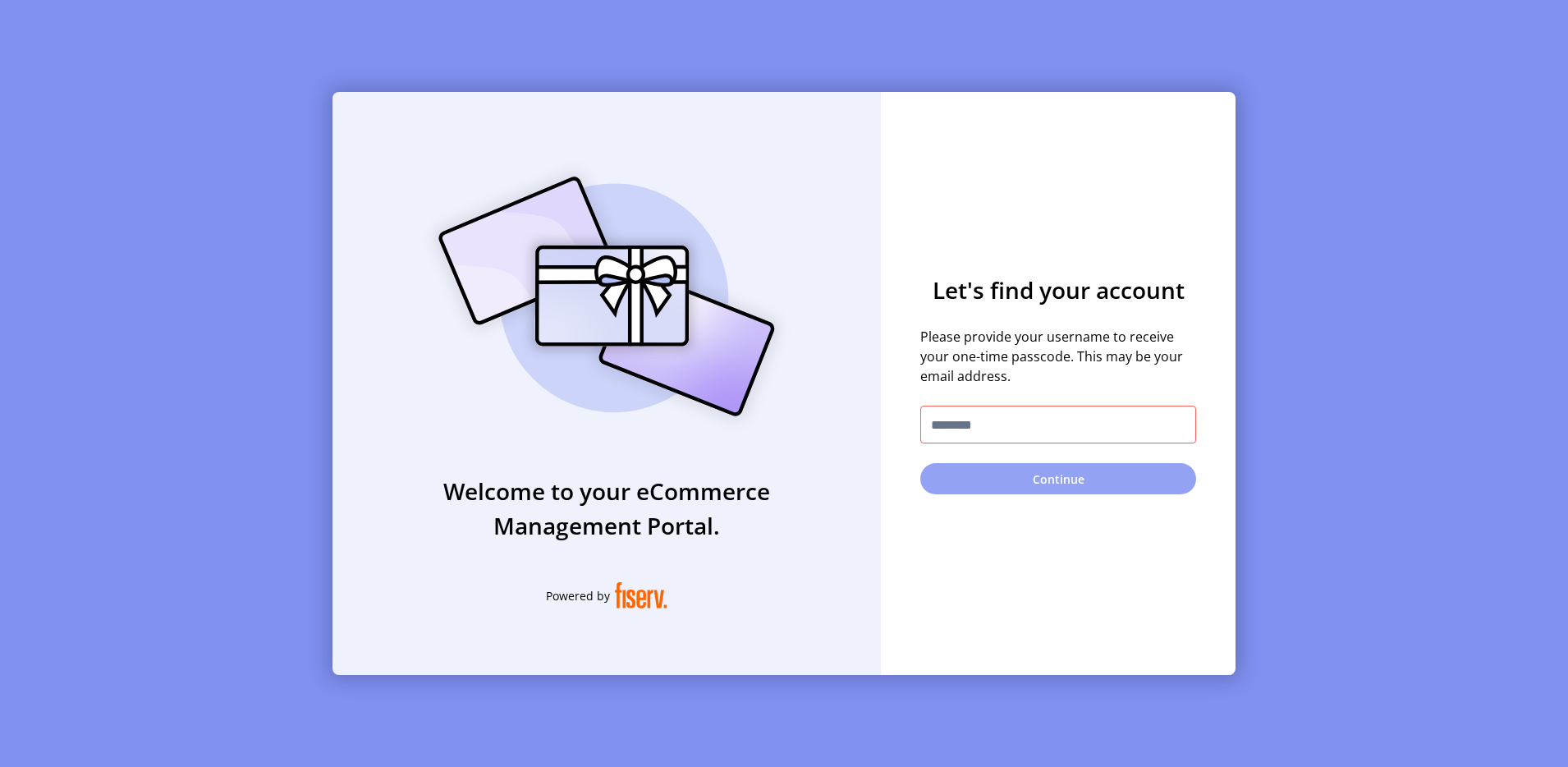 click on "Continue" 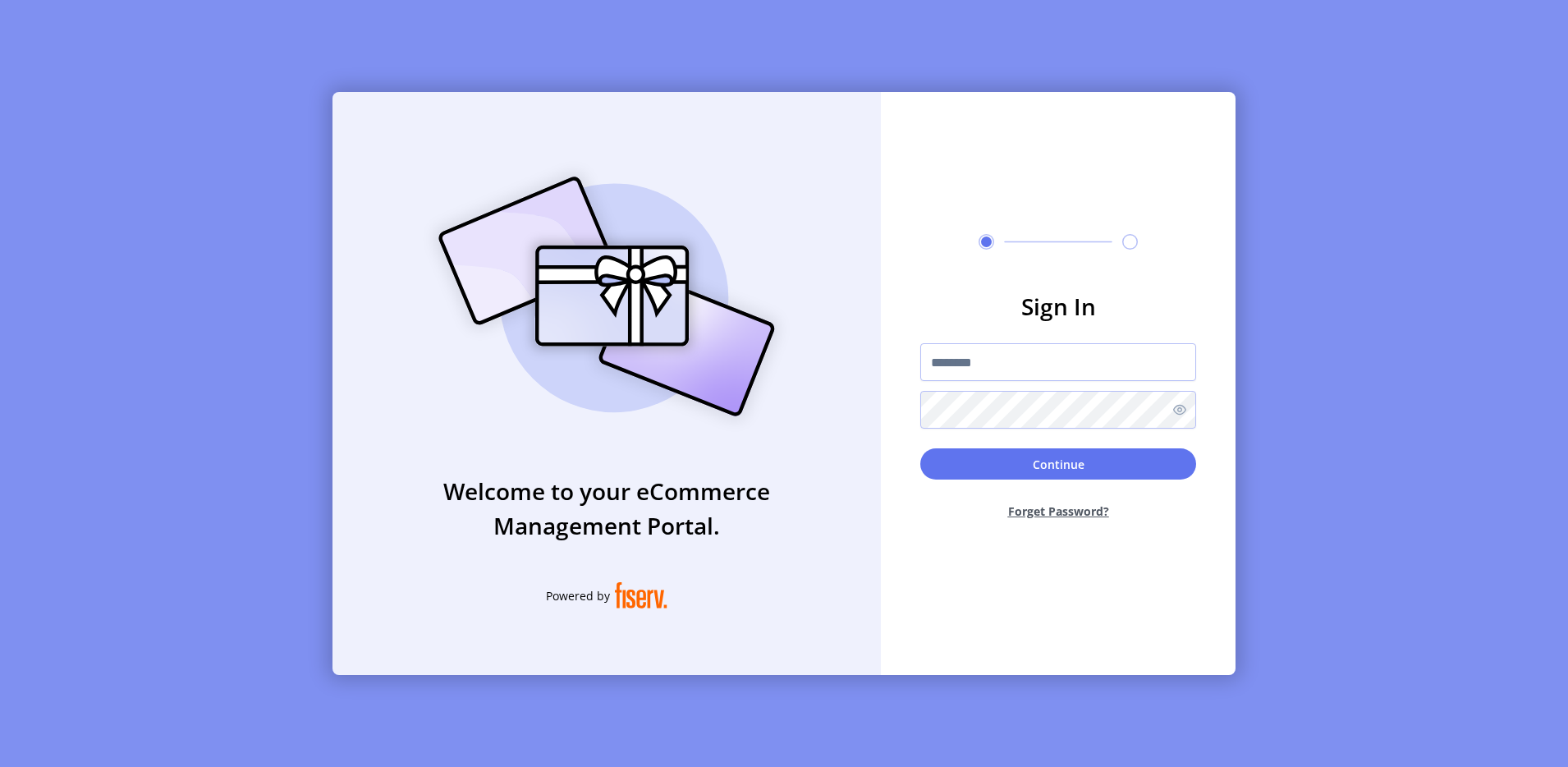 click on "Forget Password?" 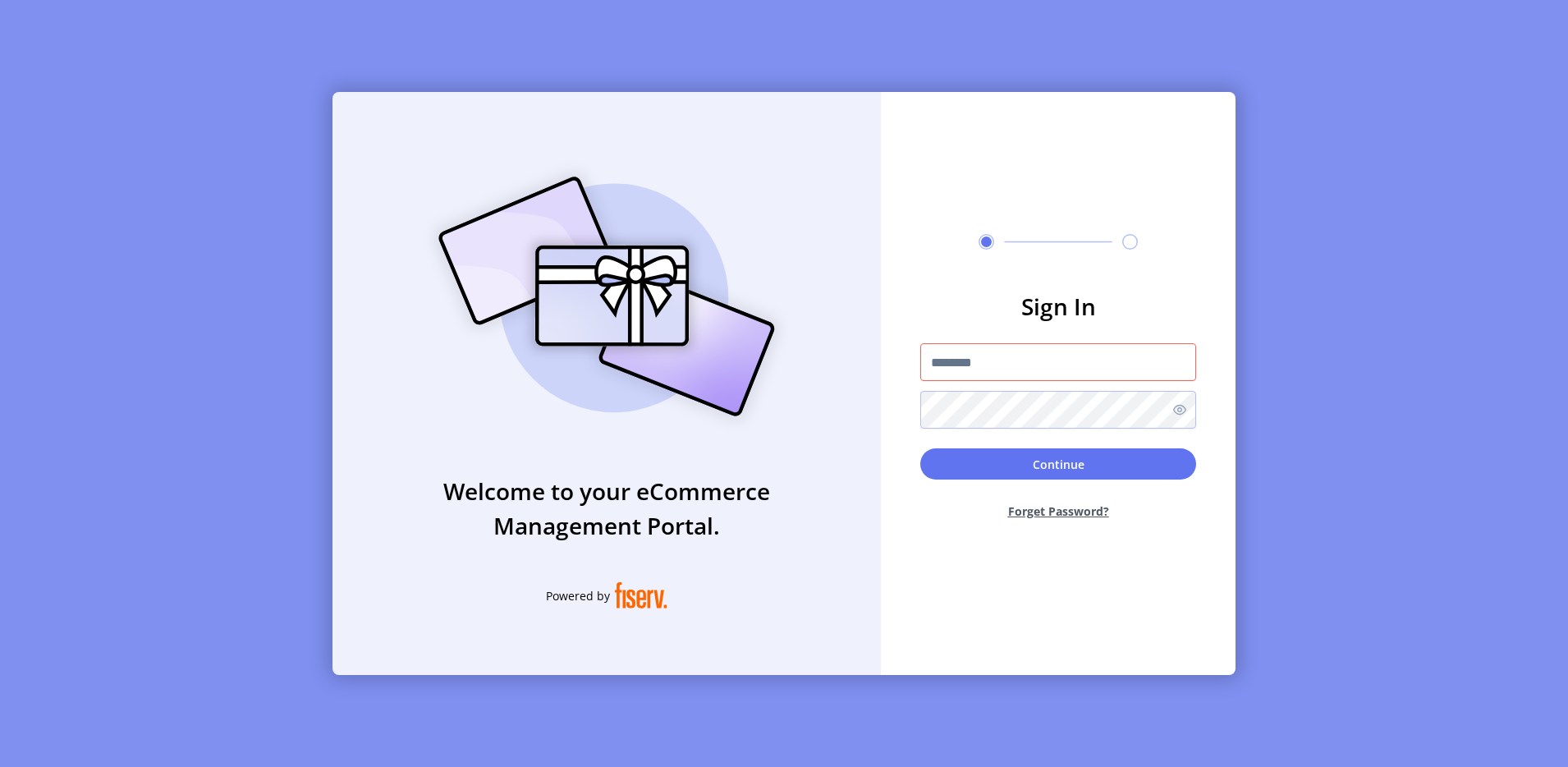 click on "Forget Password?" 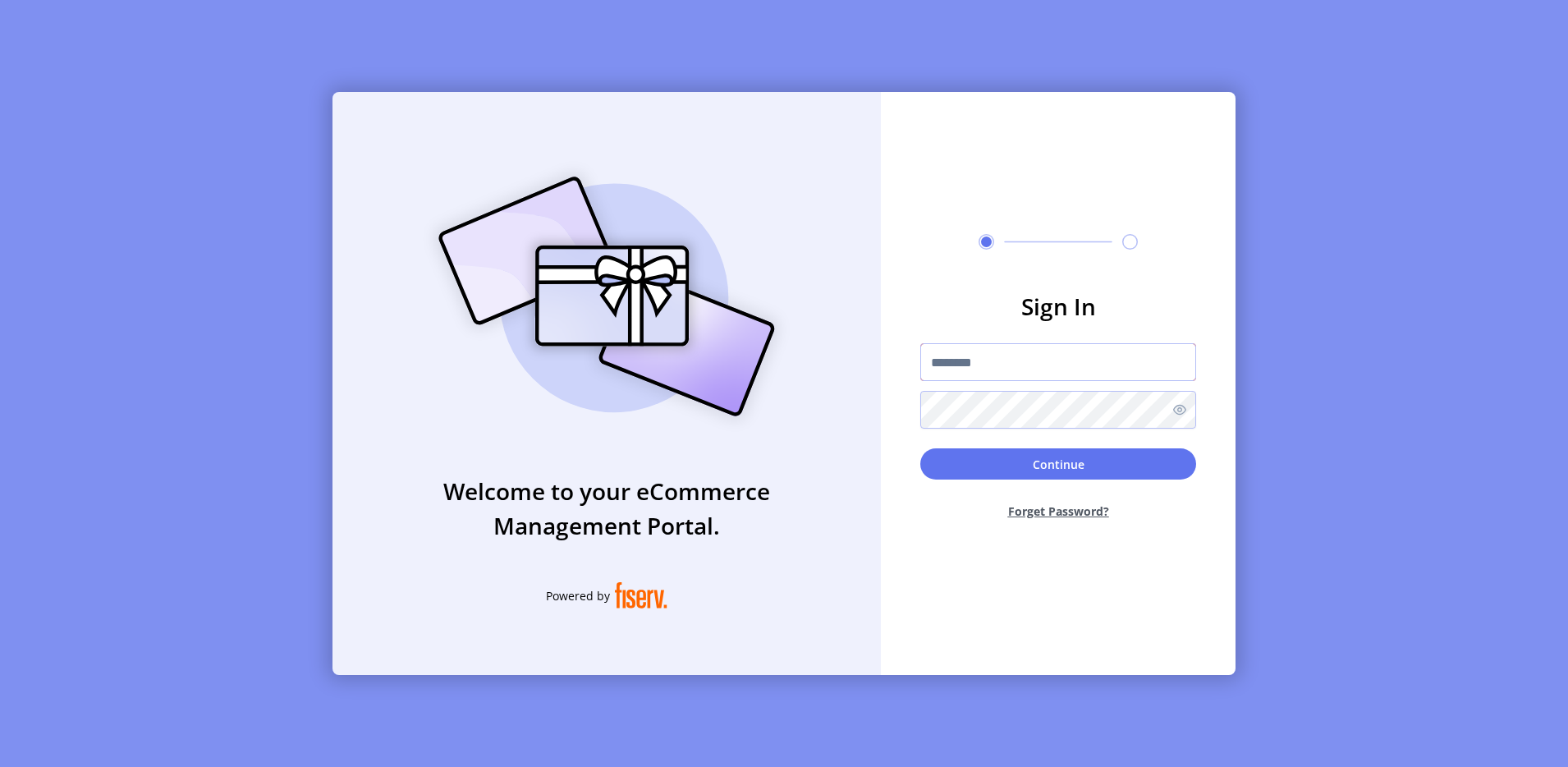 click at bounding box center (1058, 362) 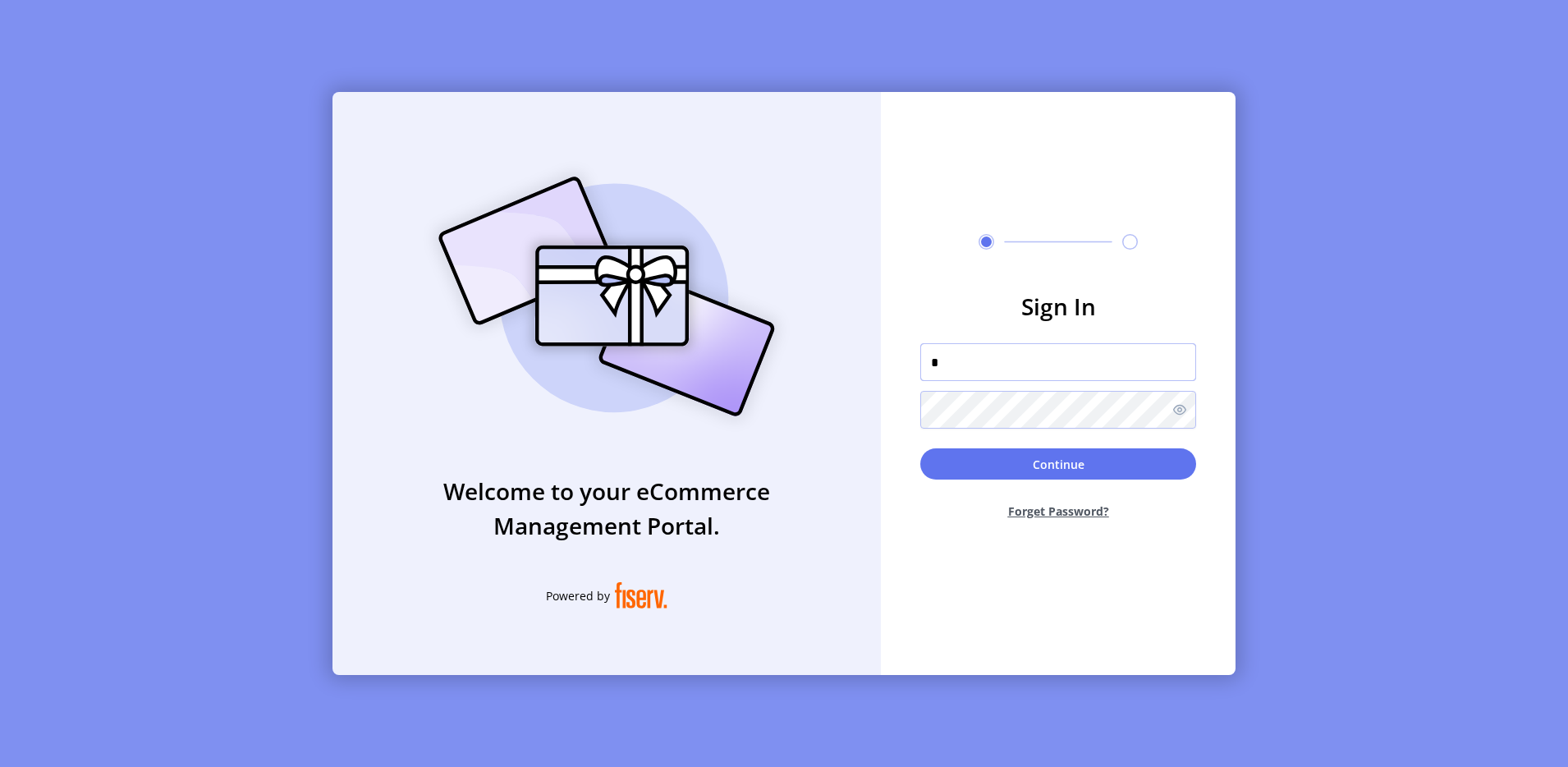 type on "*" 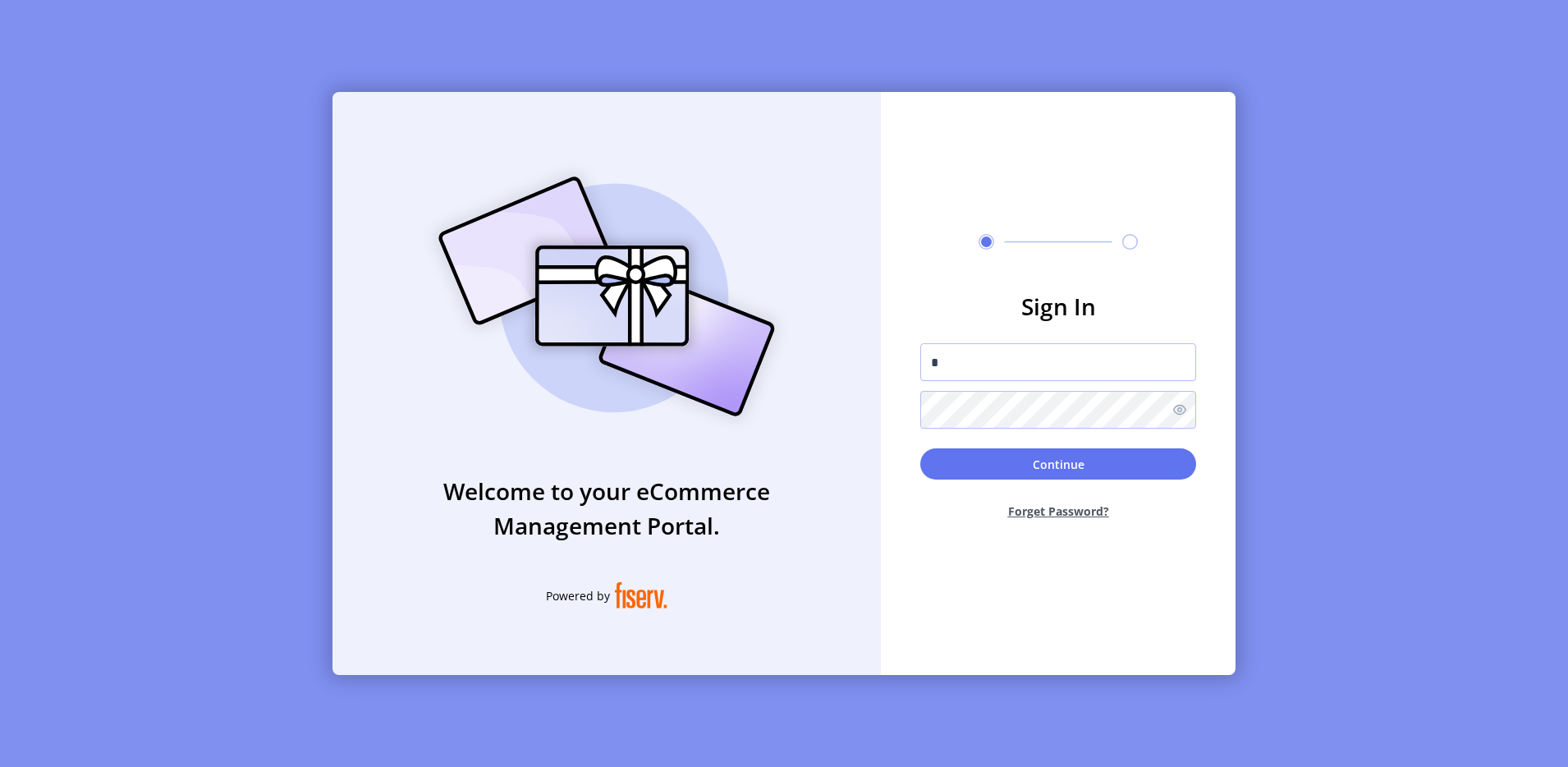 click on "Forget Password?" 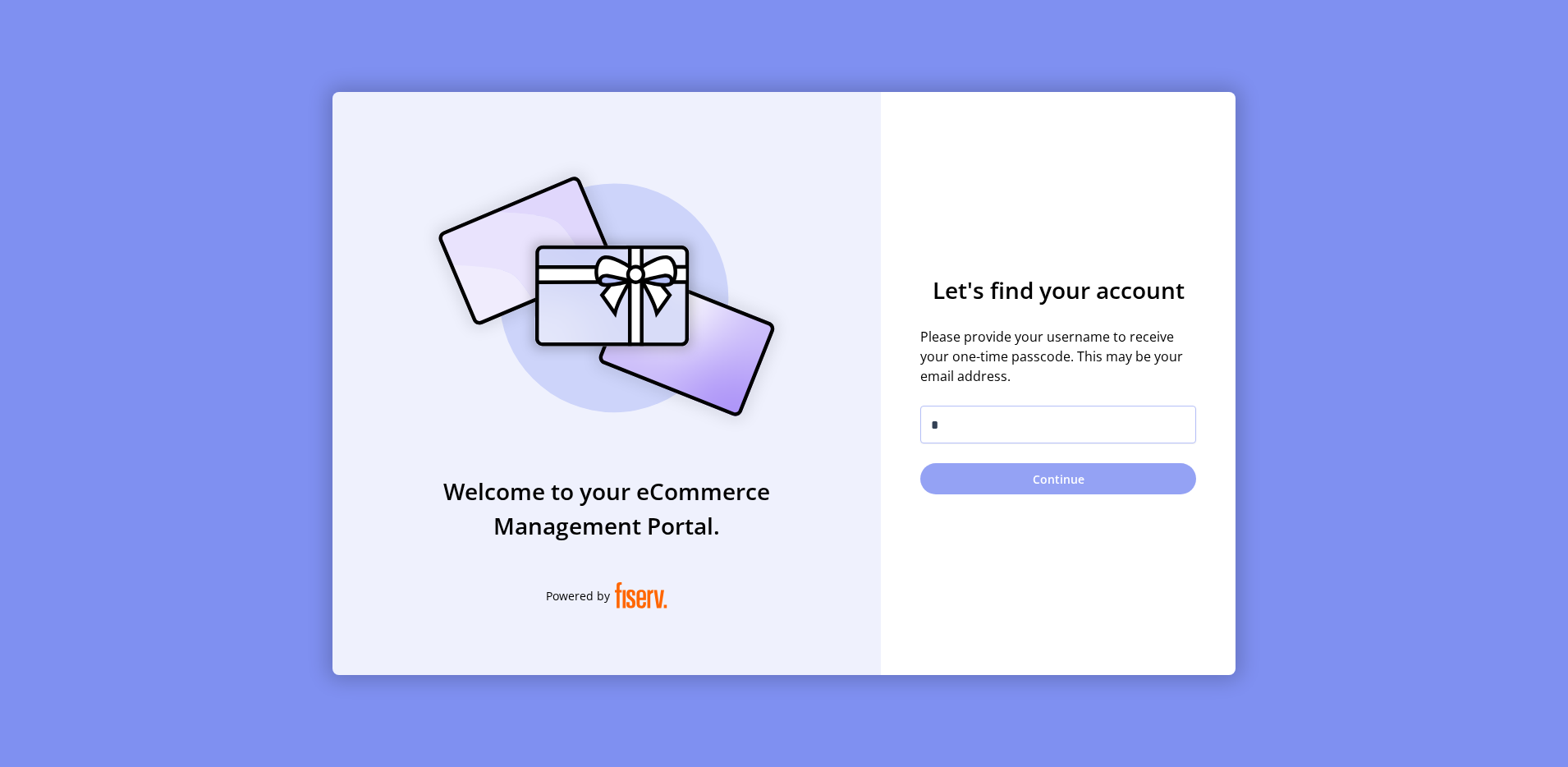 click on "Continue" 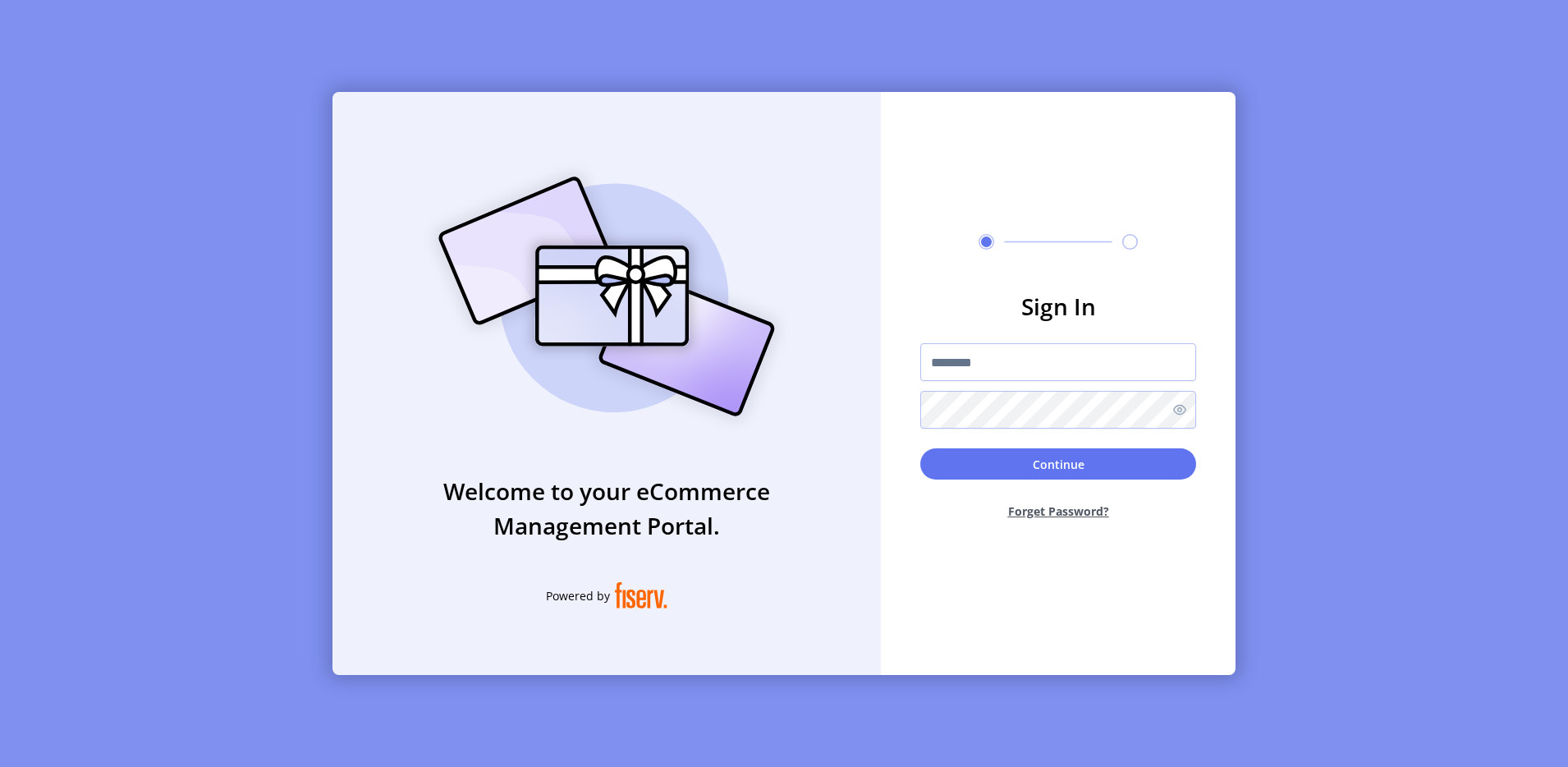 click on "Sign In  Continue  Forget Password?" 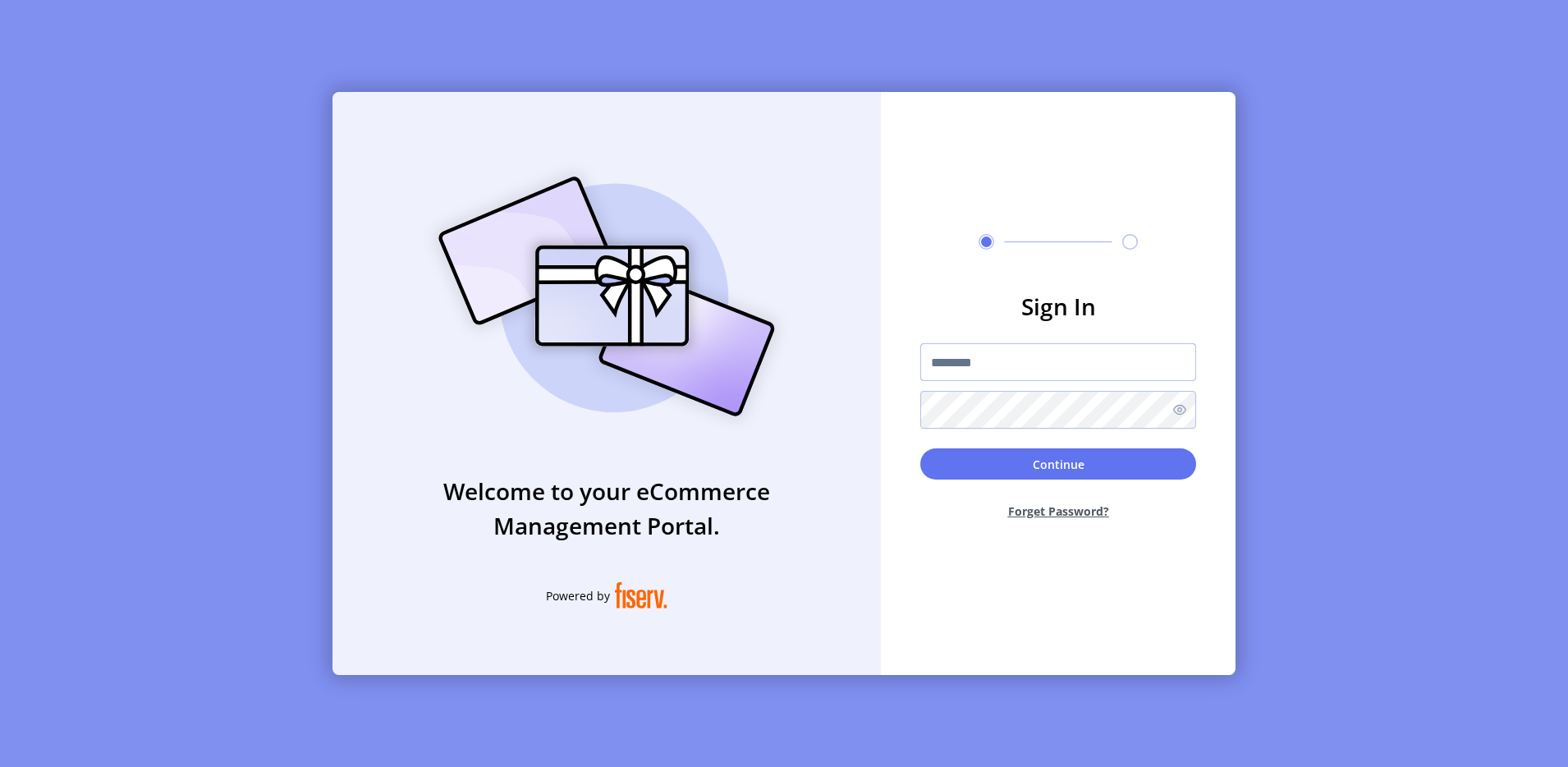 click at bounding box center [1058, 362] 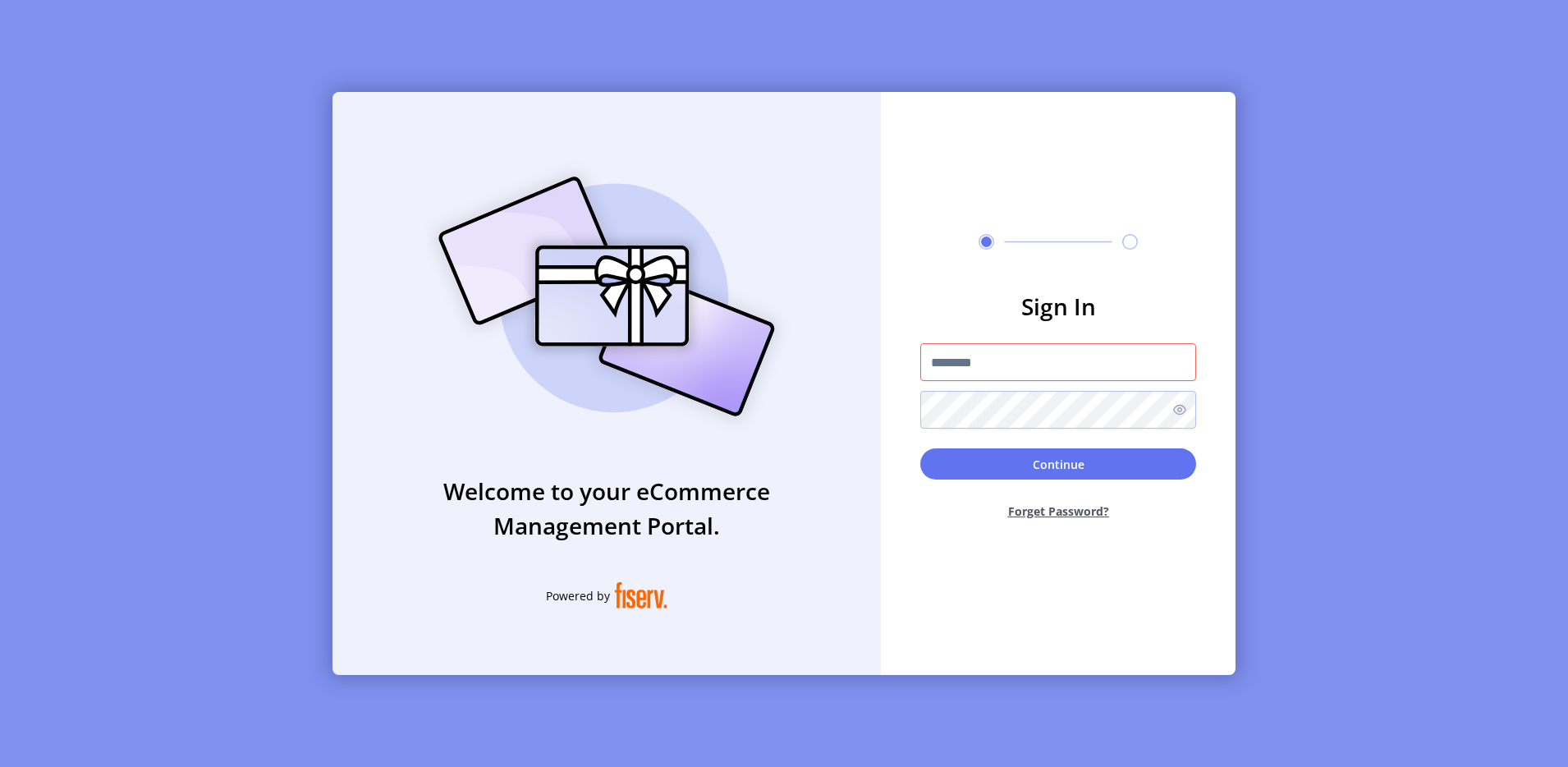 type on "**********" 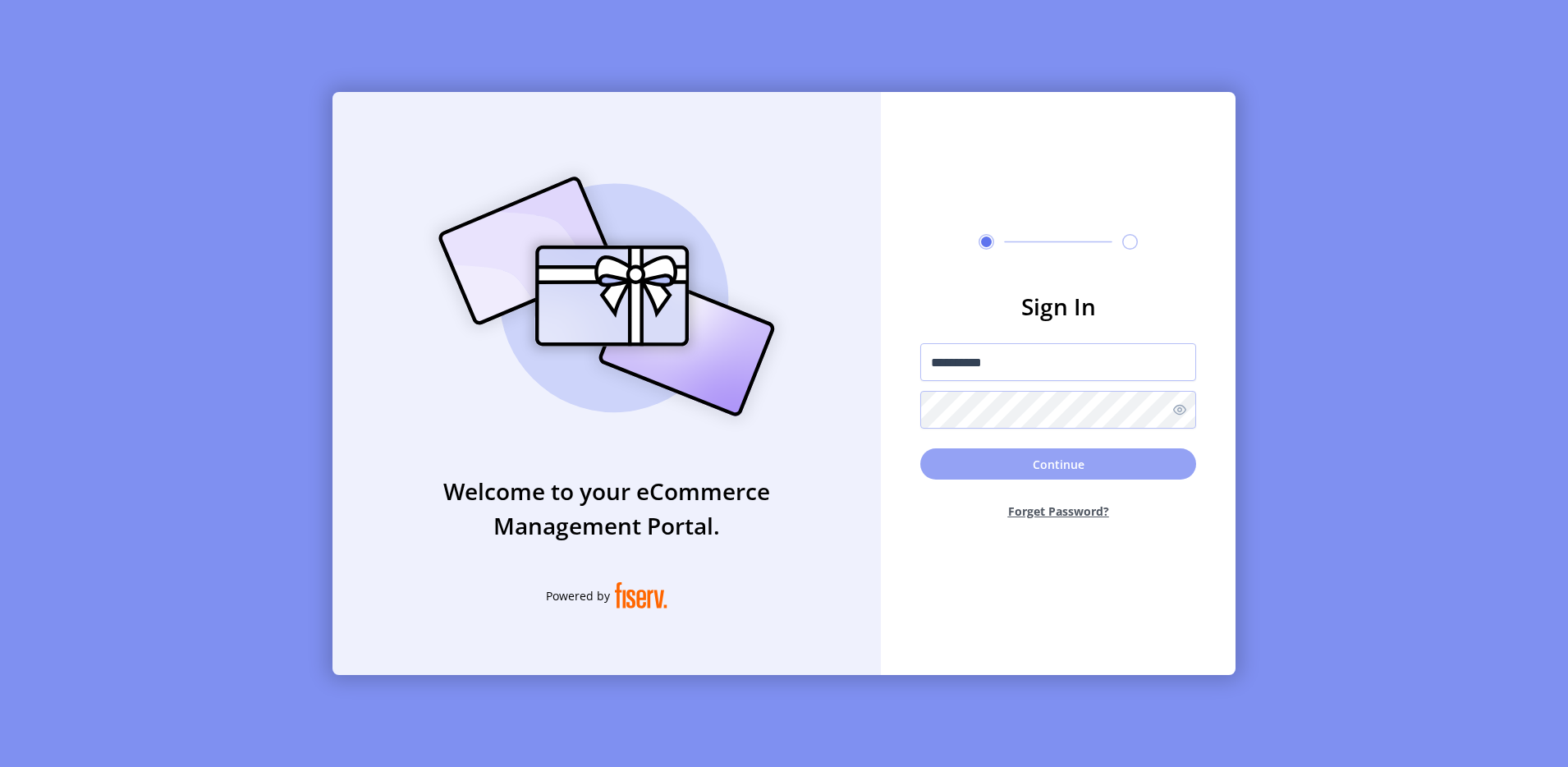 click on "Continue" 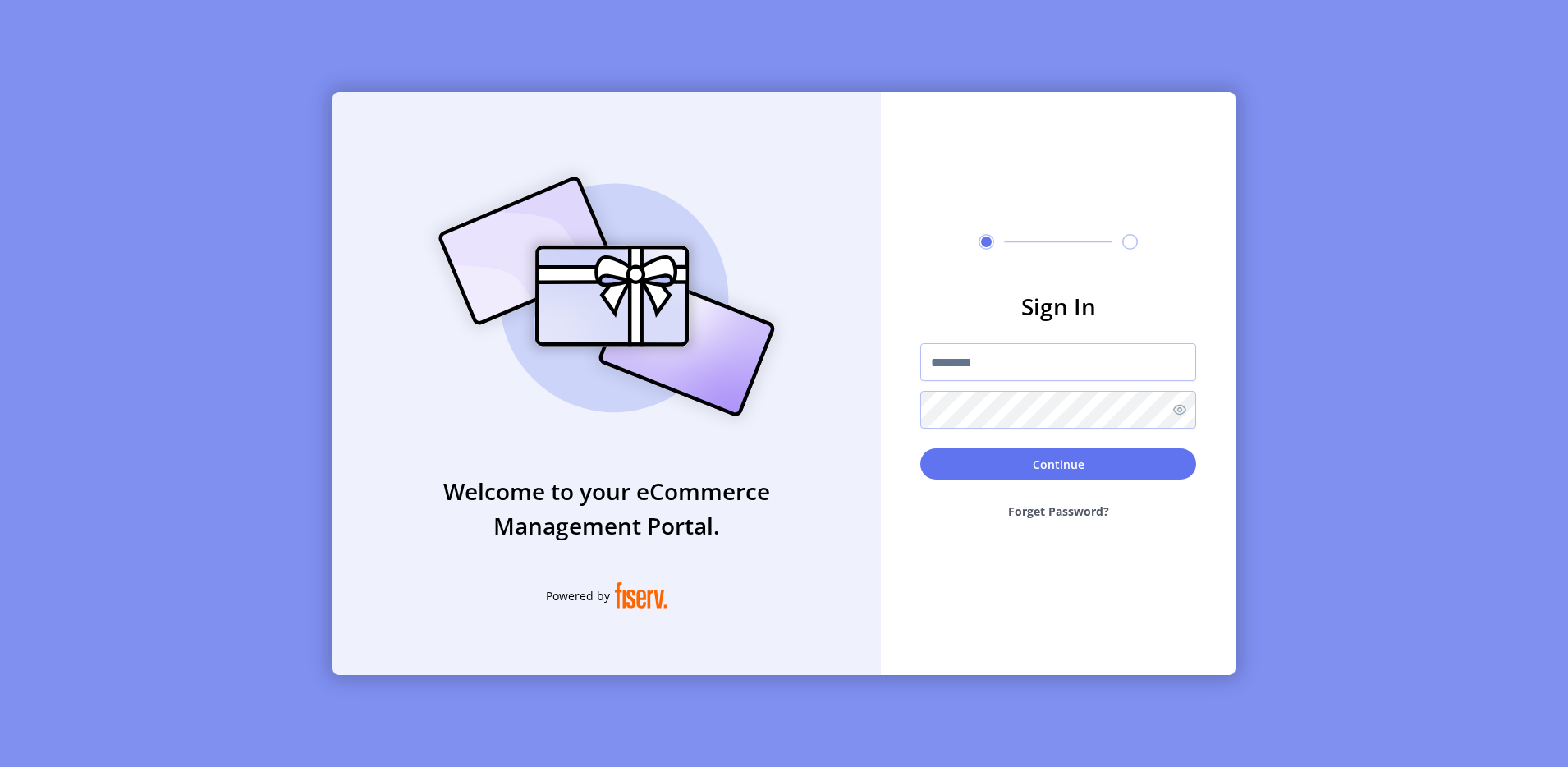 click on "Forget Password?" 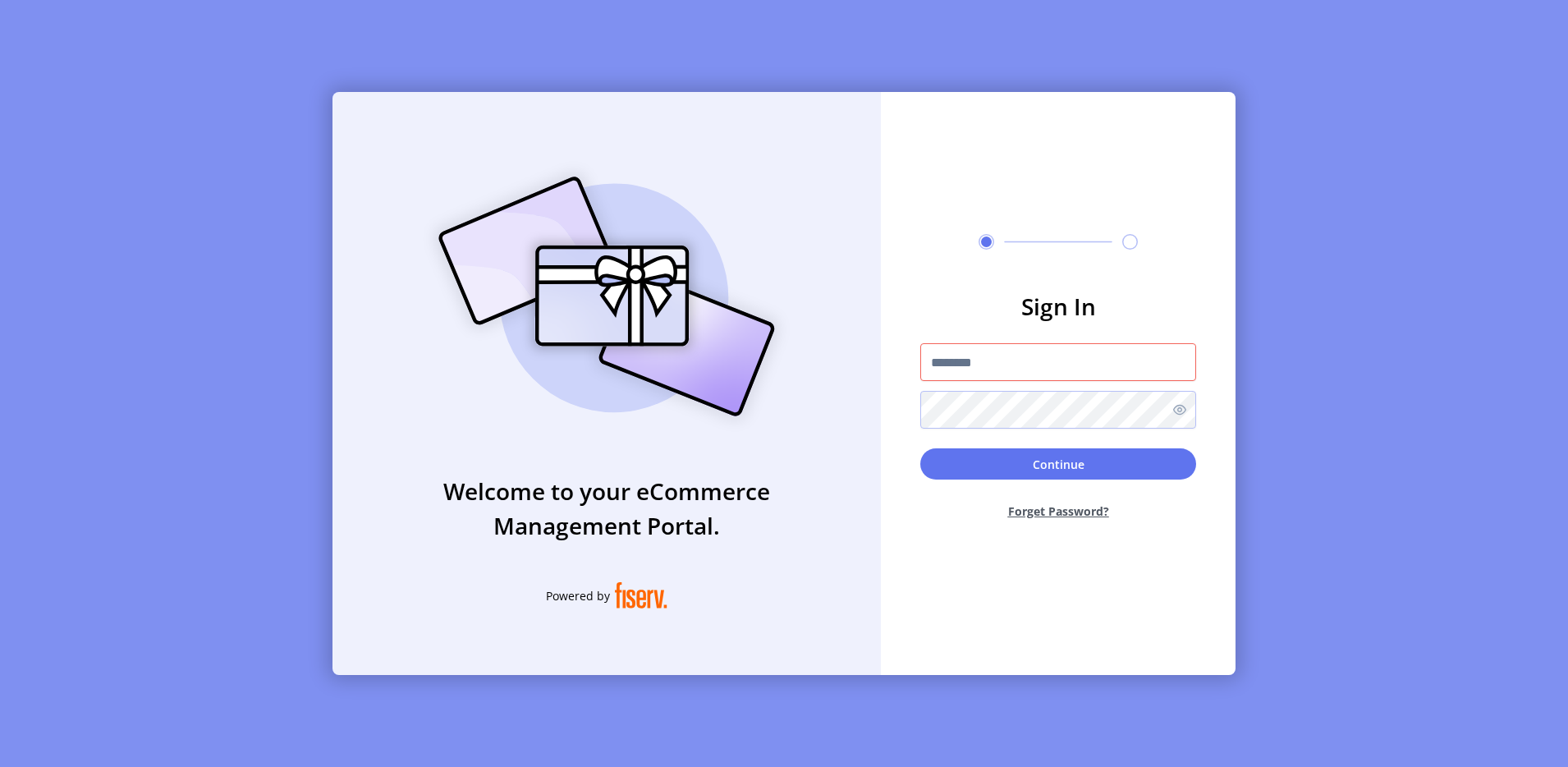 type 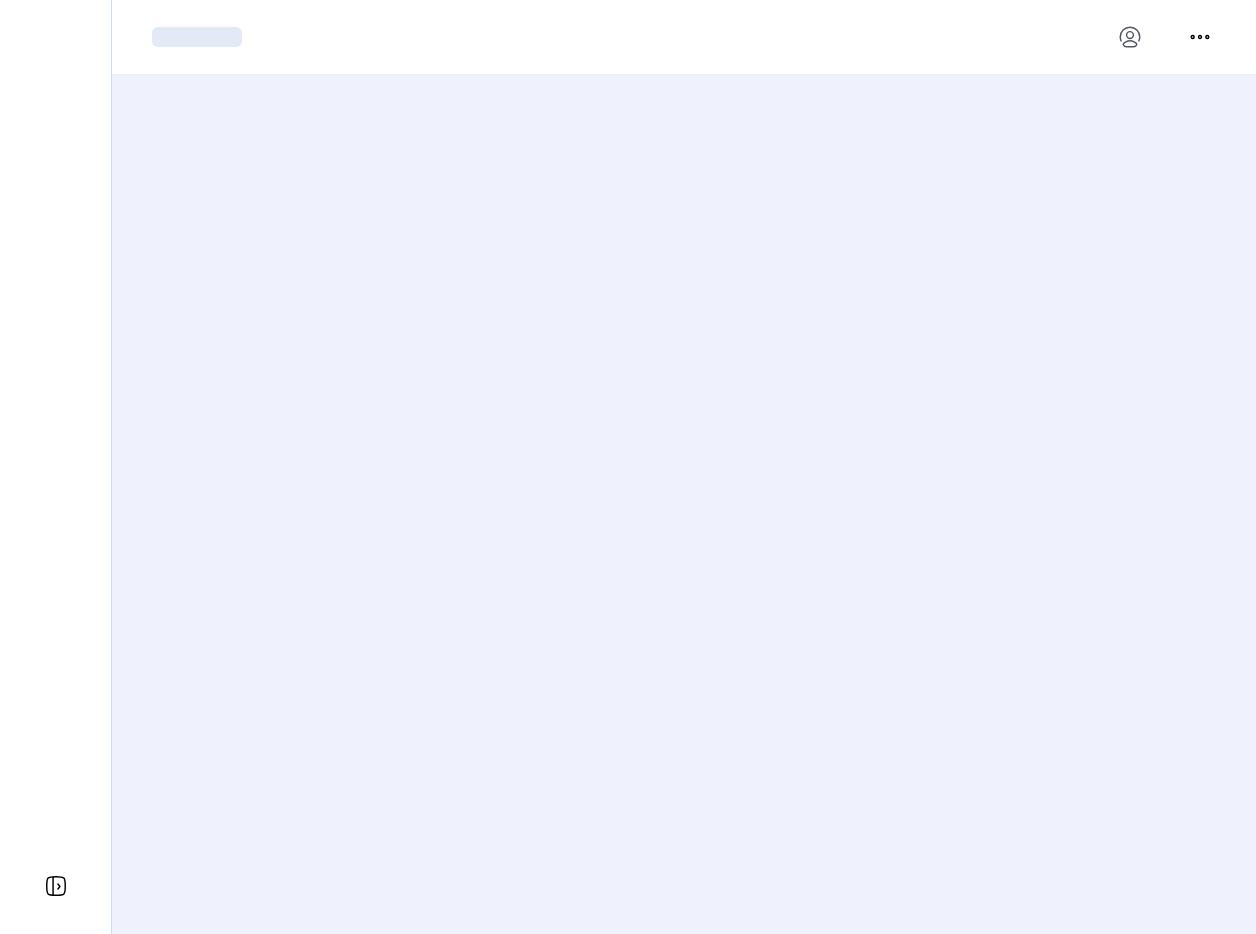 scroll, scrollTop: 0, scrollLeft: 0, axis: both 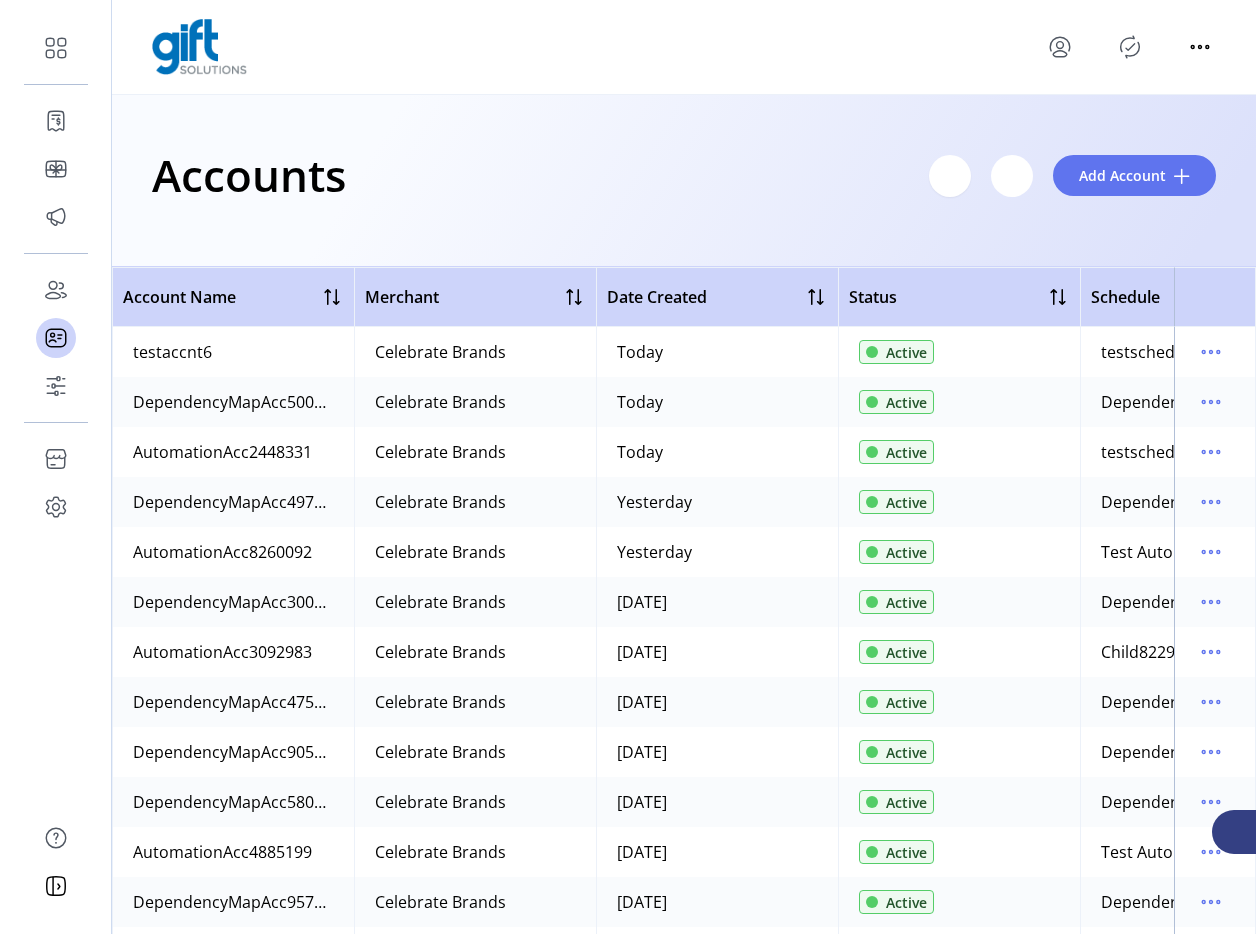 click 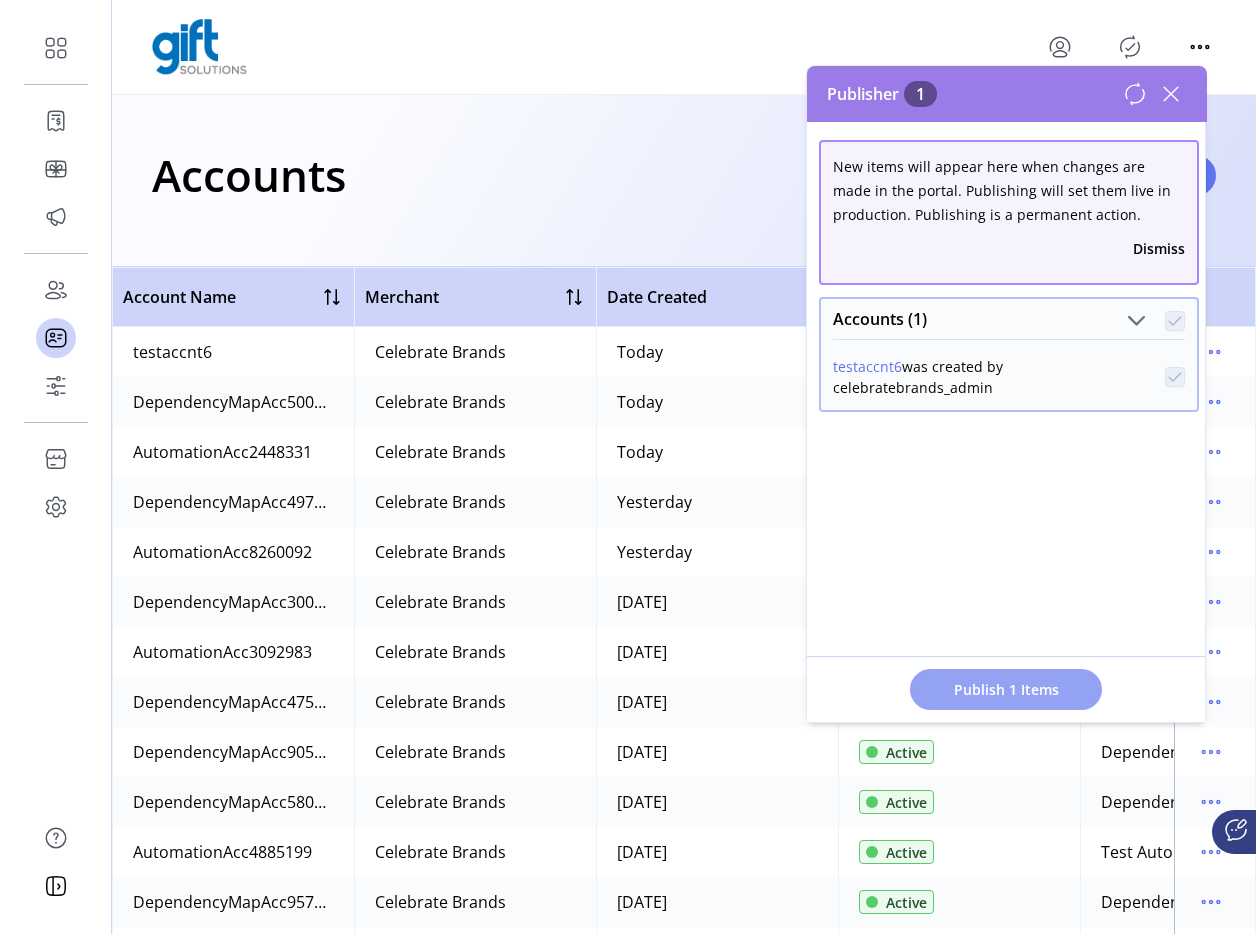 click on "Publish 1 Items" at bounding box center [1006, 689] 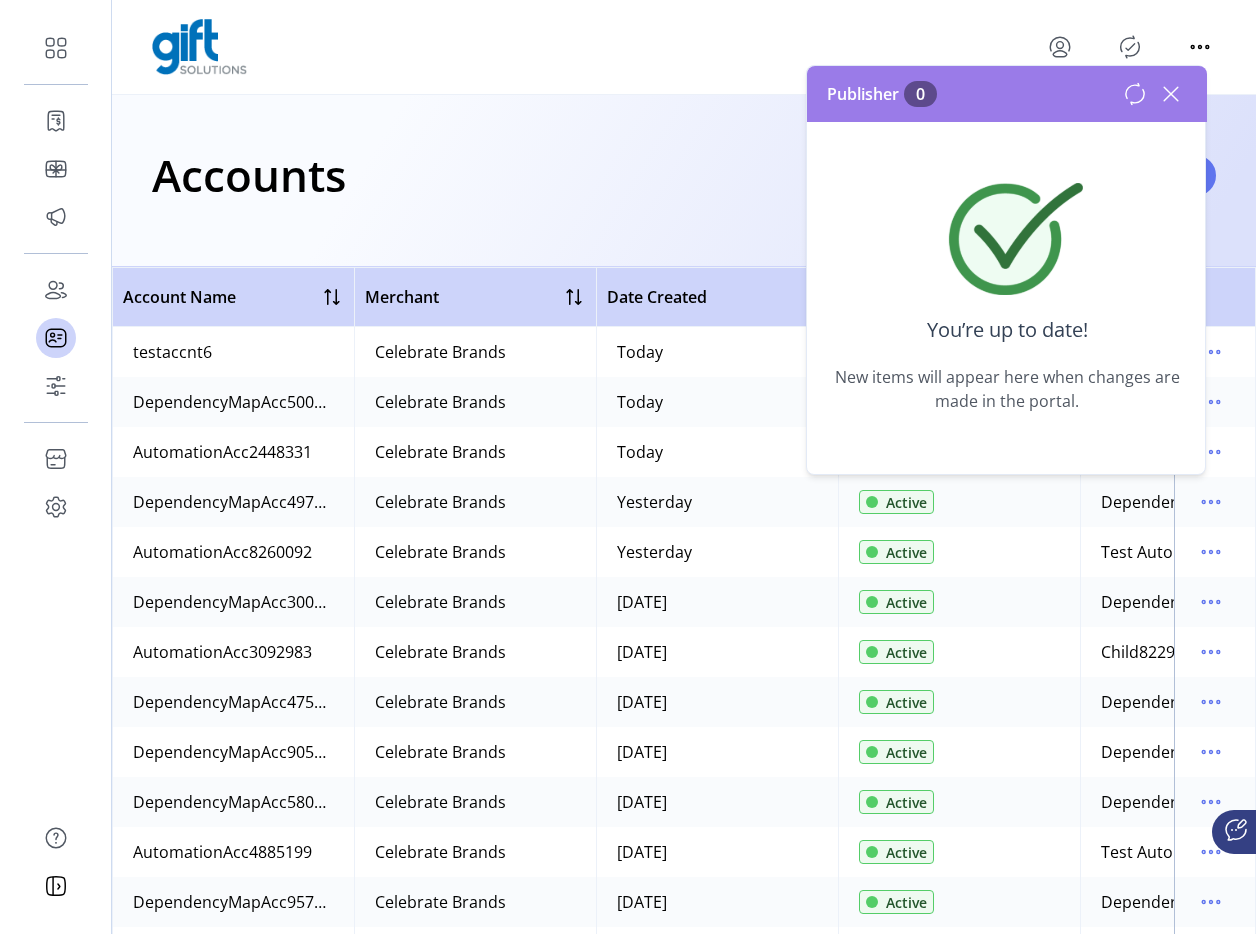 click 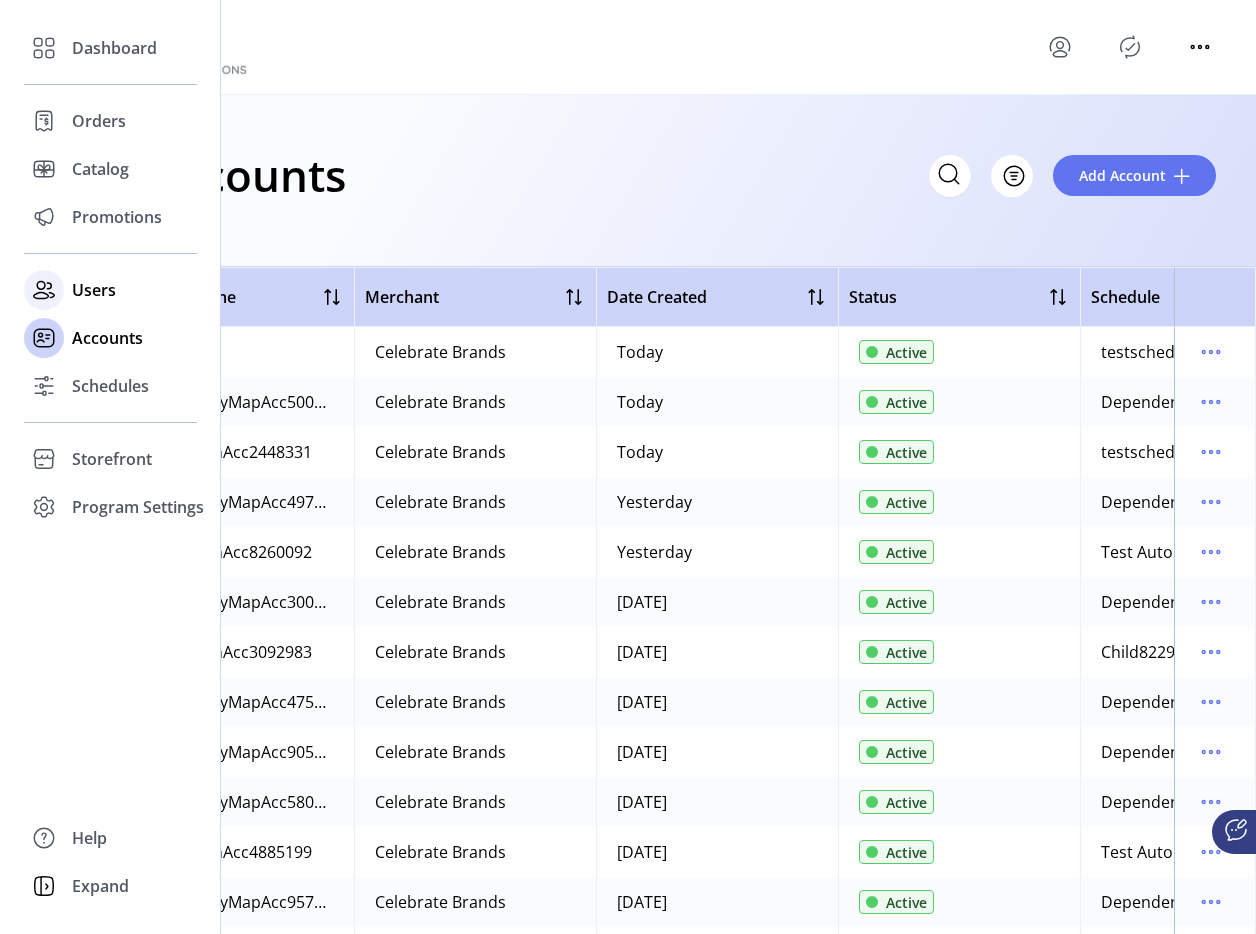 click on "Users" 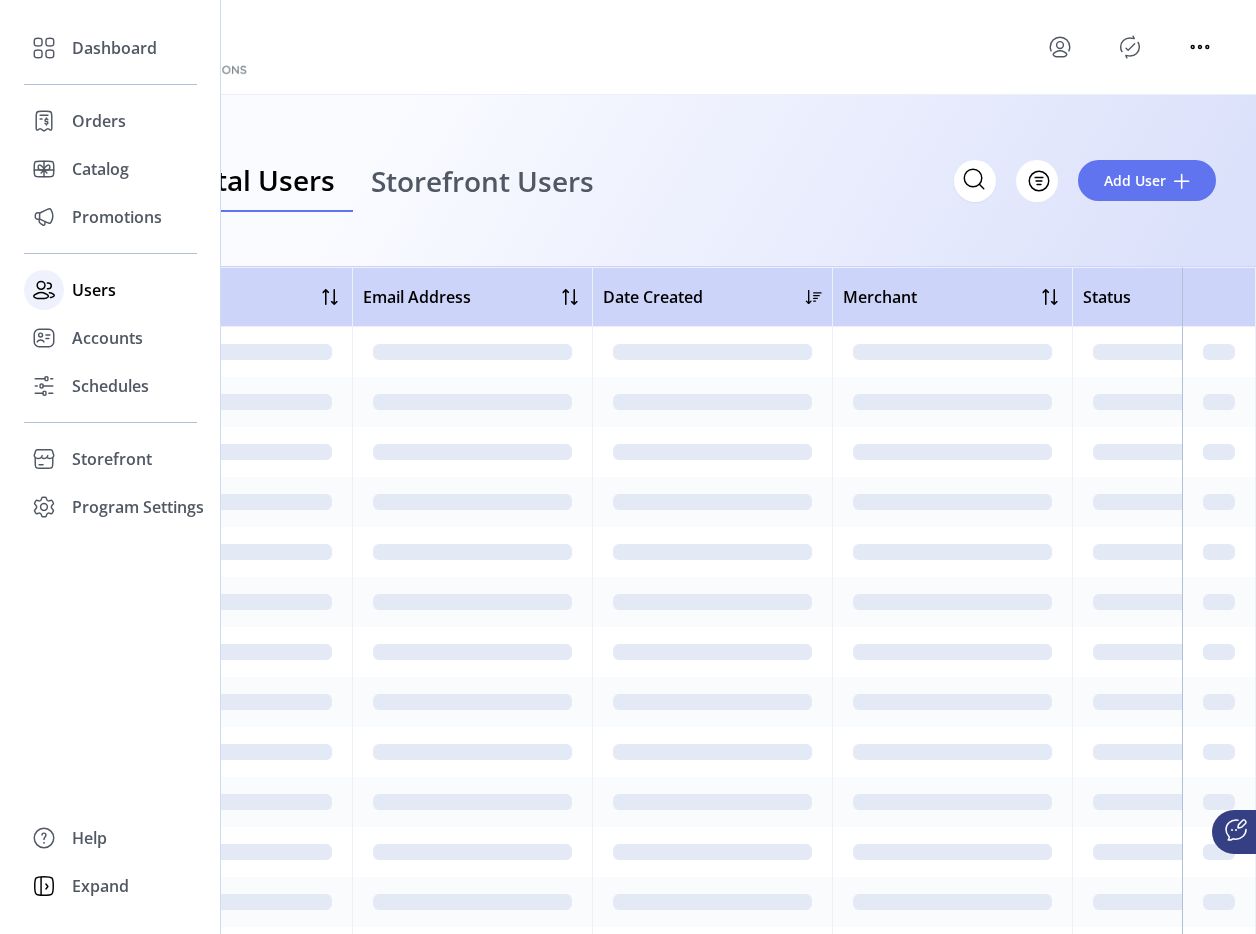 click 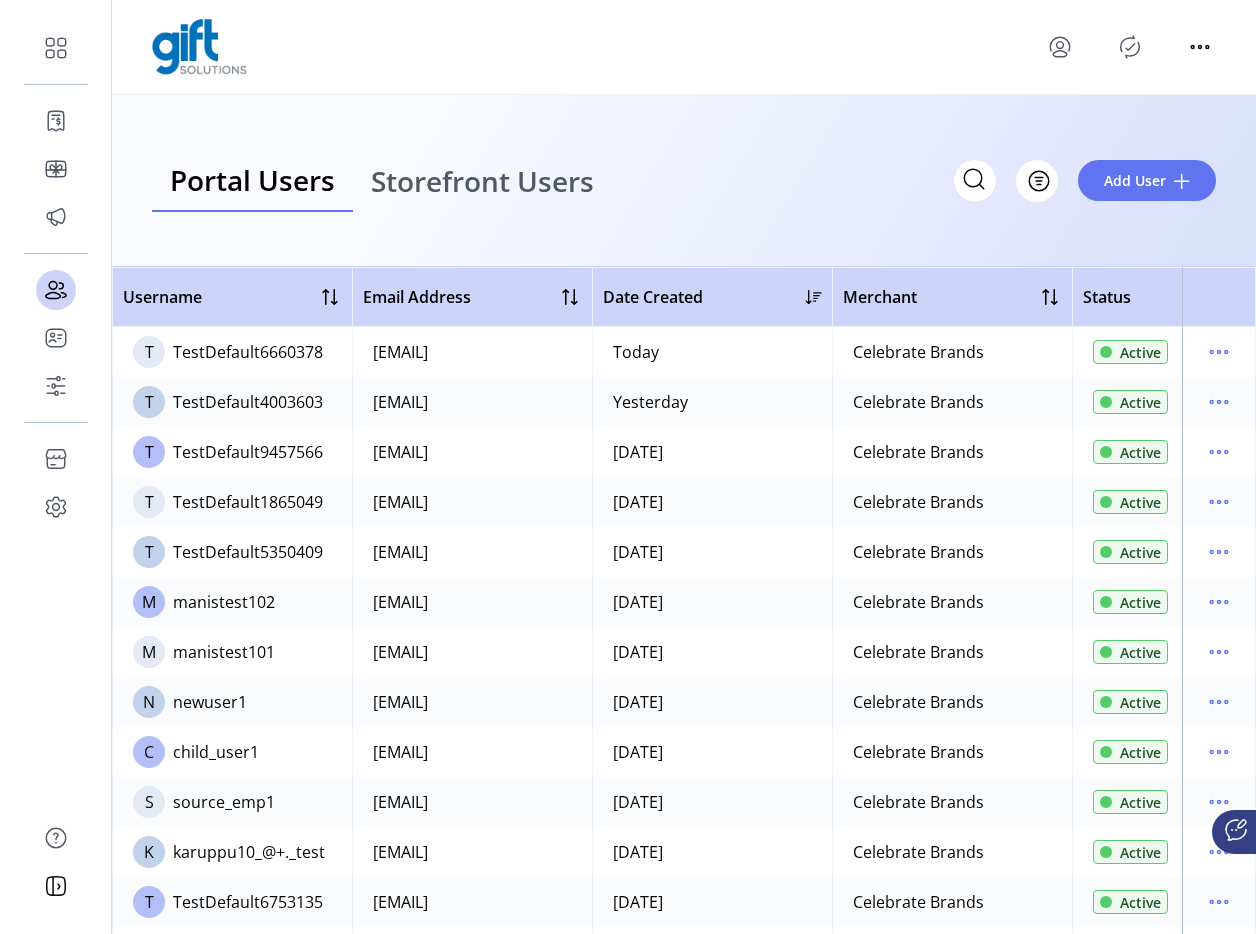 click on "Storefront Users" at bounding box center (482, 181) 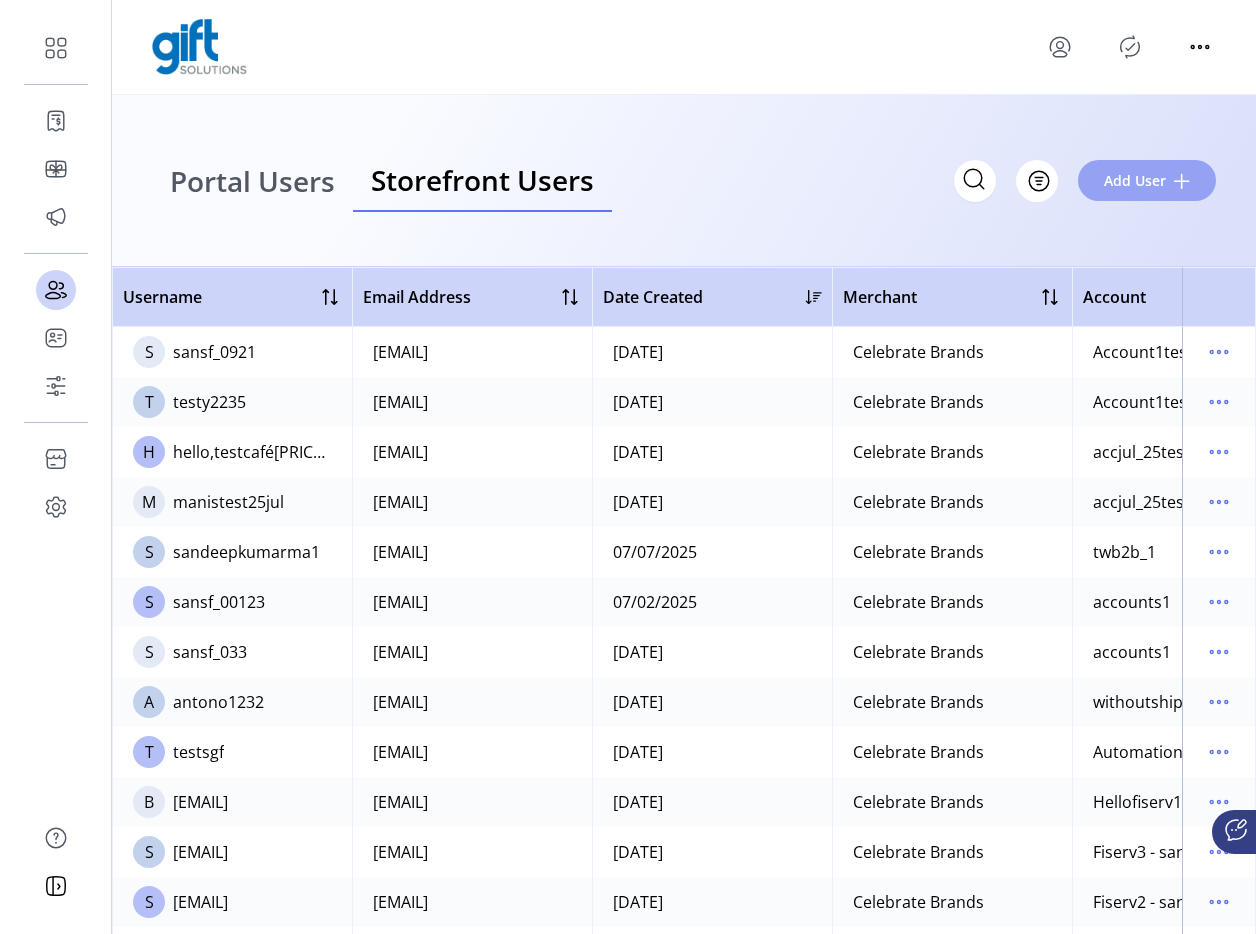 click on "Add User" 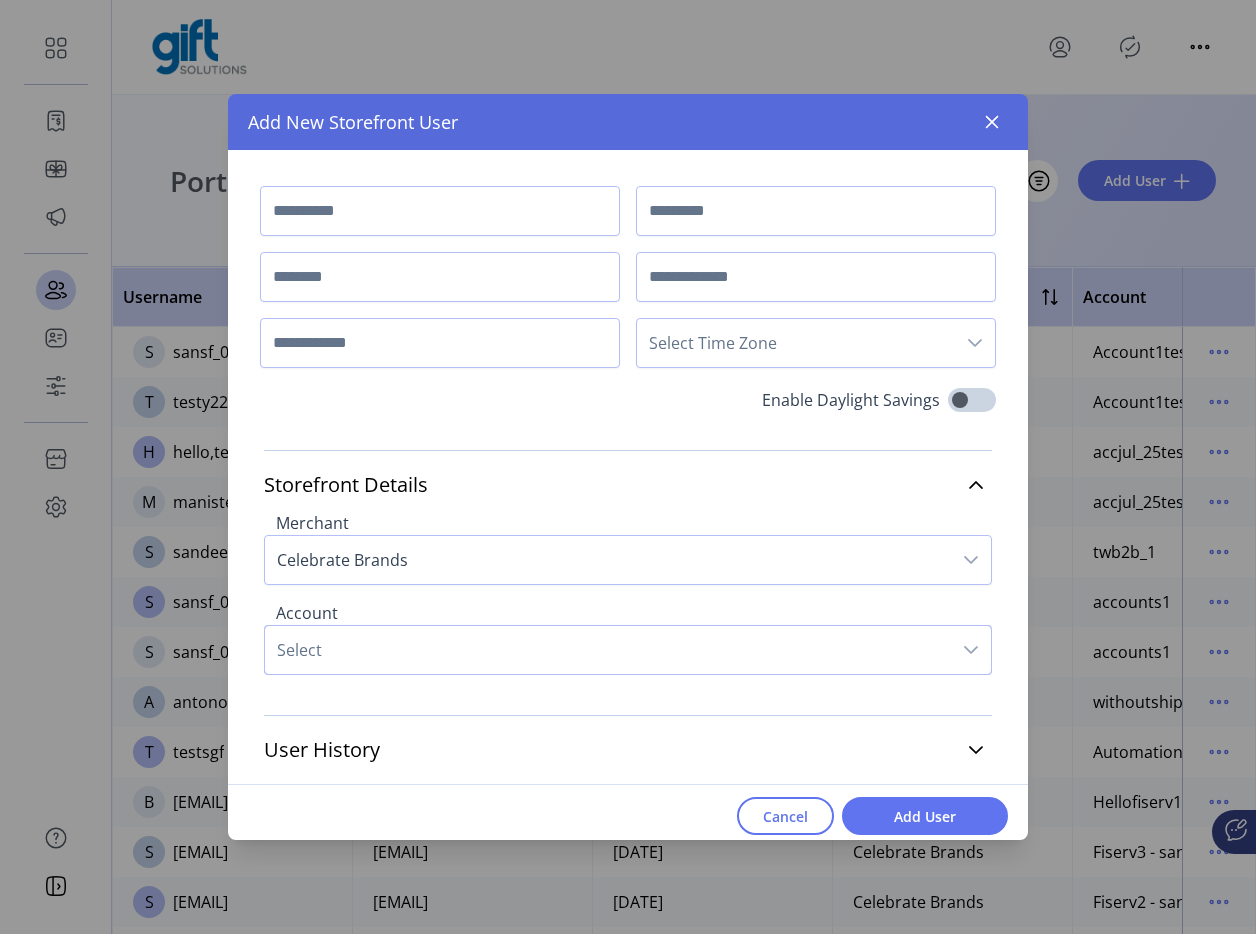 click on "Select" at bounding box center (608, 650) 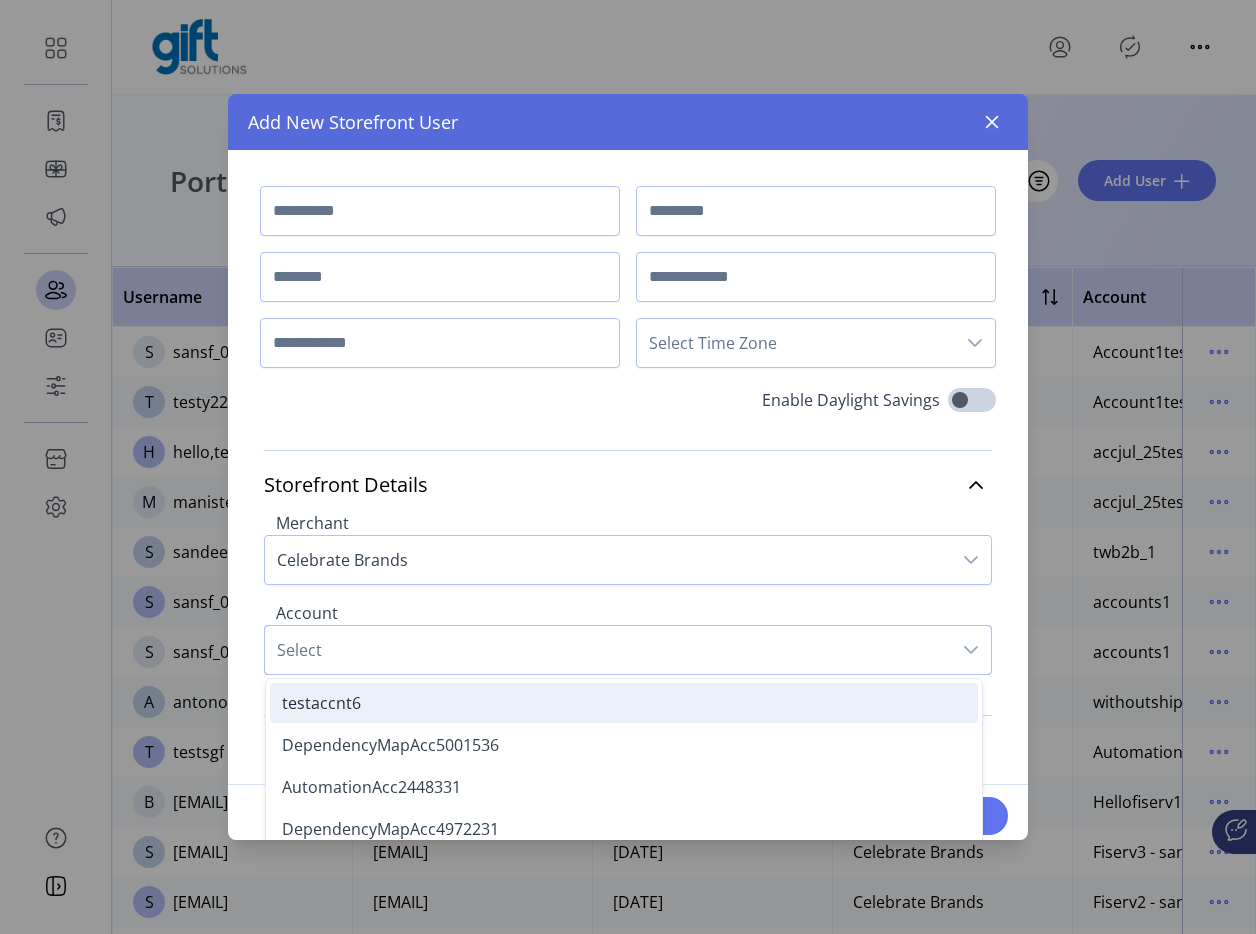 click on "testaccnt6" at bounding box center [624, 703] 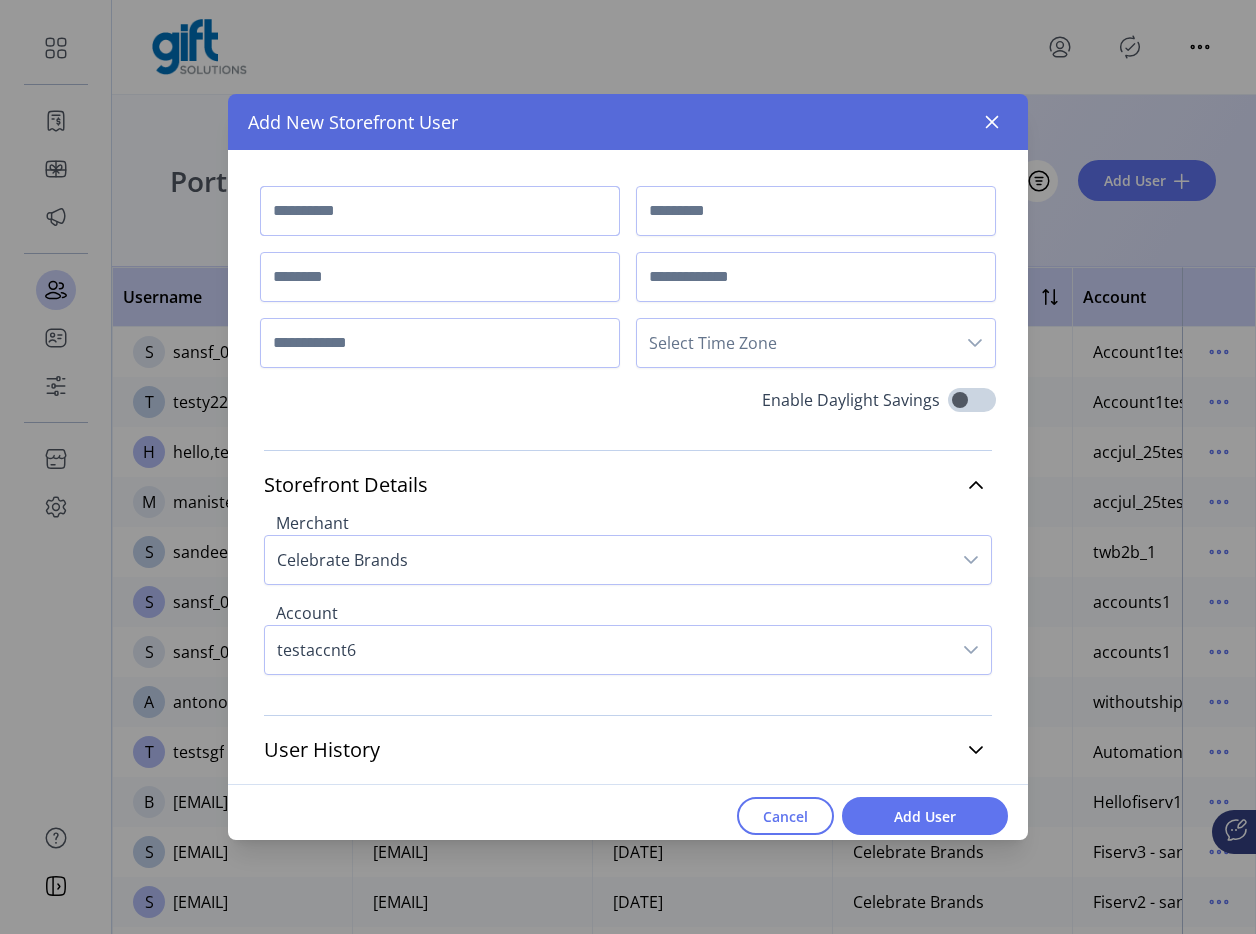 click at bounding box center [440, 211] 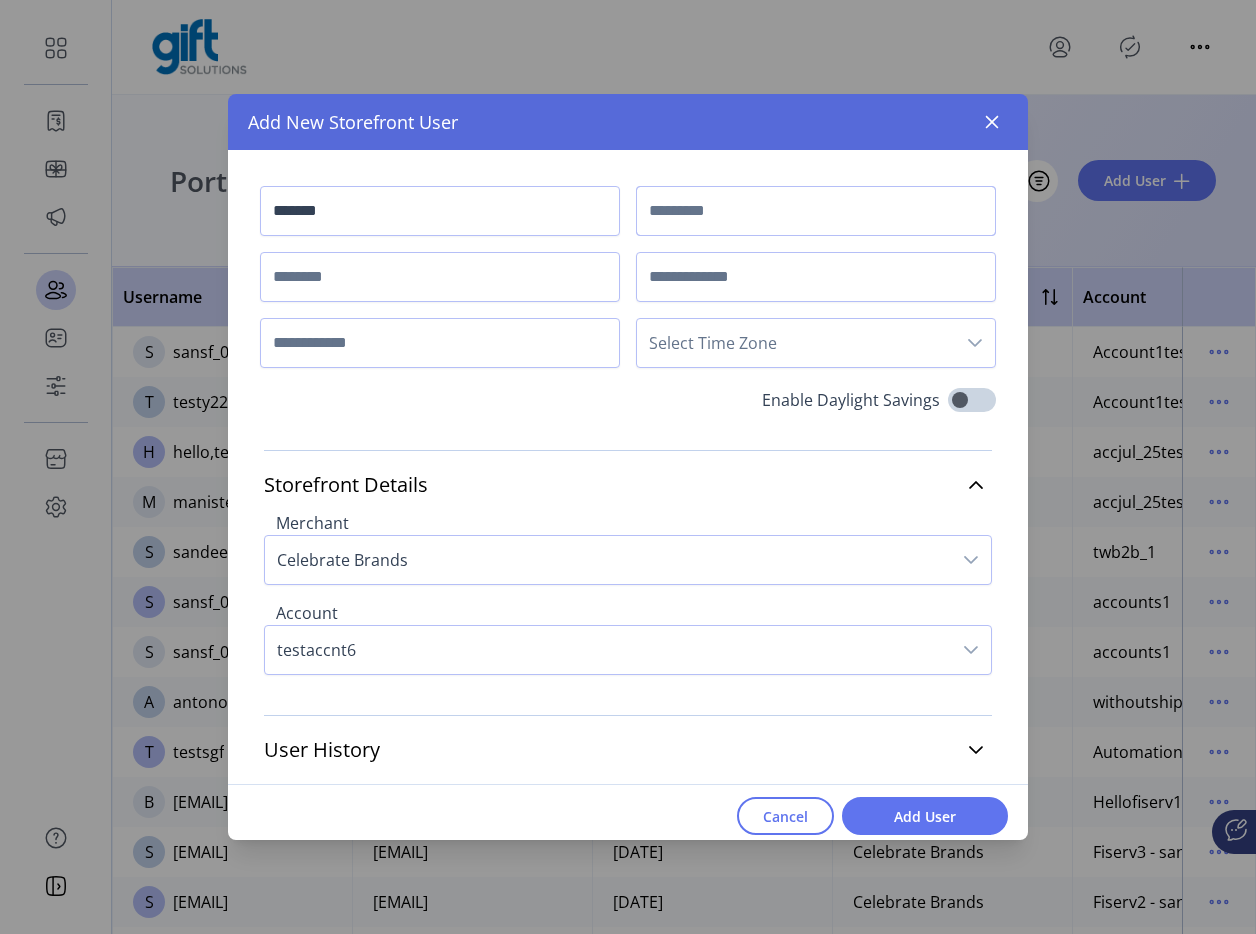 type on "****" 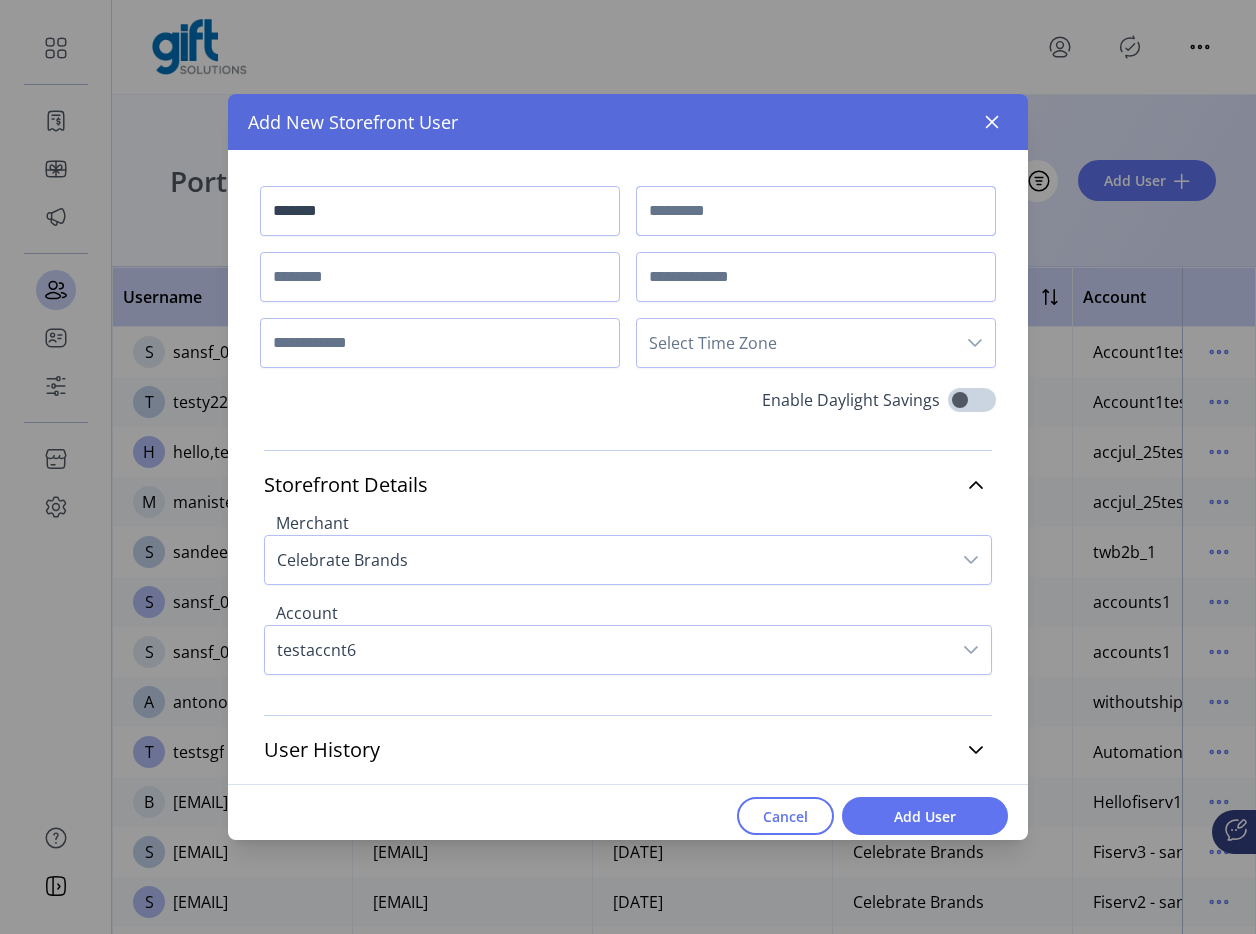 type on "**********" 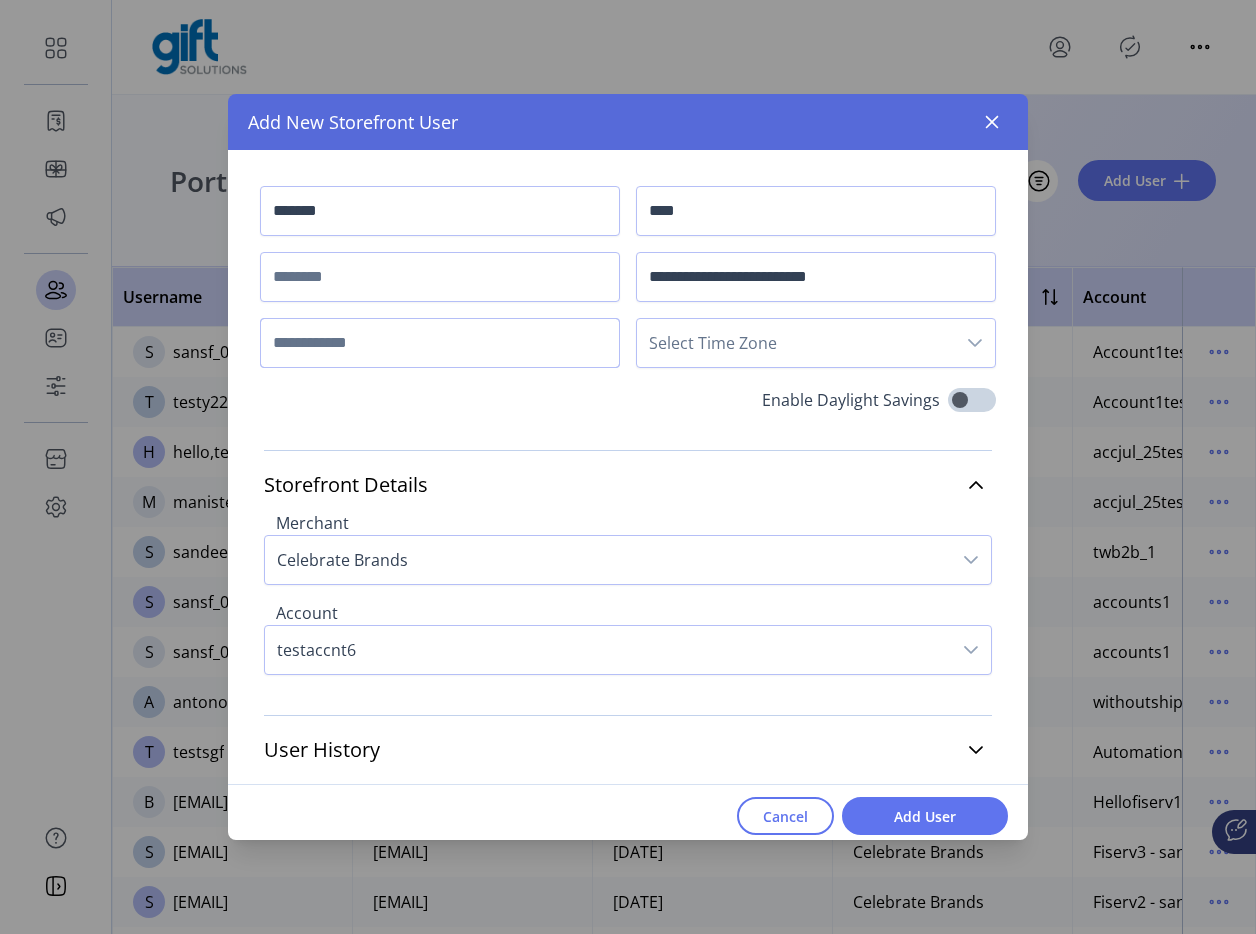 type on "**********" 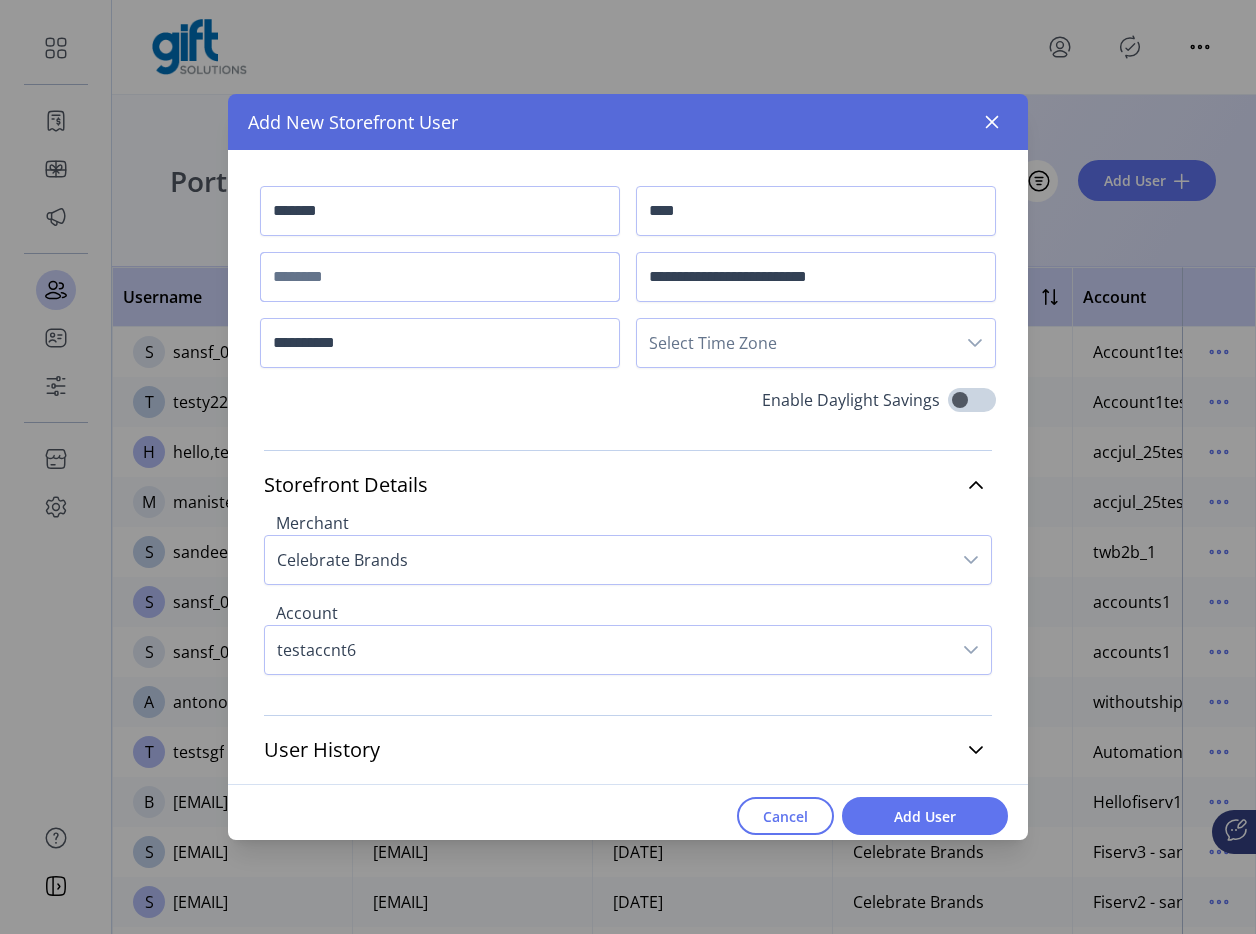 click at bounding box center (440, 277) 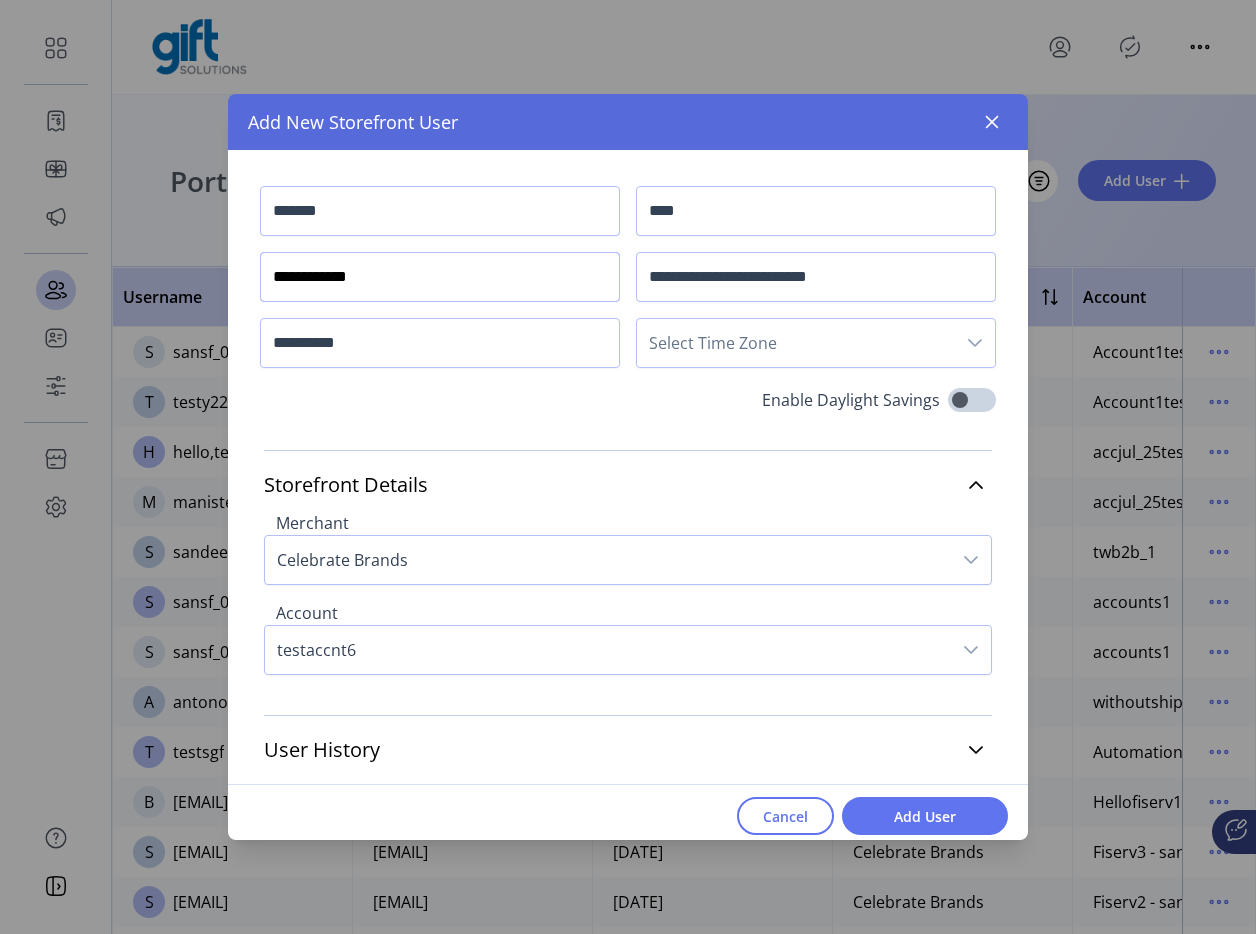 type on "**********" 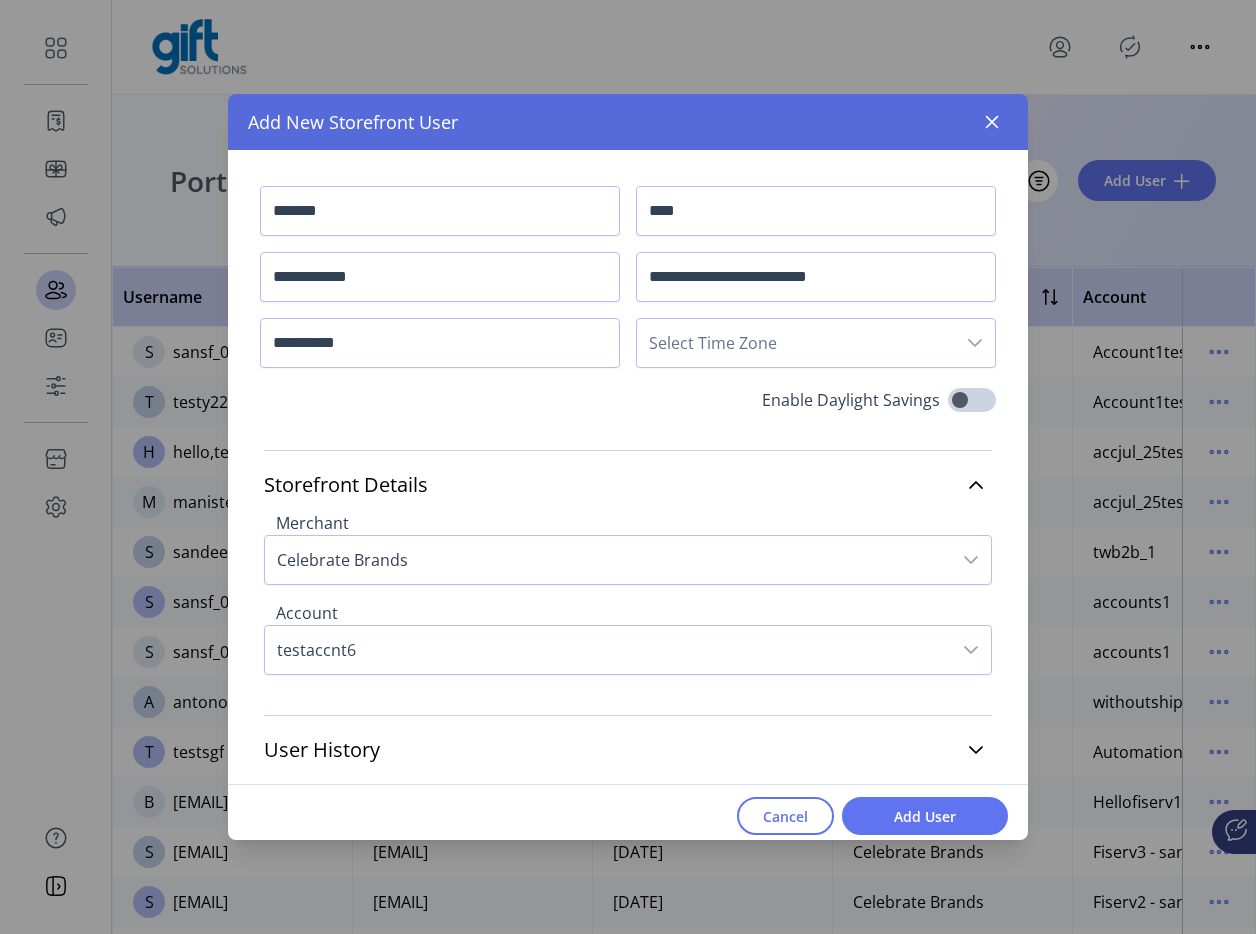 click on "**********" at bounding box center (628, 287) 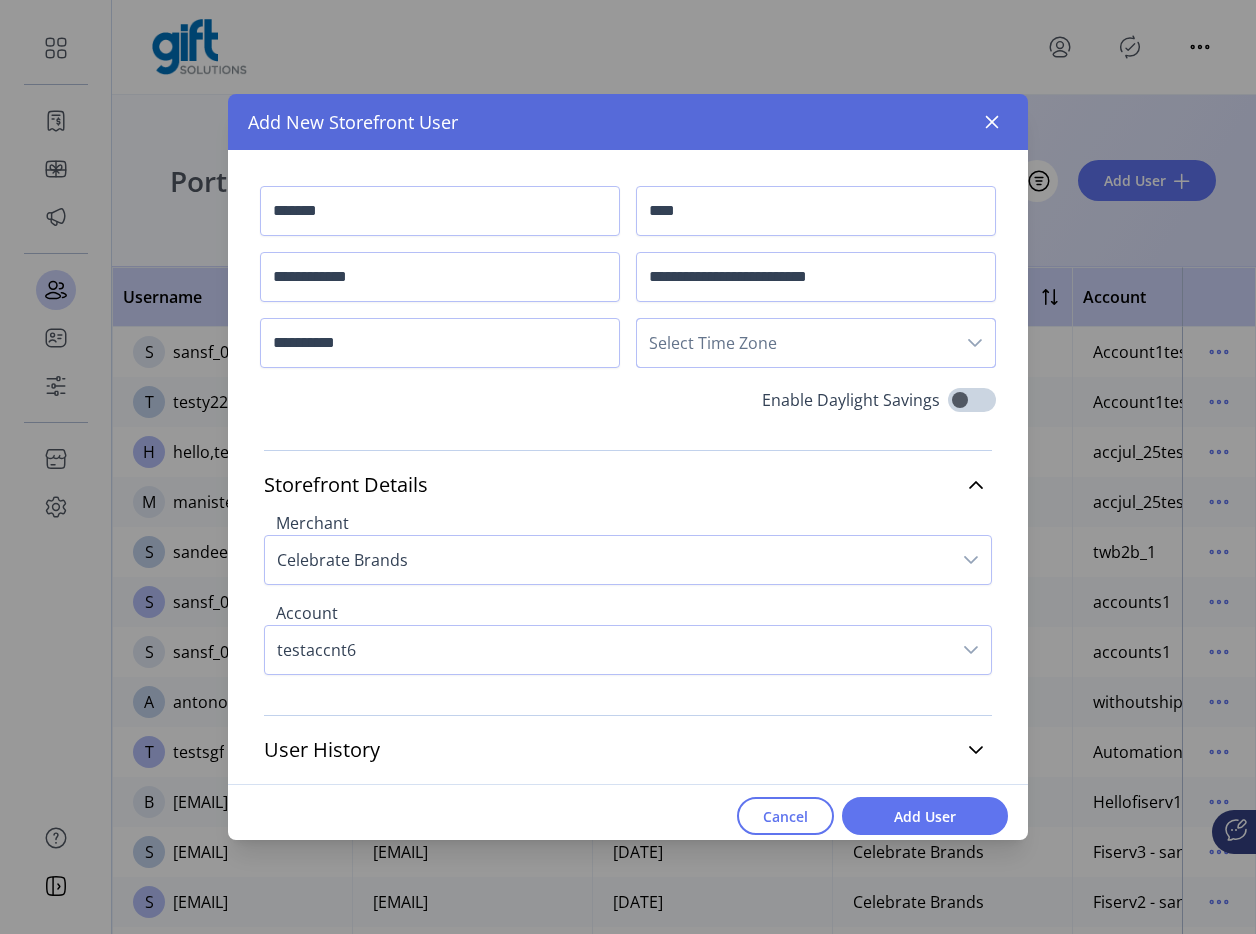 click on "Select Time Zone" at bounding box center (796, 343) 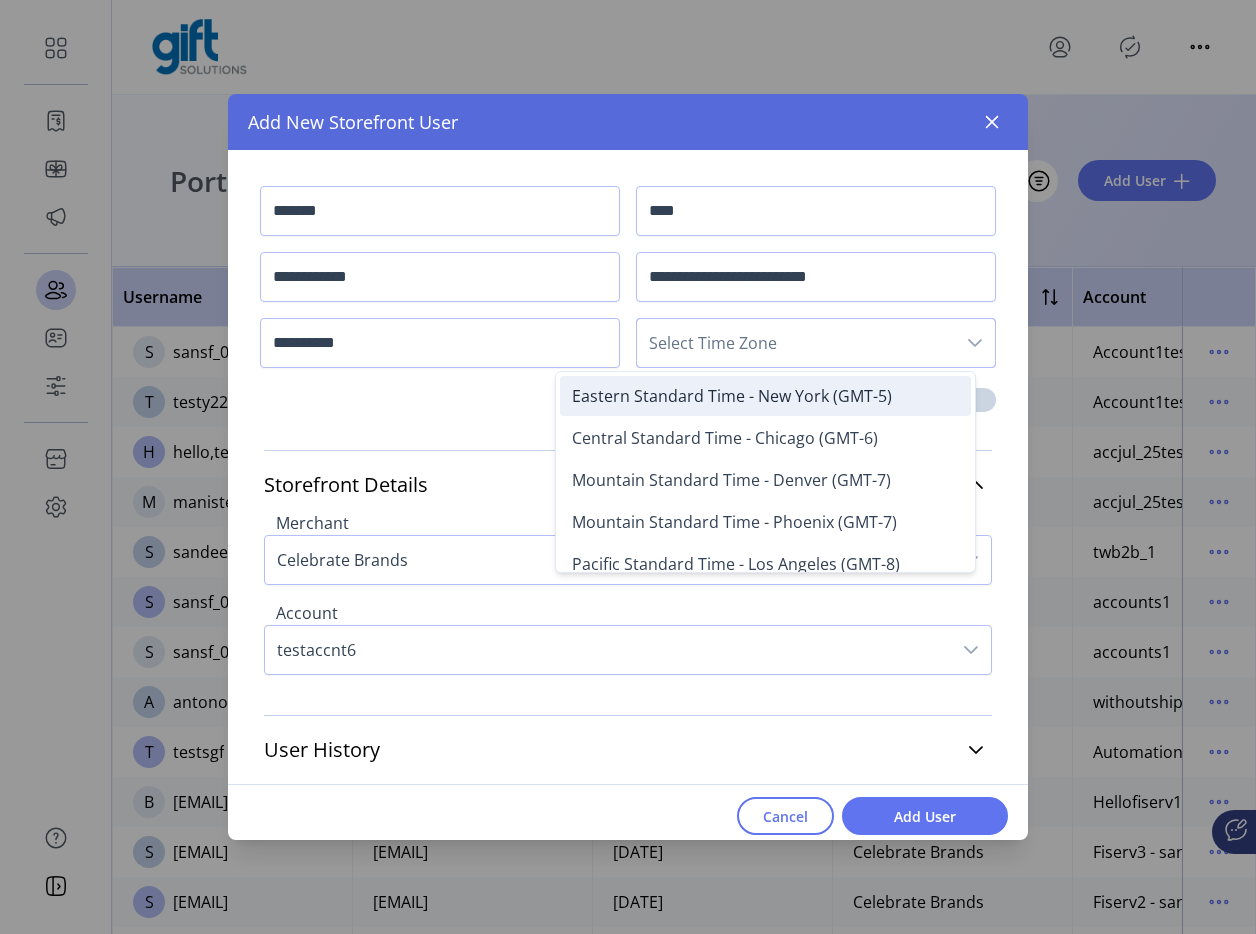 click on "Eastern Standard Time - New York (GMT-5)" at bounding box center [765, 396] 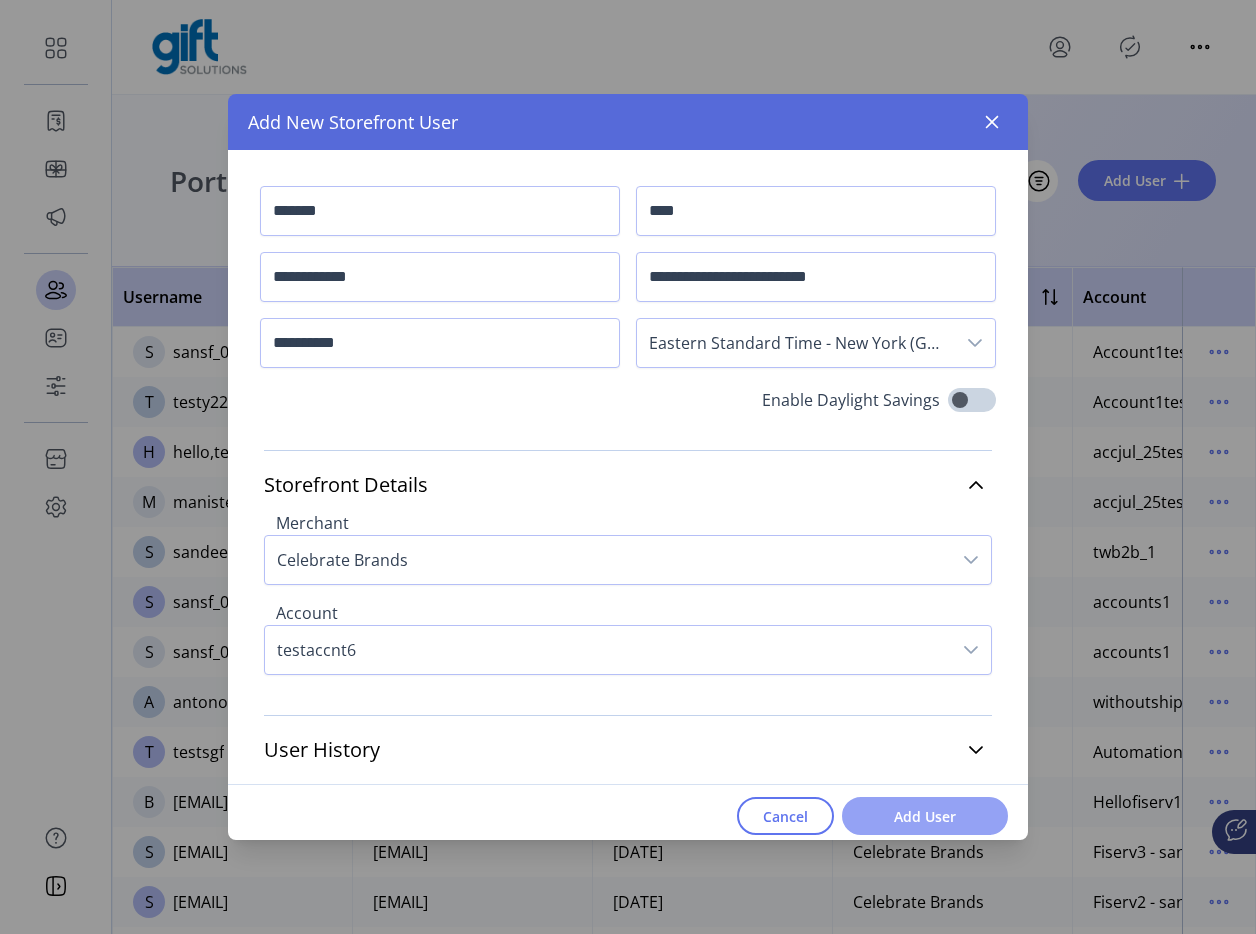 click on "Add User" at bounding box center [925, 816] 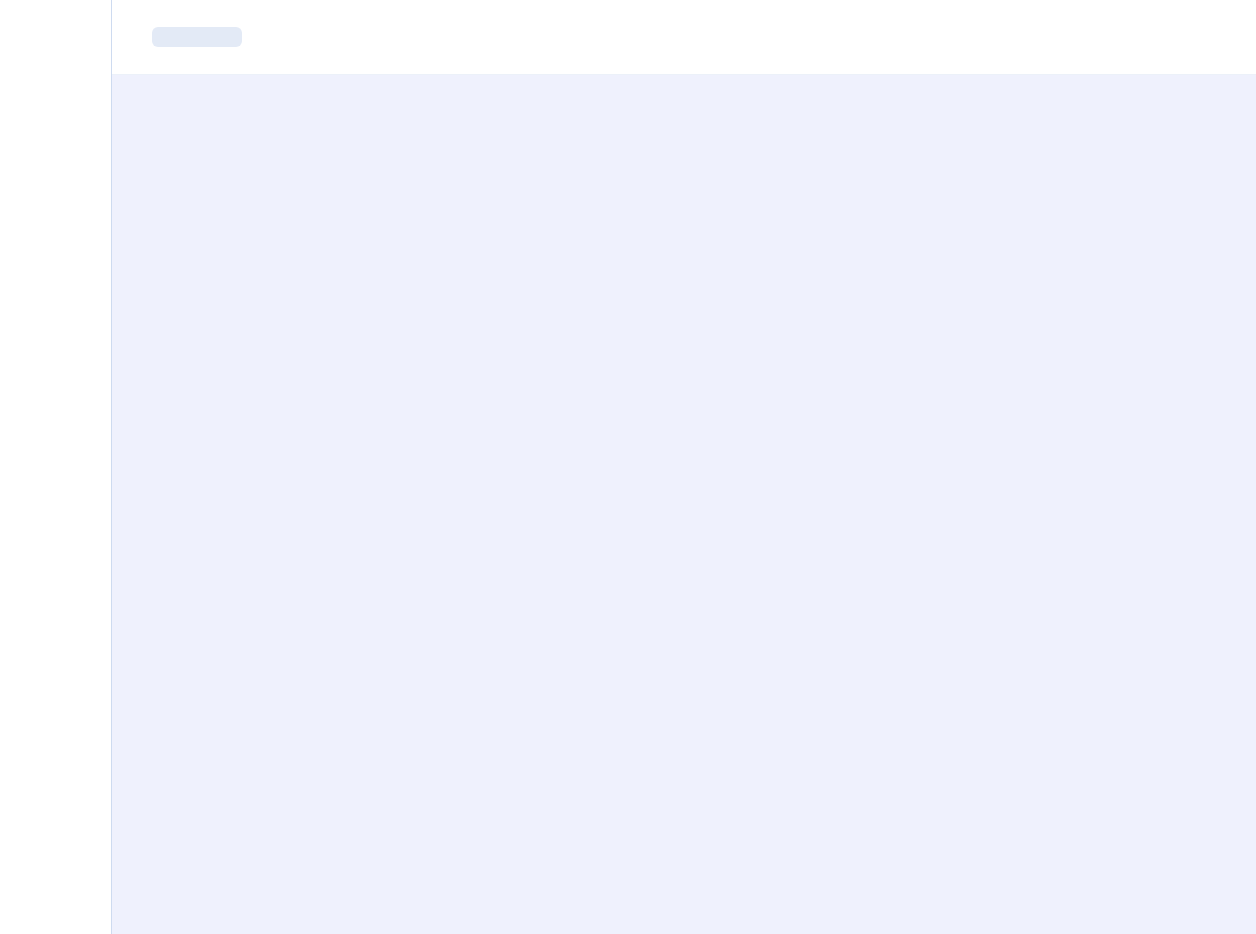 scroll, scrollTop: 0, scrollLeft: 0, axis: both 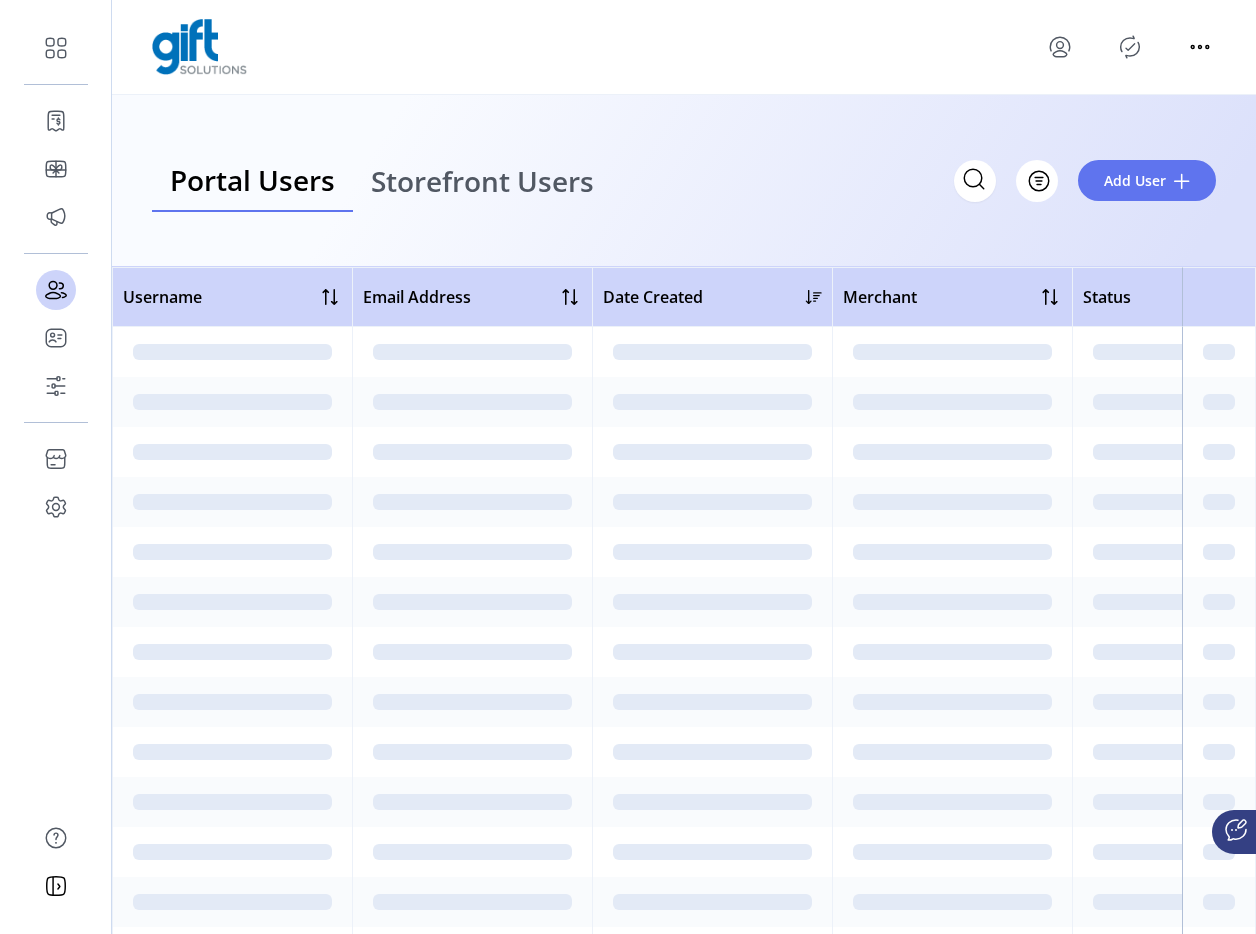 click 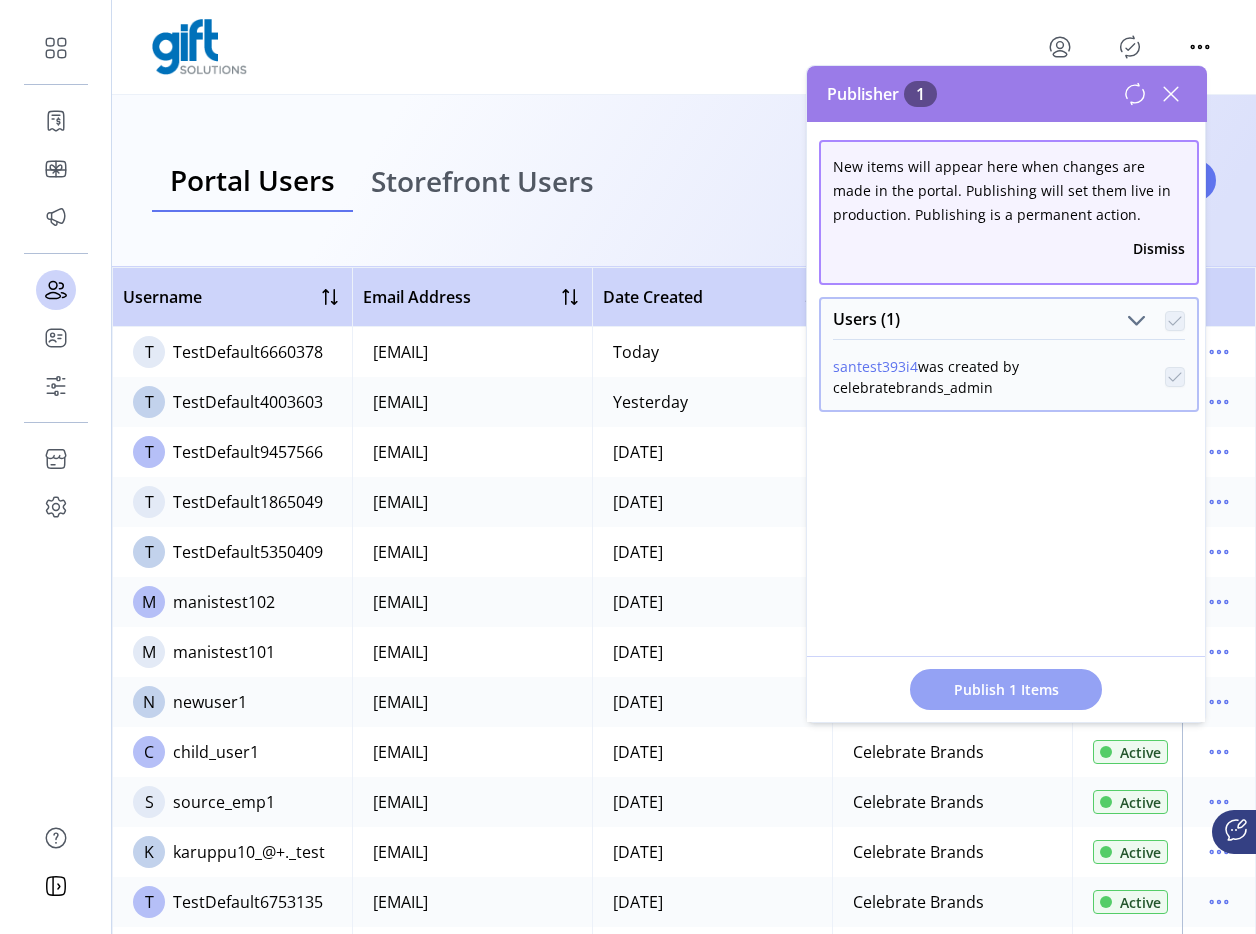 click on "Publish 1 Items" at bounding box center (1006, 689) 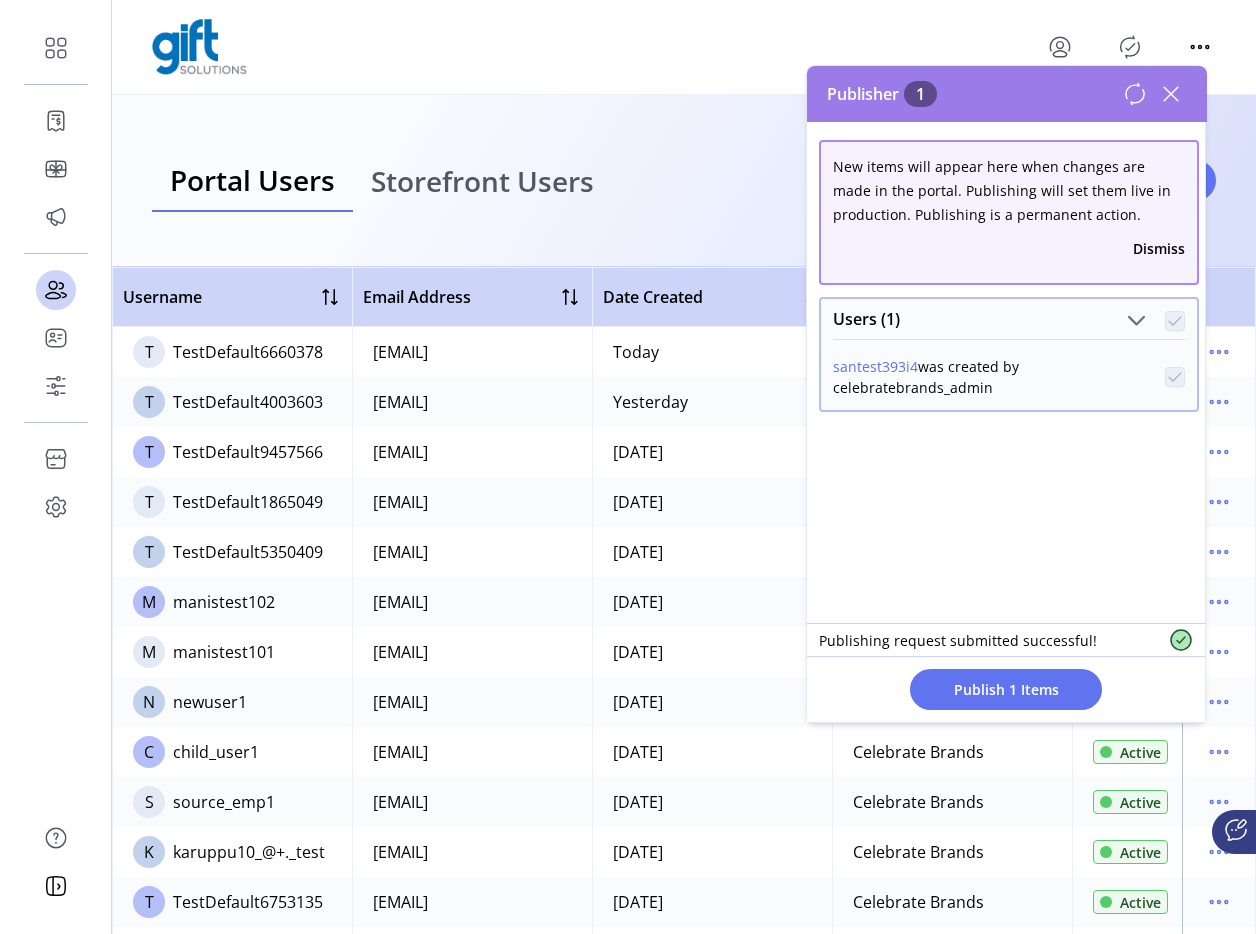 click 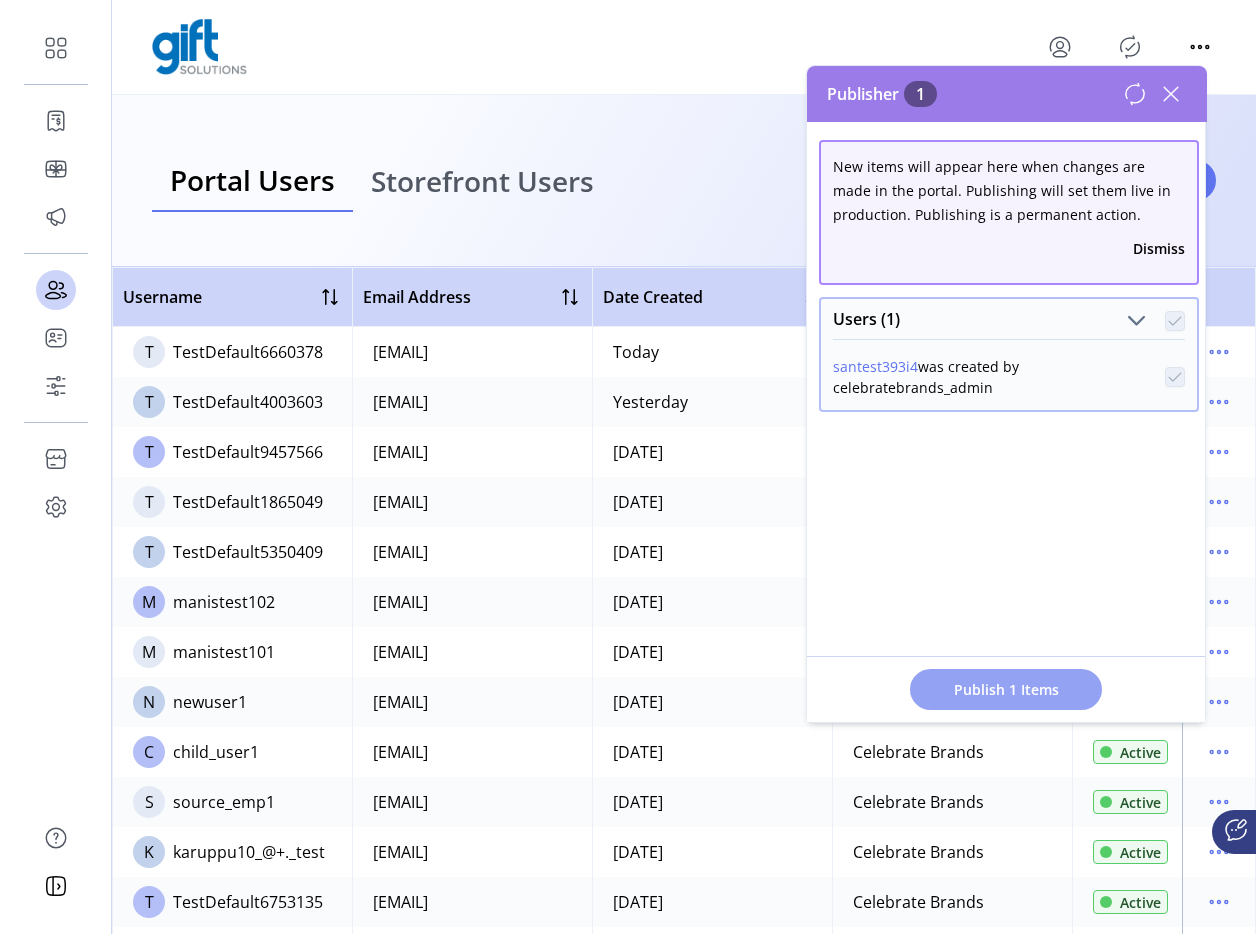 click on "Publish 1 Items" at bounding box center (1006, 689) 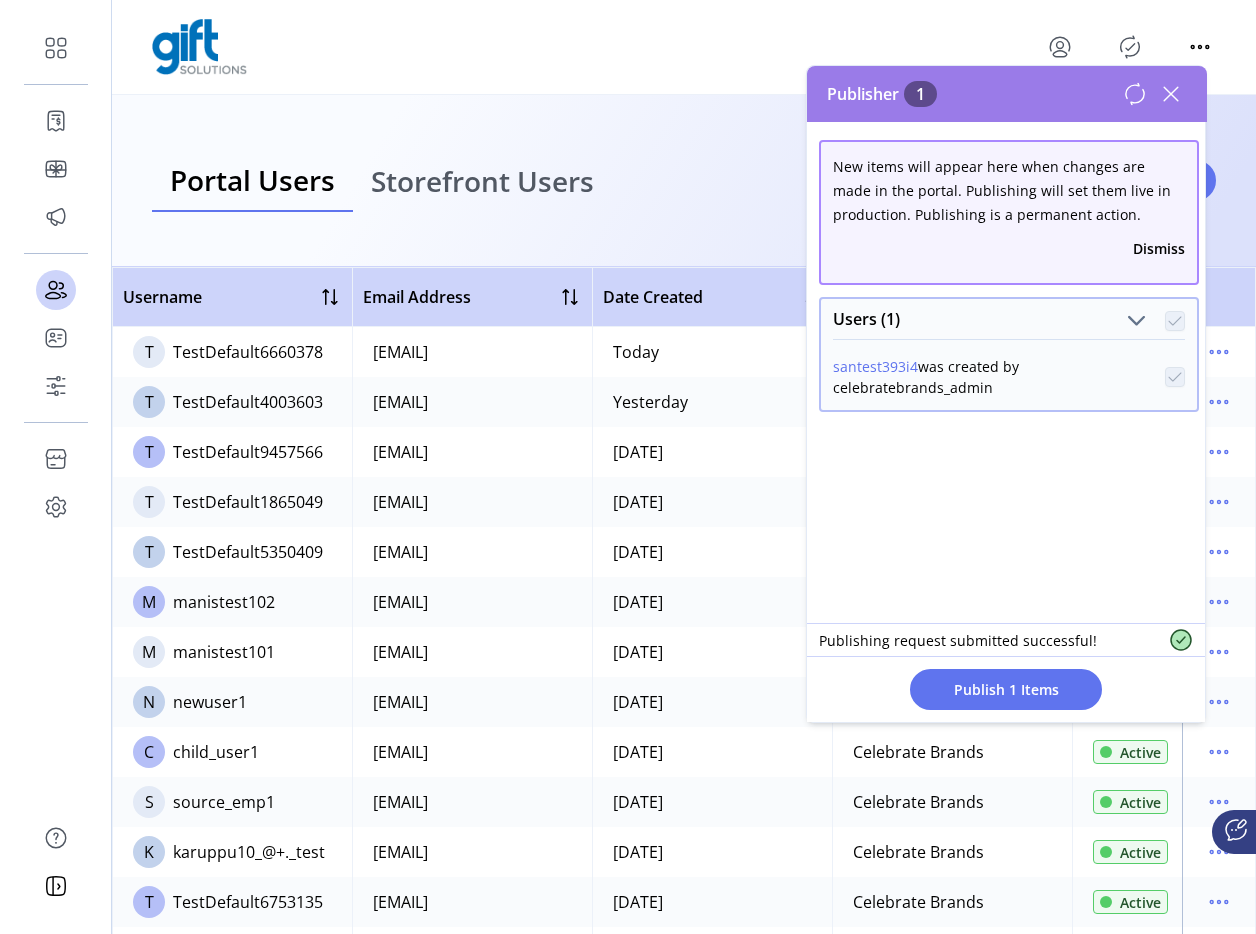 click 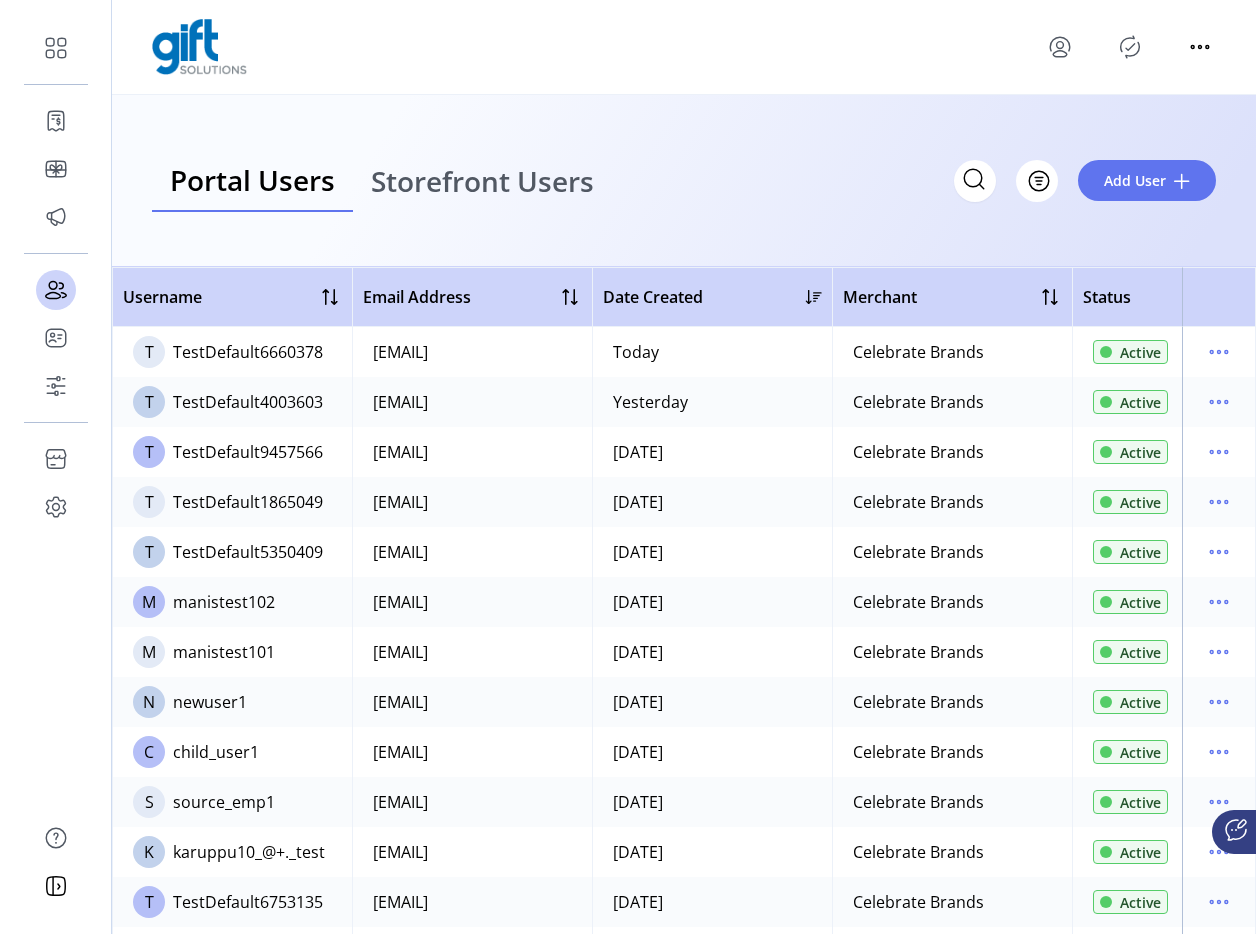 click on "Storefront Users" at bounding box center (482, 181) 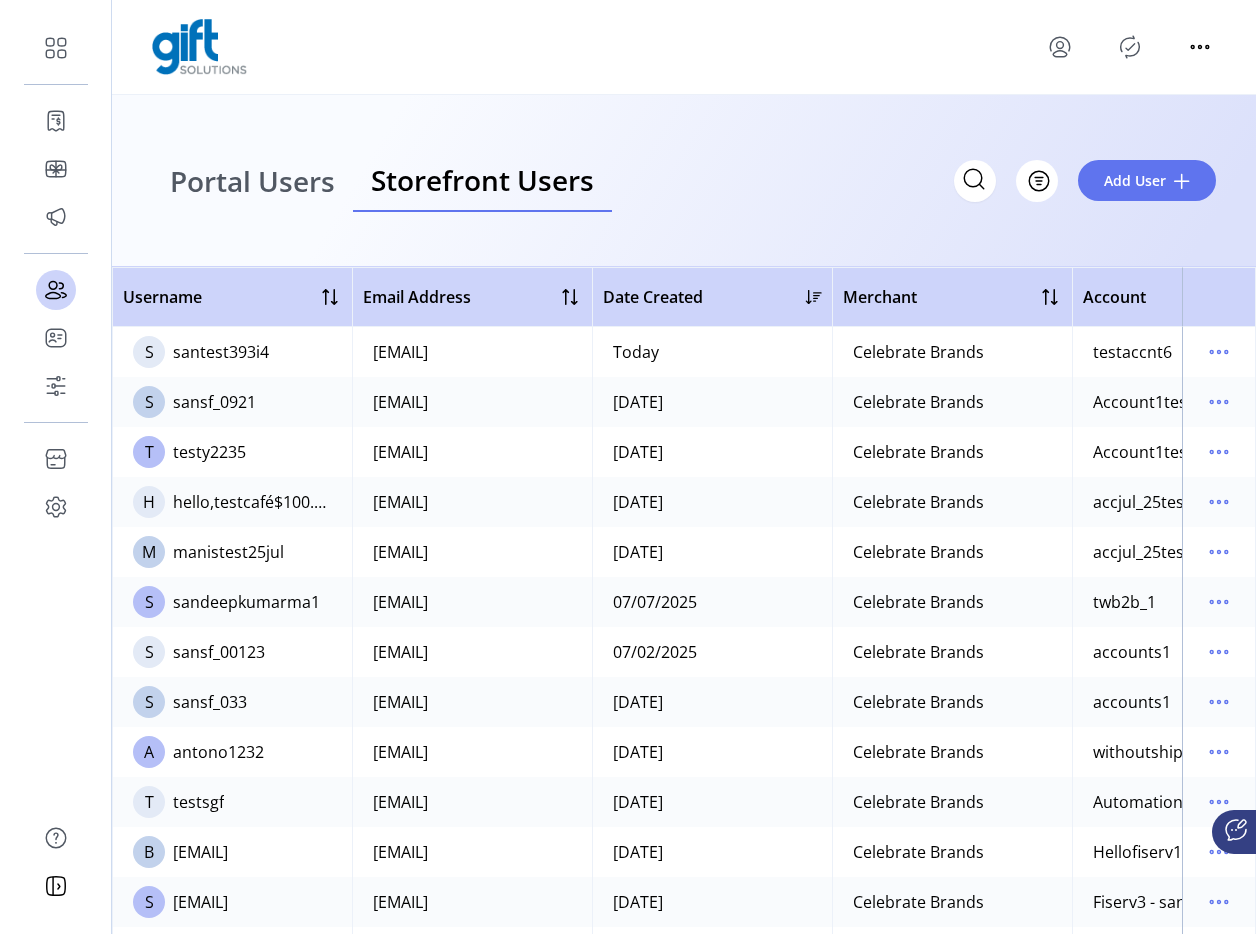 click 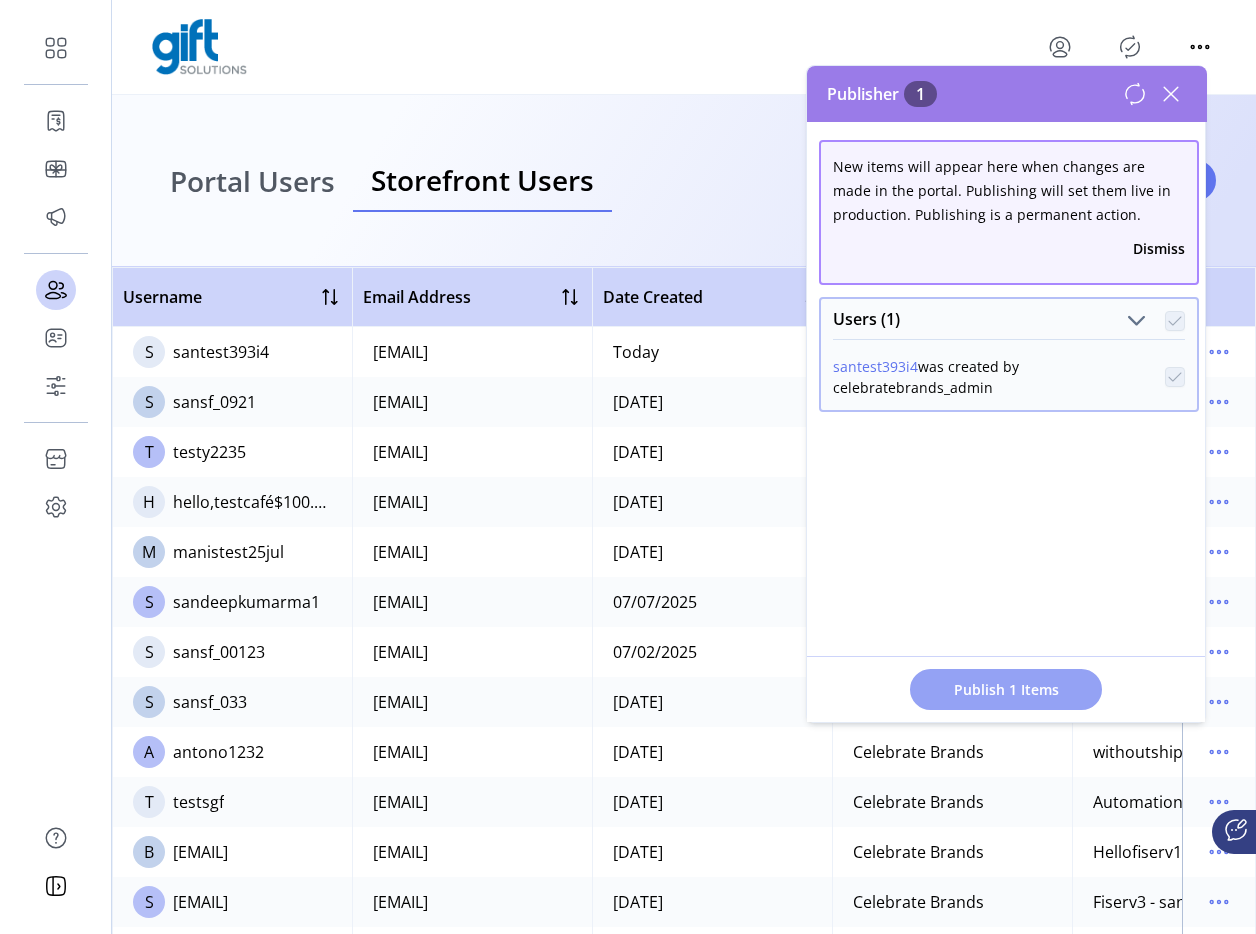 click on "Publish 1 Items" at bounding box center (1006, 689) 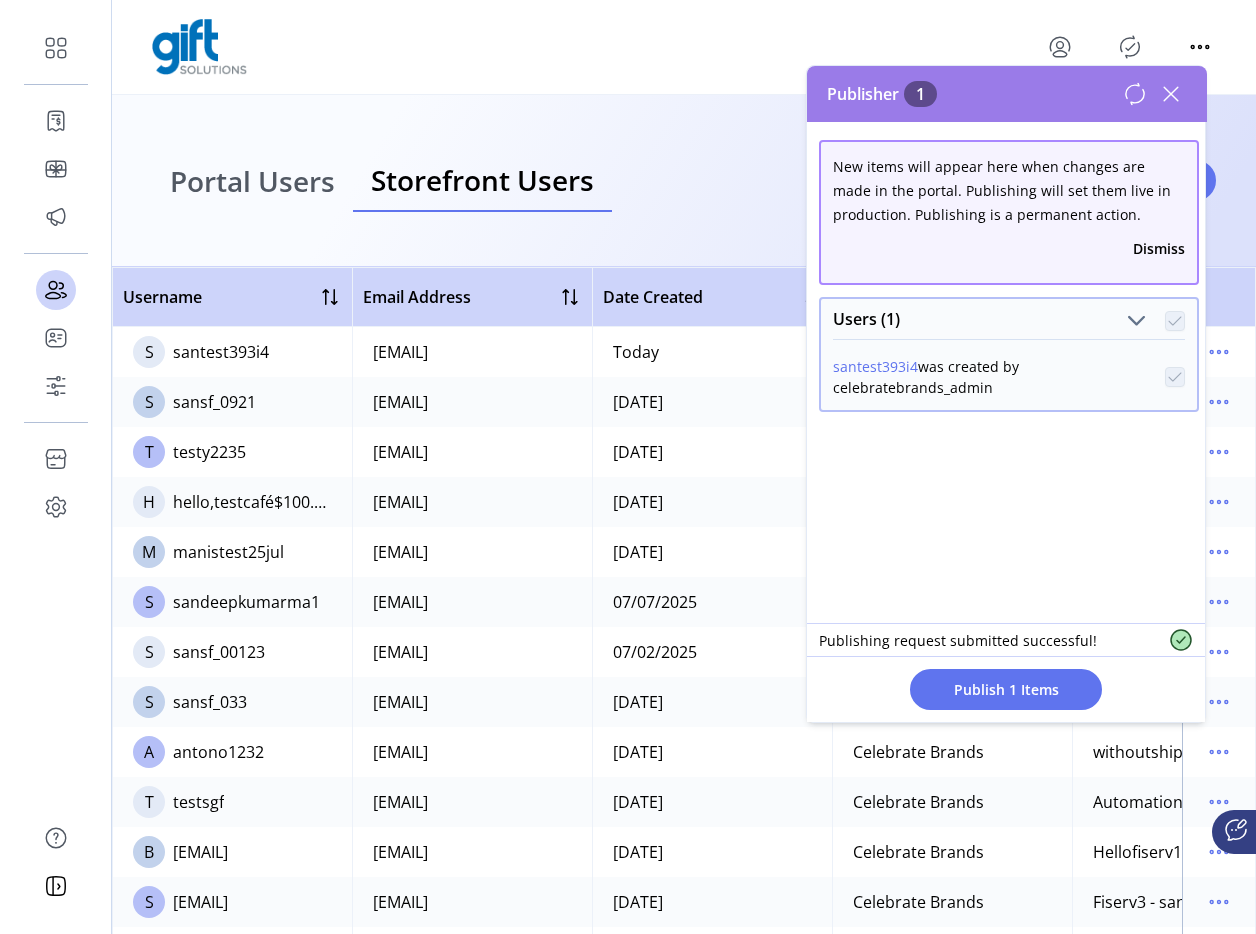 click 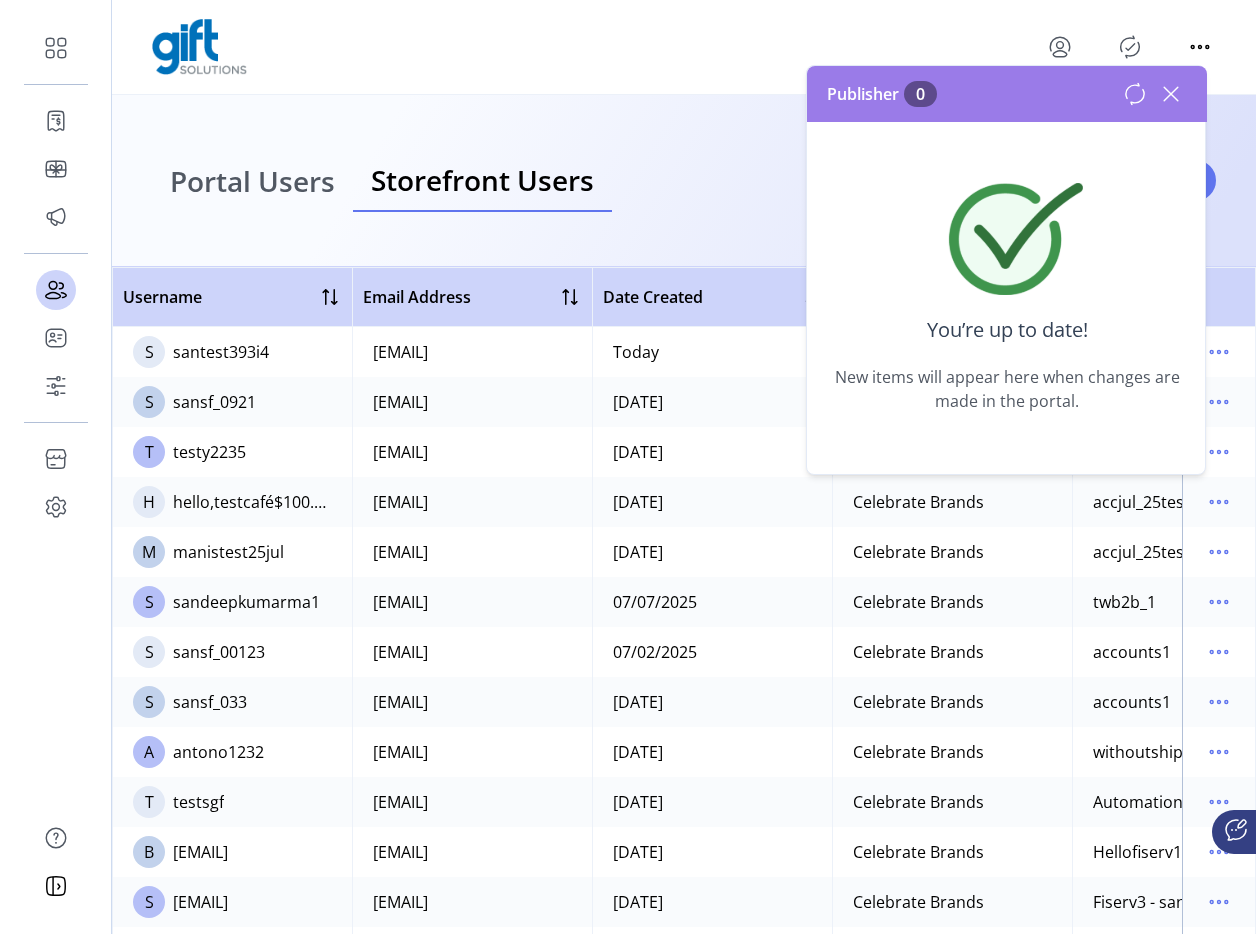 click 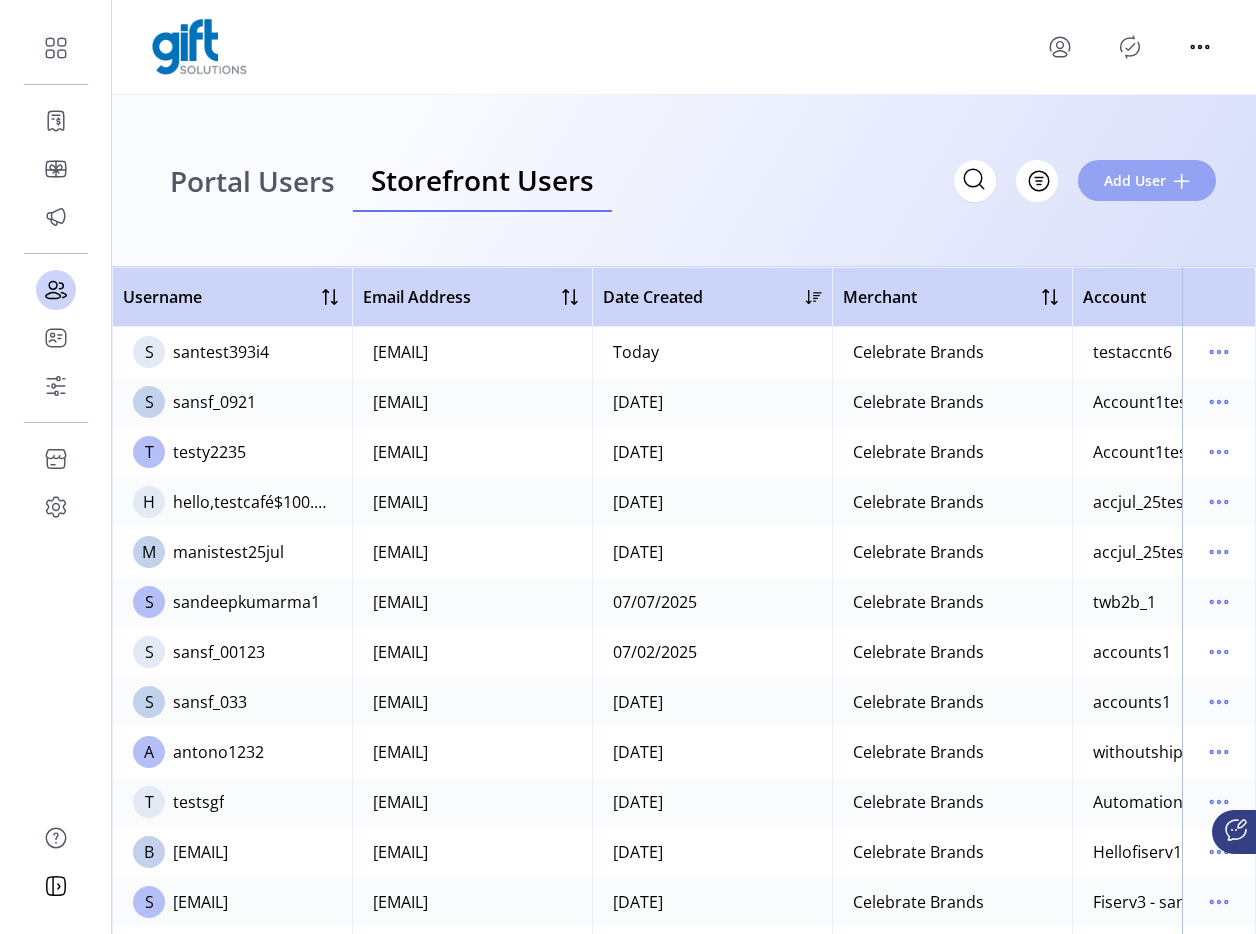 click on "Add User" 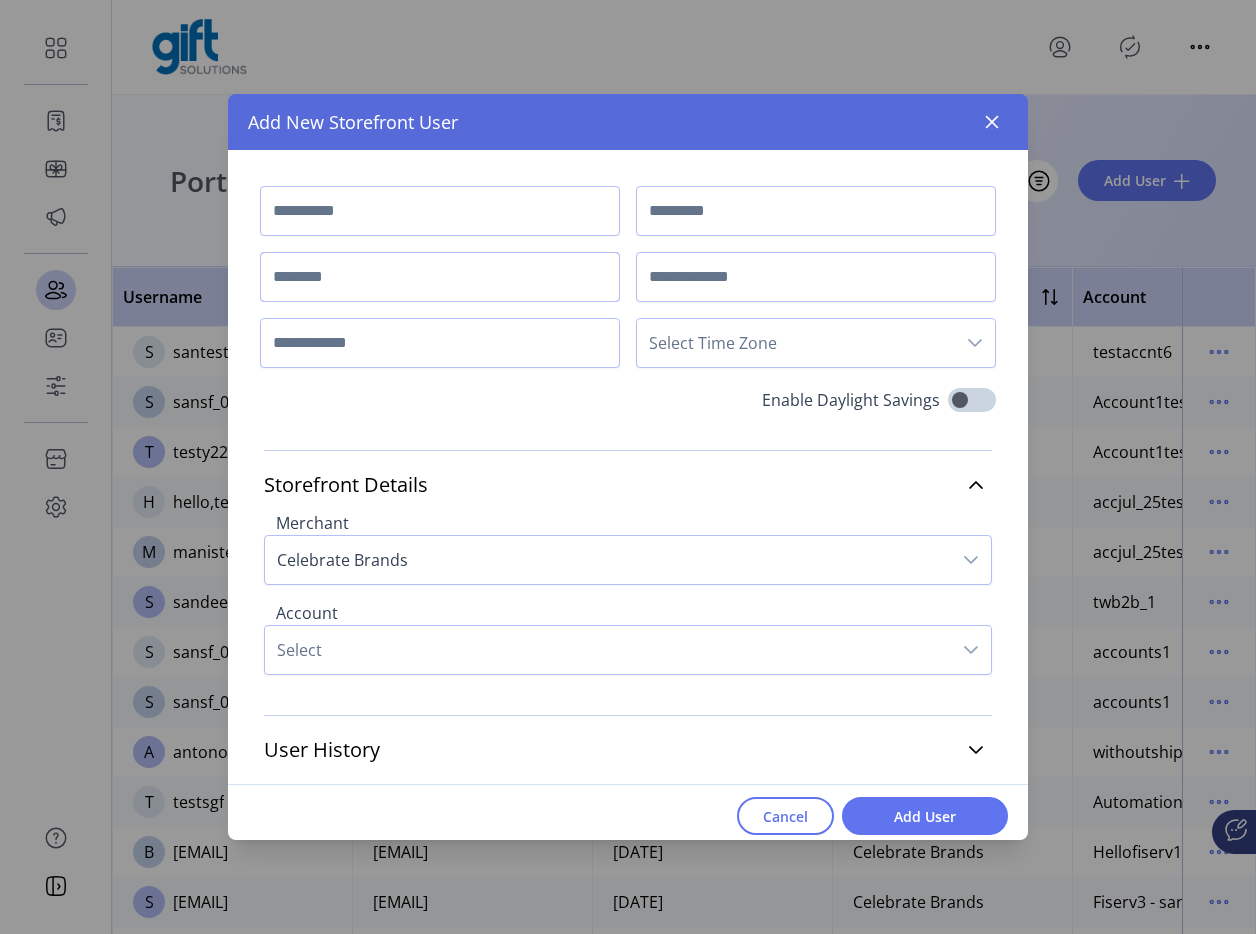 click at bounding box center [440, 277] 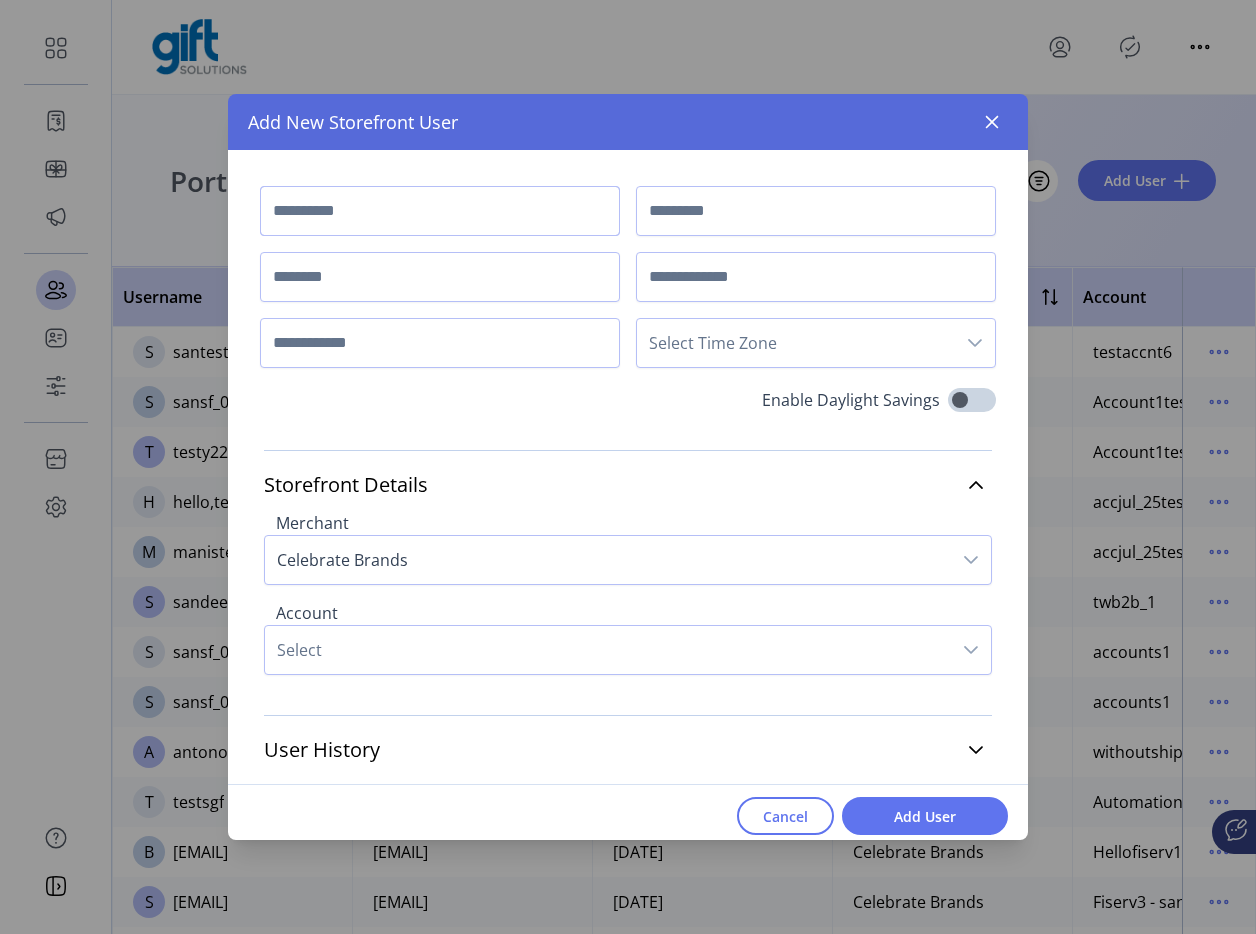 click at bounding box center (440, 211) 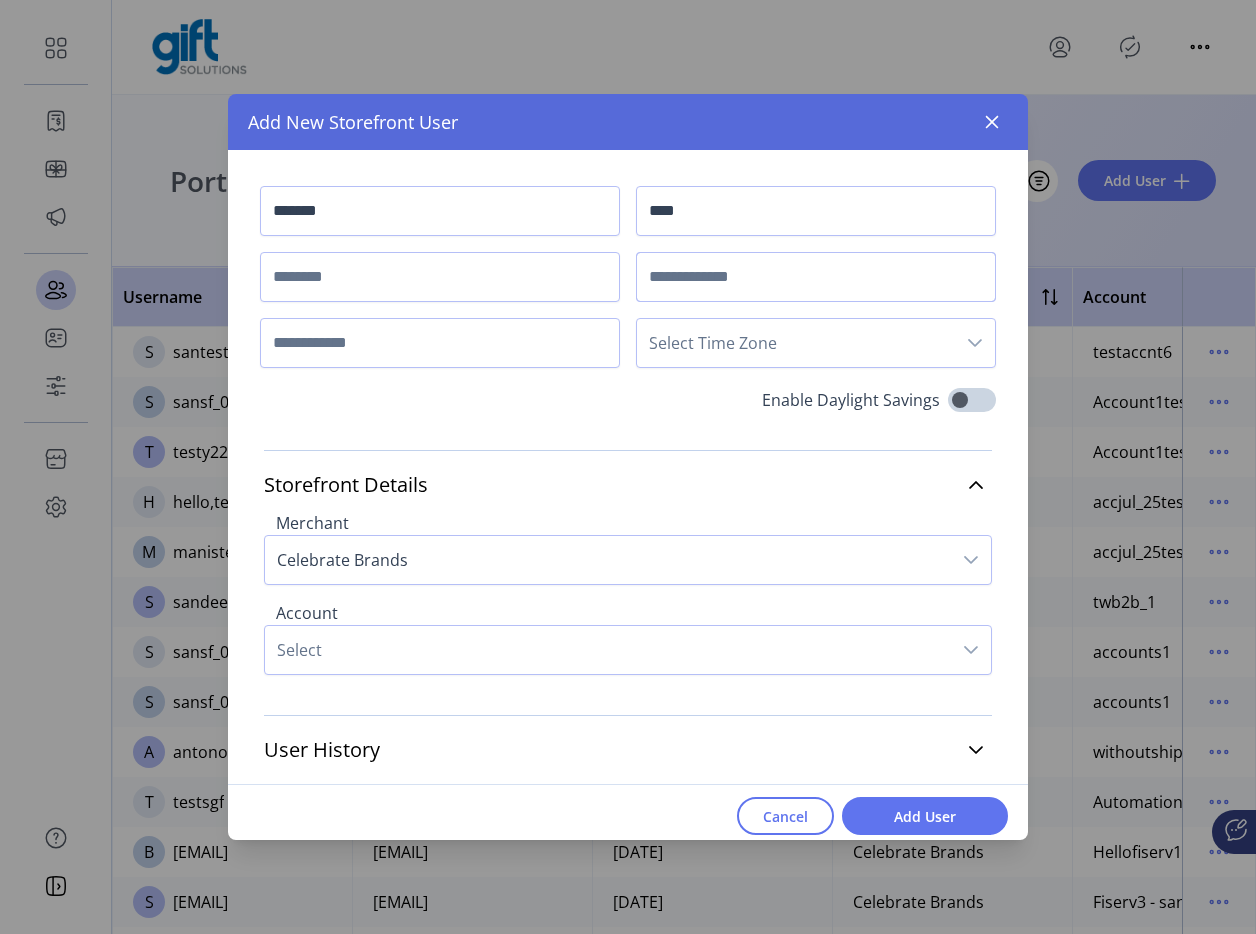 type on "**********" 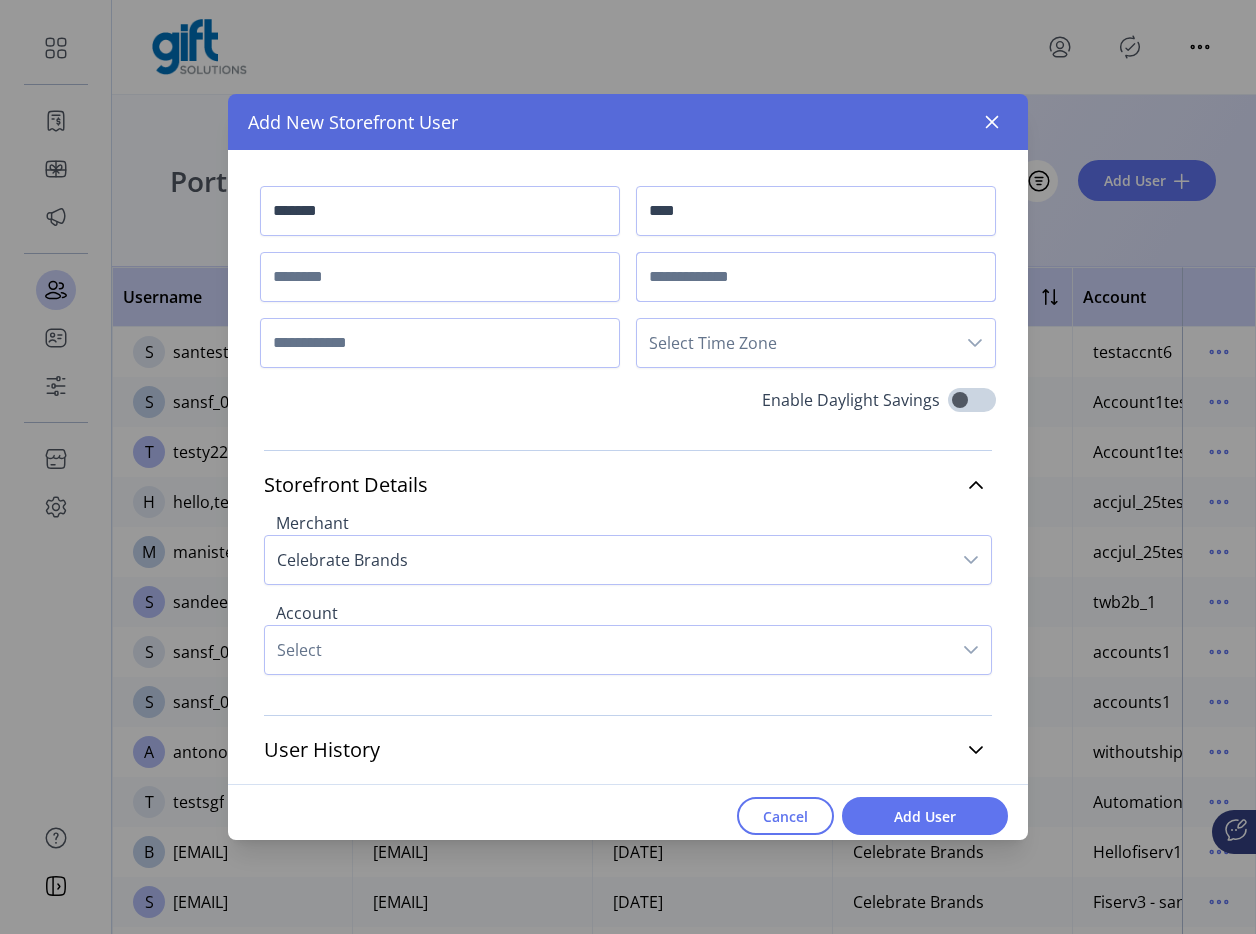 type on "**********" 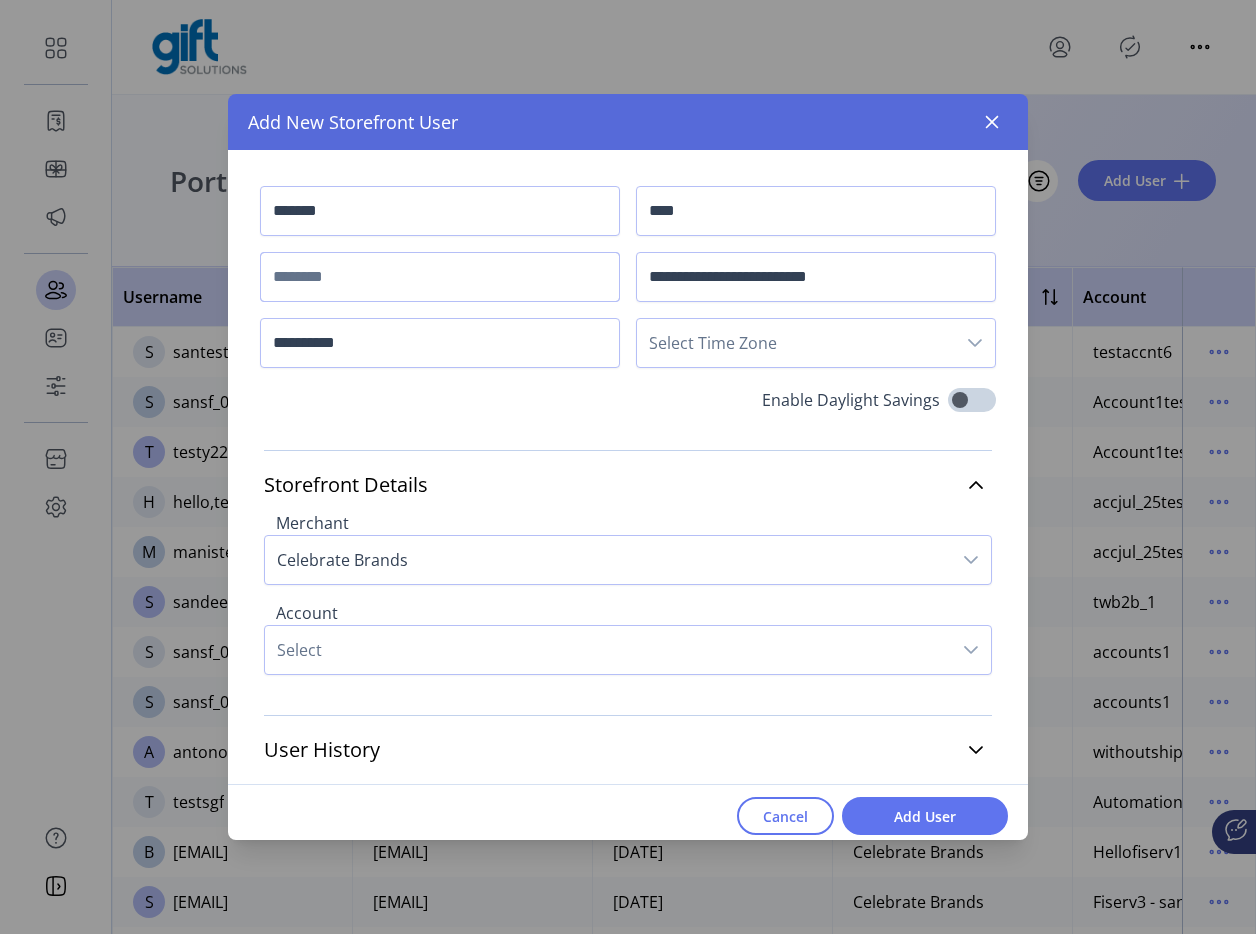 click at bounding box center [440, 277] 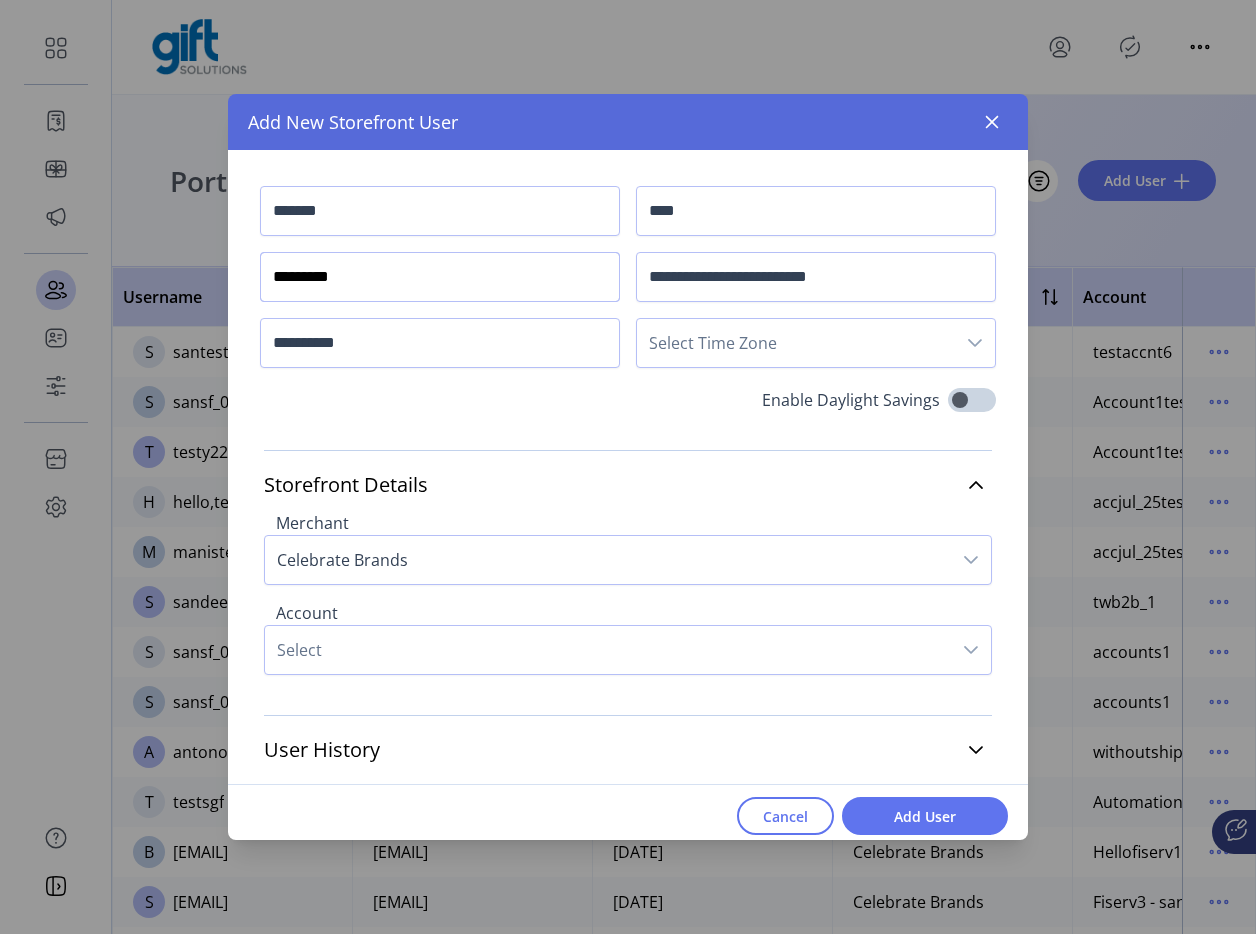 type on "*********" 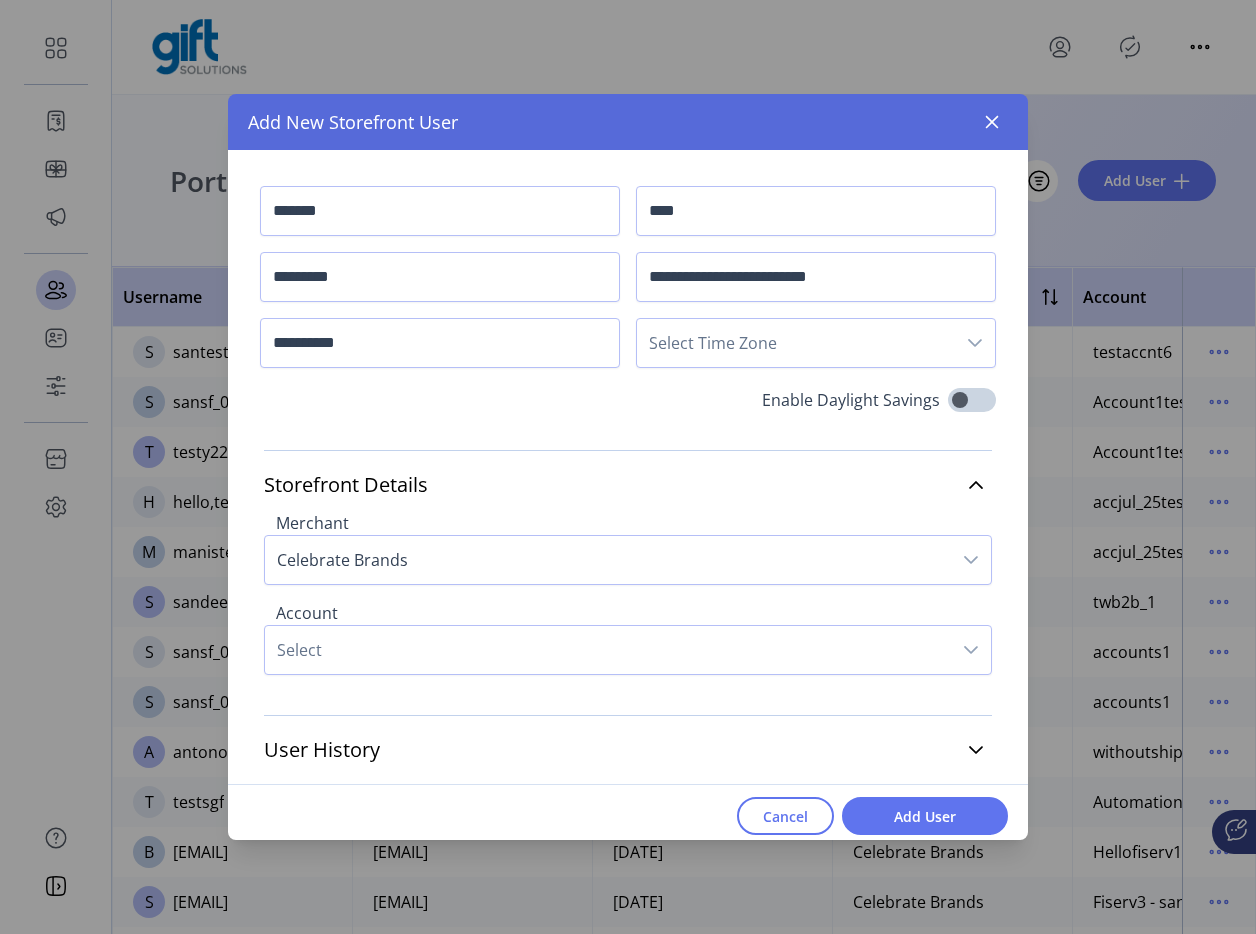 click on "Select Time Zone" at bounding box center [796, 343] 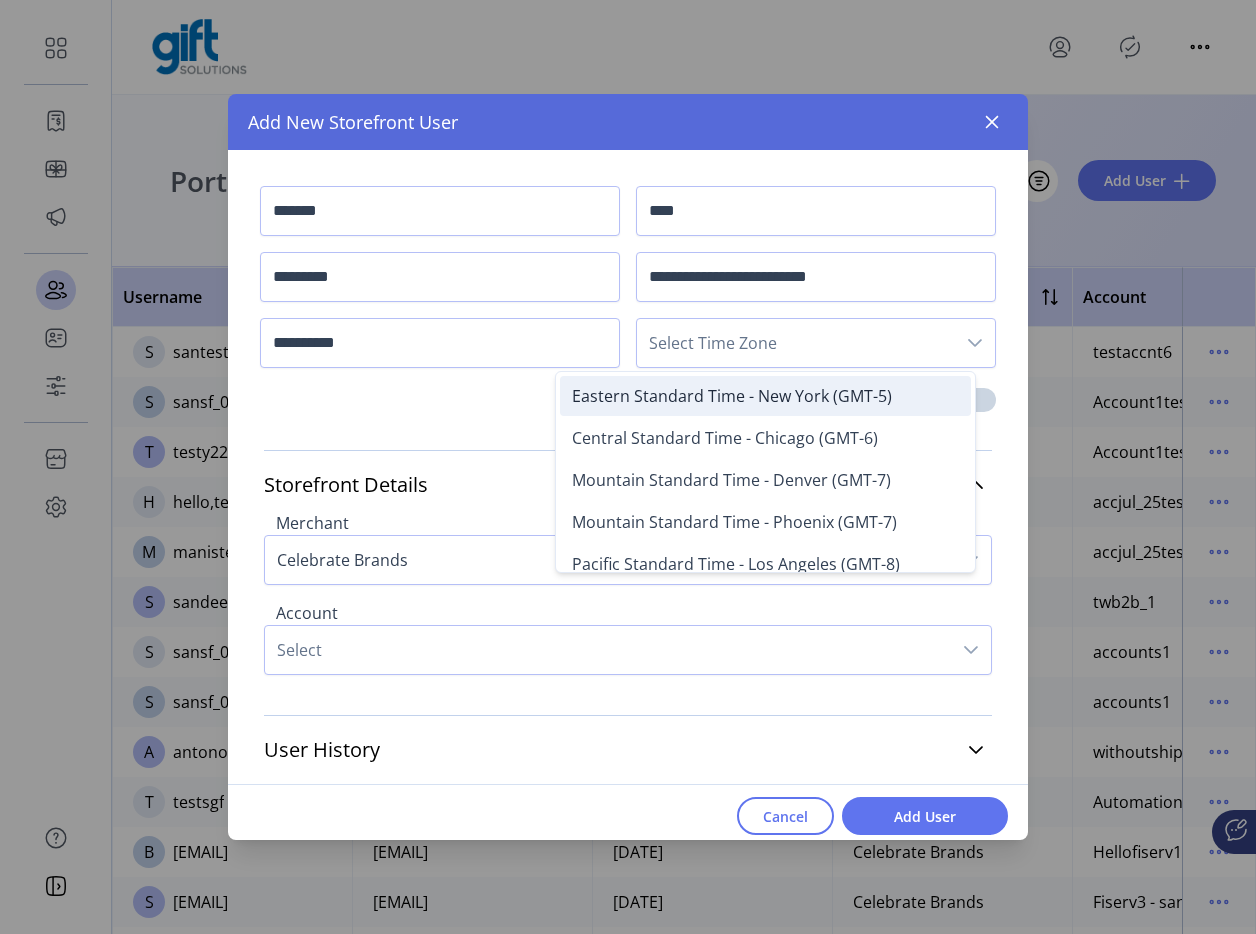 click on "Eastern Standard Time - New York (GMT-5)" at bounding box center [732, 396] 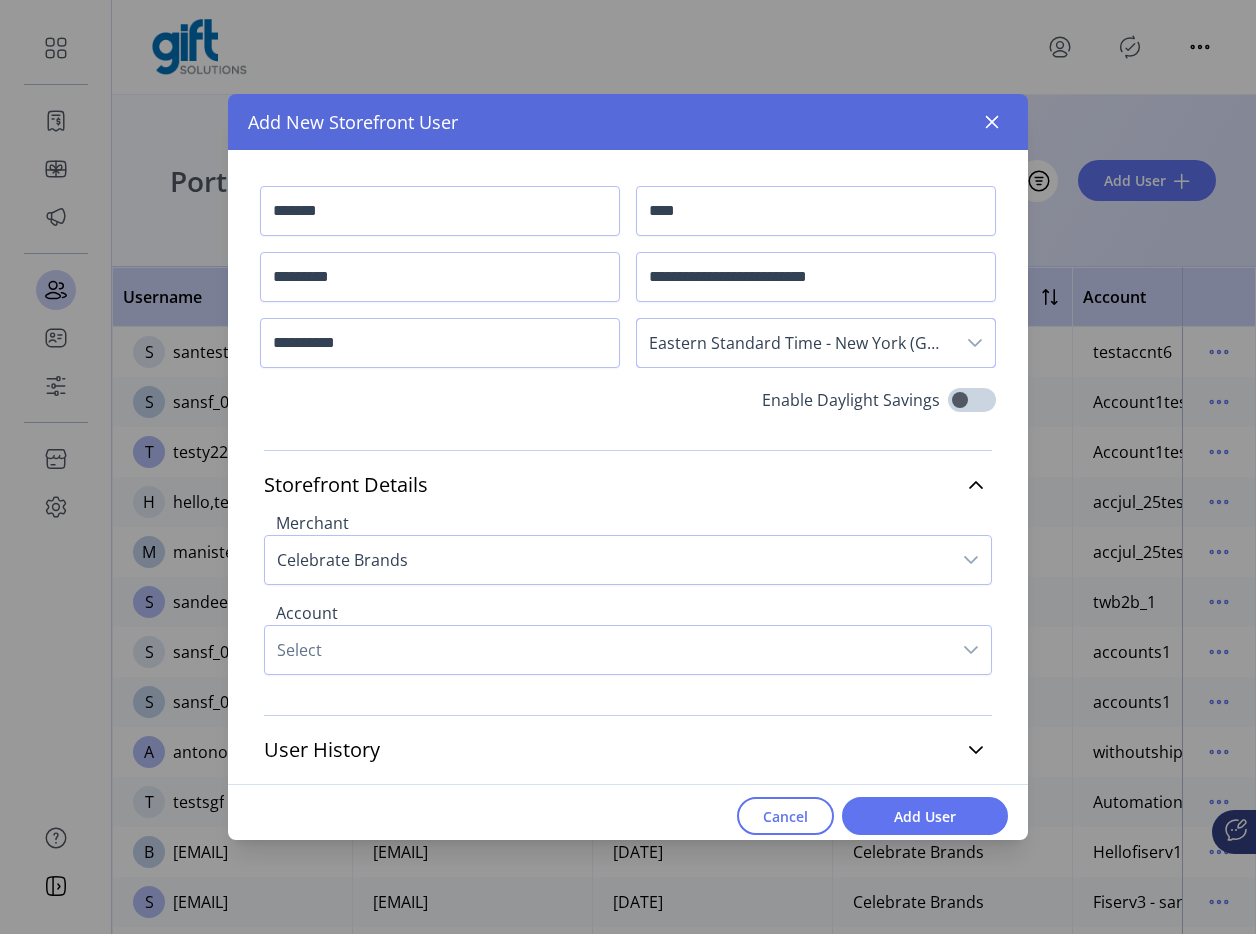 click on "Select" at bounding box center (608, 650) 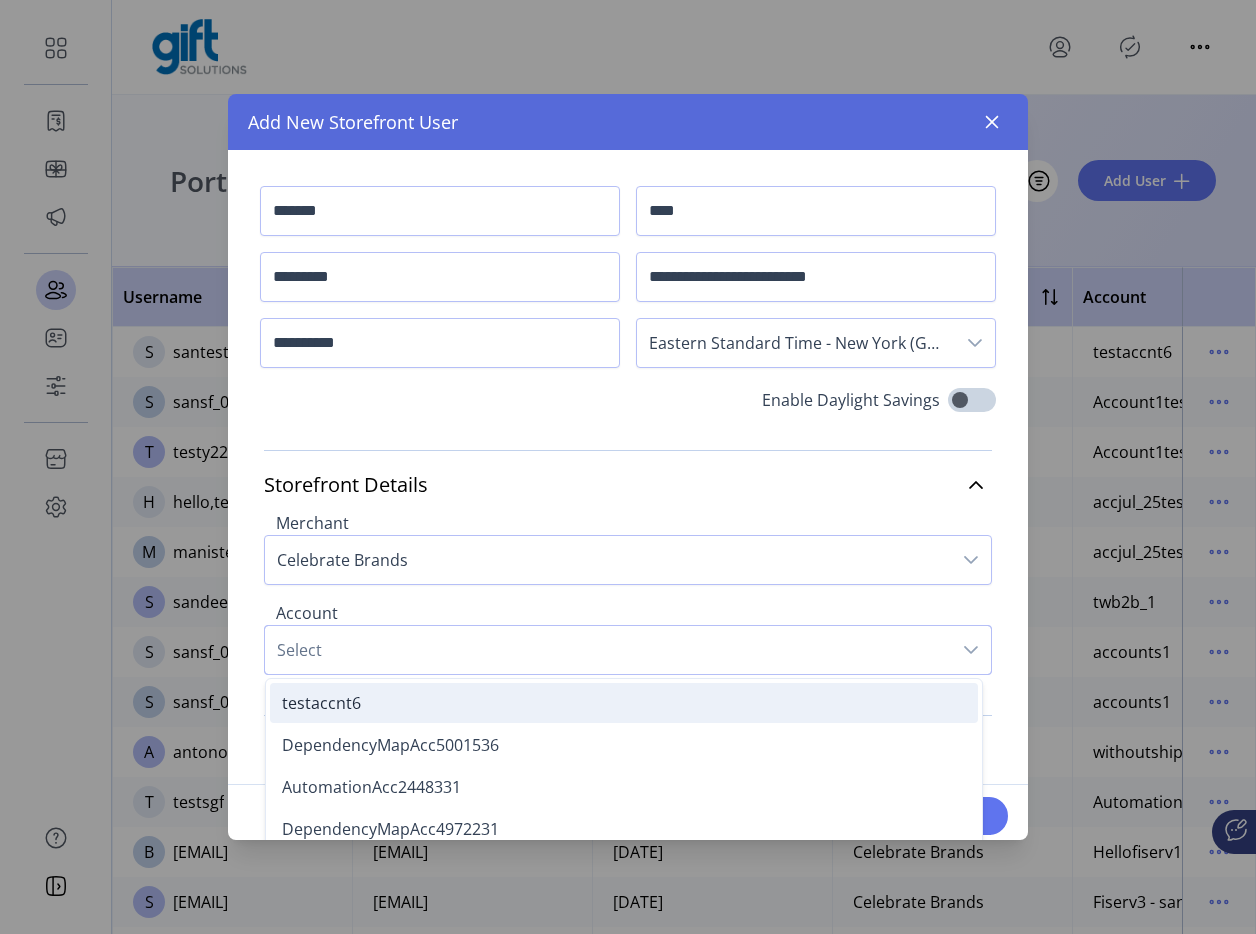click on "testaccnt6" at bounding box center (624, 703) 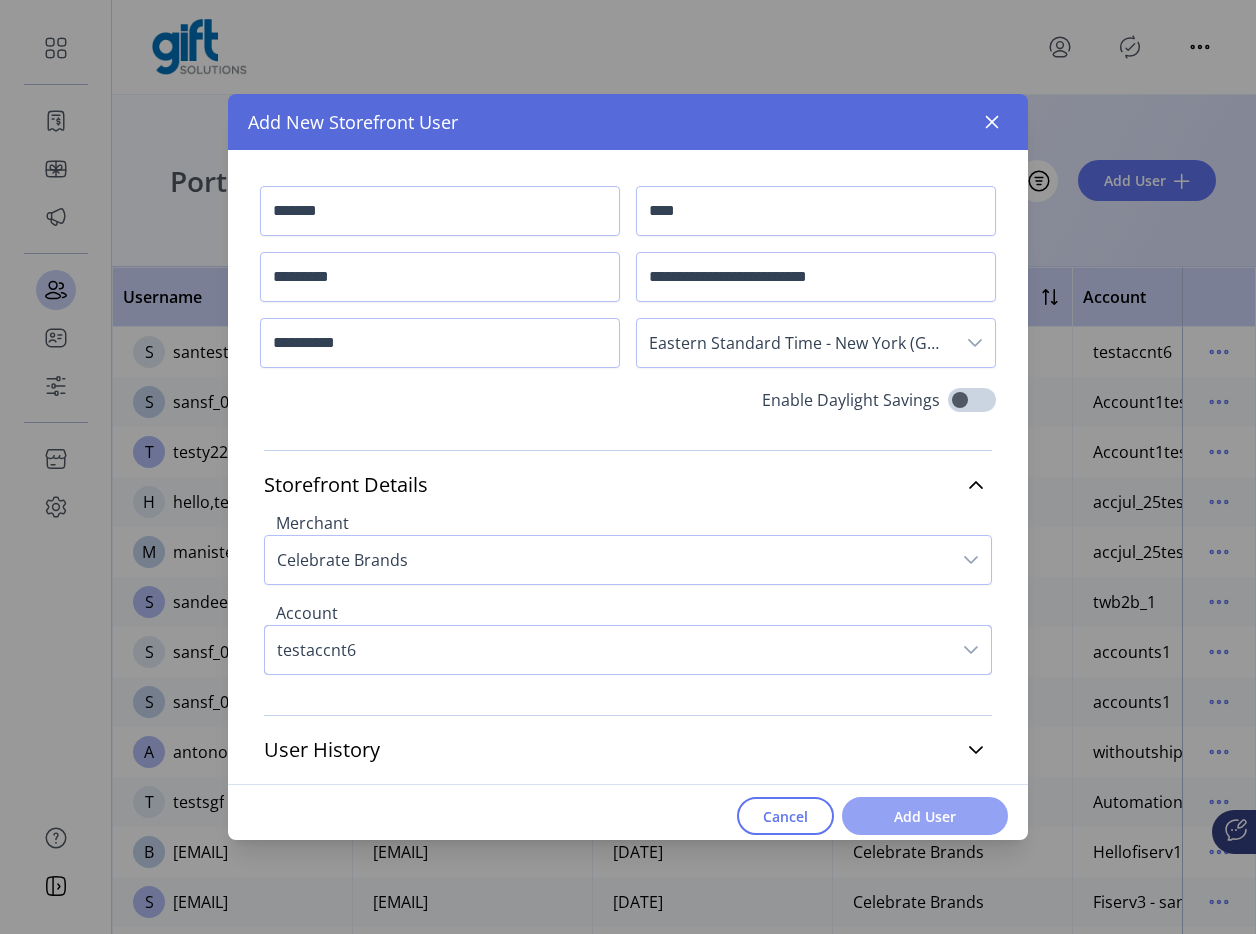 click on "Add User" at bounding box center [925, 816] 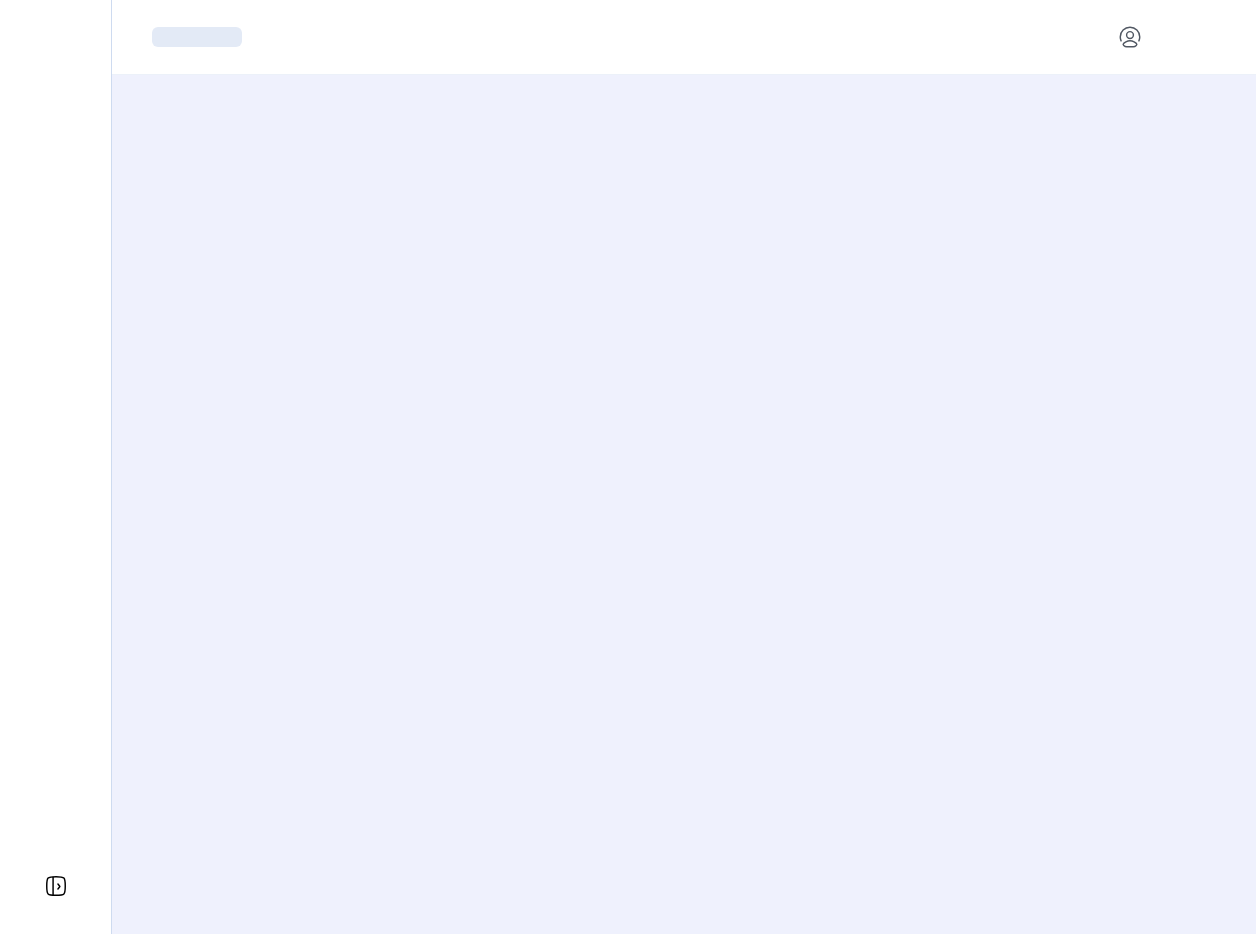 scroll, scrollTop: 0, scrollLeft: 0, axis: both 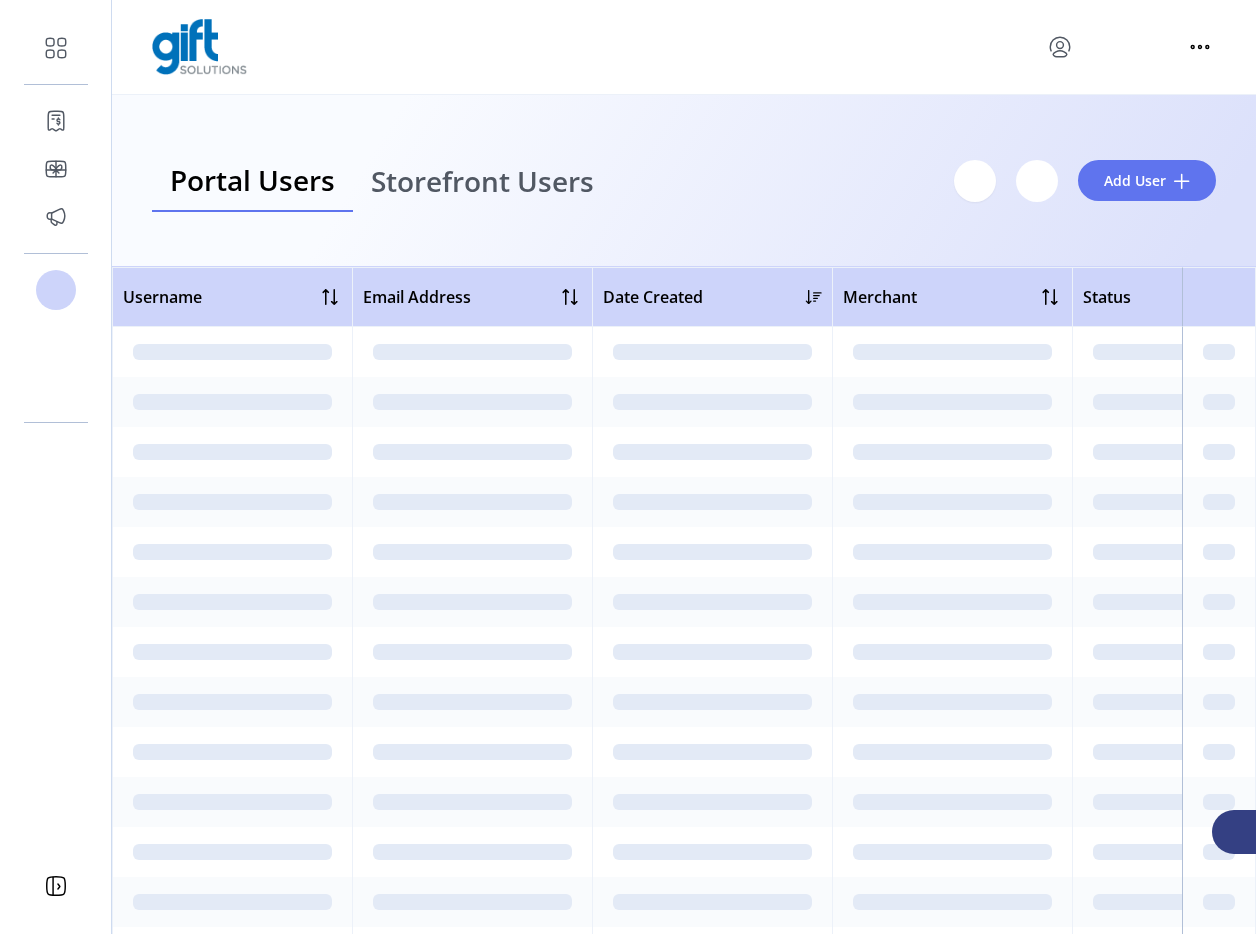 click 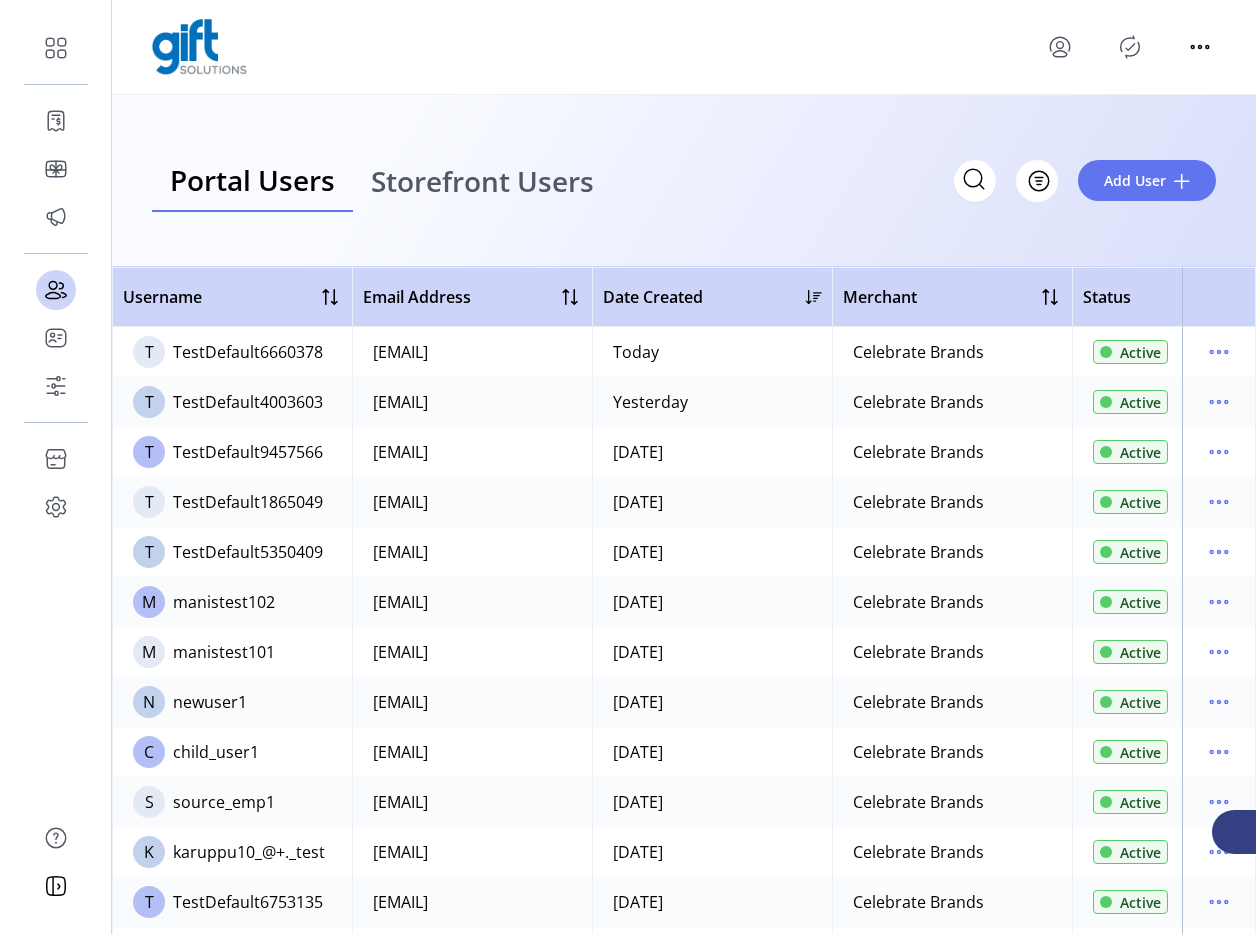 click 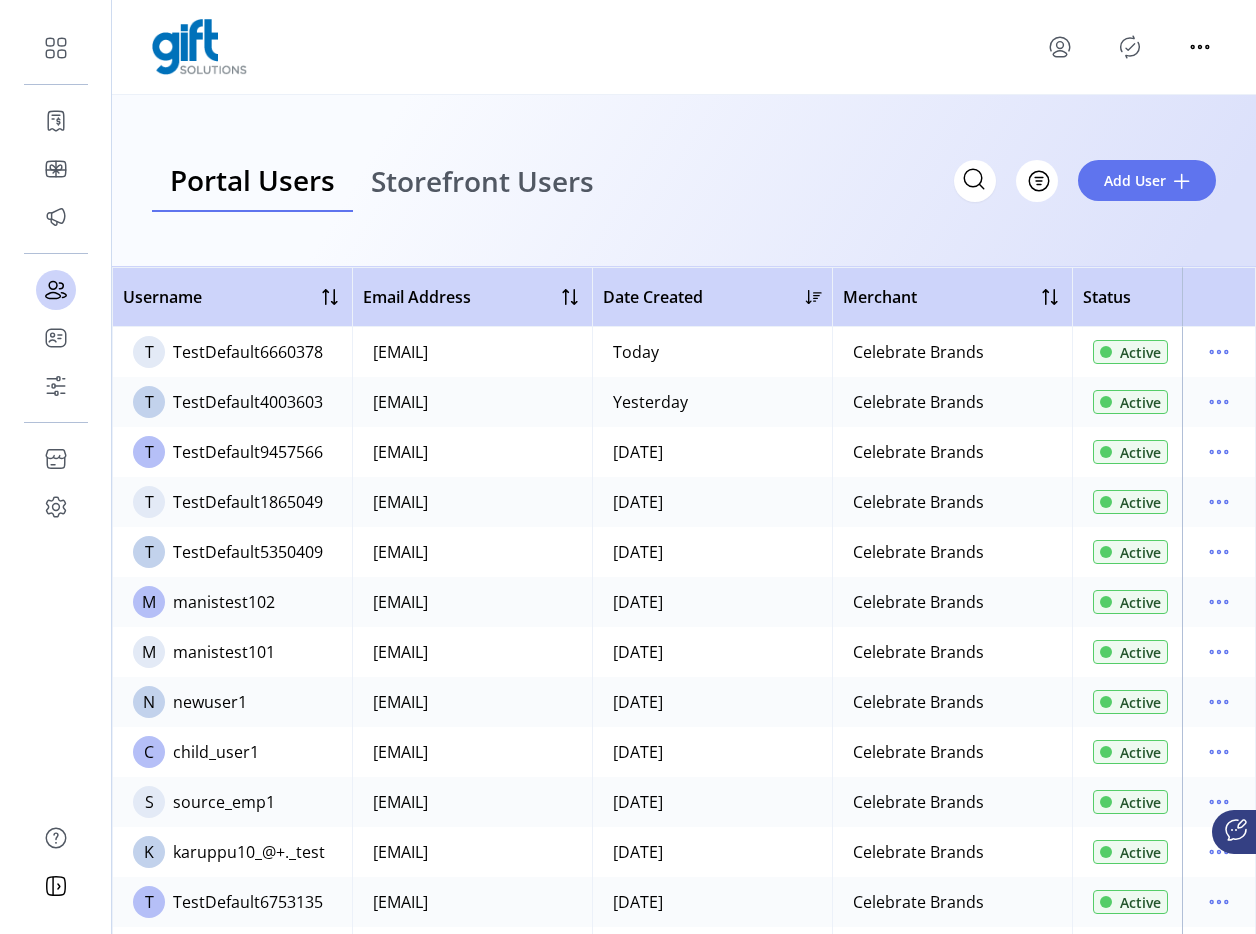 click 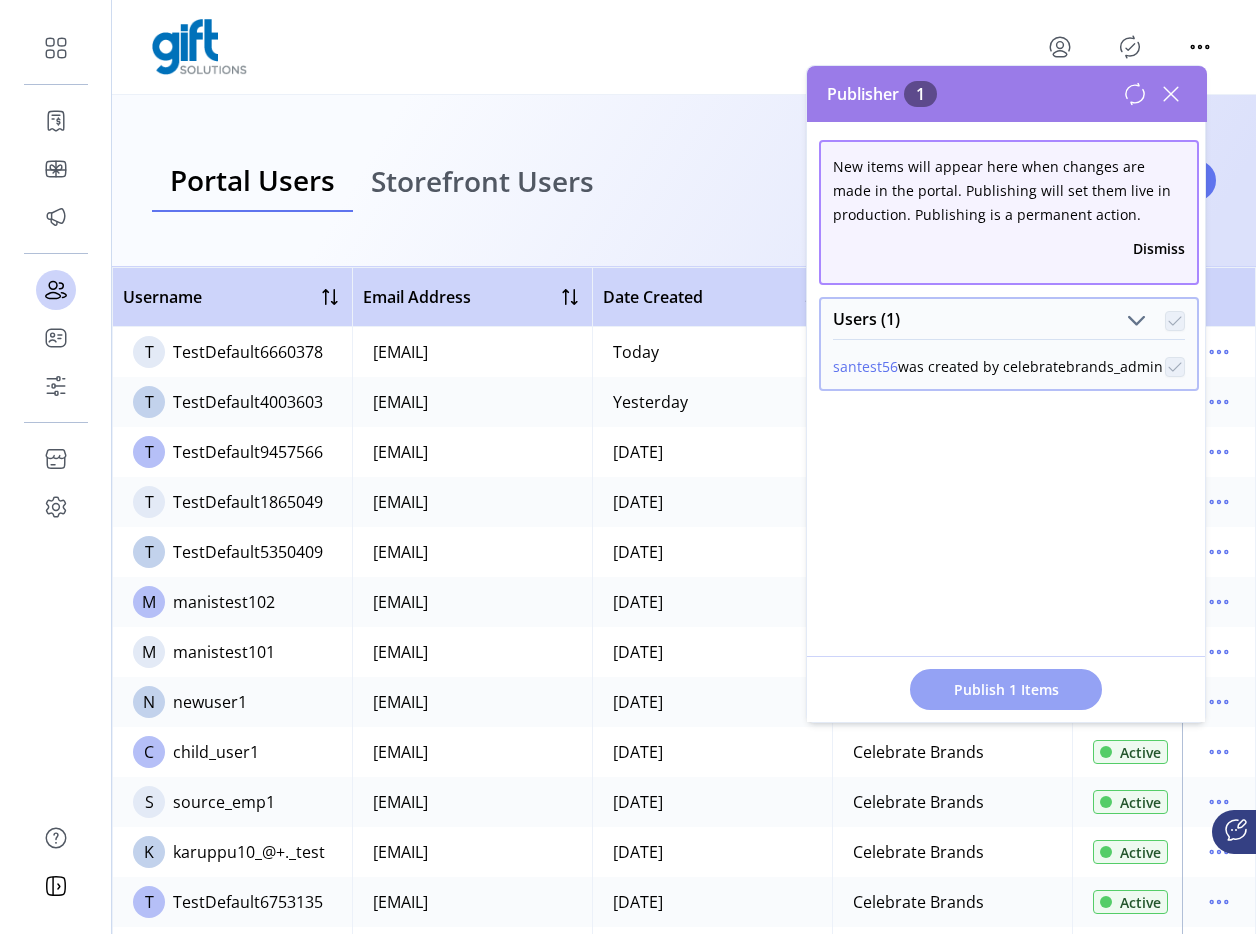 click on "Publish 1 Items" at bounding box center [1006, 689] 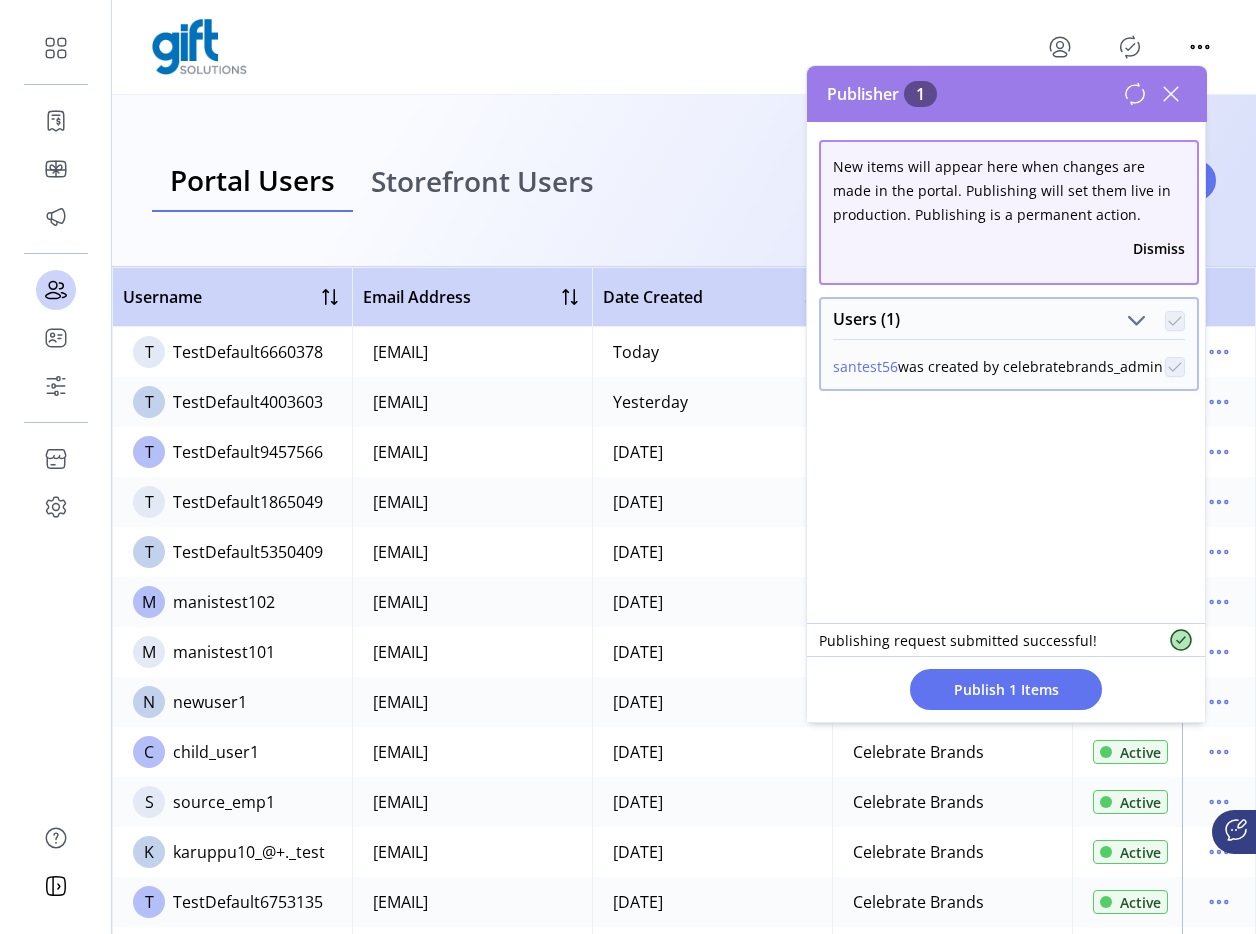 click on "Storefront Users" at bounding box center [482, 181] 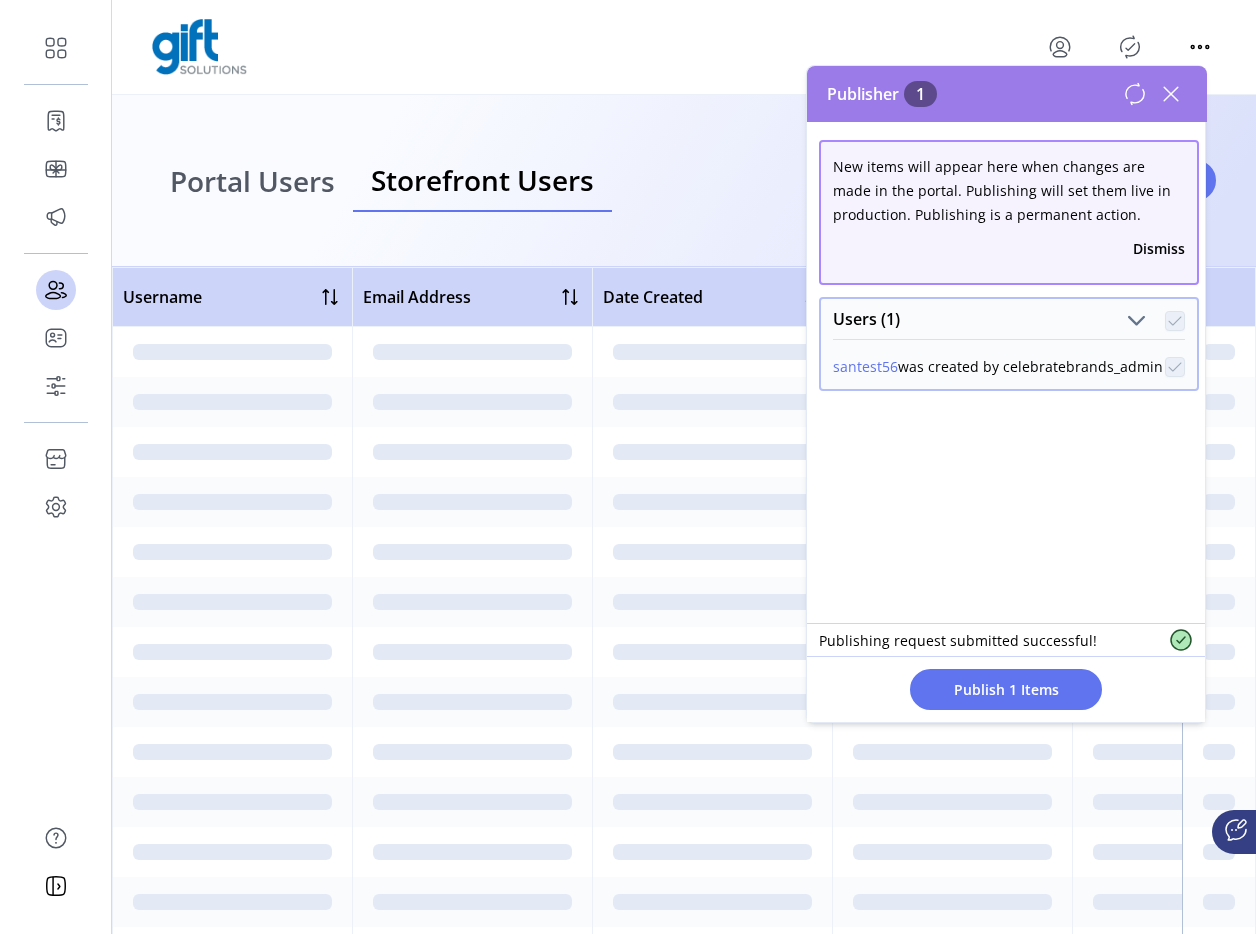 click on "Storefront Users" at bounding box center (482, 180) 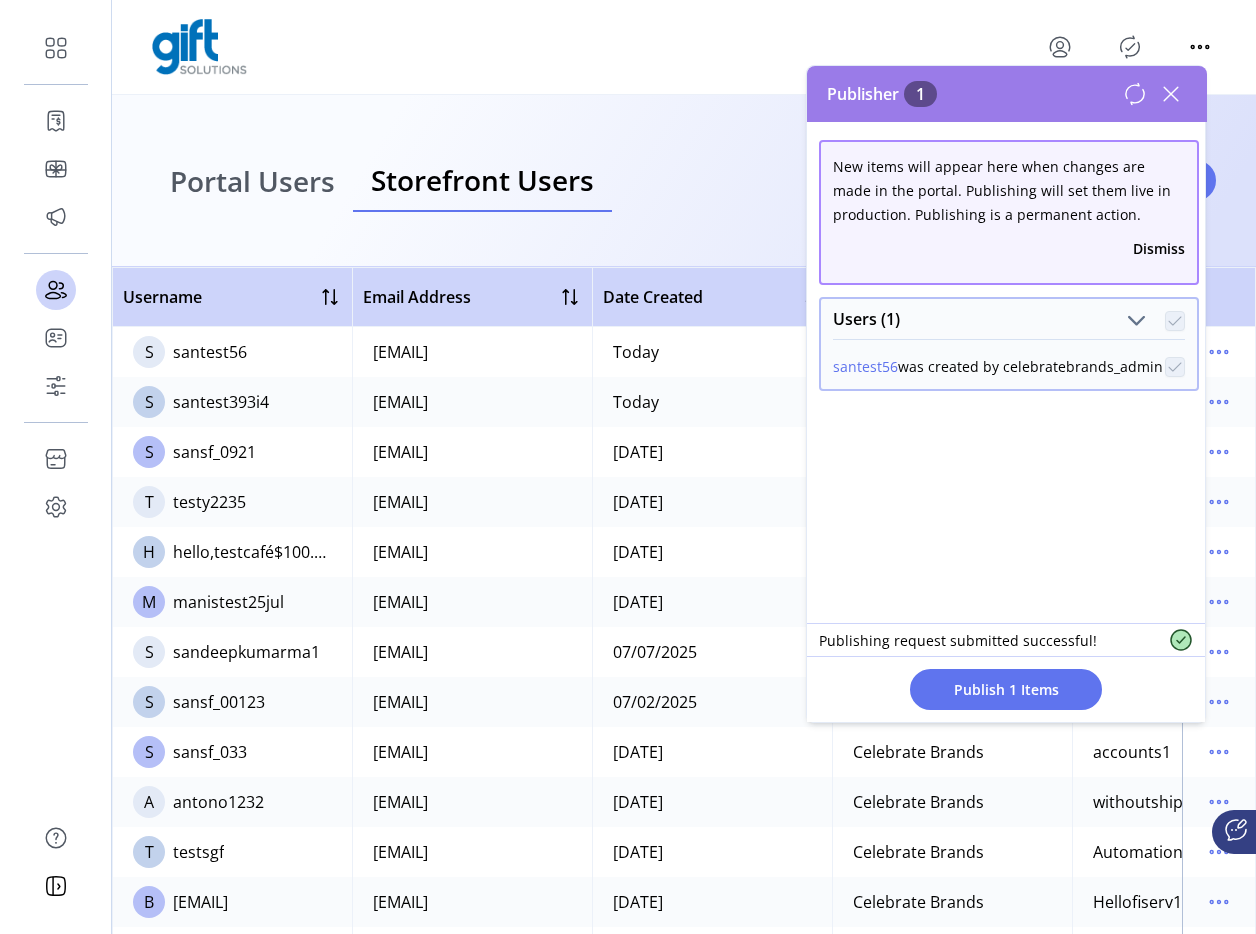 click 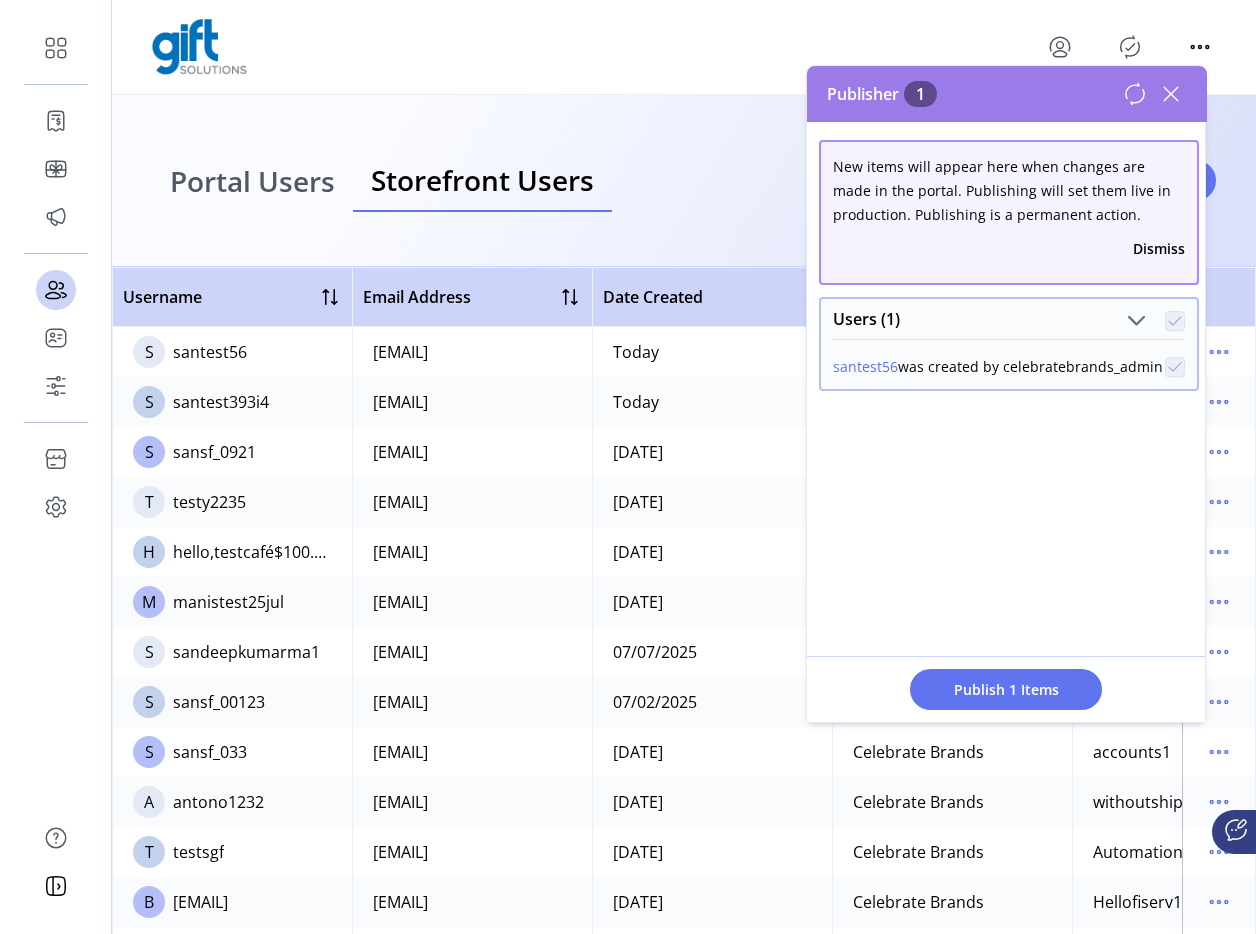 click 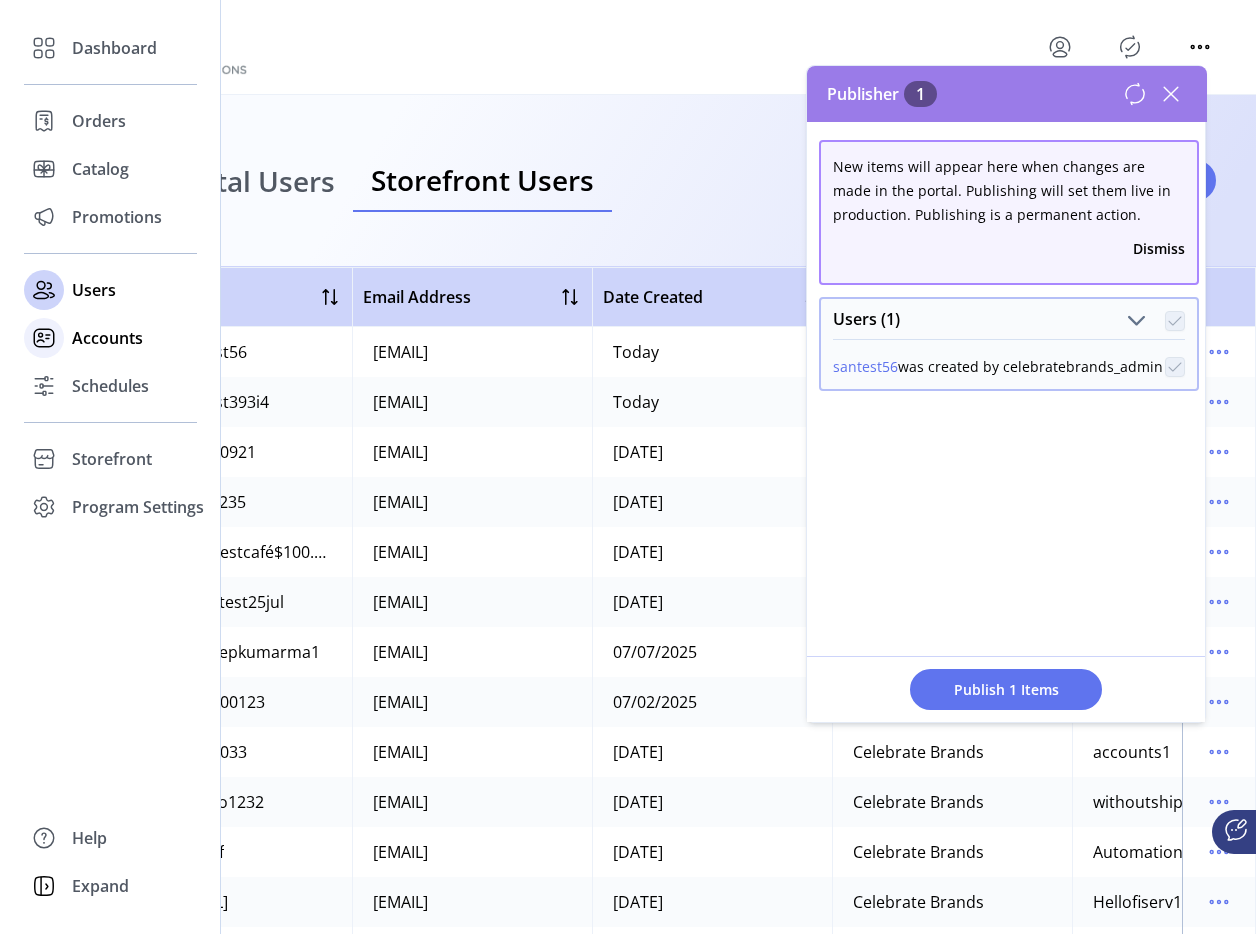 click 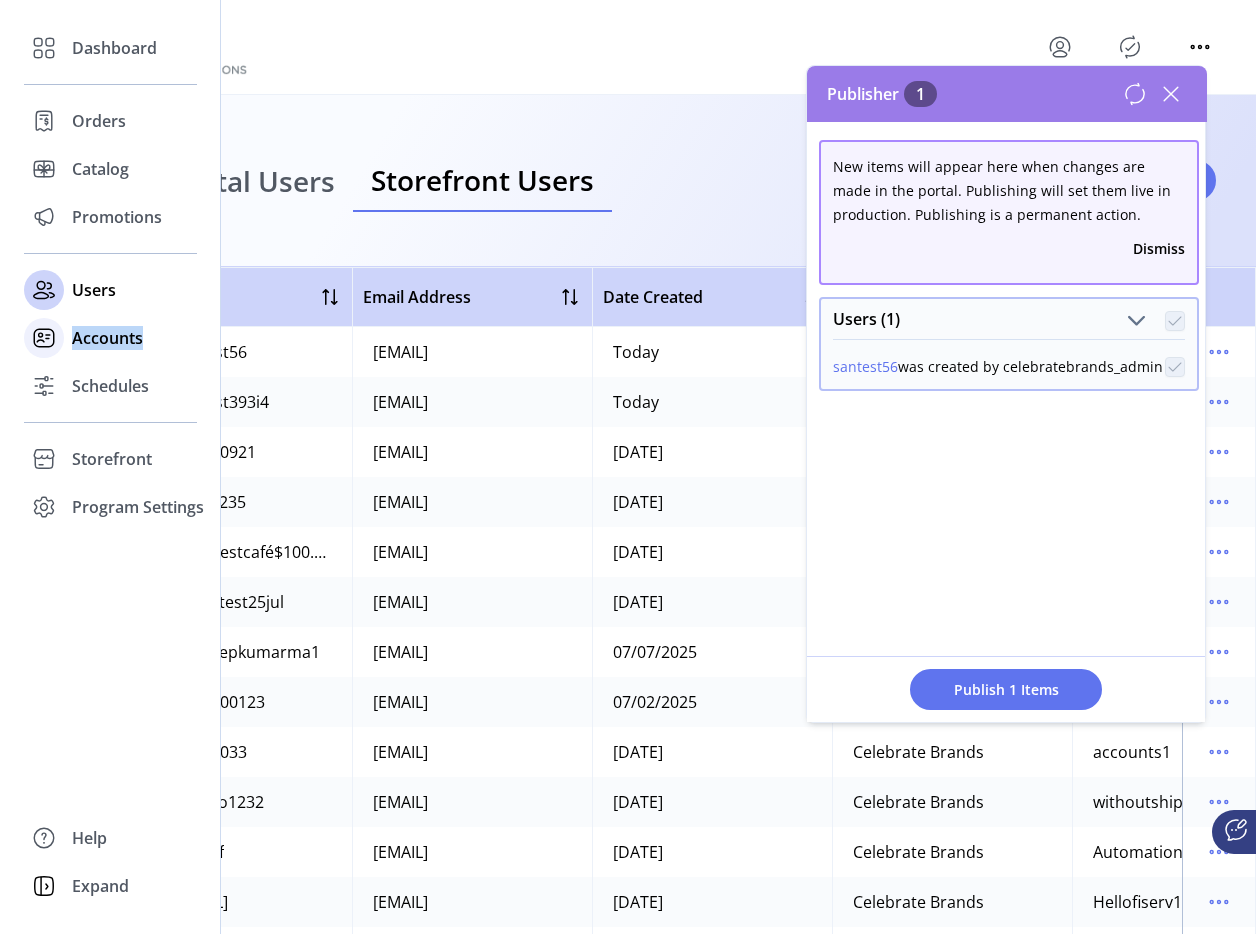 click 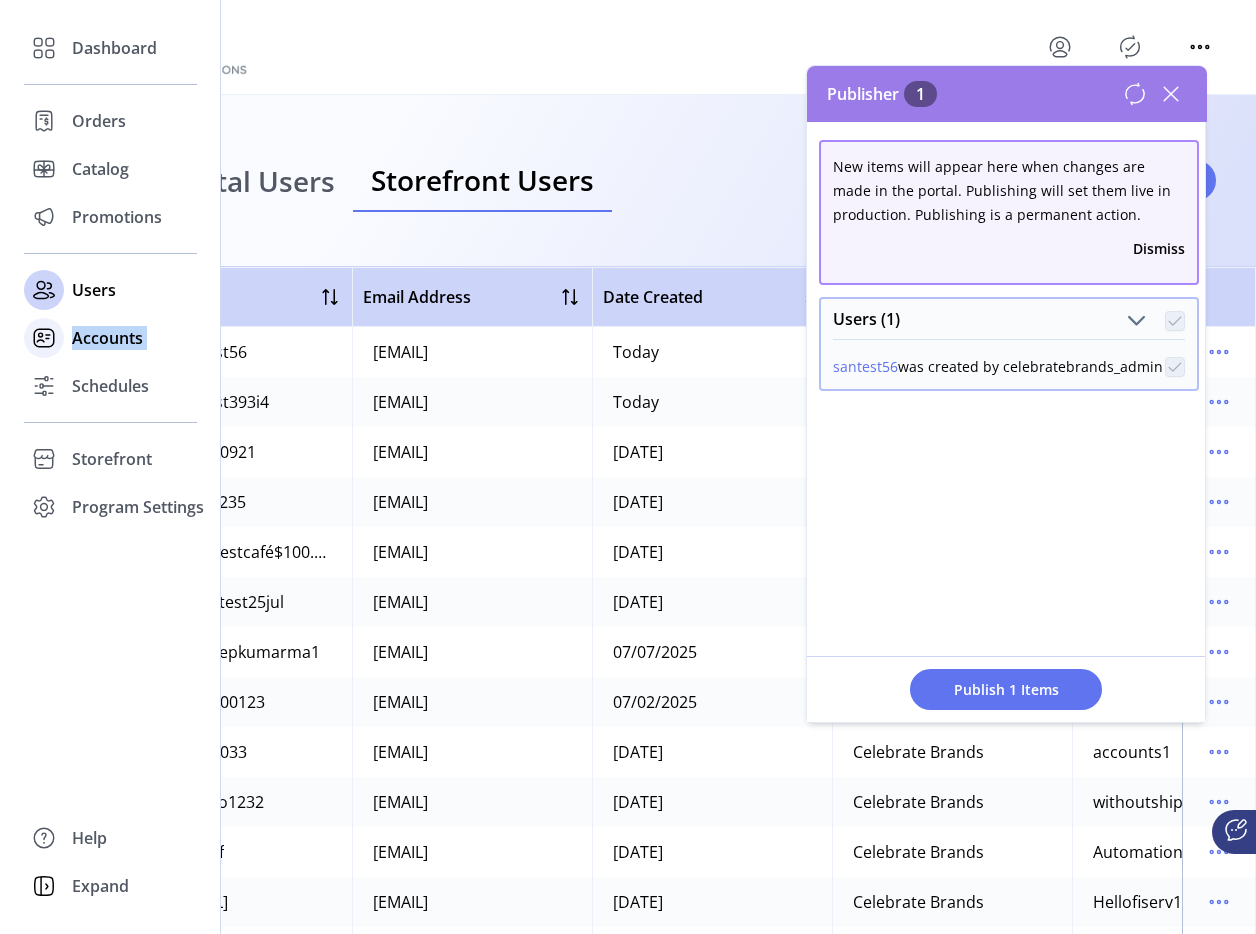 drag, startPoint x: 37, startPoint y: 342, endPoint x: 128, endPoint y: 335, distance: 91.26884 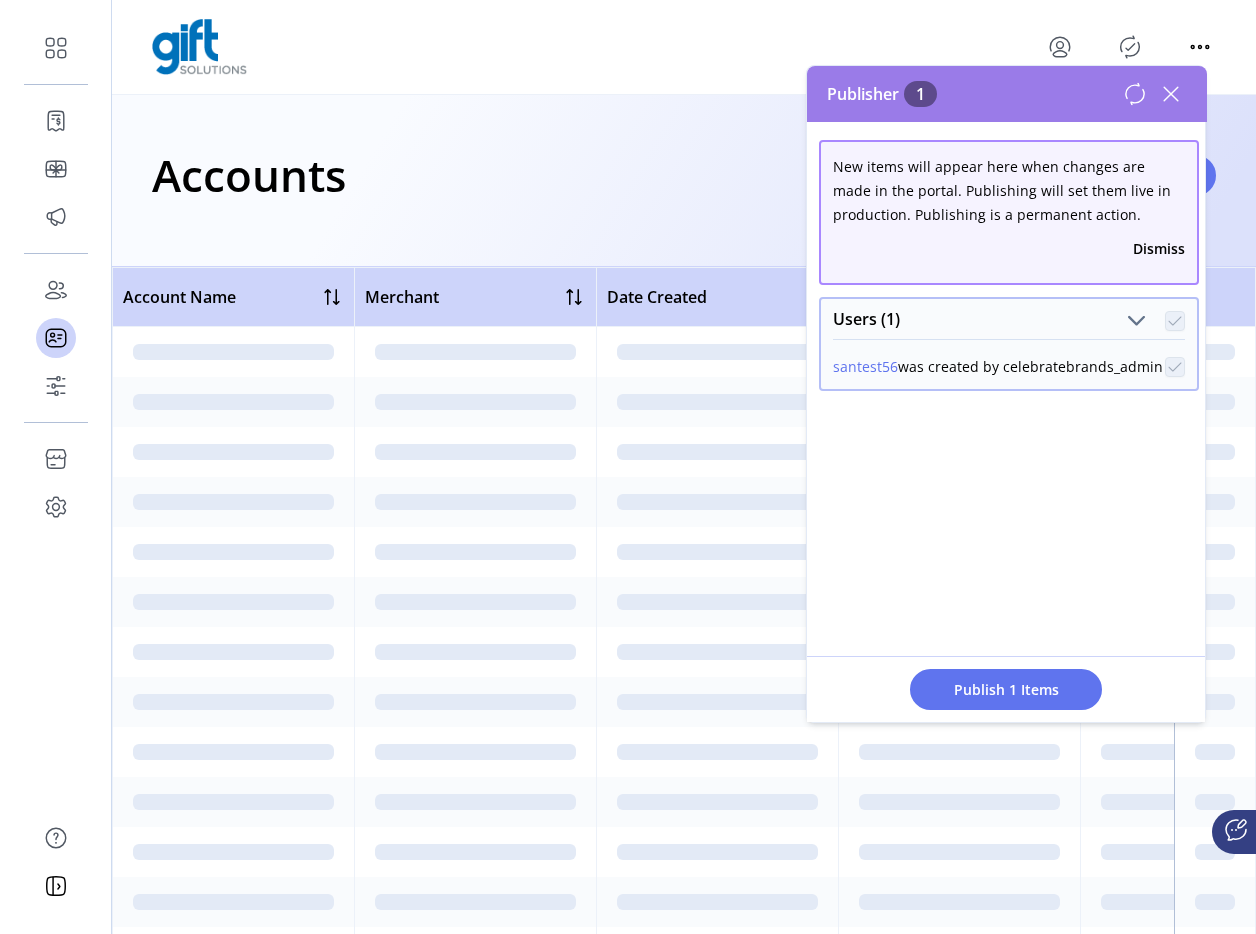 click 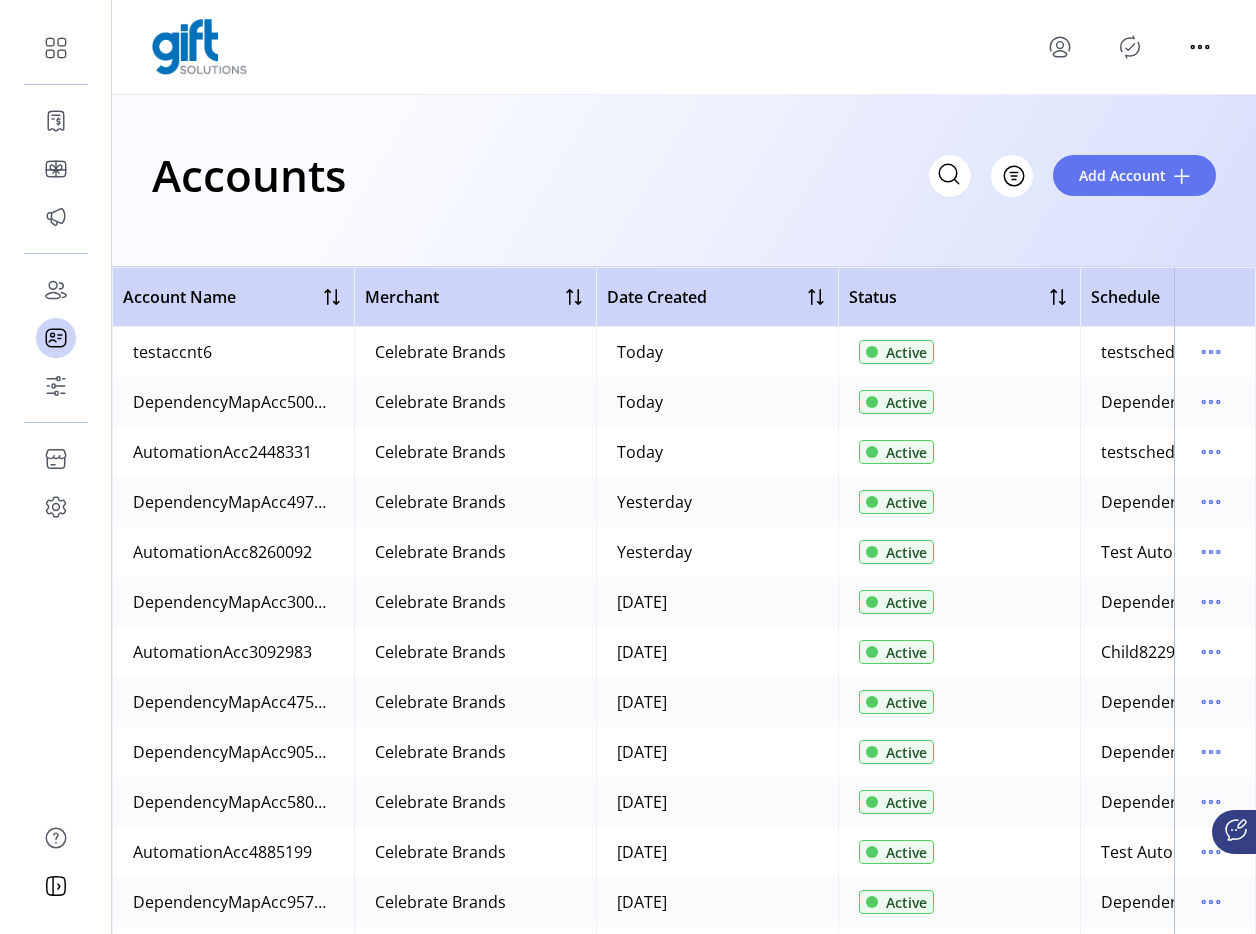click 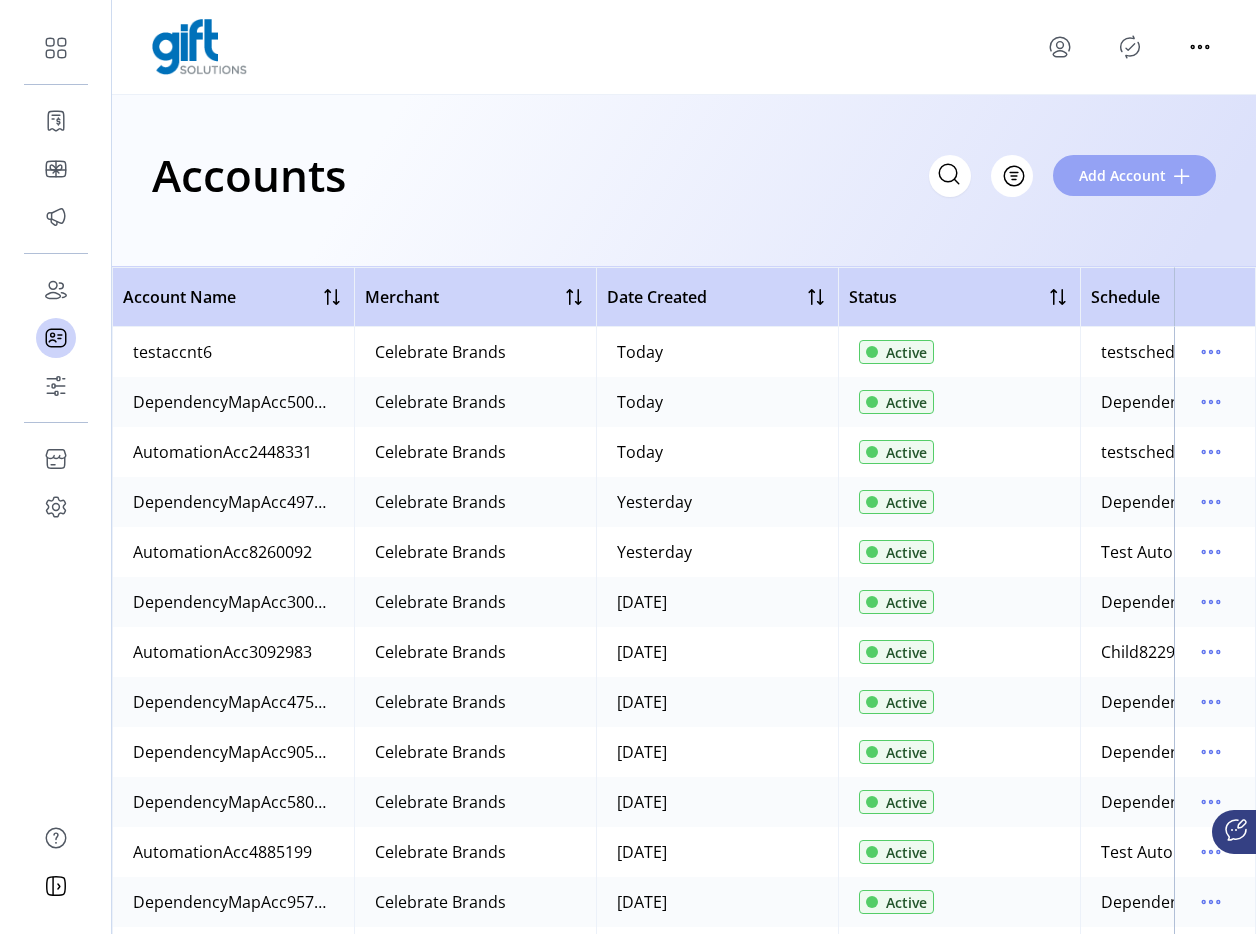 click on "Add Account" 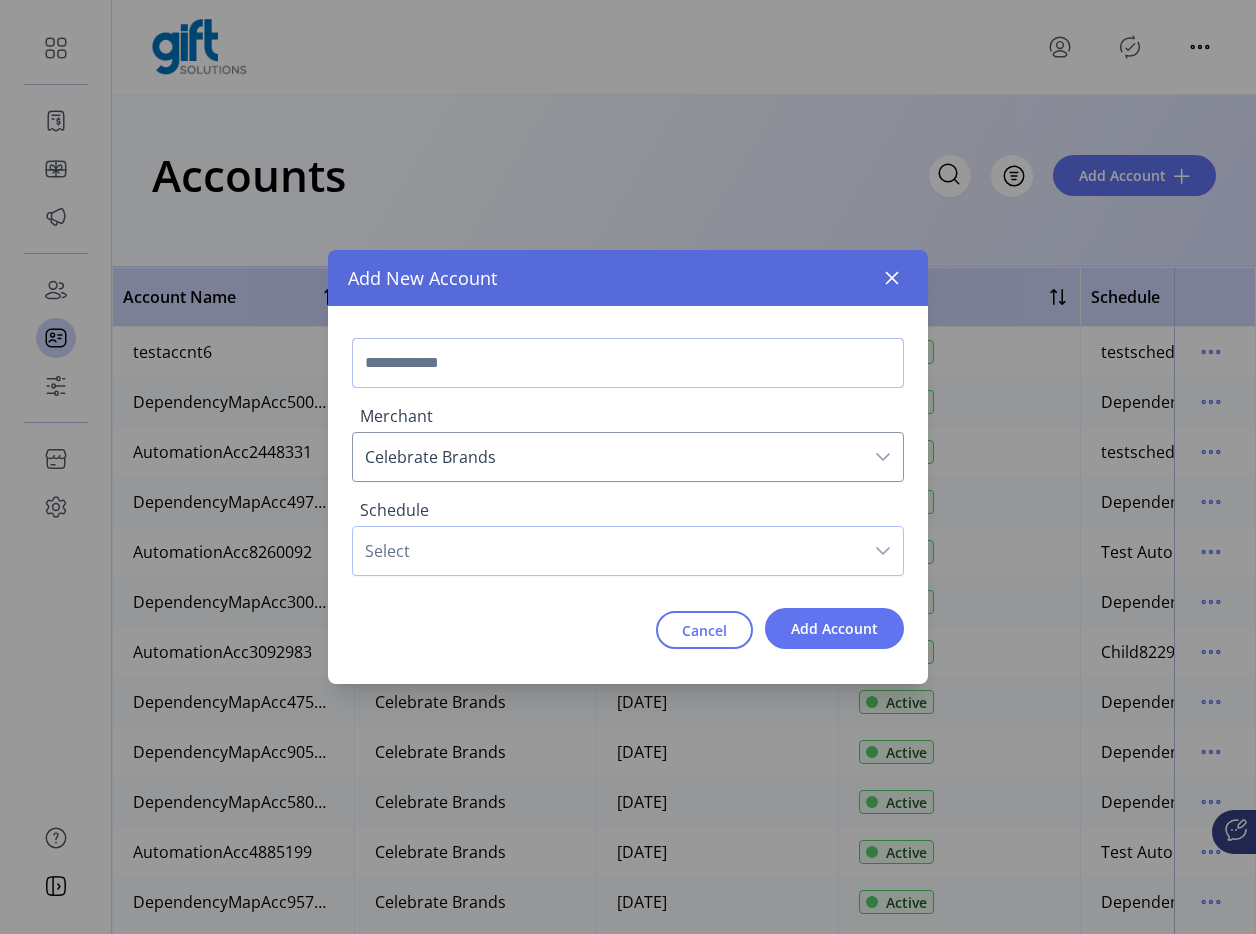 click 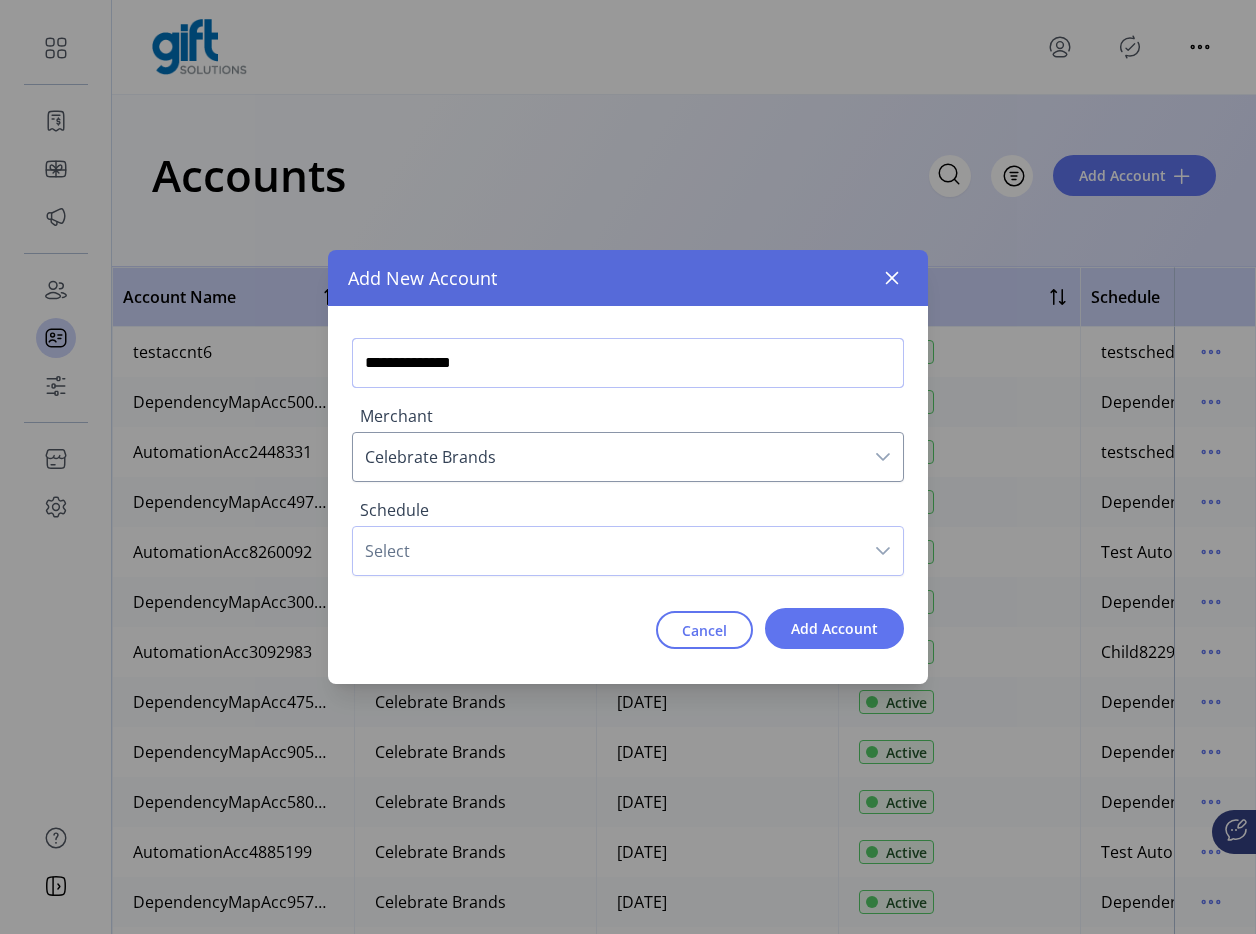 type on "**********" 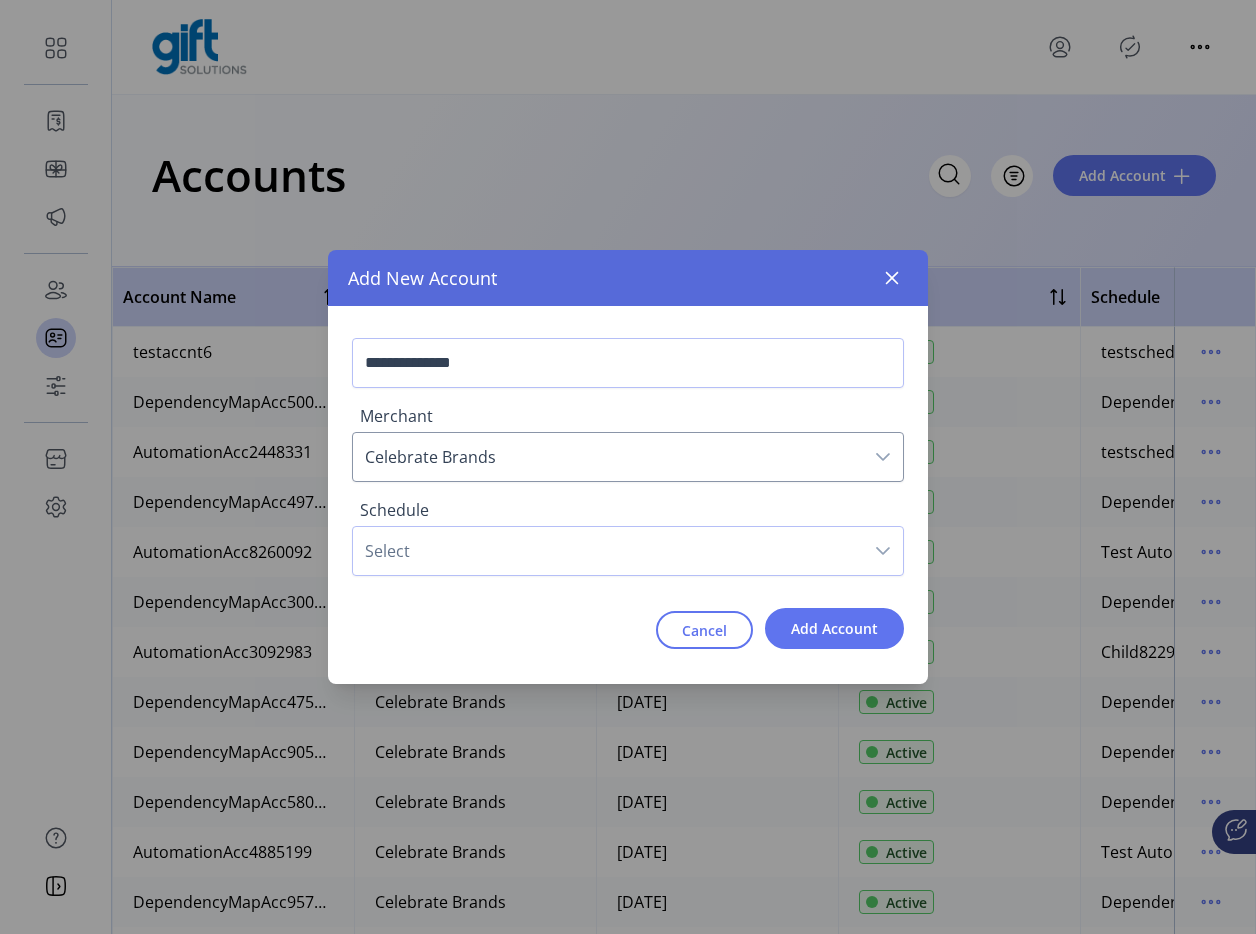 click on "Select" at bounding box center [608, 551] 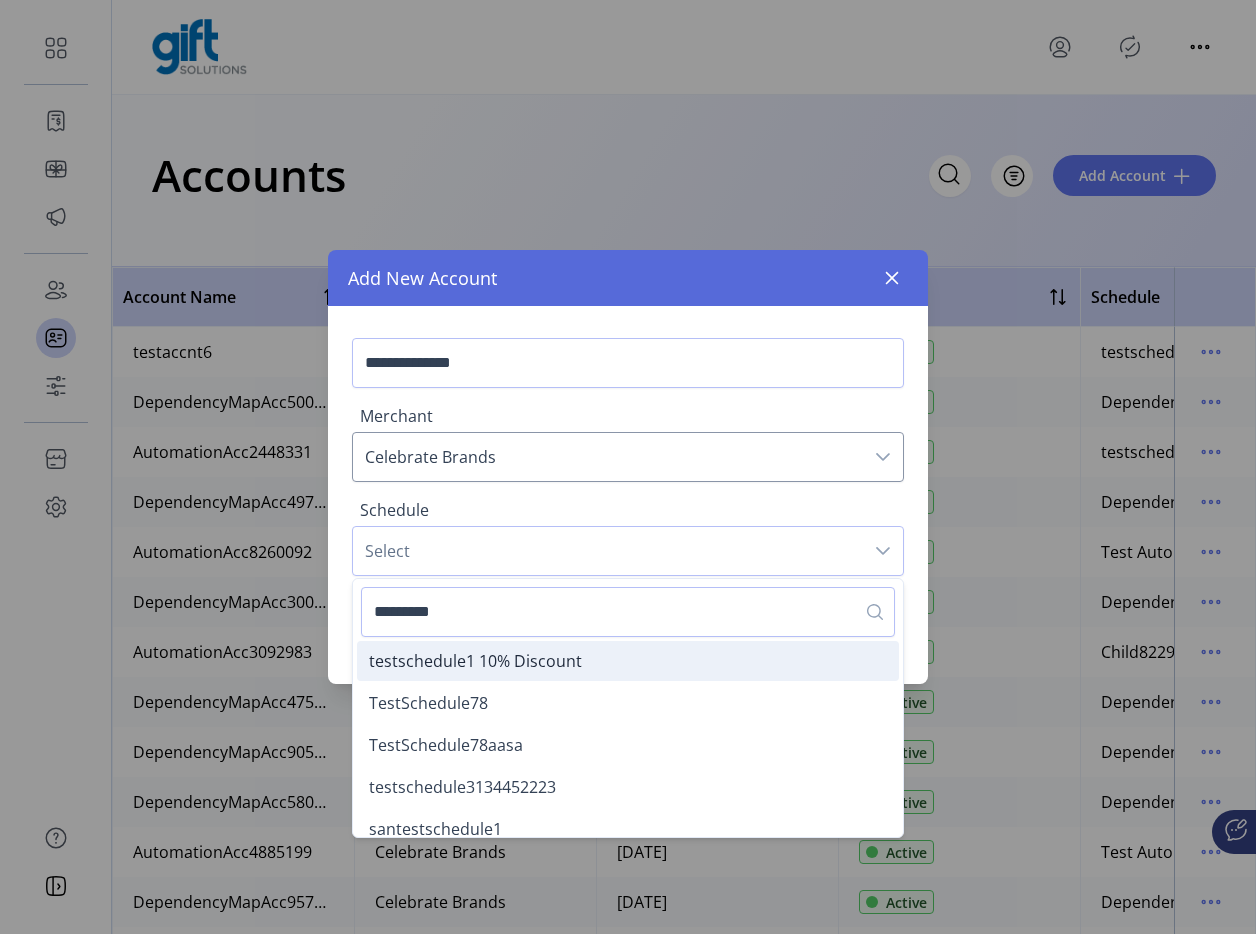 type on "*********" 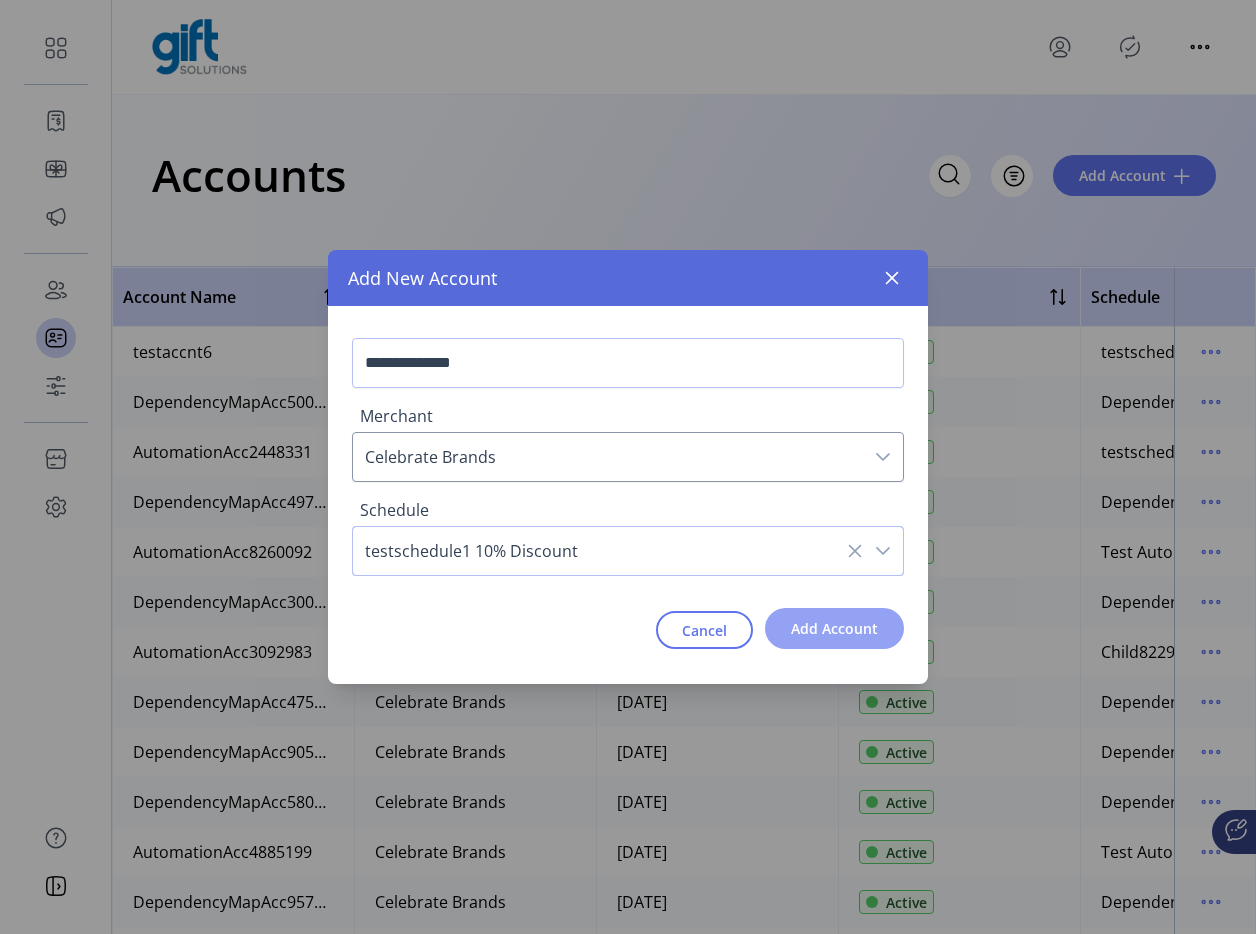 click on "Add Account" 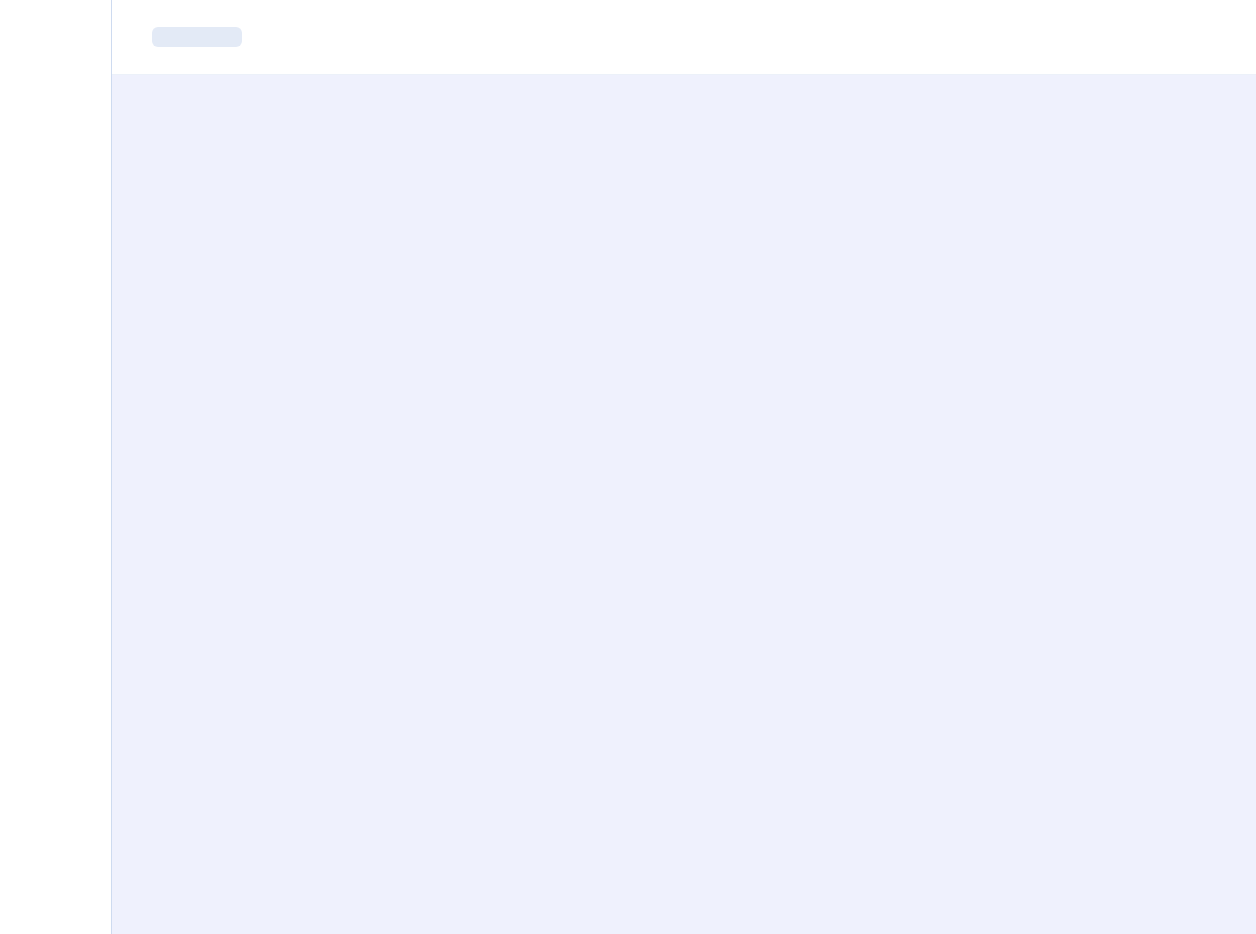 scroll, scrollTop: 0, scrollLeft: 0, axis: both 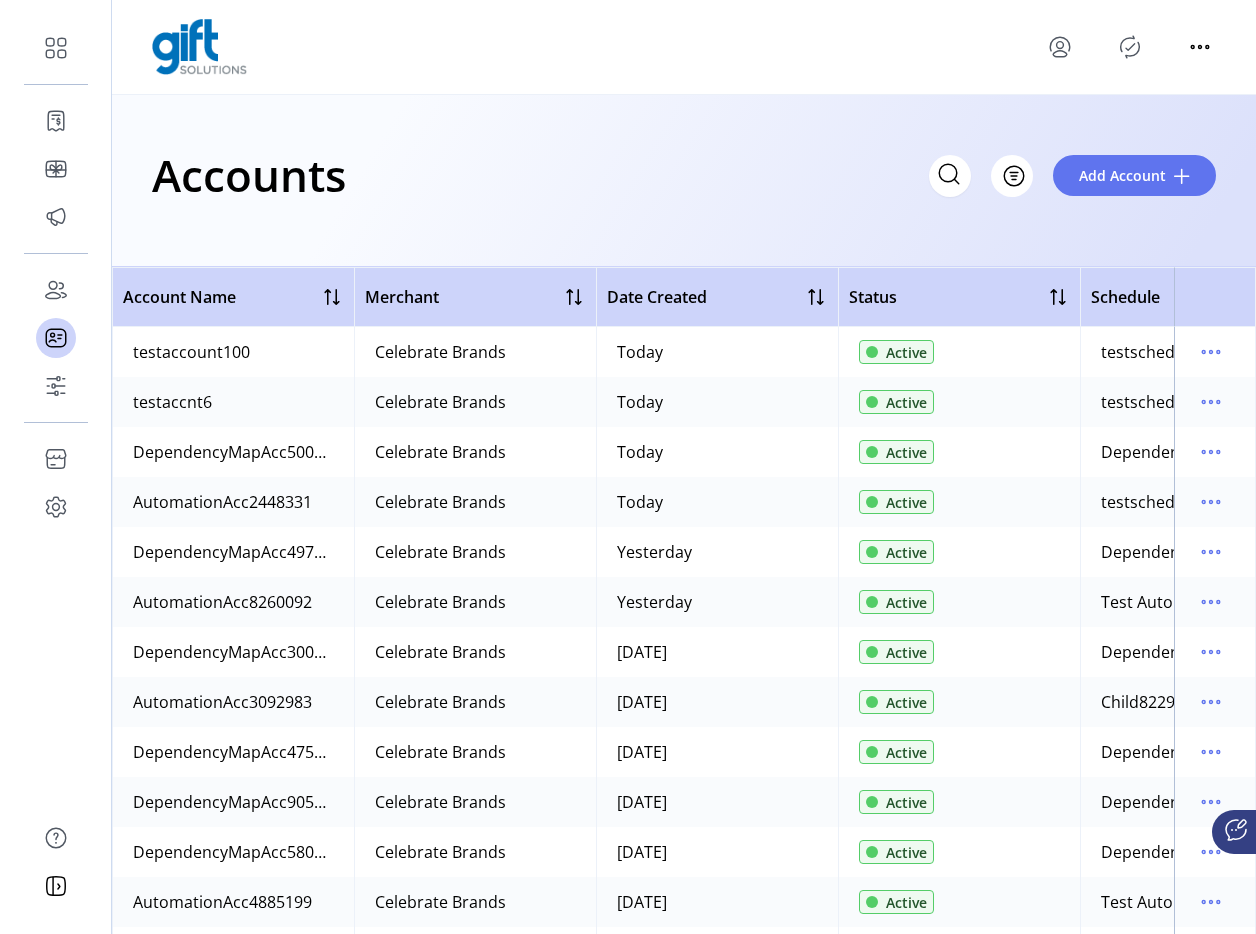 click 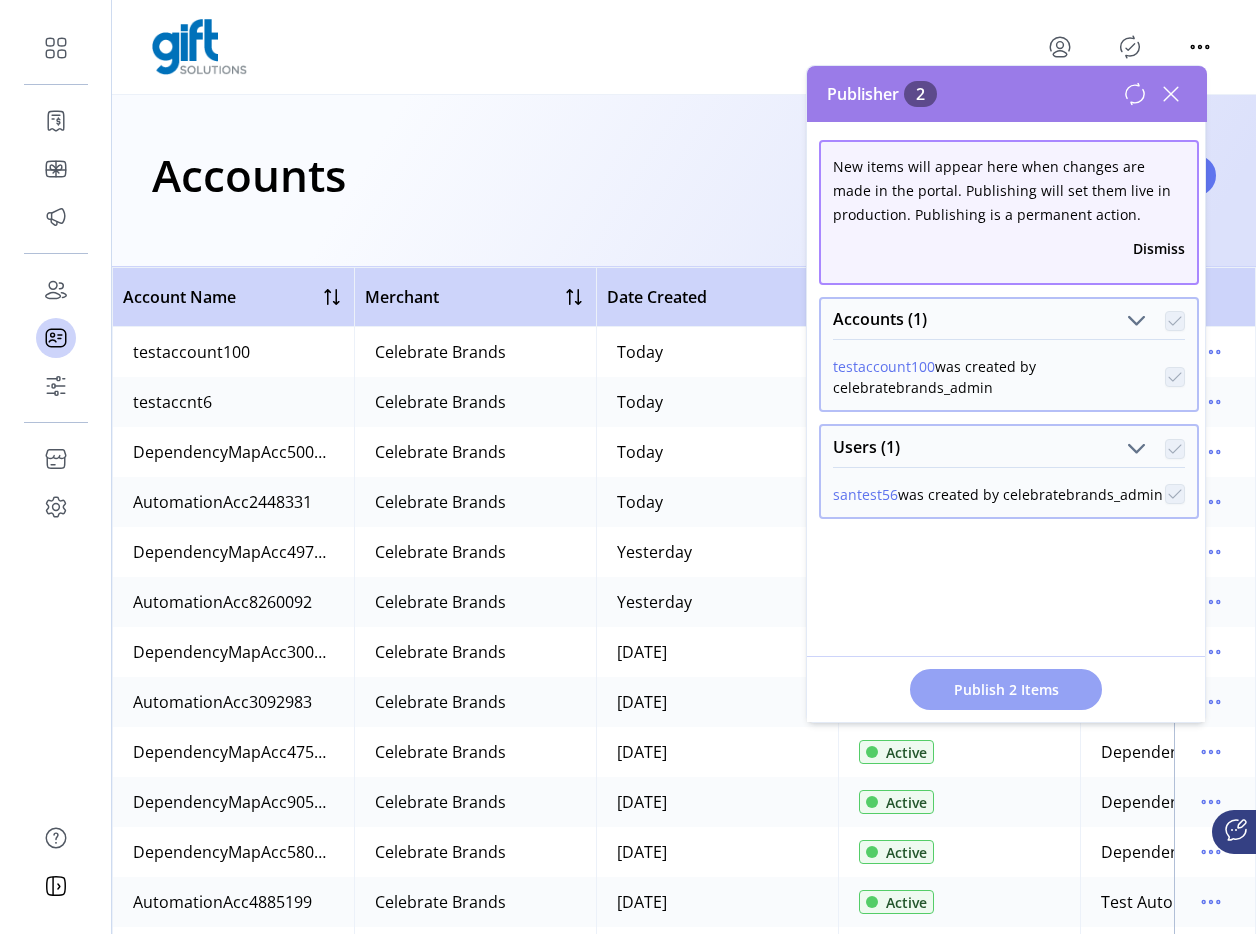 click on "Publish 2 Items" at bounding box center [1006, 689] 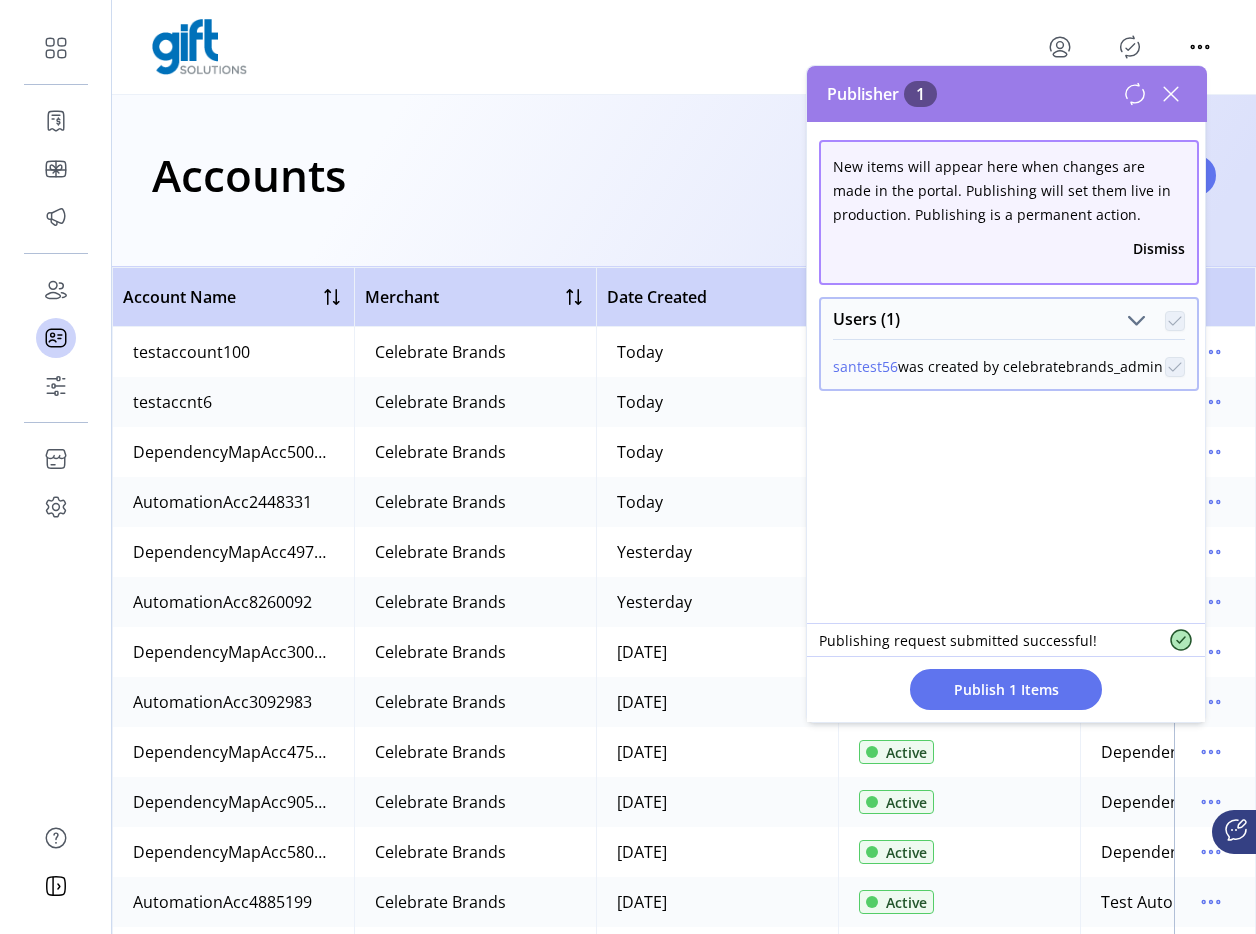 click 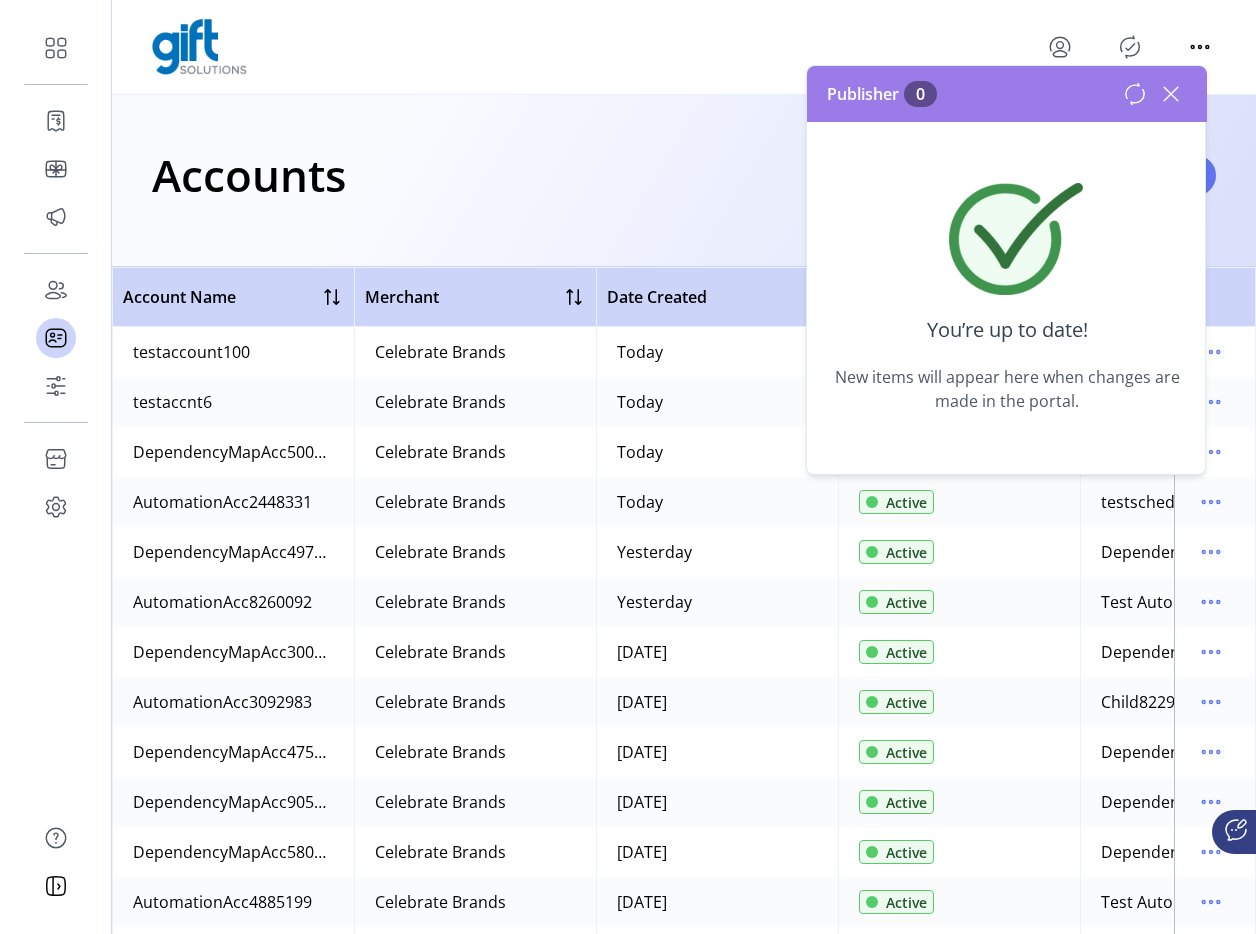 click 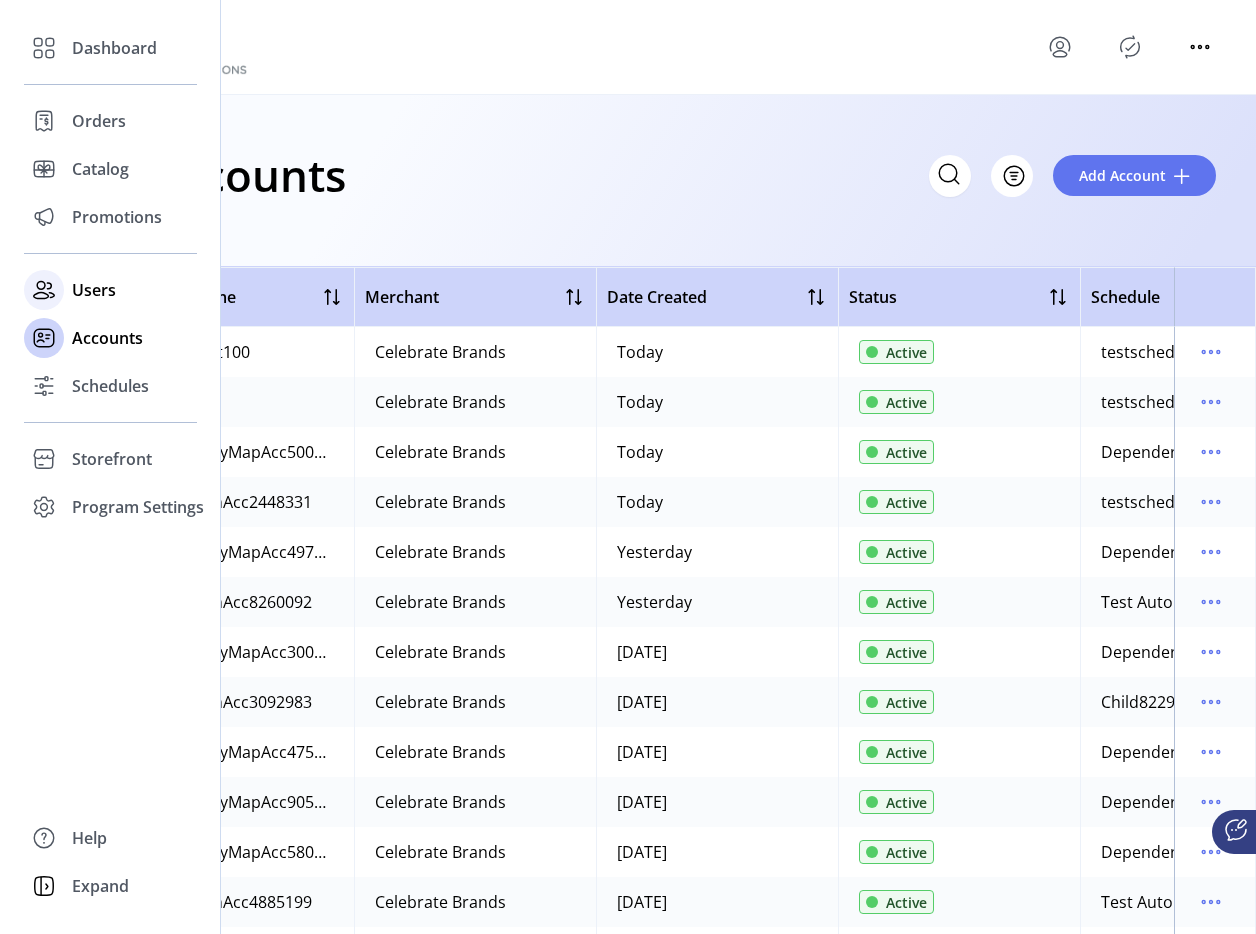 click on "Users" 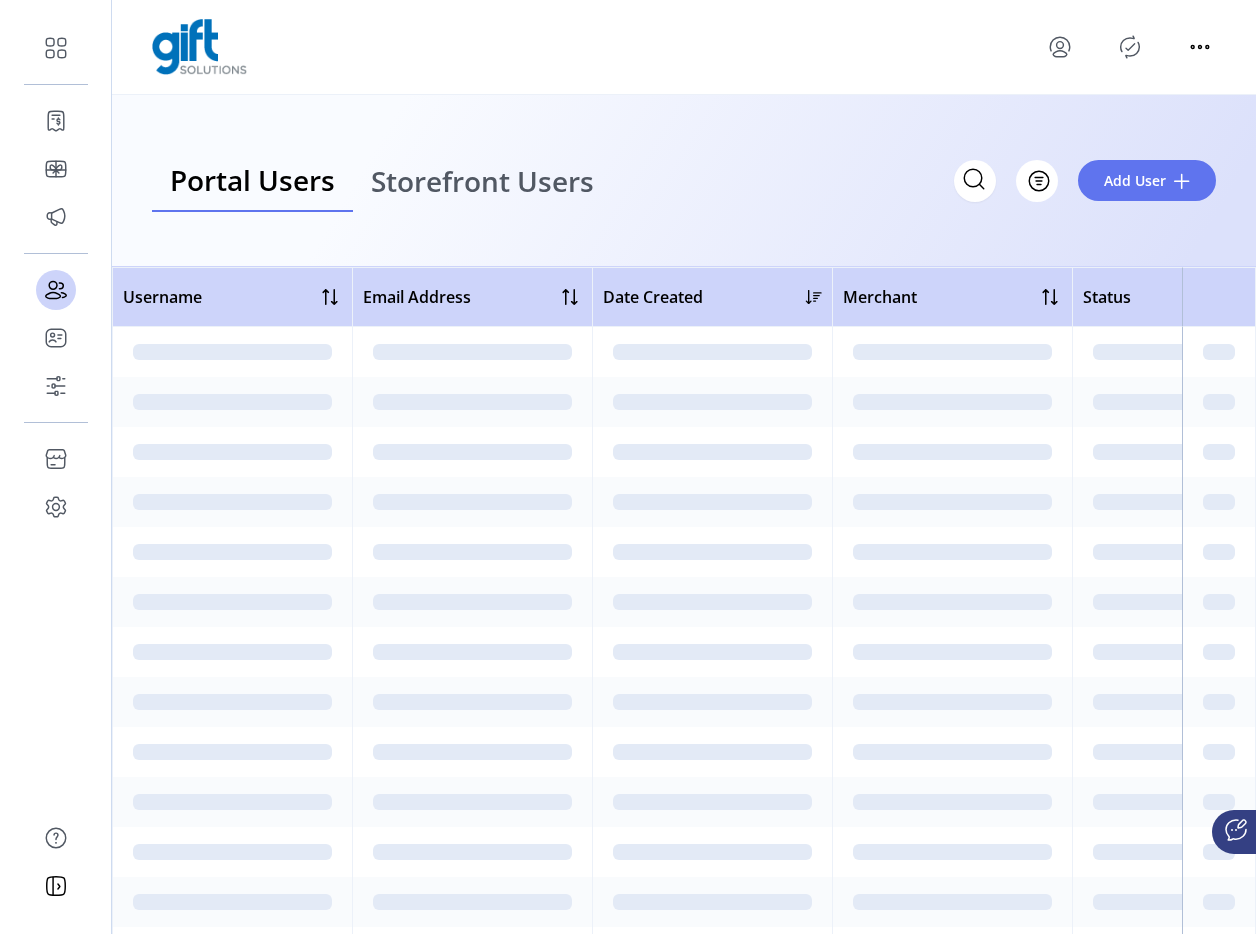 click on "Storefront Users" at bounding box center (482, 181) 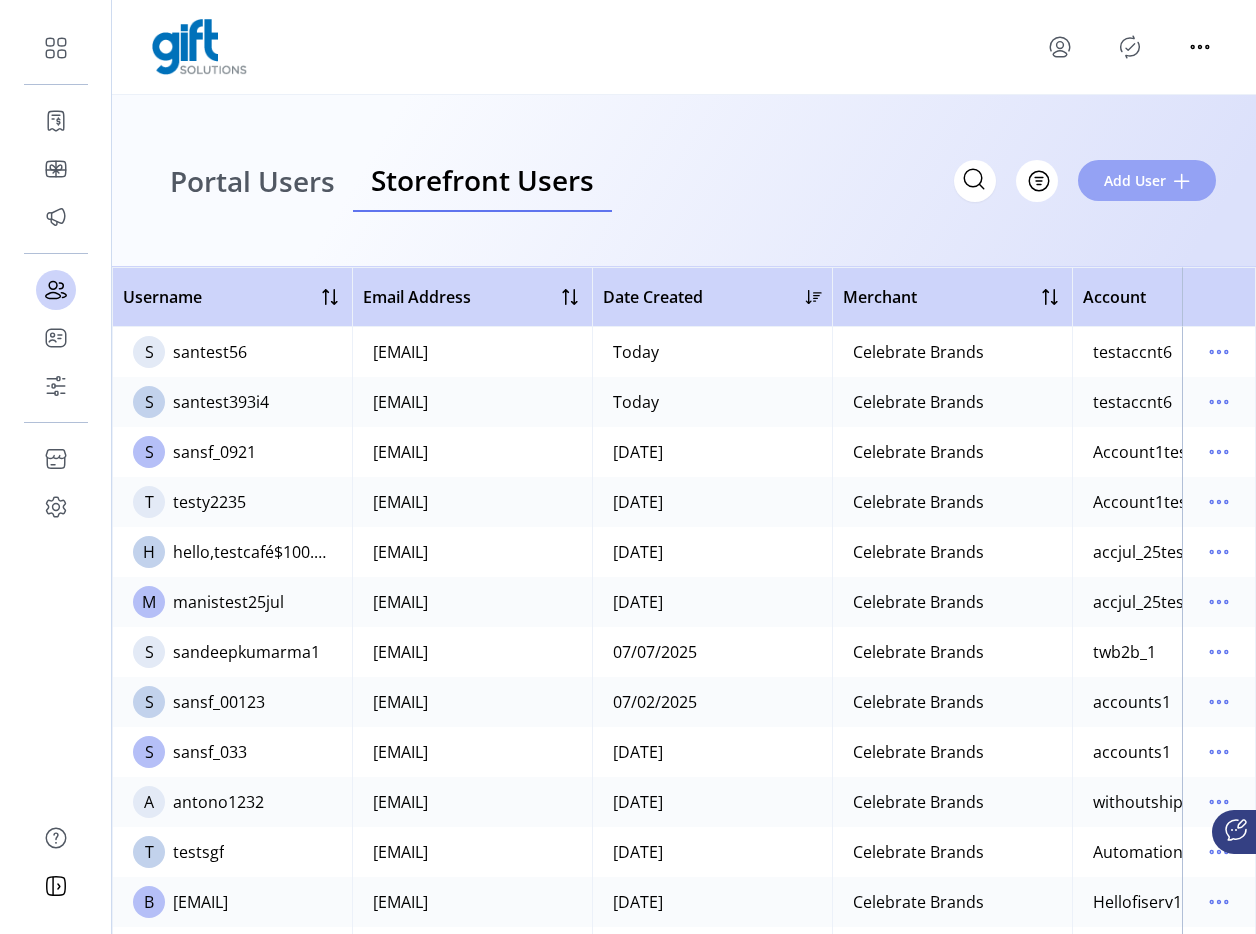 click on "Add User" 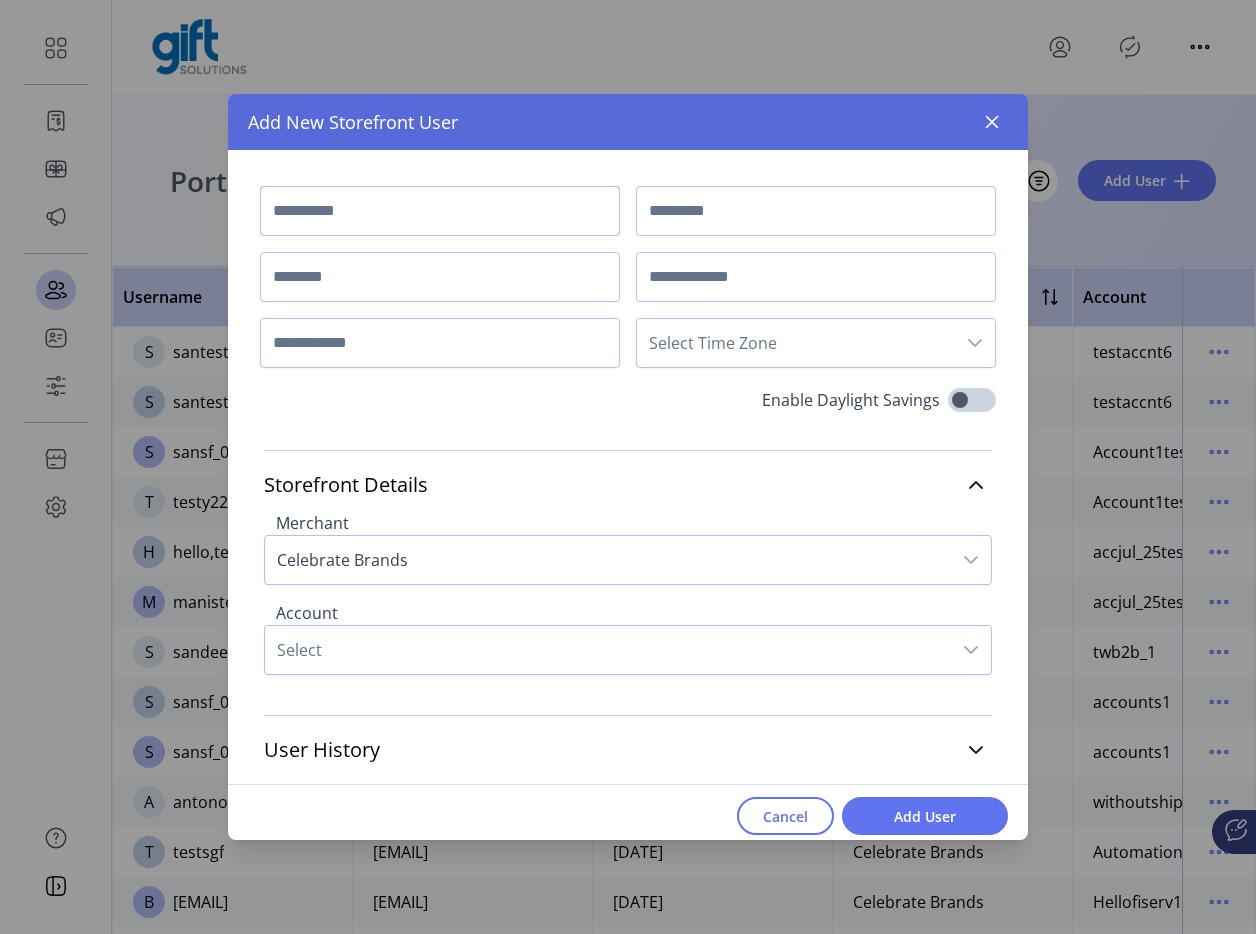 click at bounding box center (440, 211) 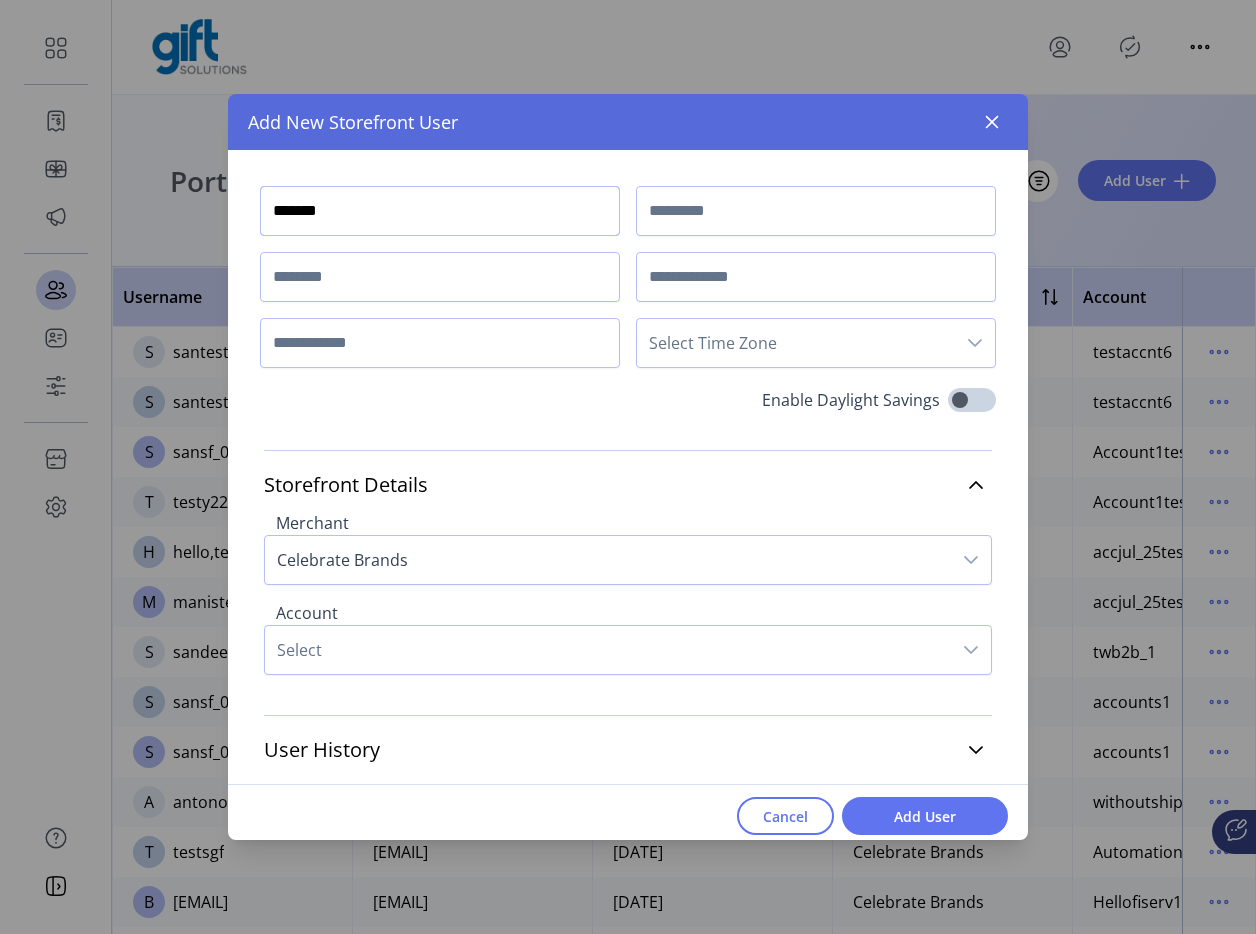 type on "****" 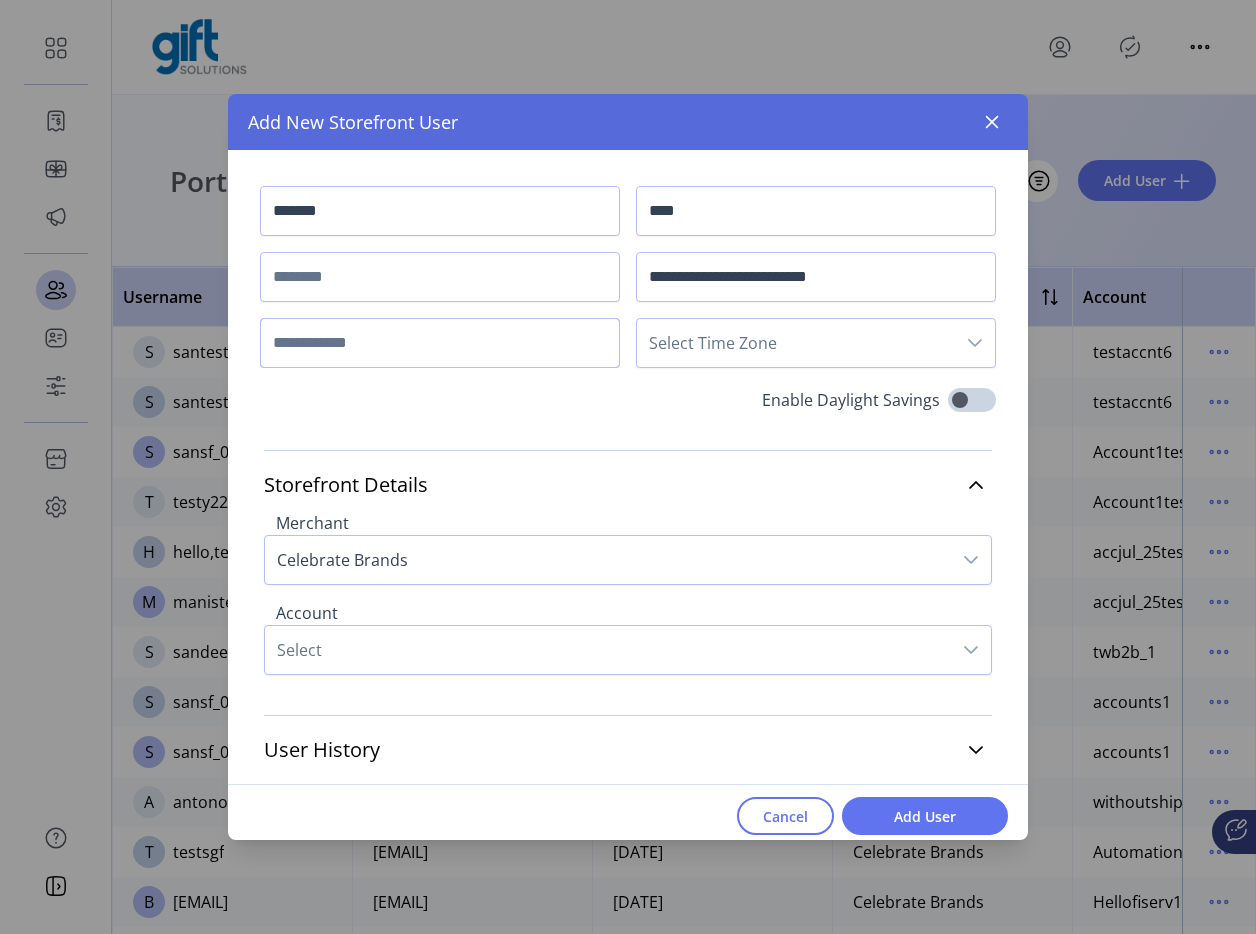 type on "**********" 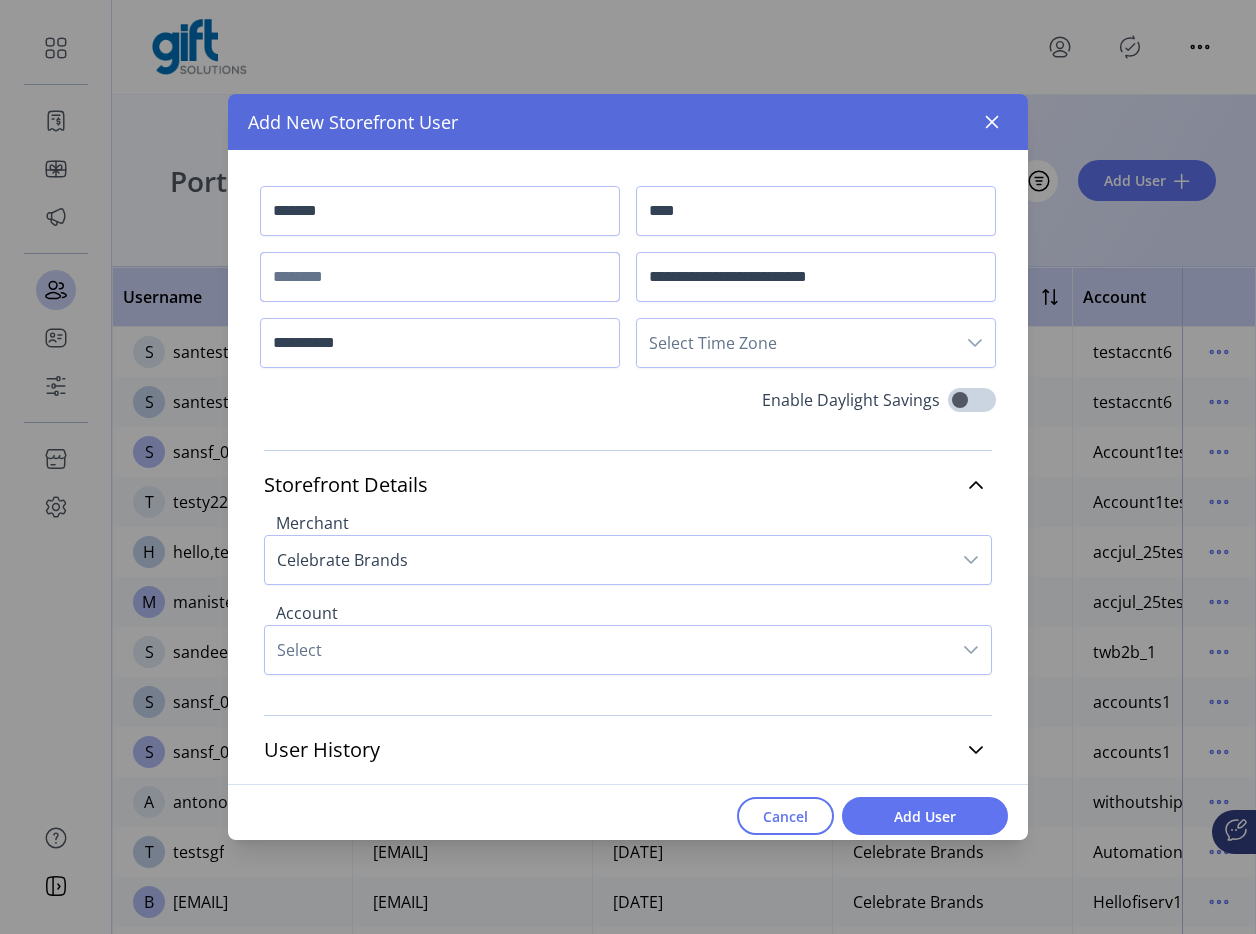 click at bounding box center [440, 277] 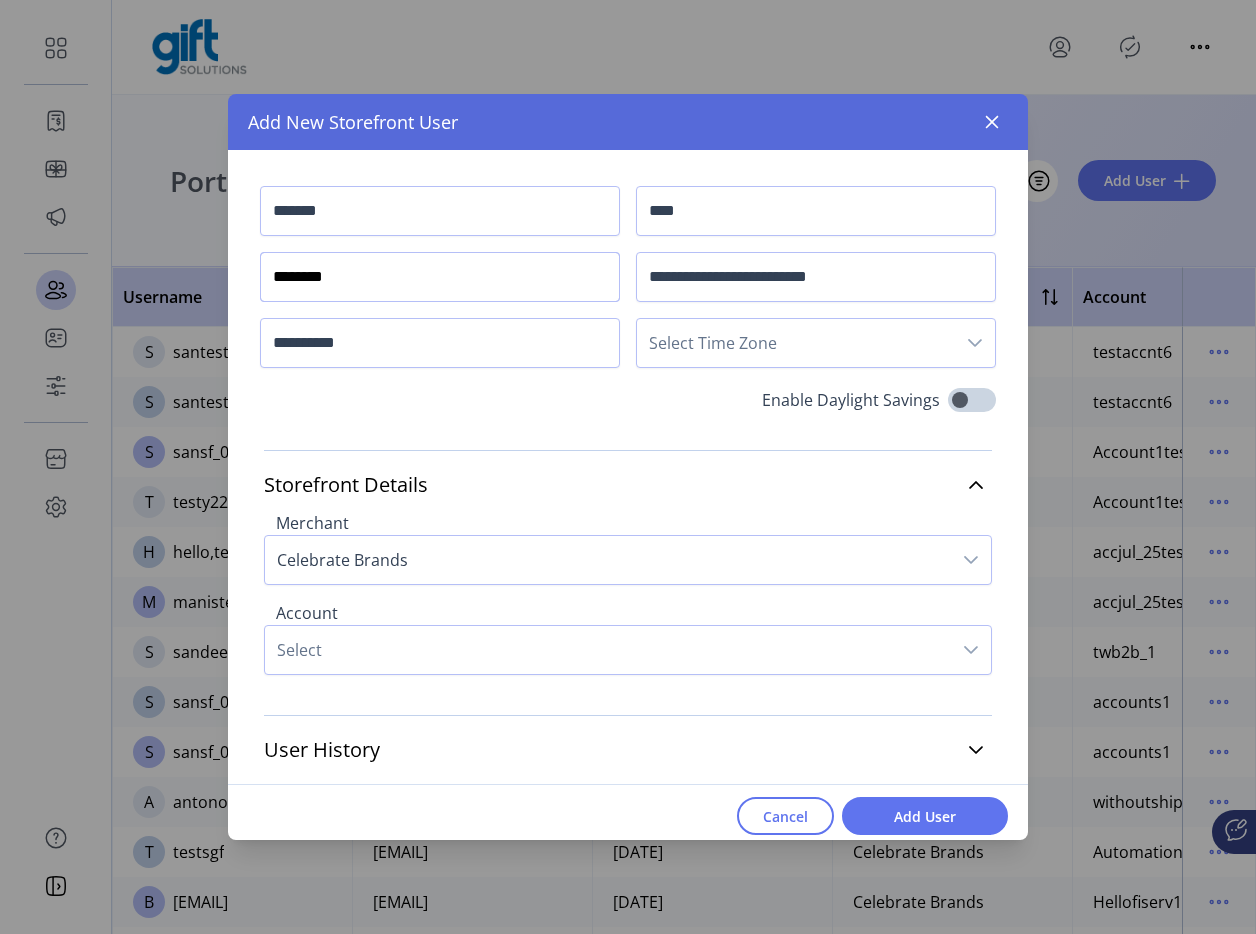 type on "********" 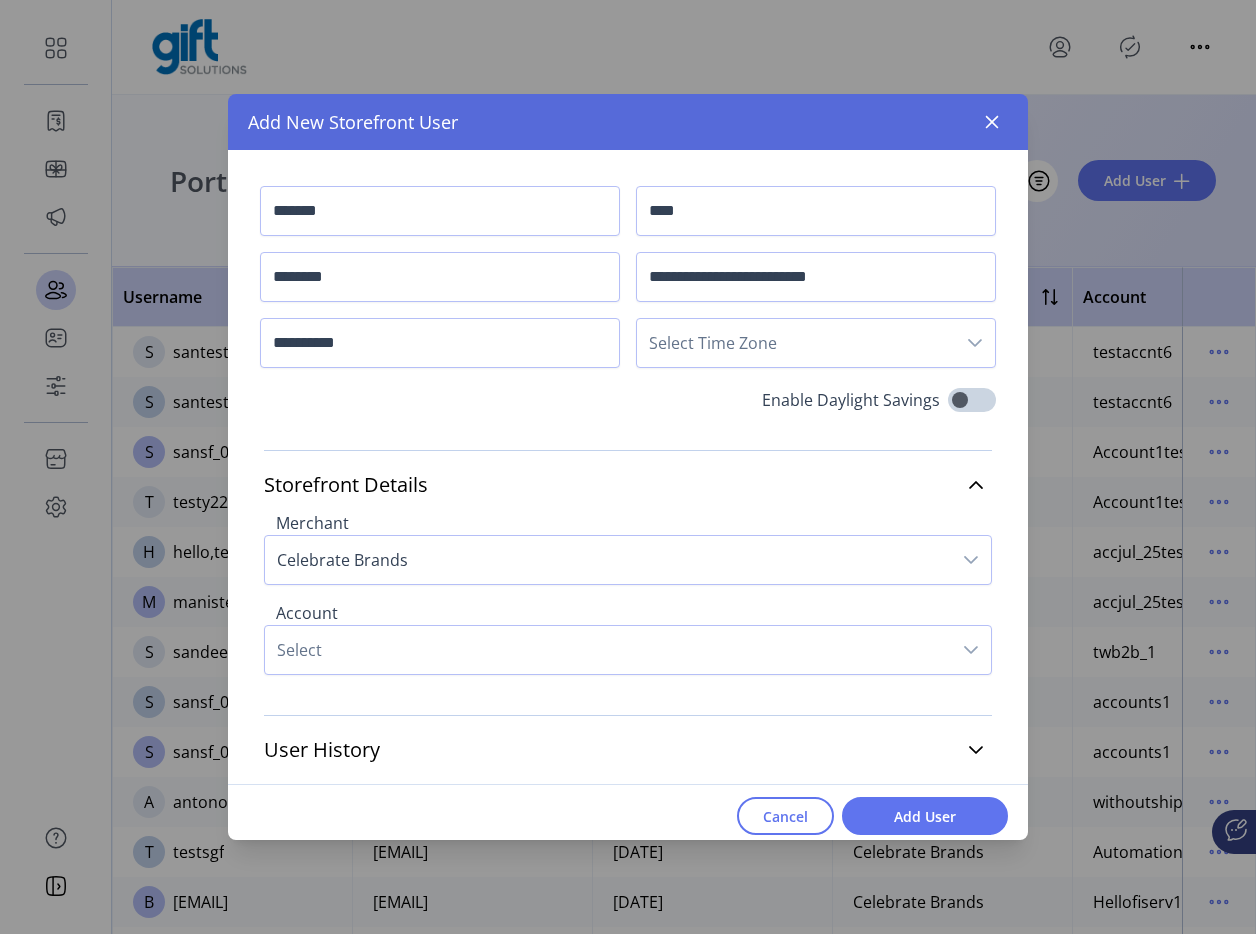 click on "Account Select" at bounding box center [628, 638] 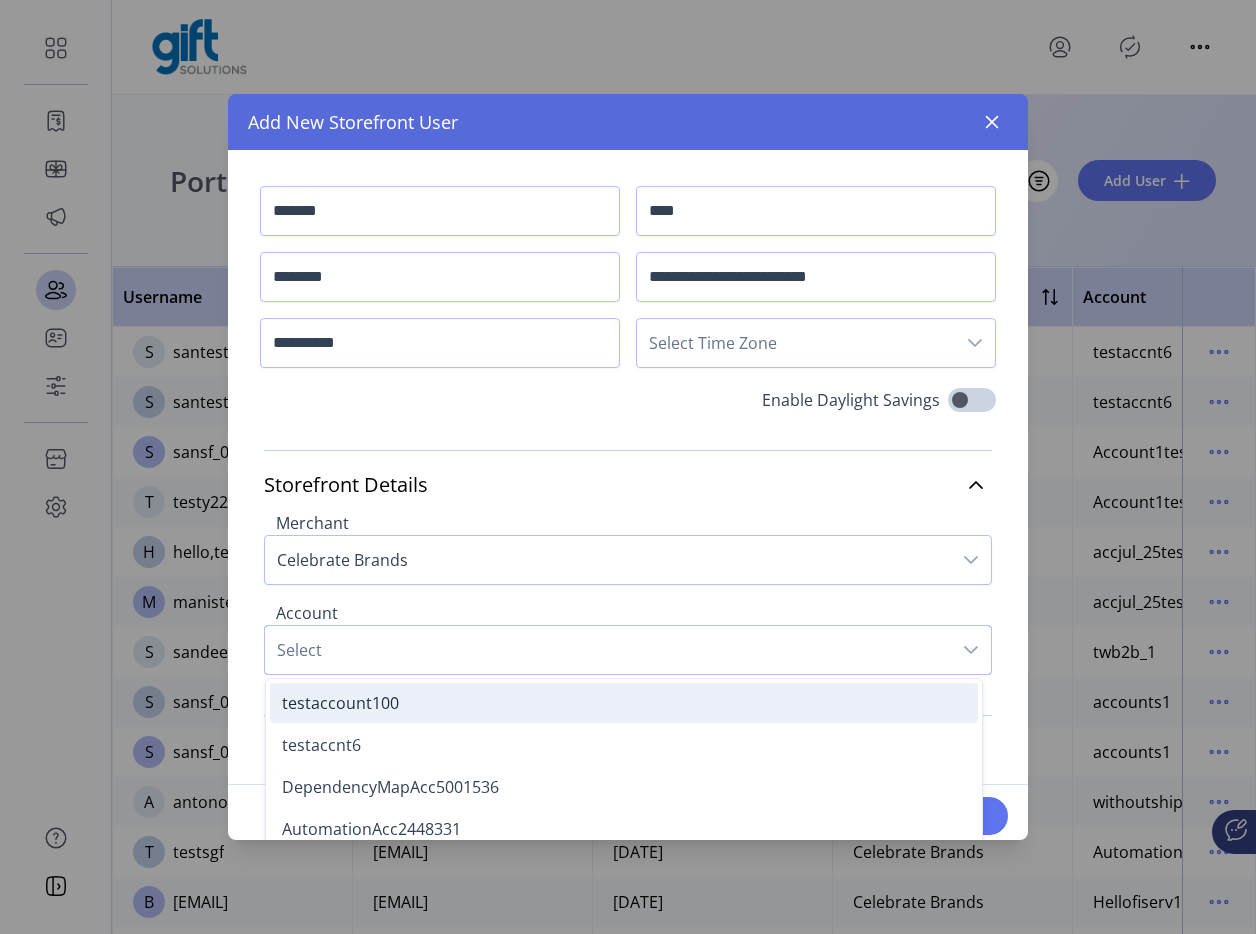 click on "testaccount100" at bounding box center (624, 703) 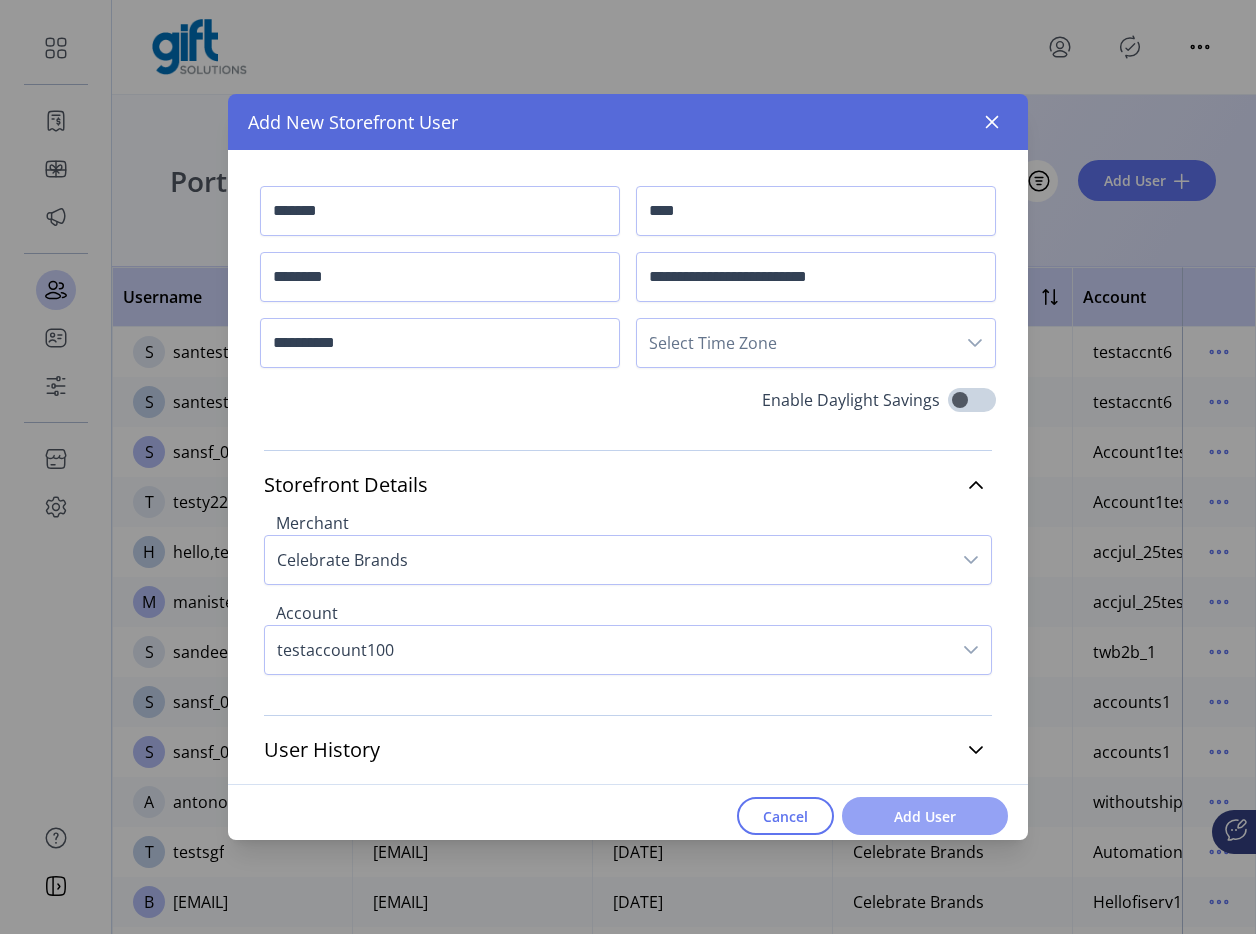 click on "Add User" at bounding box center [925, 816] 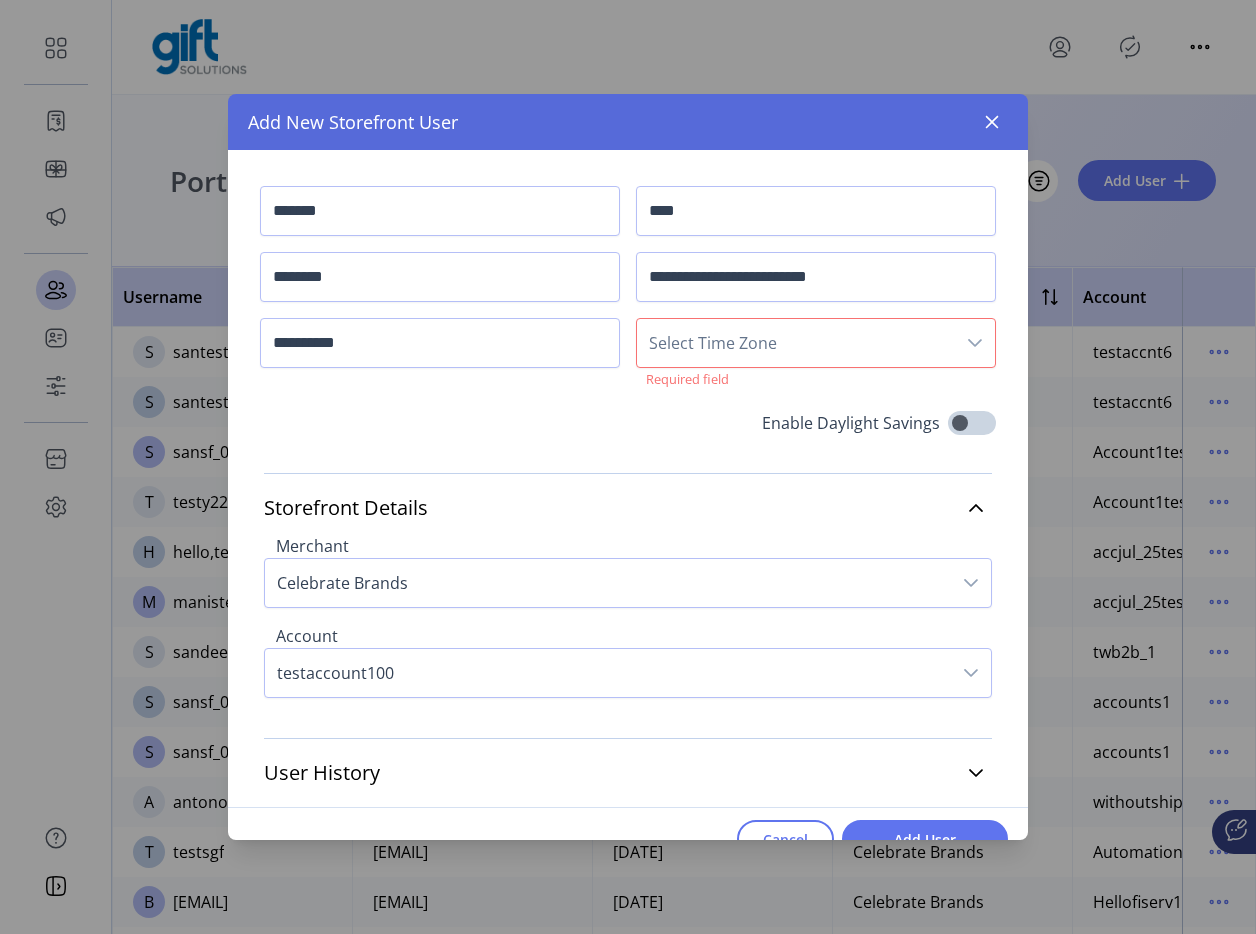 click on "Required field" at bounding box center (687, 379) 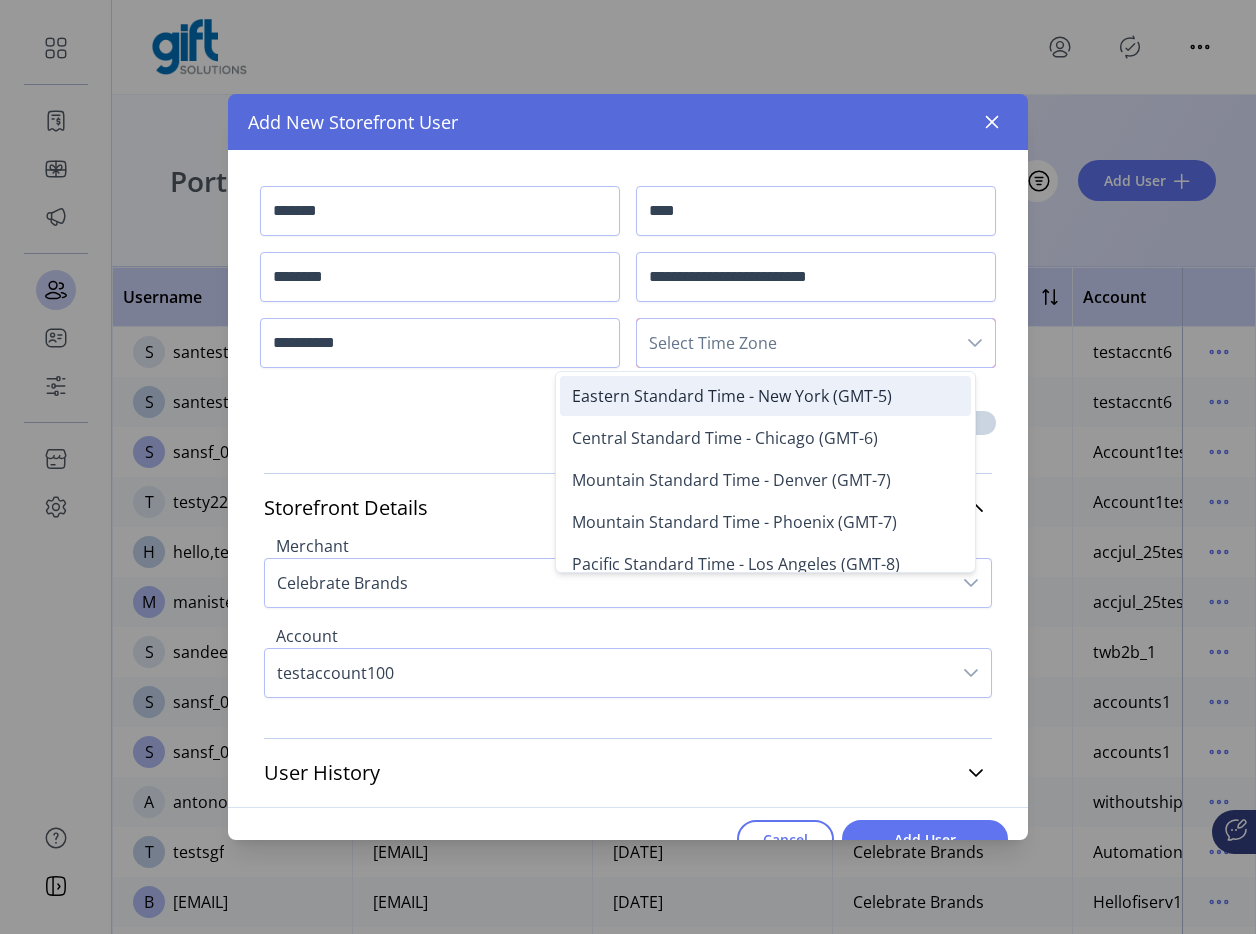 click on "Eastern Standard Time - New York (GMT-5)" at bounding box center [732, 396] 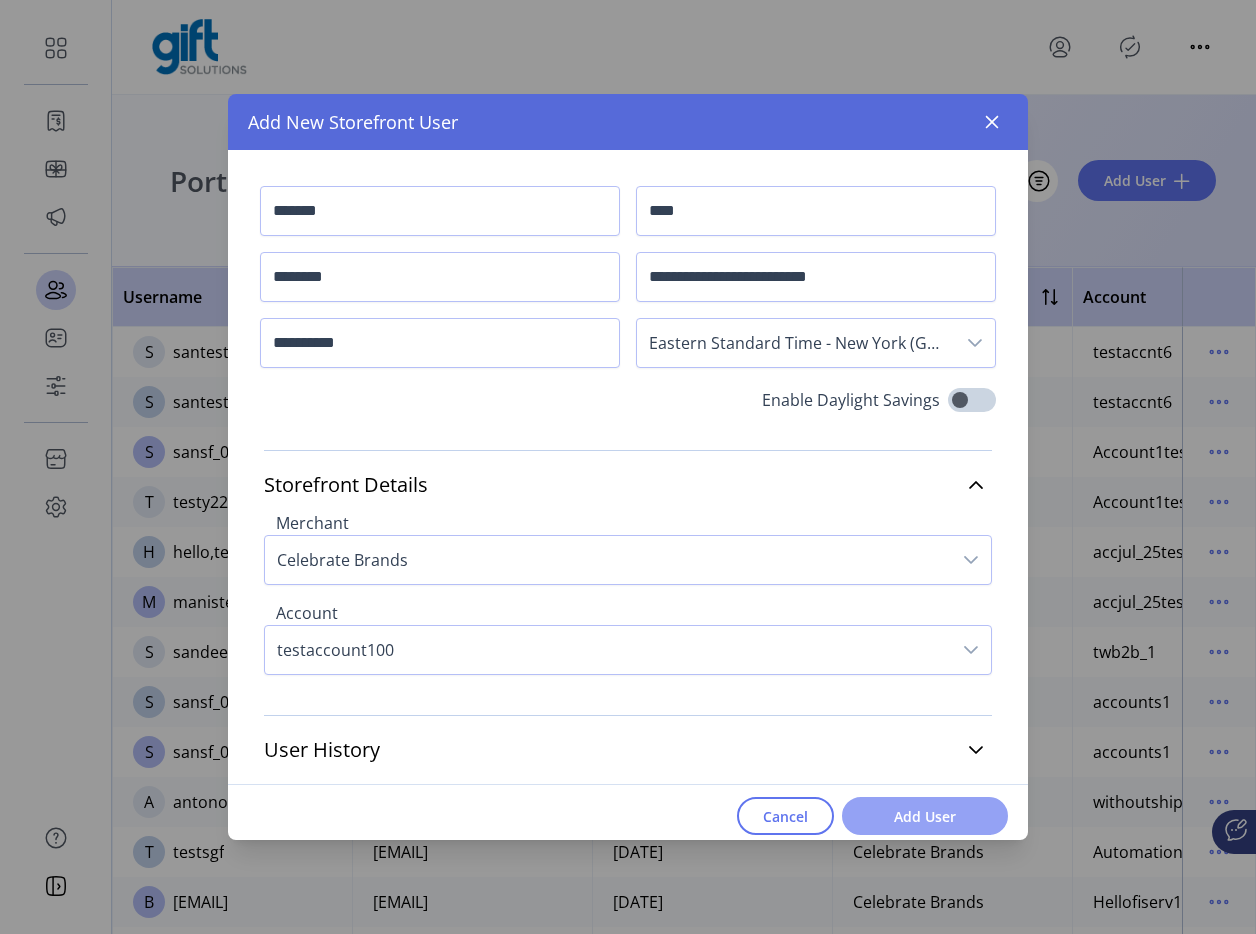 click on "Add User" at bounding box center [925, 816] 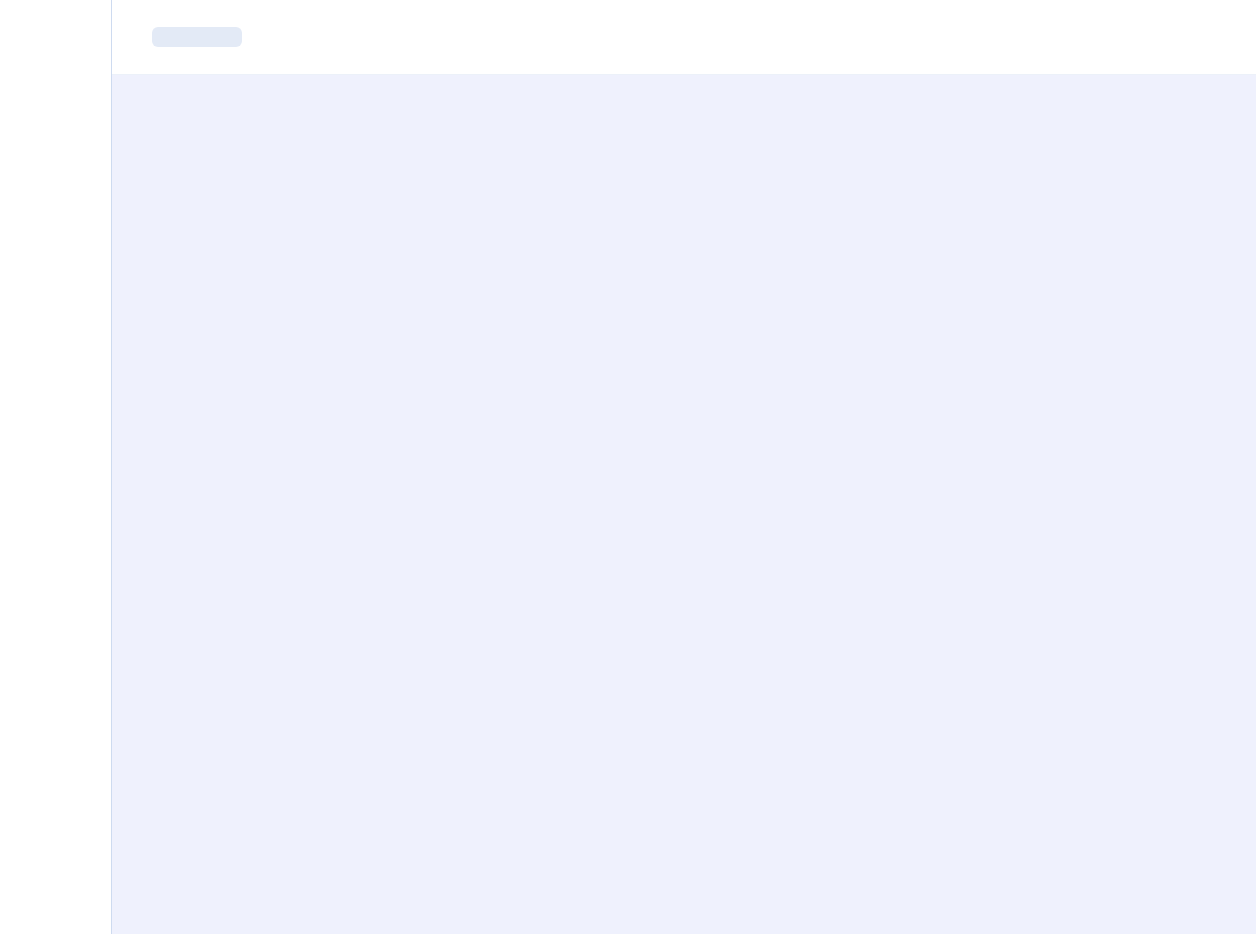 scroll, scrollTop: 0, scrollLeft: 0, axis: both 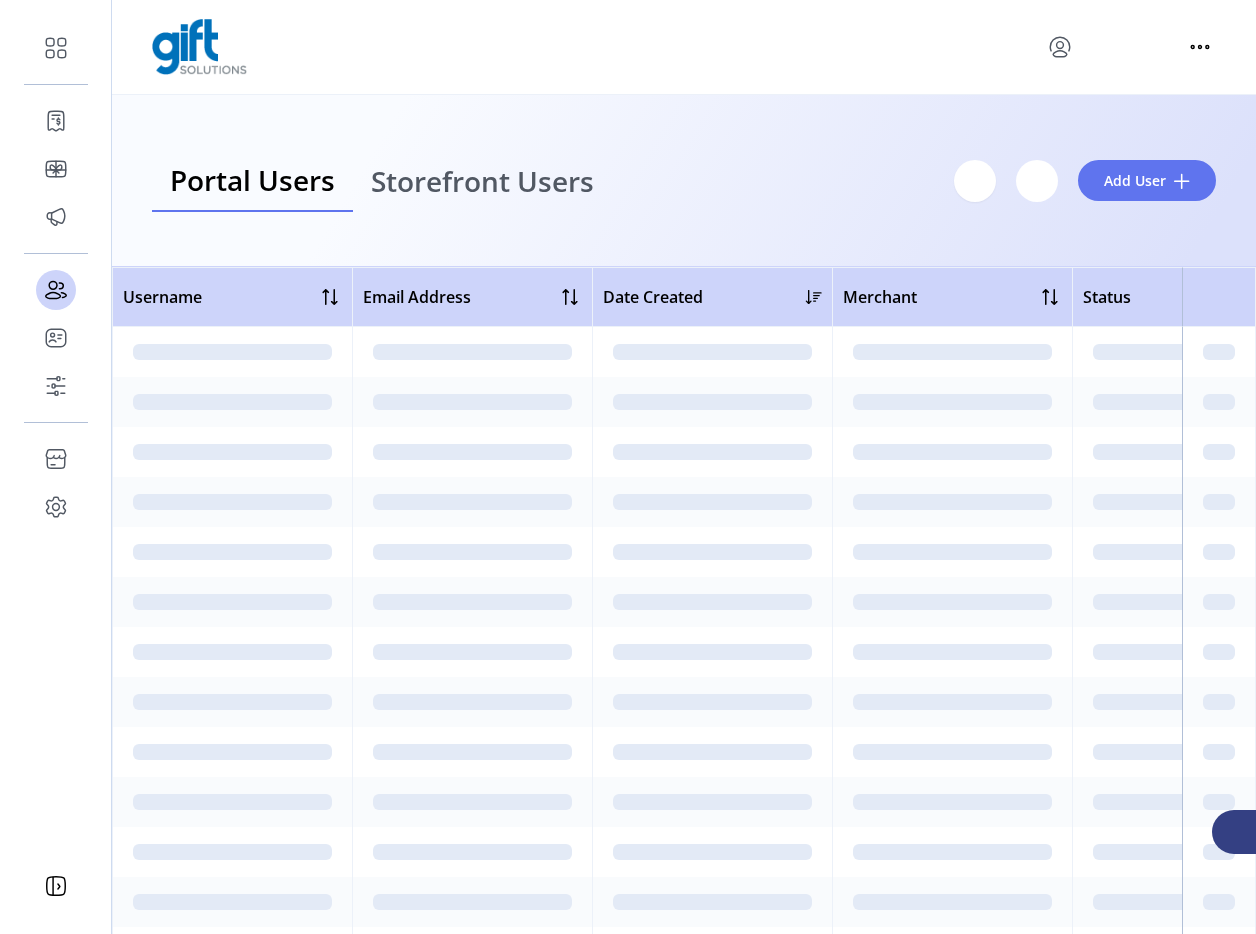 click 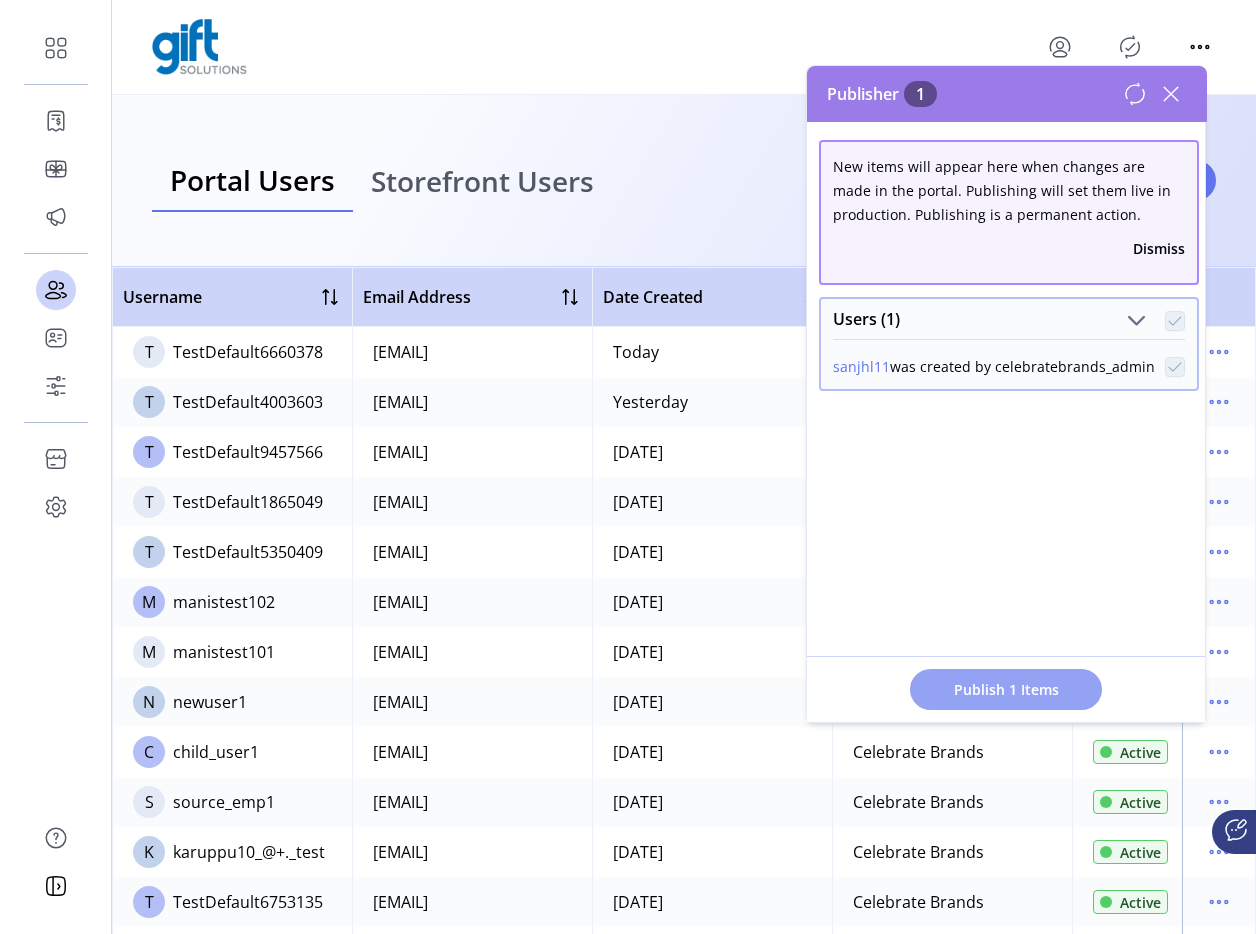 click on "Publish 1 Items" at bounding box center [1006, 689] 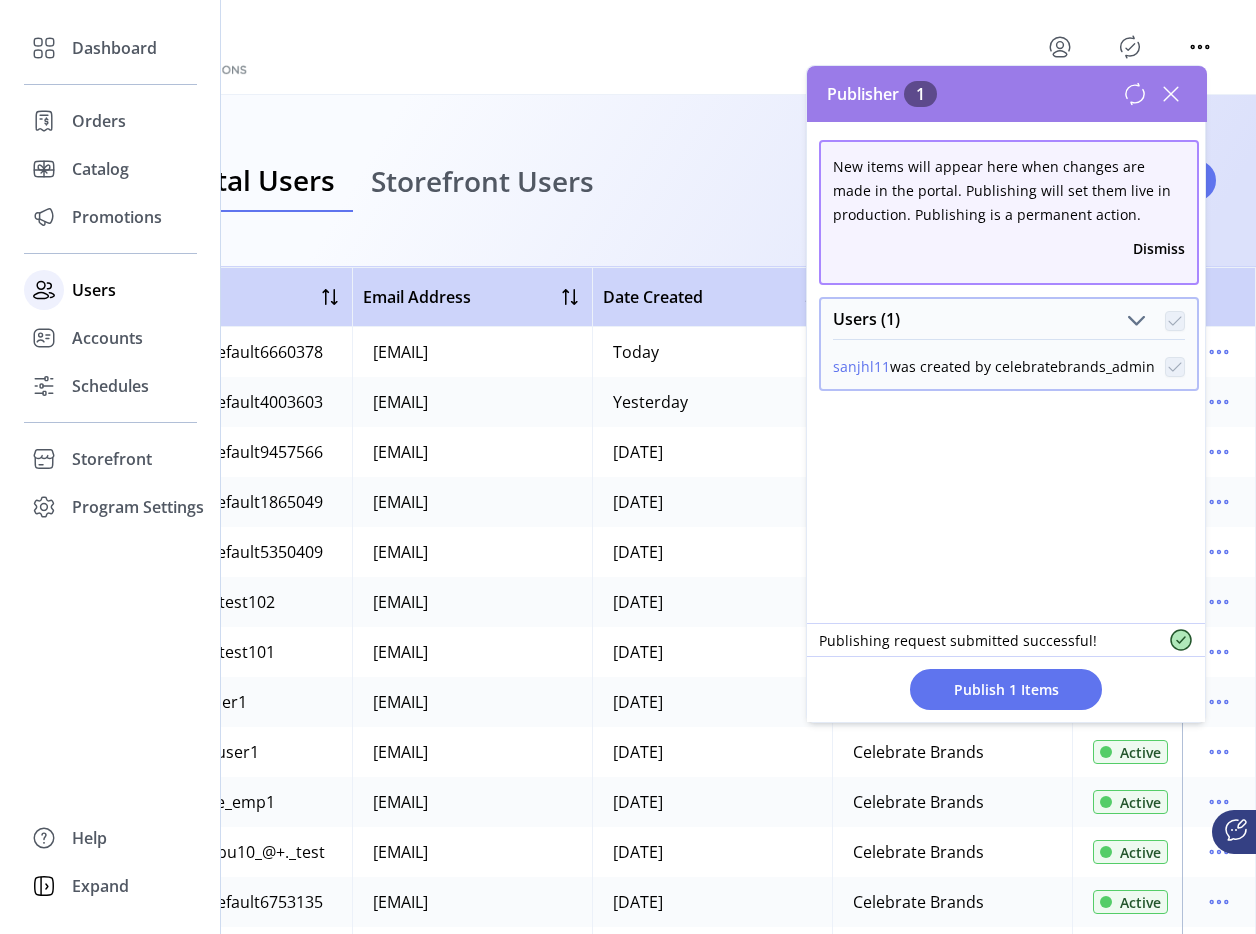 click on "Users" 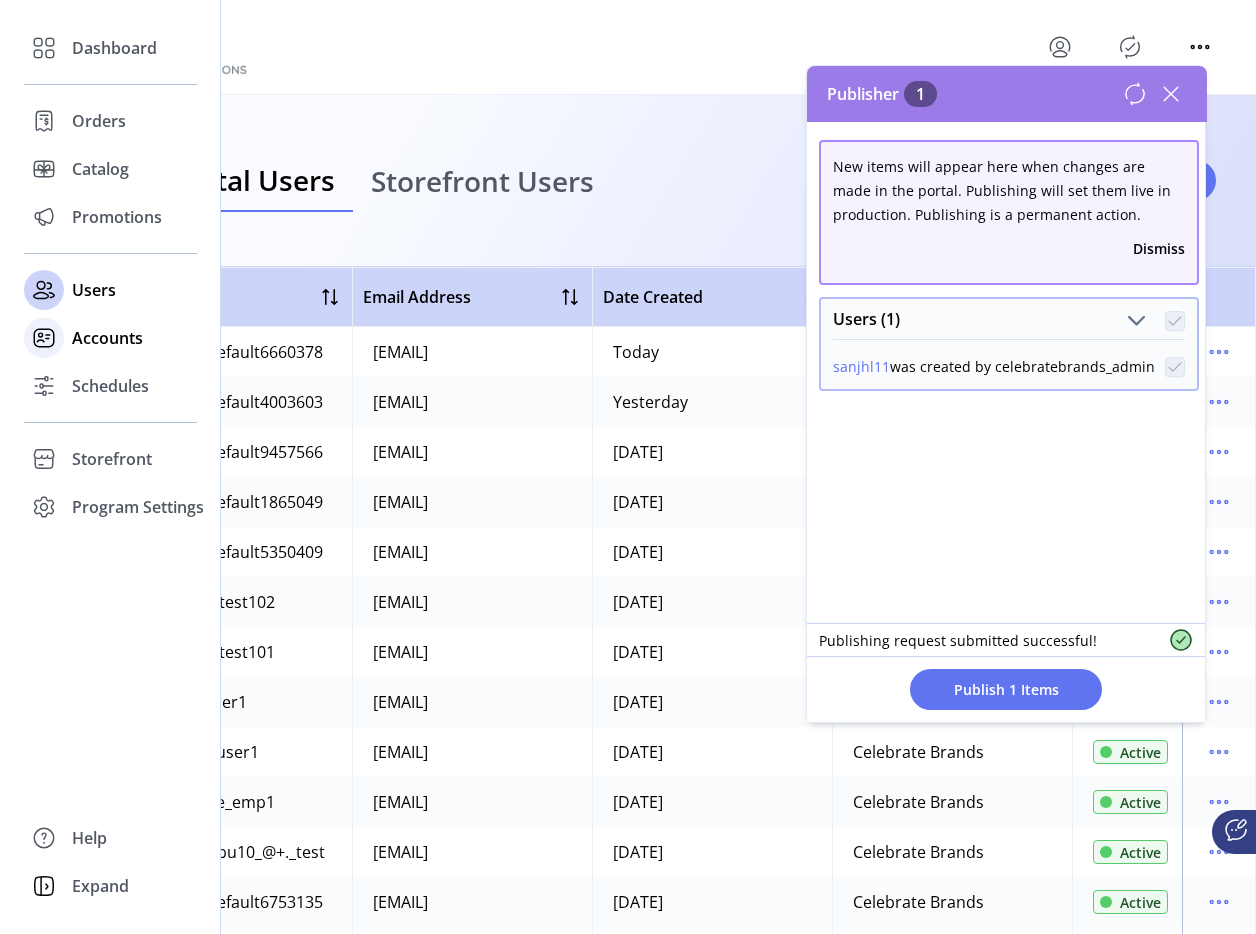 click on "Accounts" 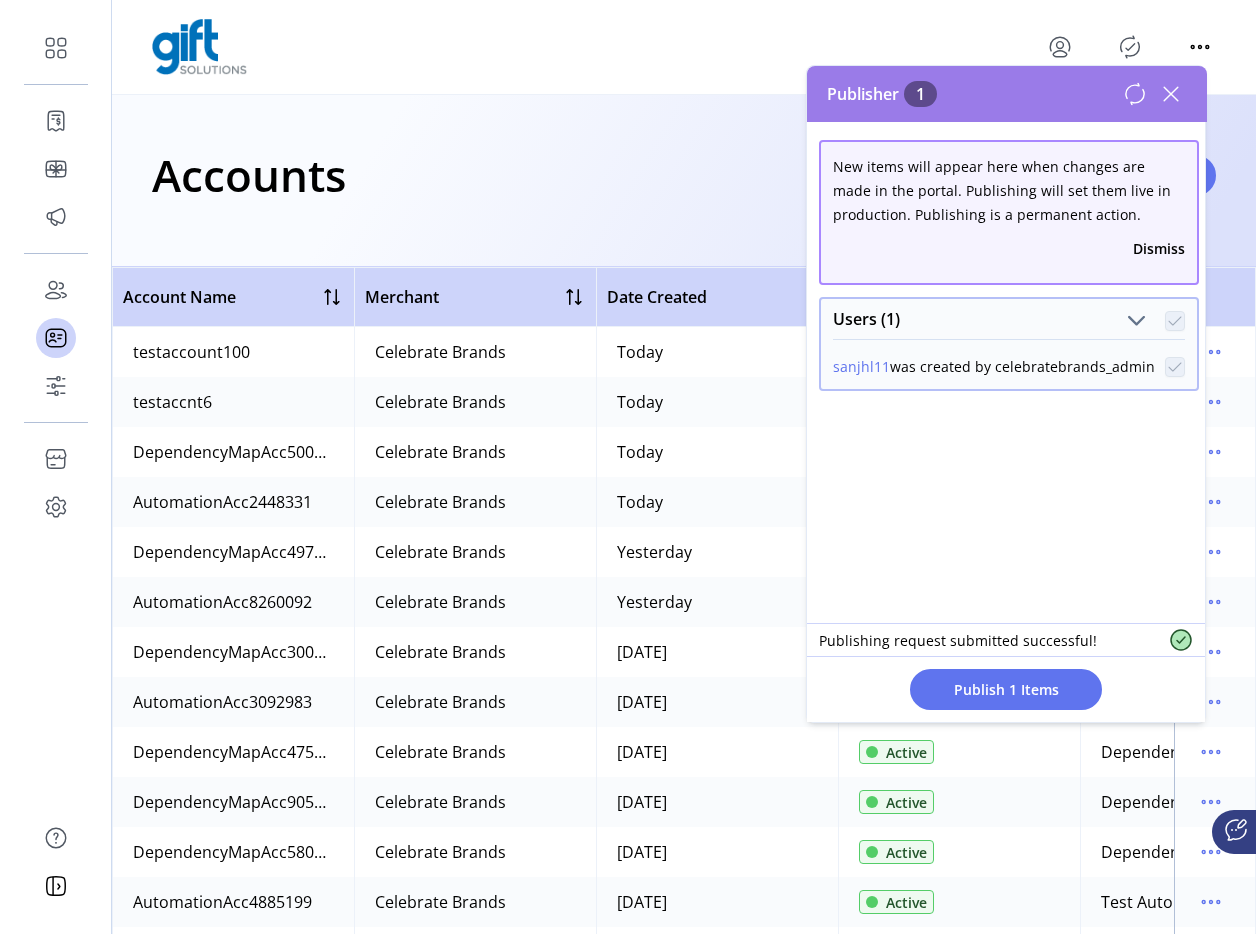 click 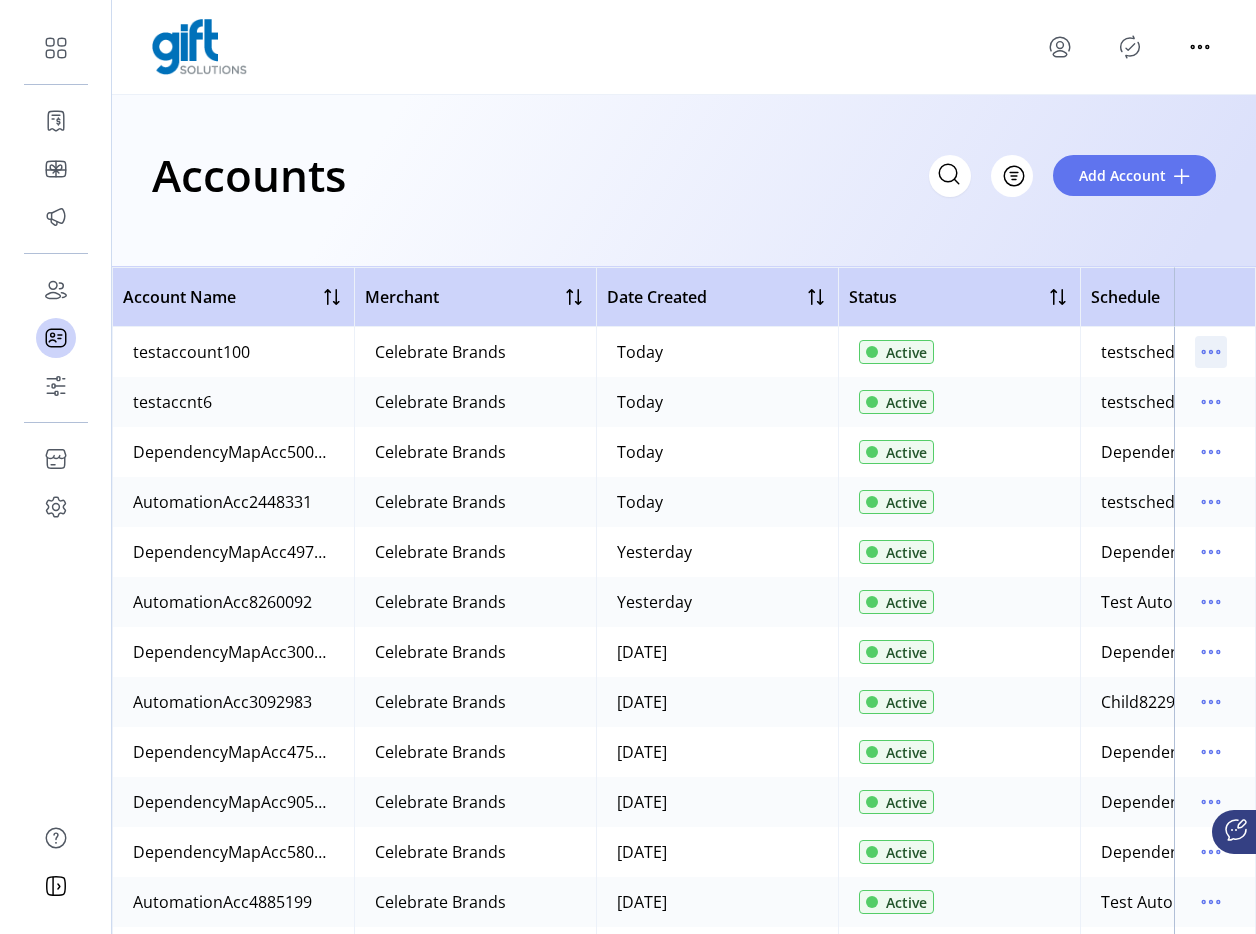 click 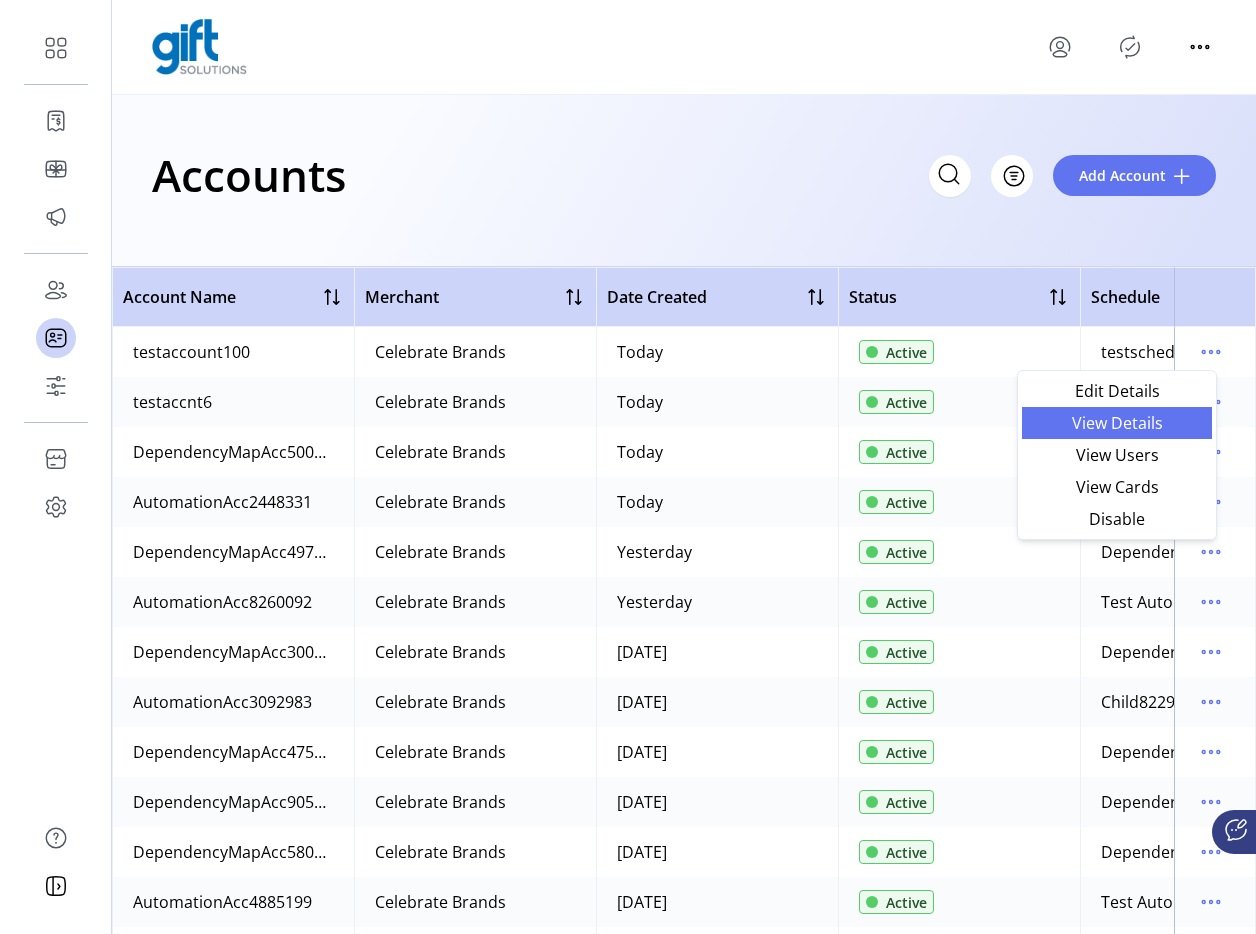 click on "View Details" at bounding box center [1117, 423] 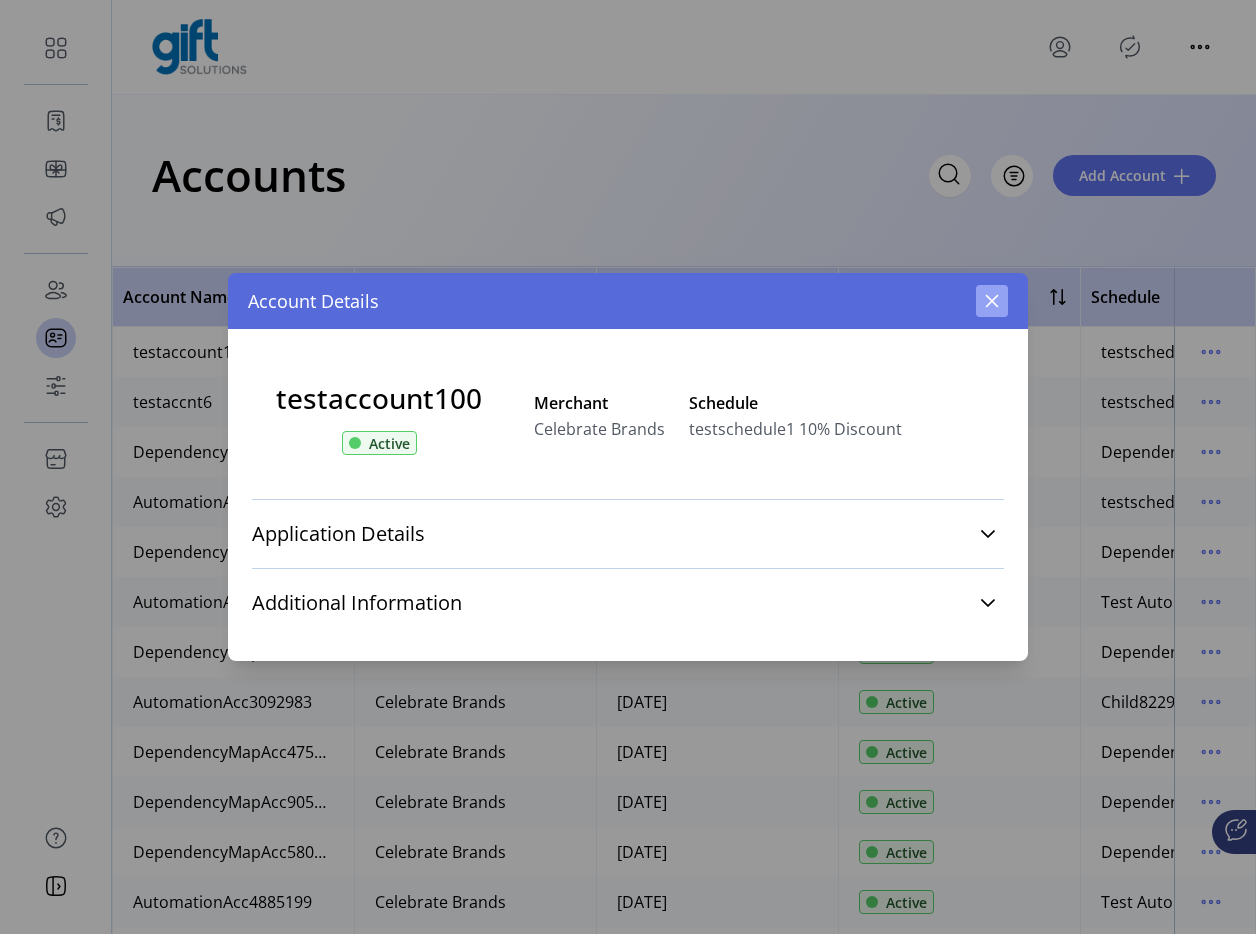click 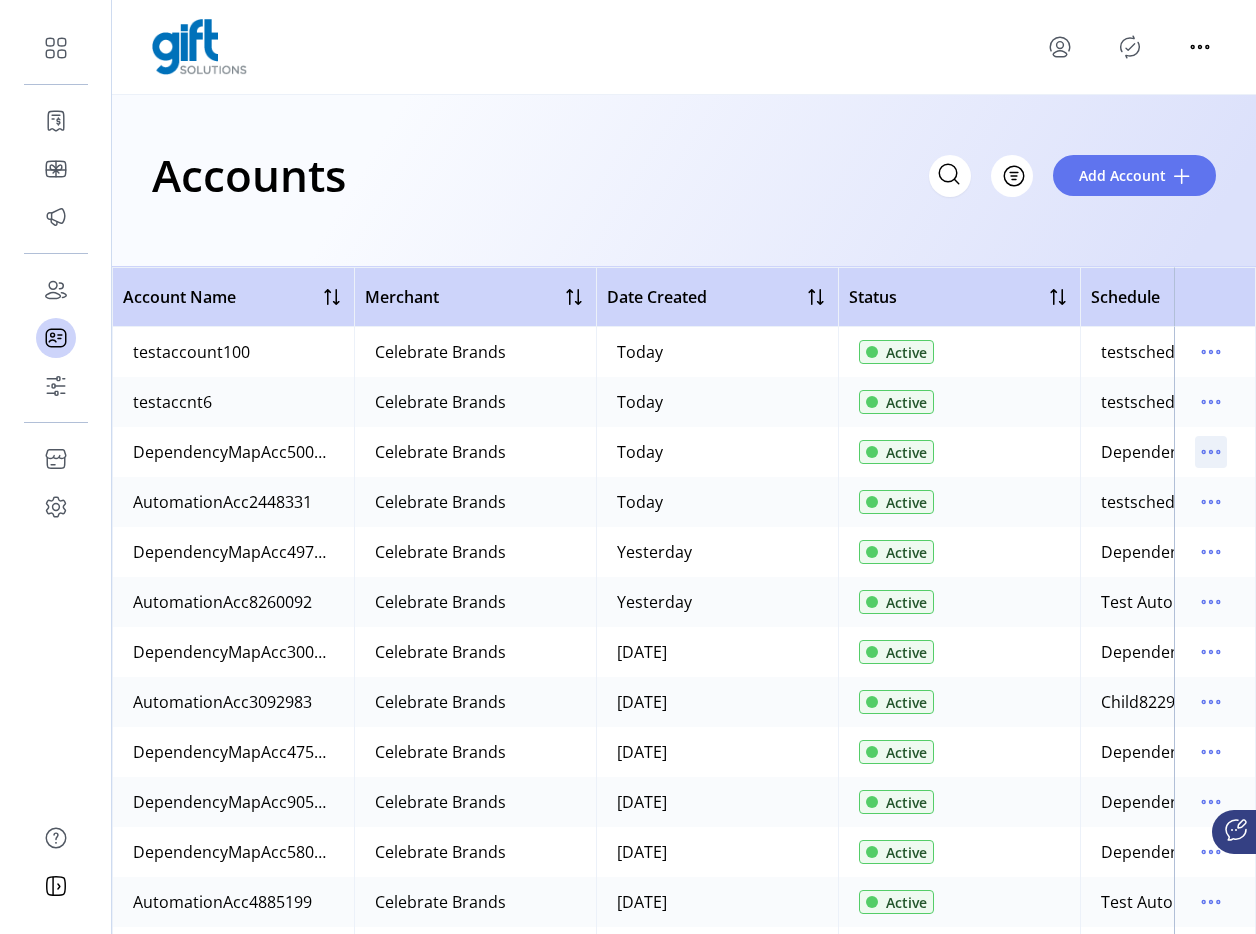 click 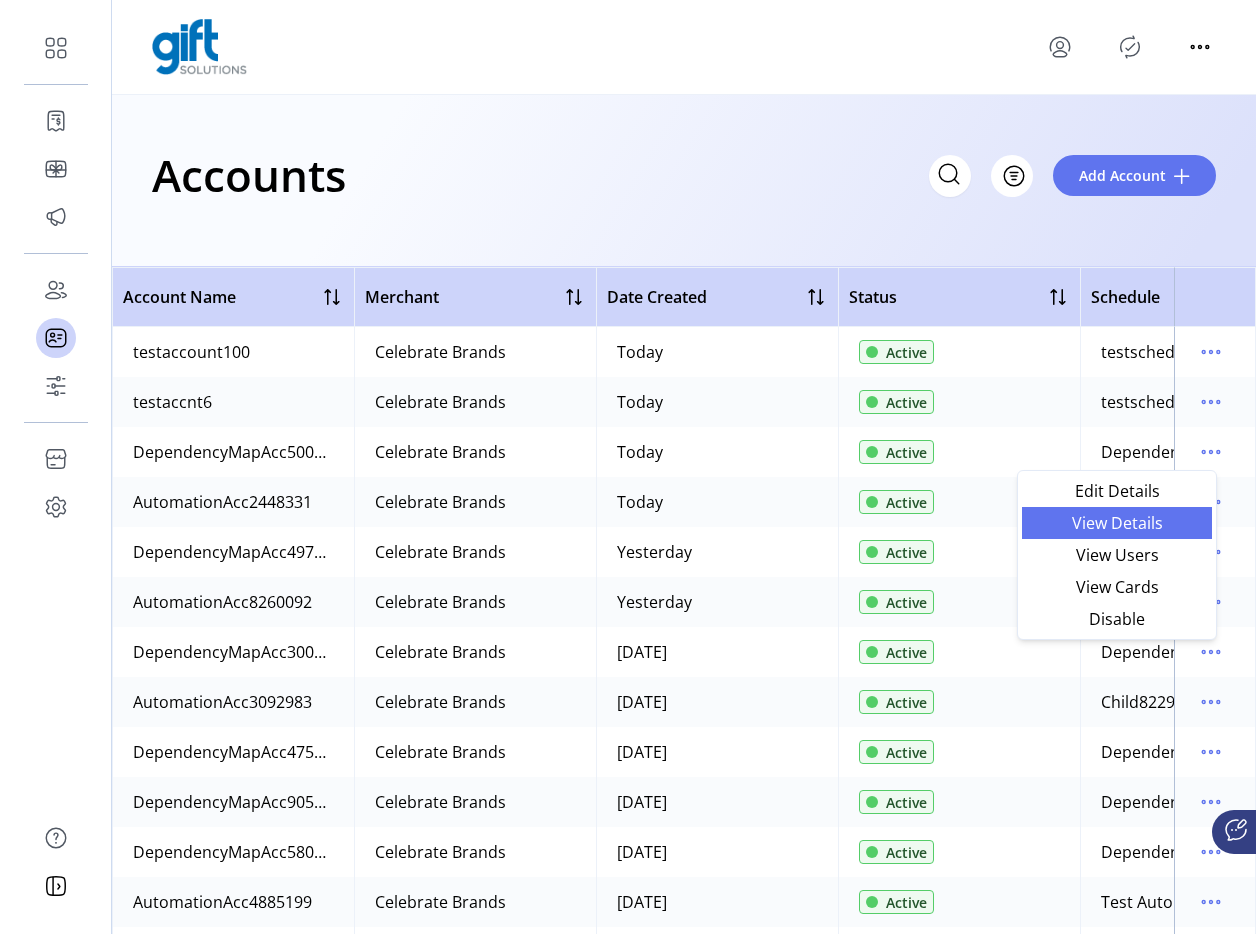 click on "View Details" at bounding box center (1117, 523) 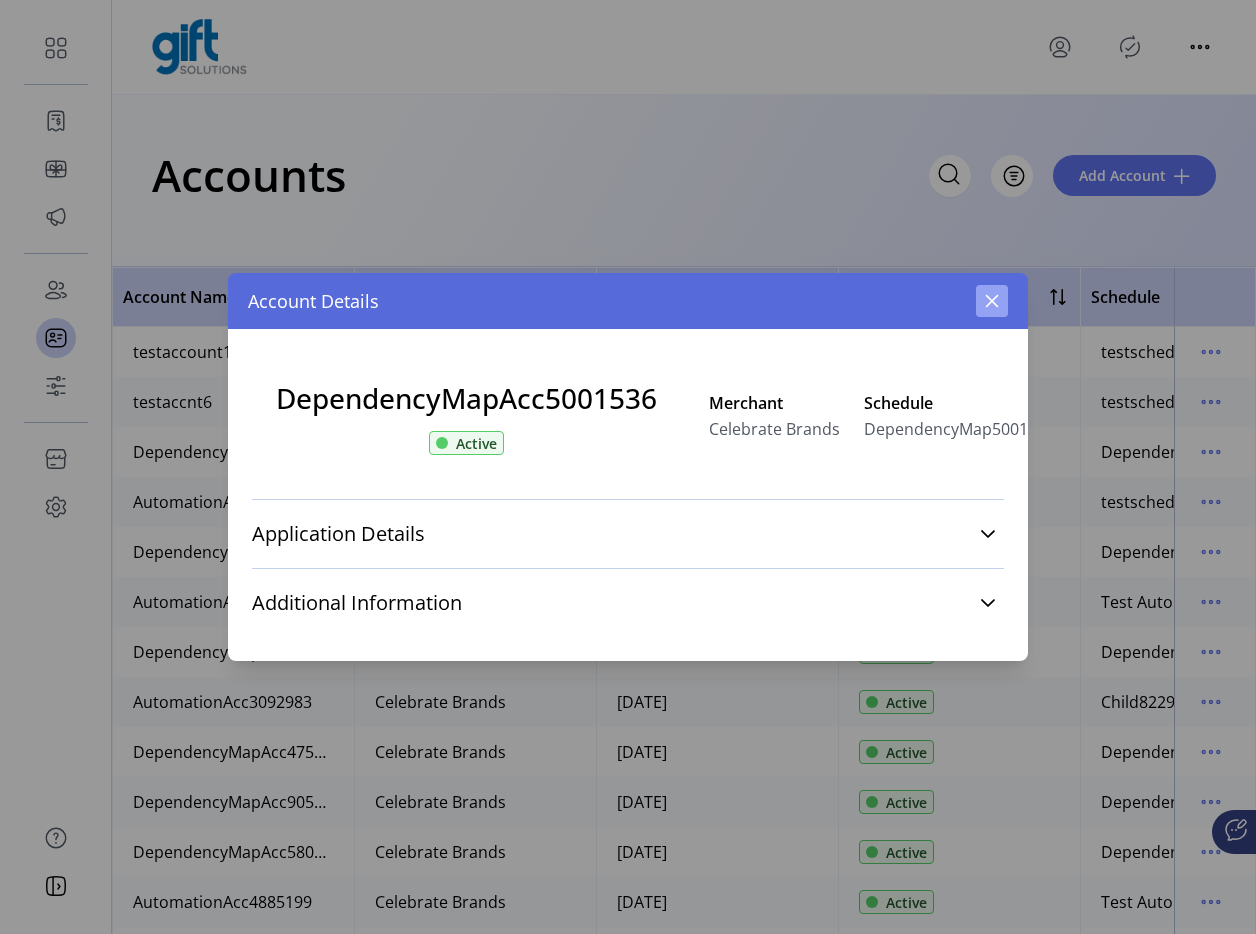 click 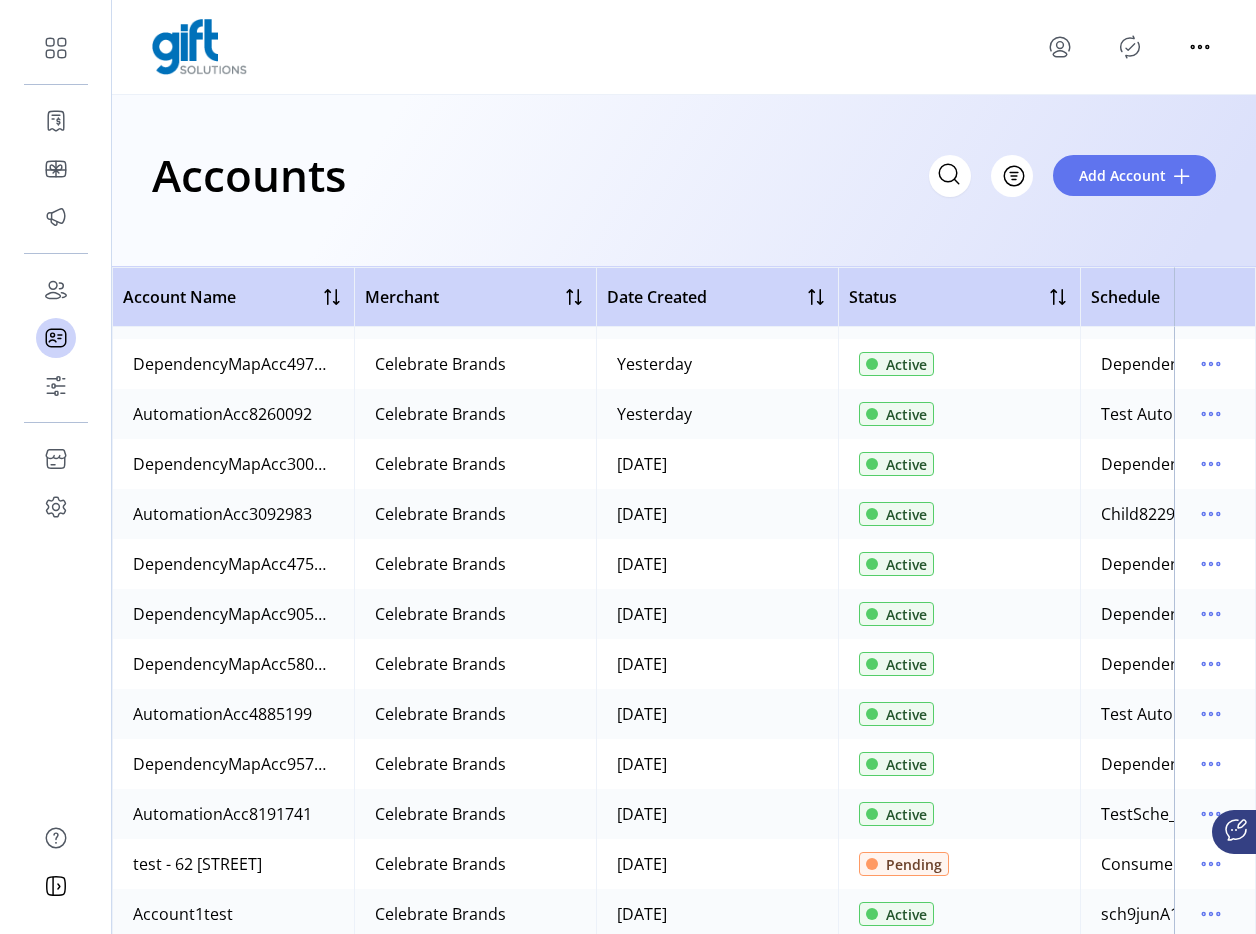 scroll, scrollTop: 189, scrollLeft: 0, axis: vertical 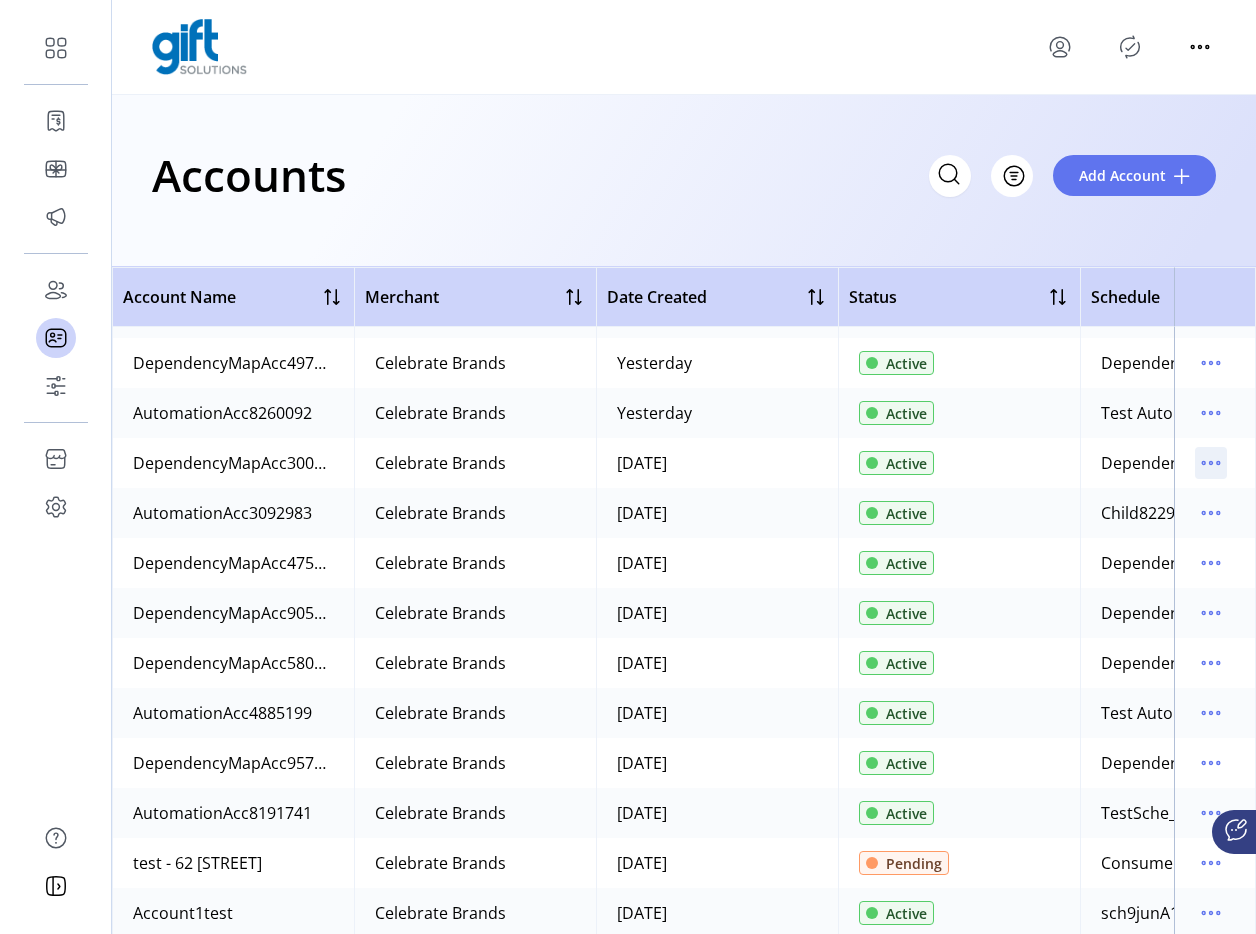 click 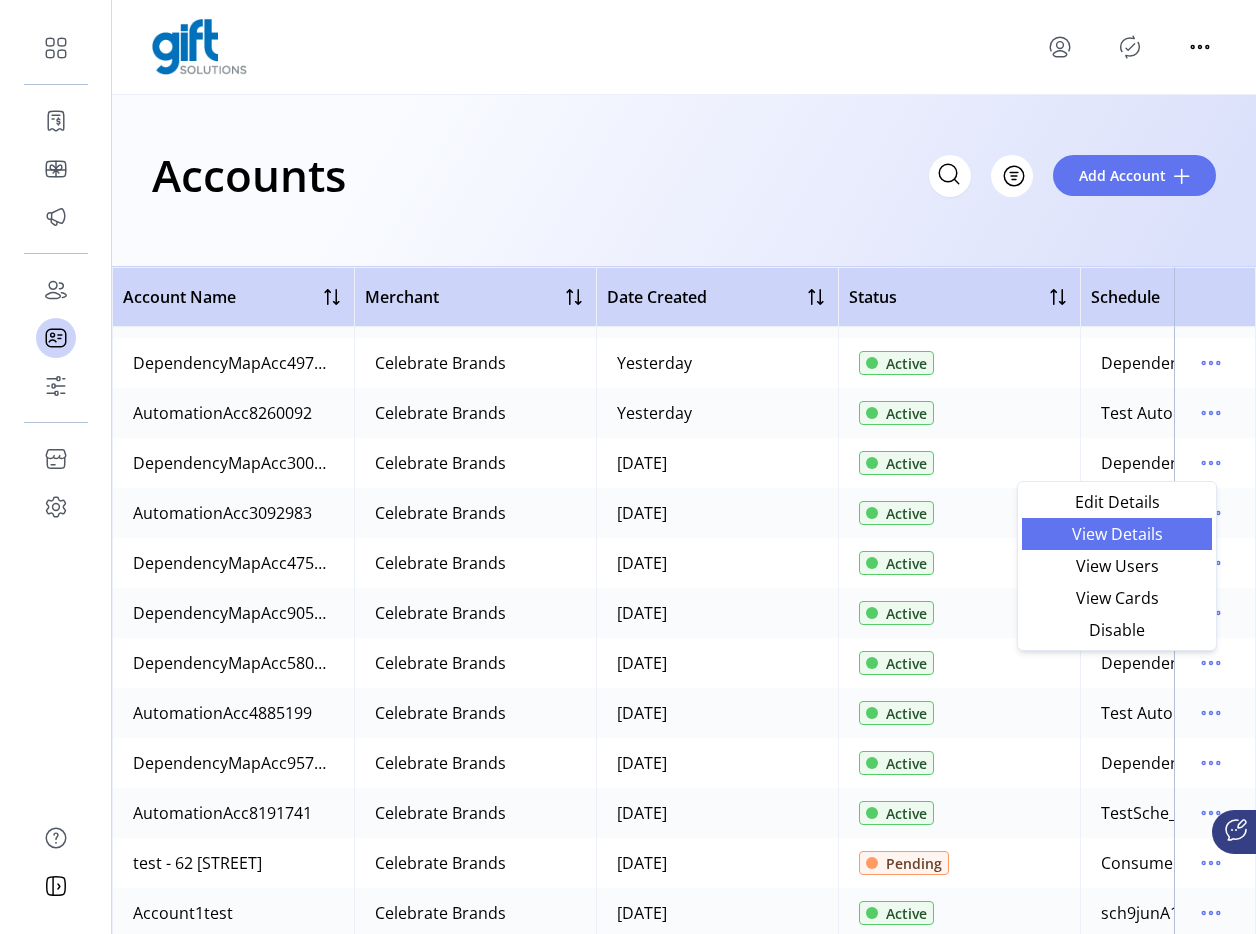 click on "View Details" at bounding box center (1117, 534) 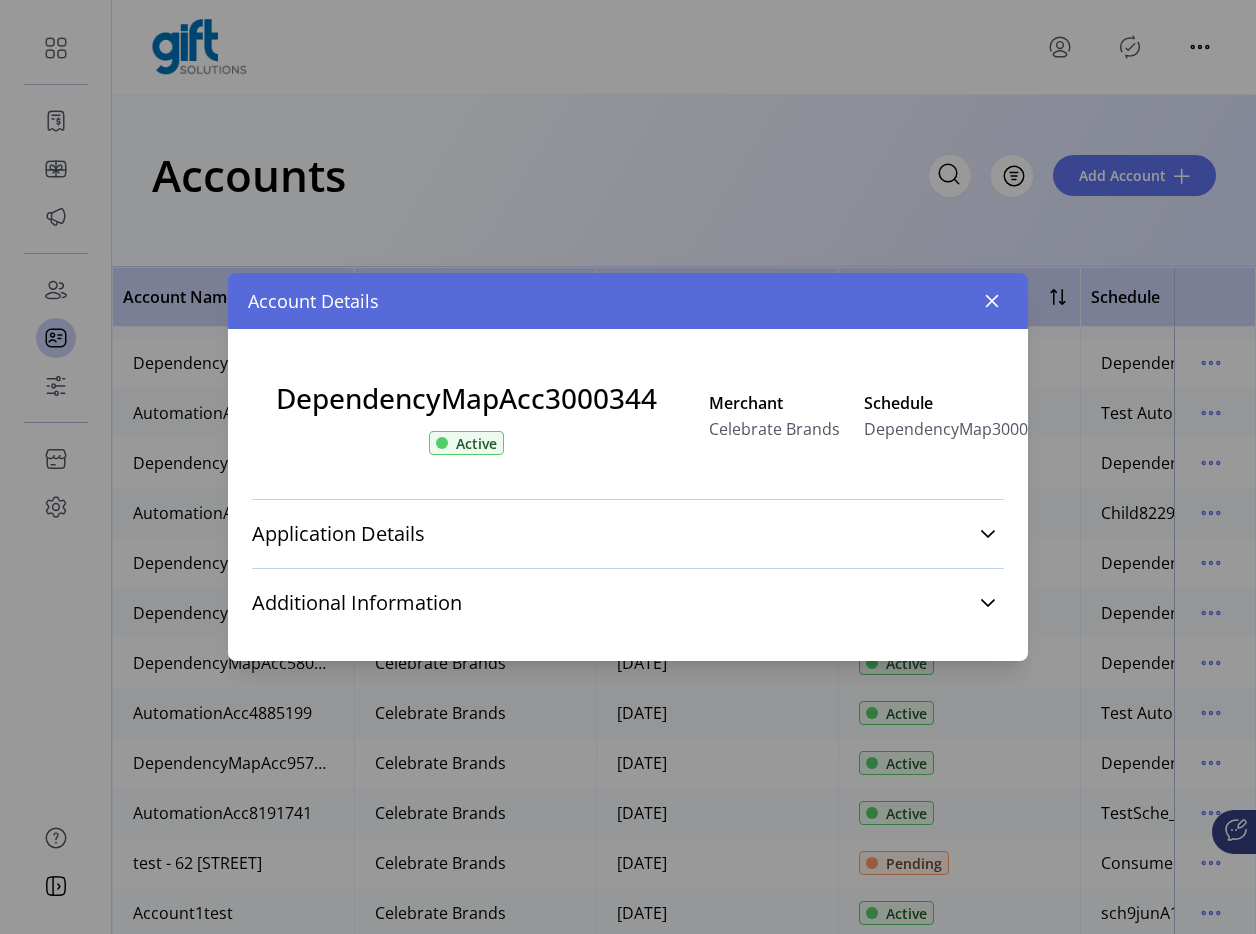 click on "Account Details" 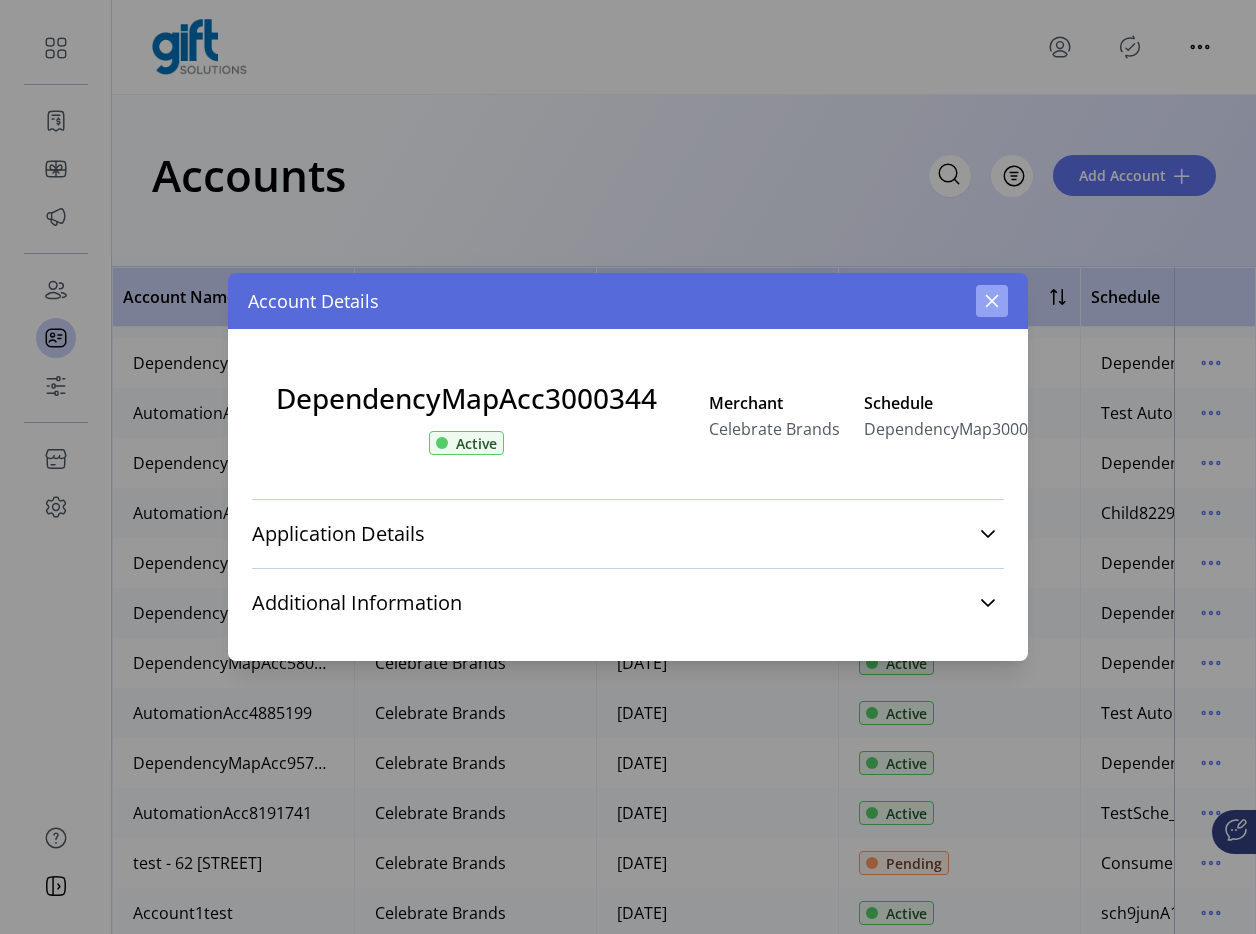 click 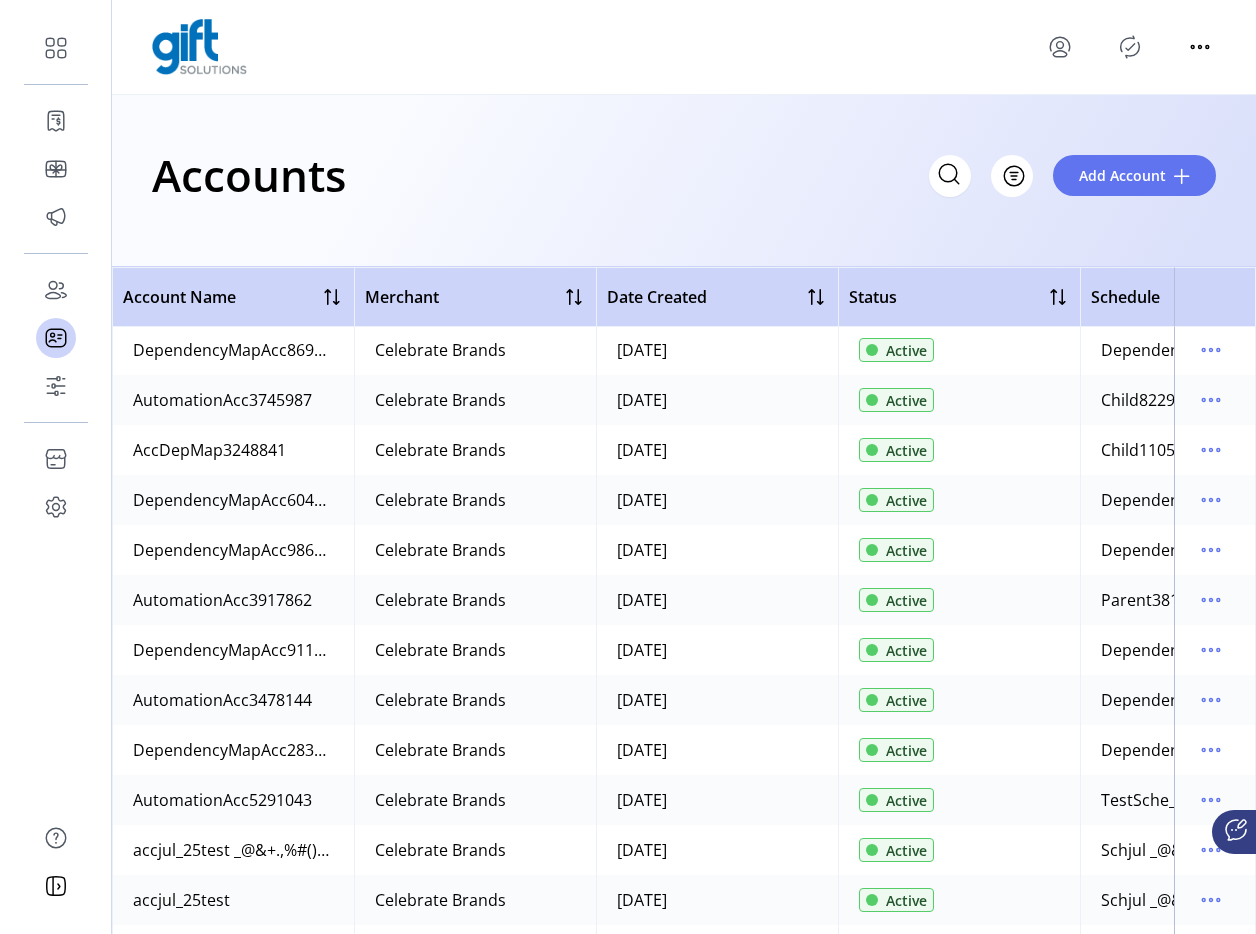 scroll, scrollTop: 1011, scrollLeft: 0, axis: vertical 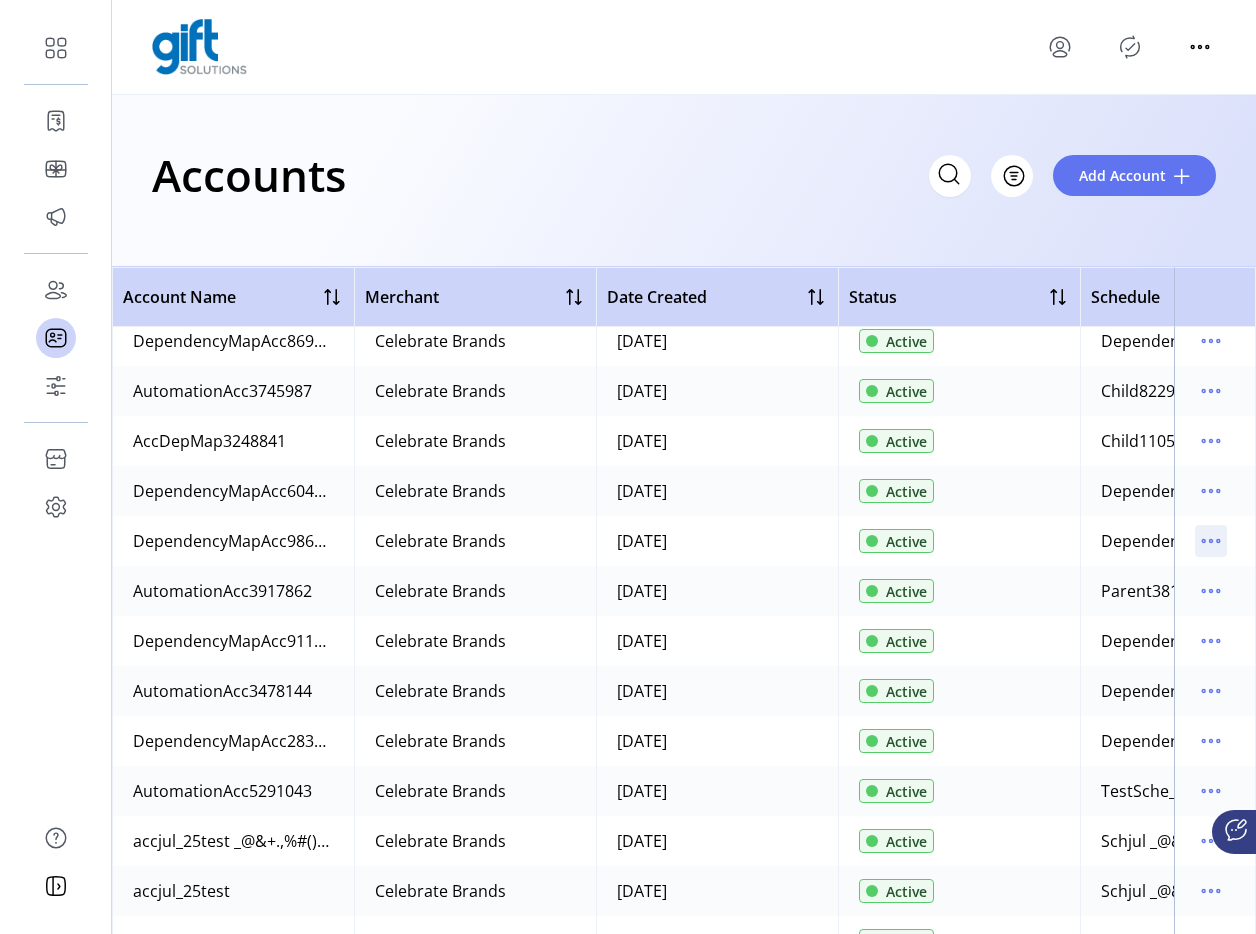 click 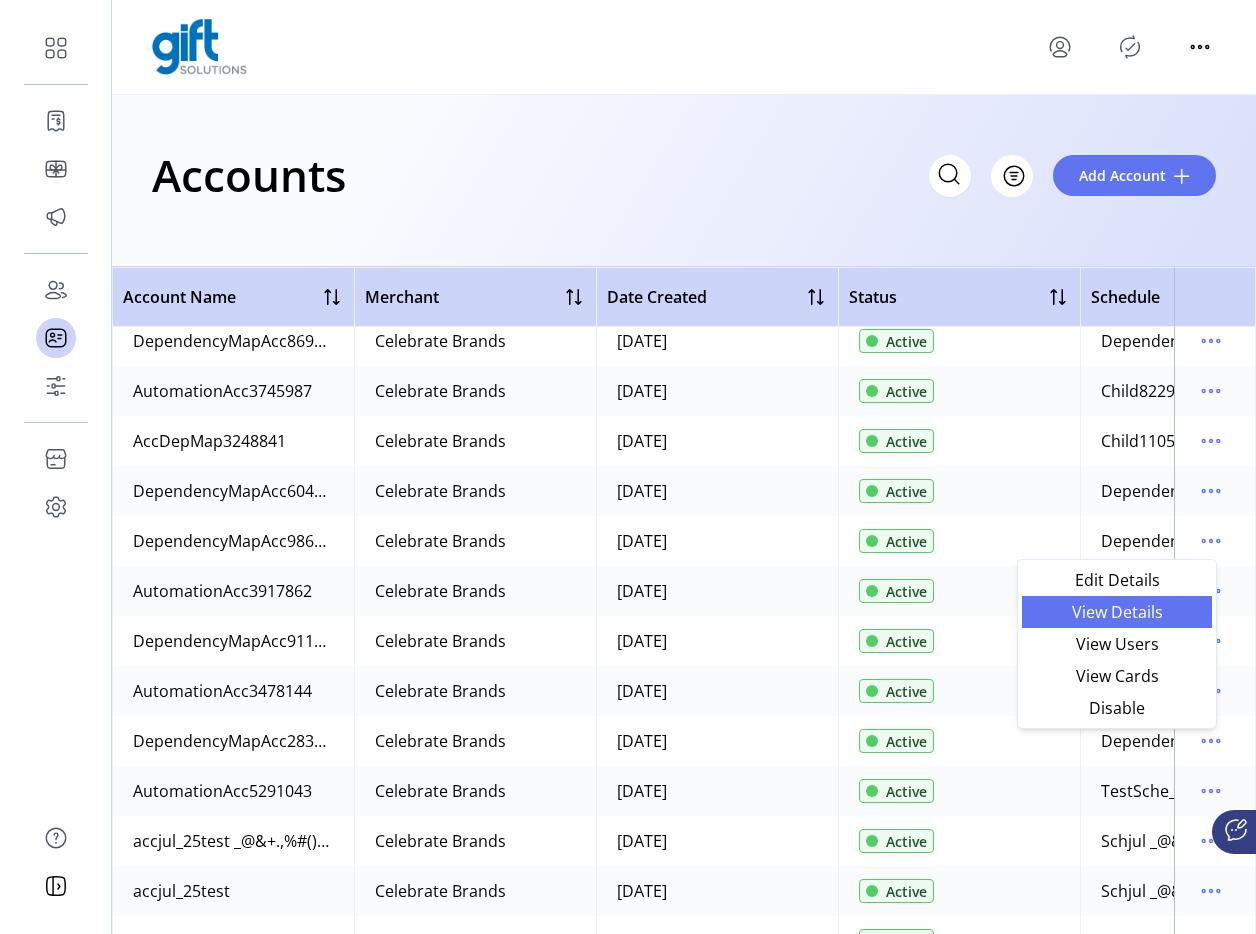 click on "View Details" at bounding box center (1117, 612) 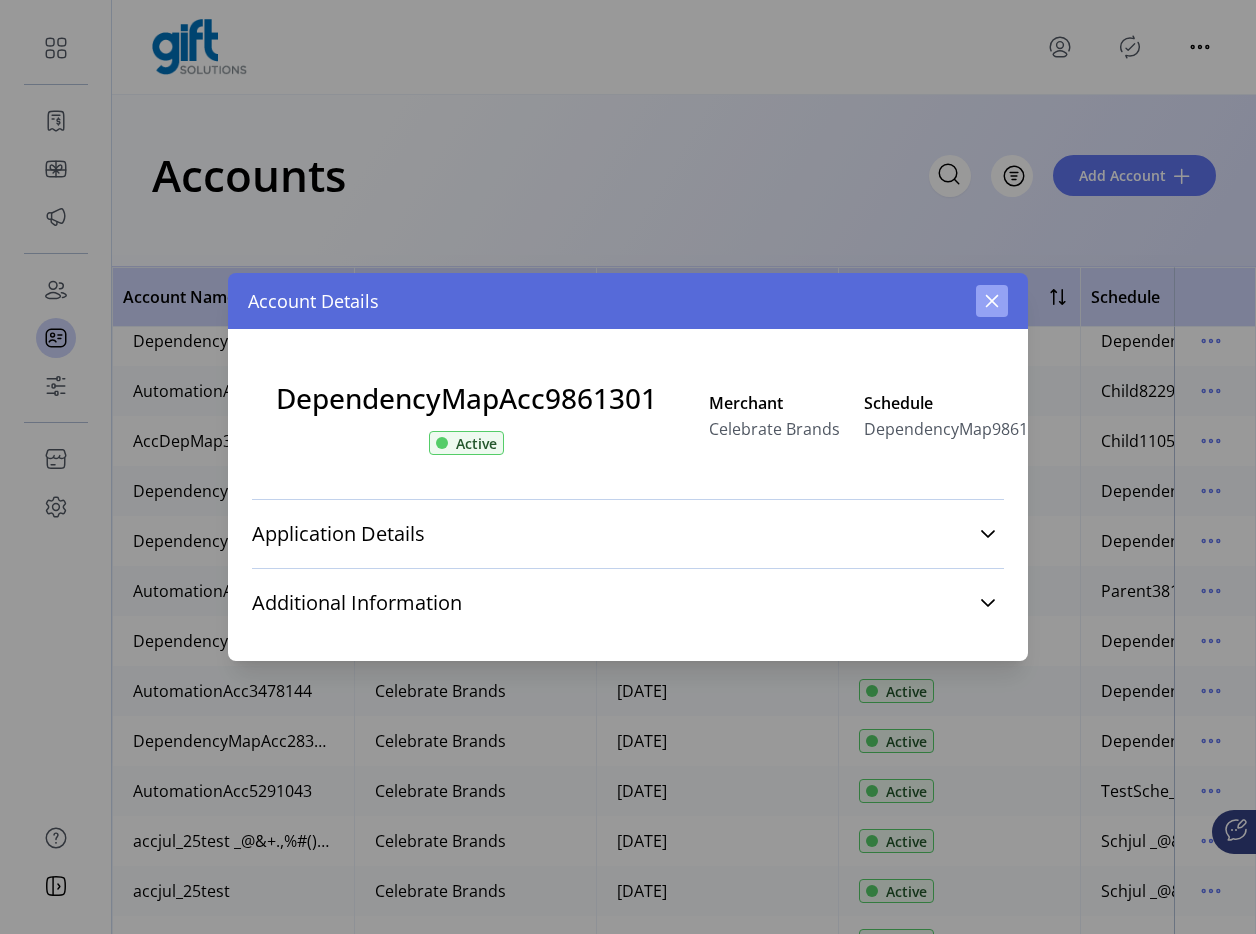 click 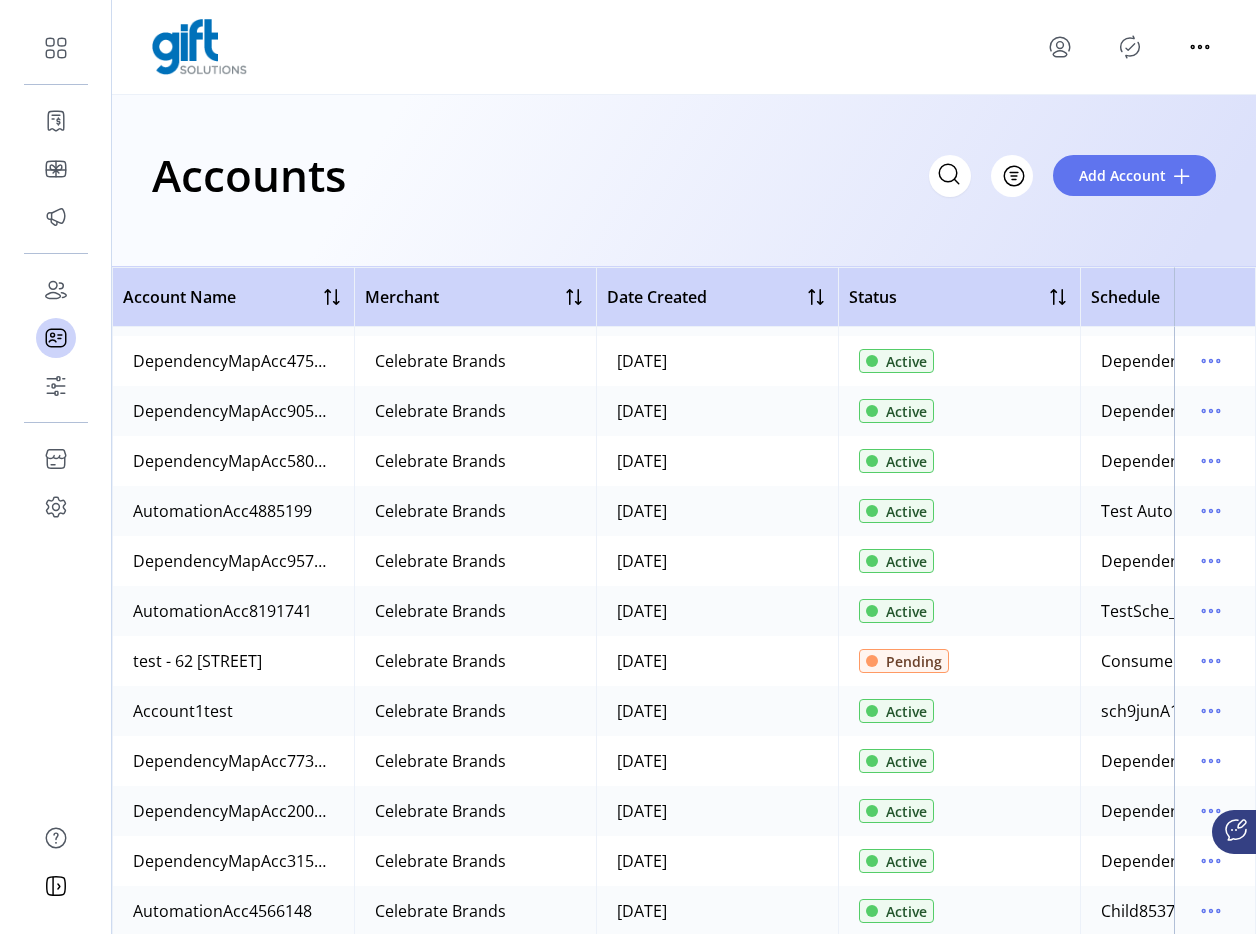 scroll, scrollTop: 0, scrollLeft: 0, axis: both 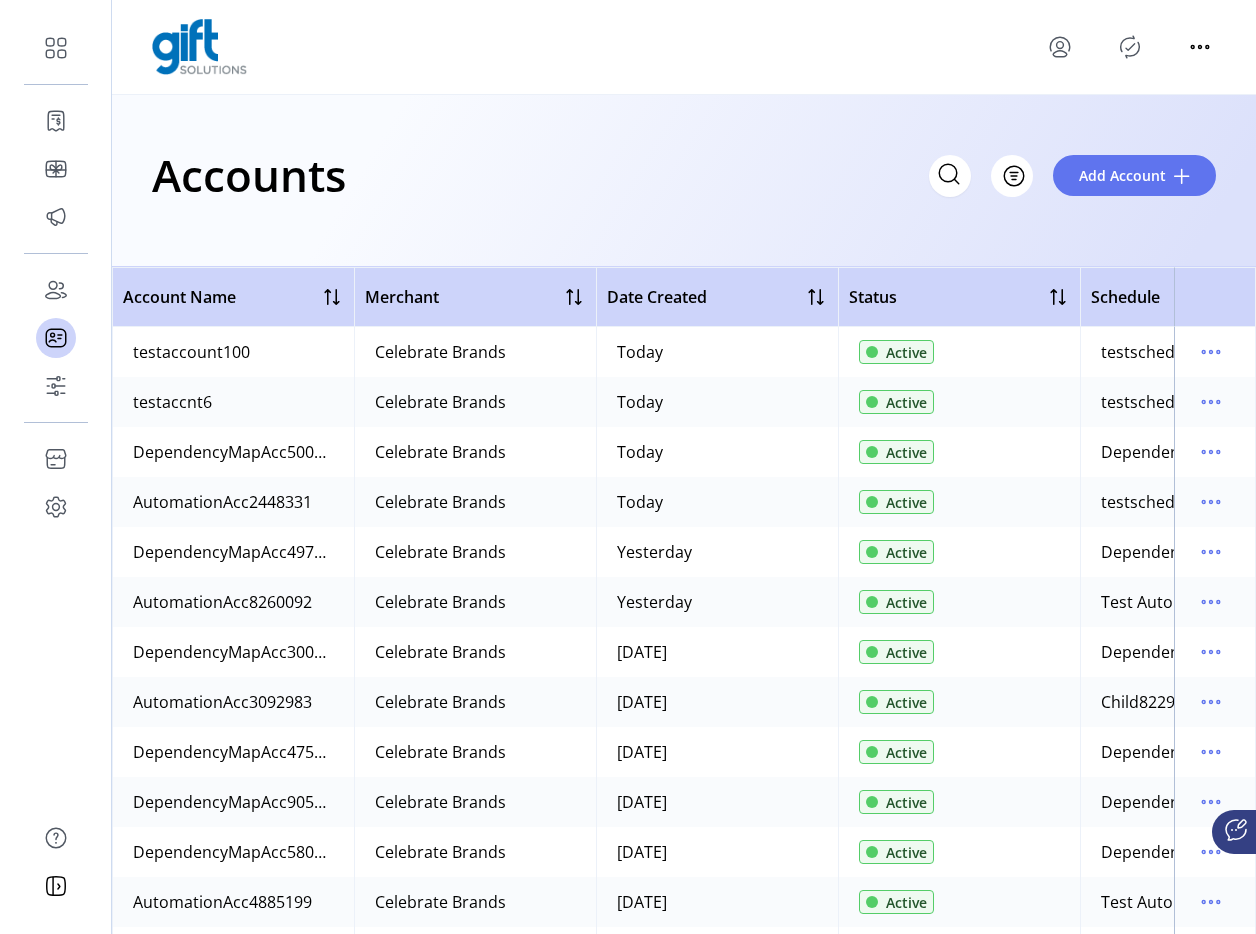 click 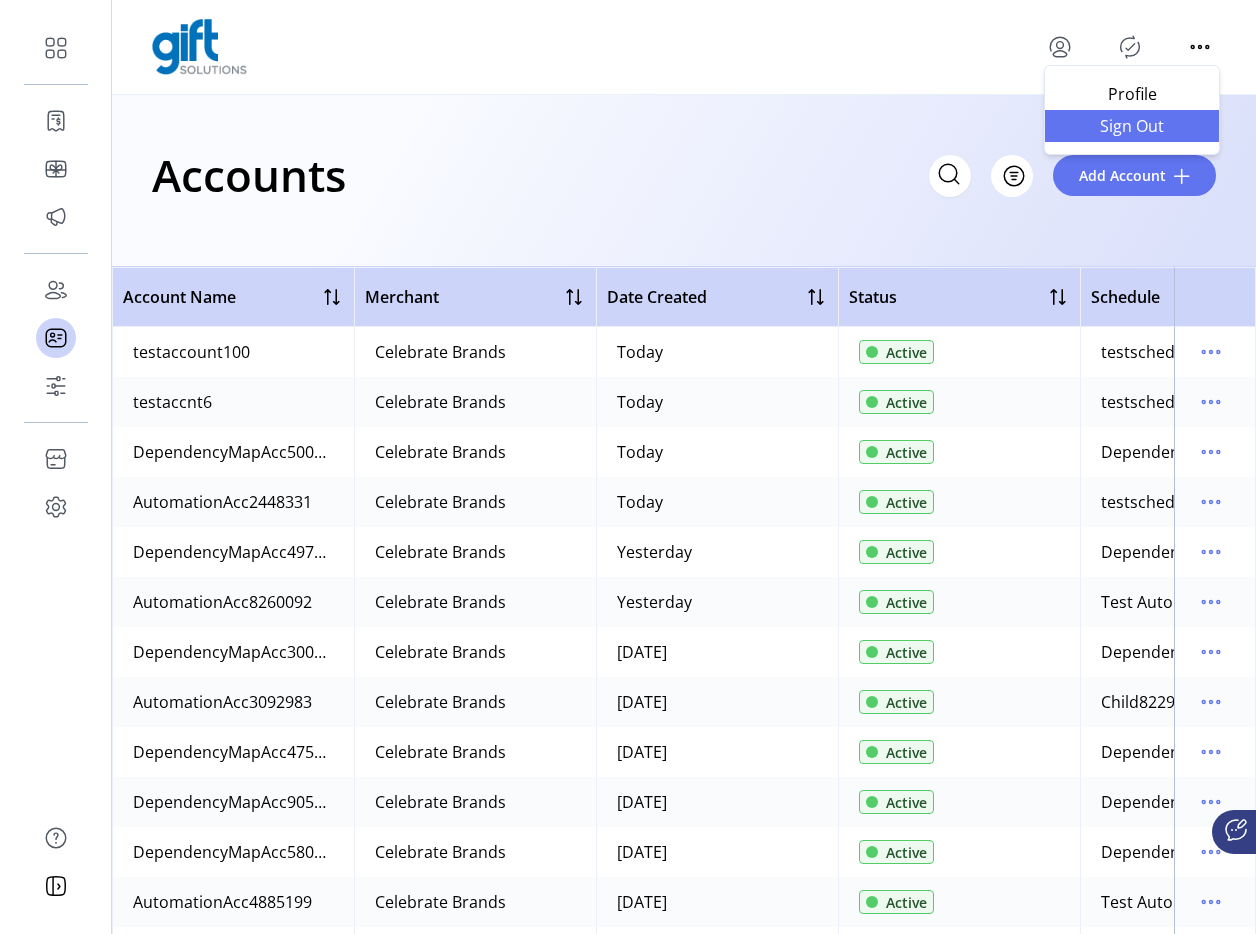 click on "Sign Out" at bounding box center (1132, 126) 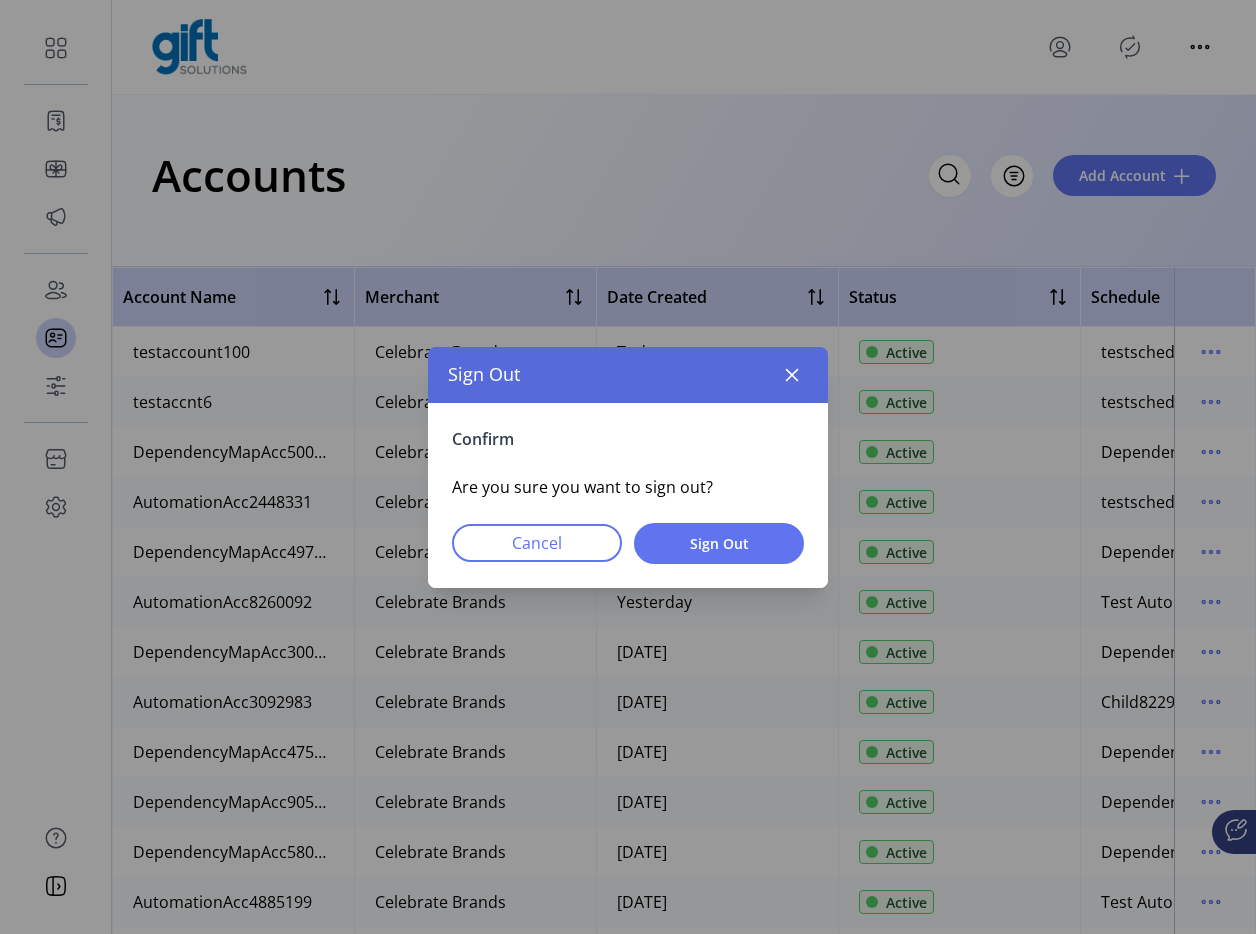 click on "Confirm Are you sure you want to sign out? Cancel Sign Out" at bounding box center [628, 495] 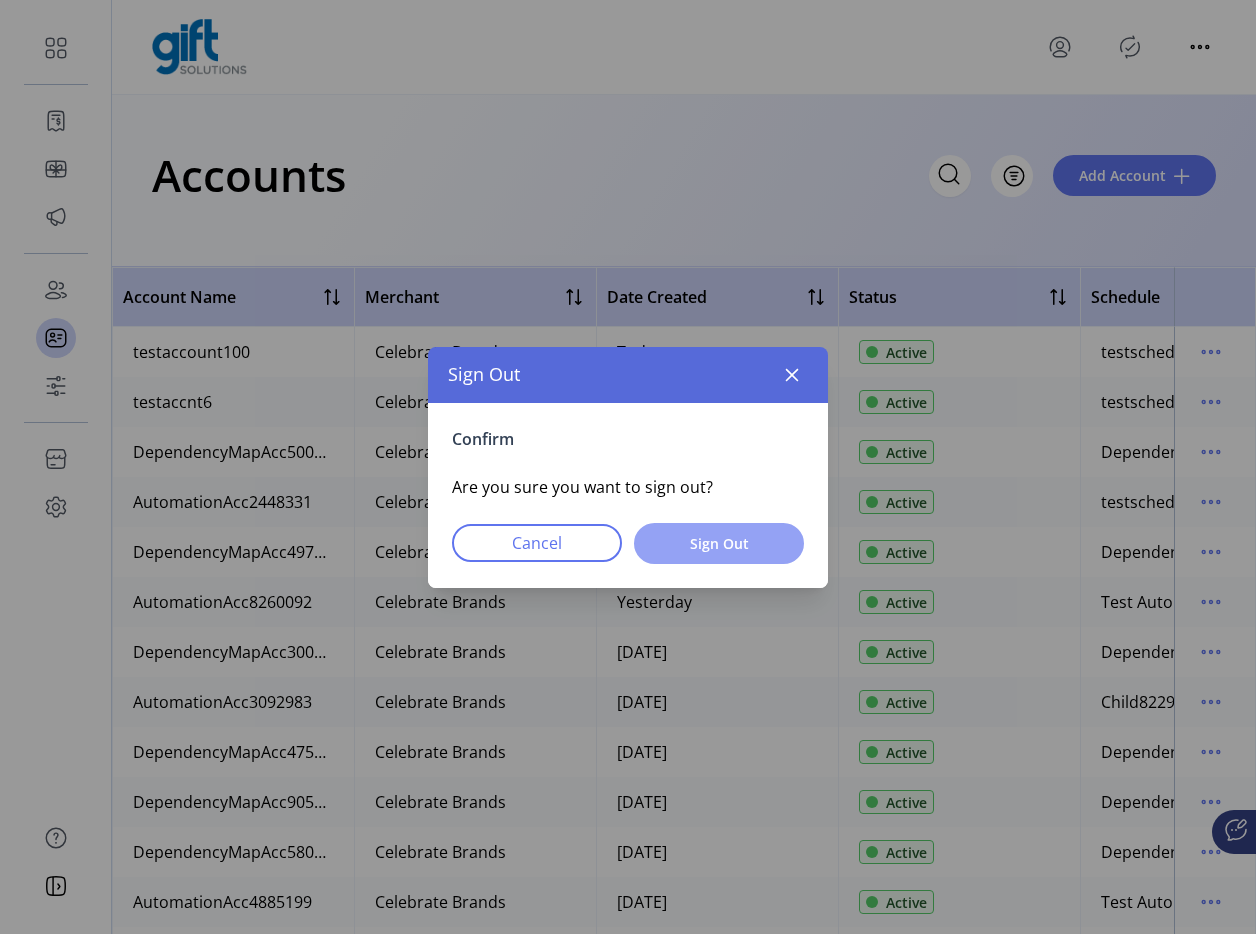 click on "Sign Out" at bounding box center (719, 543) 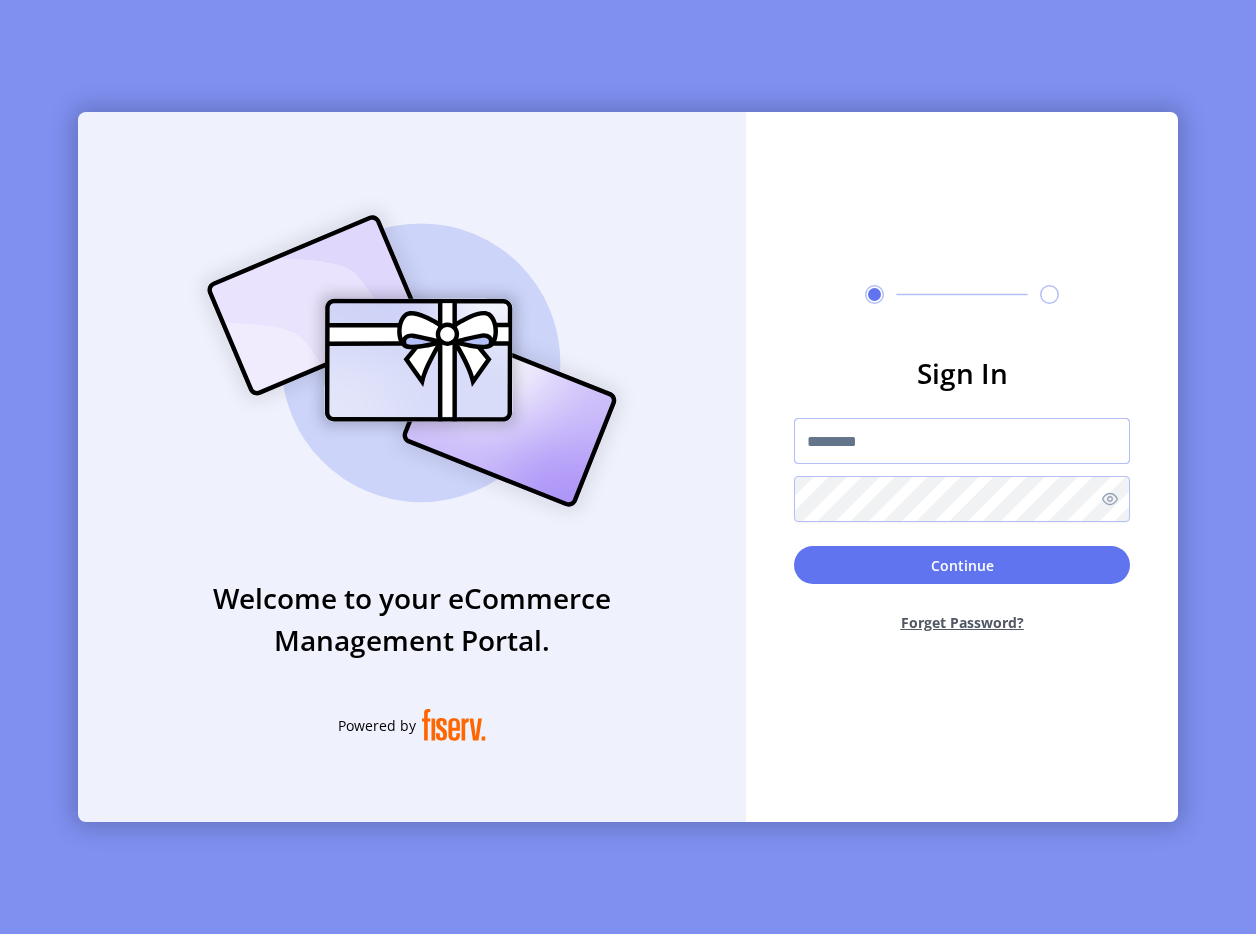 click at bounding box center [962, 441] 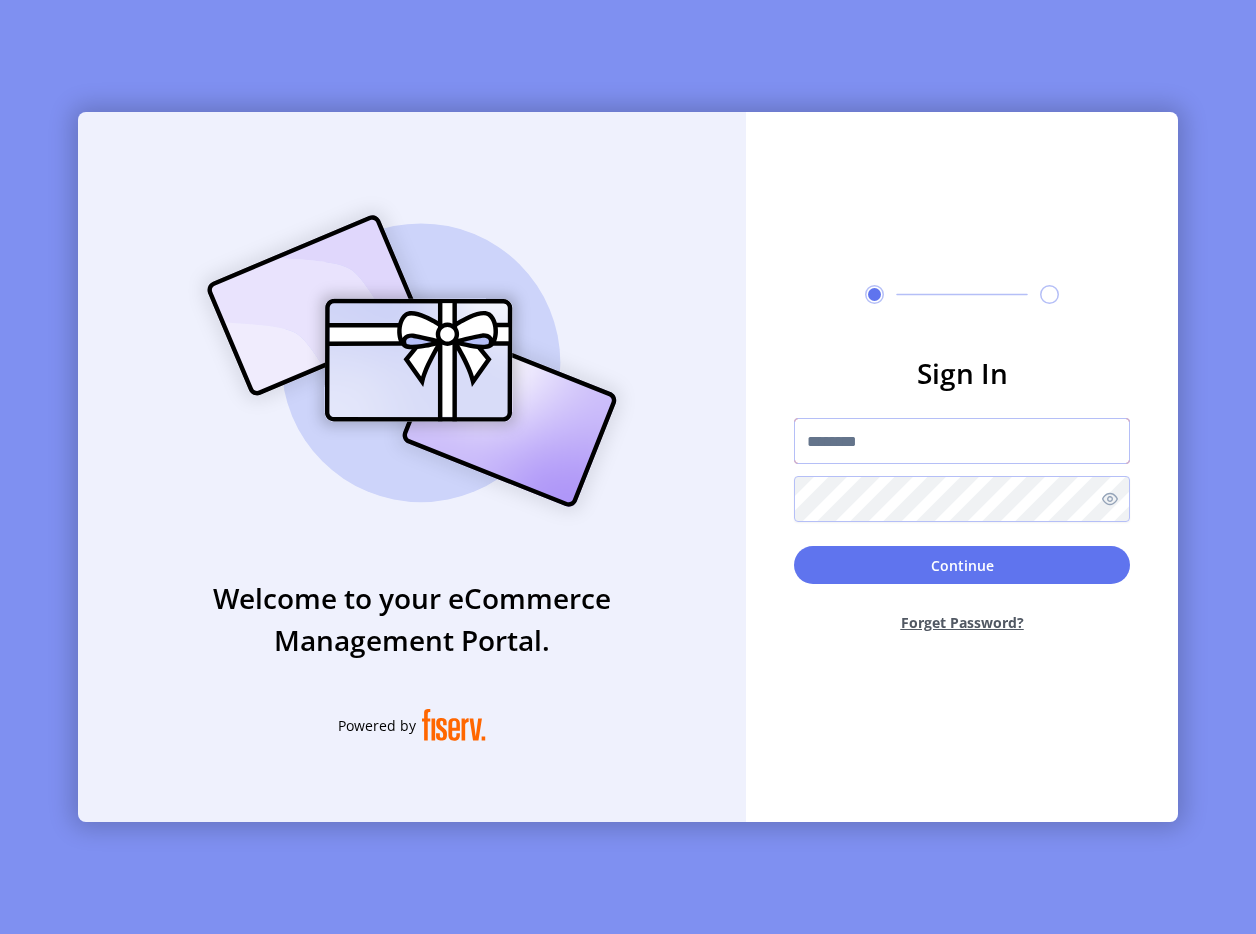 type on "**********" 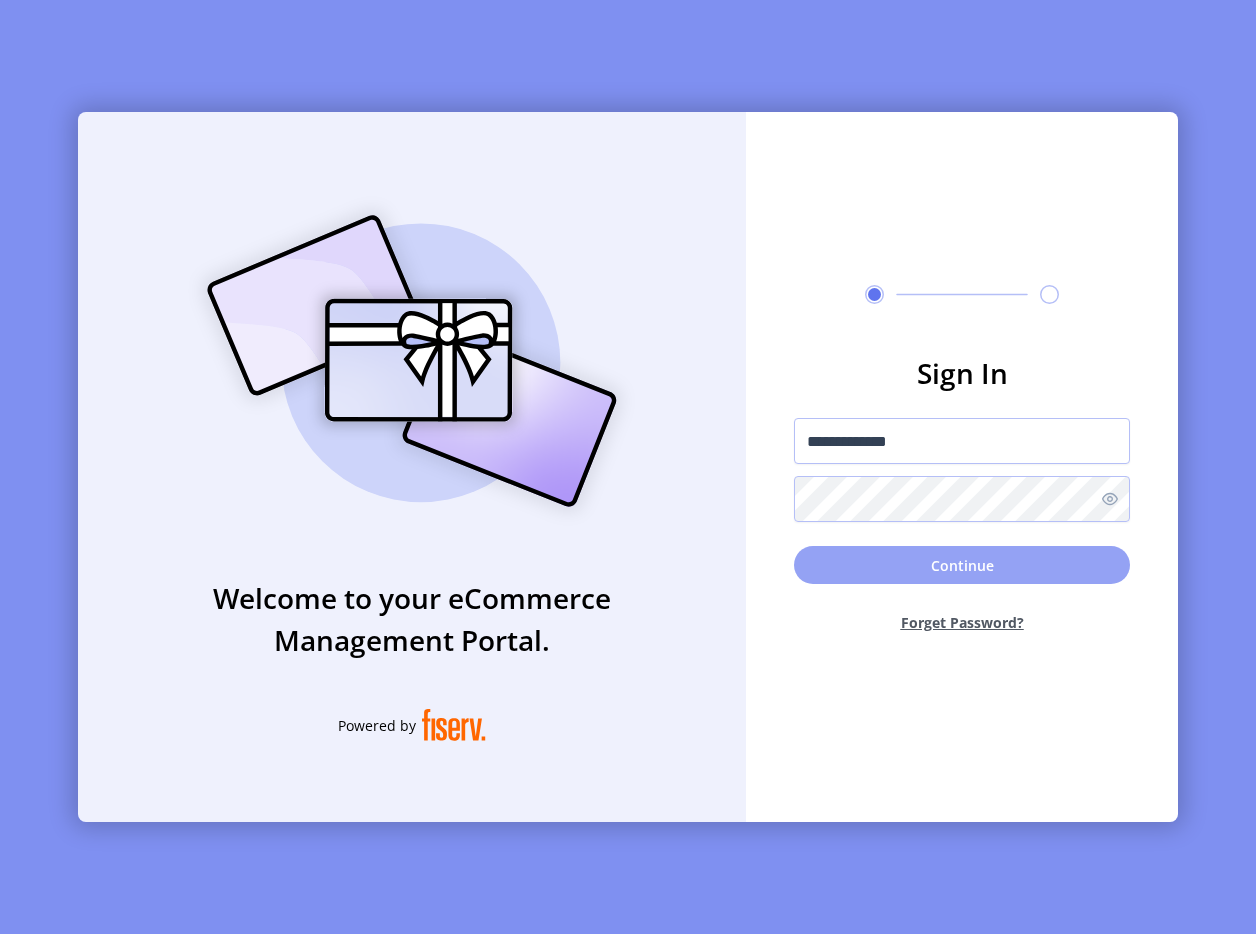 click on "Continue" 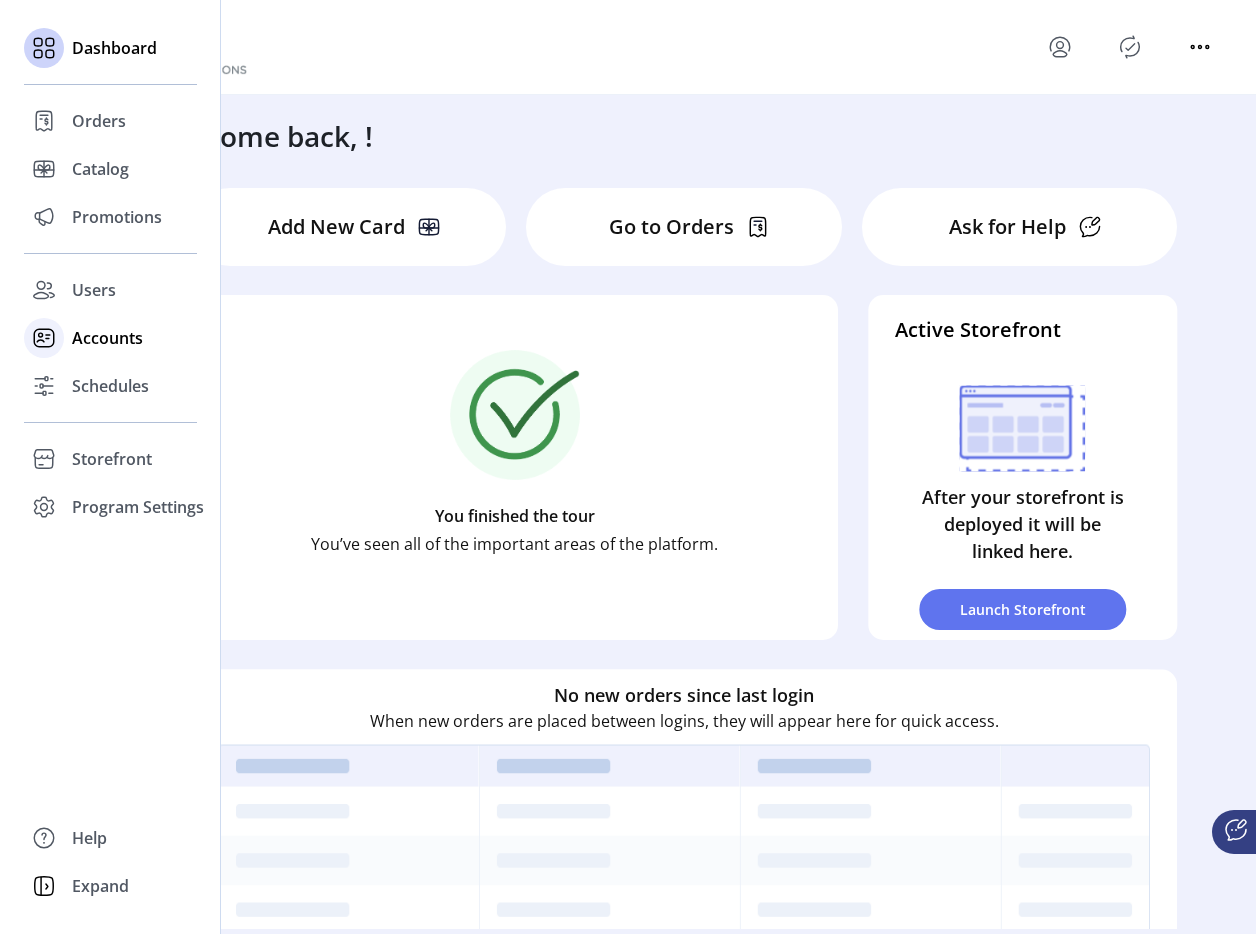 click on "Accounts" 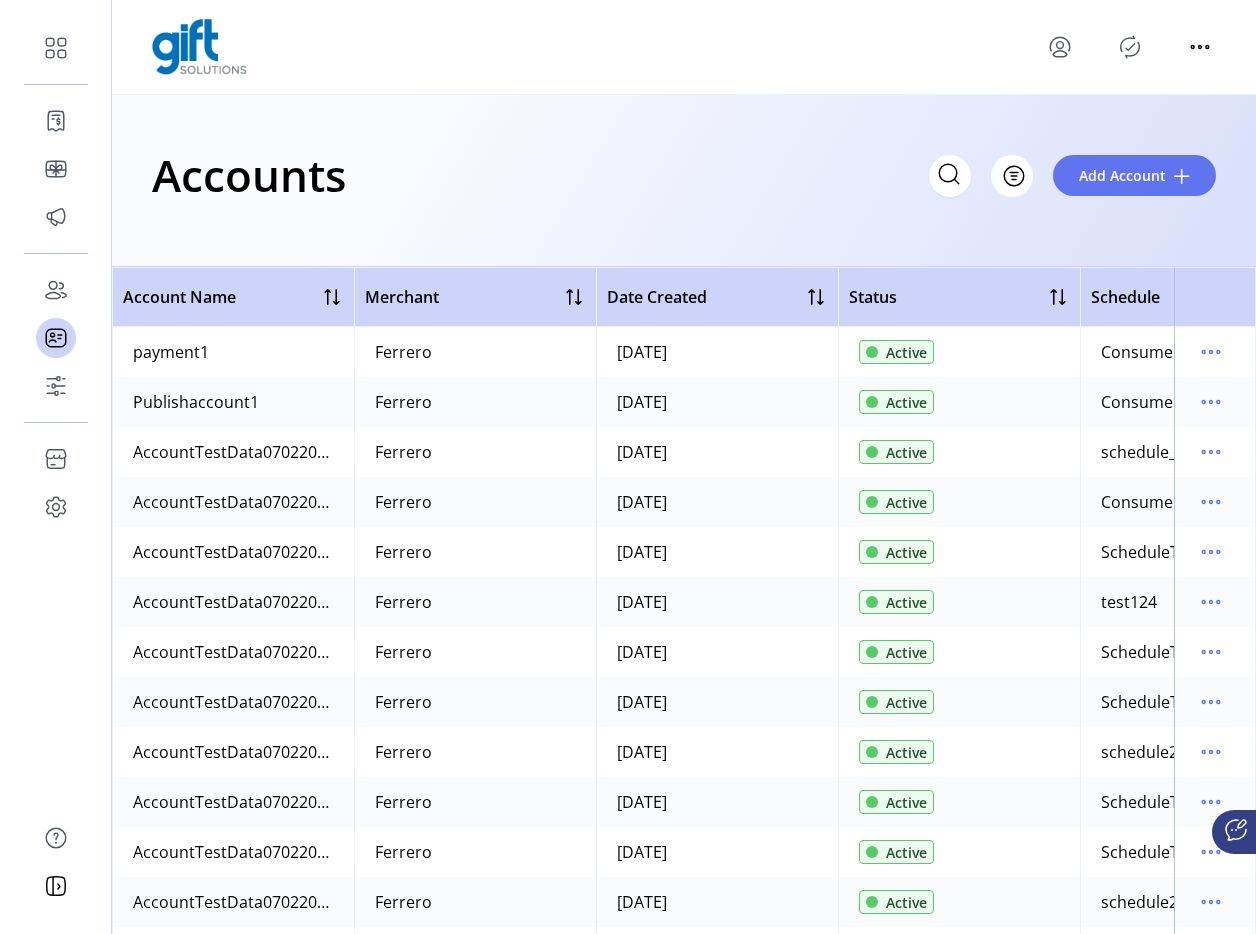 click 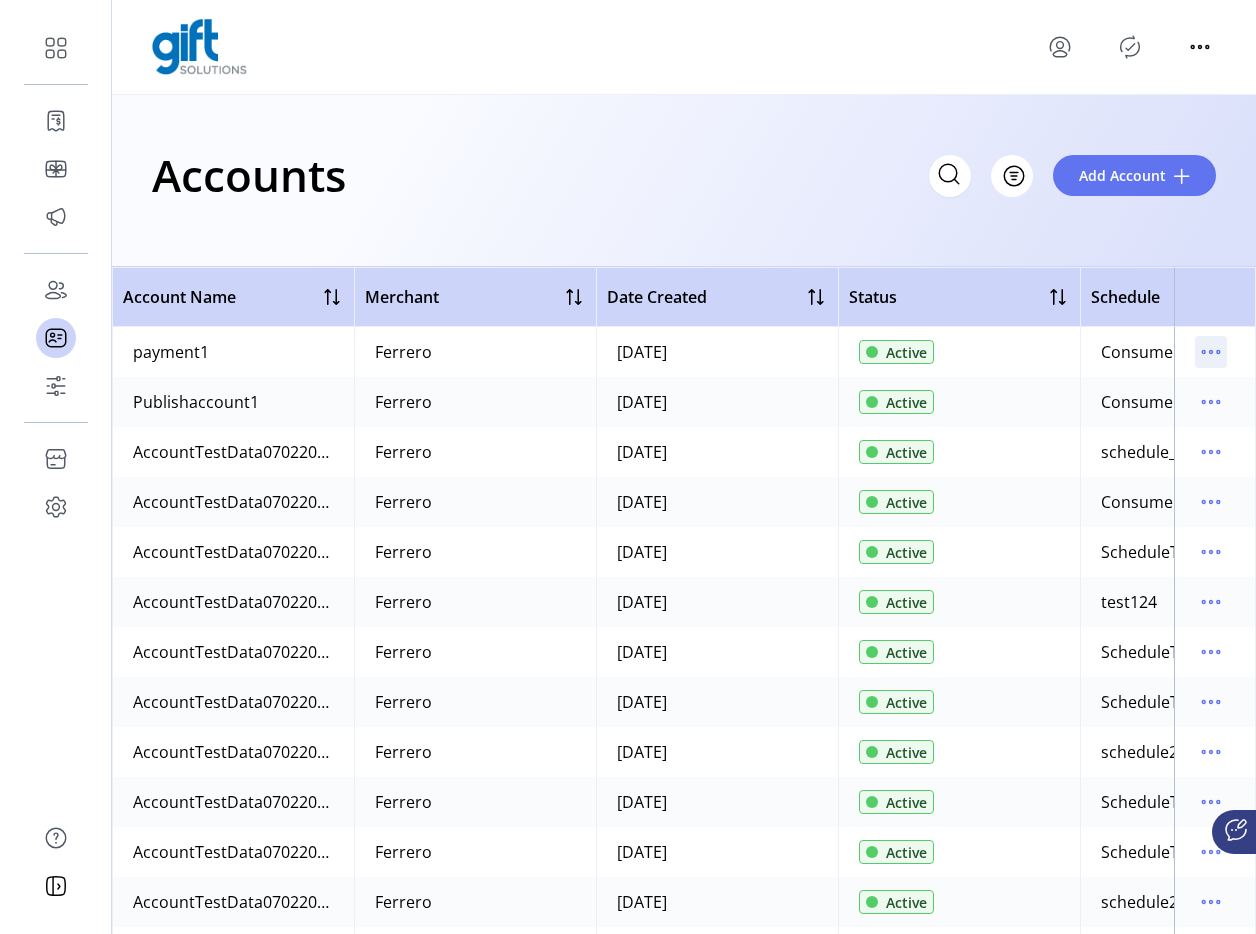 click 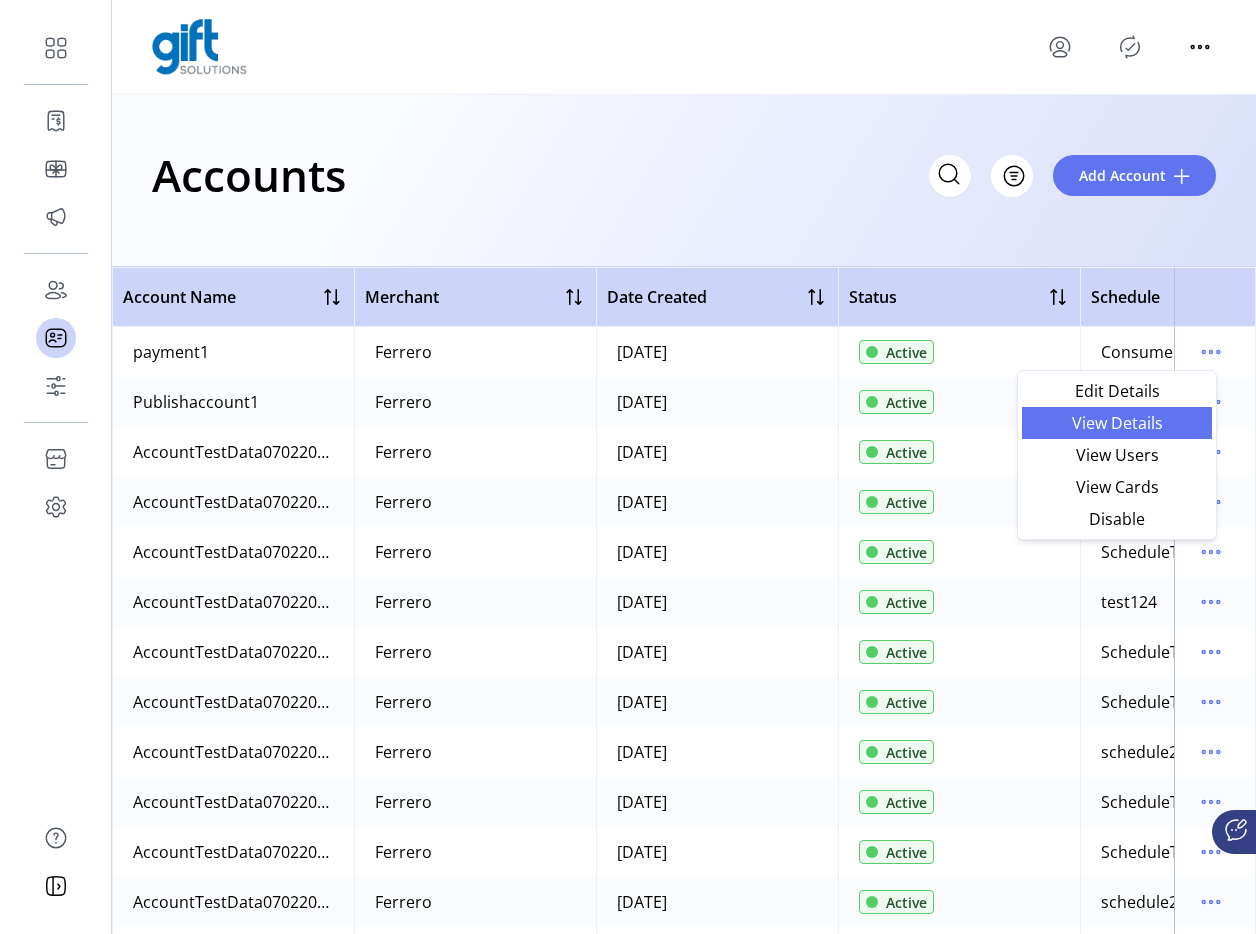 click on "View Details" at bounding box center (1117, 423) 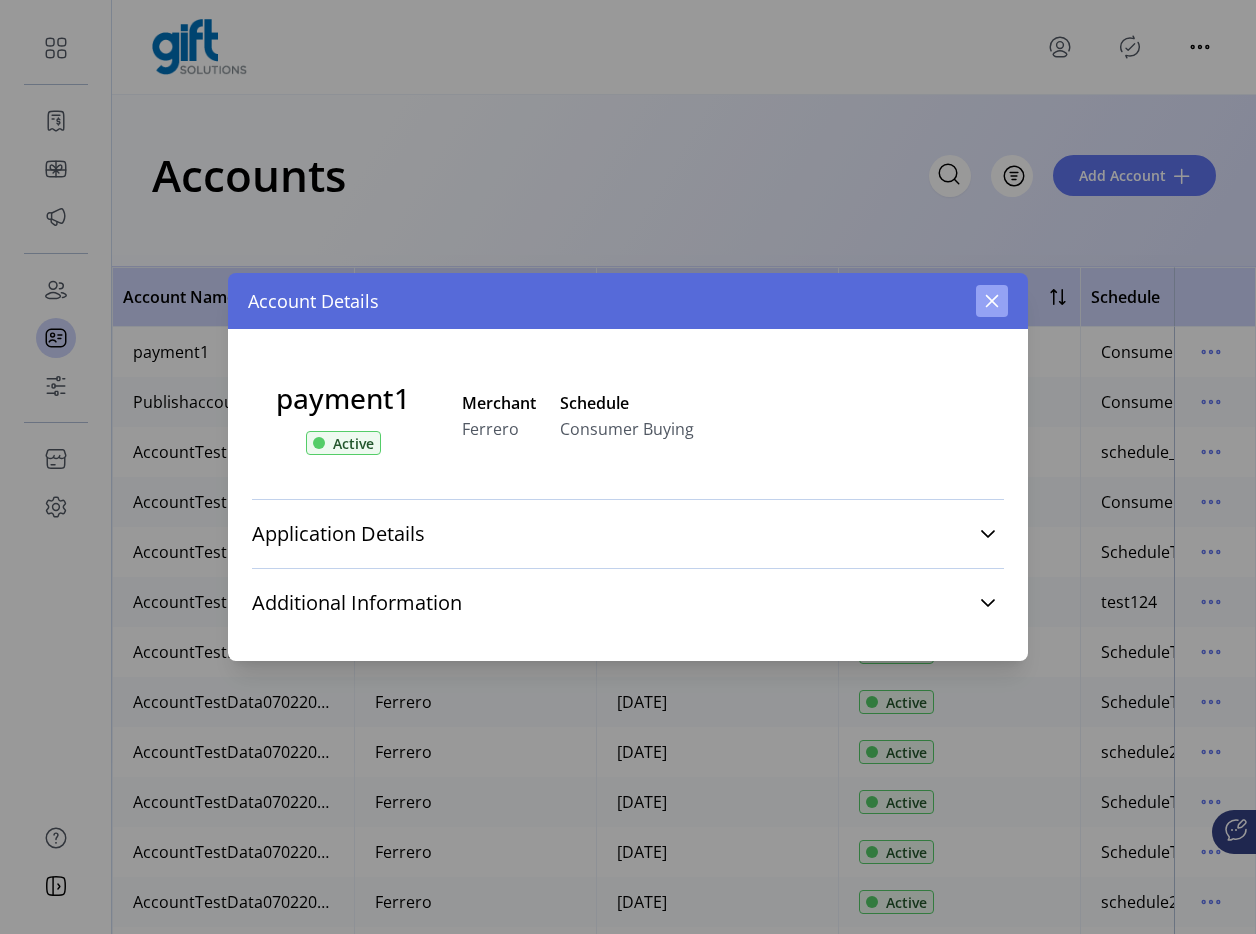click 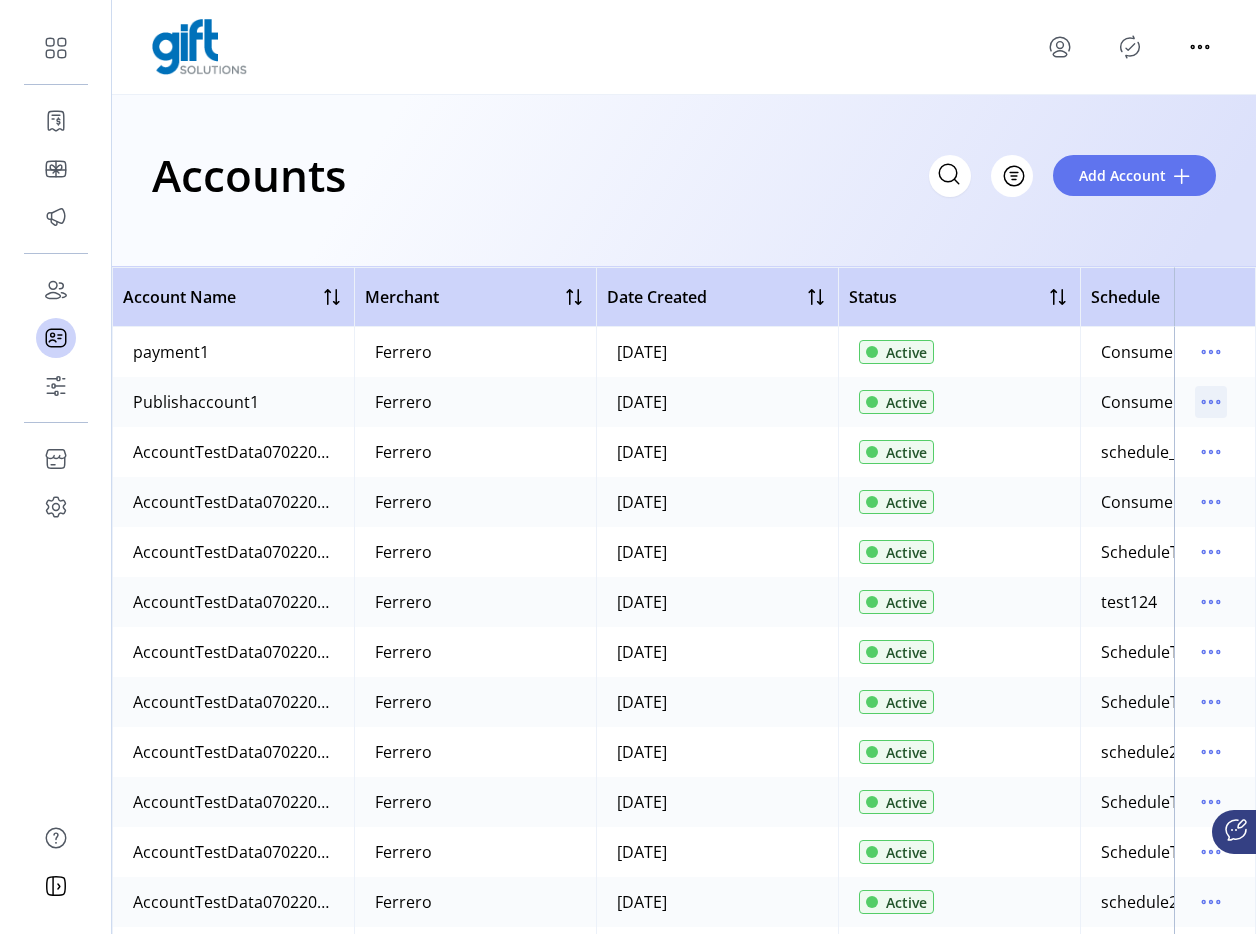 click 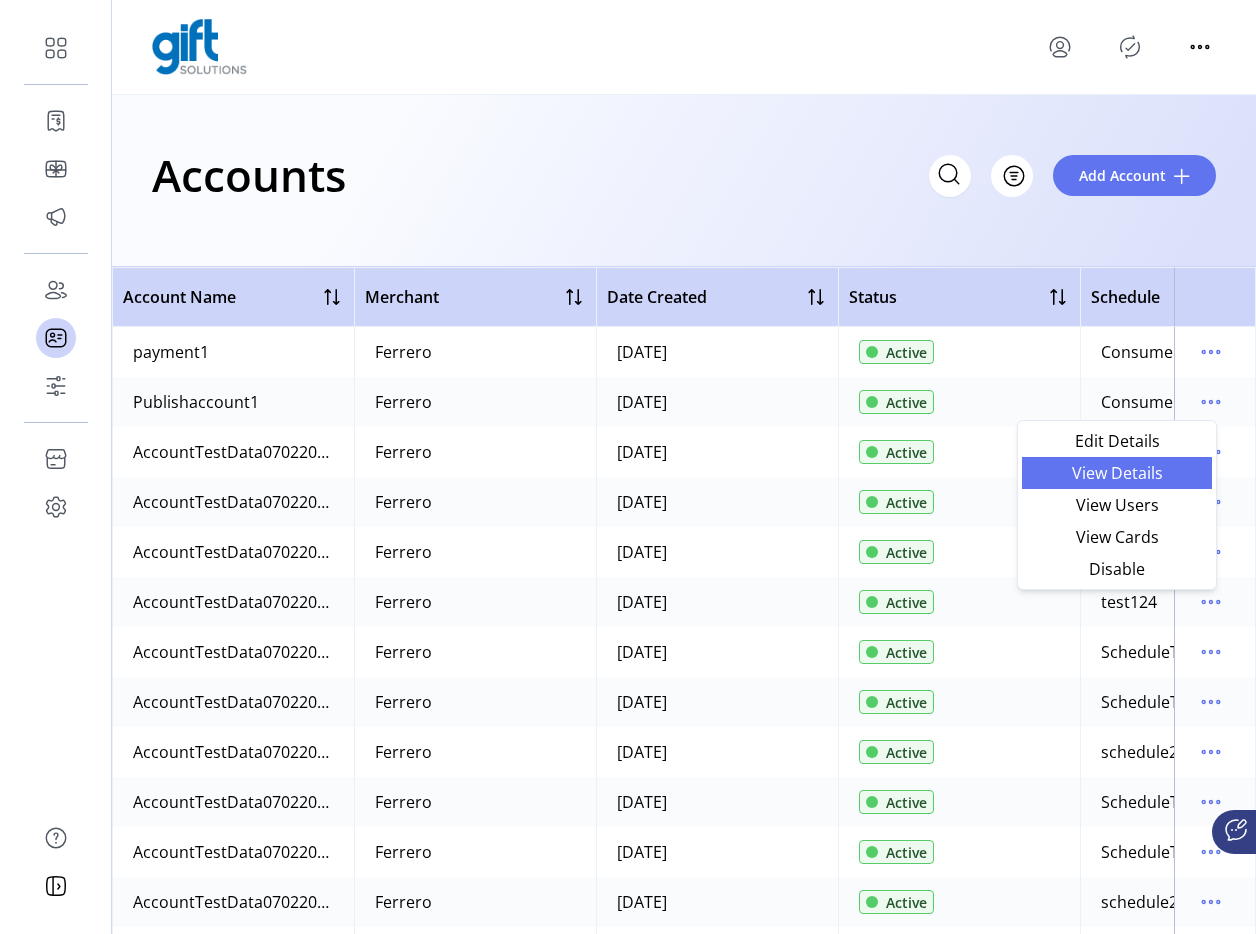 click on "View Details" at bounding box center (1117, 473) 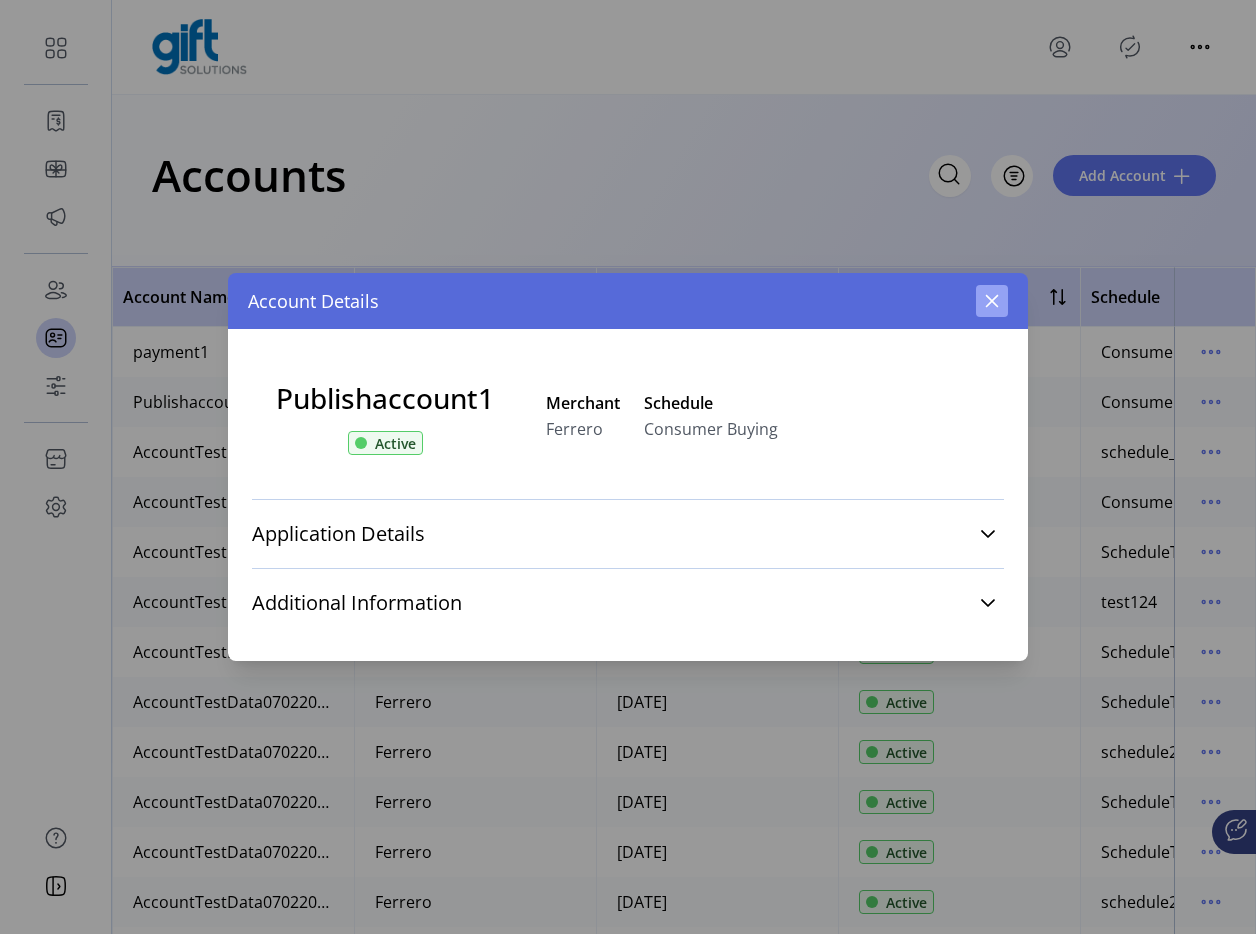 click 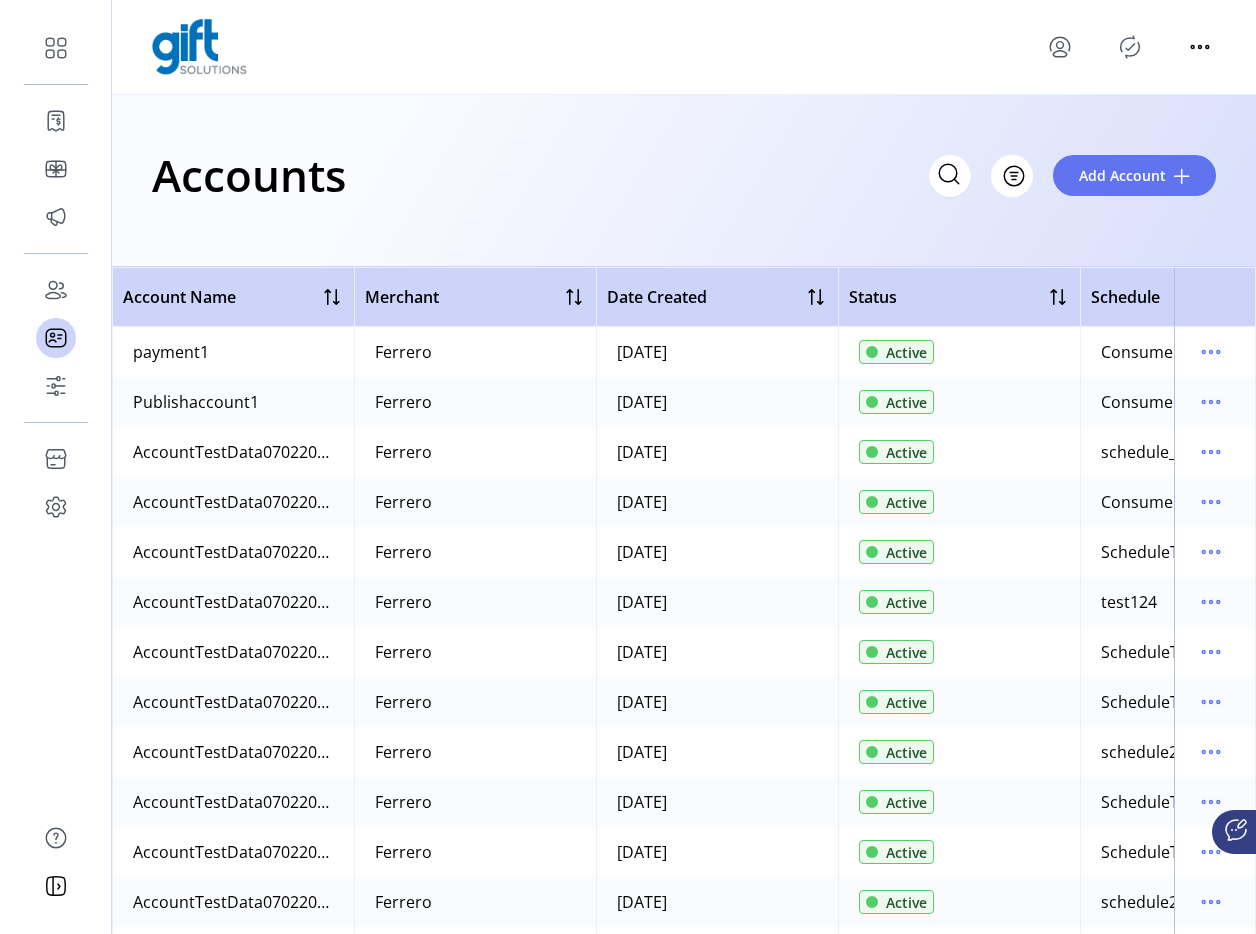 click 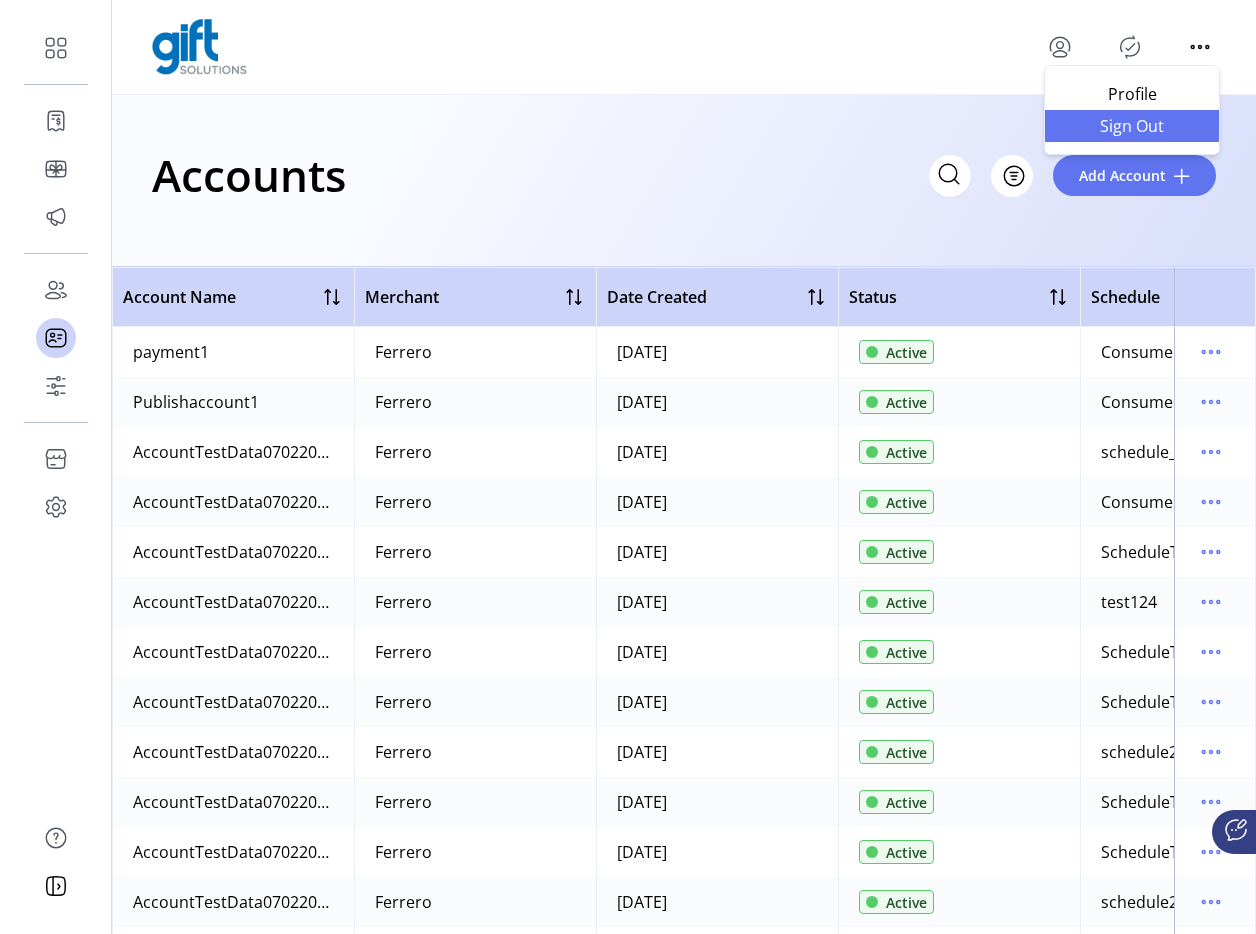 click on "Sign Out" at bounding box center (1132, 126) 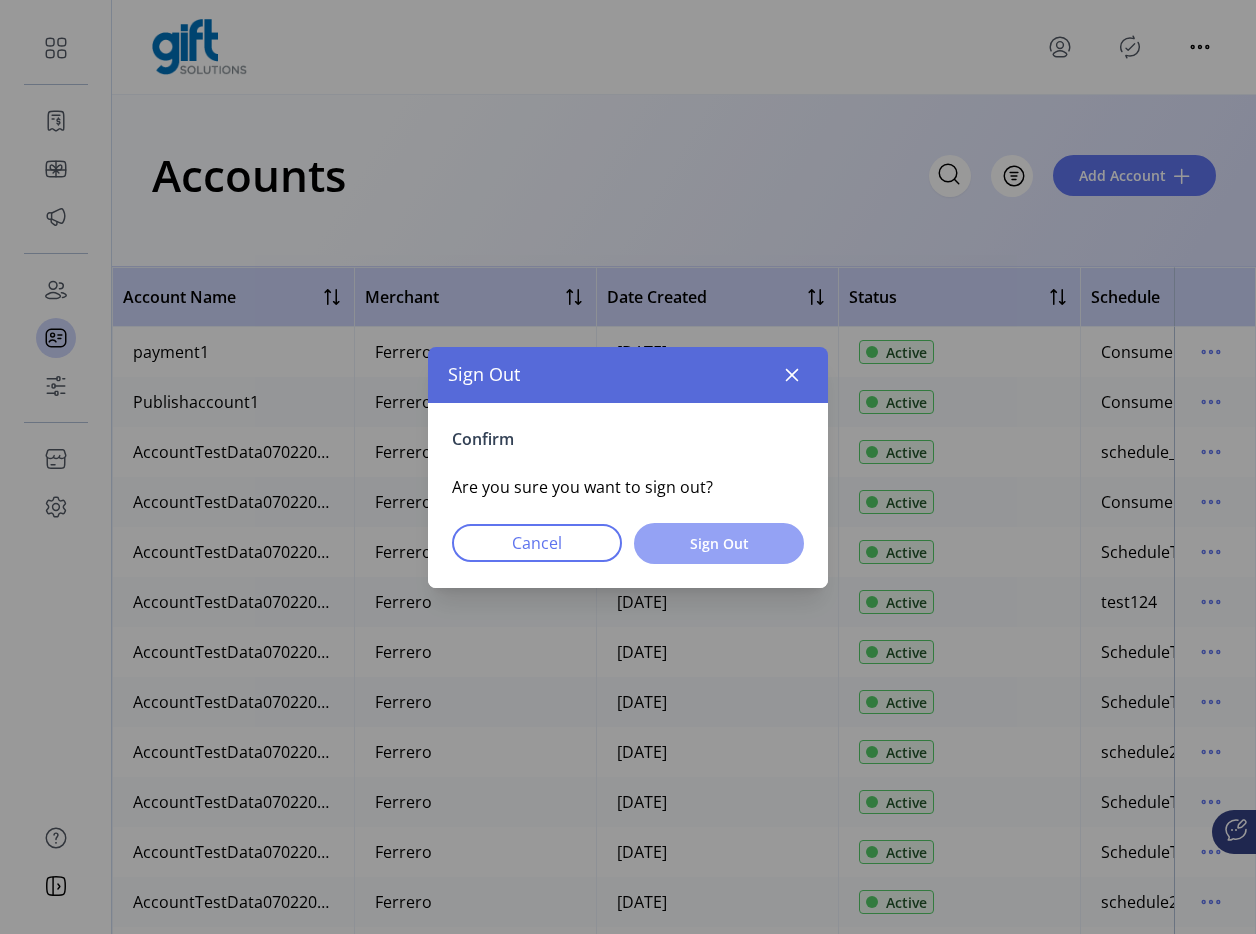 click on "Sign Out" at bounding box center [719, 543] 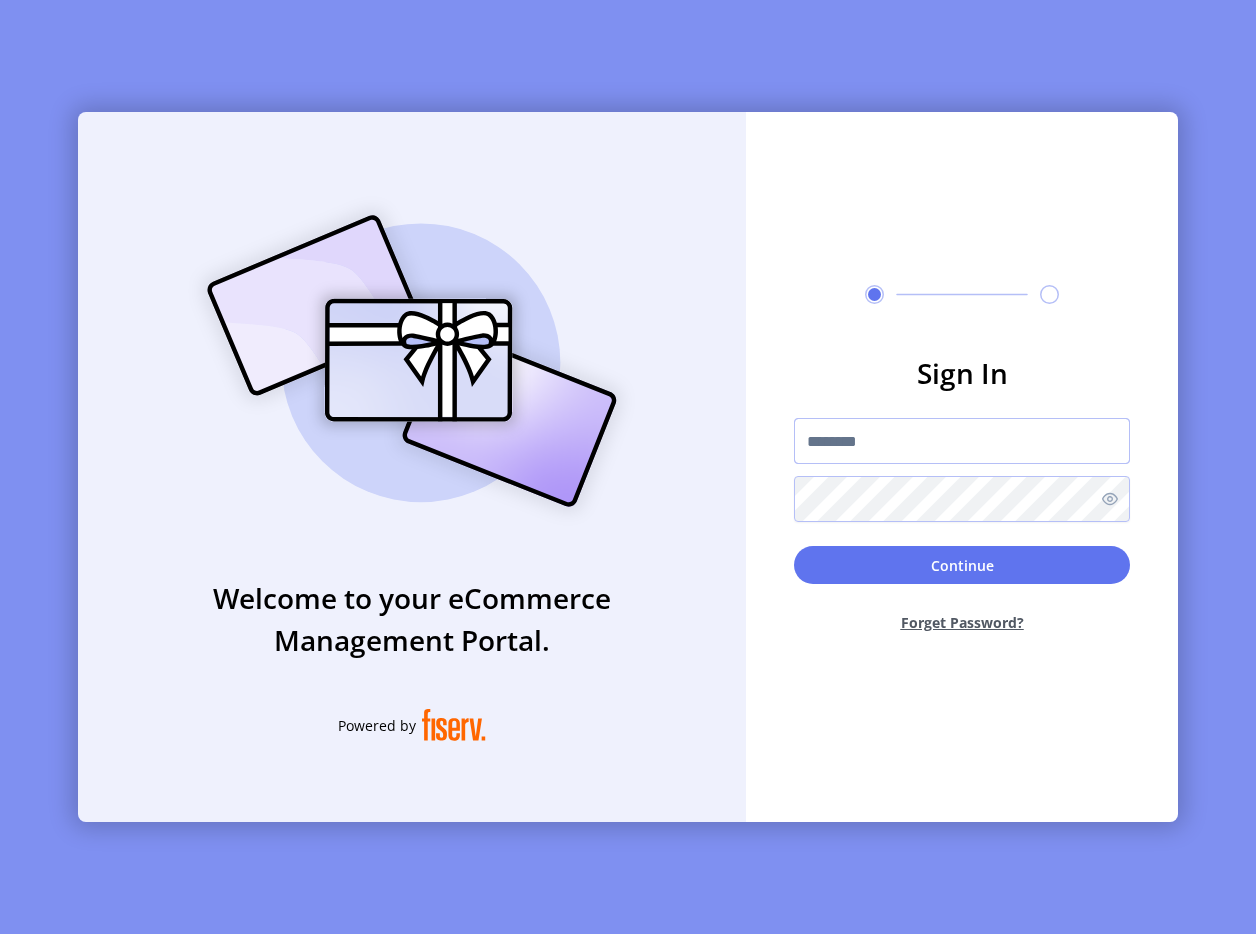 click at bounding box center (962, 441) 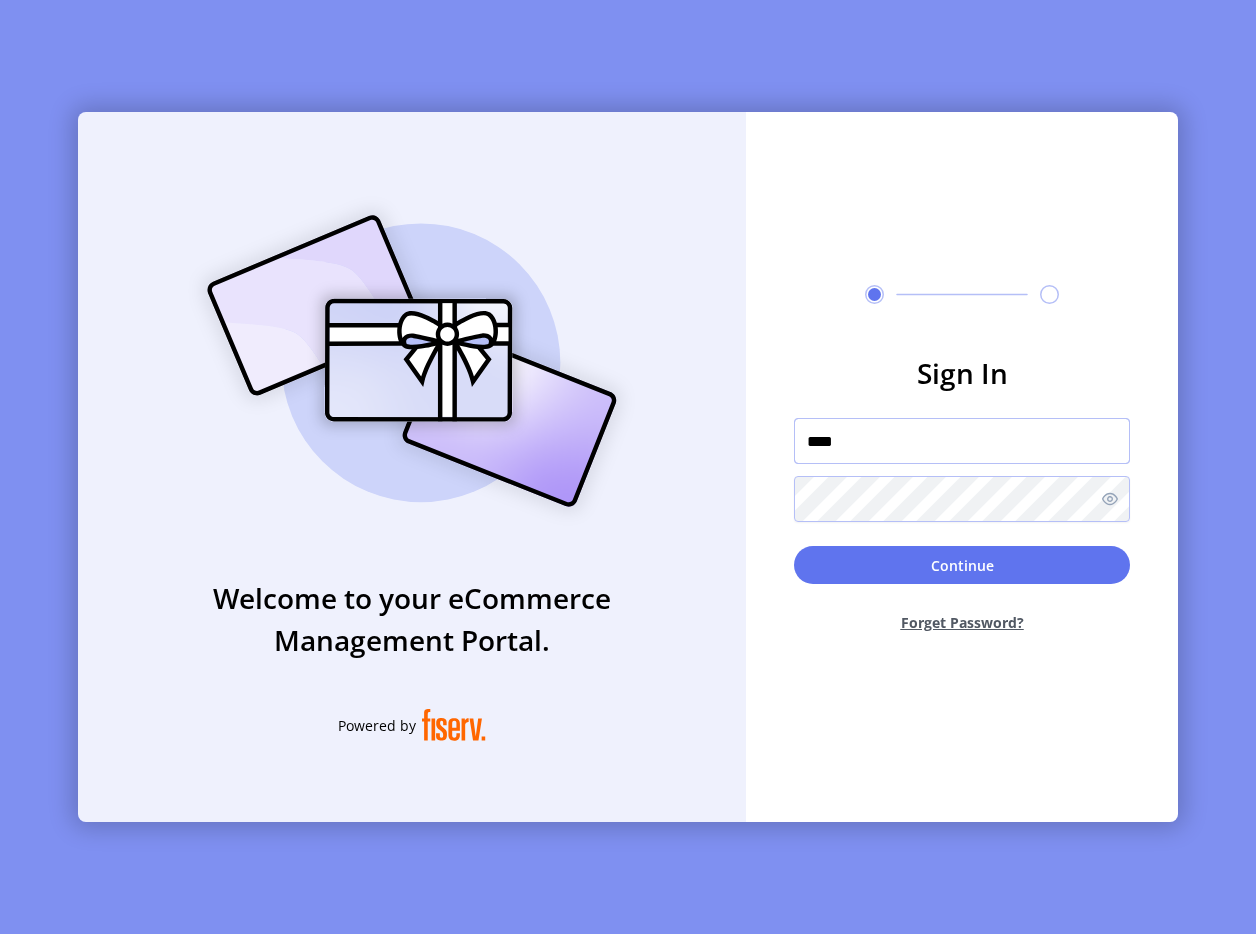 type on "**********" 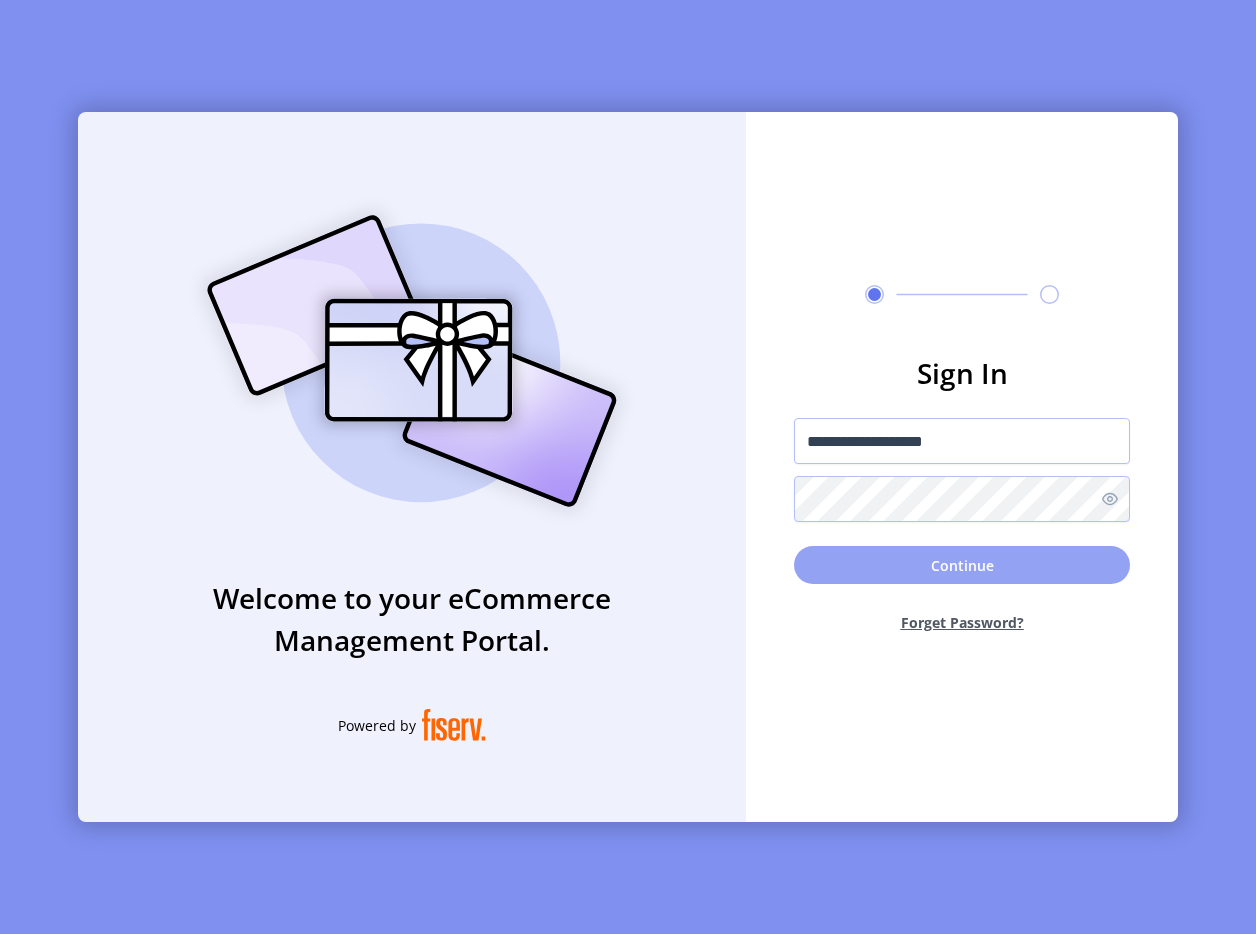 click on "Continue" 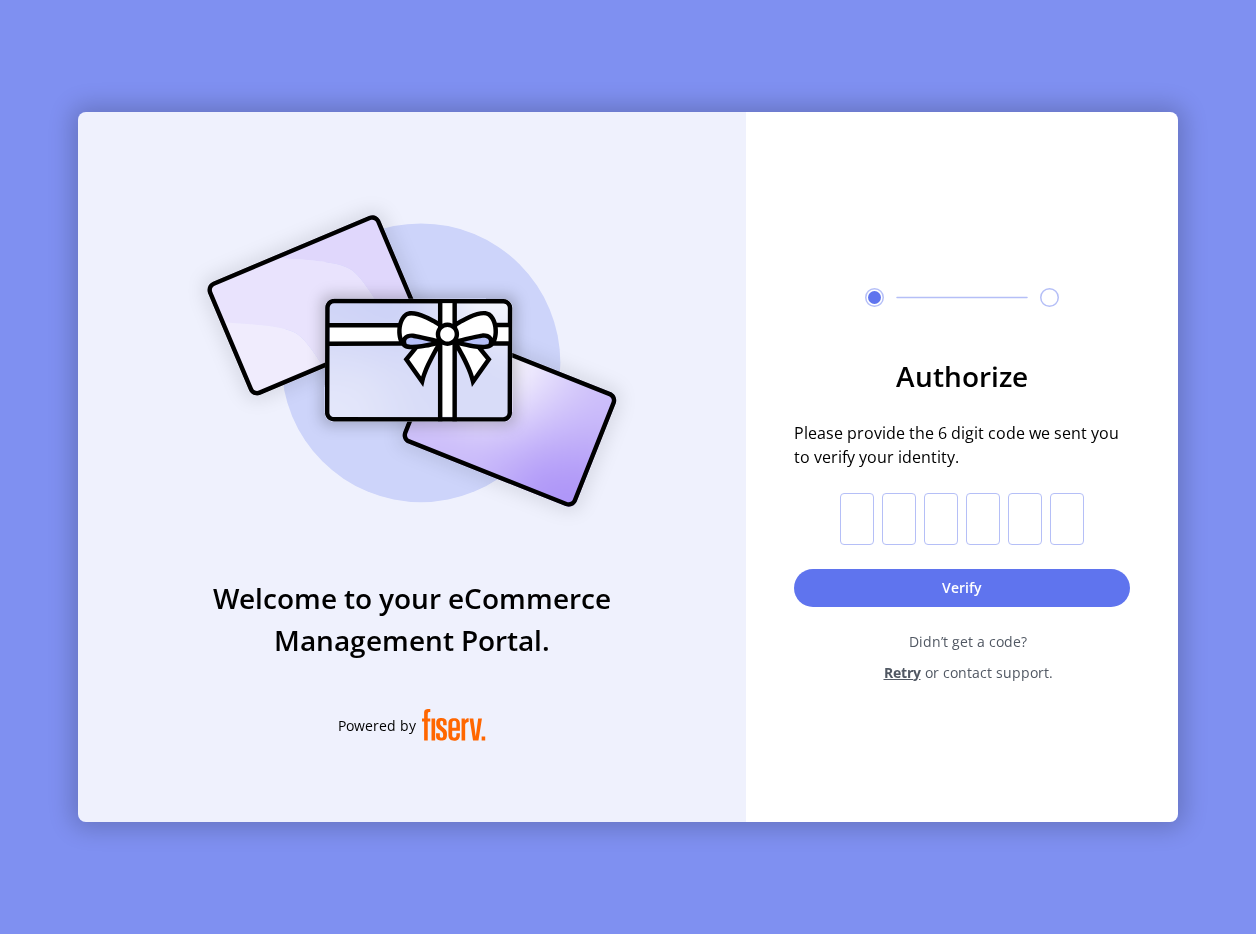 click 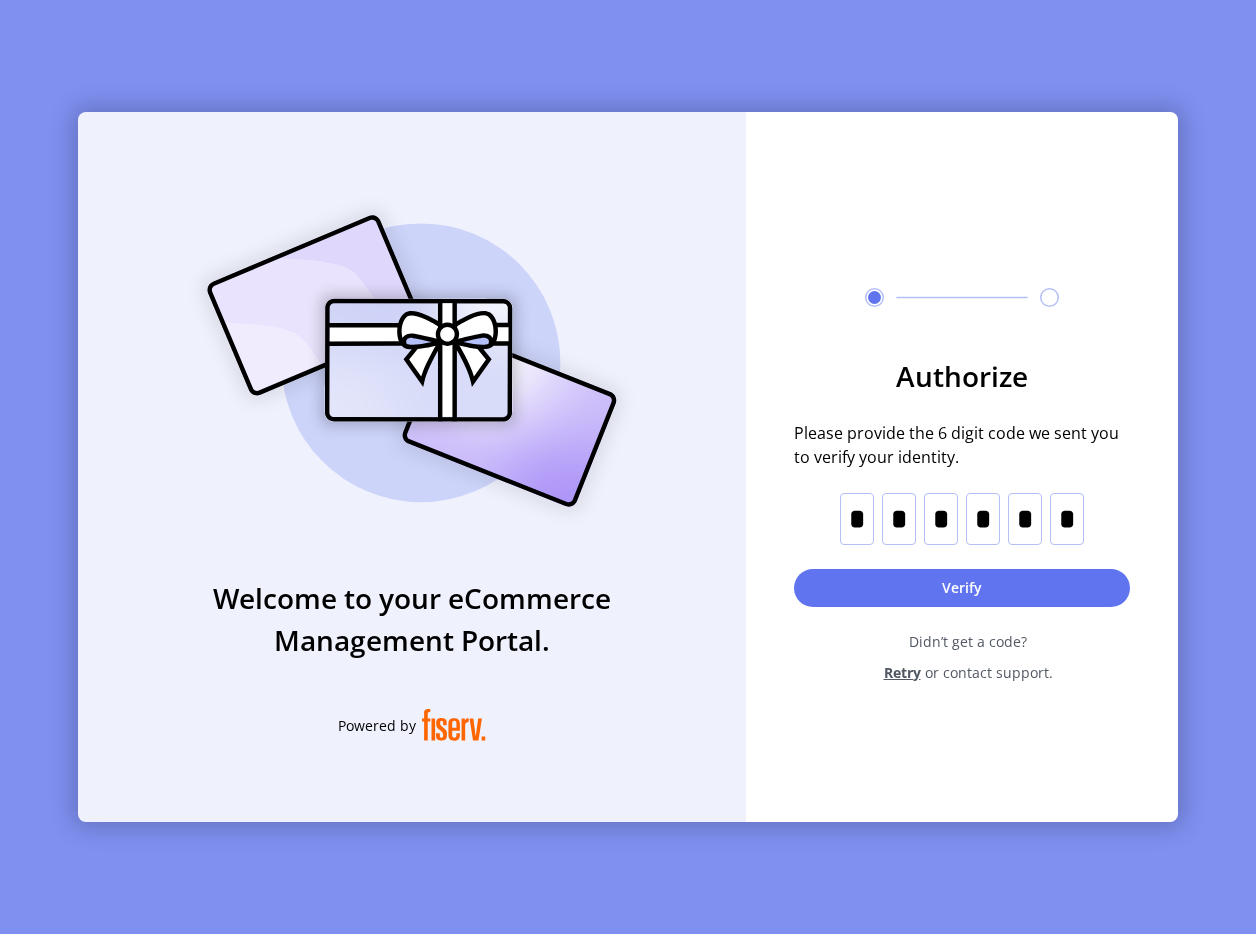 type on "*" 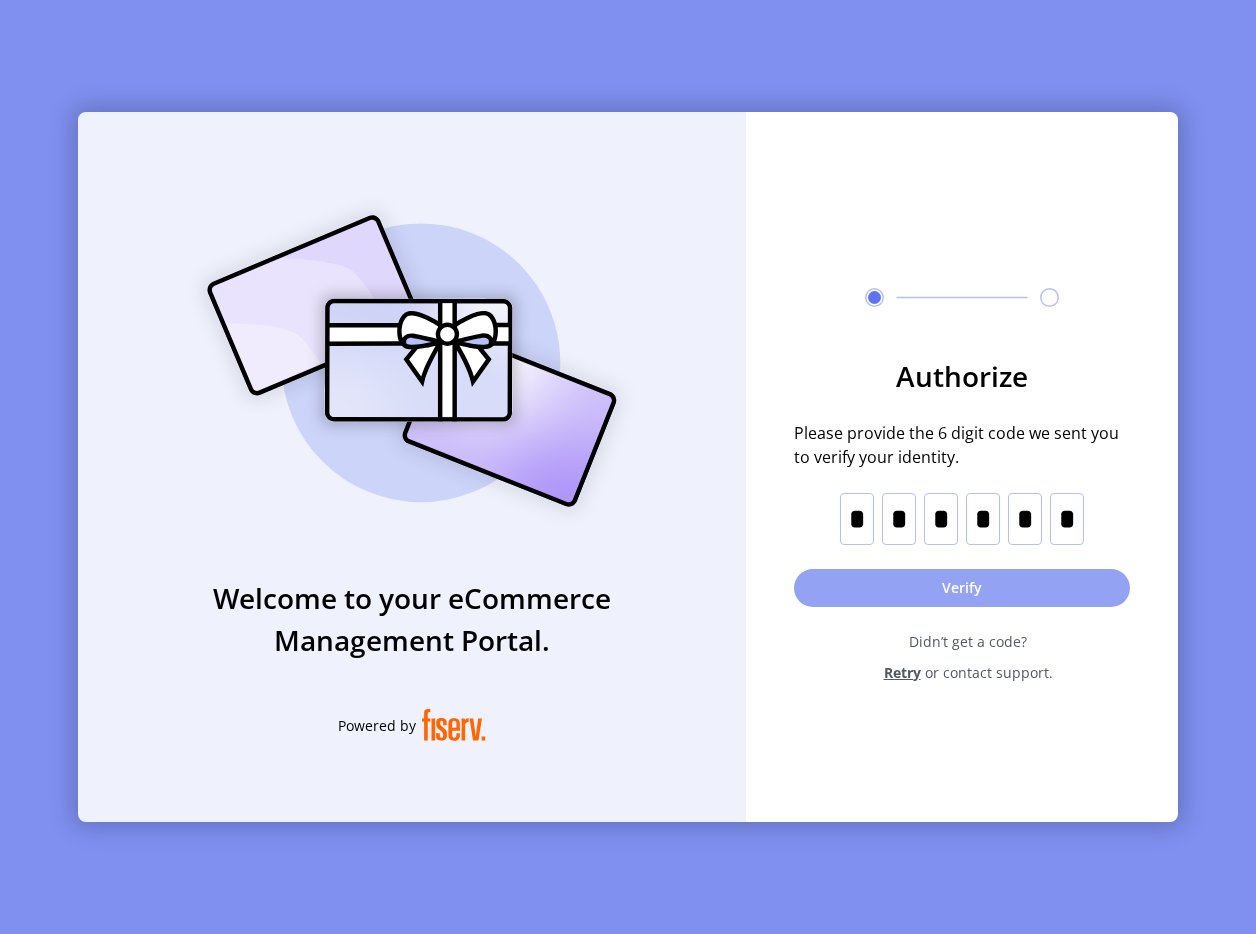 click on "Verify" 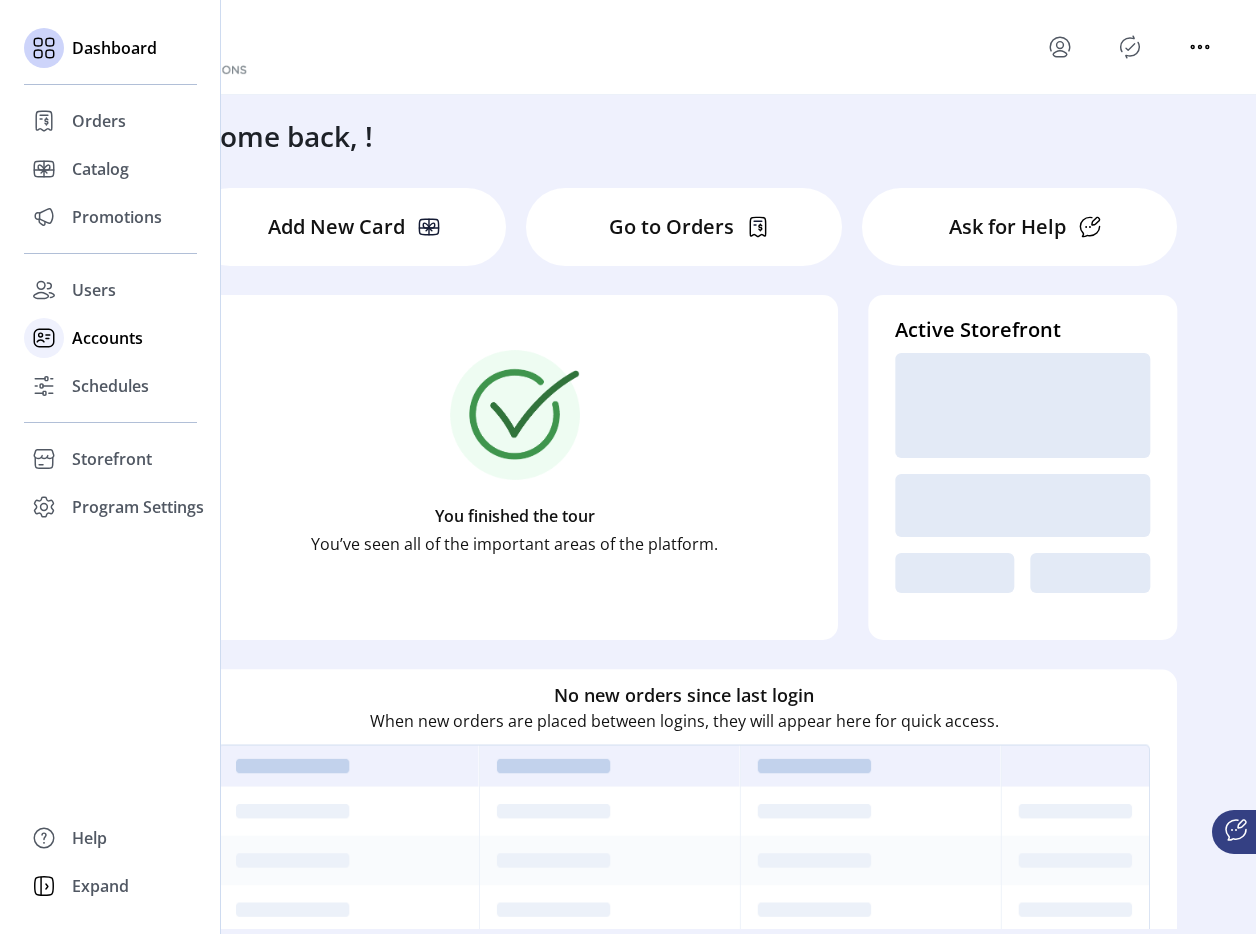 click on "Accounts" 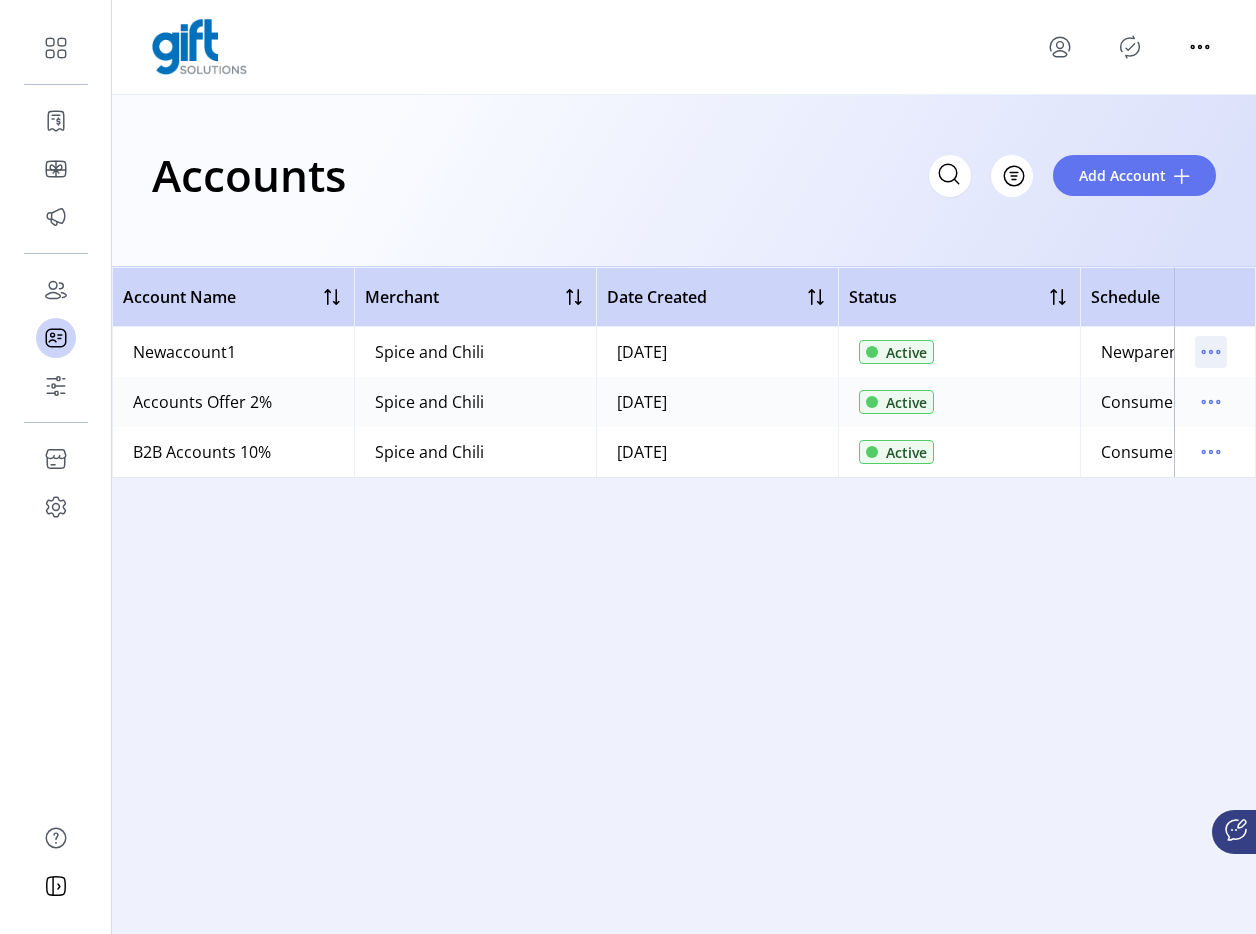 click 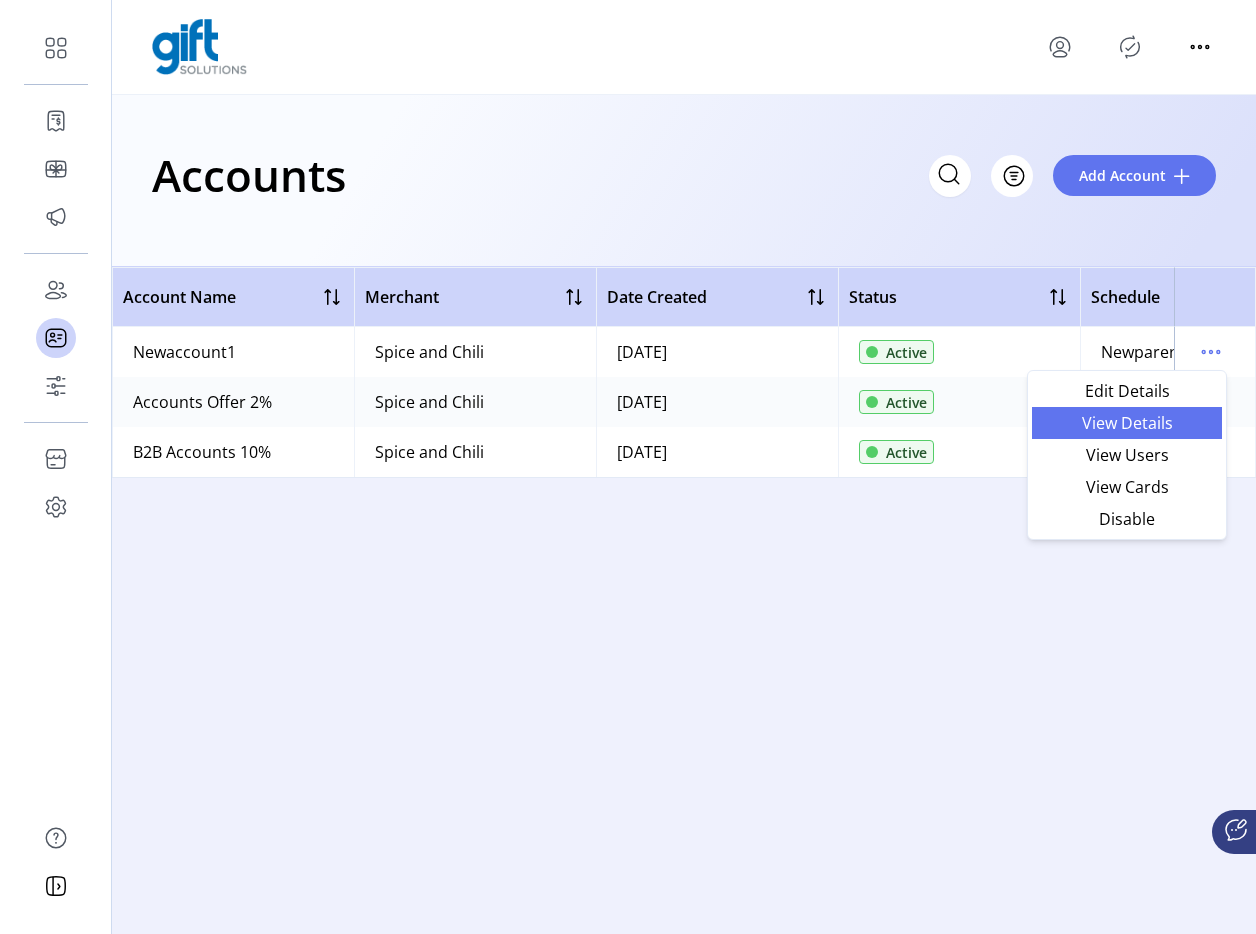 click on "View Details" at bounding box center (1127, 423) 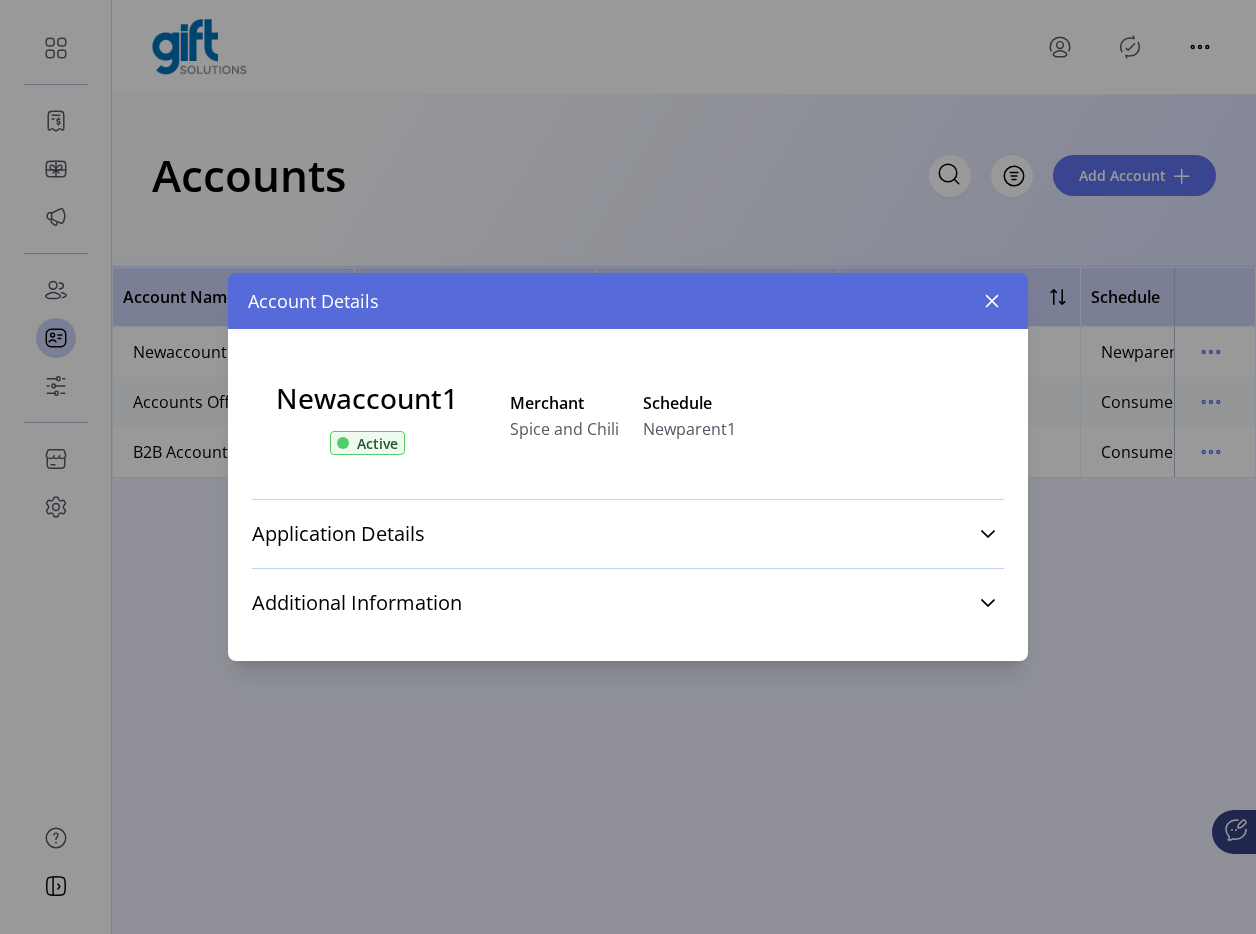 click on "Account Details" 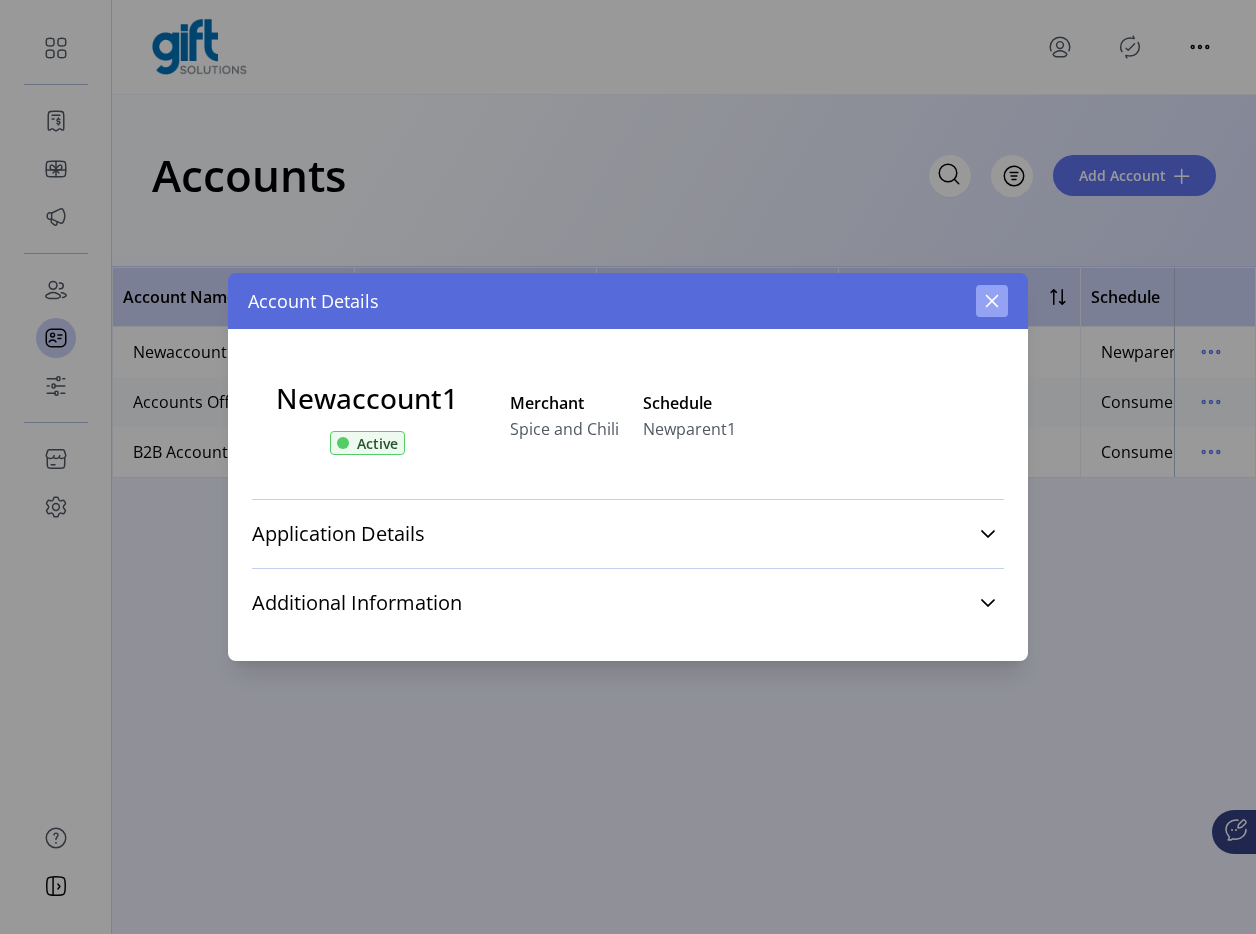 click 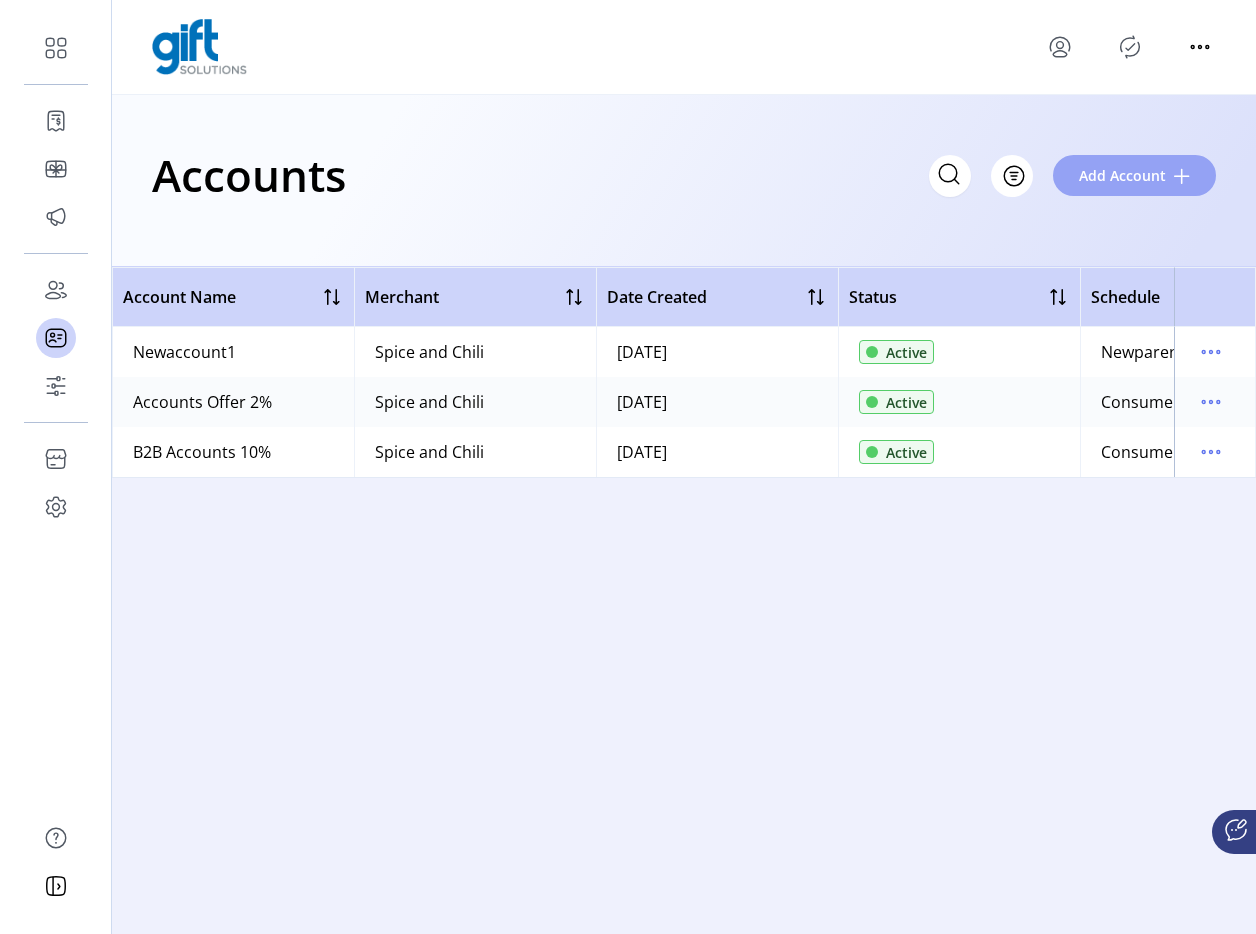 click on "Add Account" 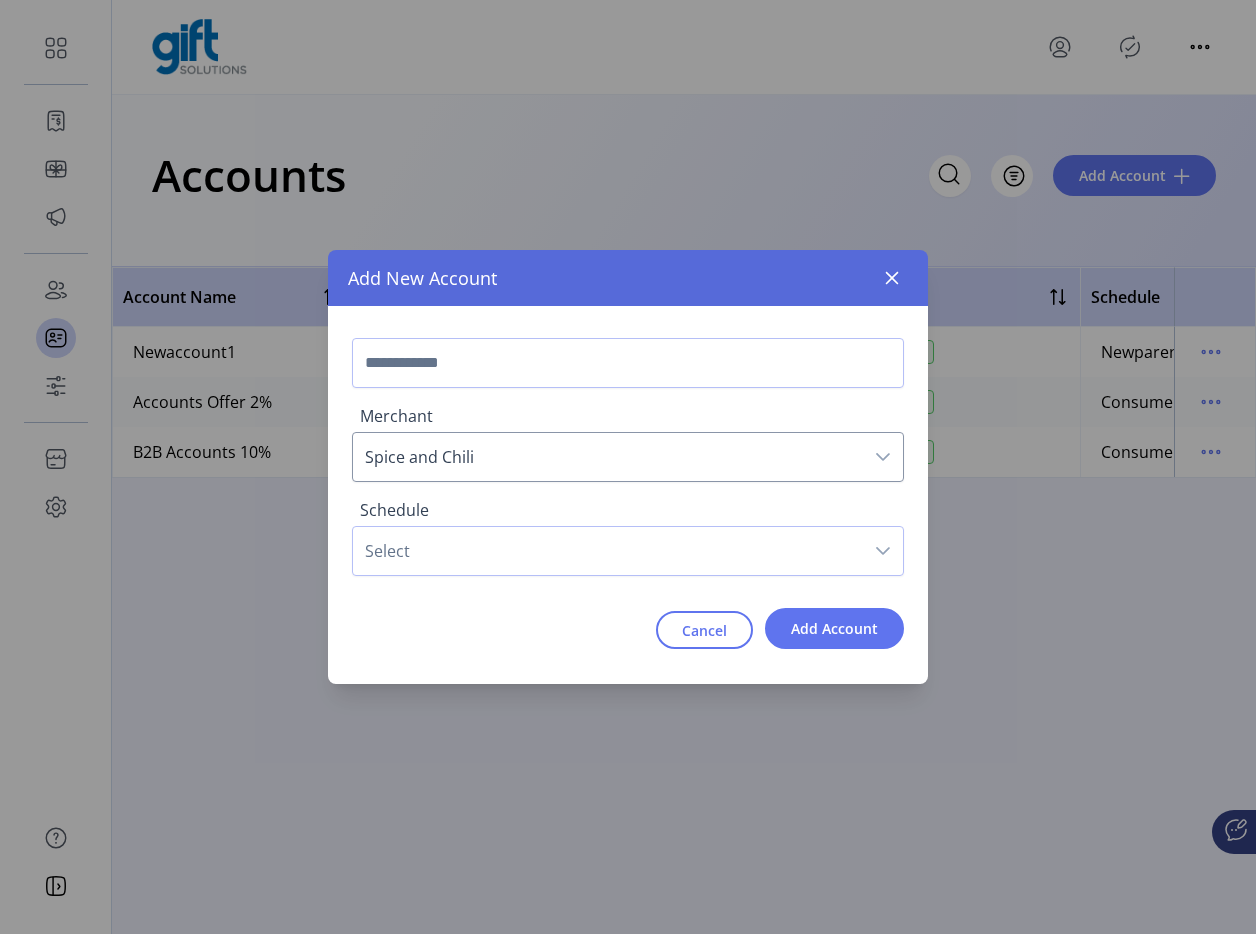 click on "Select" at bounding box center (608, 551) 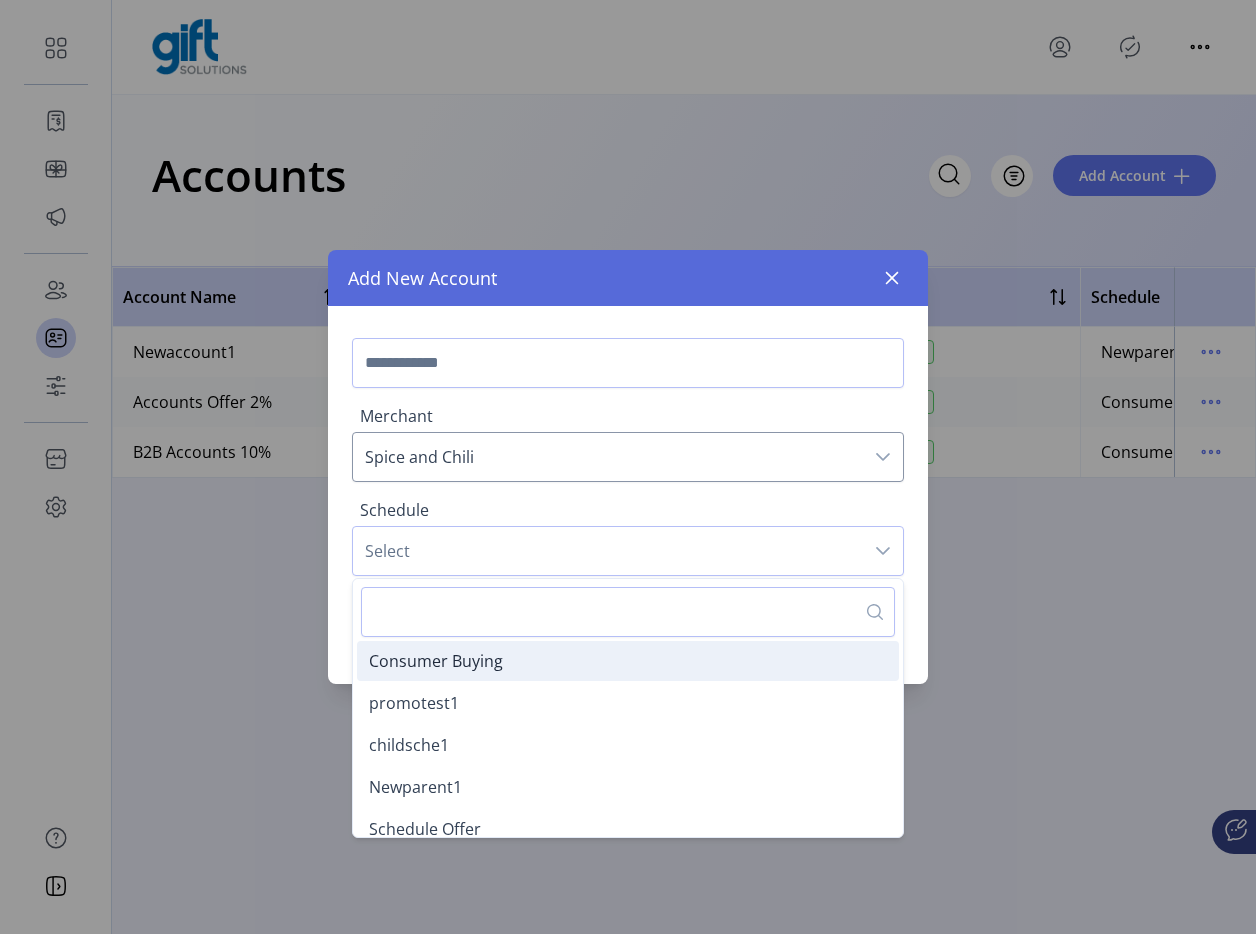 click on "Consumer Buying" at bounding box center (628, 661) 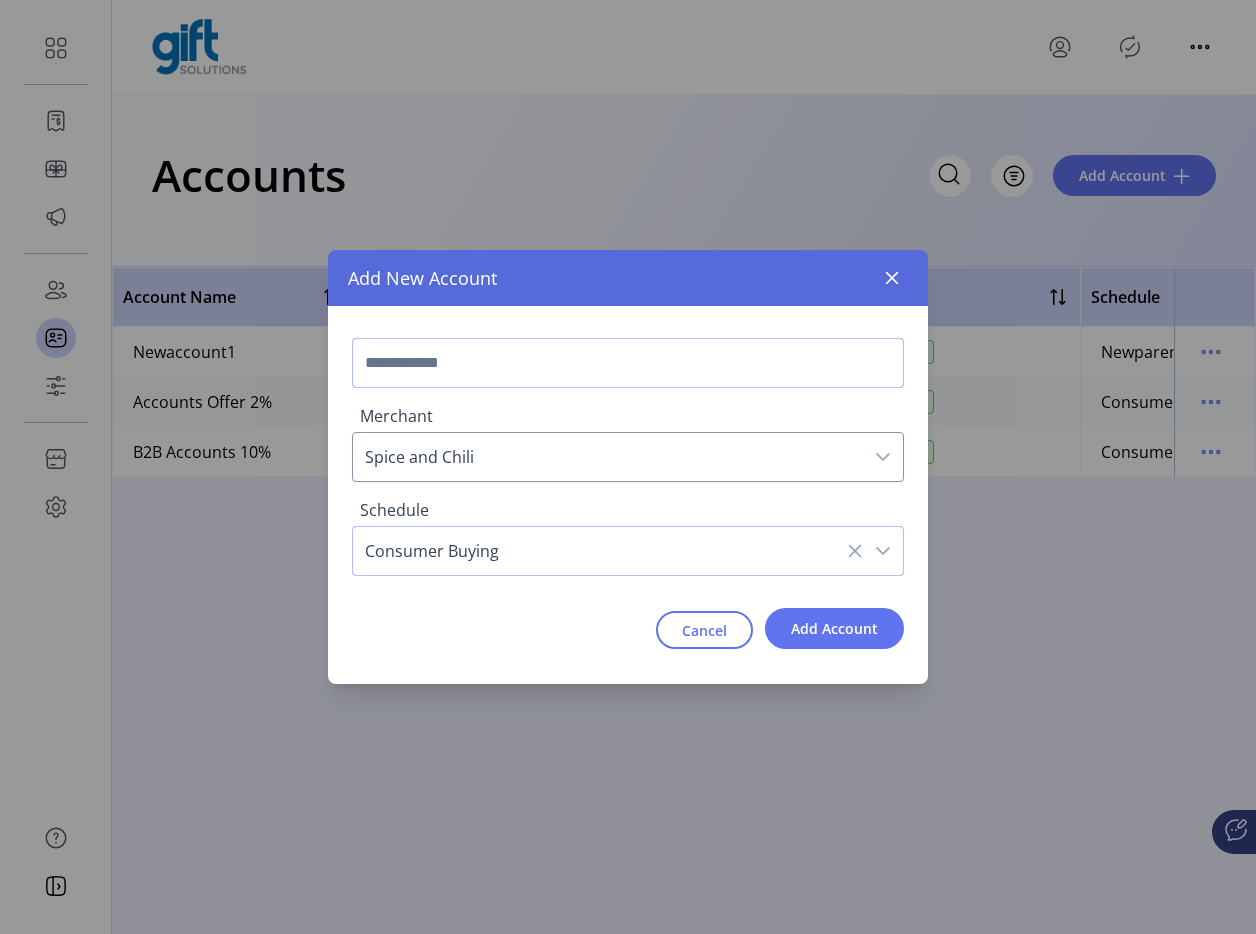 click 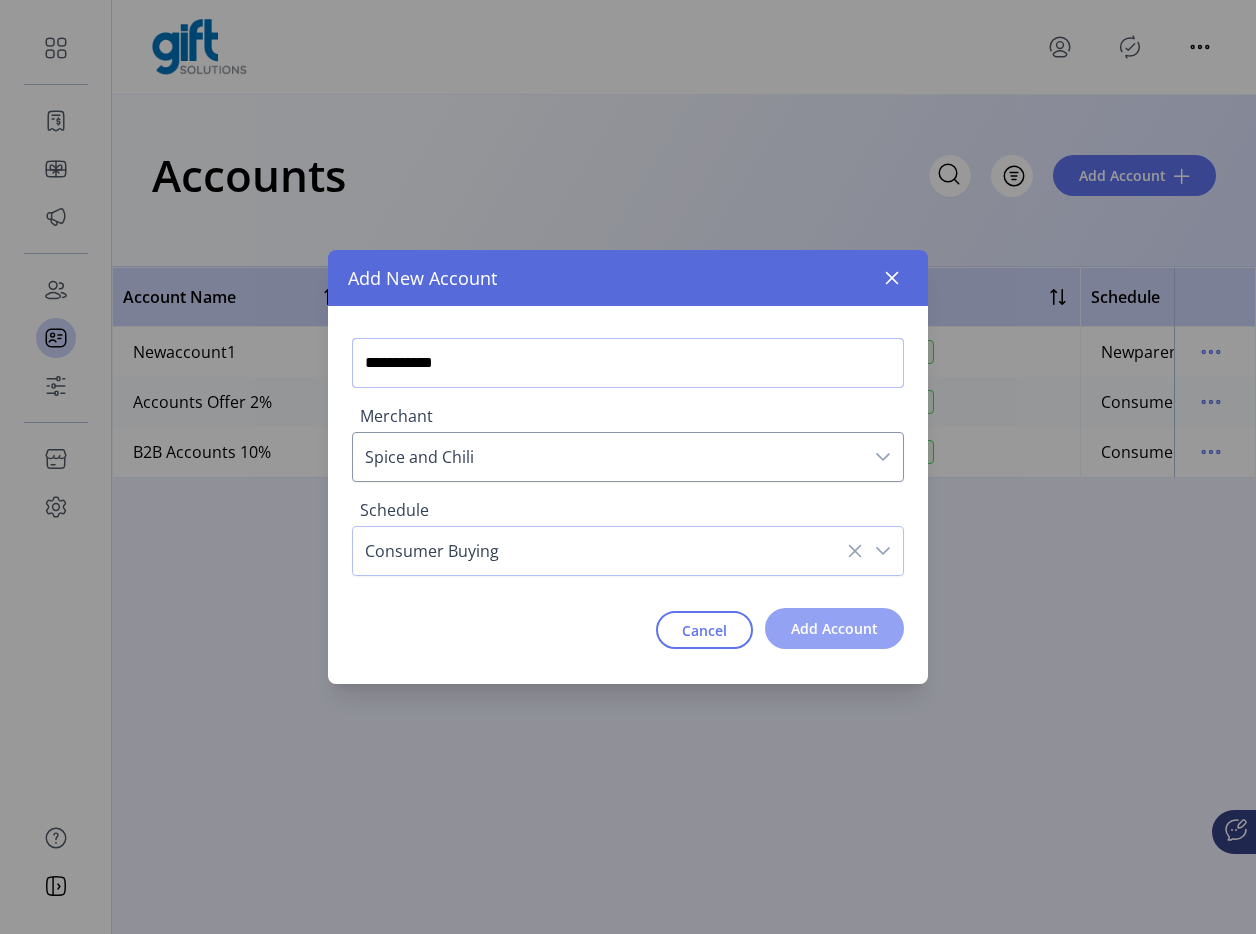 type on "**********" 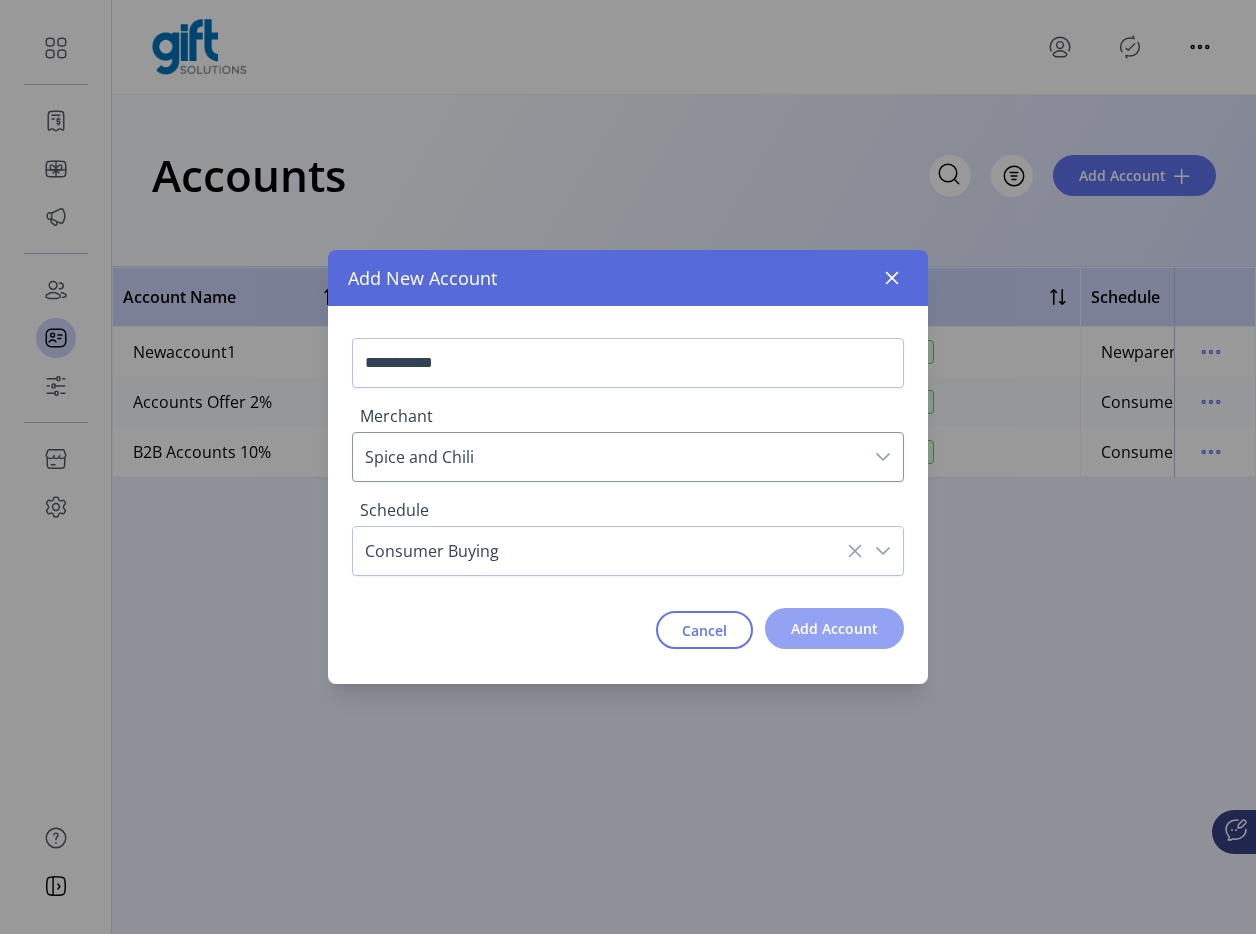 click on "Add Account" 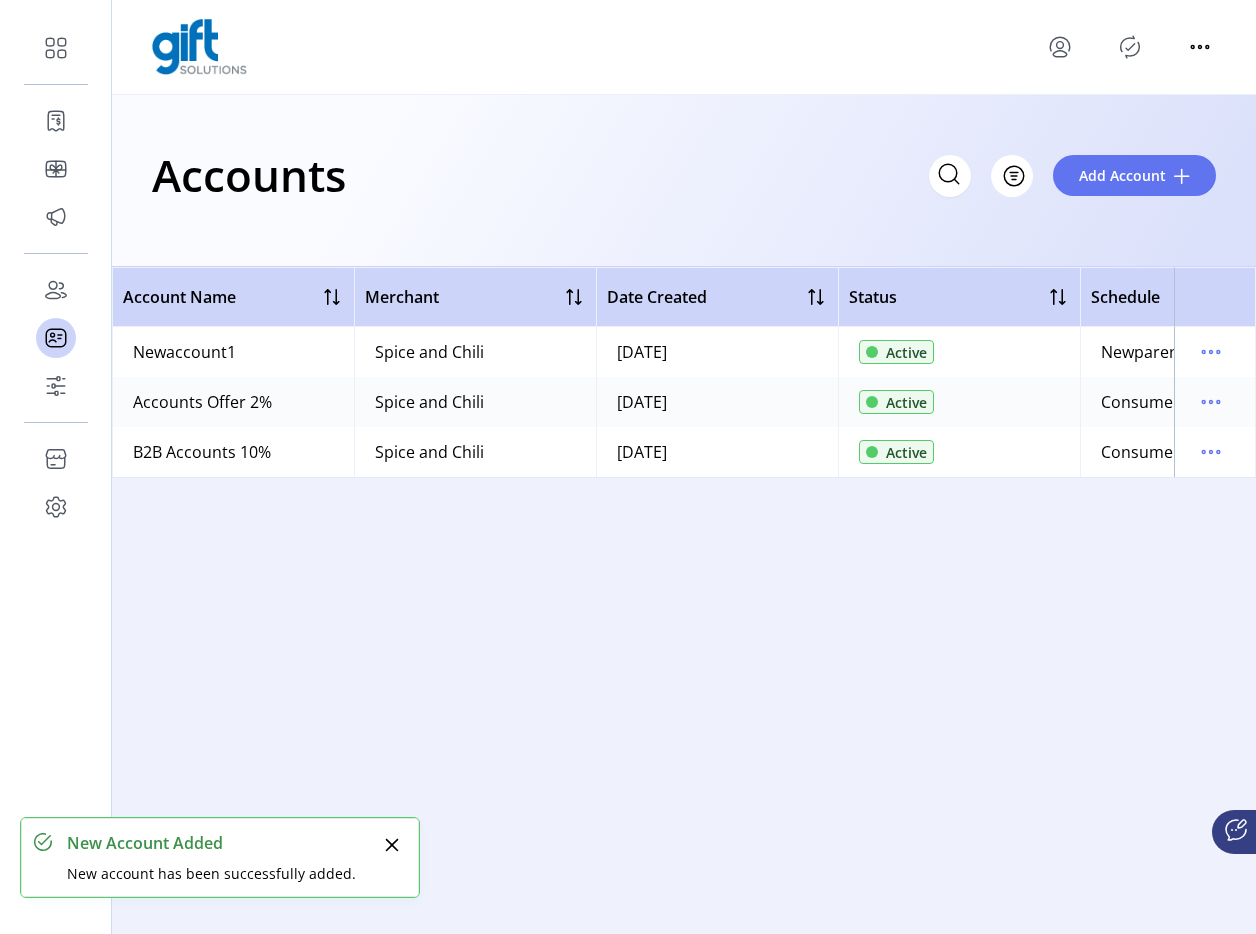 click 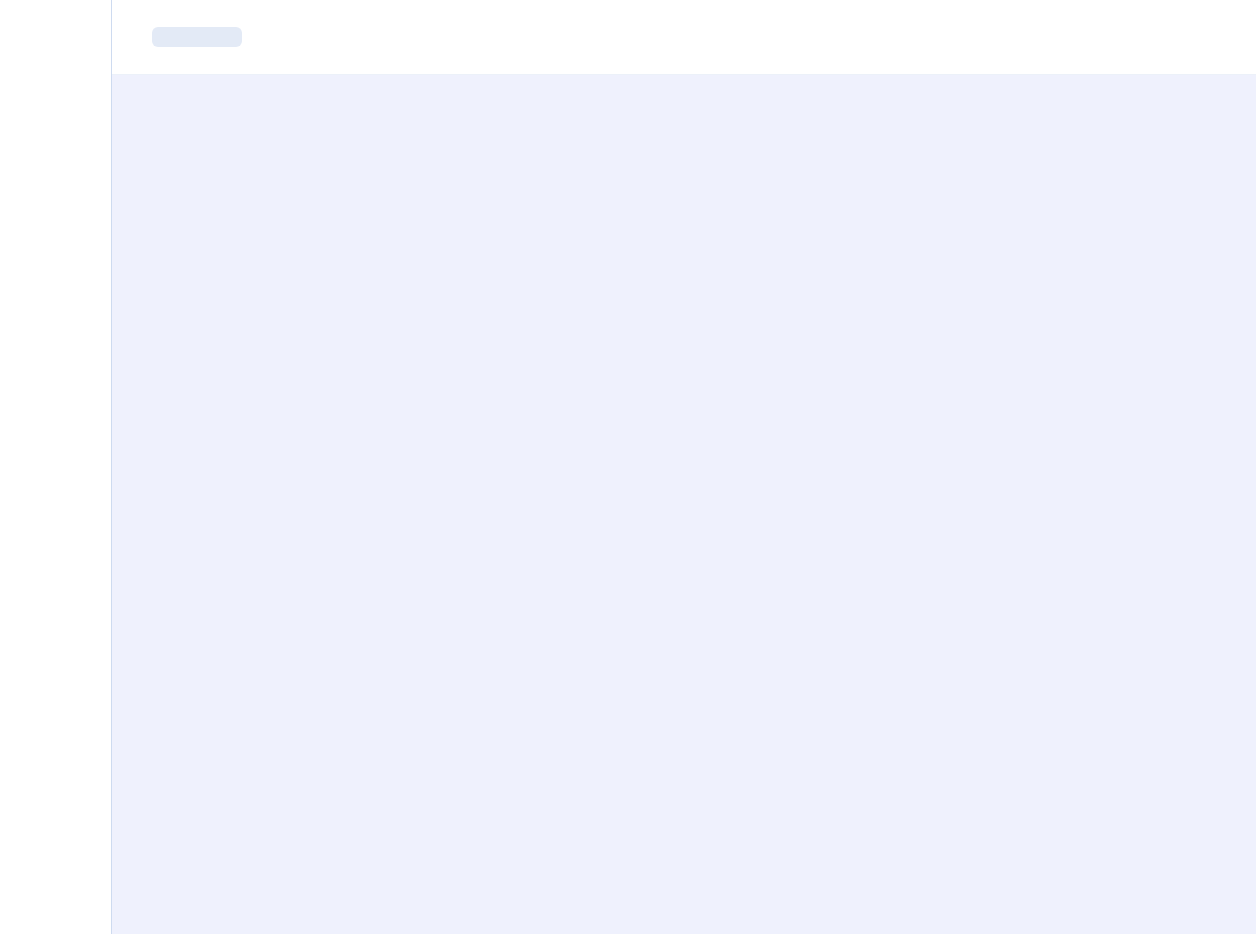 scroll, scrollTop: 0, scrollLeft: 0, axis: both 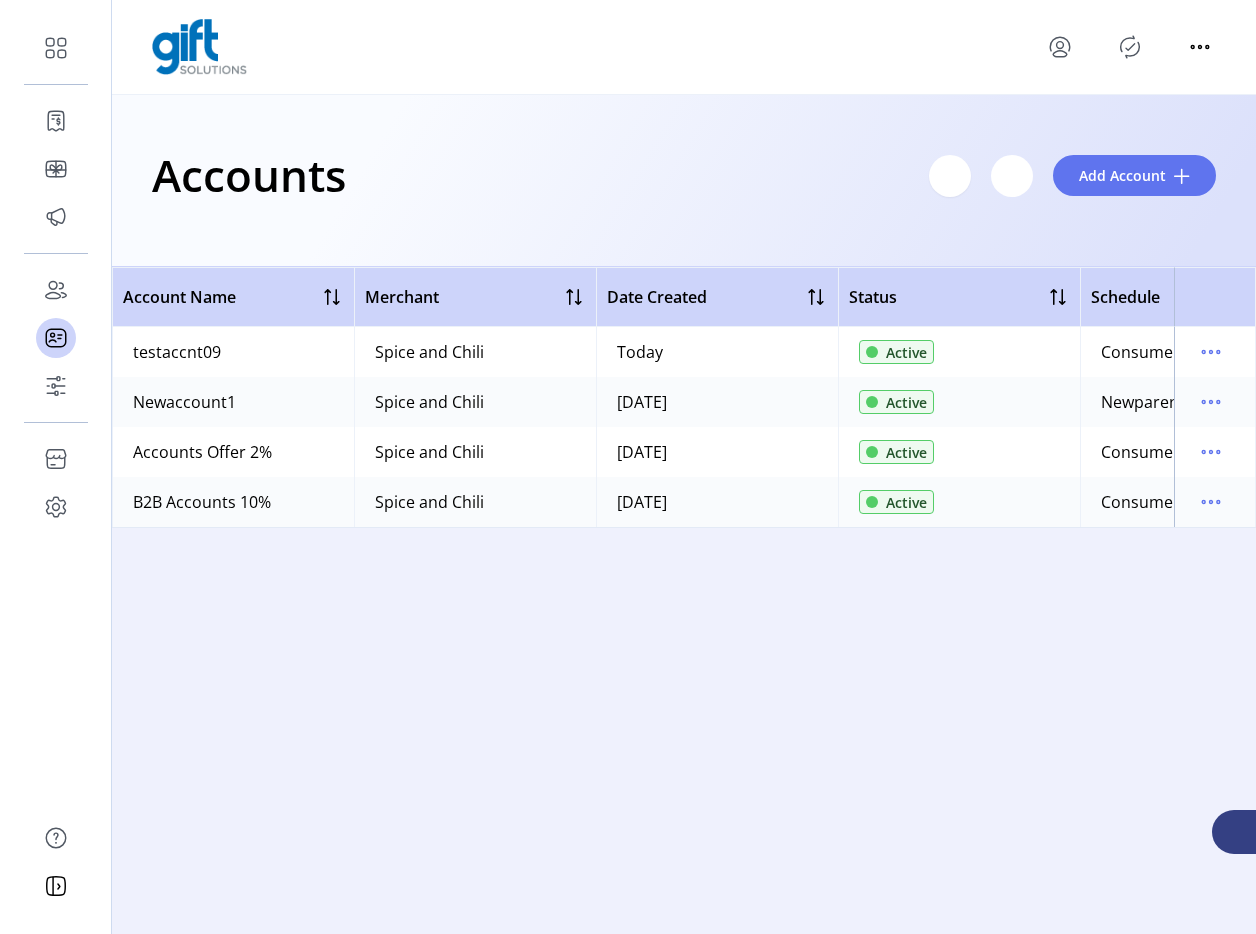 click 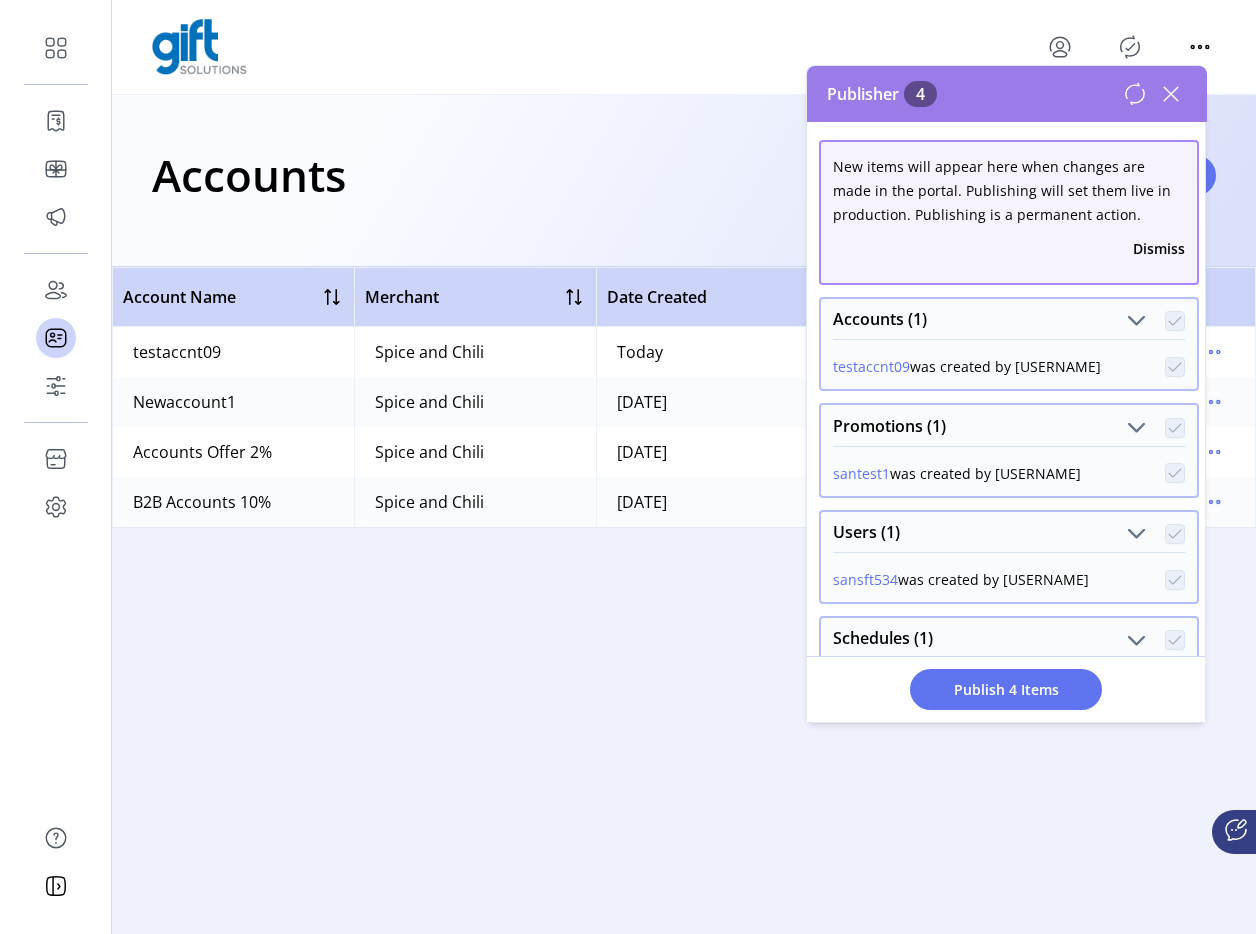 click 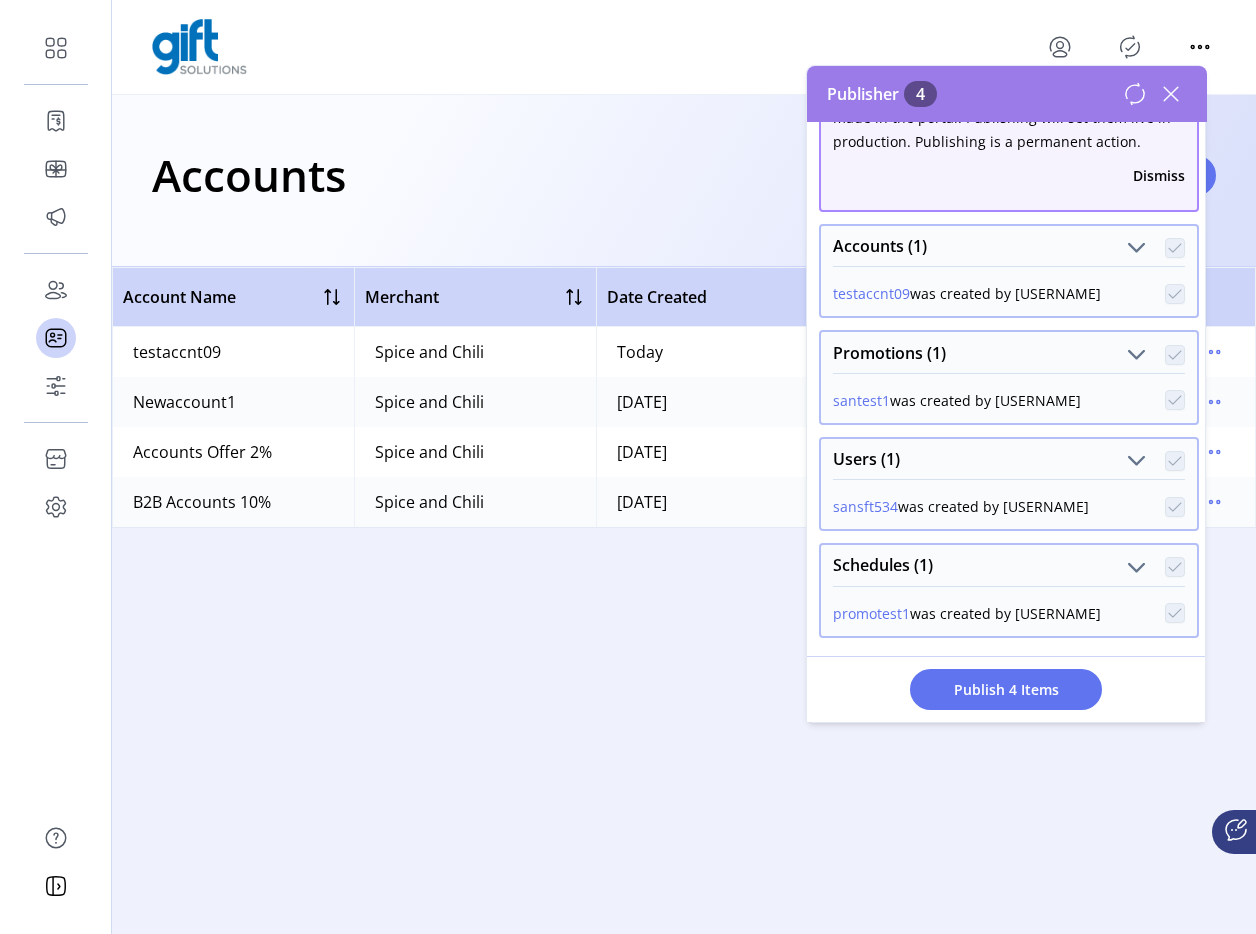 scroll, scrollTop: 107, scrollLeft: 0, axis: vertical 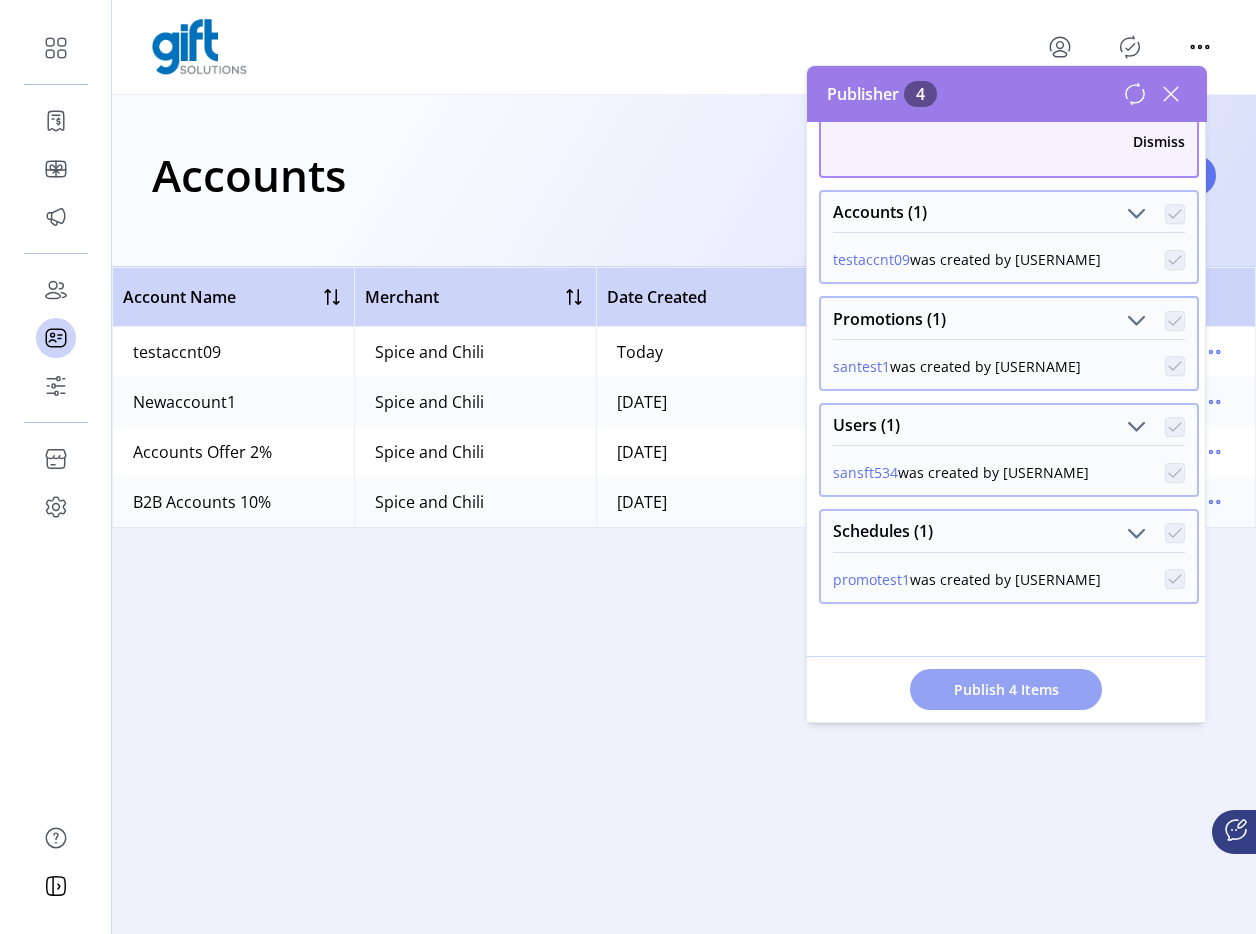 click on "Publish 4 Items" at bounding box center [1006, 689] 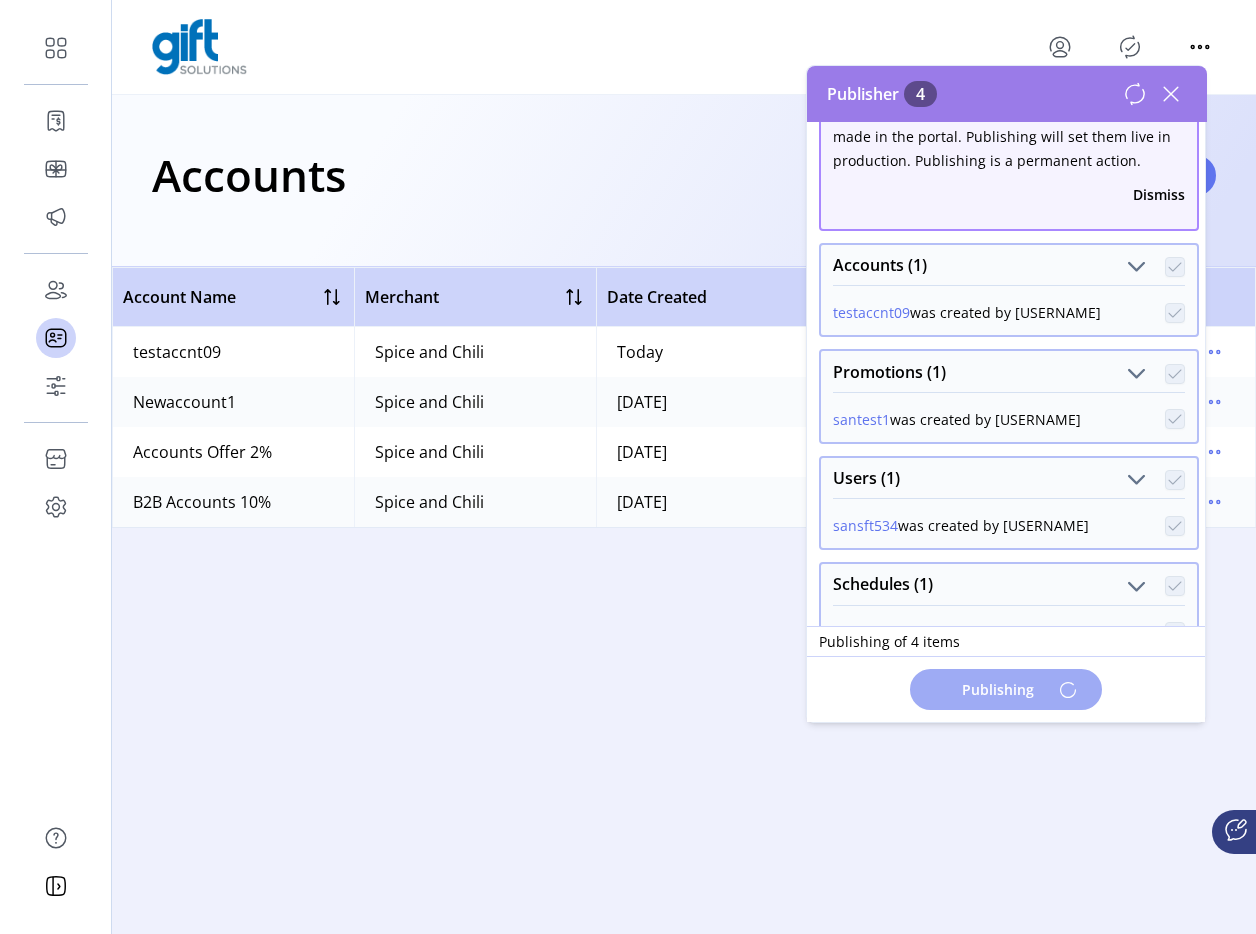 scroll, scrollTop: 0, scrollLeft: 0, axis: both 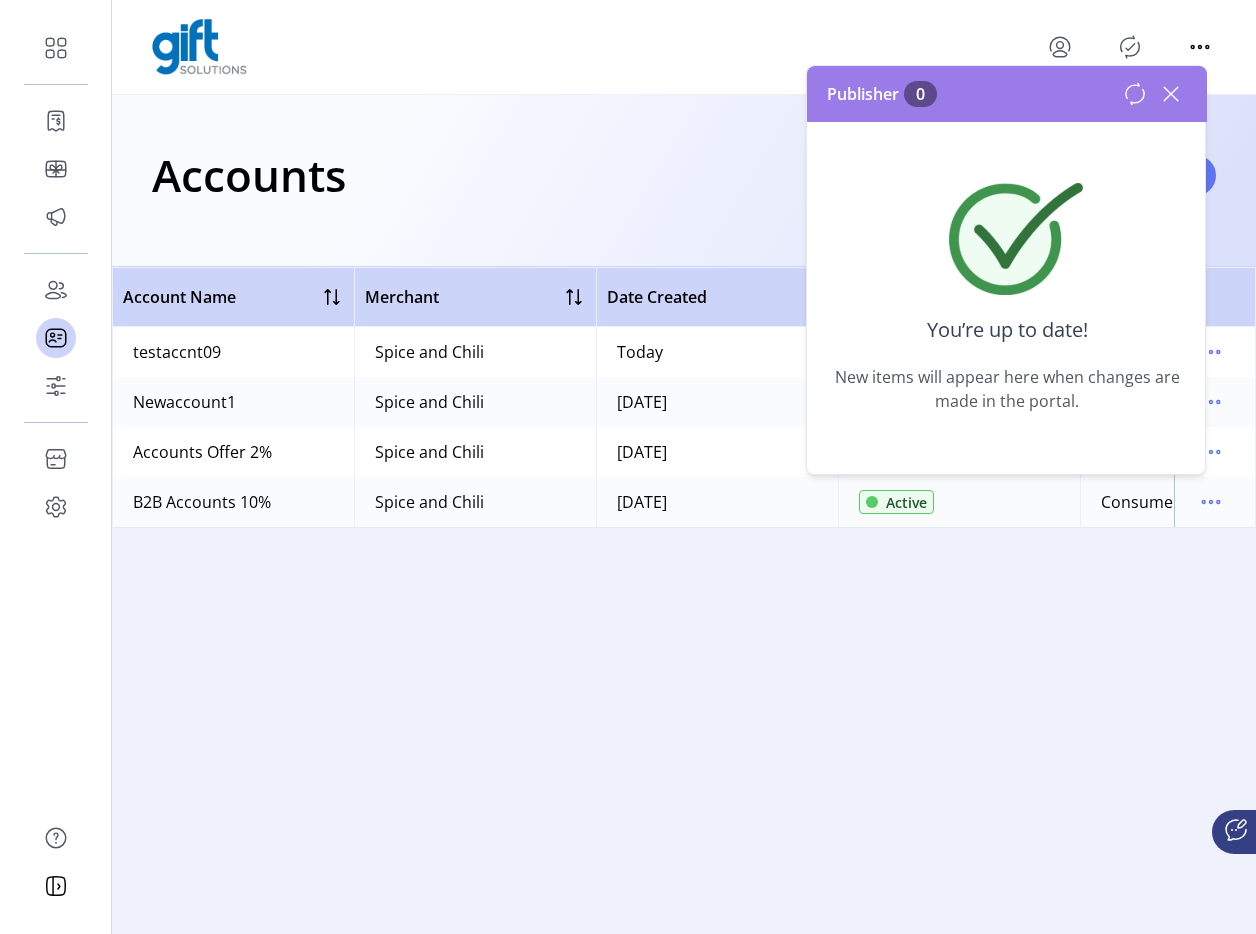 click 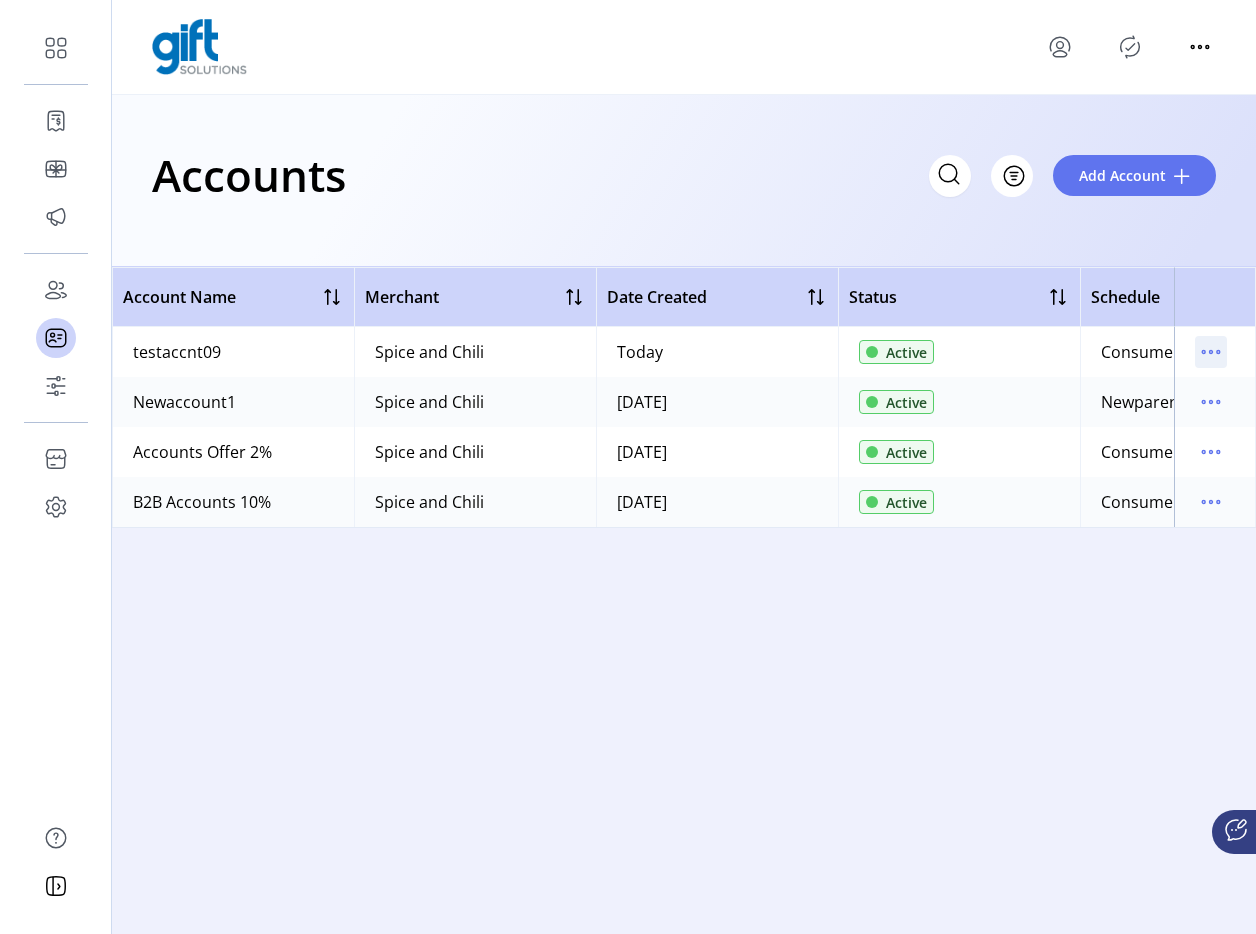 click 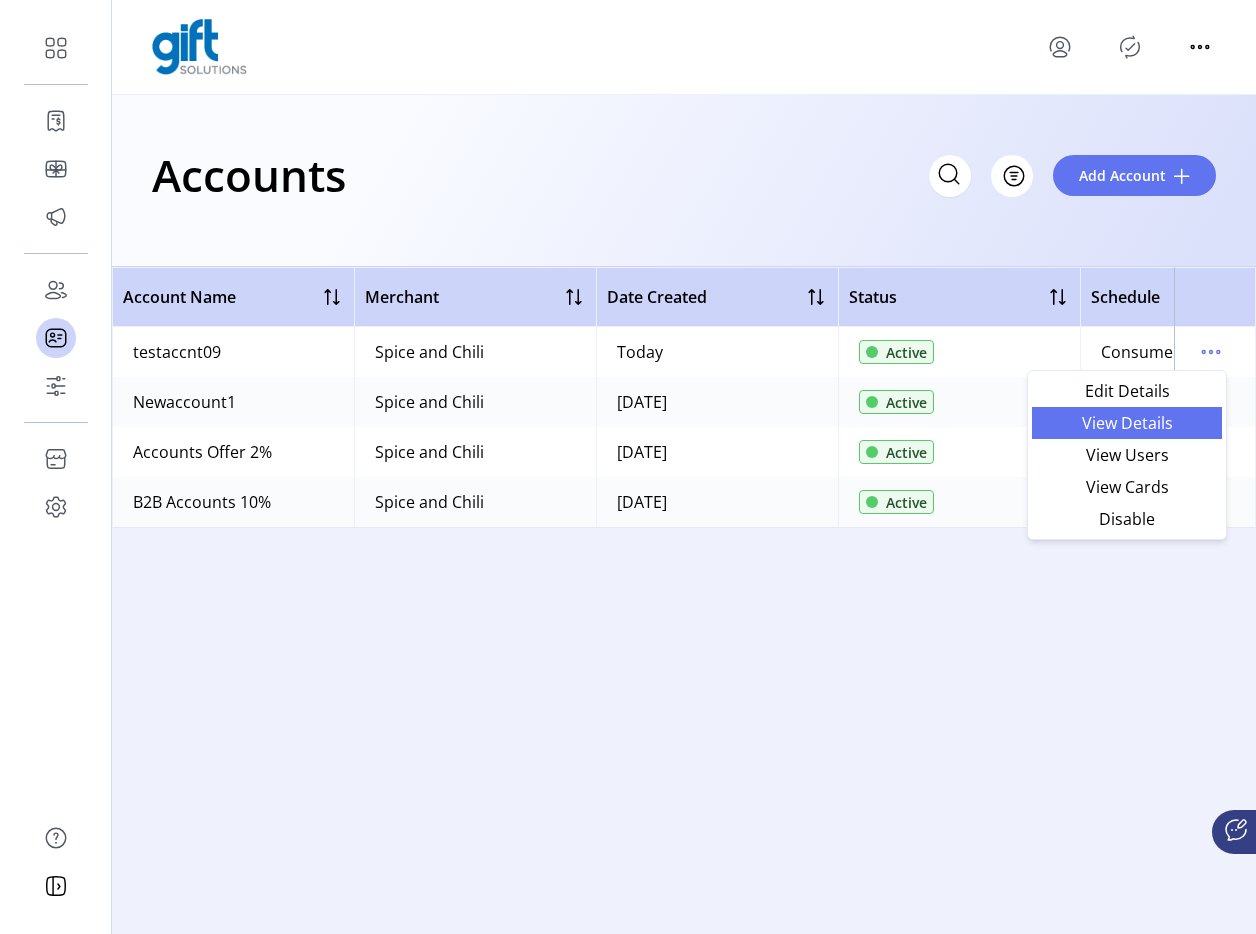 click on "View Details" at bounding box center [1127, 423] 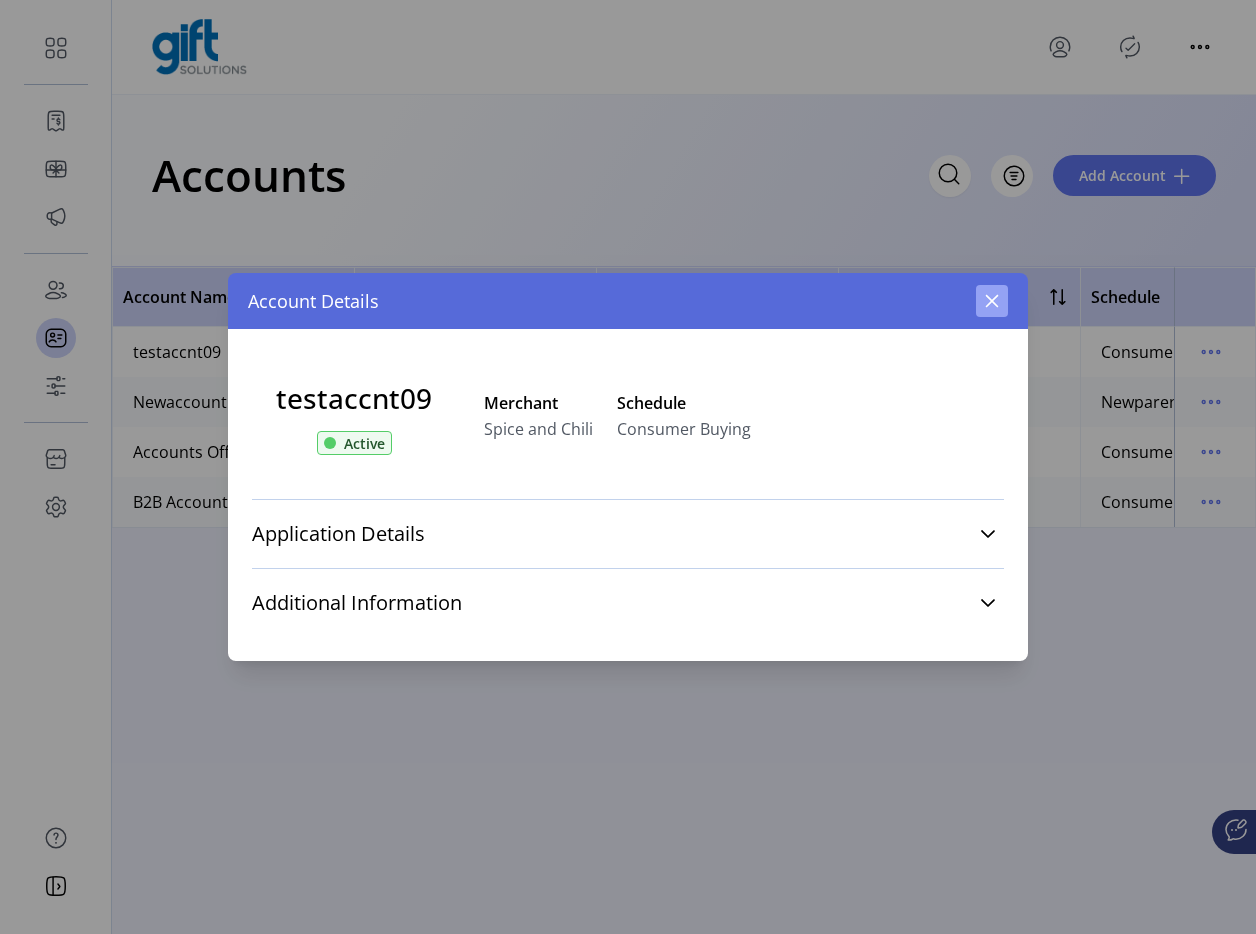 click 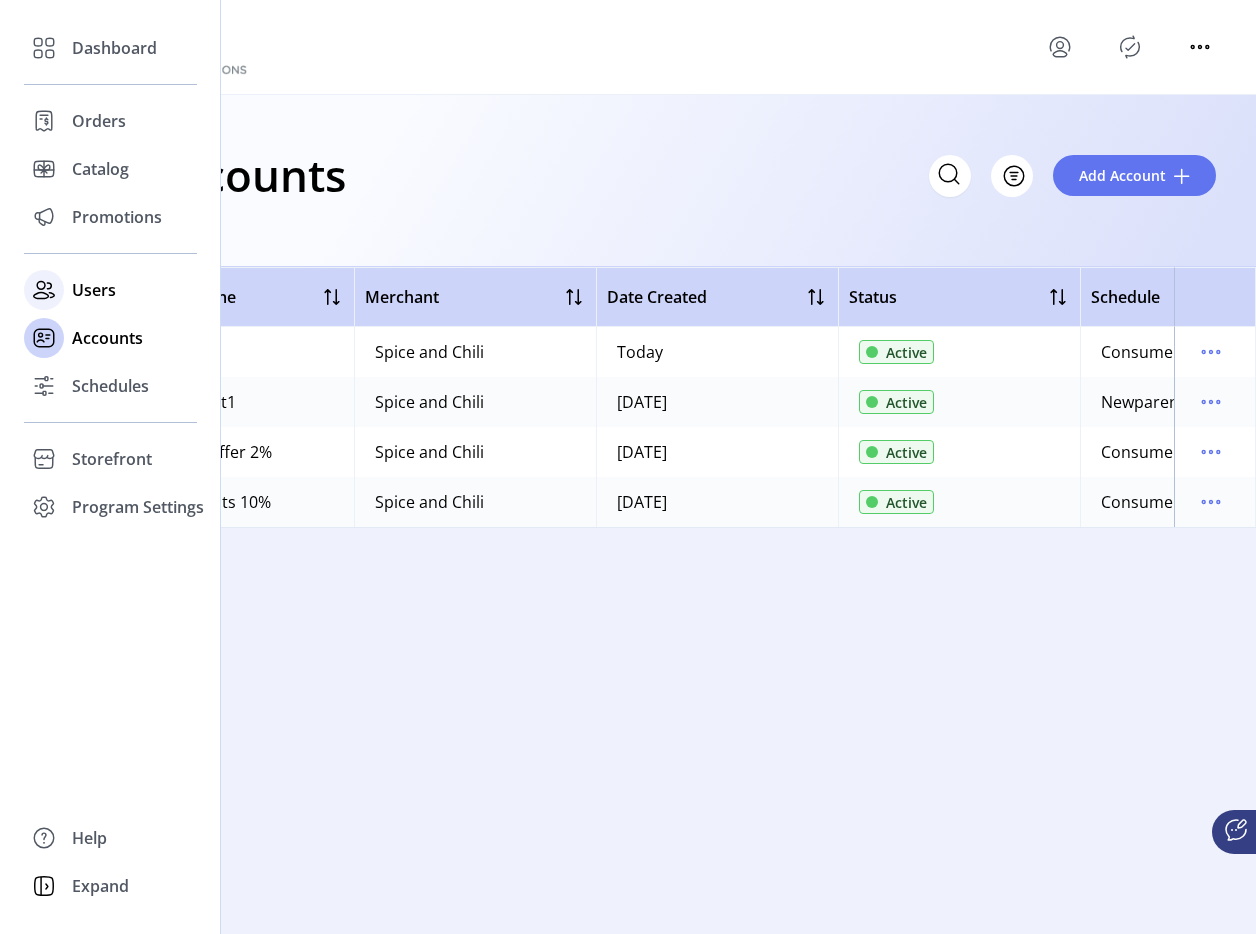 click on "Users" 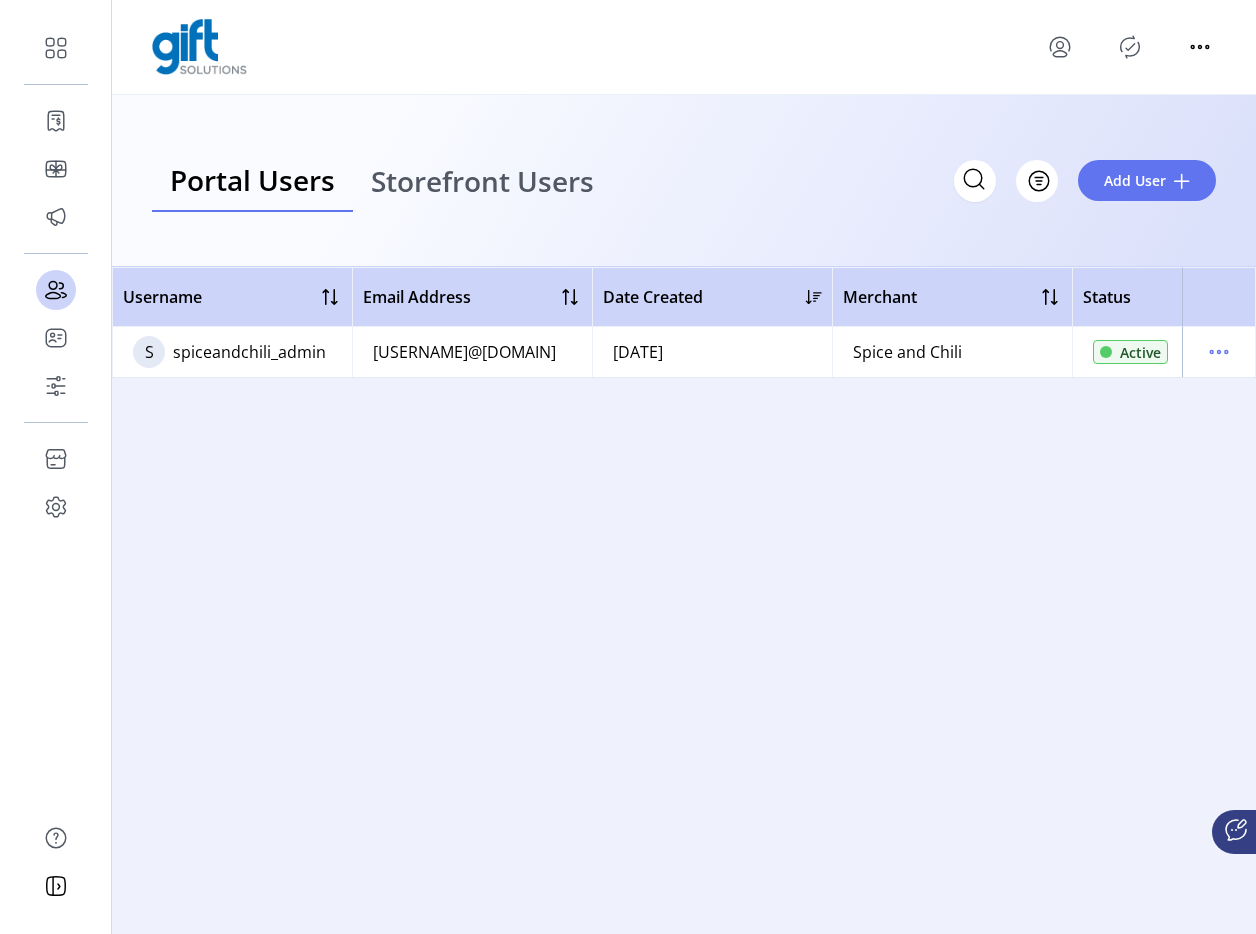 click on "Storefront Users" at bounding box center [482, 181] 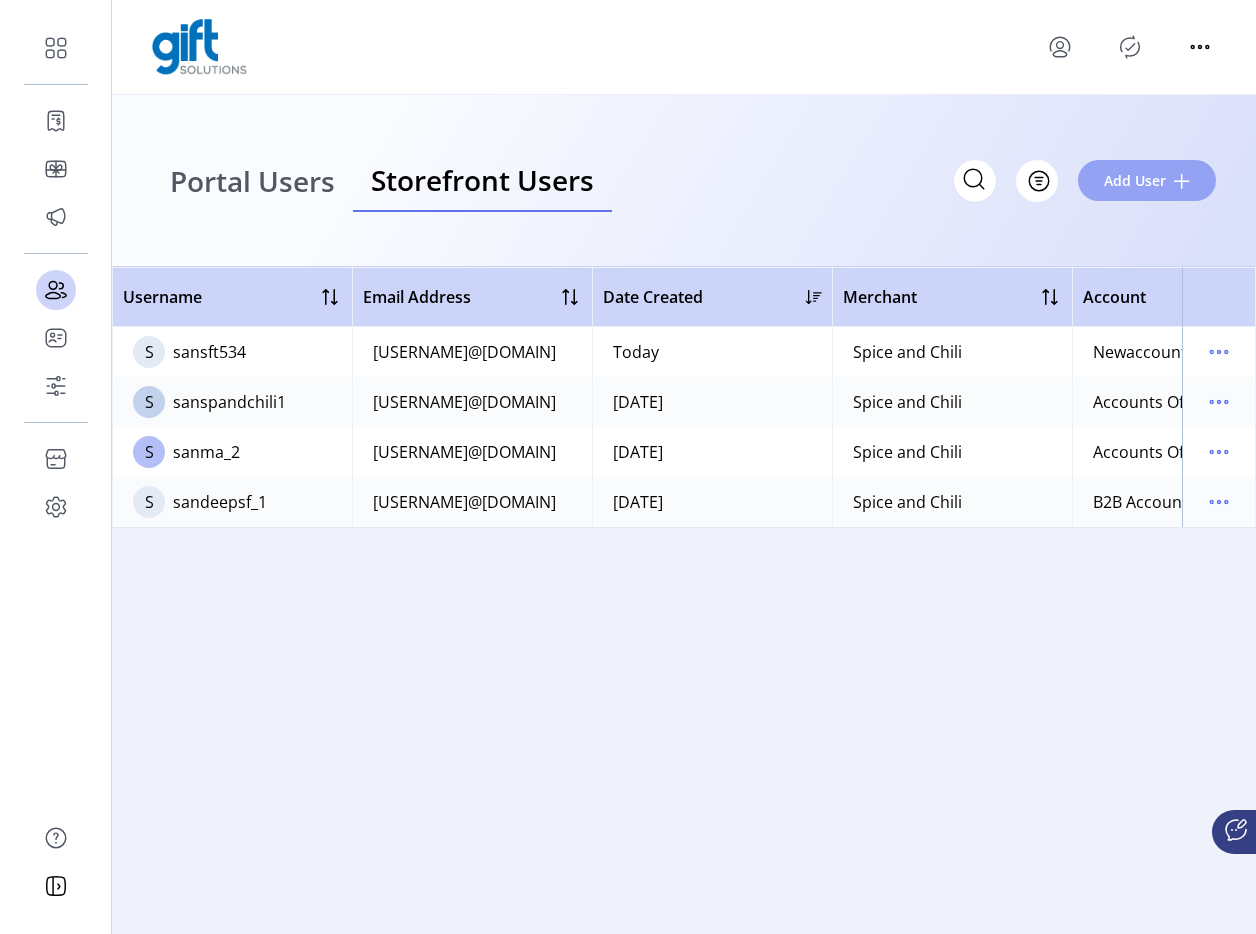 click on "Add User" 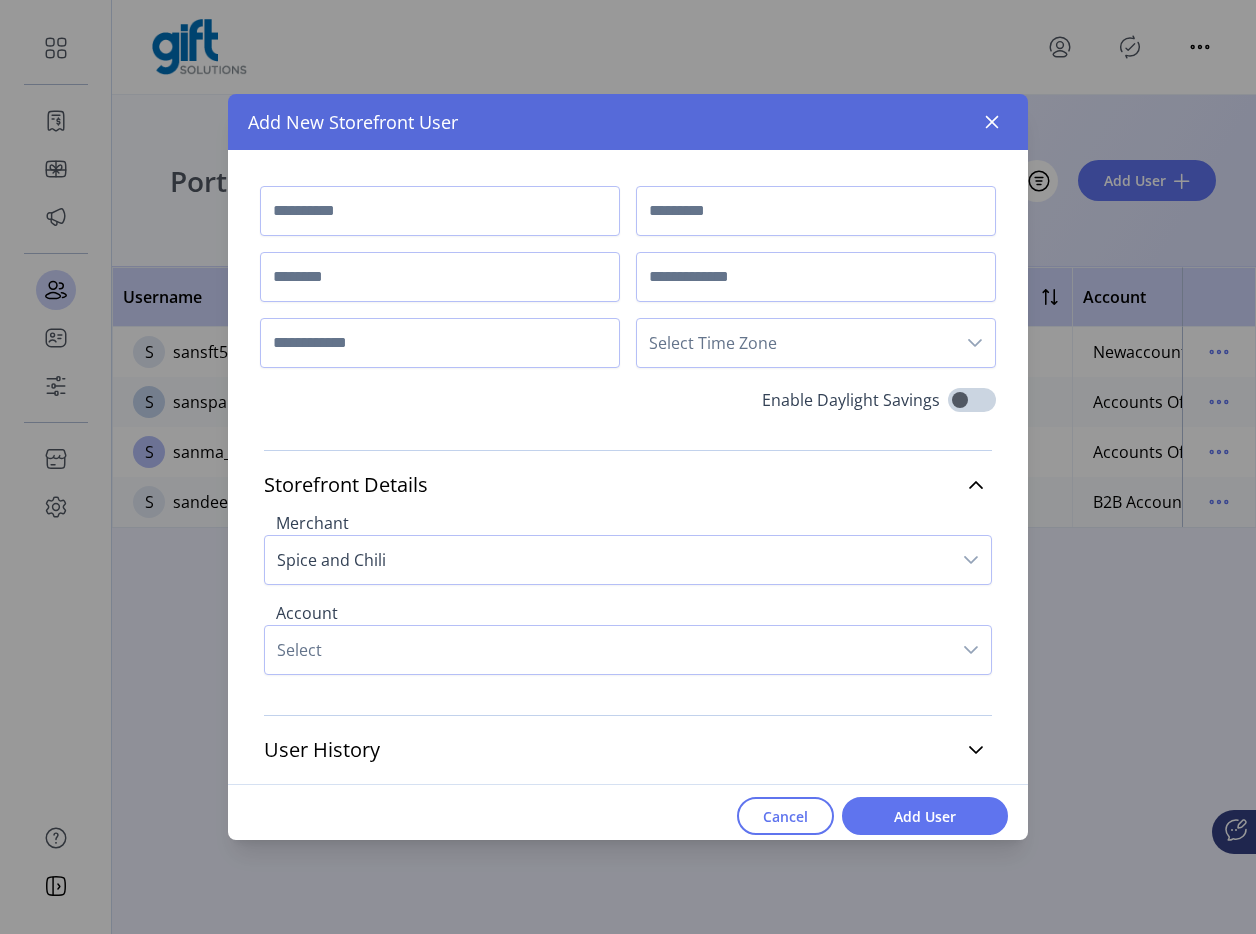 click on "Add New Storefront User" 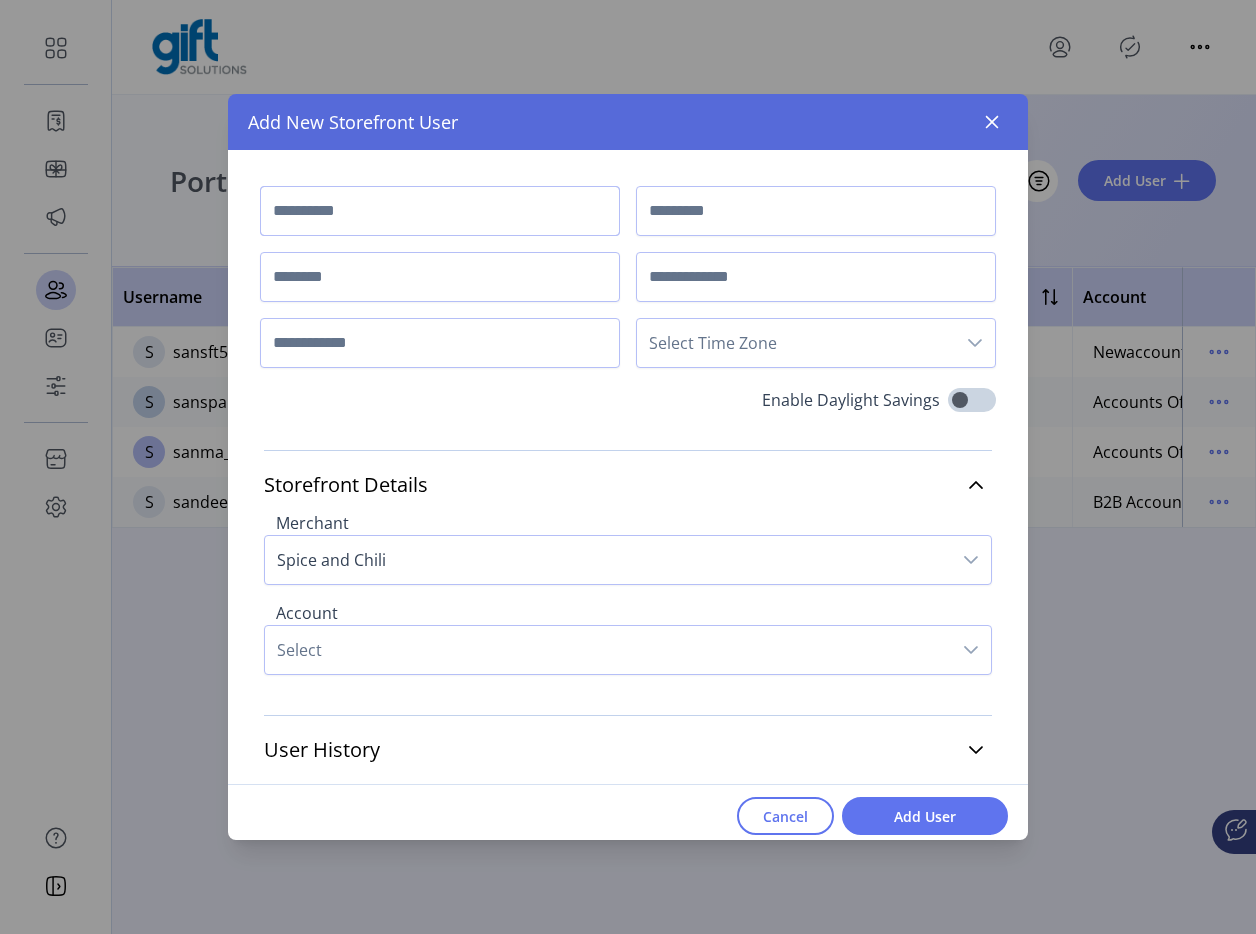 click at bounding box center [440, 211] 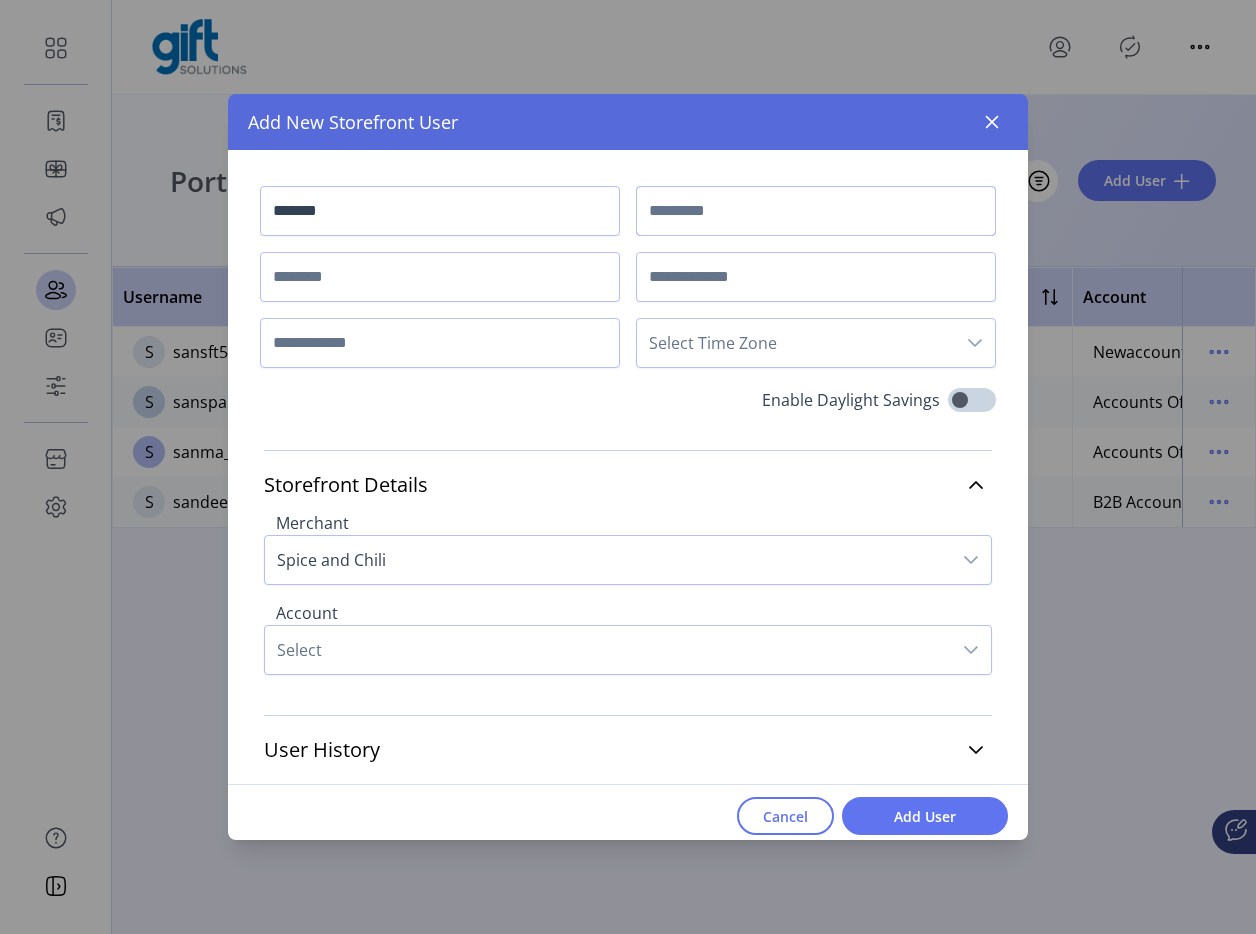 type on "****" 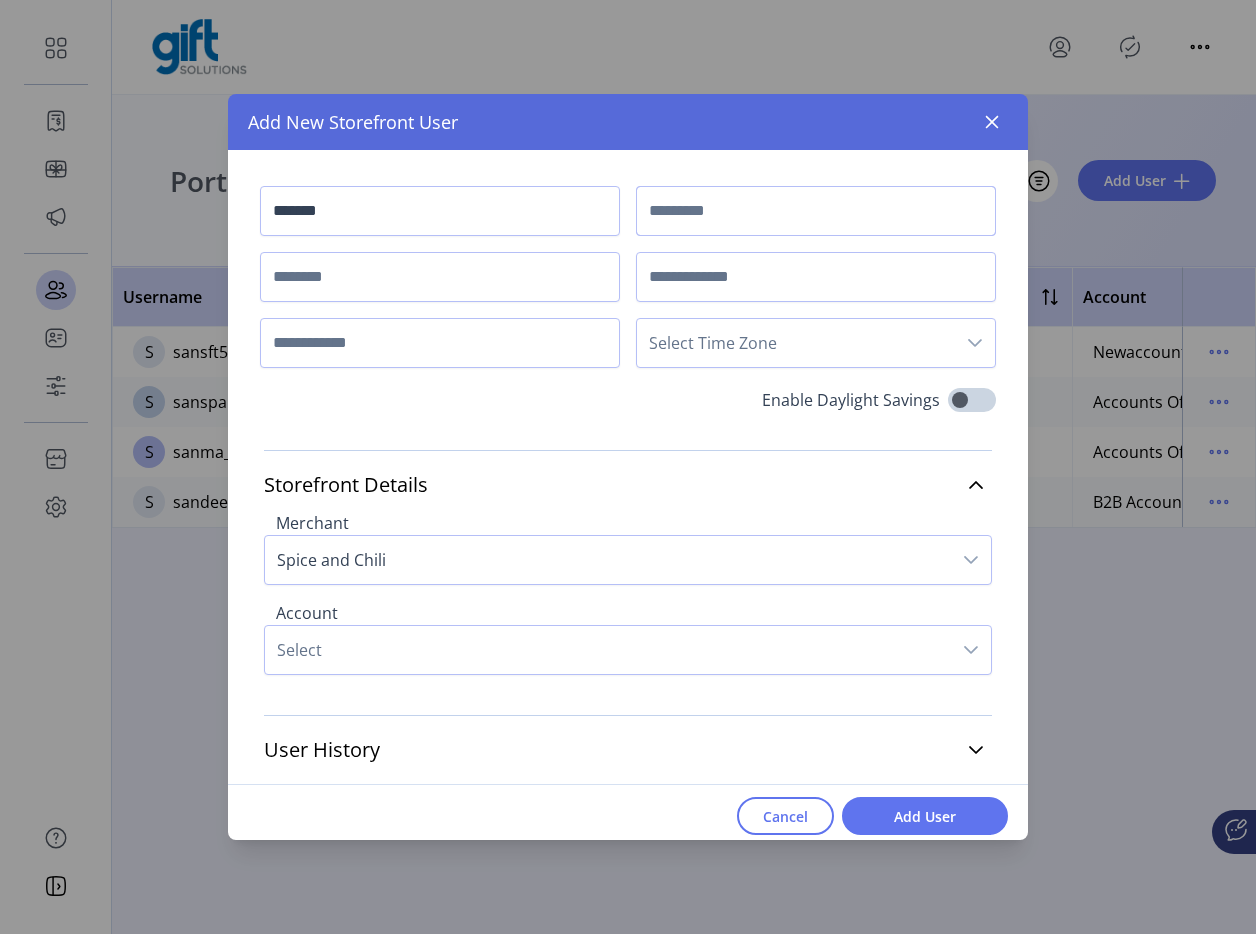 type on "**********" 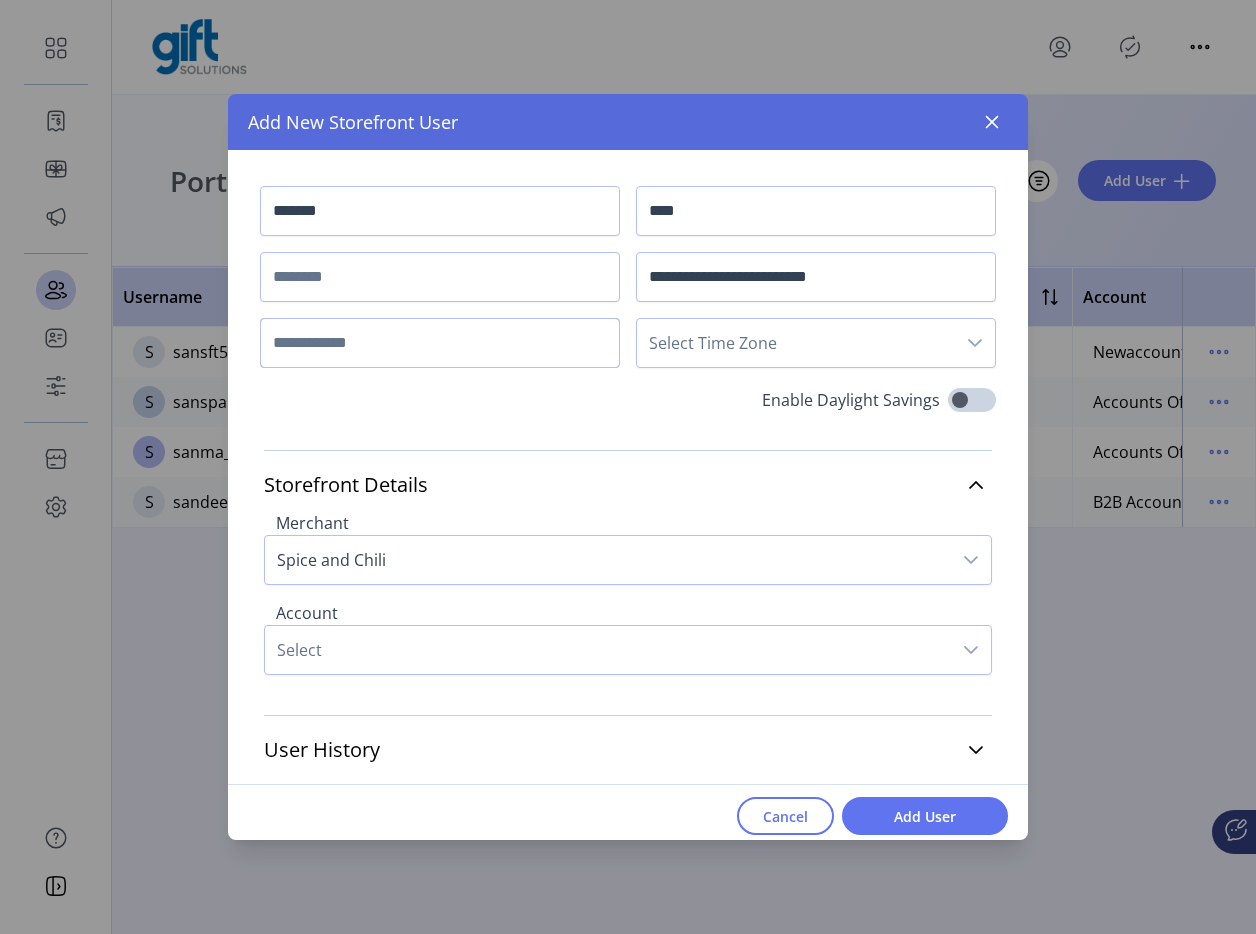 type on "**********" 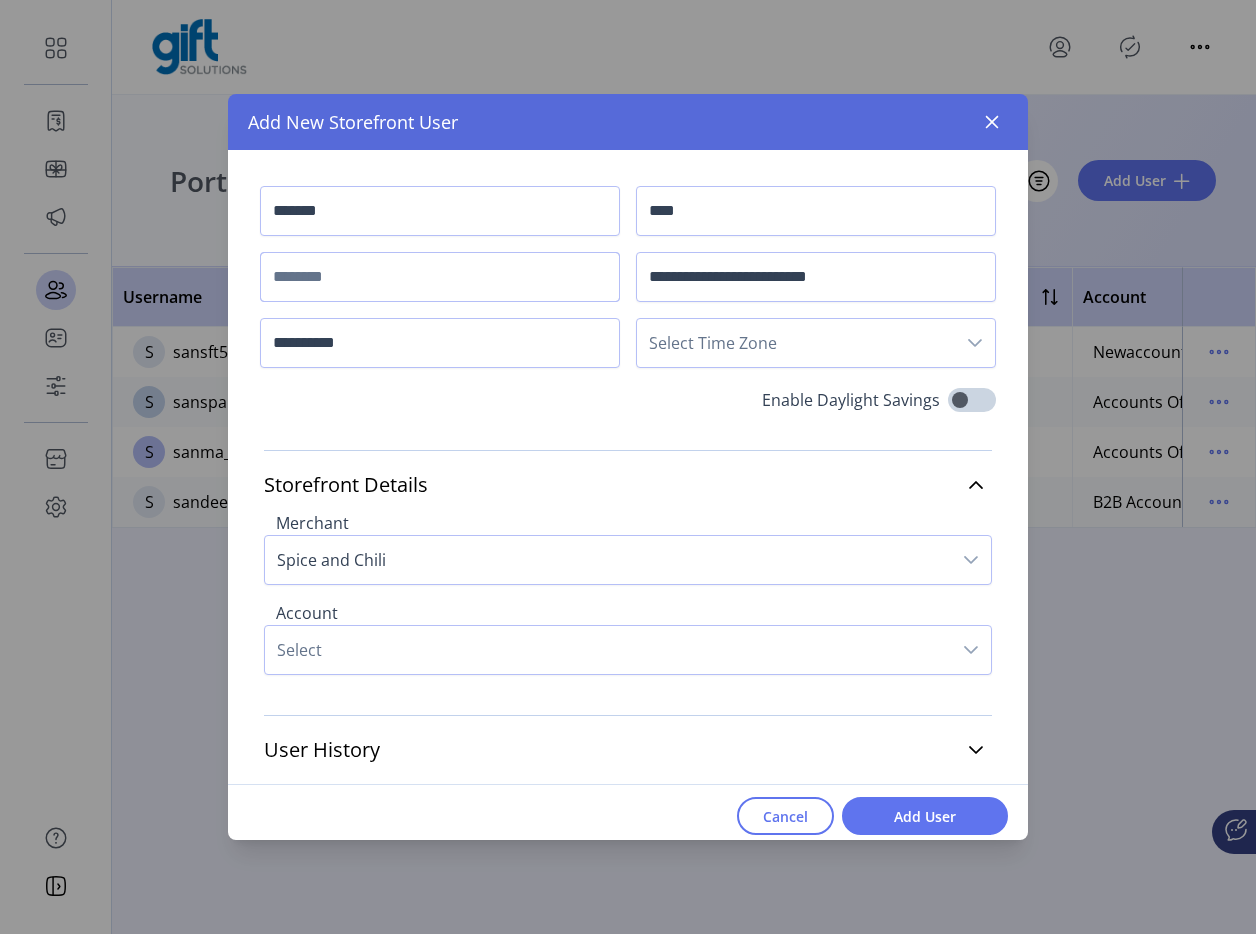 click at bounding box center [440, 277] 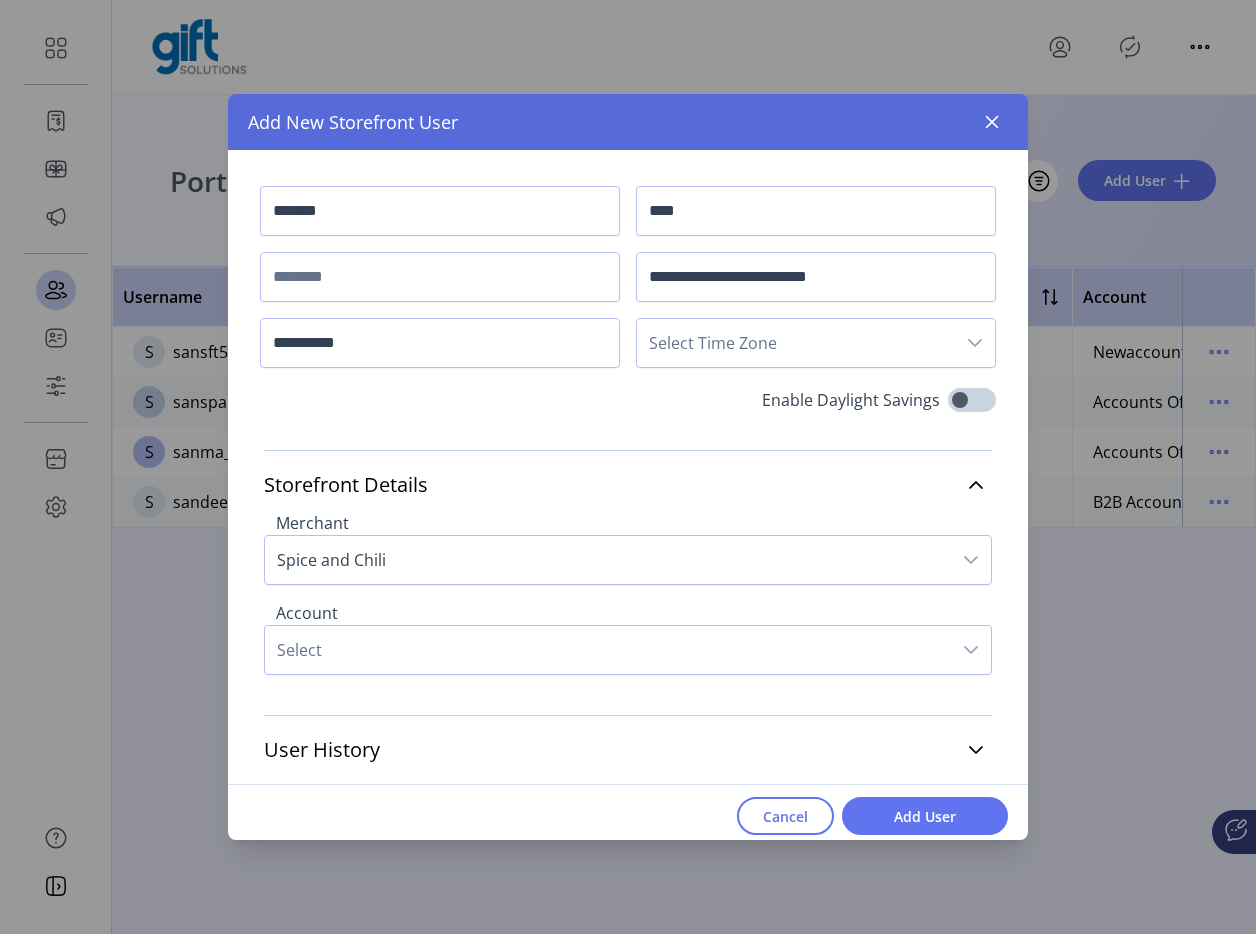 click on "**********" at bounding box center (628, 287) 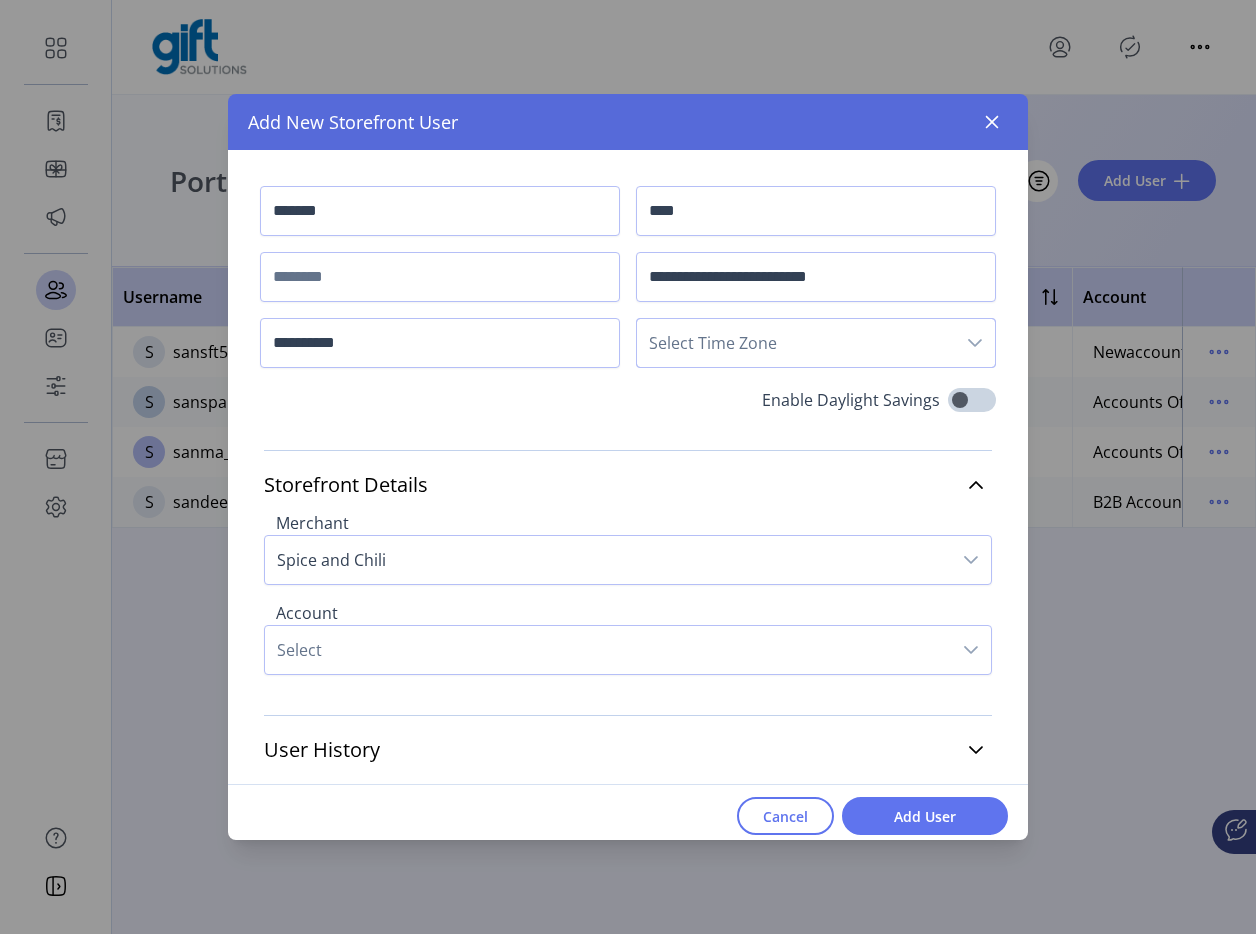 click on "Select Time Zone" at bounding box center [796, 343] 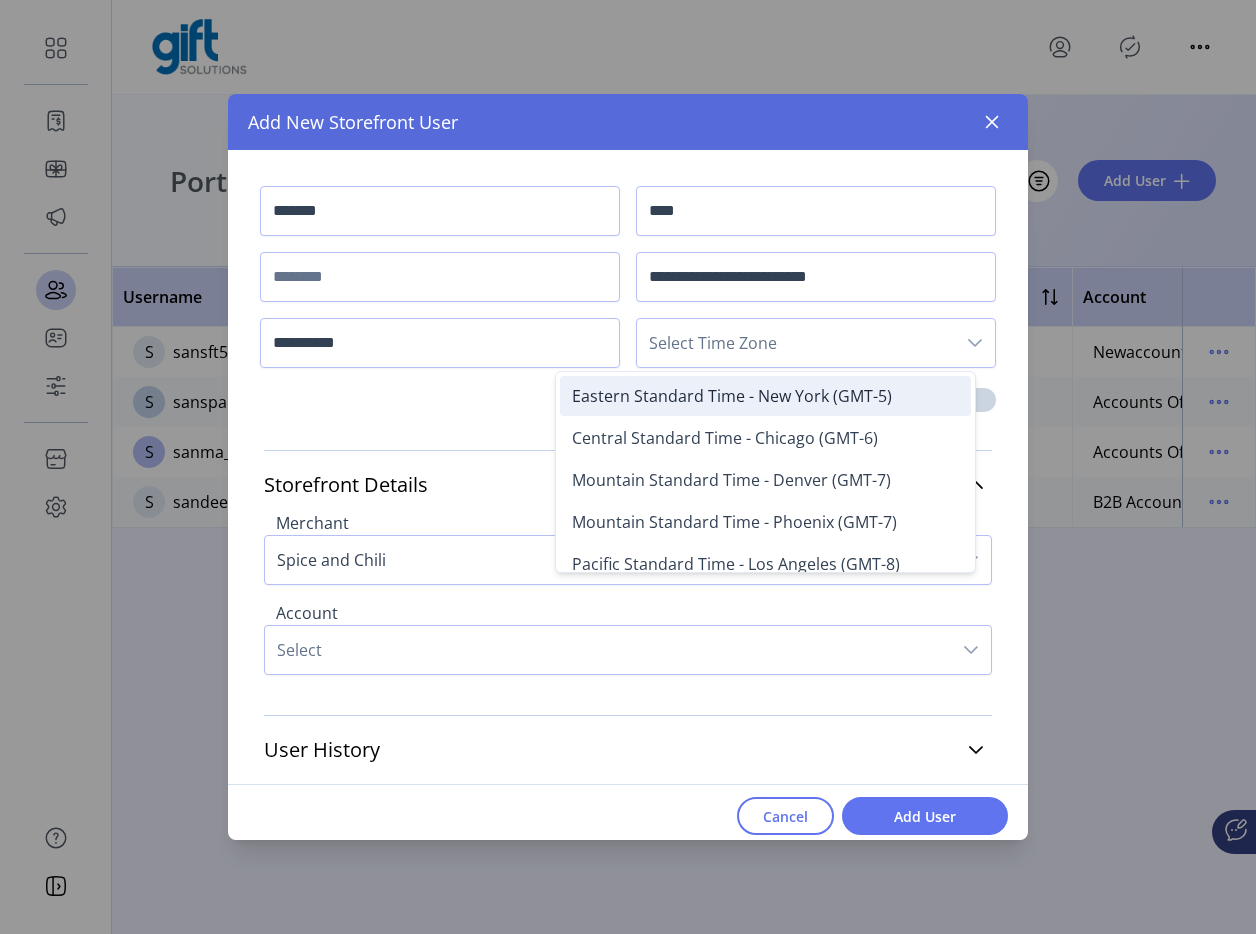 click on "Eastern Standard Time - New York (GMT-5)" at bounding box center [732, 396] 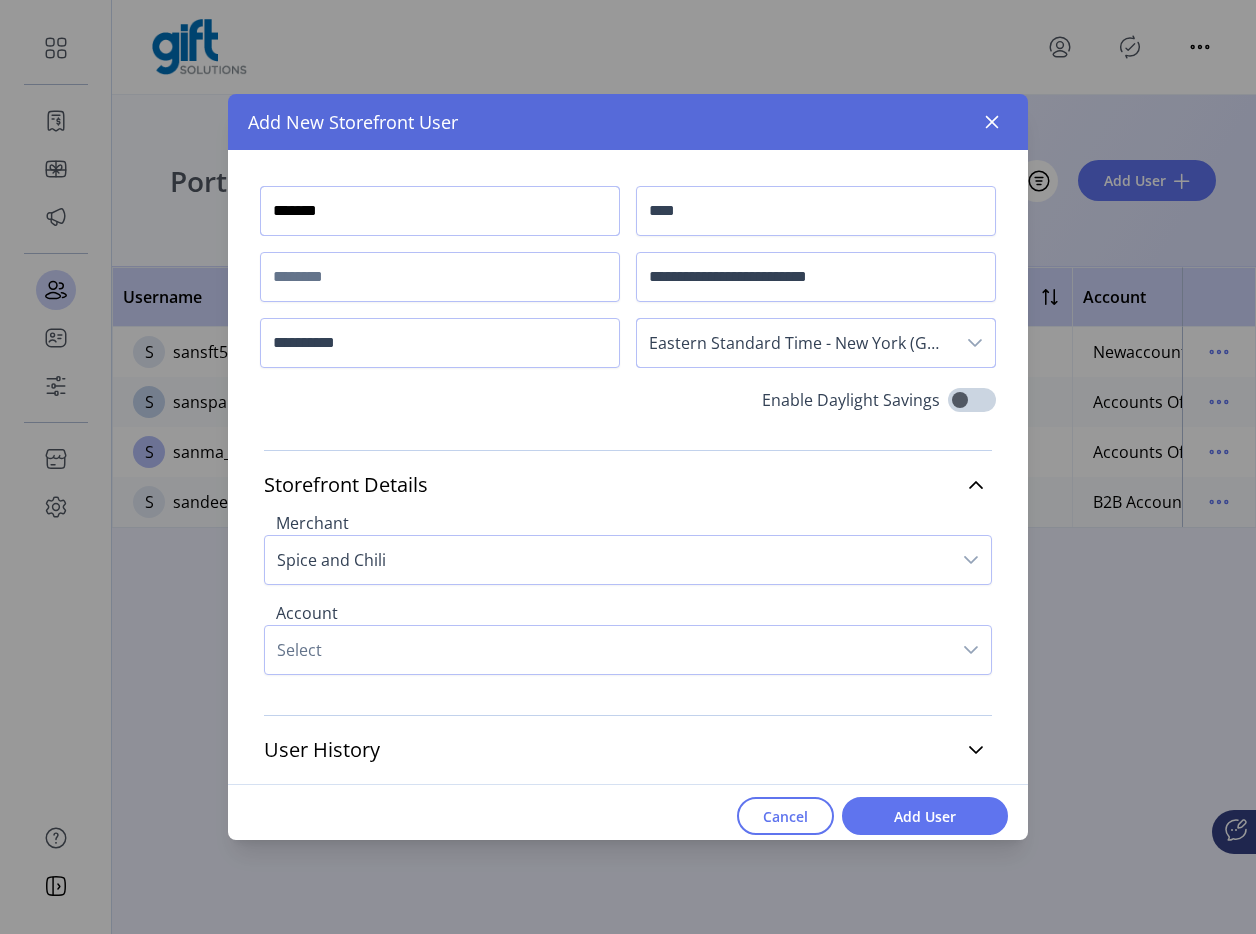 click on "*******" at bounding box center [440, 211] 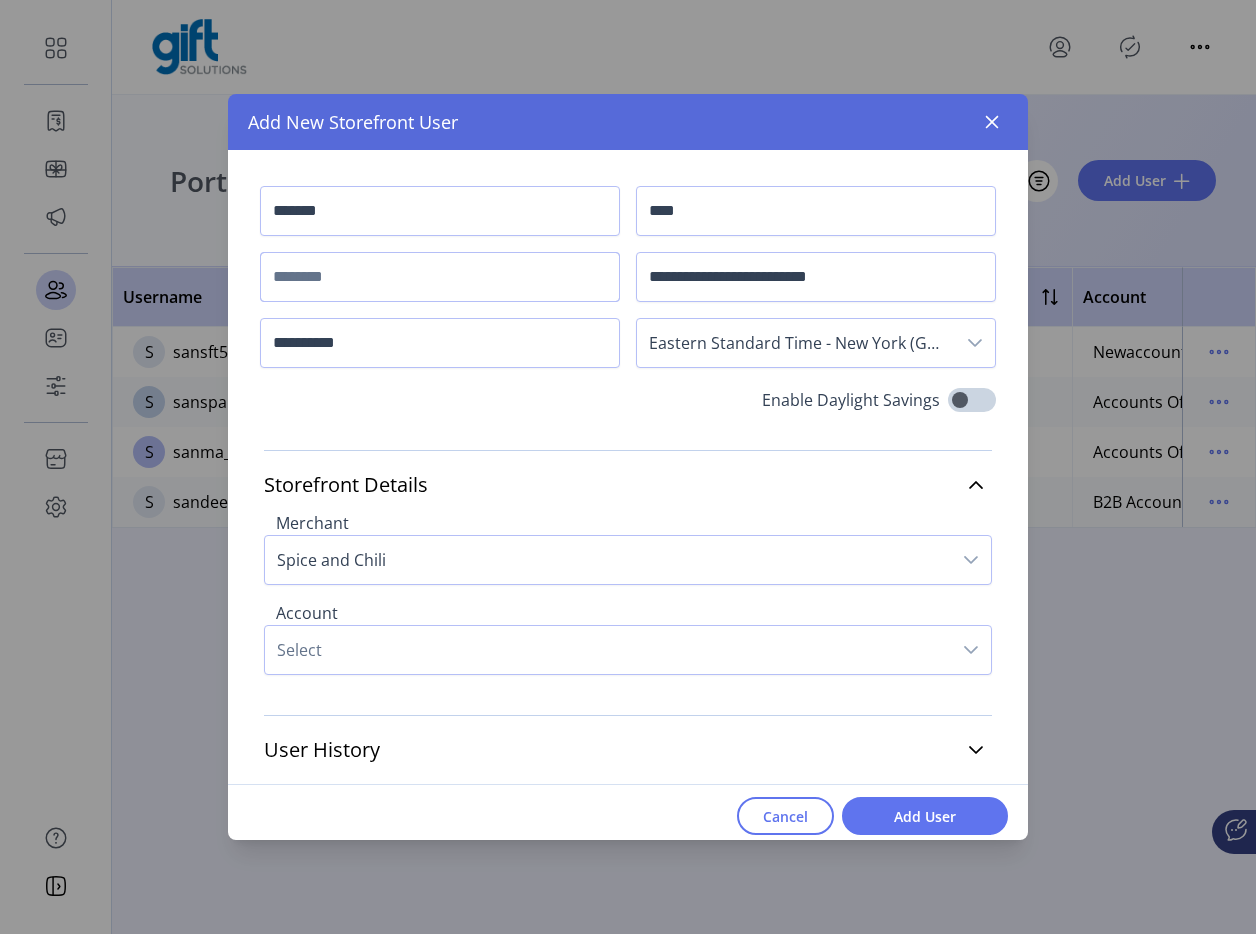 click at bounding box center (440, 277) 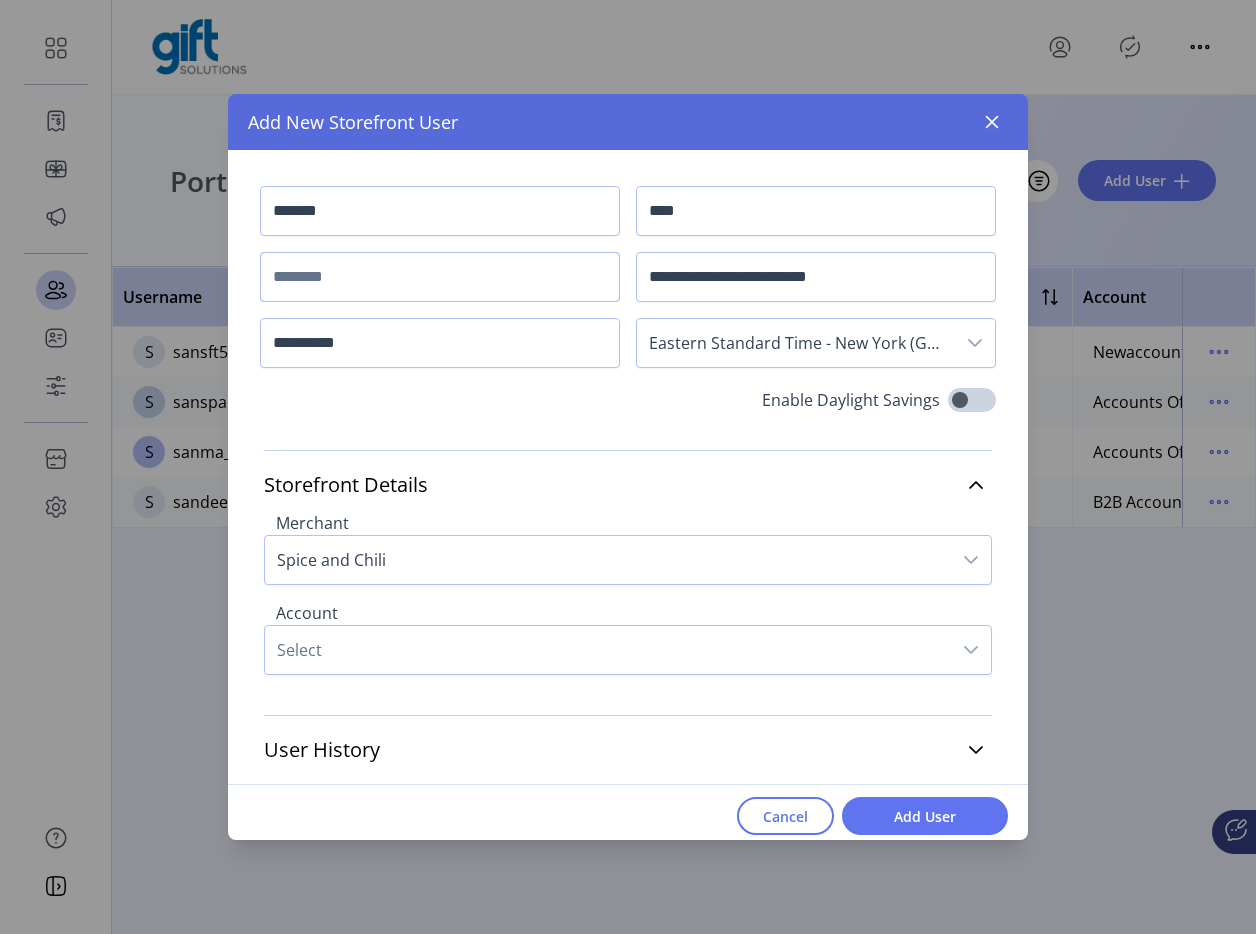 click at bounding box center (440, 277) 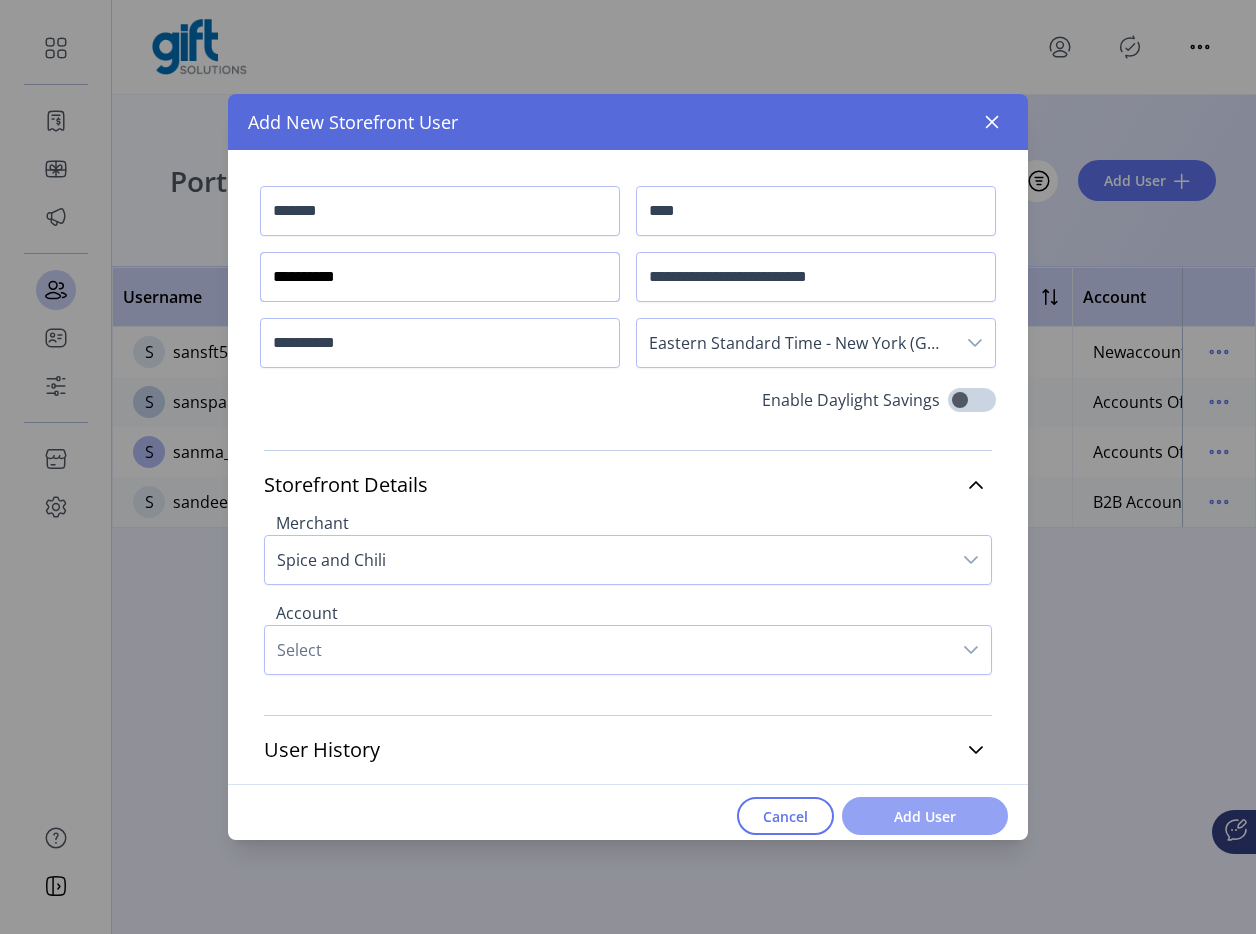 type on "**********" 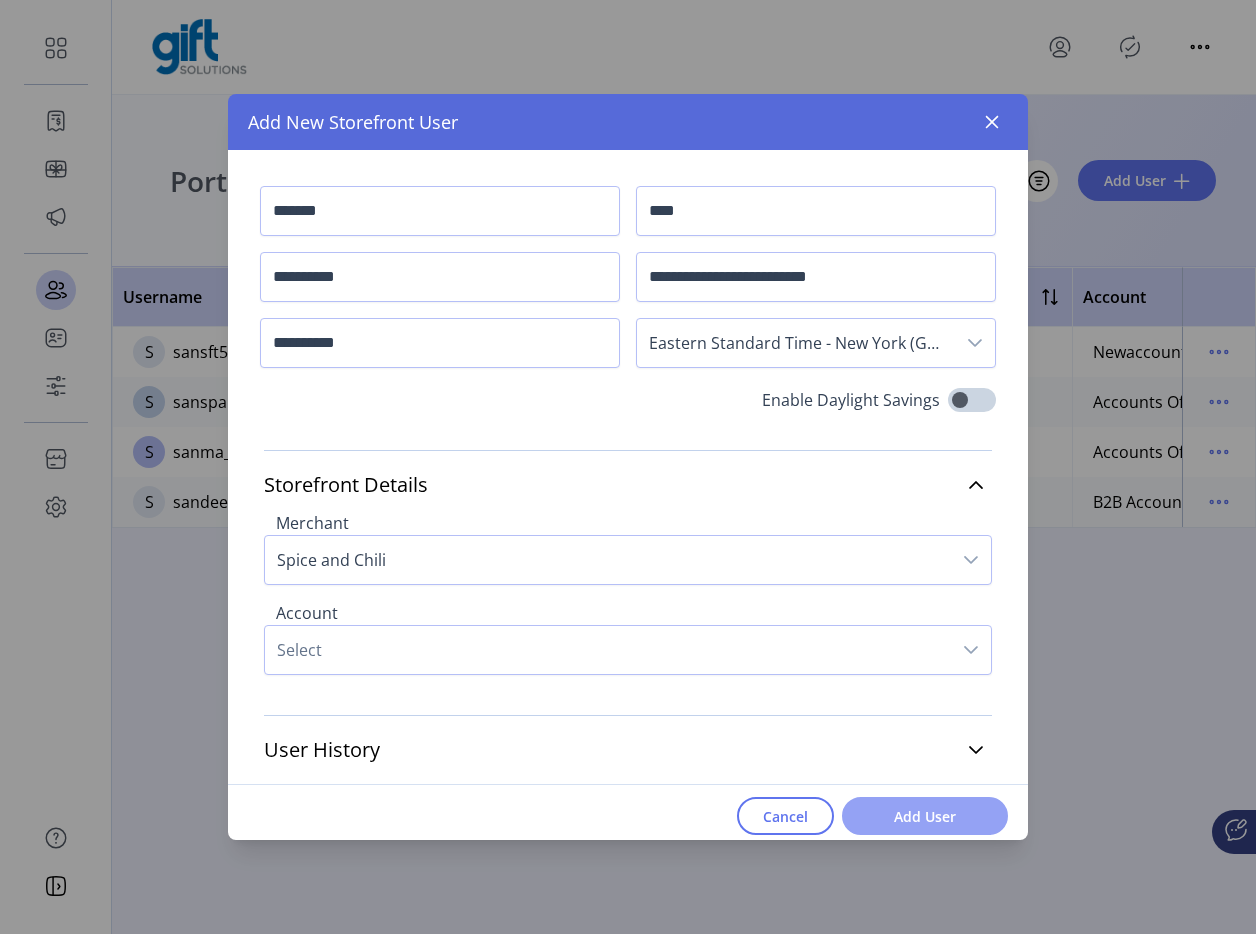 click on "Add User" at bounding box center [925, 816] 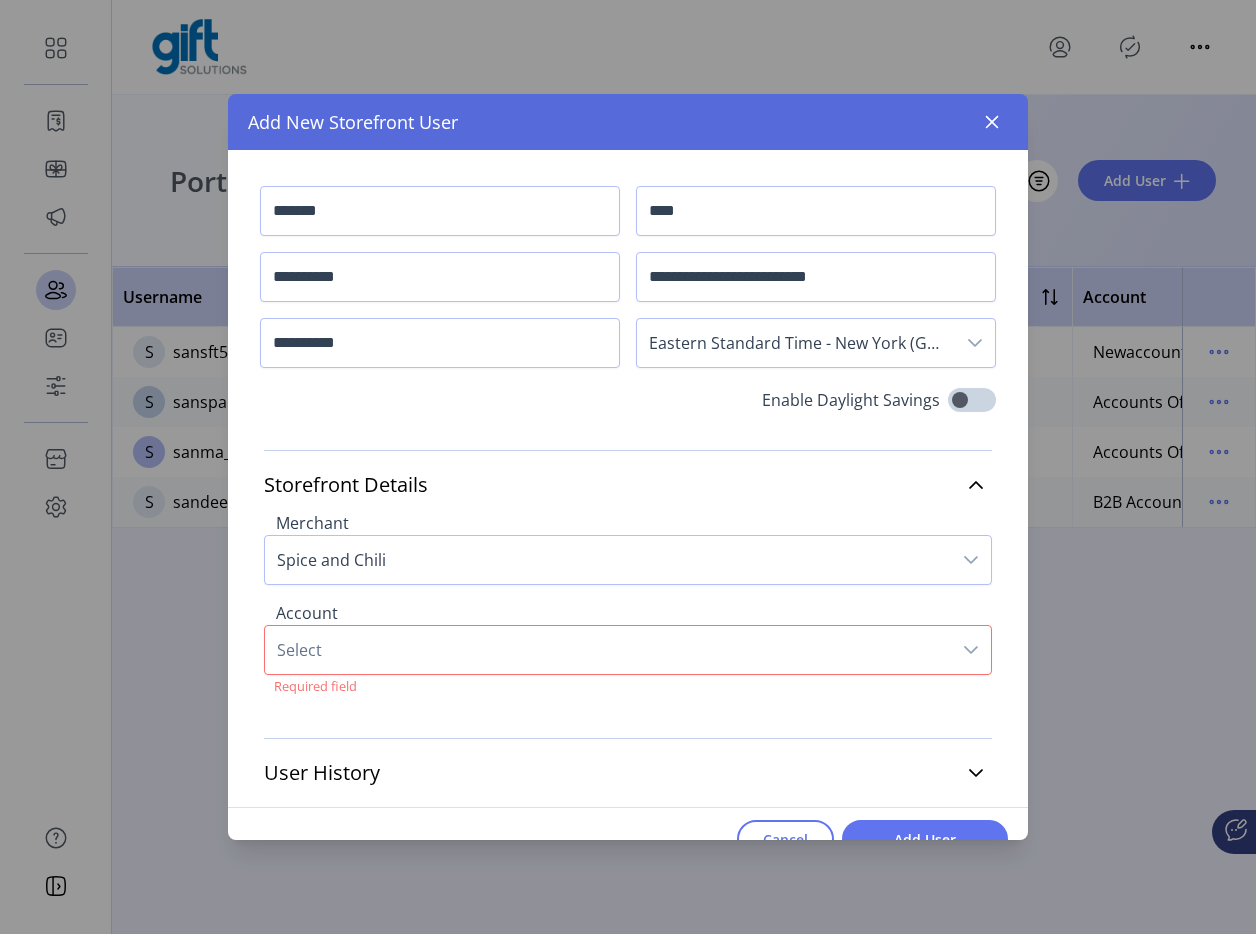 click on "Select" at bounding box center [608, 650] 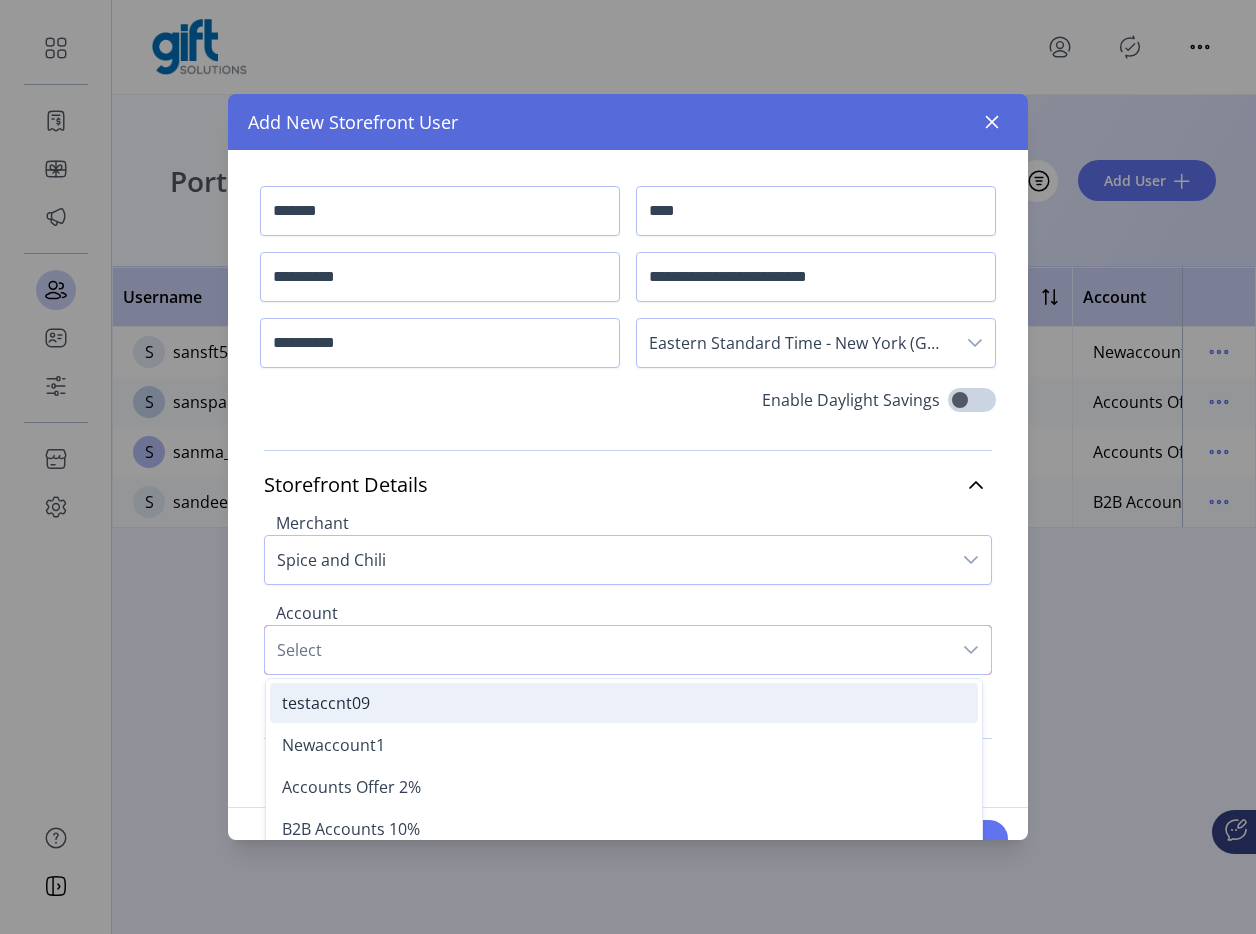 scroll, scrollTop: 30, scrollLeft: 0, axis: vertical 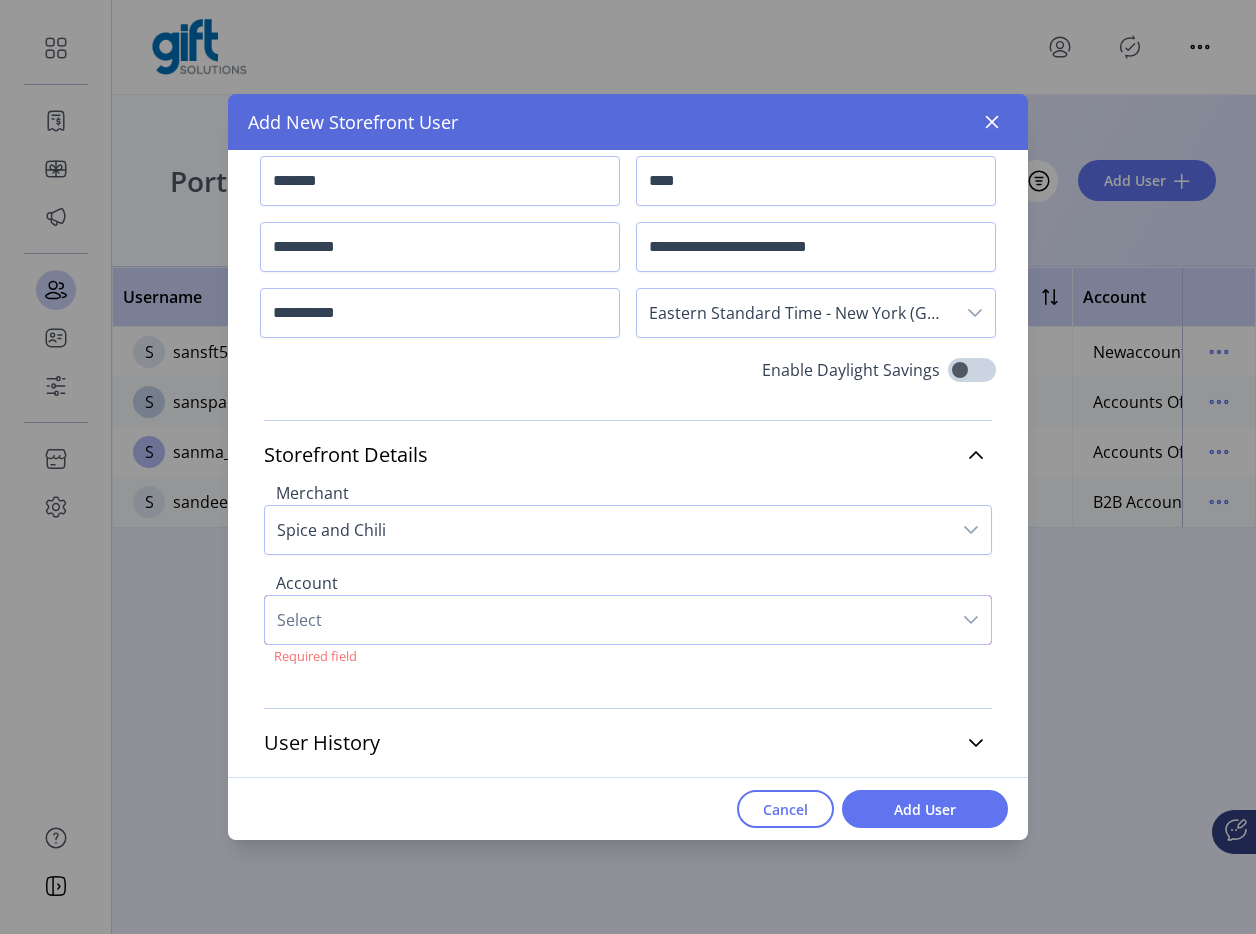 click on "Select" at bounding box center (608, 620) 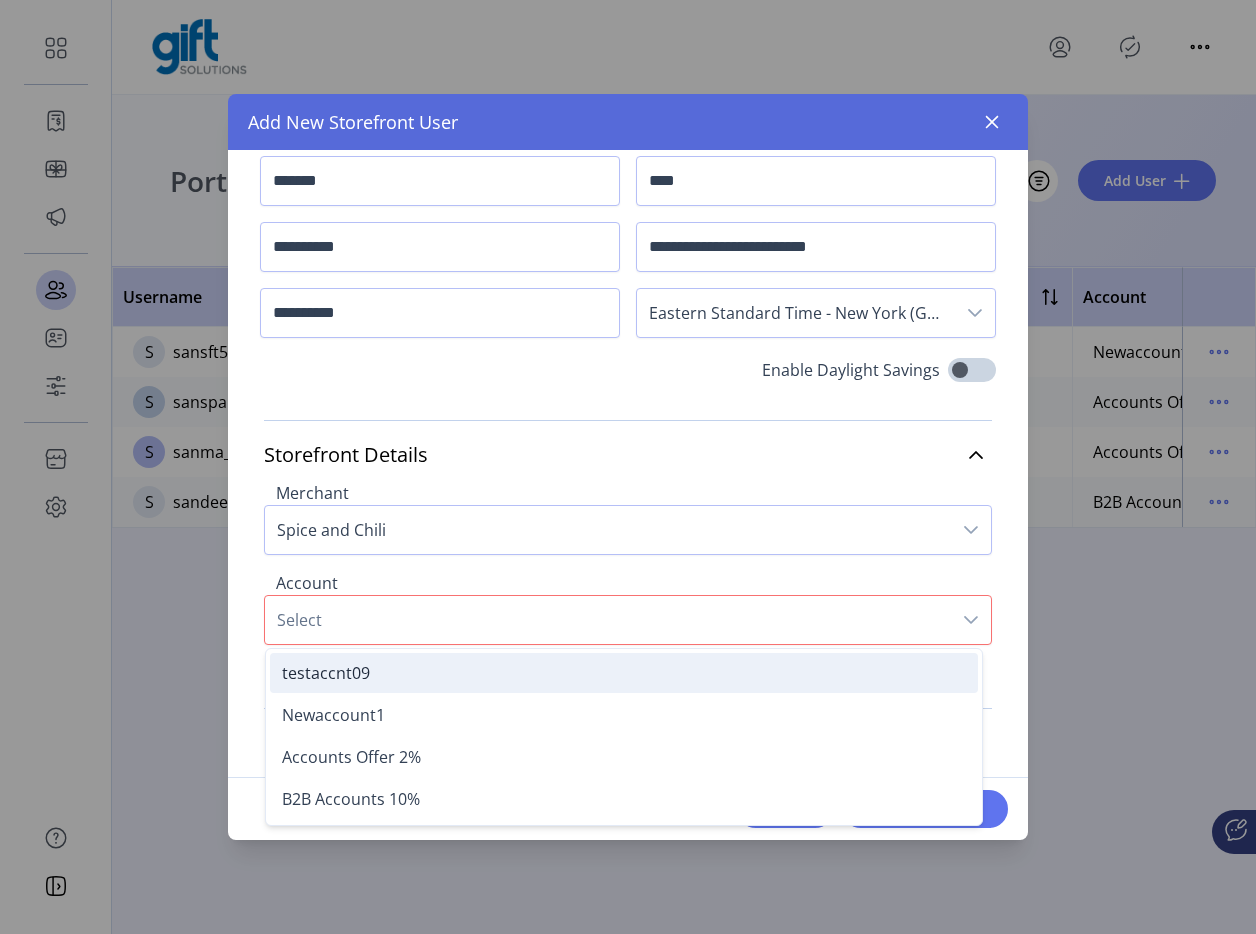 click on "testaccnt09" at bounding box center [624, 673] 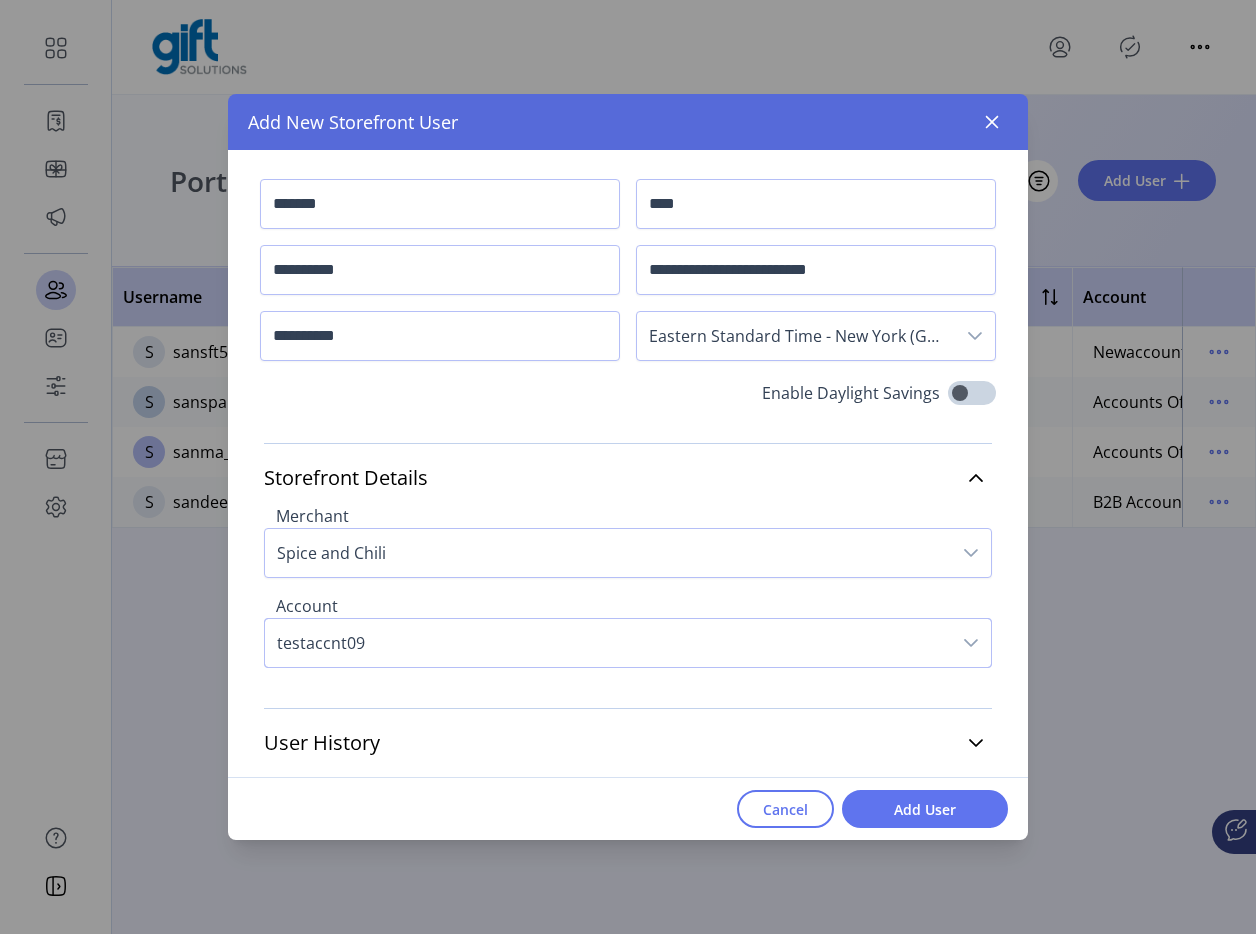 scroll, scrollTop: 7, scrollLeft: 0, axis: vertical 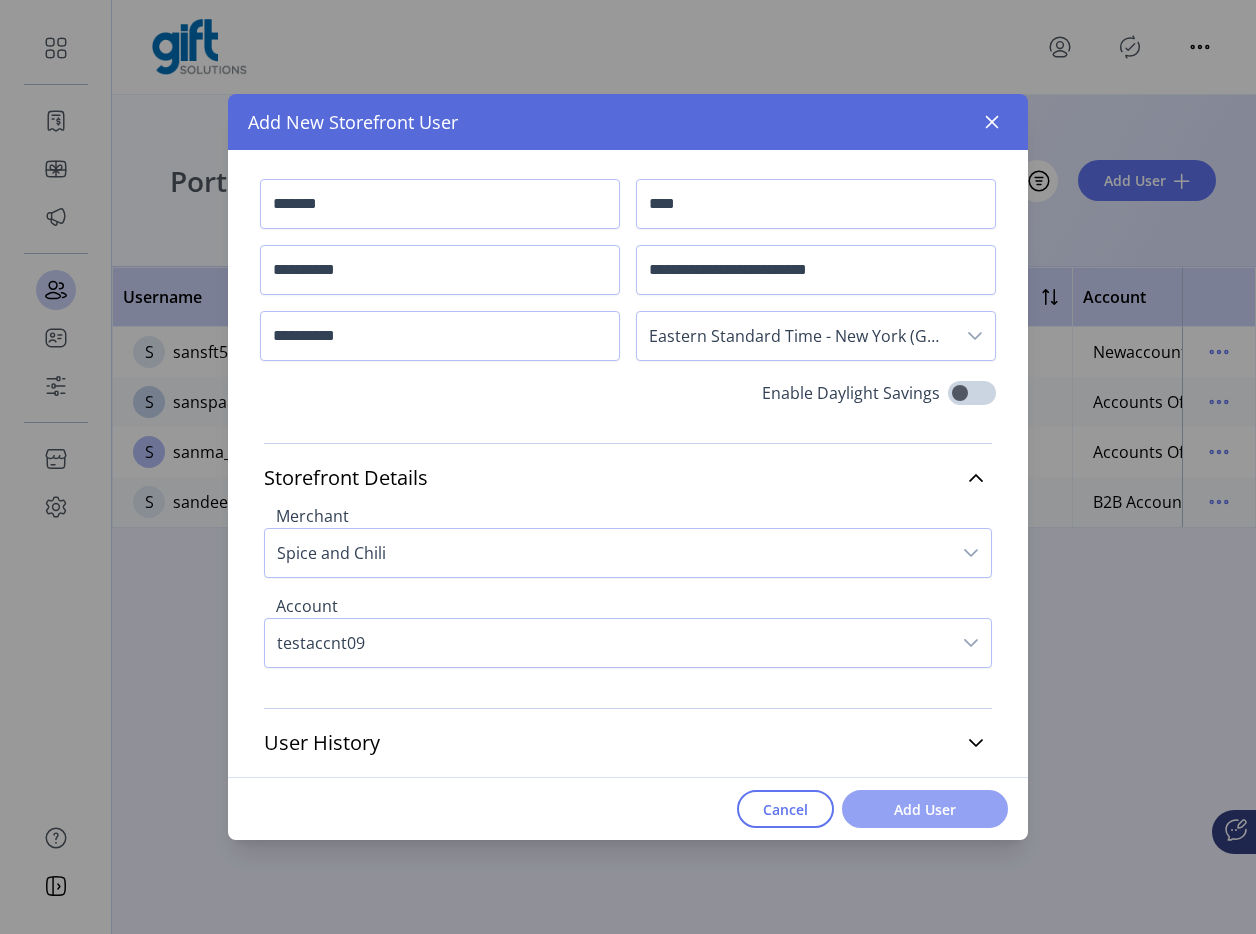 click on "Add User" at bounding box center (925, 809) 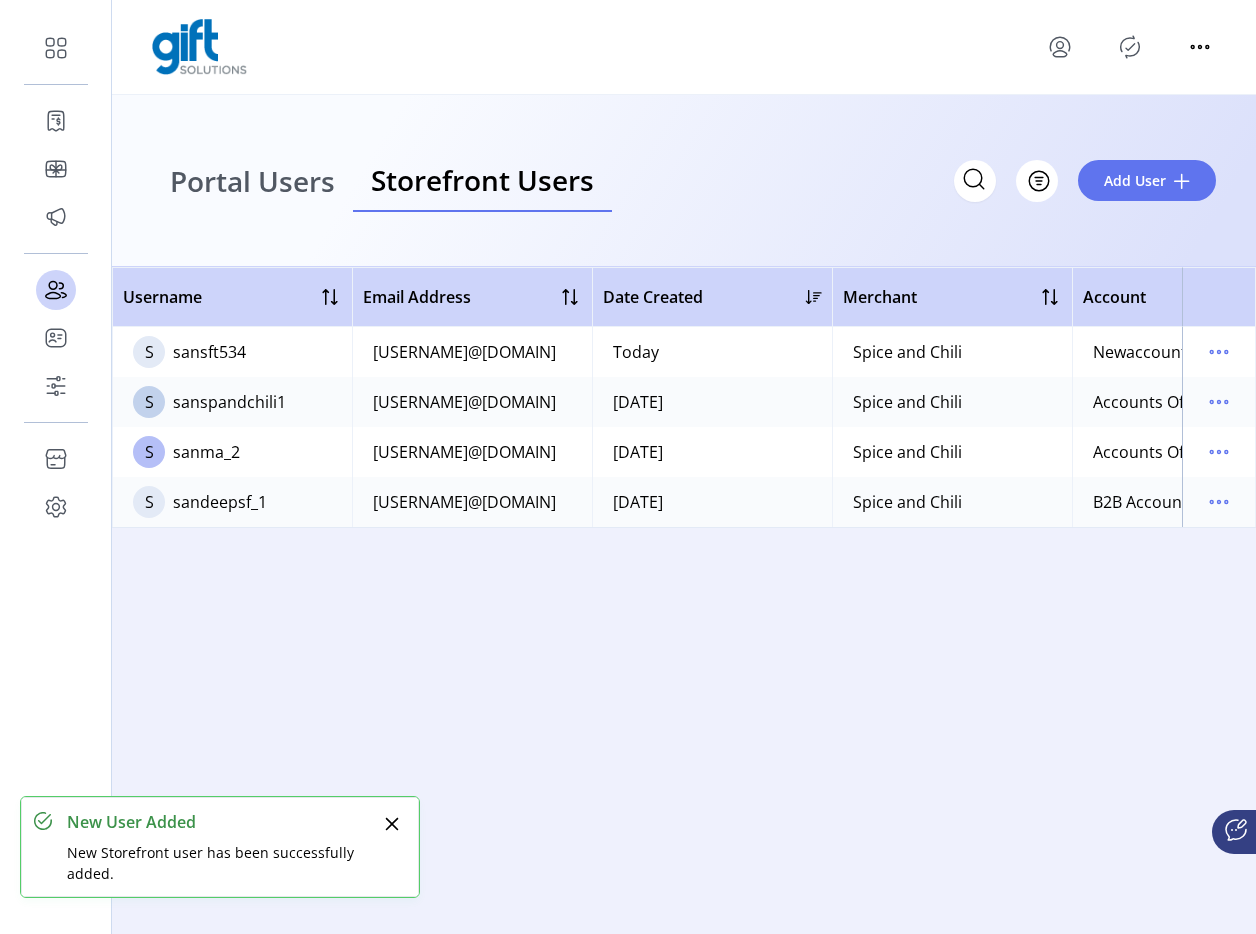 click 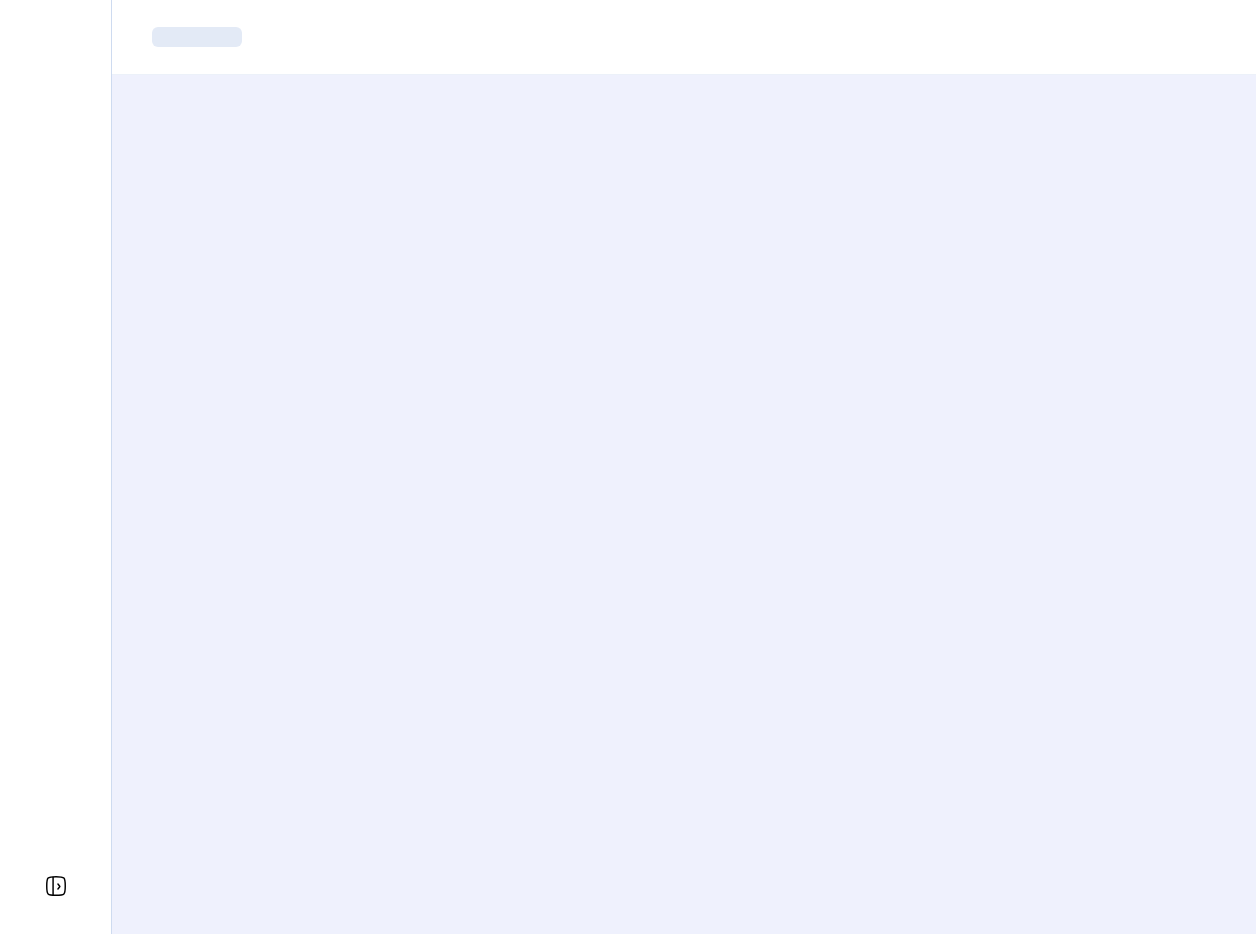 scroll, scrollTop: 0, scrollLeft: 0, axis: both 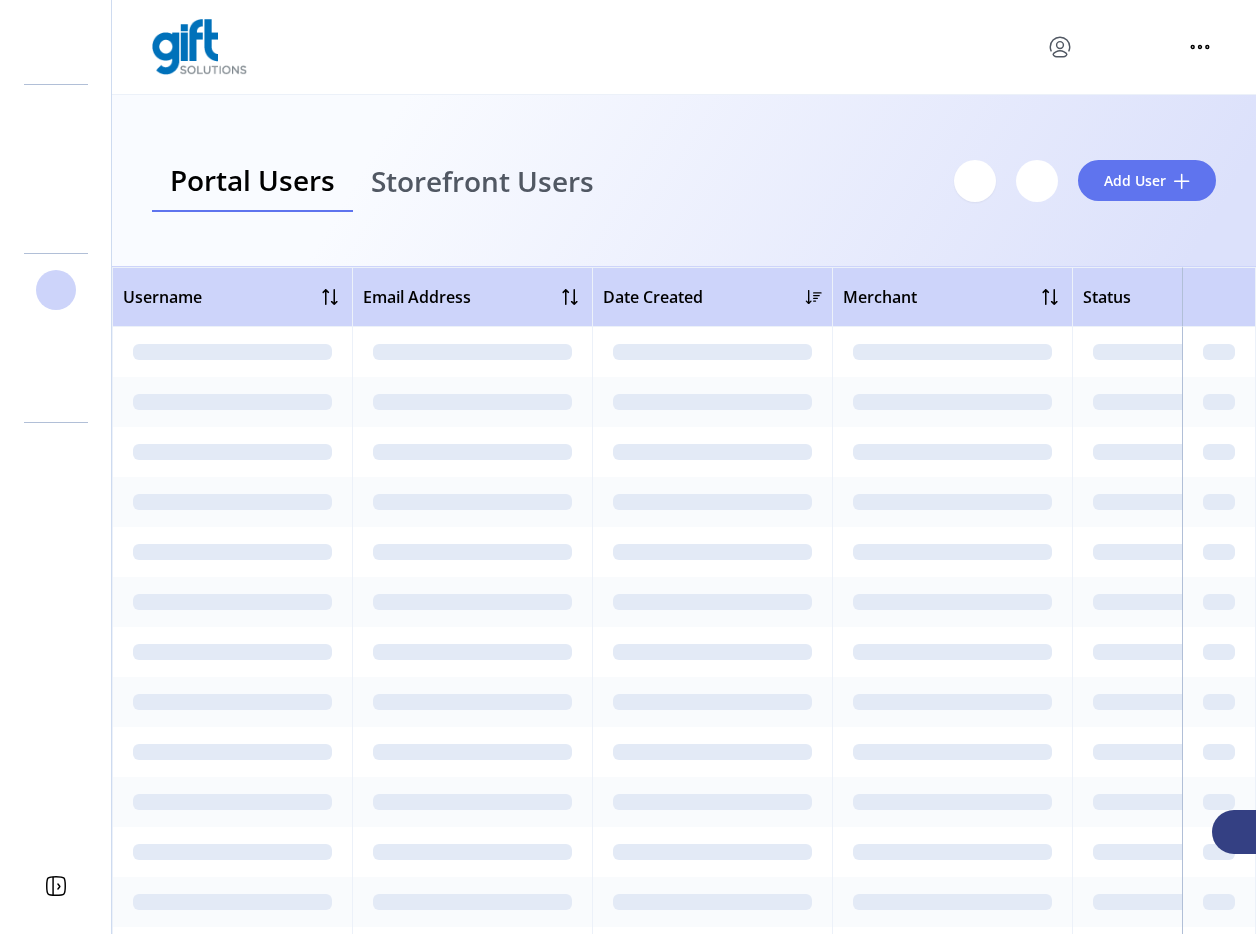 click 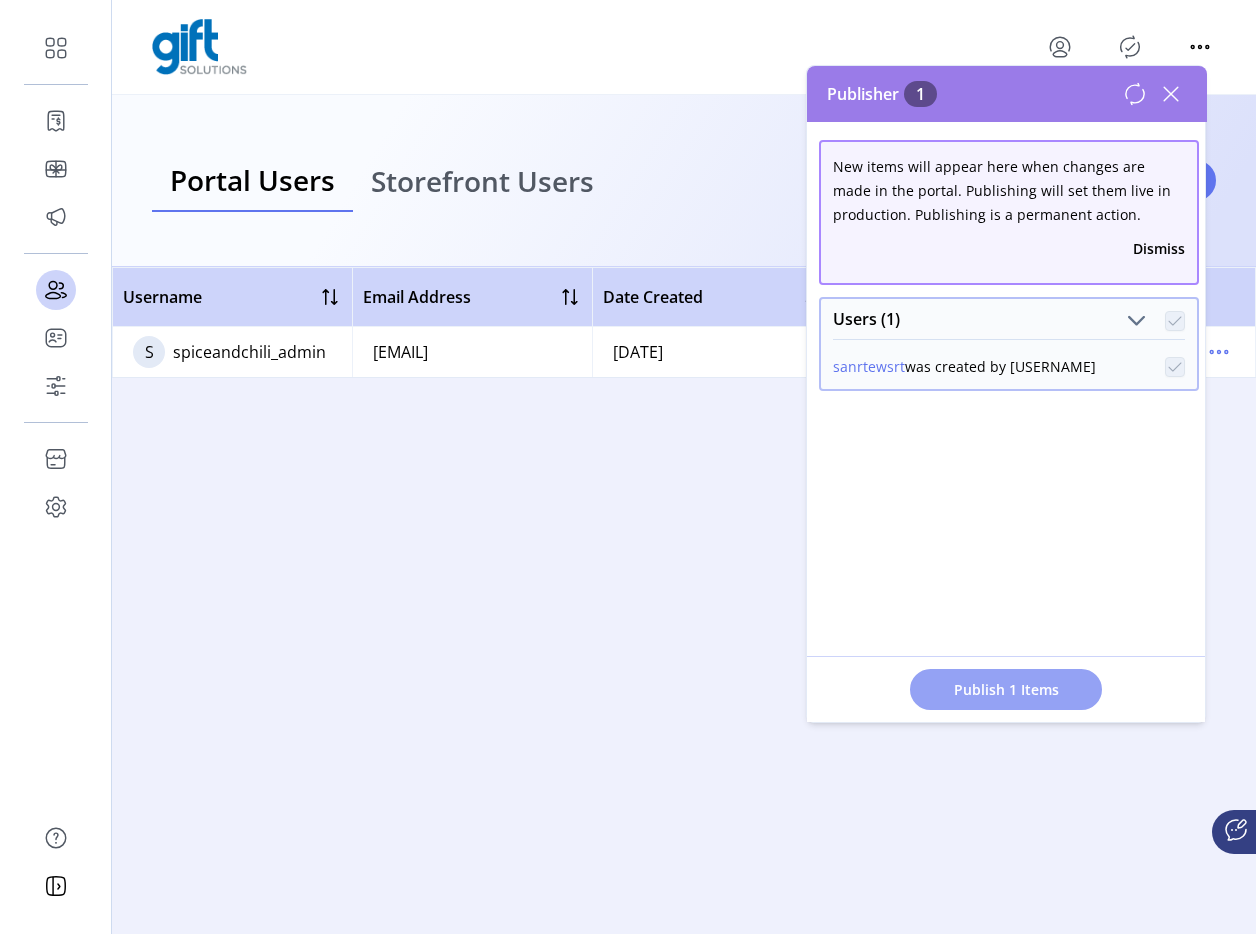 click on "Publish 1 Items" at bounding box center (1006, 689) 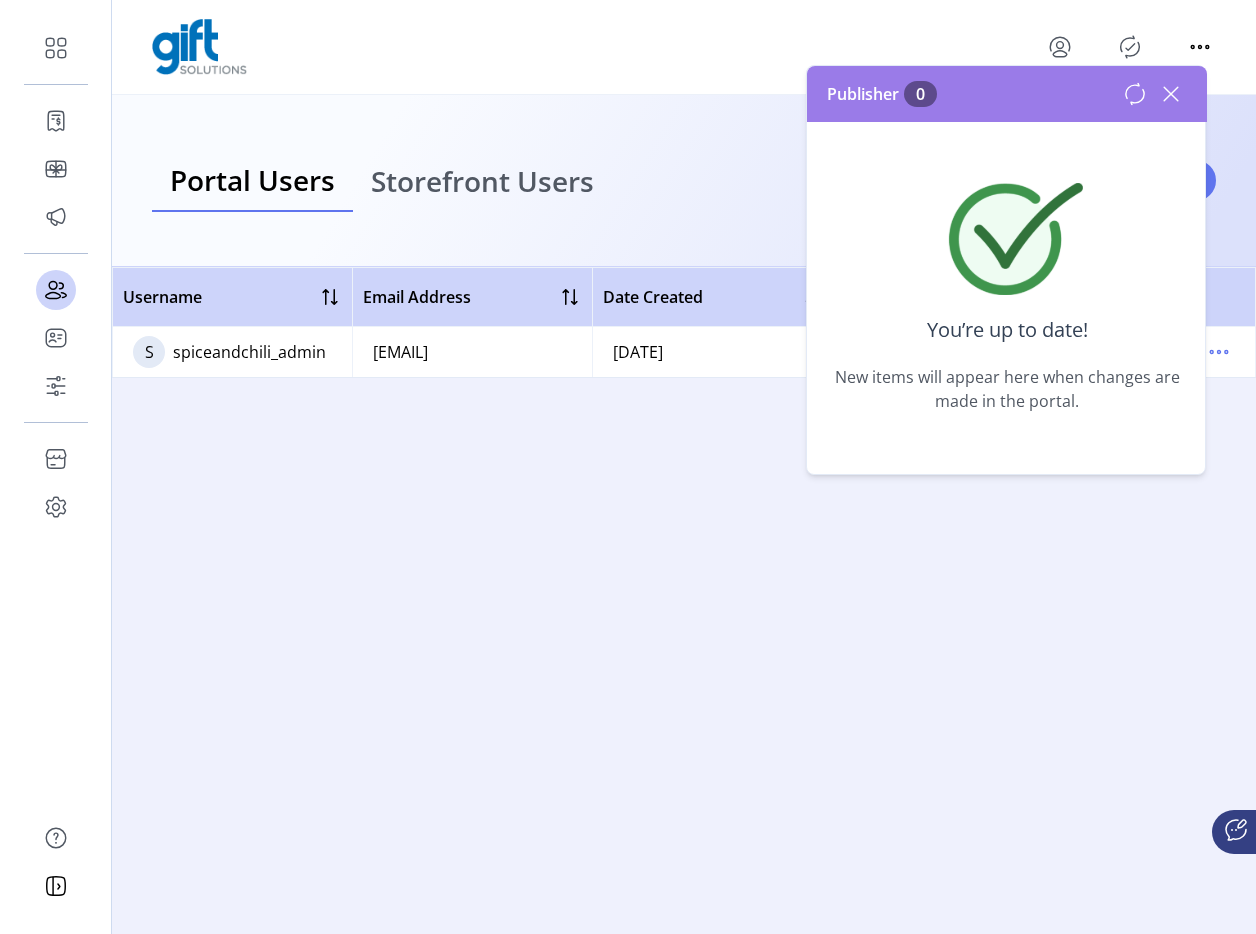 click 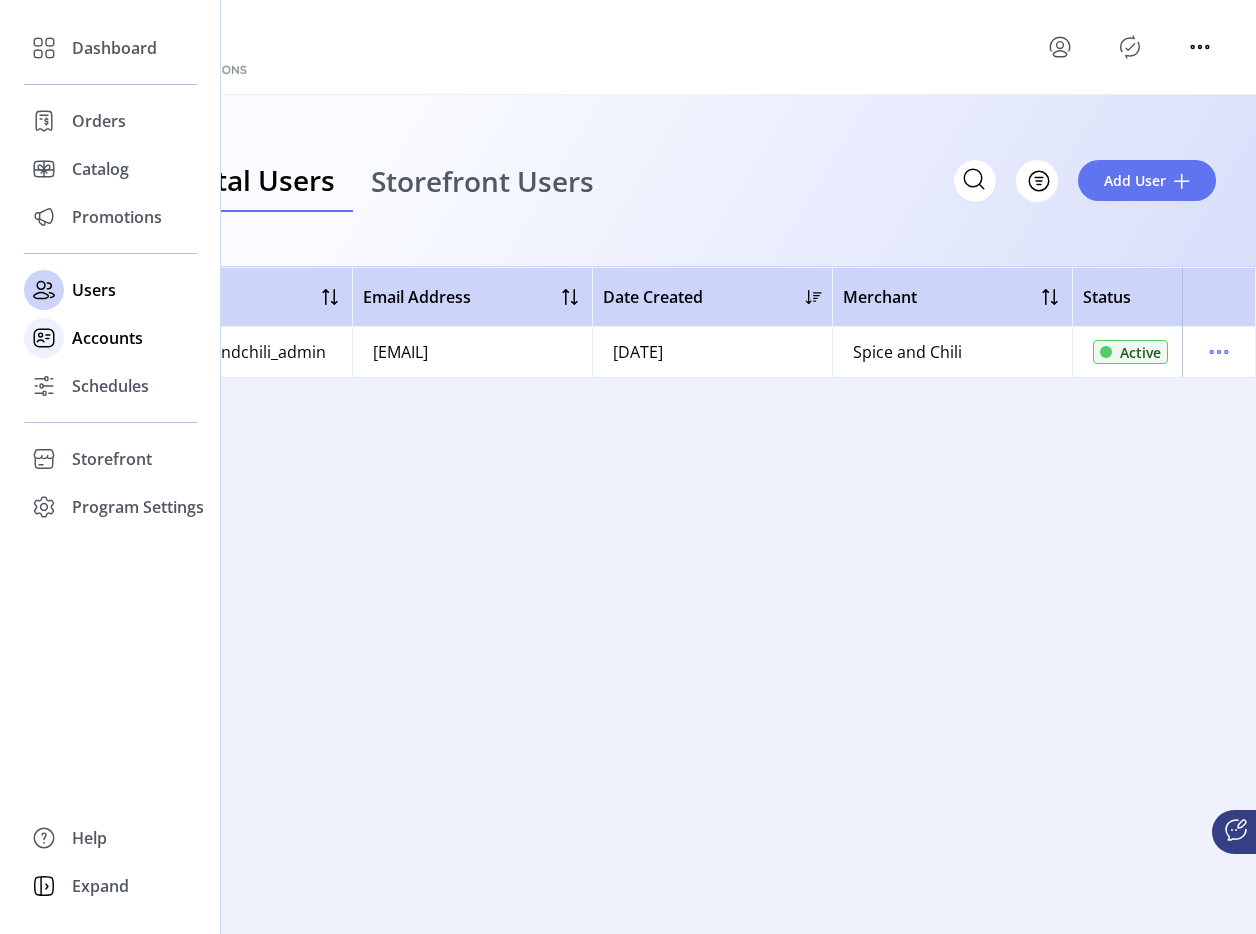 click 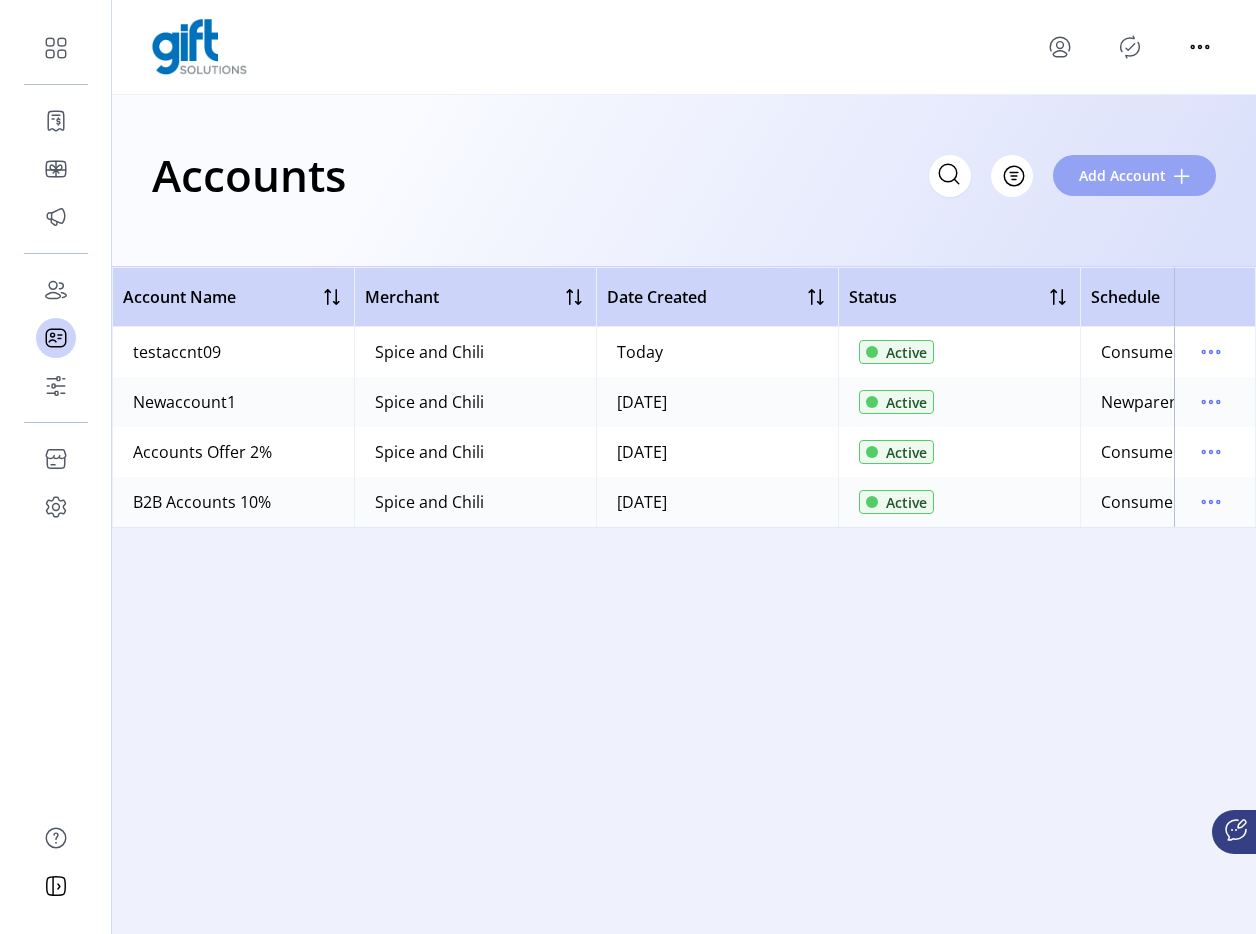 click on "Add Account" 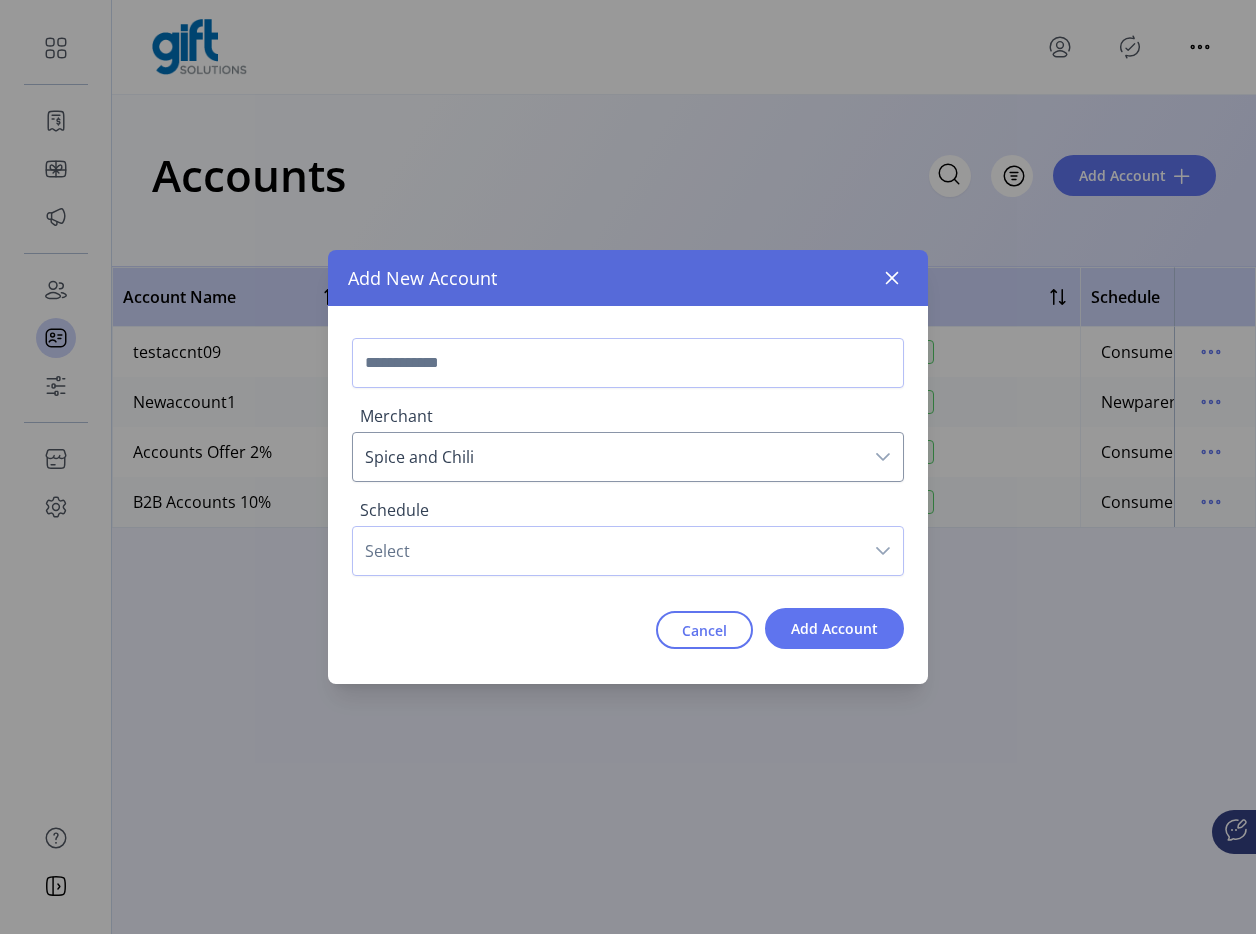 click on "Select" at bounding box center [608, 551] 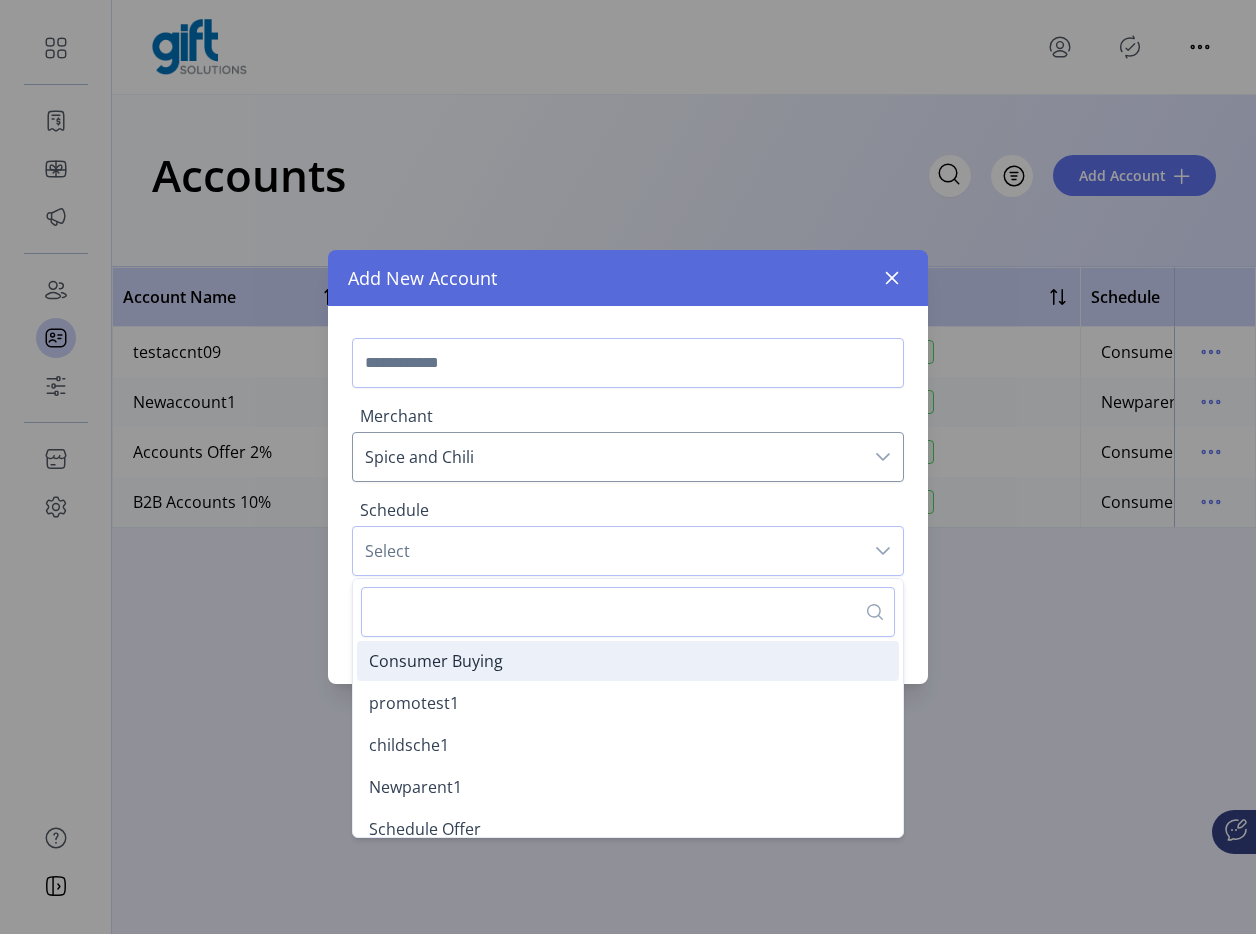 click on "Consumer Buying" at bounding box center [436, 661] 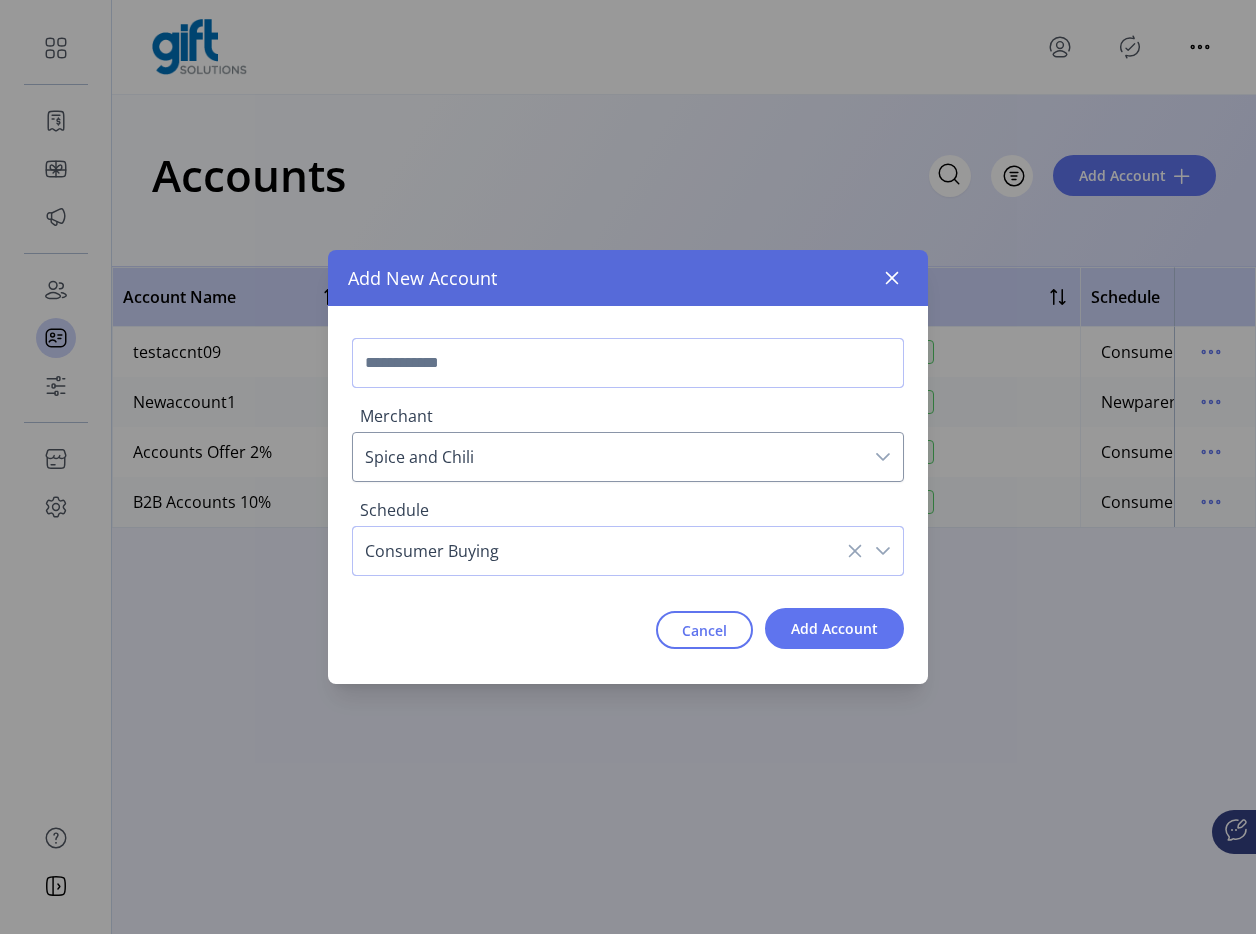 click 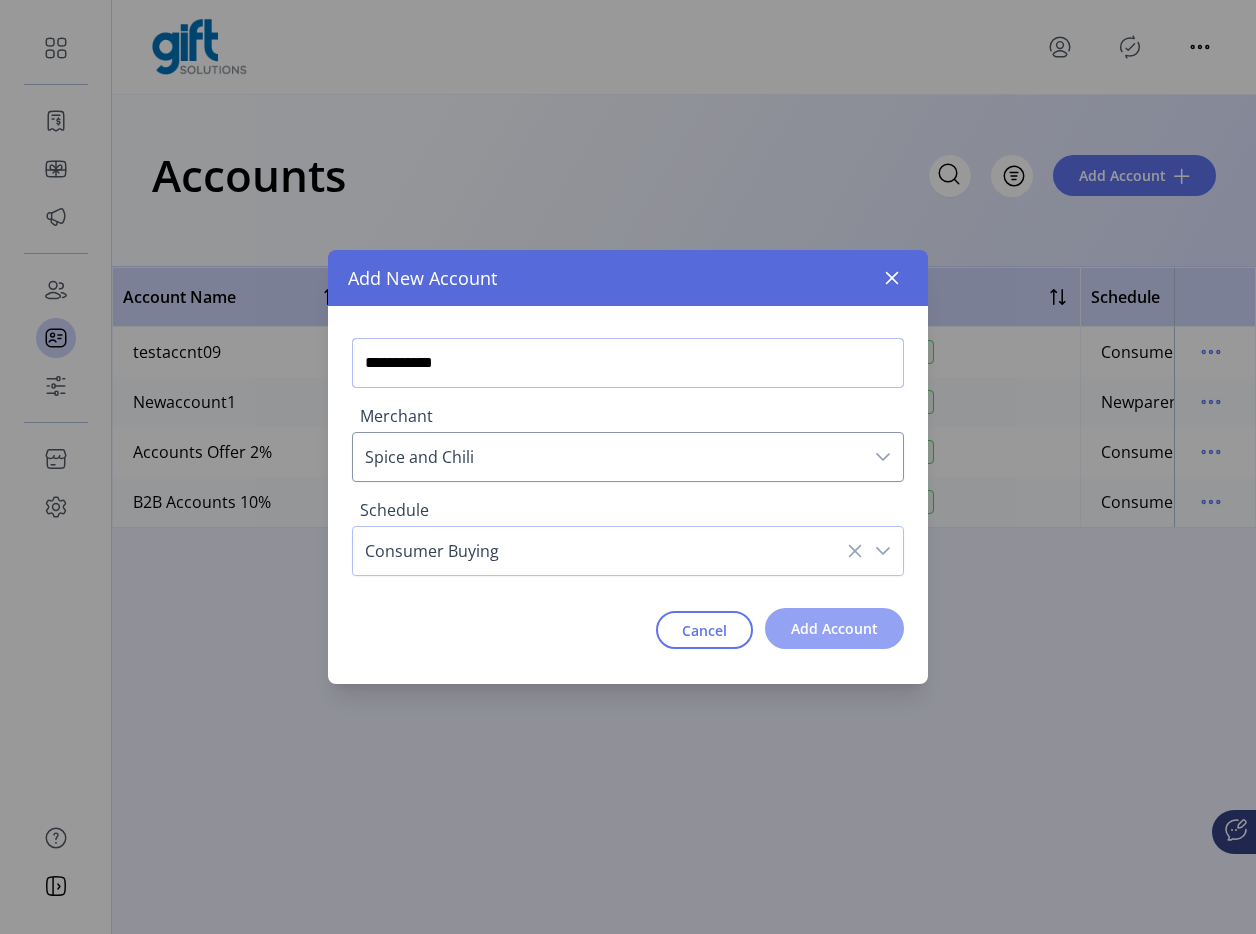 type on "**********" 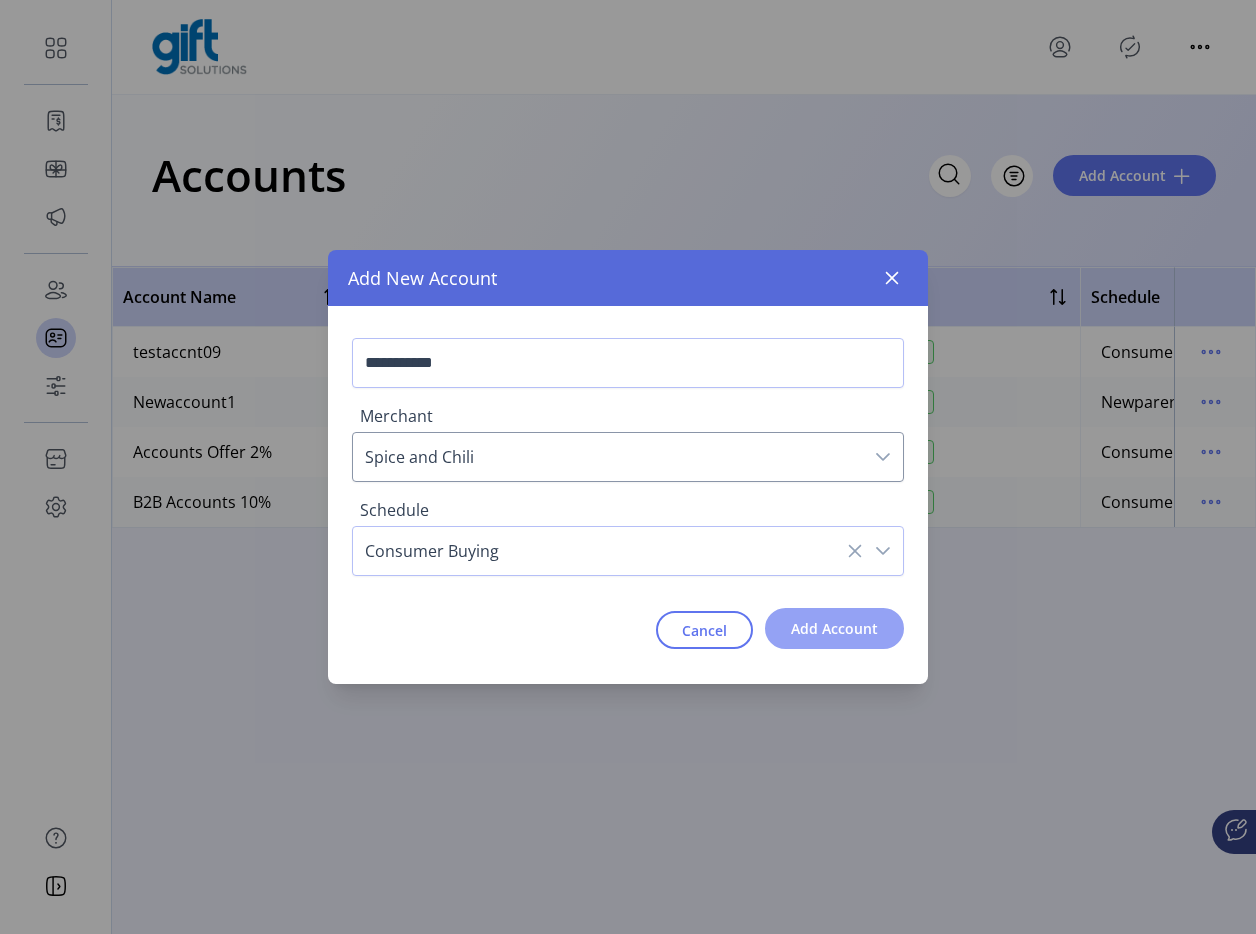 click on "Add Account" 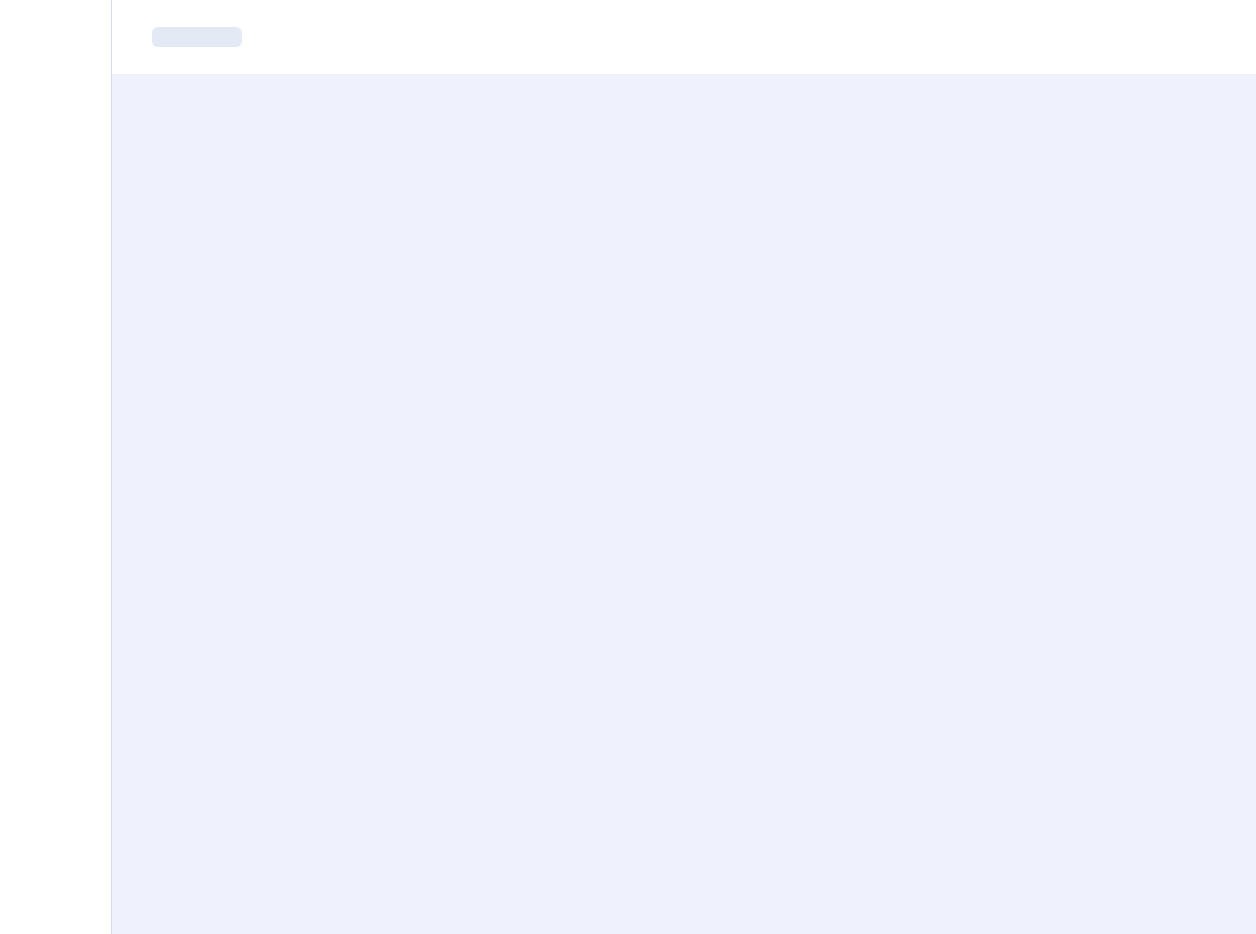 scroll, scrollTop: 0, scrollLeft: 0, axis: both 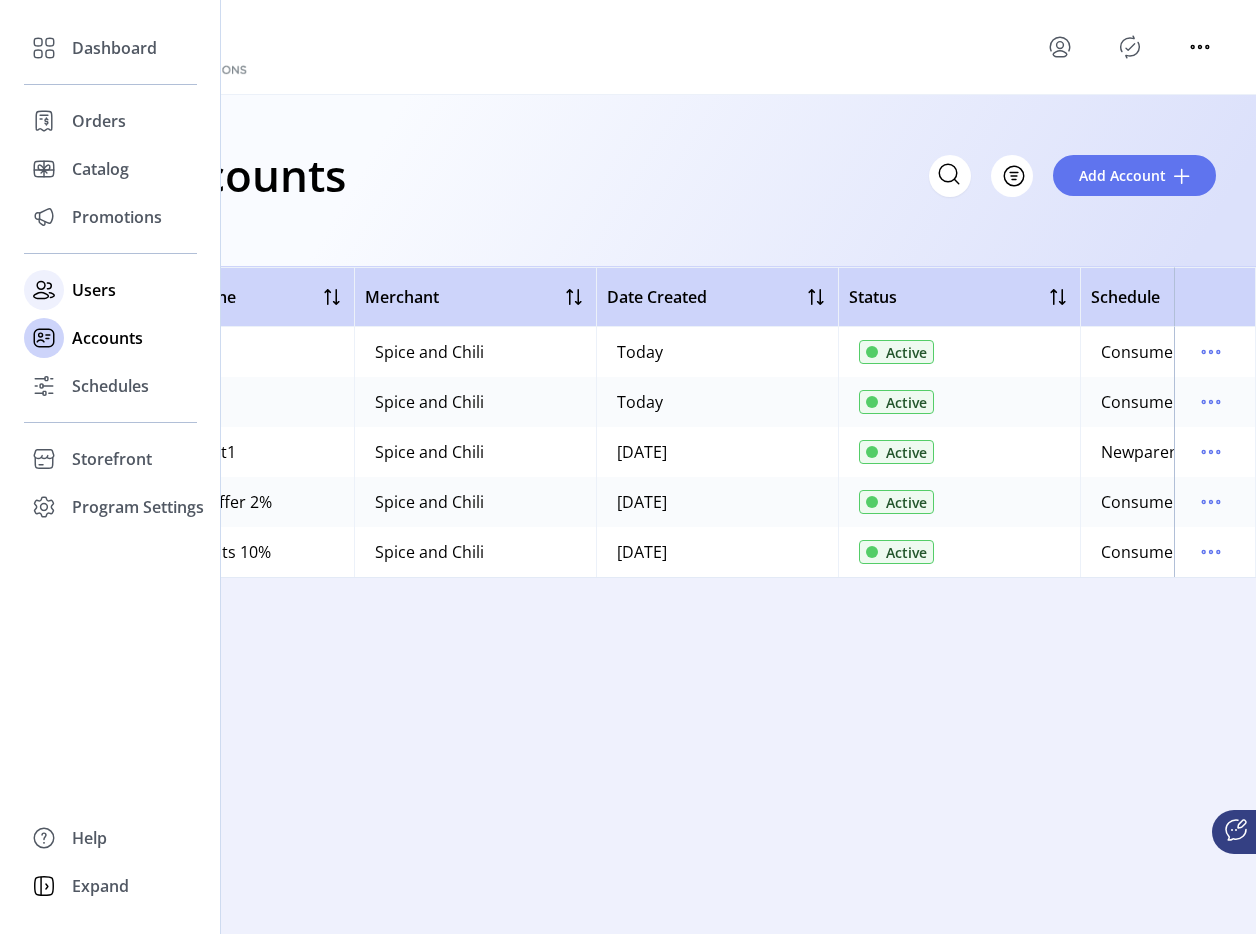 click 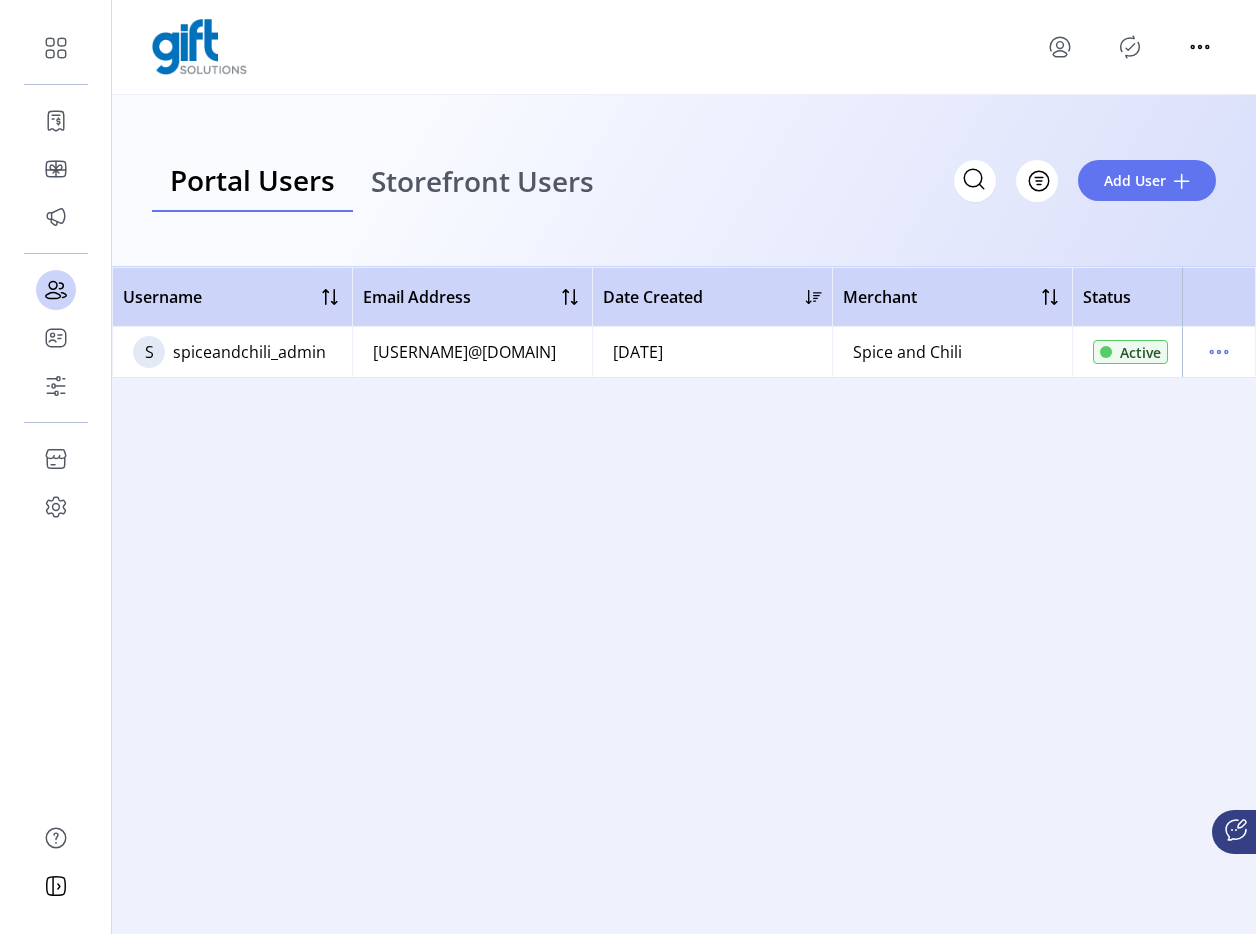 click on "Storefront Users" at bounding box center [482, 181] 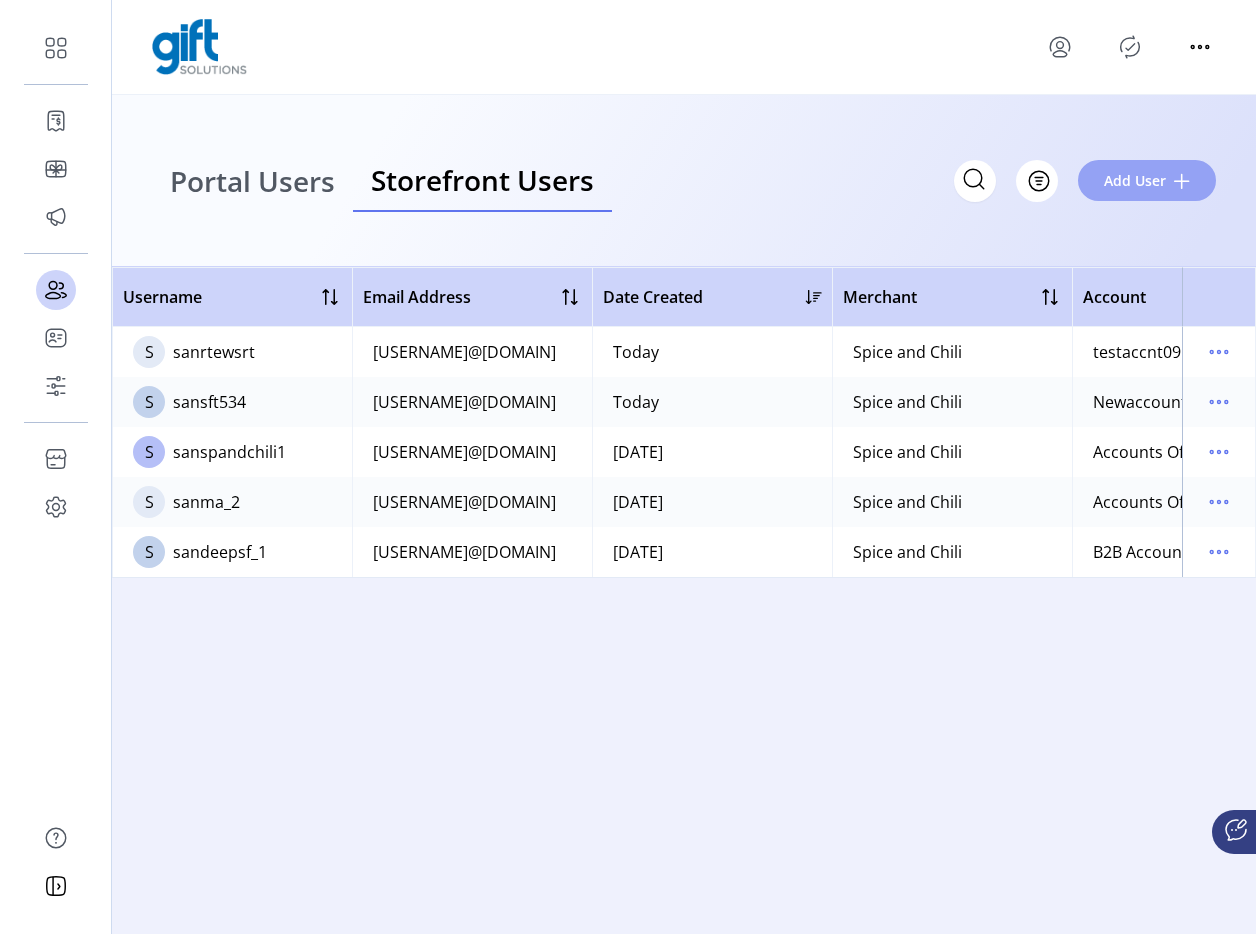 click on "Add User" 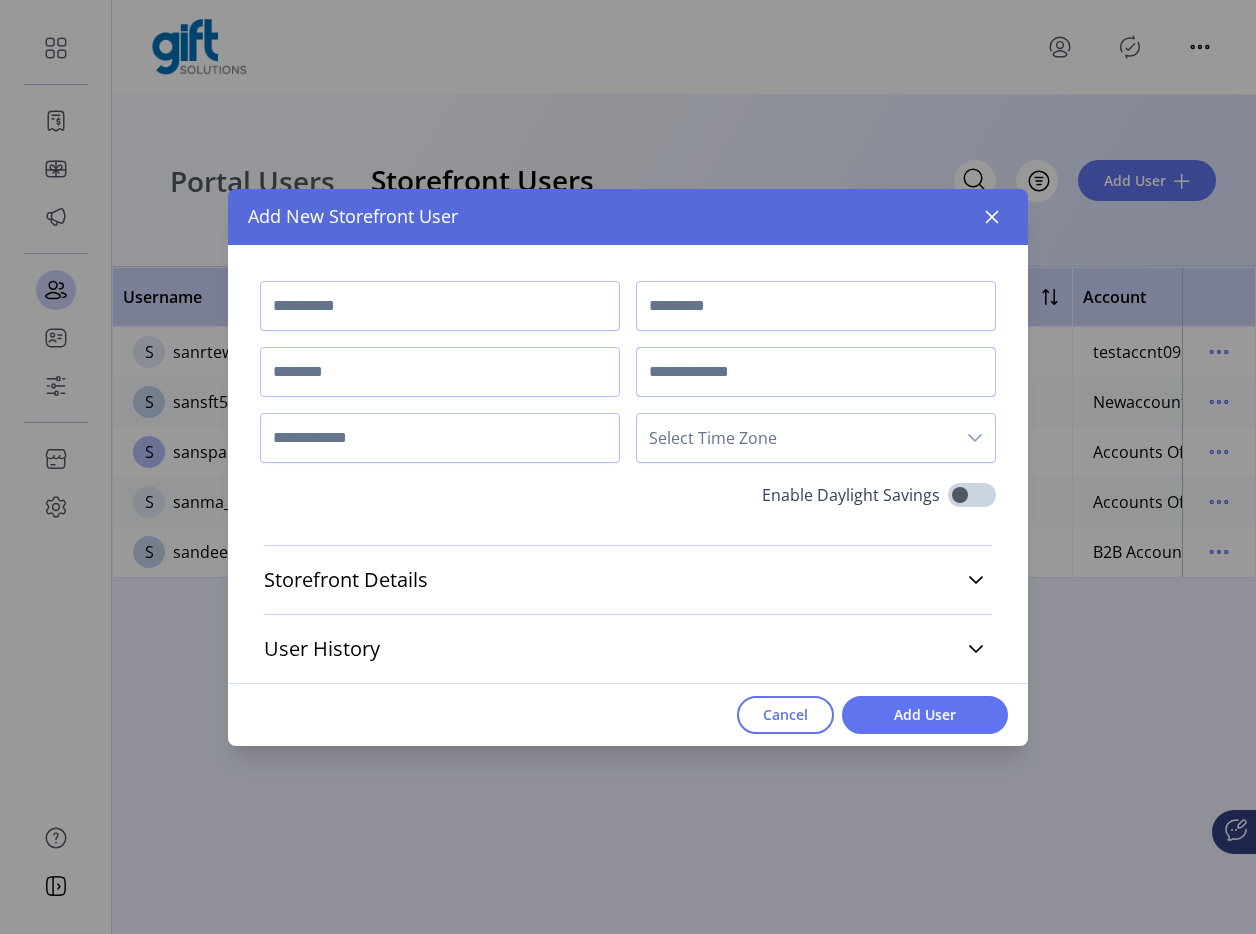 click at bounding box center (816, 372) 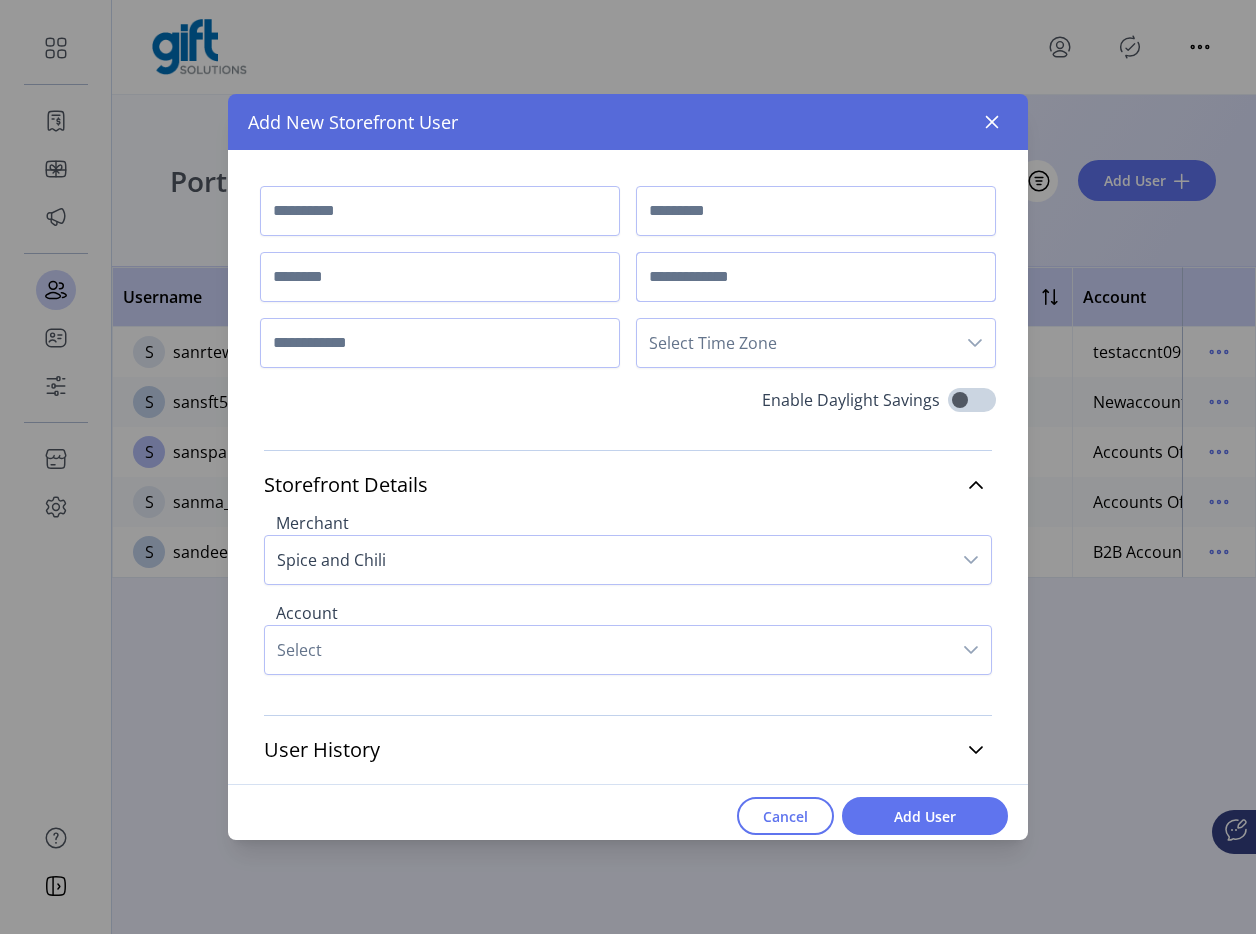 type on "**********" 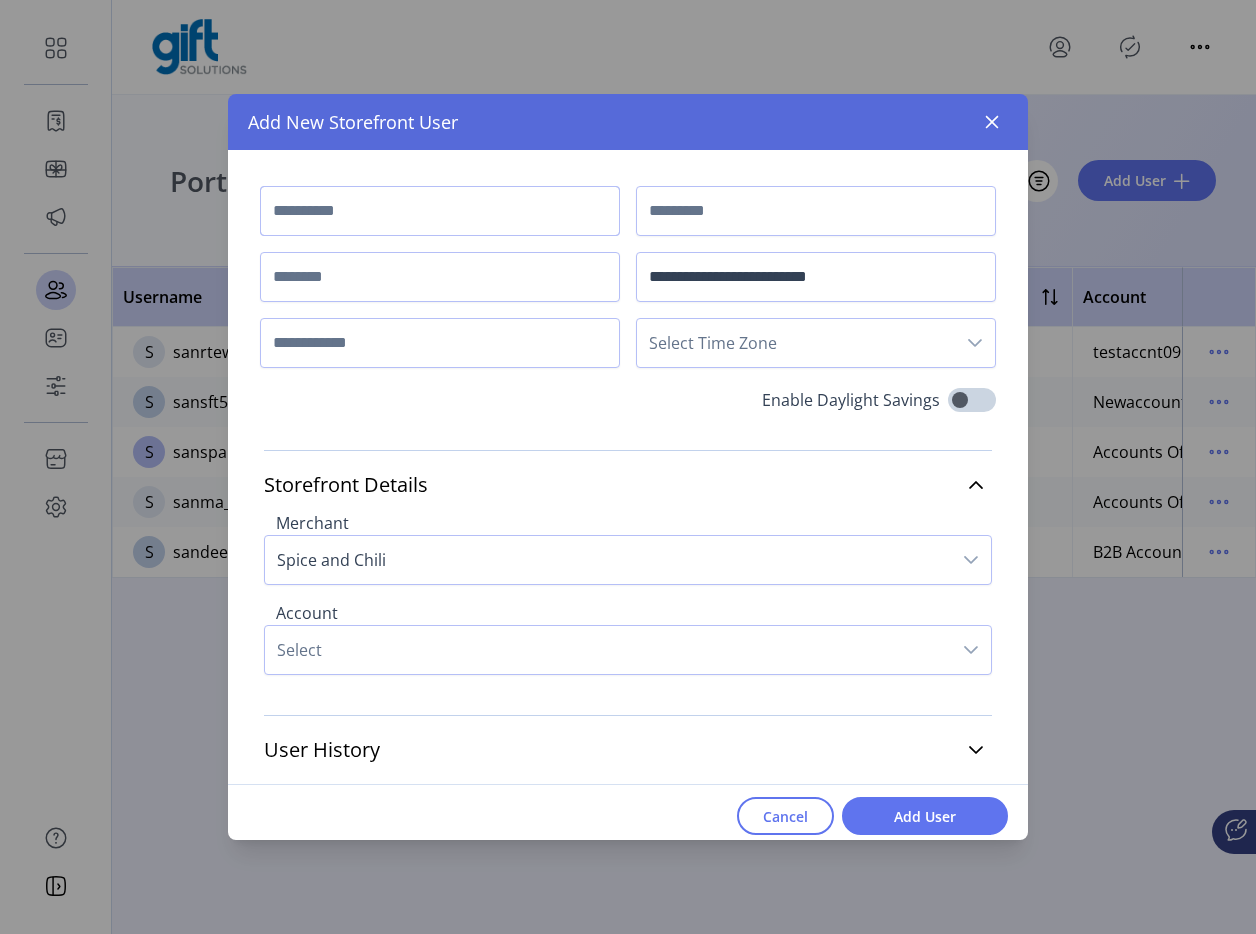 type on "*******" 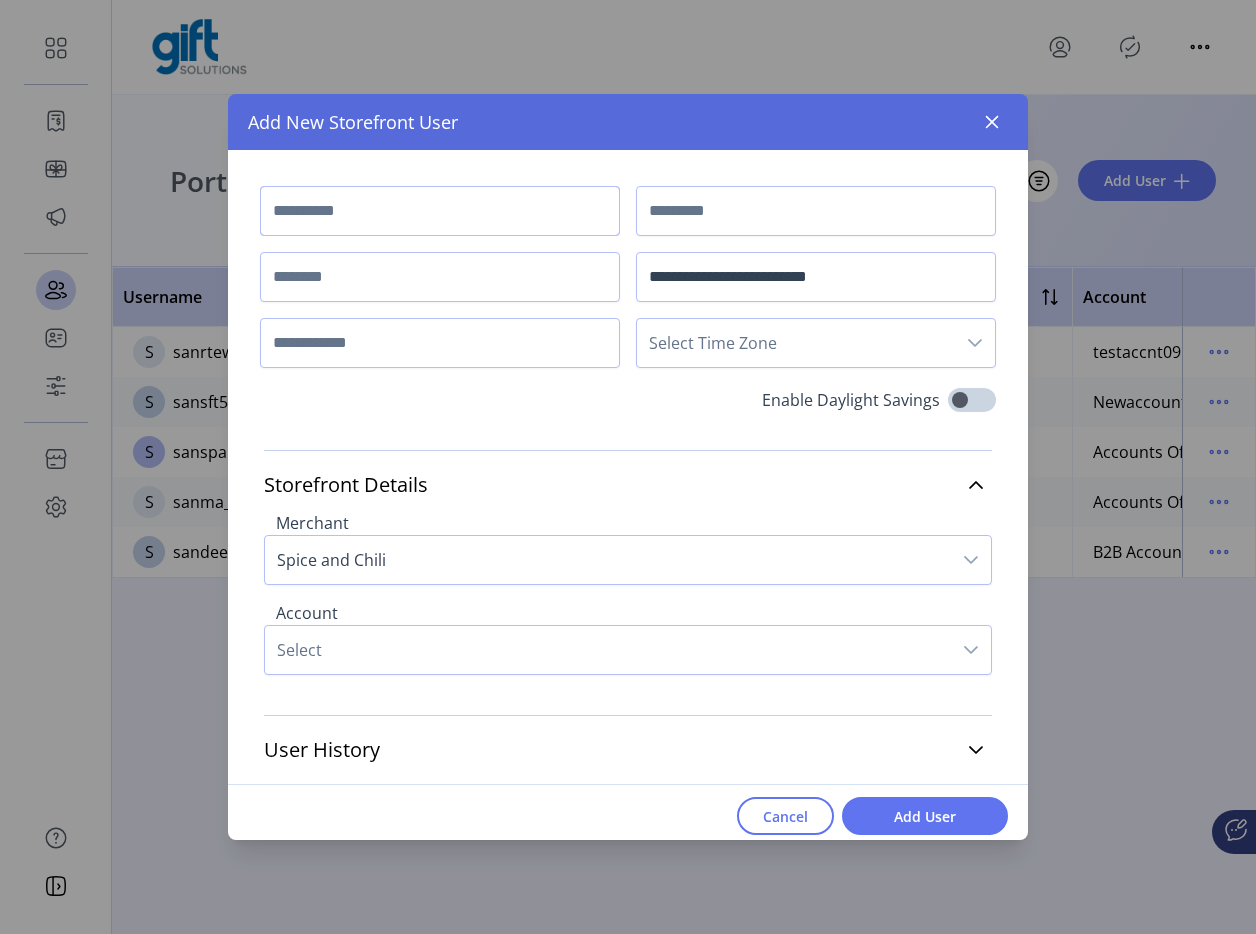 type on "****" 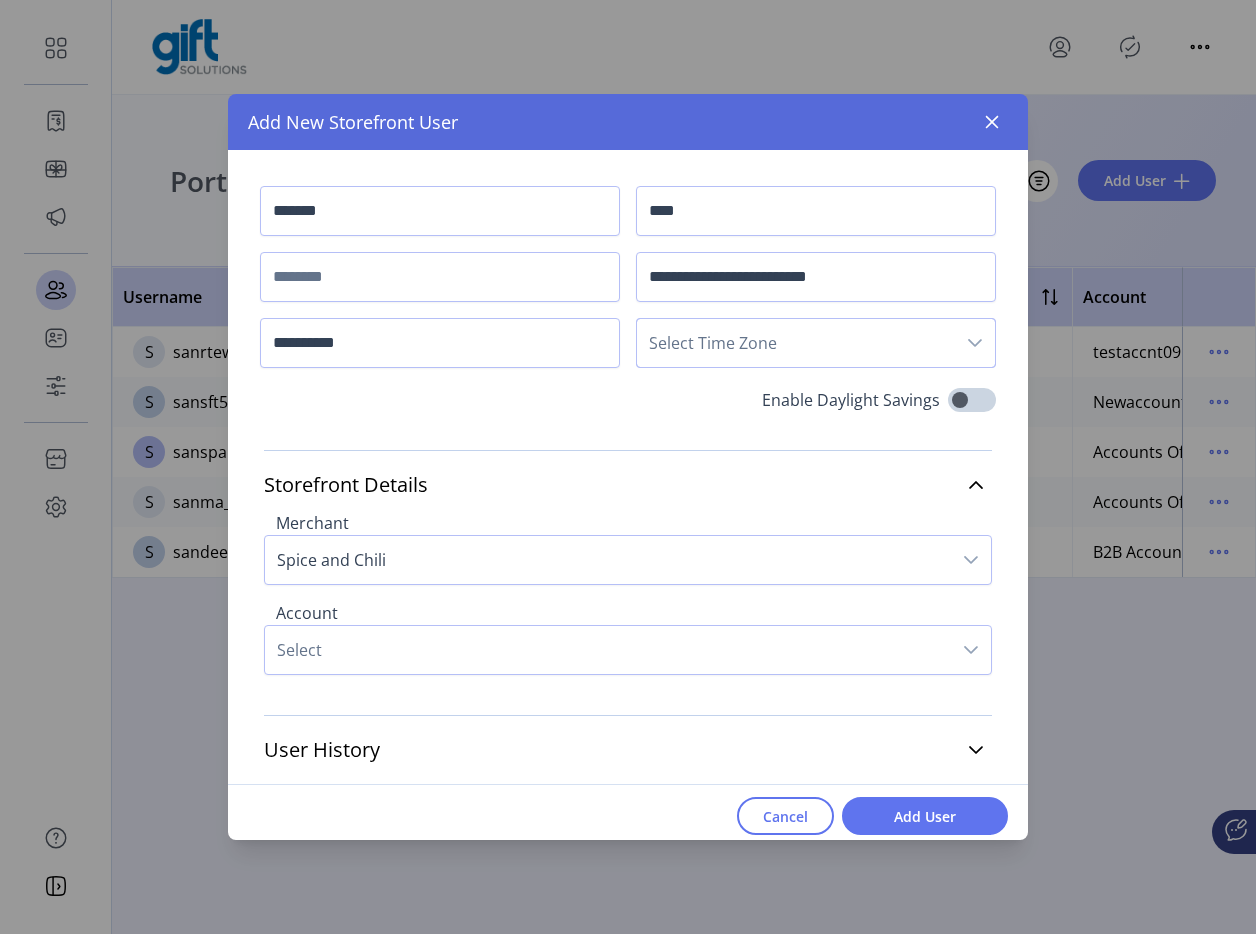click on "Select Time Zone" at bounding box center (796, 343) 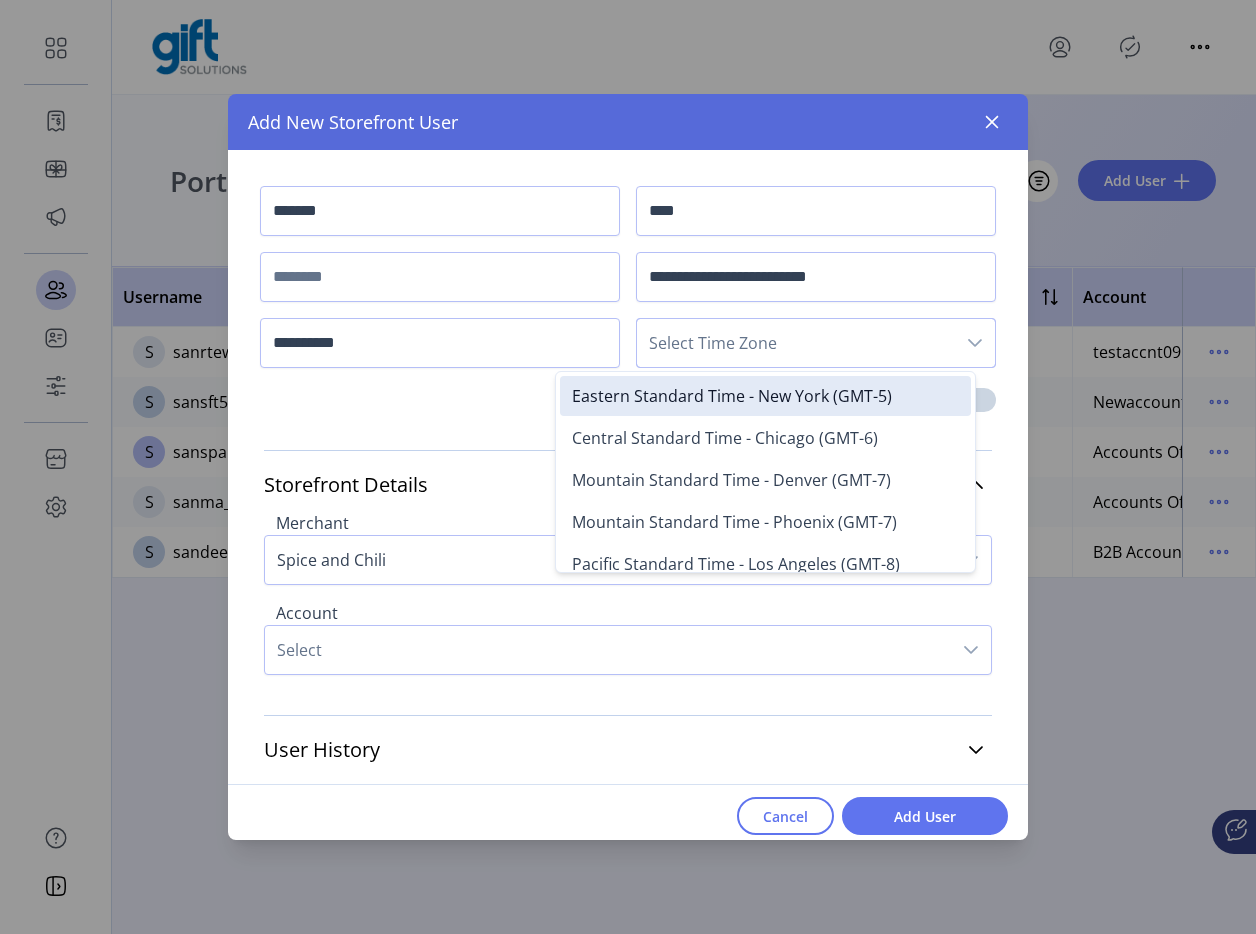 click on "Select Time Zone" at bounding box center [796, 343] 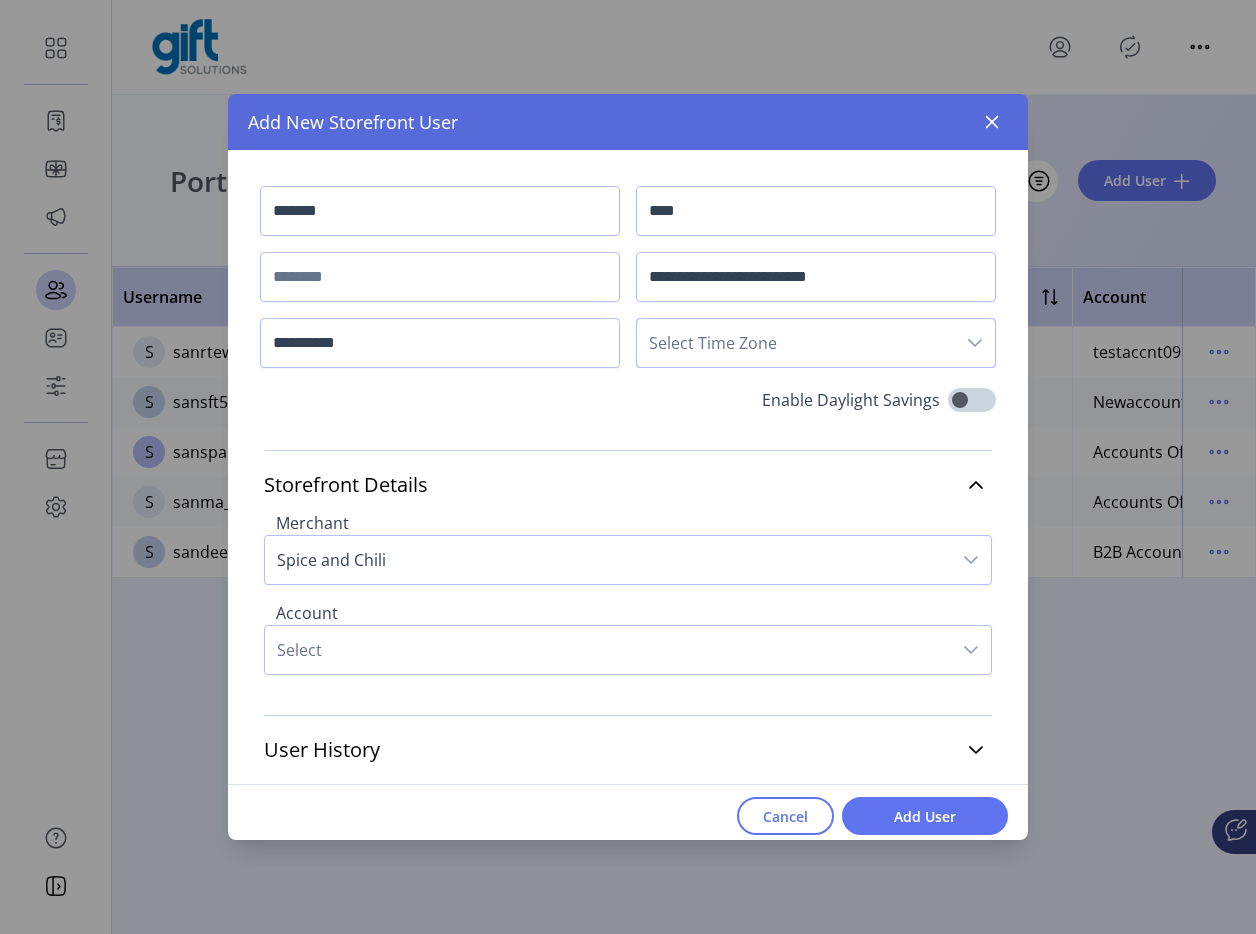 click on "Select Time Zone" at bounding box center (796, 343) 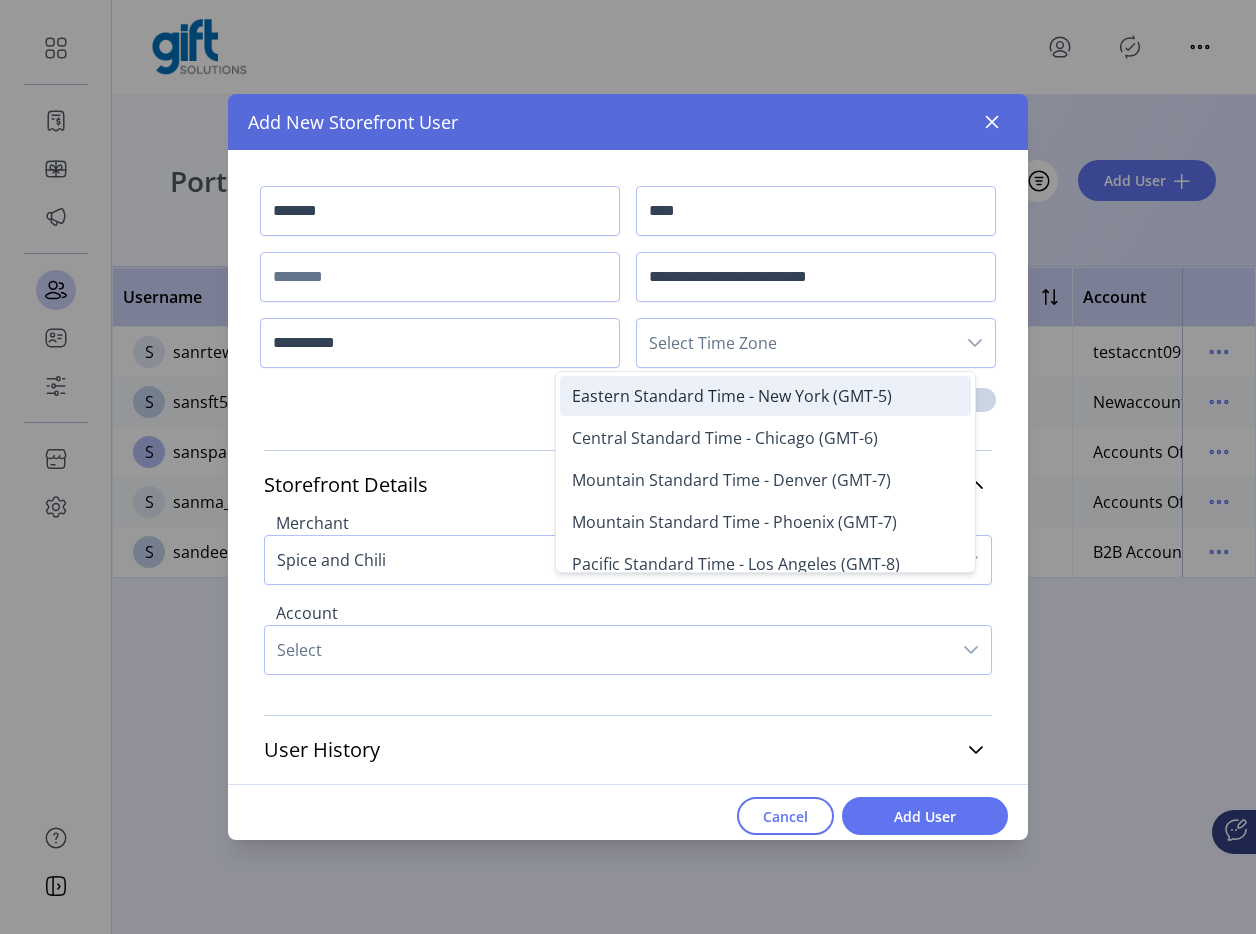click on "Eastern Standard Time - New York (GMT-5)" at bounding box center (732, 396) 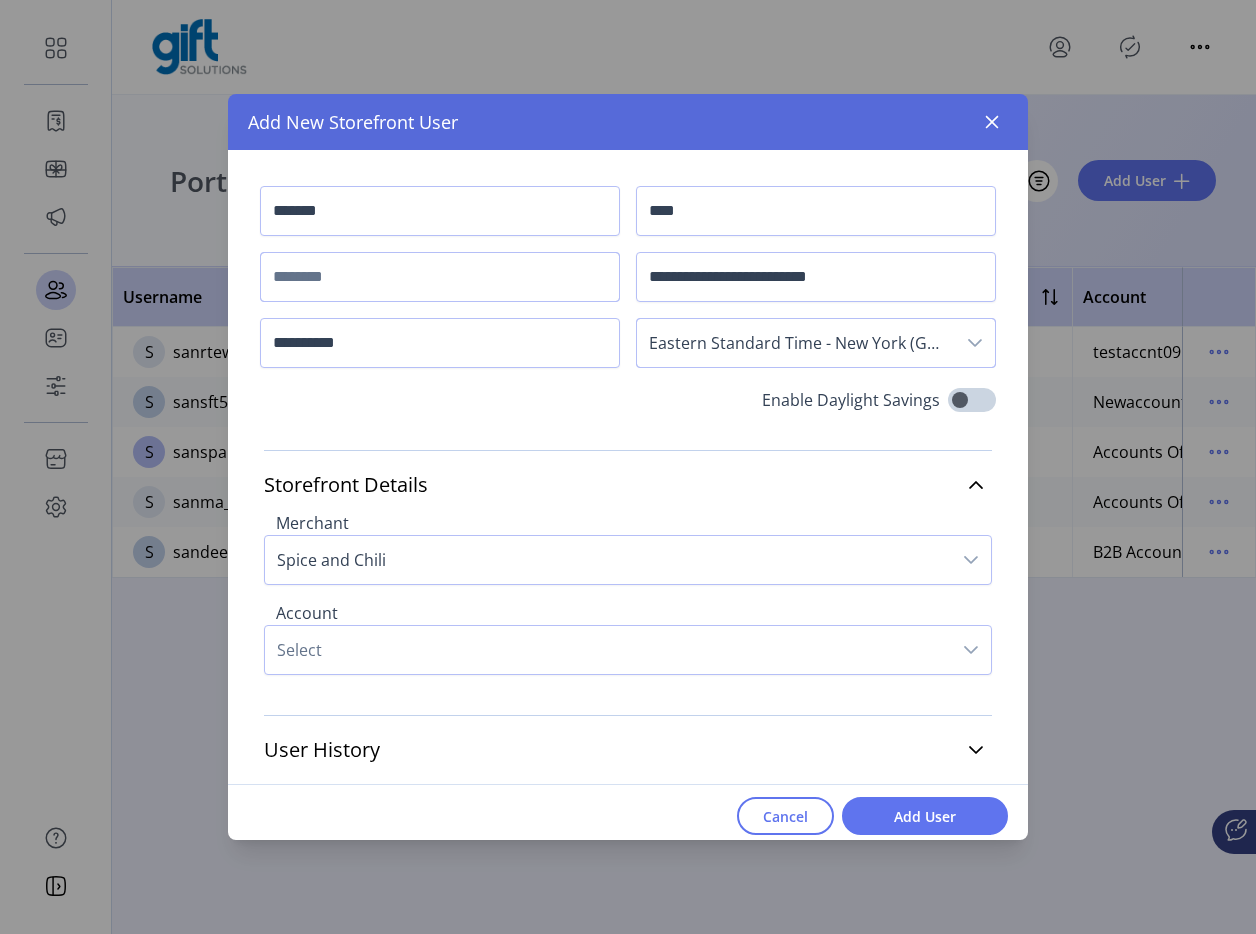 click at bounding box center [440, 277] 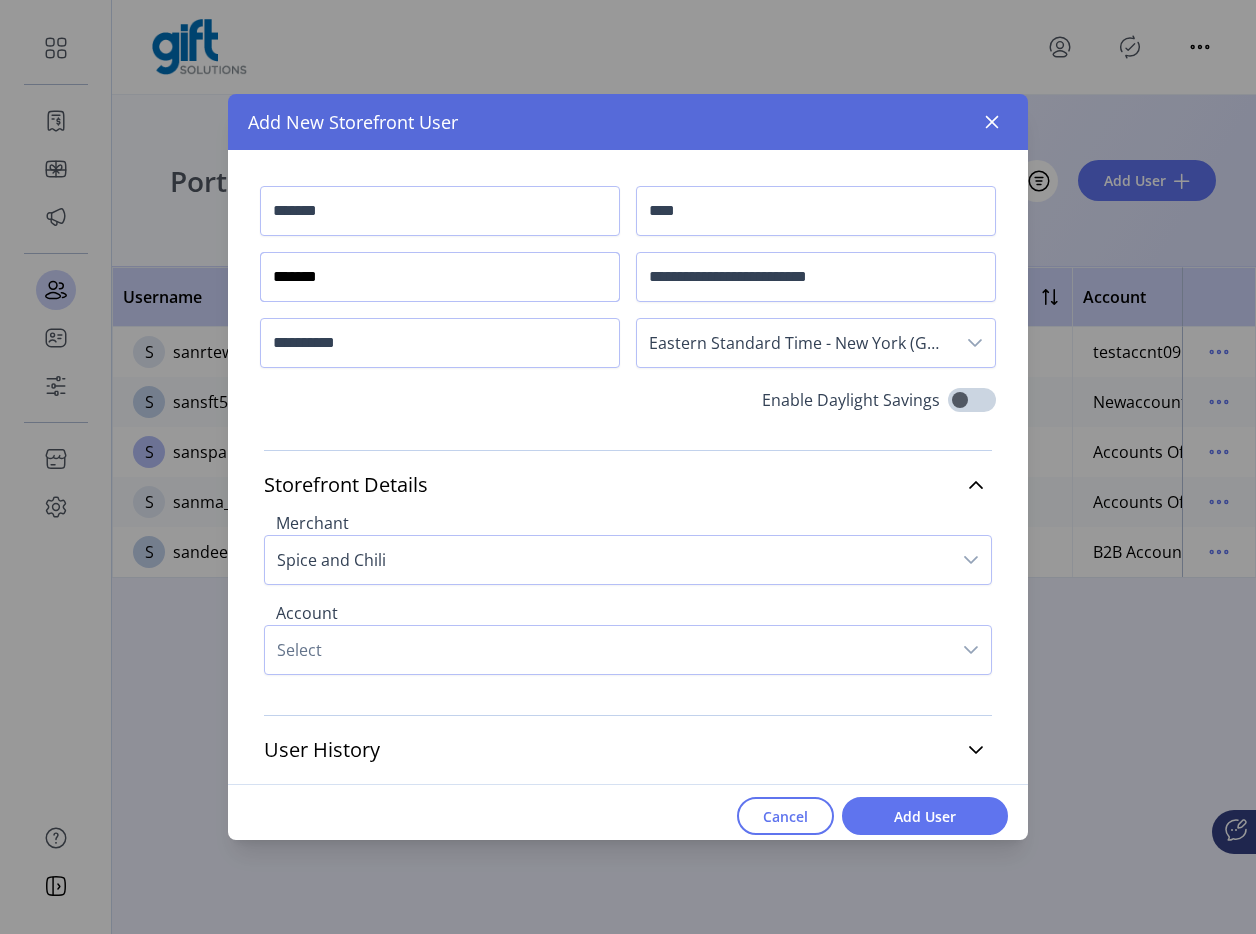 type on "*******" 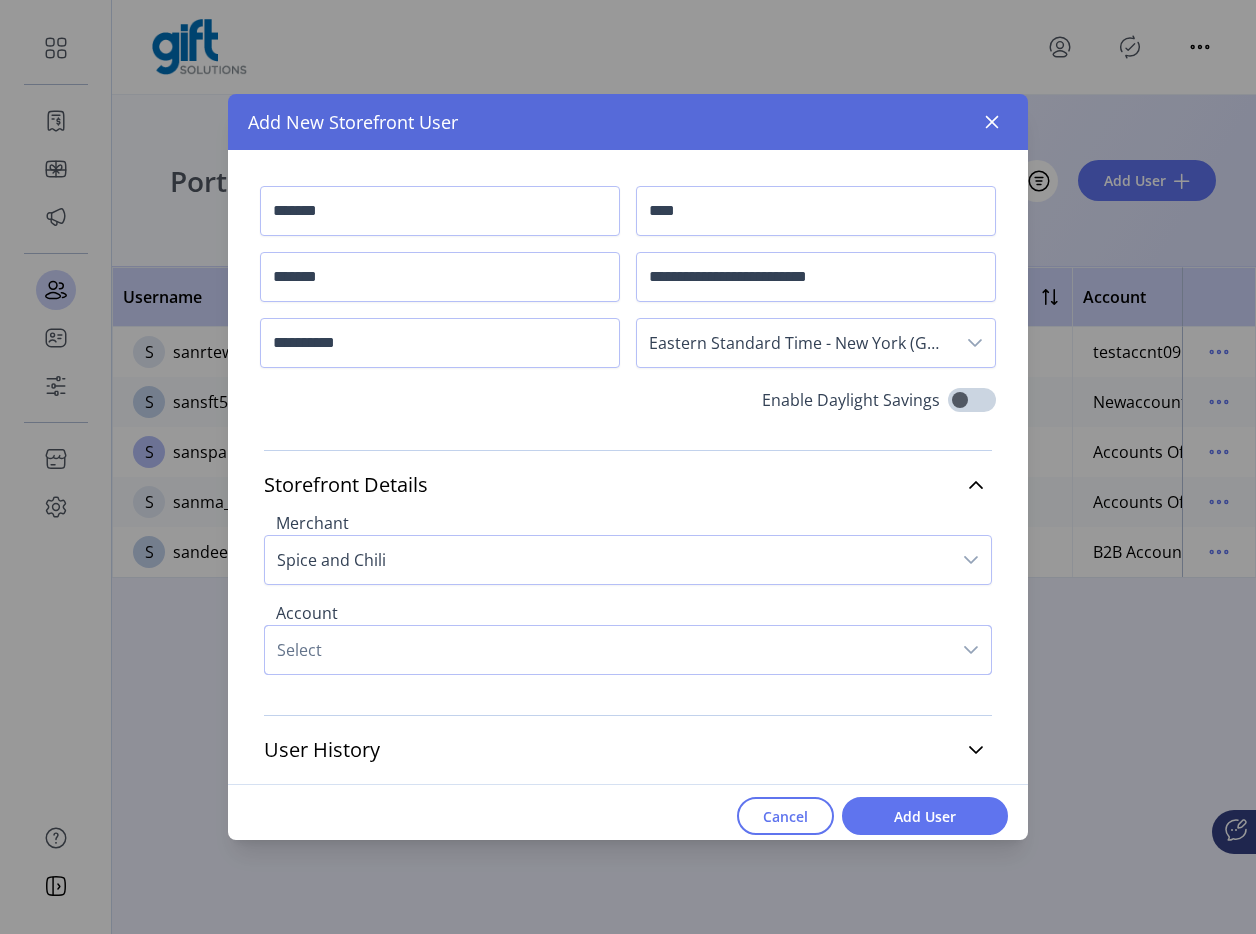 click on "Select" at bounding box center [608, 650] 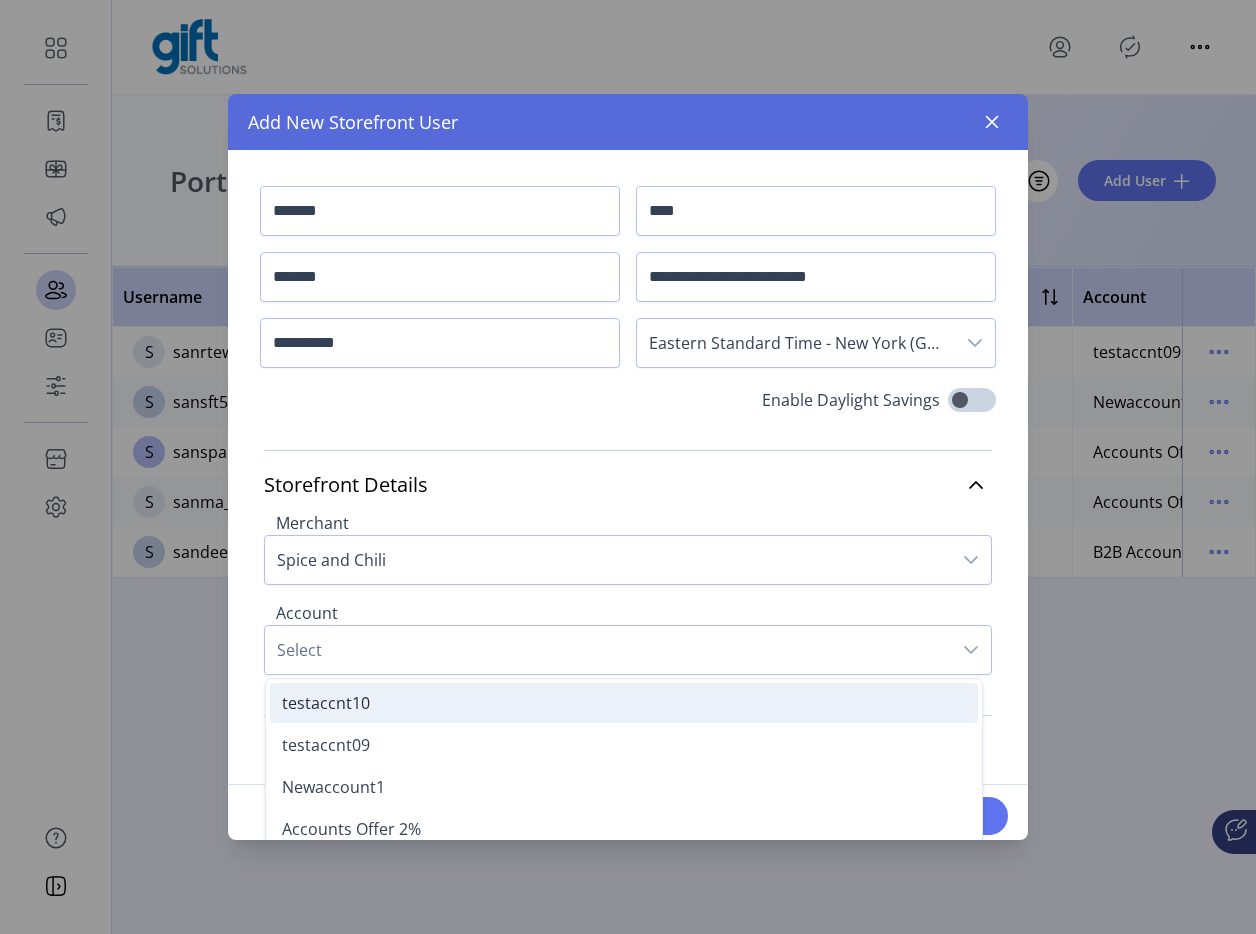 click on "testaccnt10" at bounding box center (624, 703) 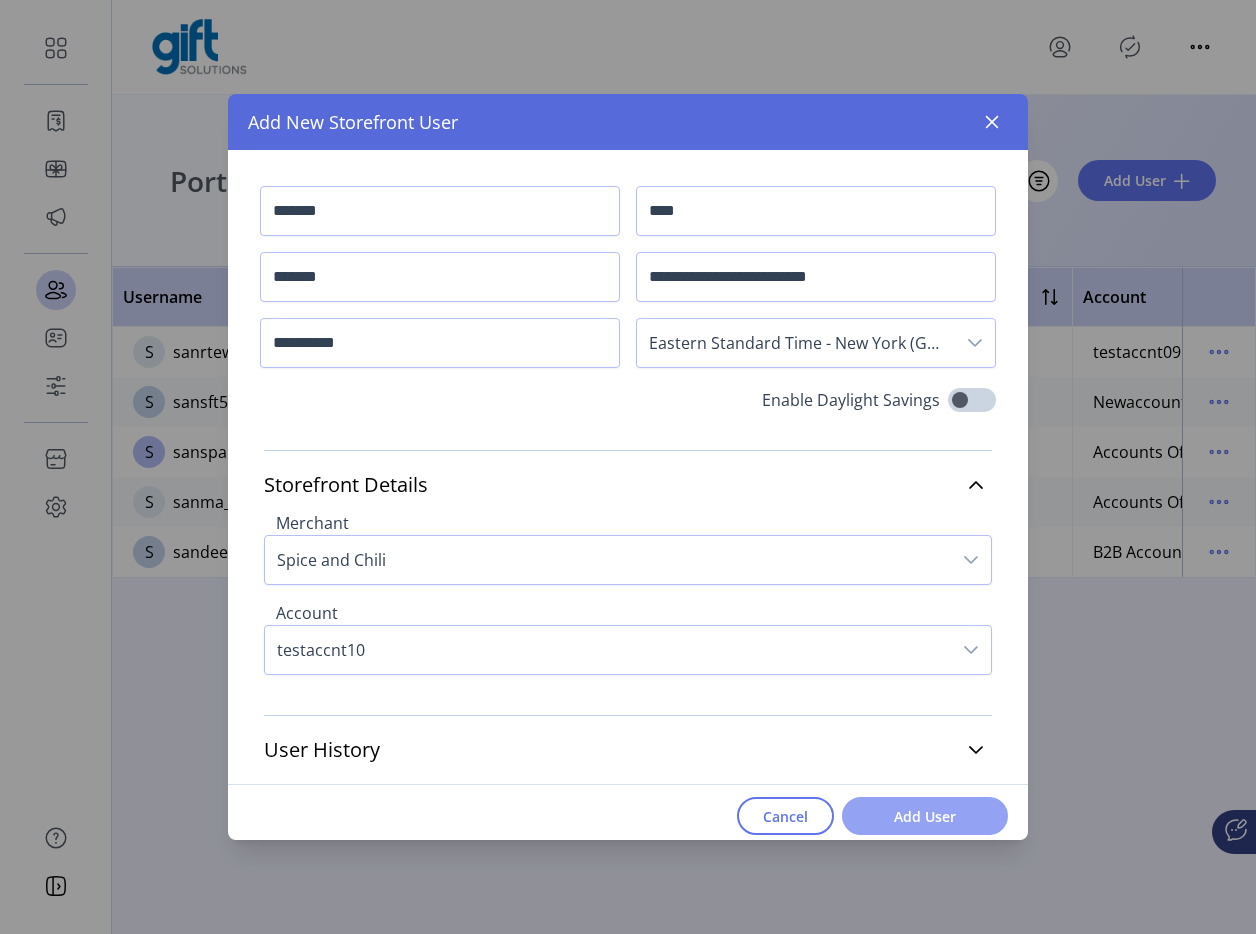 click on "Add User" at bounding box center (925, 816) 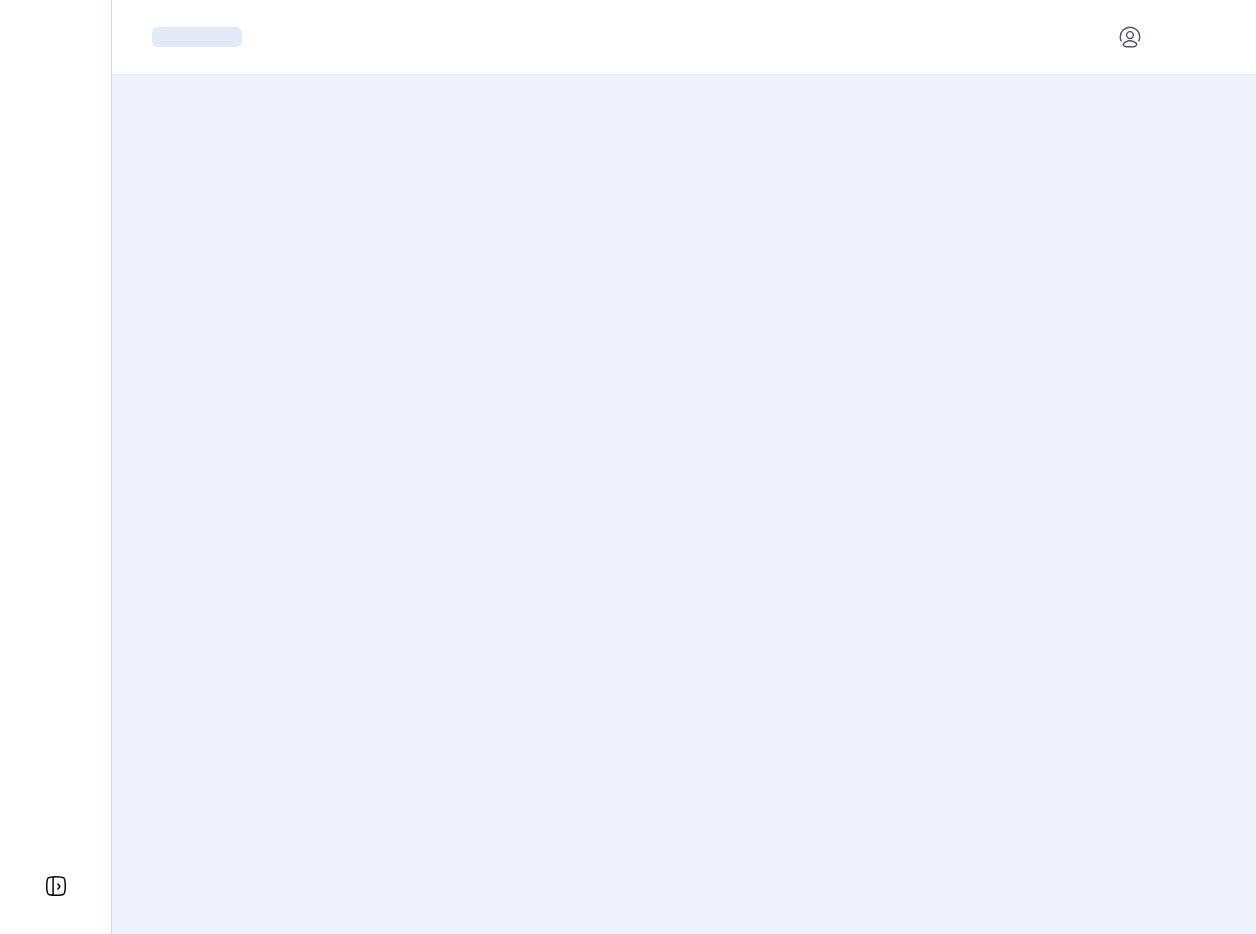 scroll, scrollTop: 0, scrollLeft: 0, axis: both 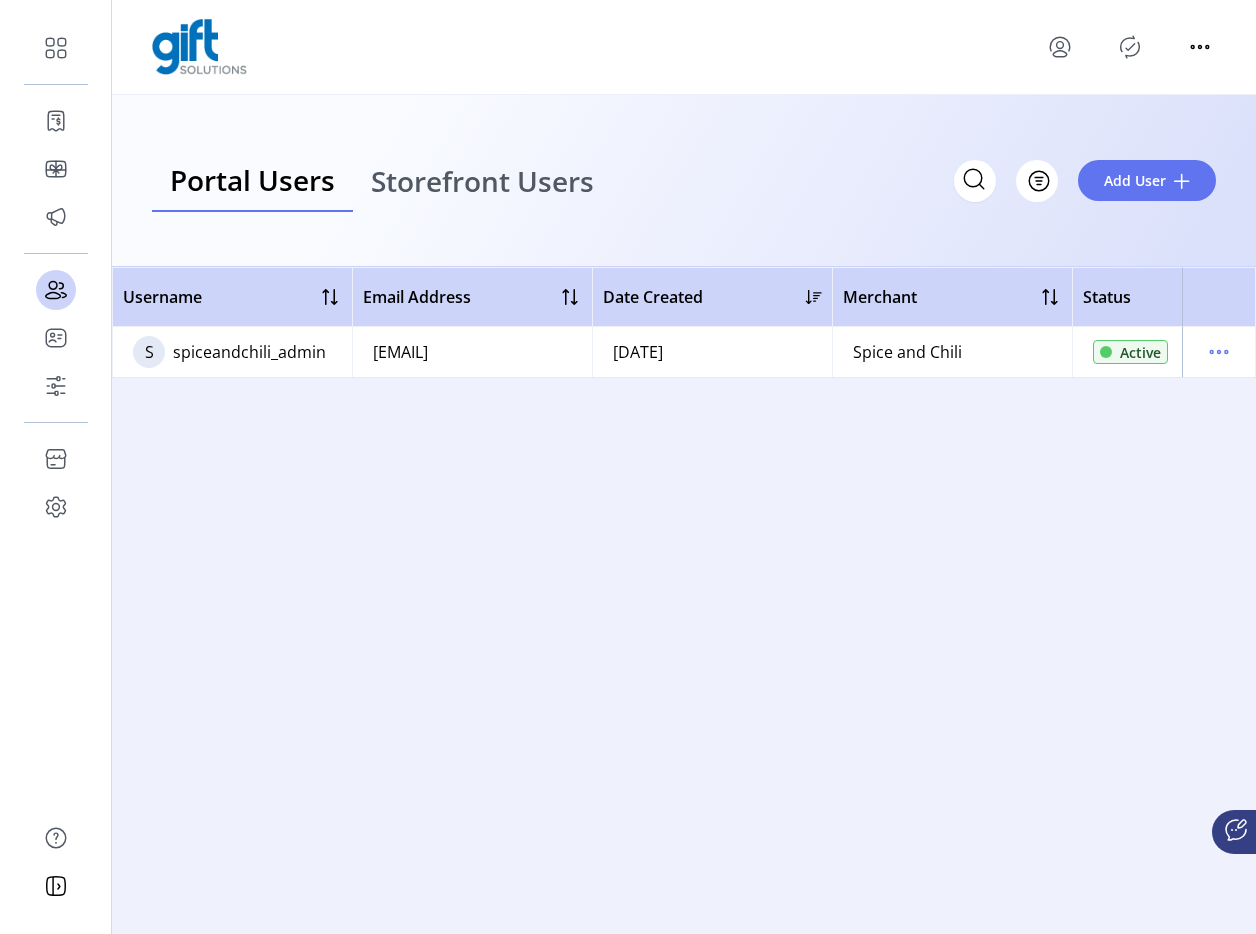 click 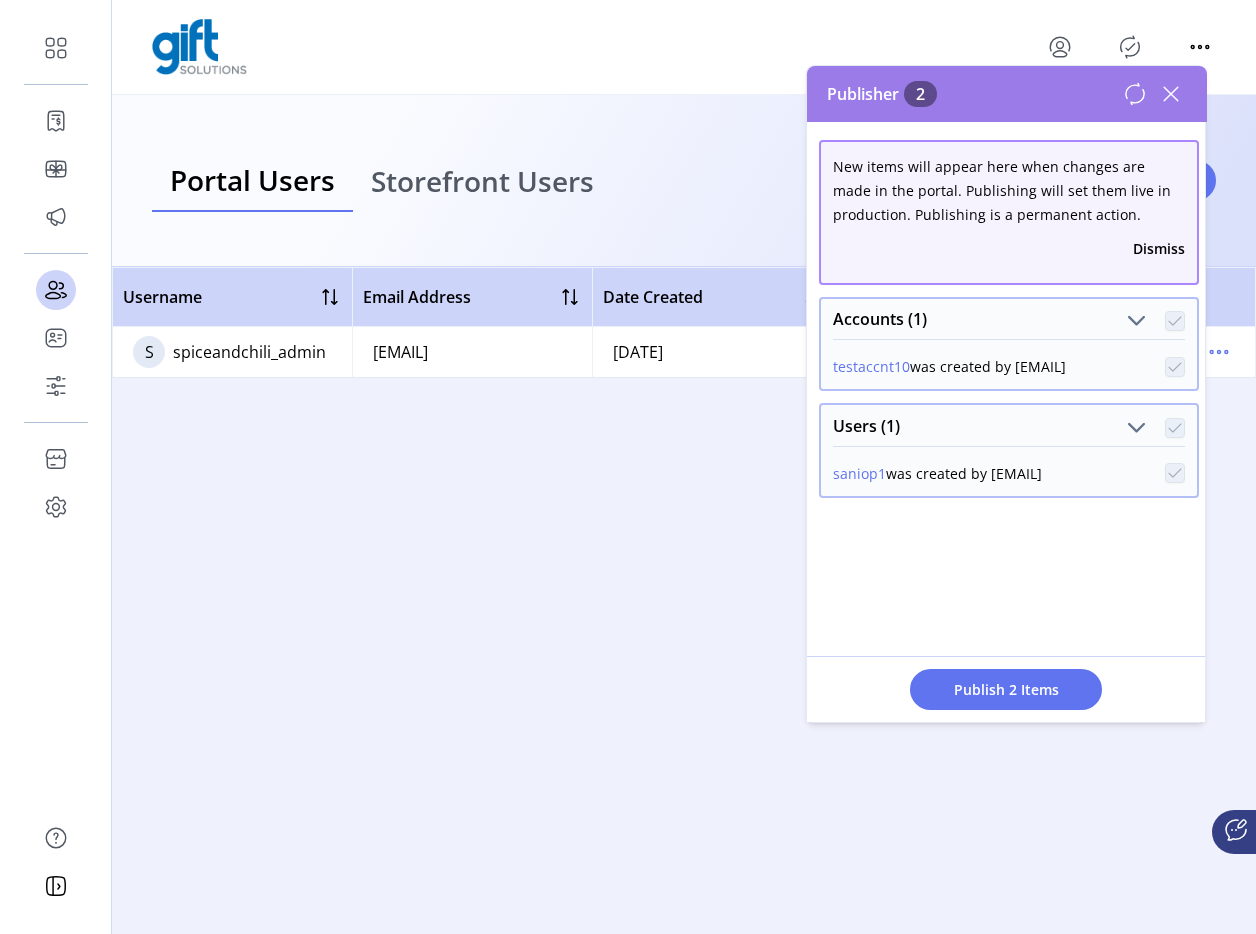 click at bounding box center (1155, 94) 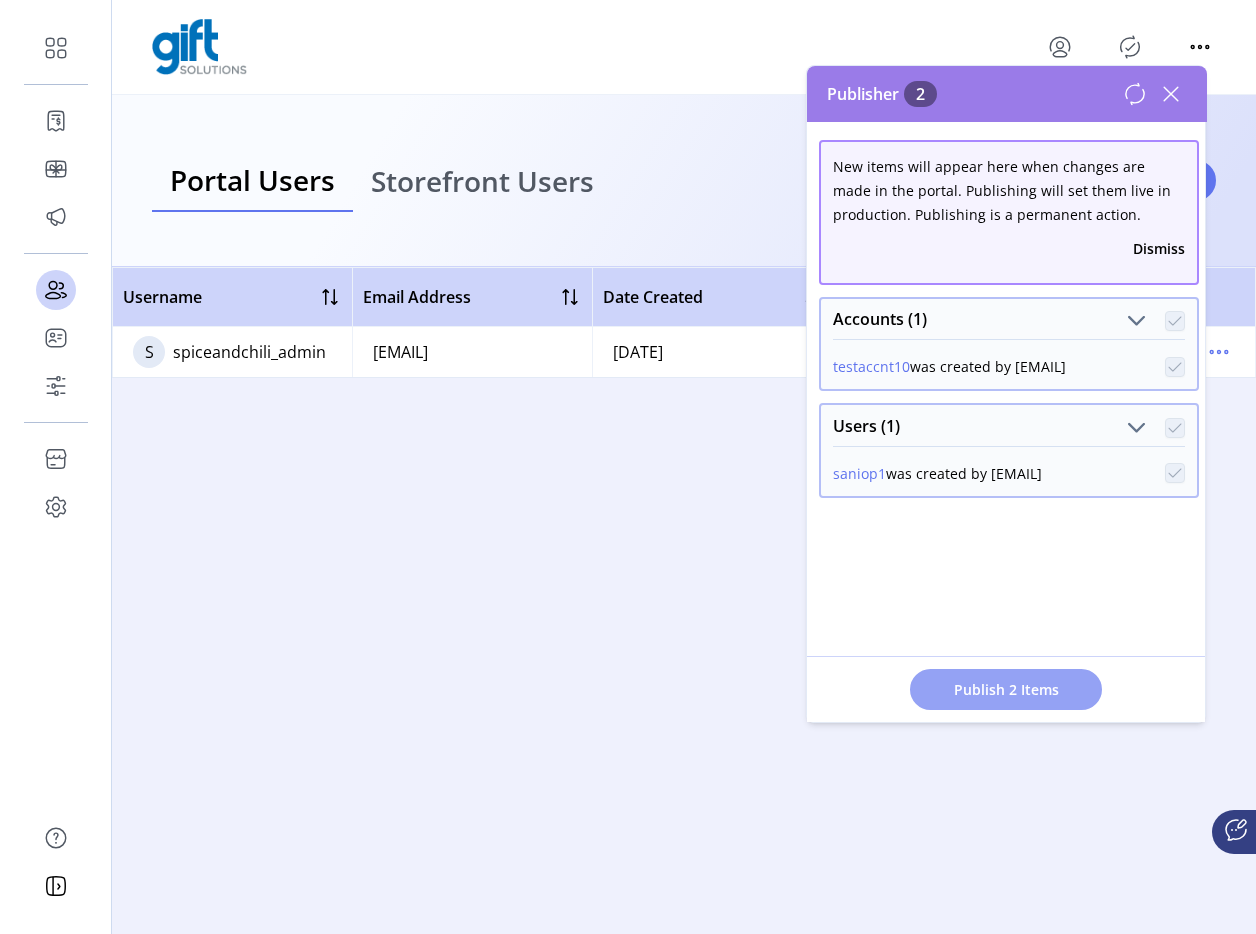 click on "Publish 2 Items" at bounding box center (1006, 689) 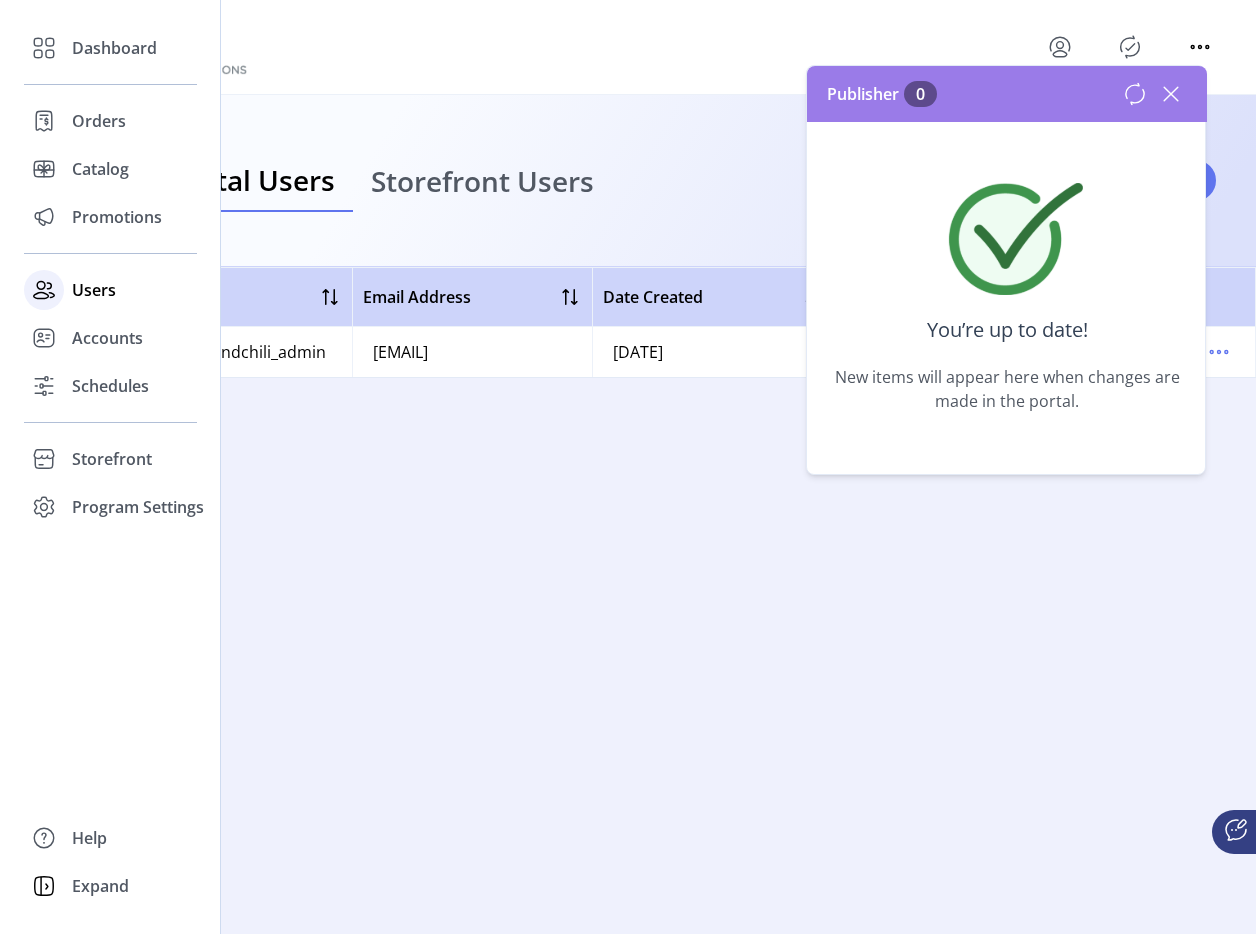 click 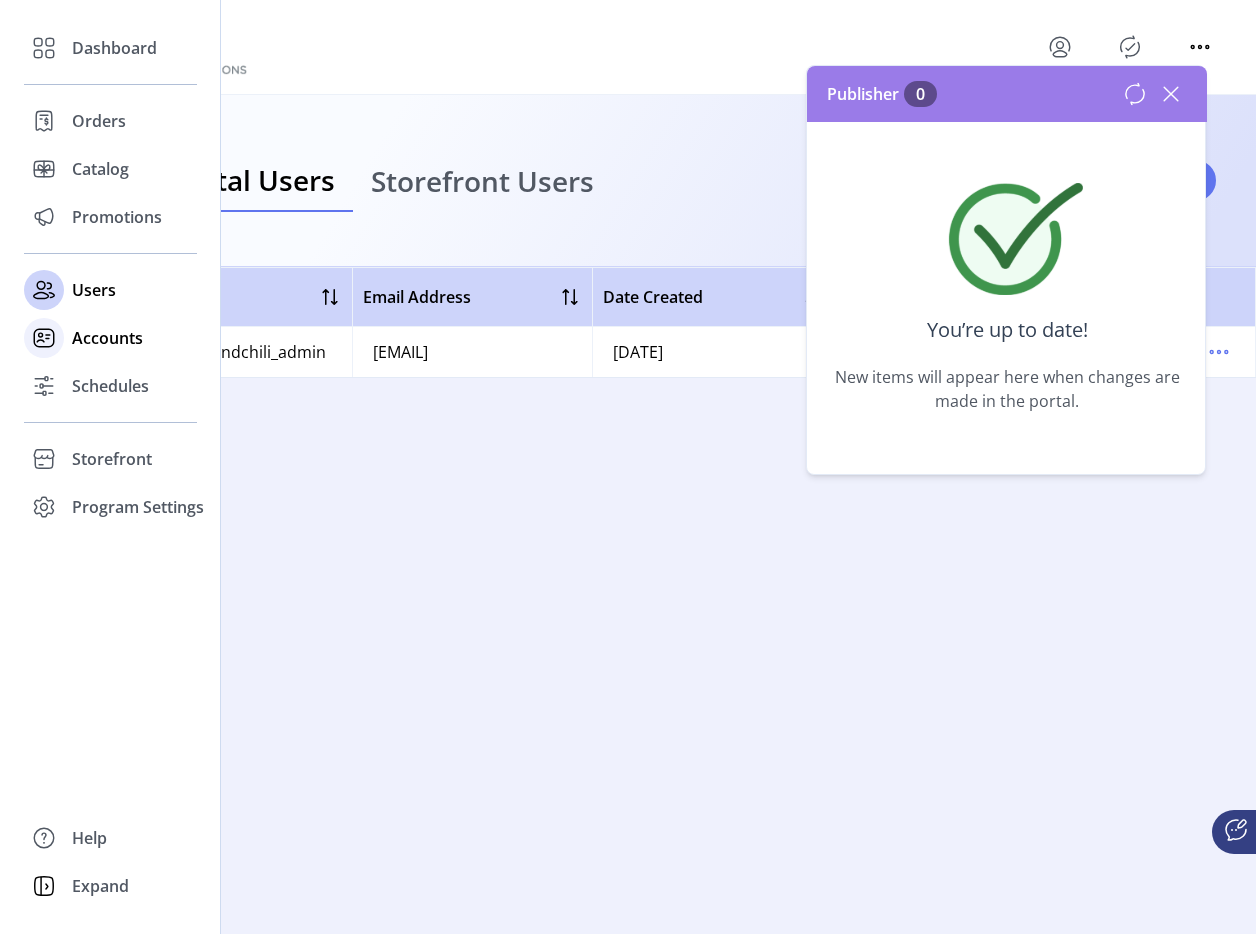 click 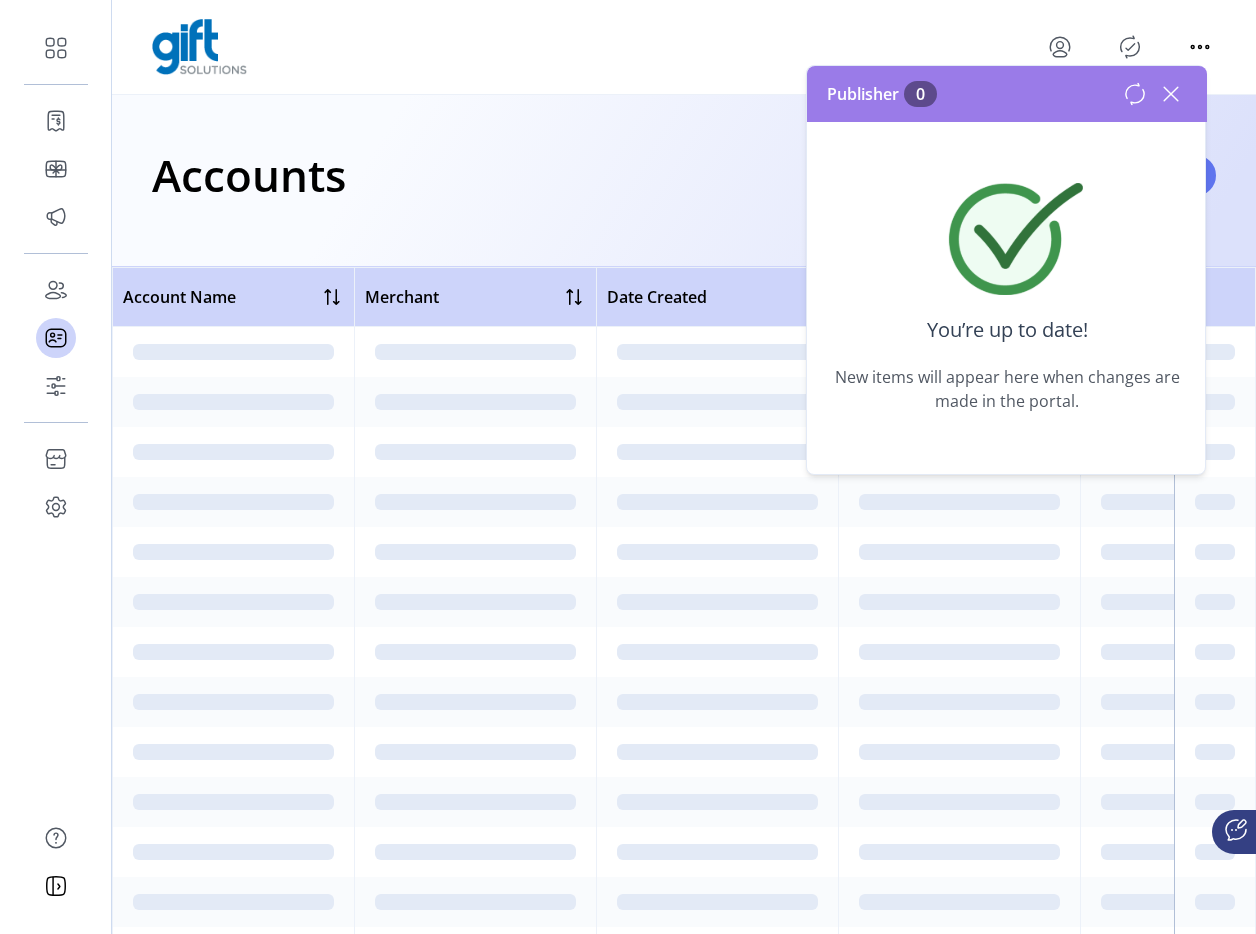 click 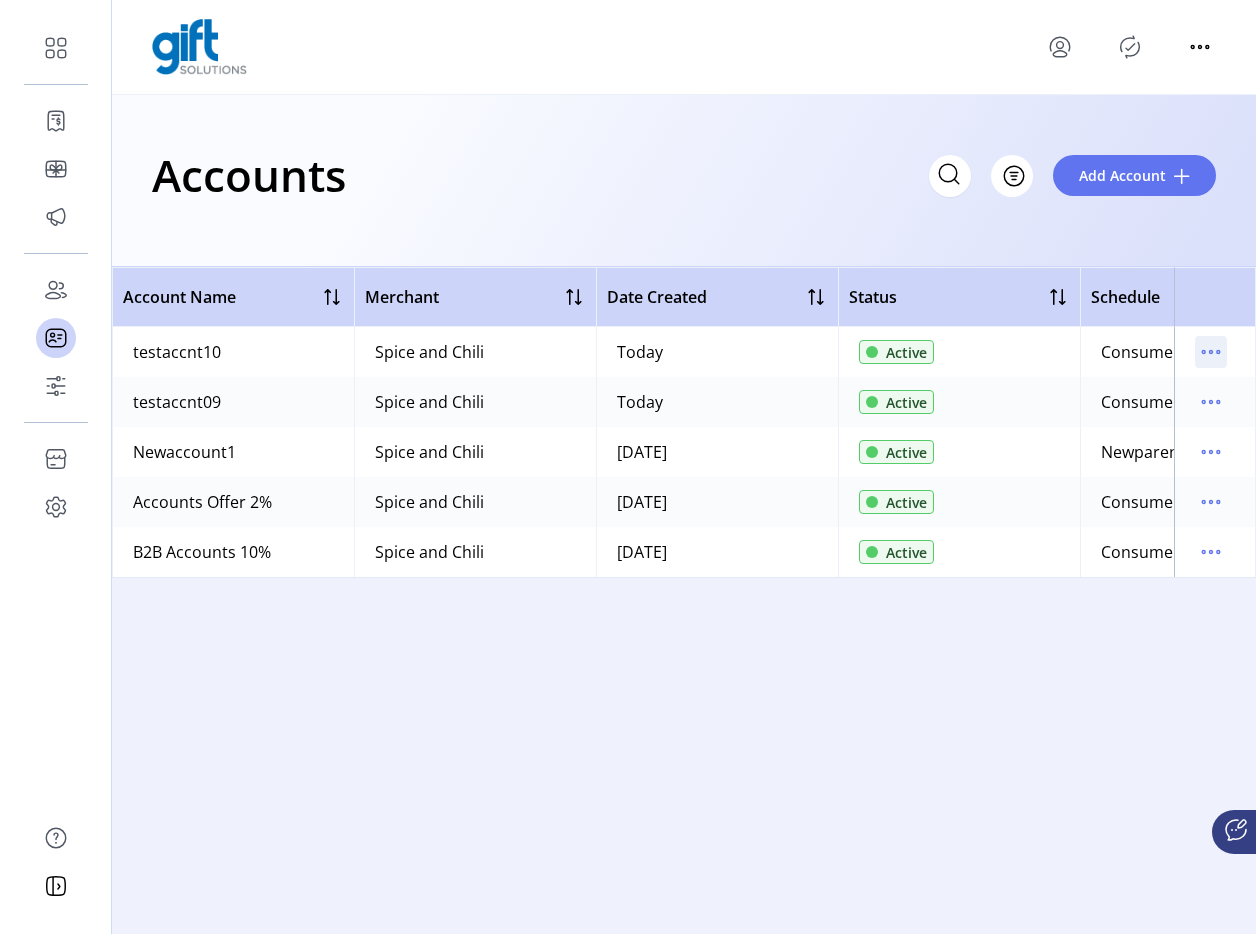 click 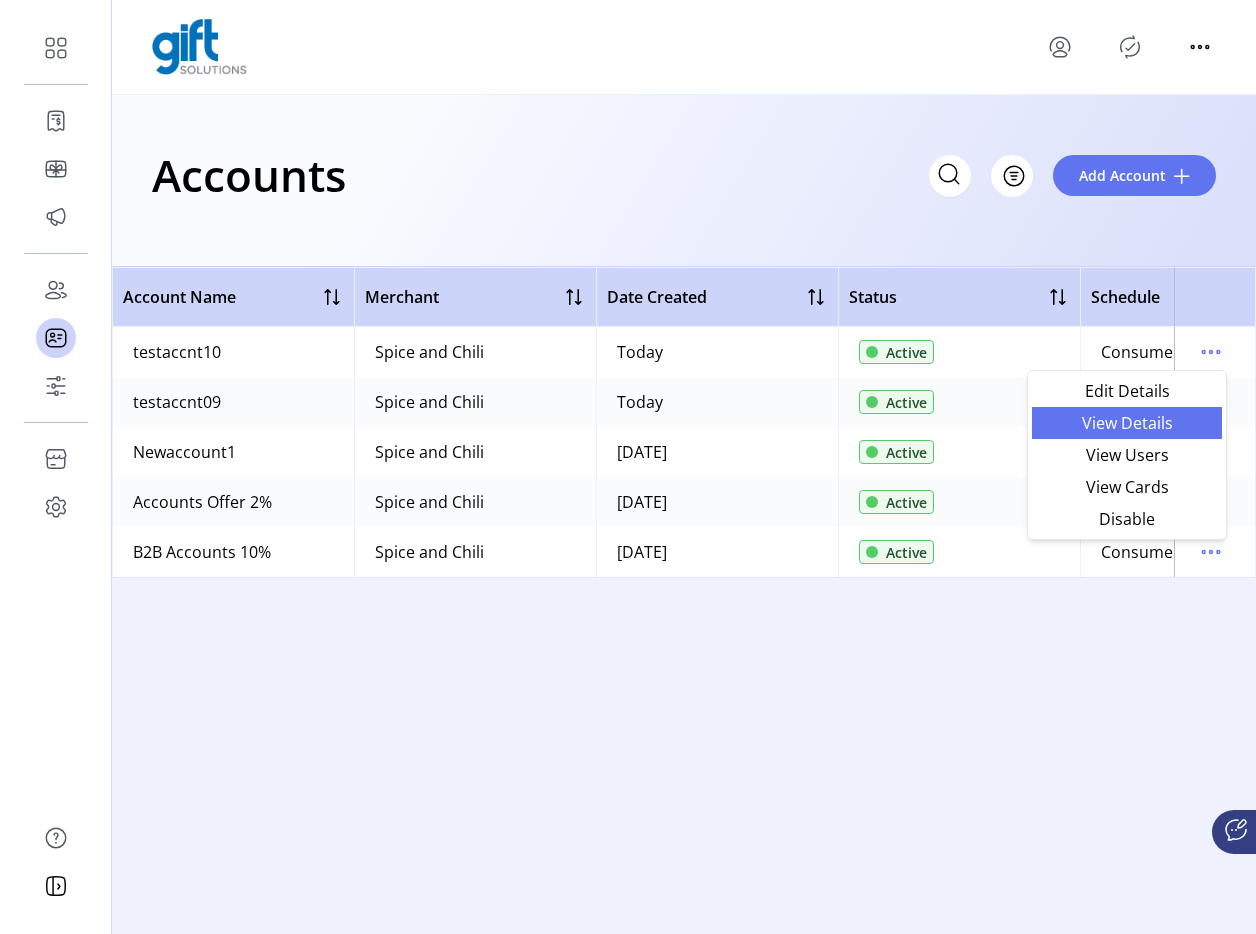 click on "View Details" at bounding box center [1127, 423] 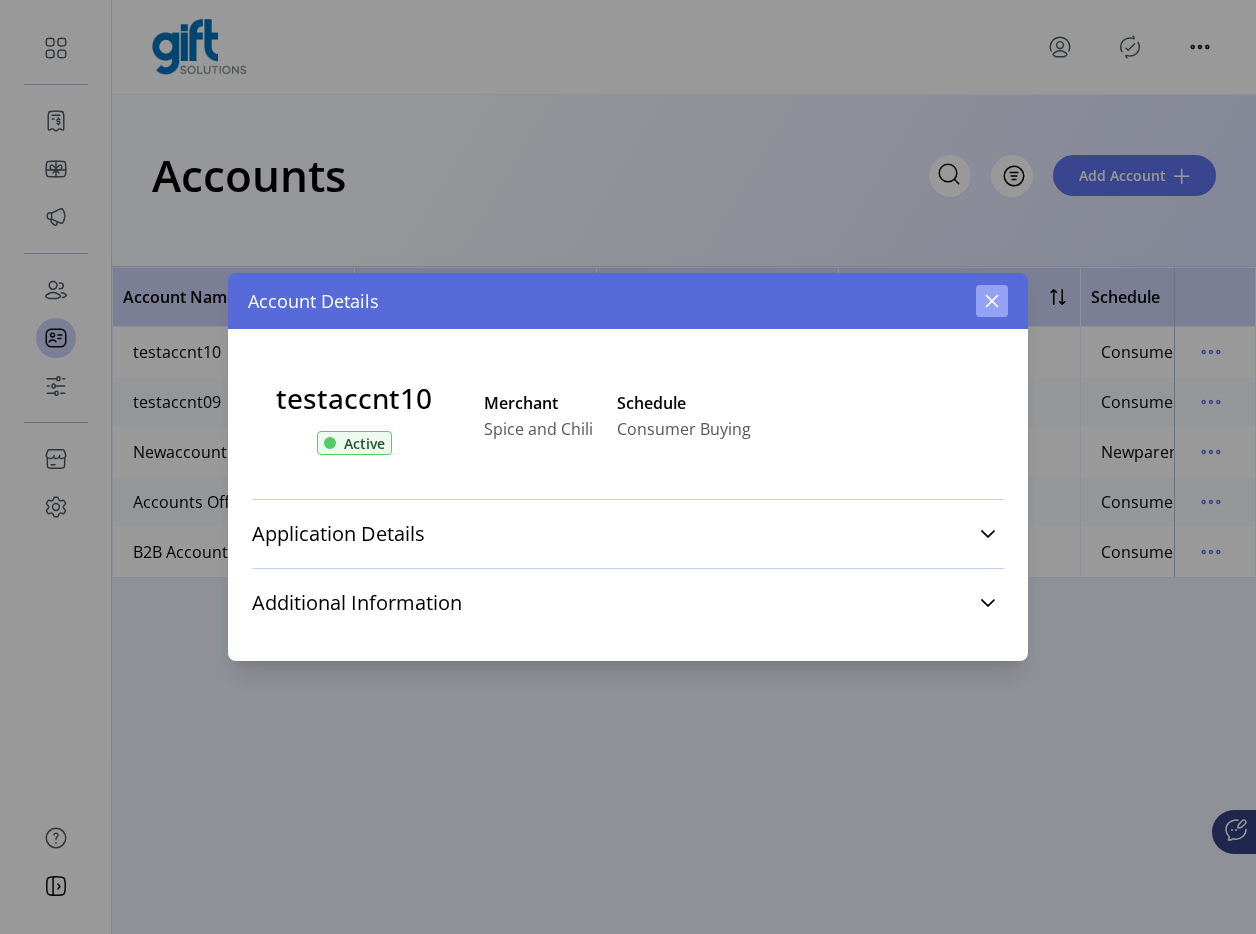 click 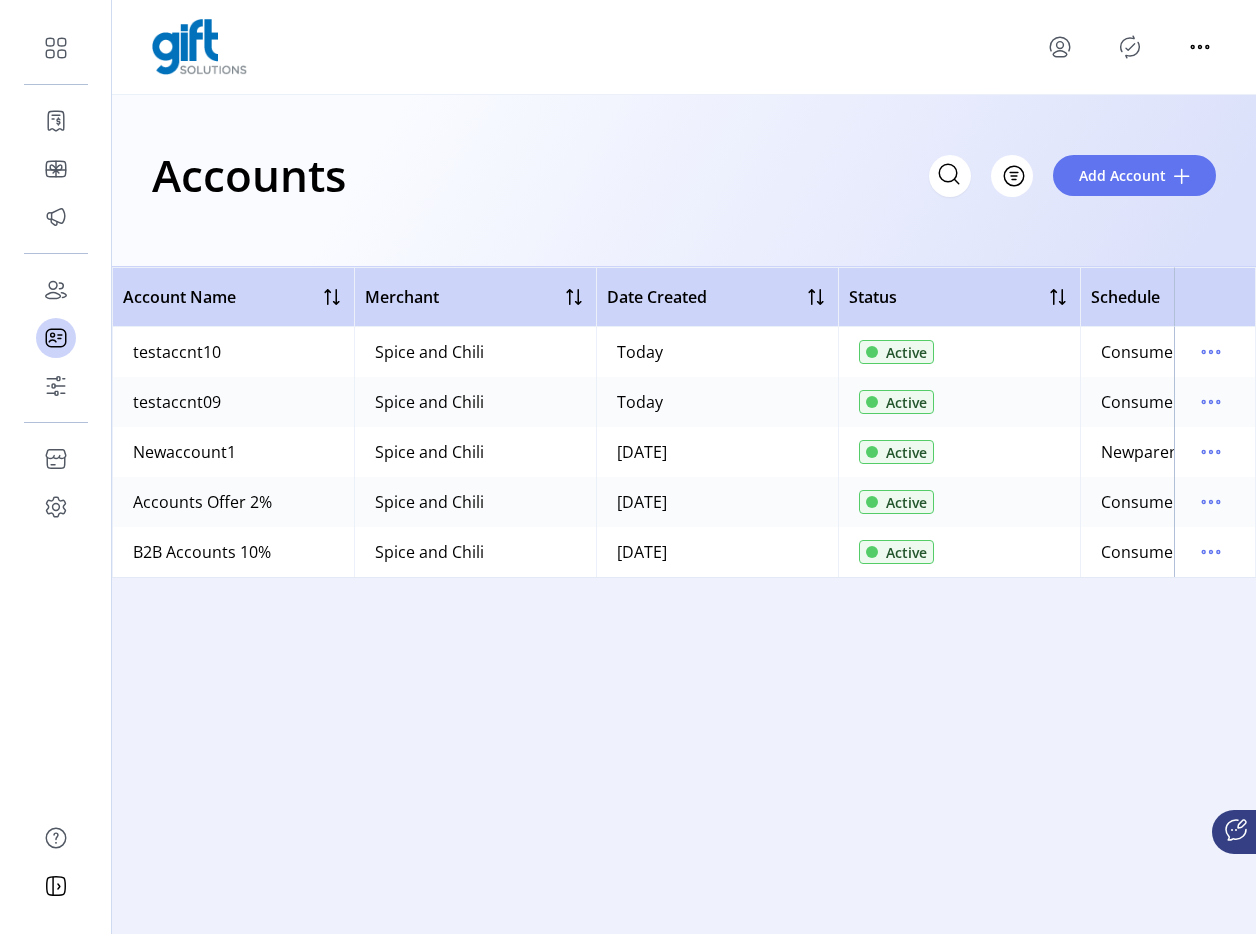 click 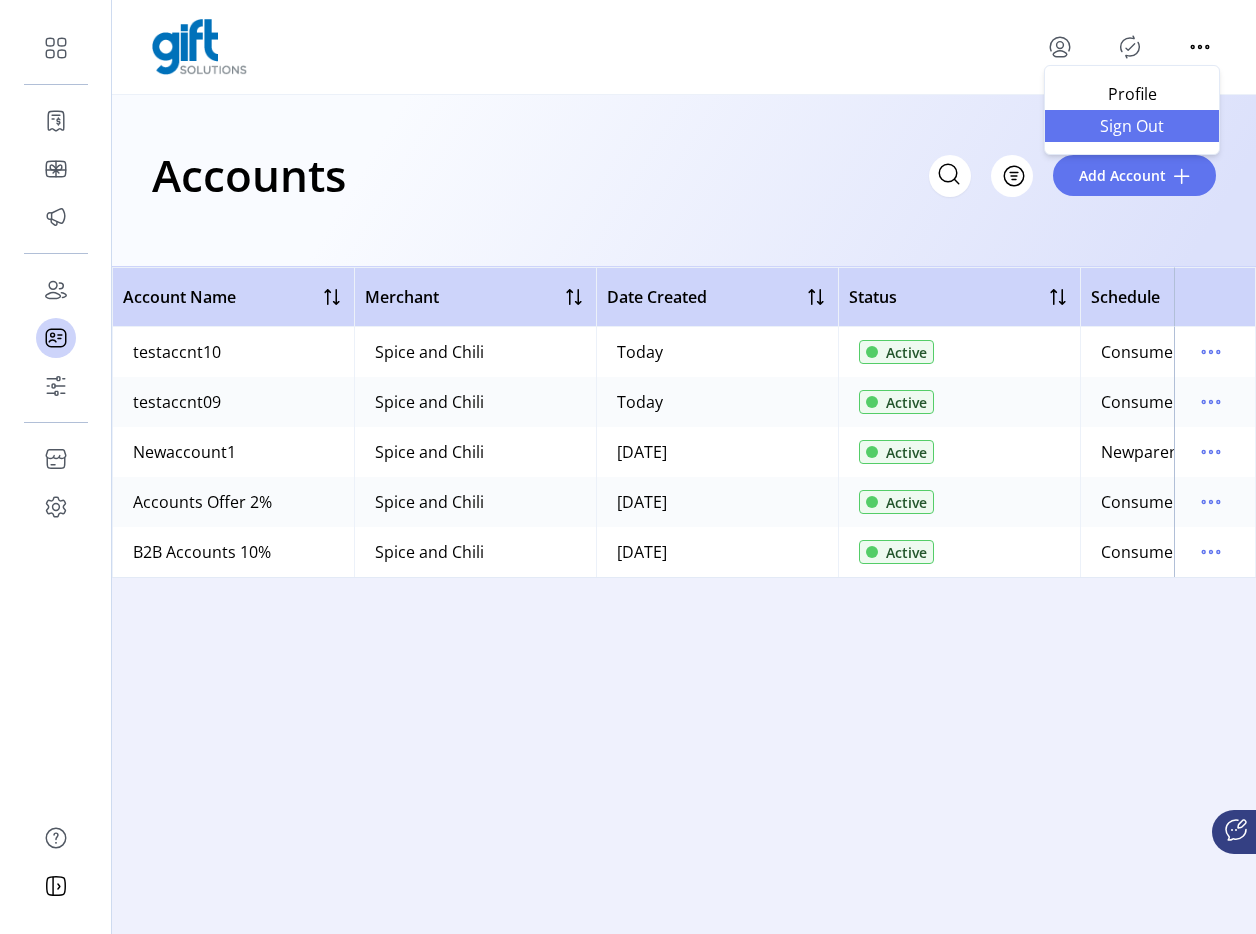 click on "Sign Out" at bounding box center [1132, 126] 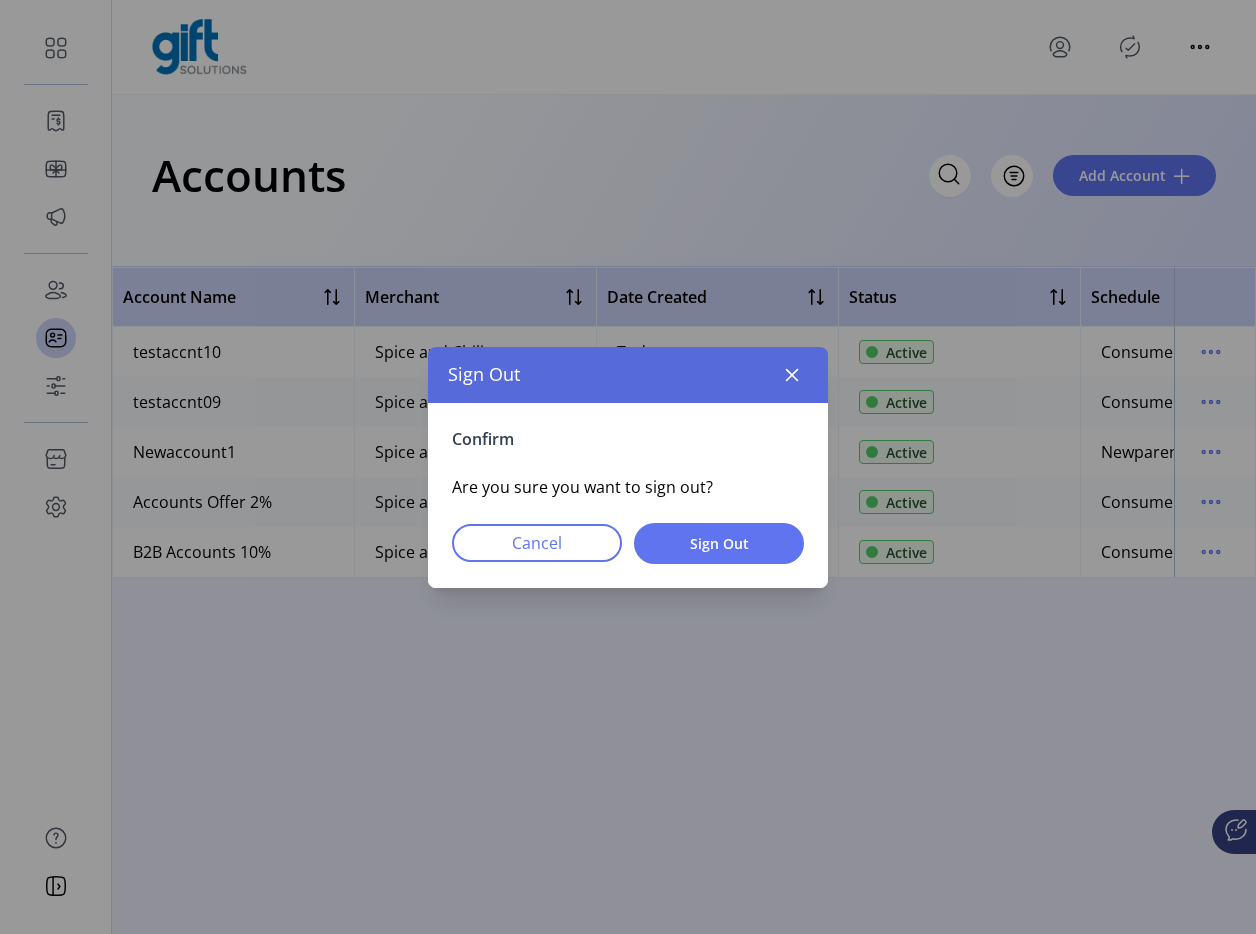 click on "Confirm Are you sure you want to sign out? Cancel Sign Out" at bounding box center (628, 495) 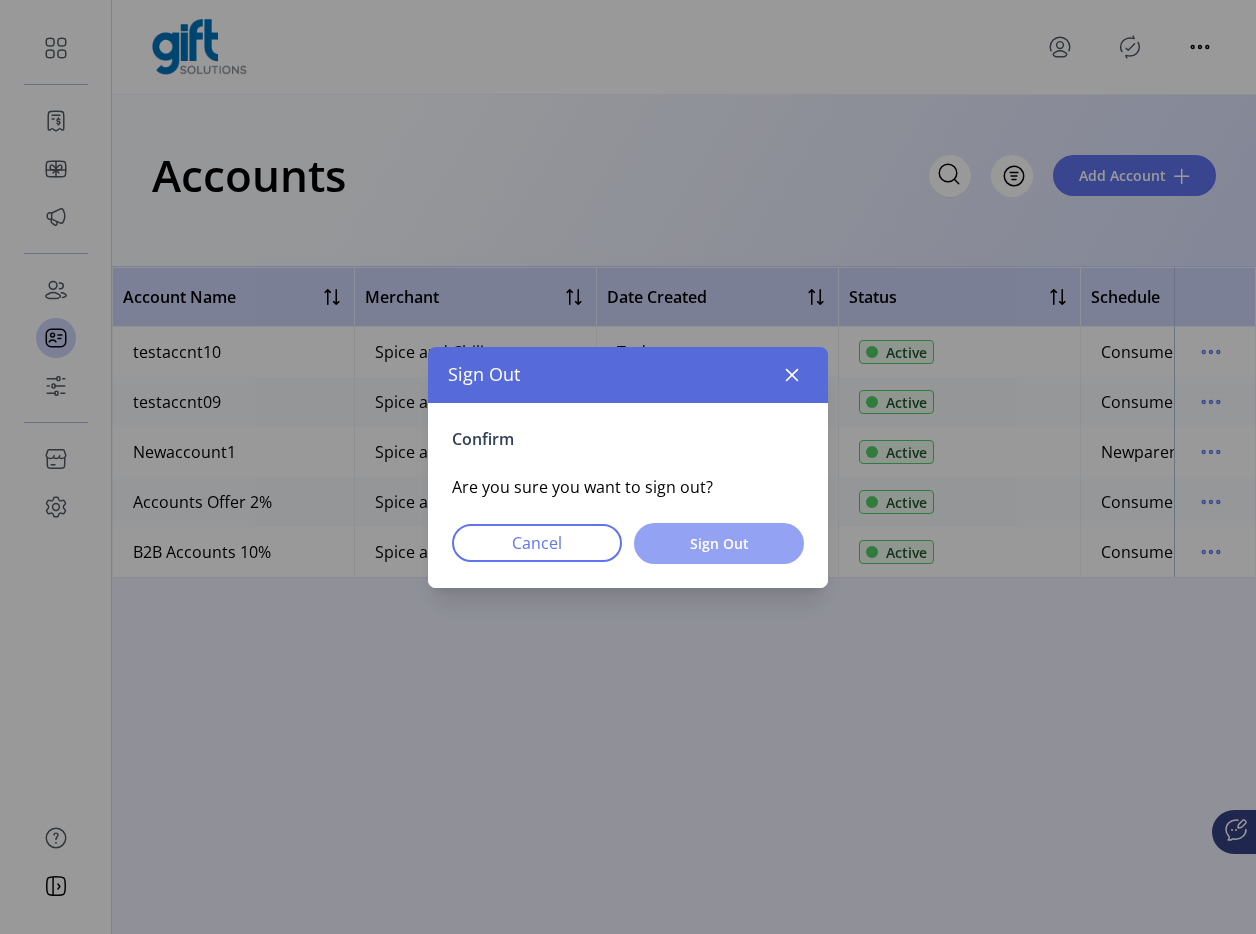 click on "Sign Out" at bounding box center (719, 543) 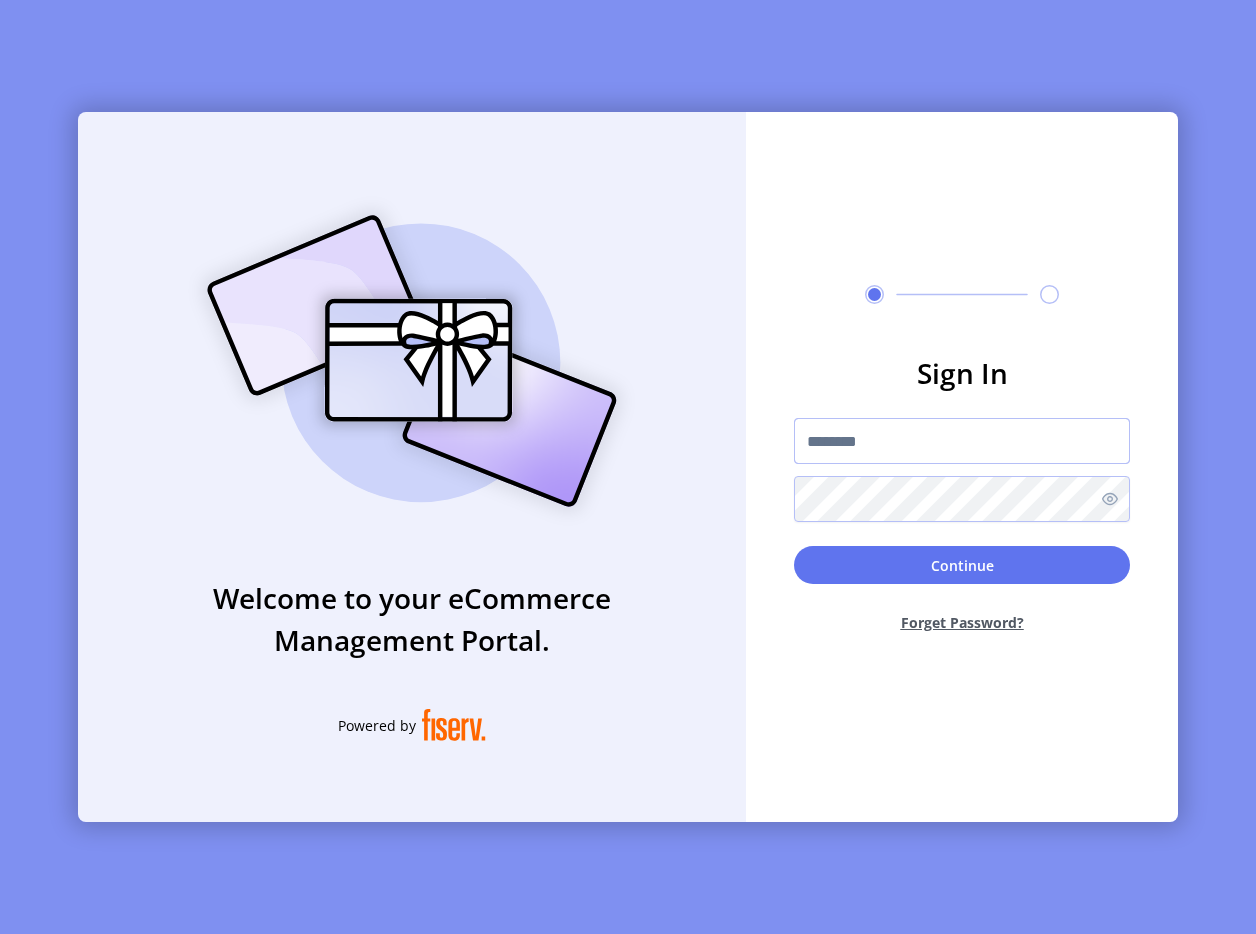 click at bounding box center [962, 441] 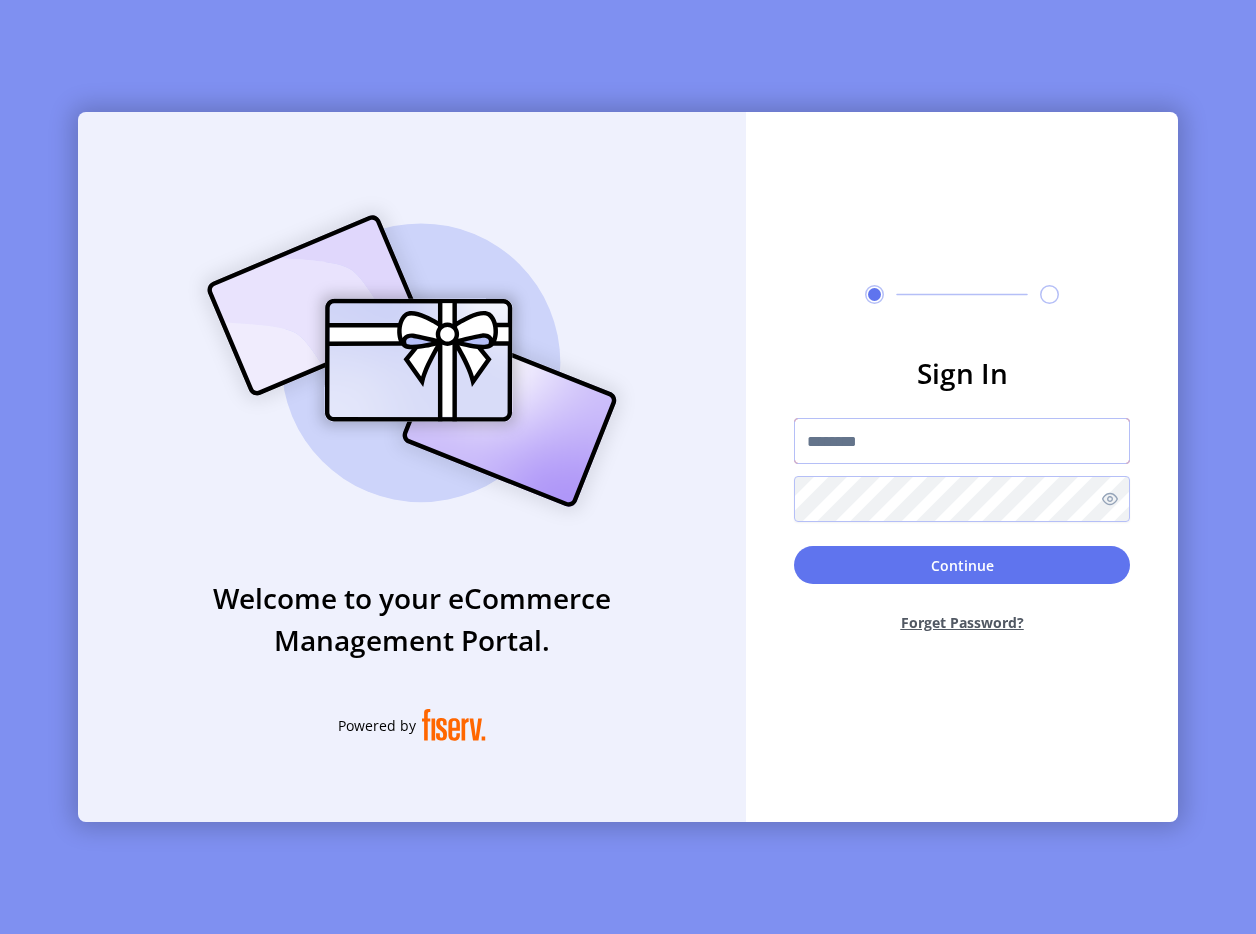 type on "**********" 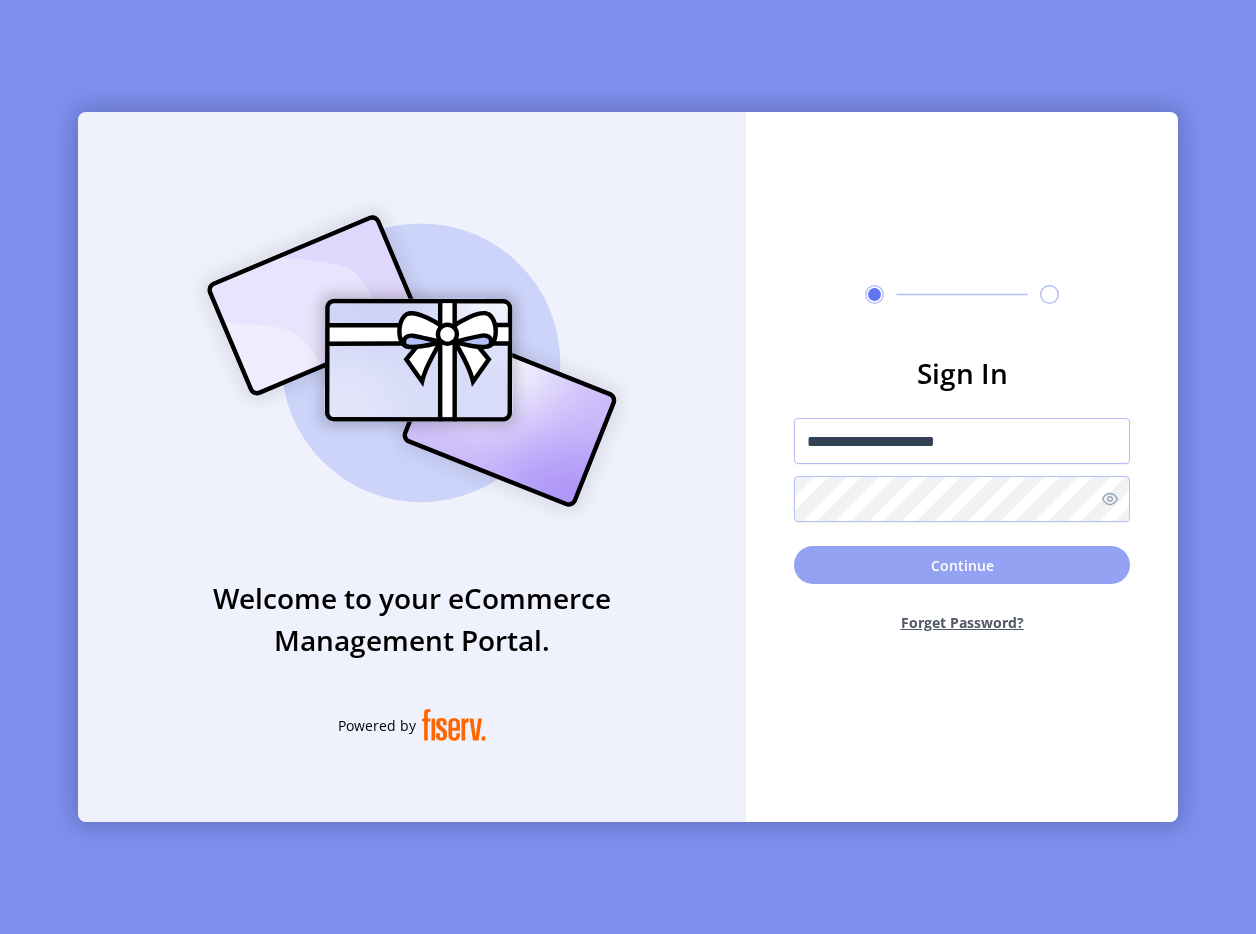 click on "Continue" 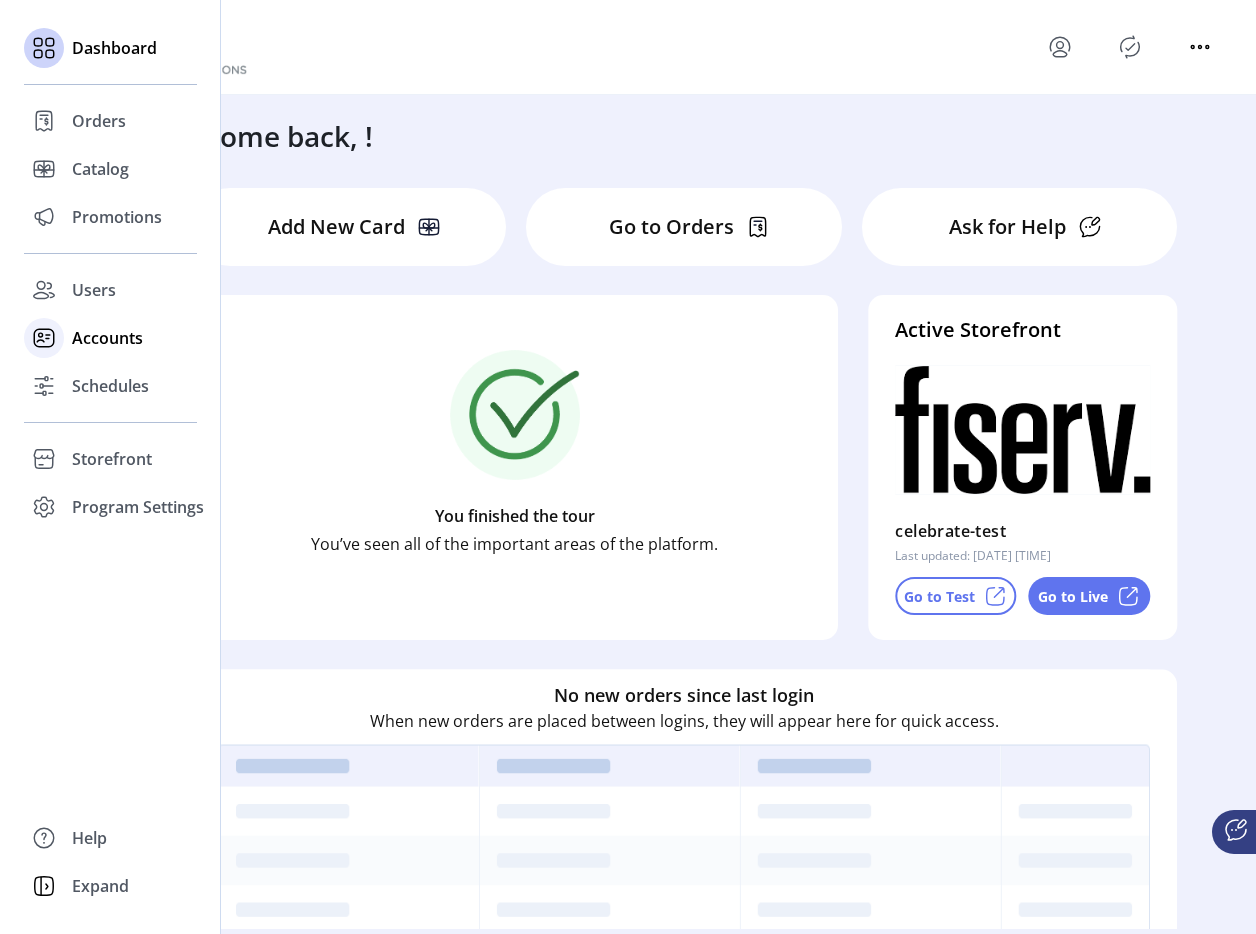 click on "Accounts" 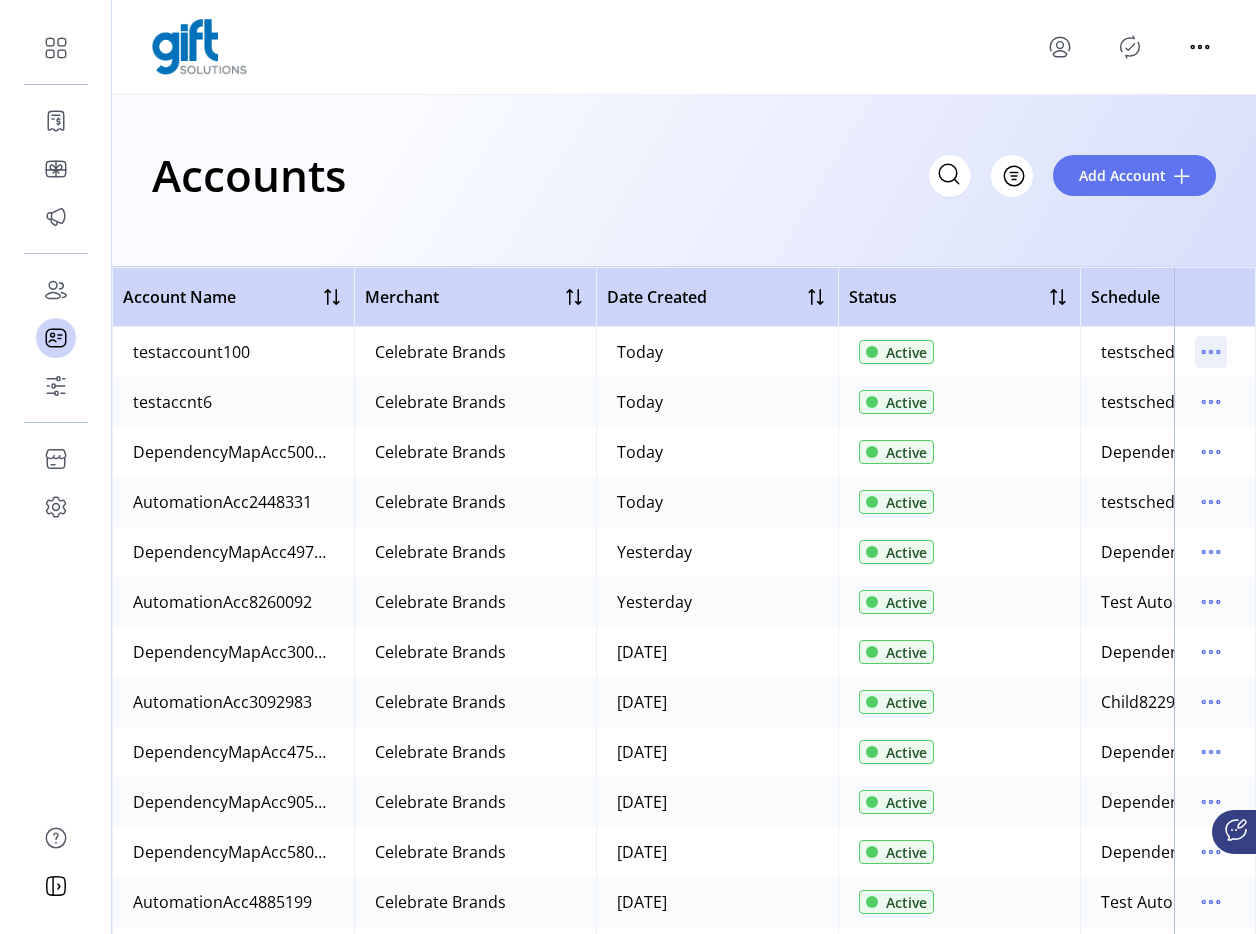 click 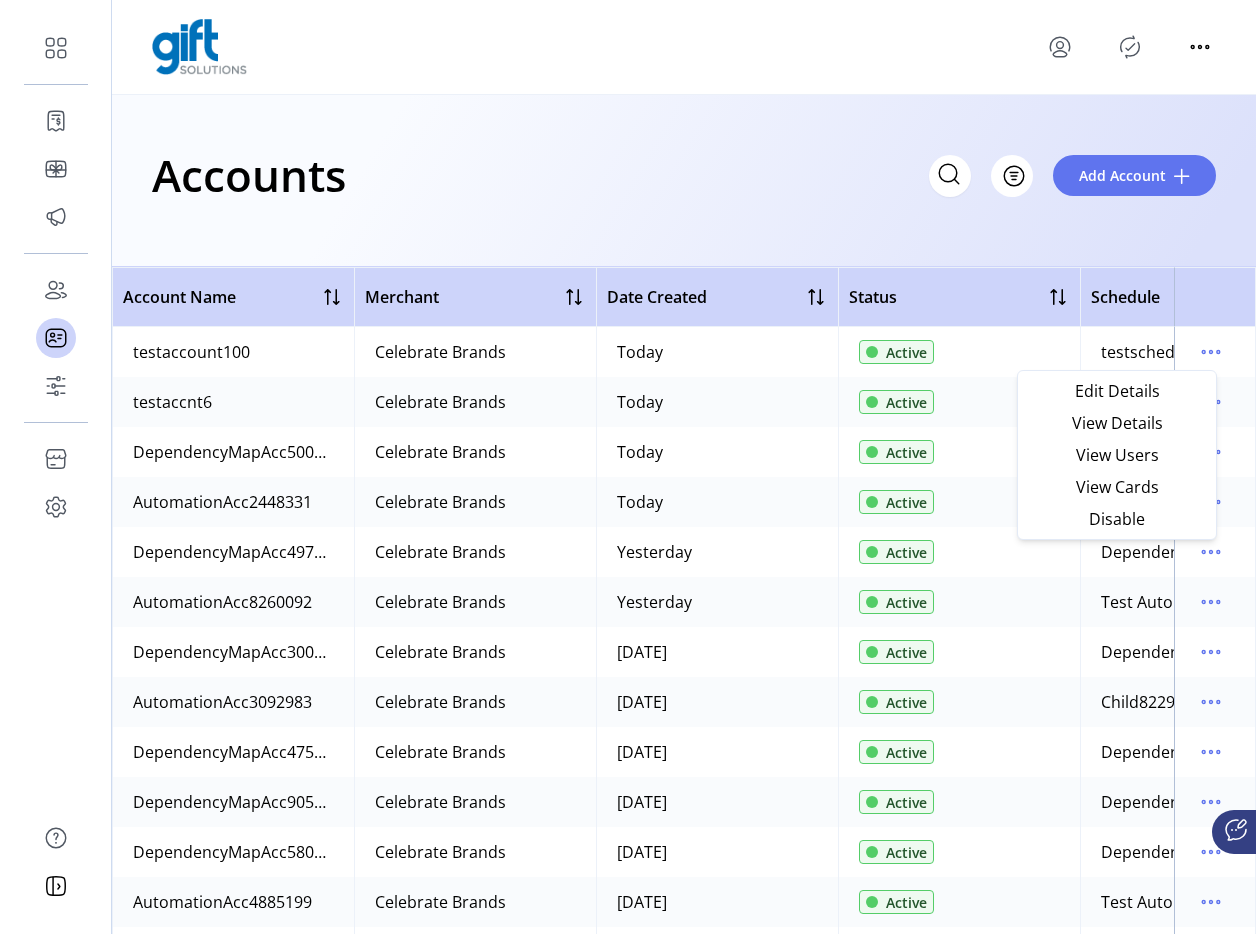 click on "Accounts
Filter Add Account" 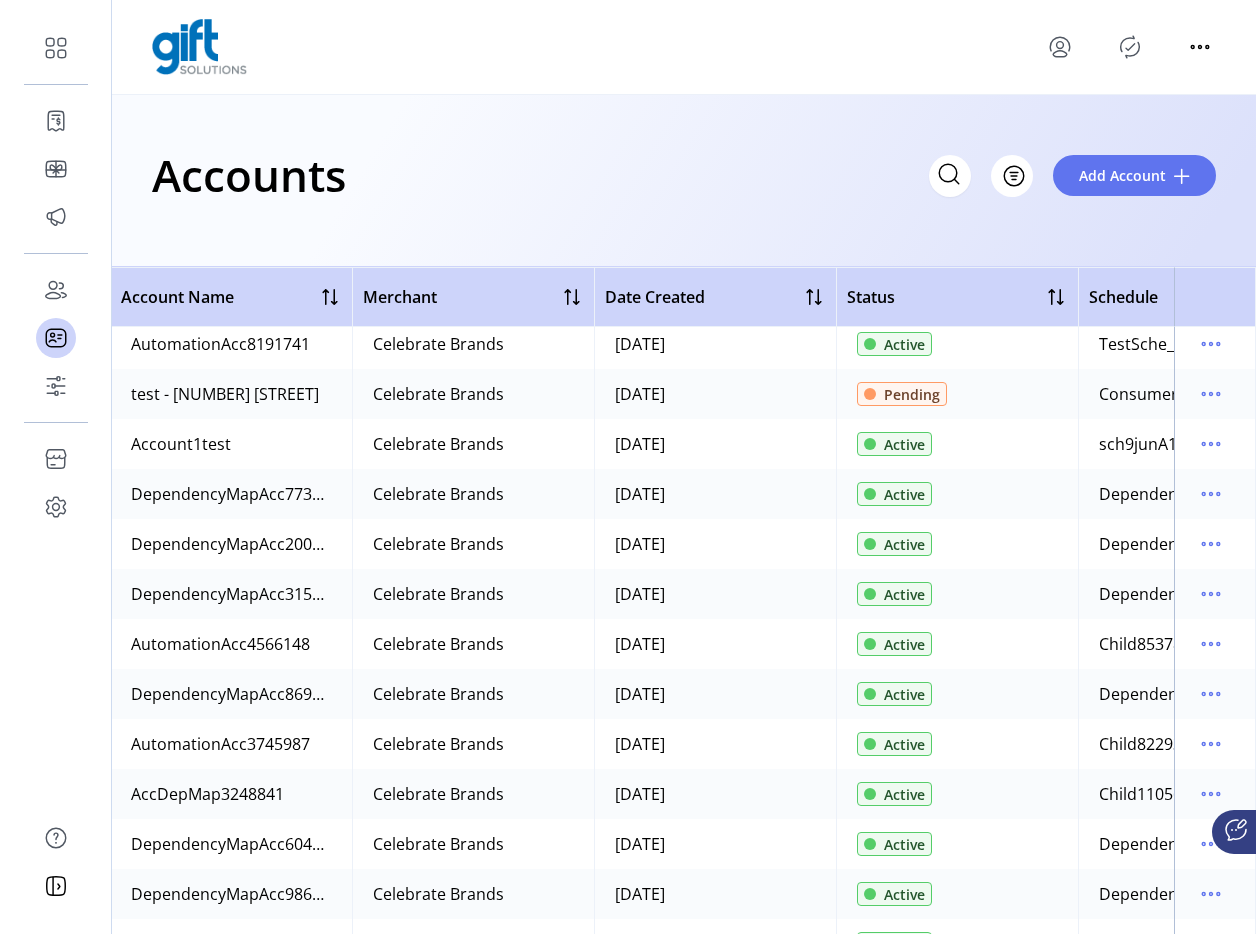 scroll, scrollTop: 645, scrollLeft: 2, axis: both 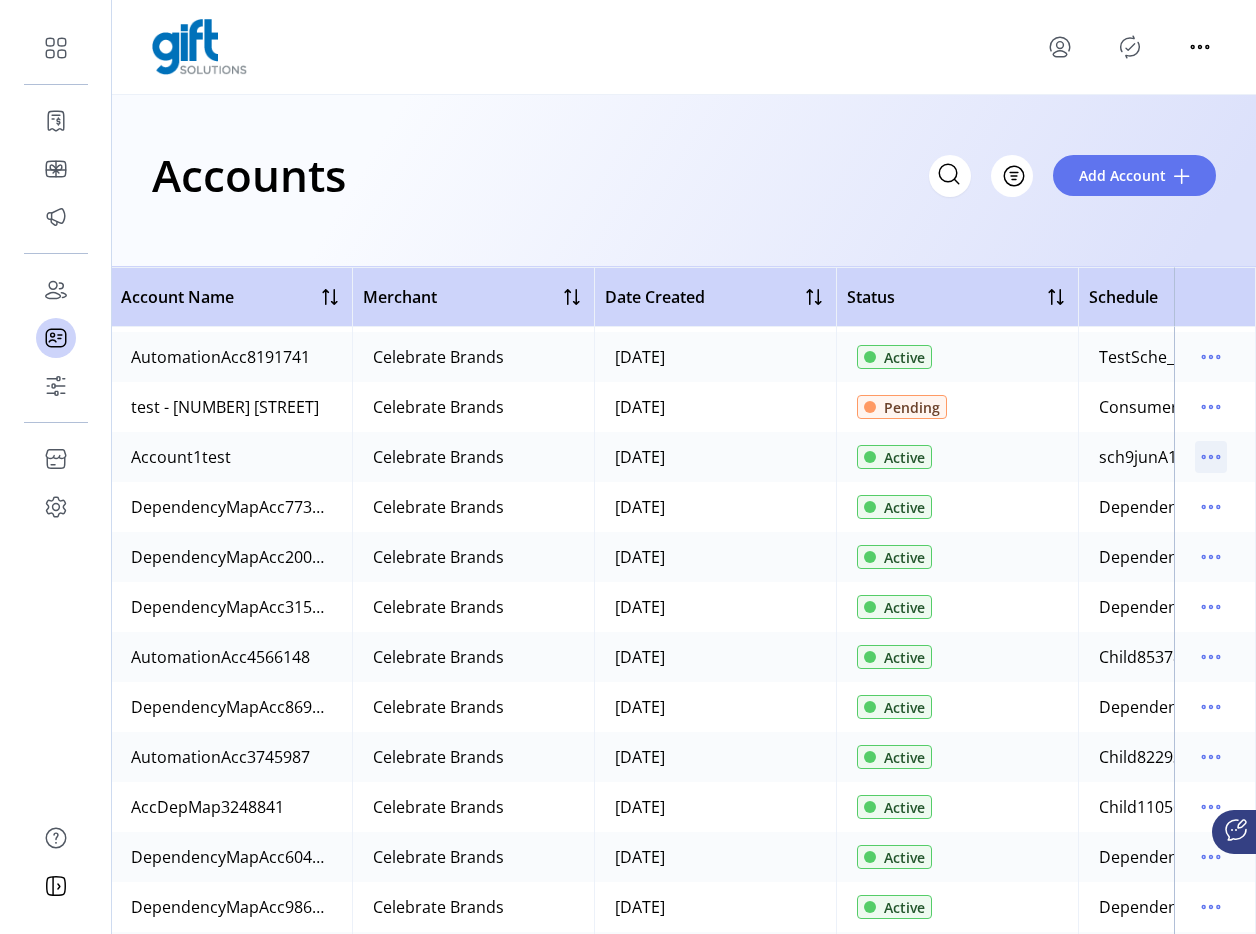 click 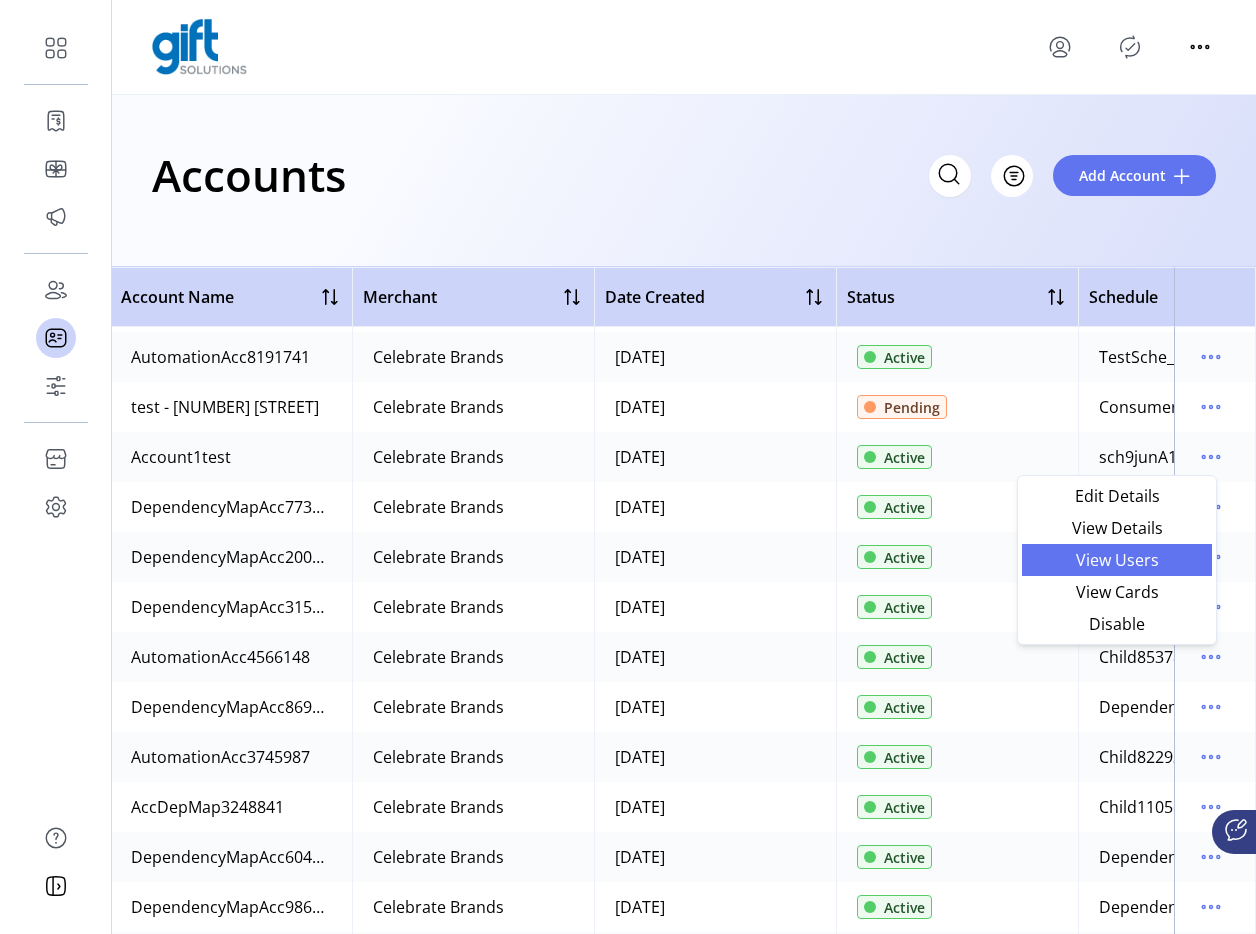 click on "View Users" at bounding box center (1117, 560) 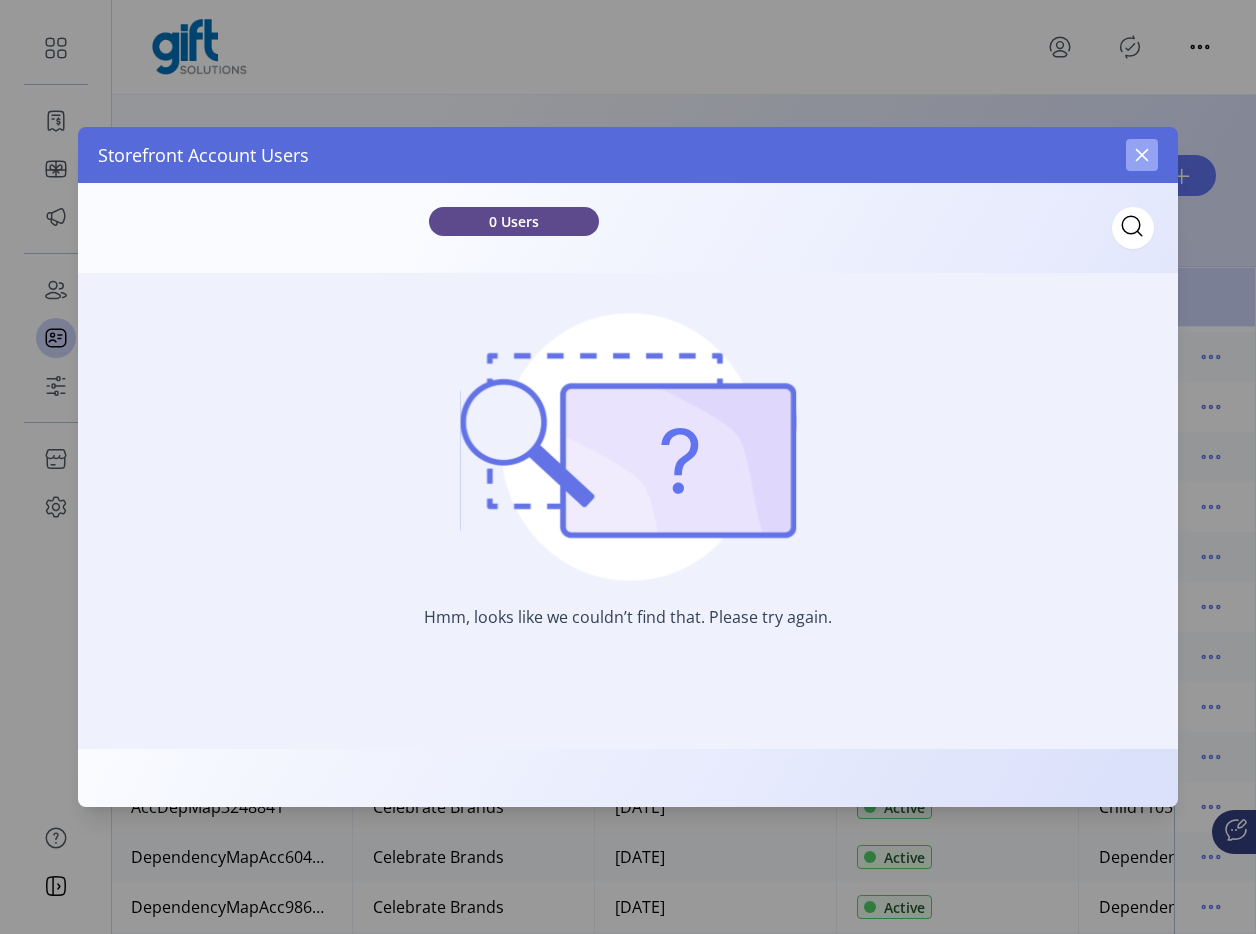 click 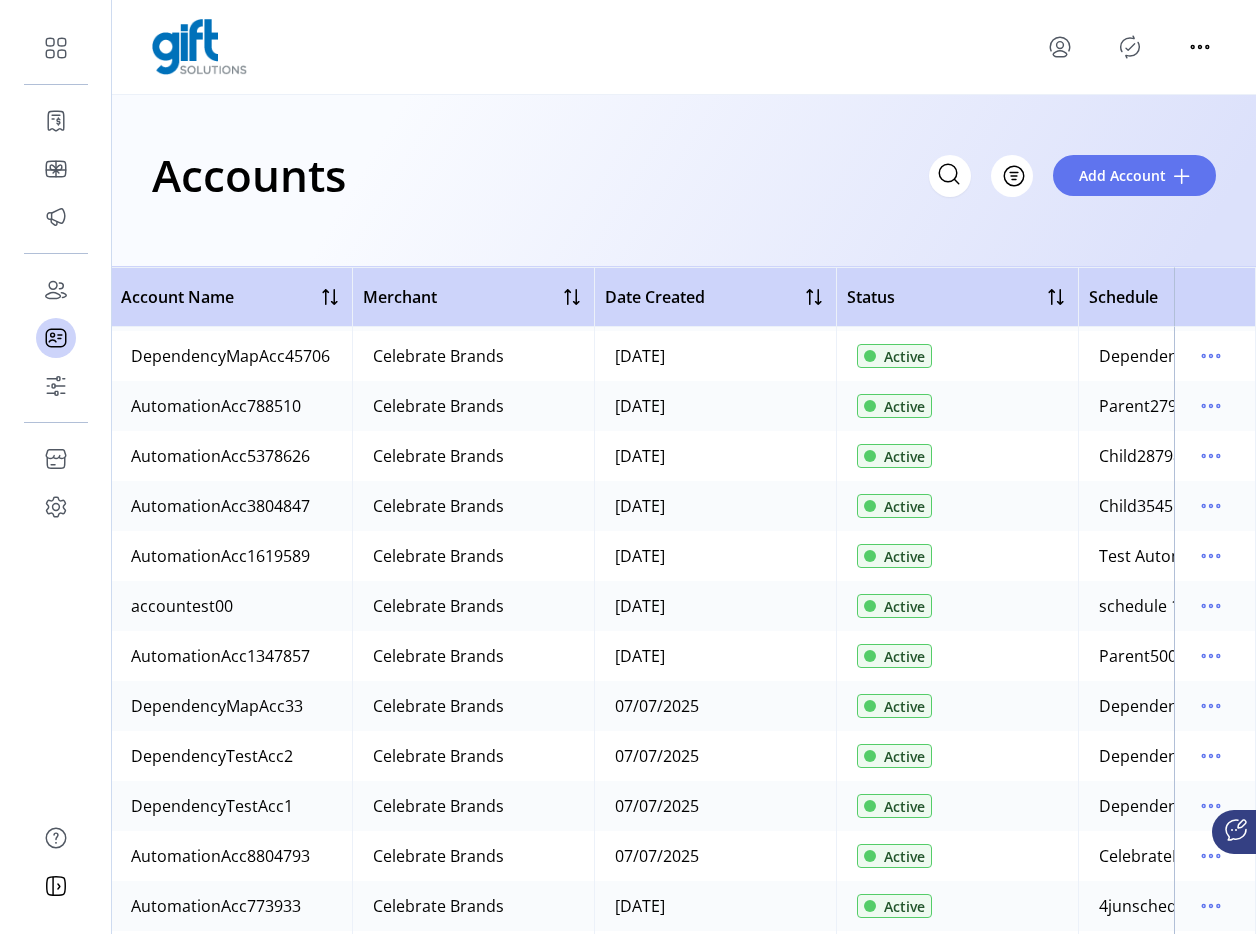 scroll, scrollTop: 3143, scrollLeft: 2, axis: both 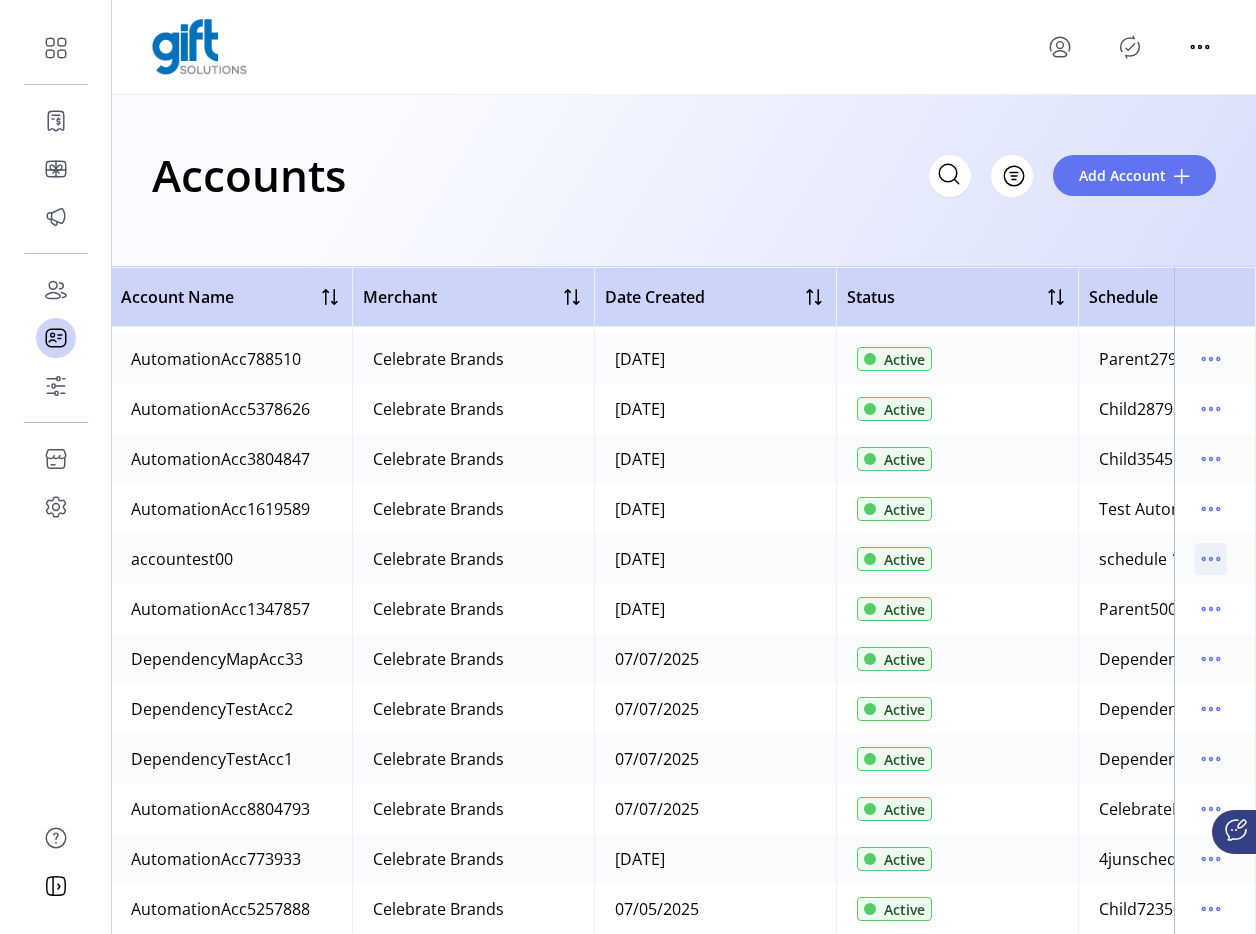 click 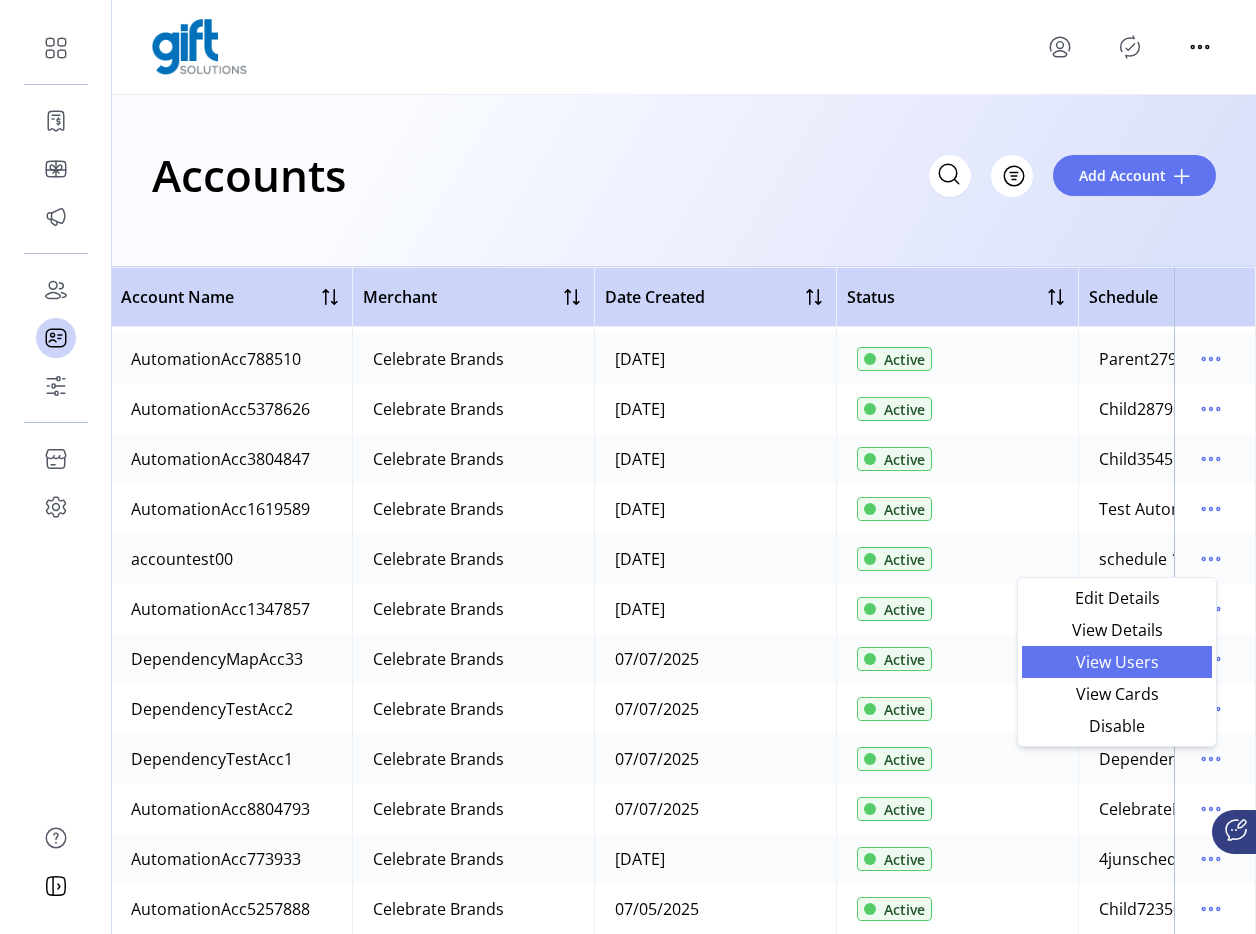 click on "View Users" at bounding box center [1117, 662] 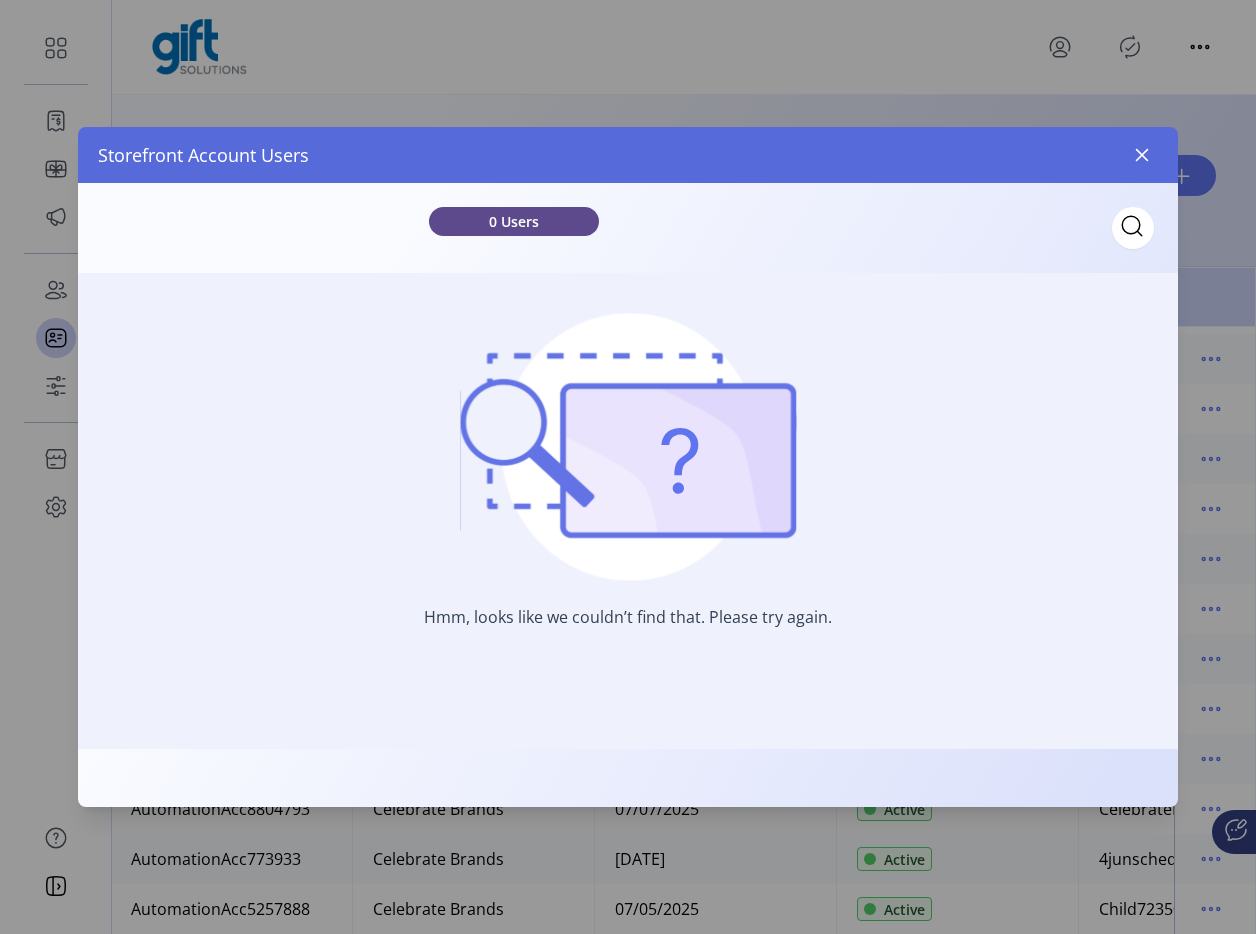 click on "Storefront Account Users" 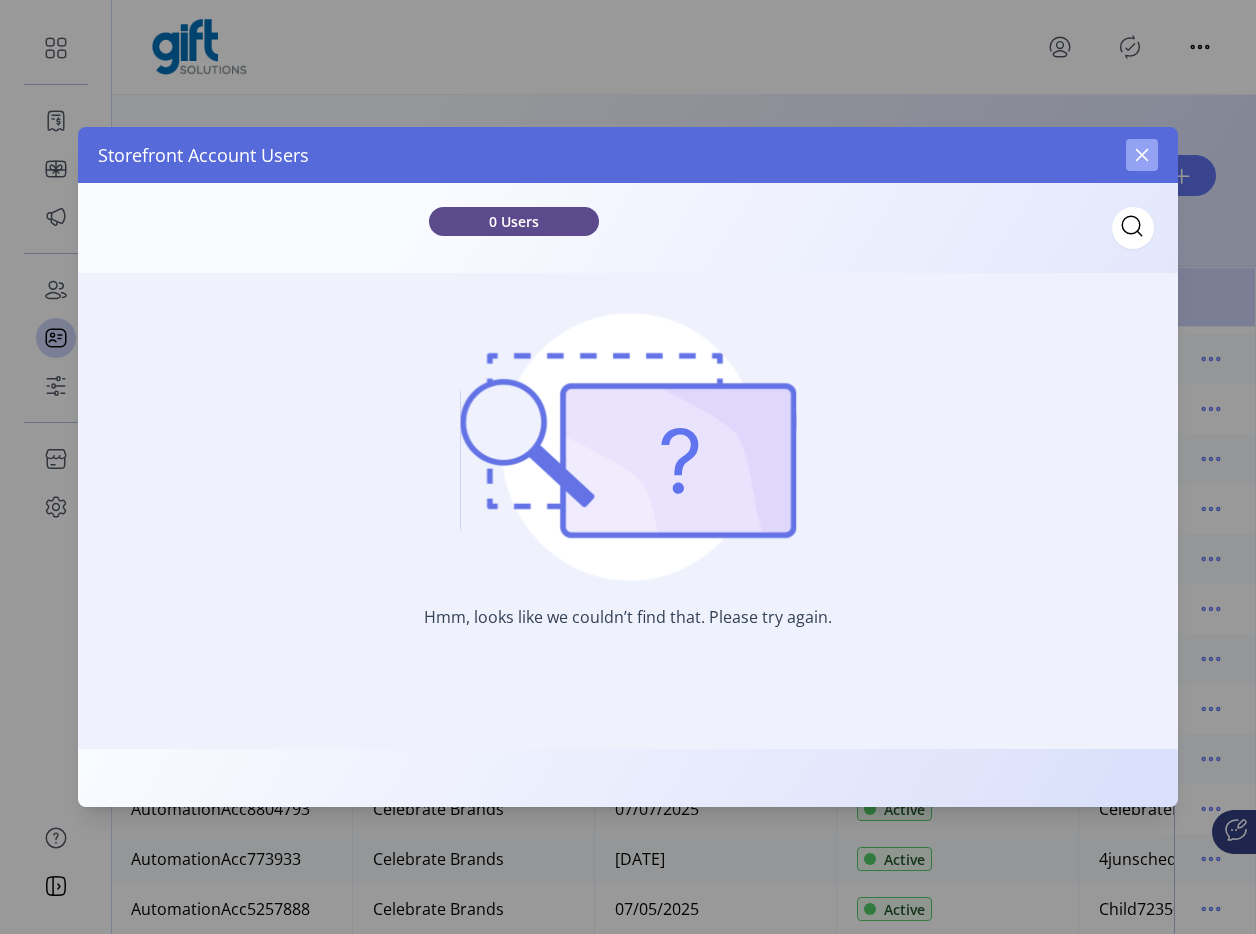 click 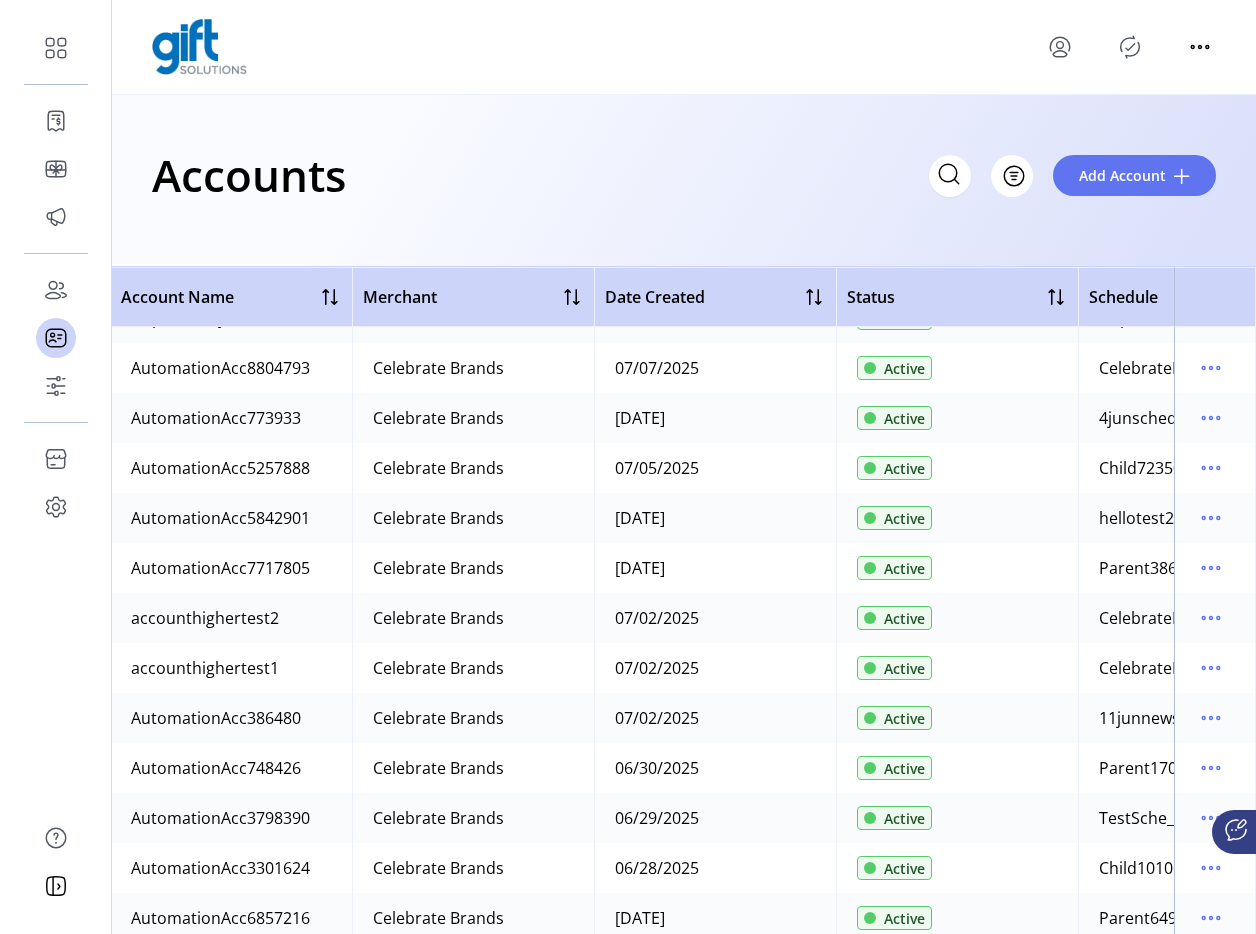 scroll, scrollTop: 3630, scrollLeft: 2, axis: both 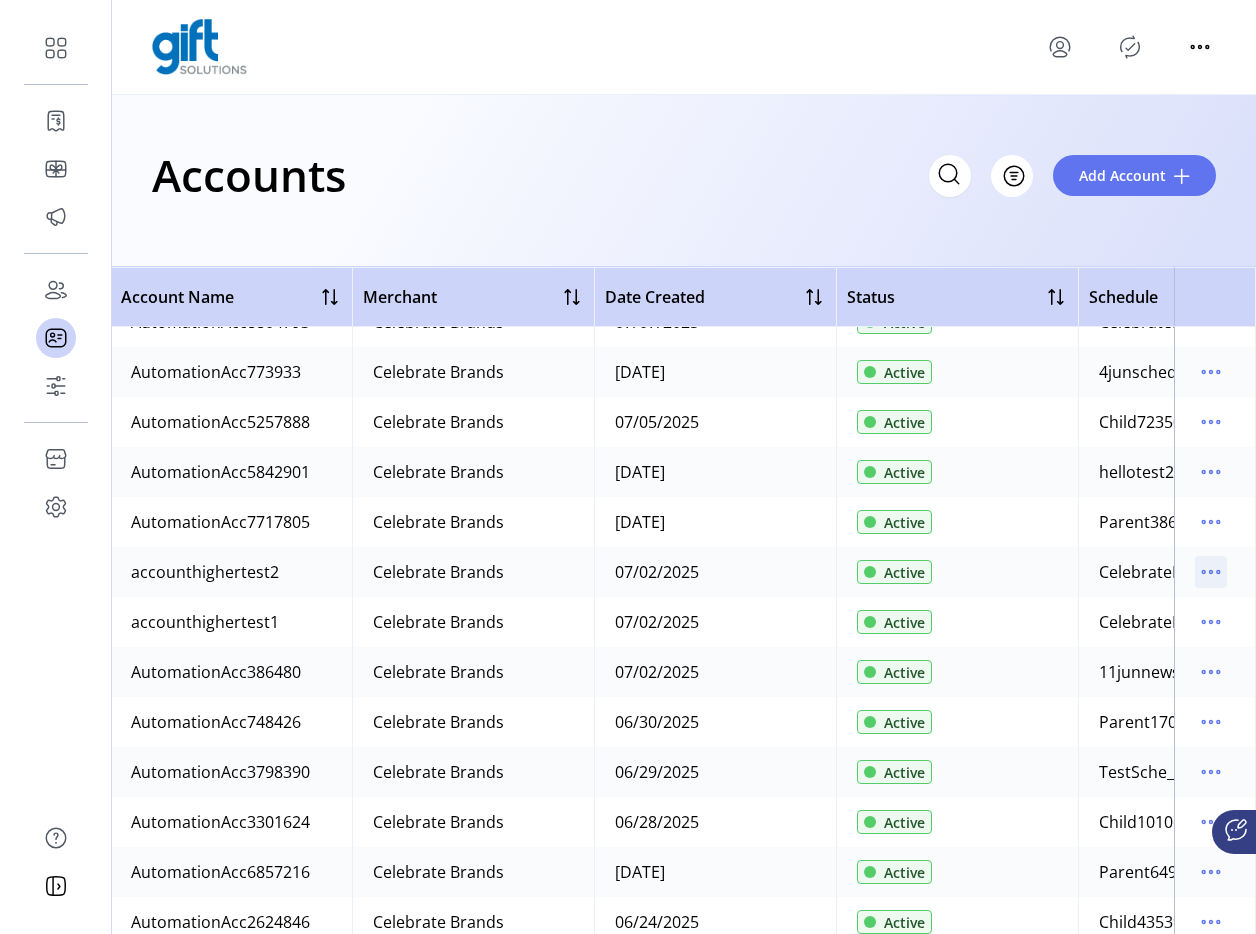 click 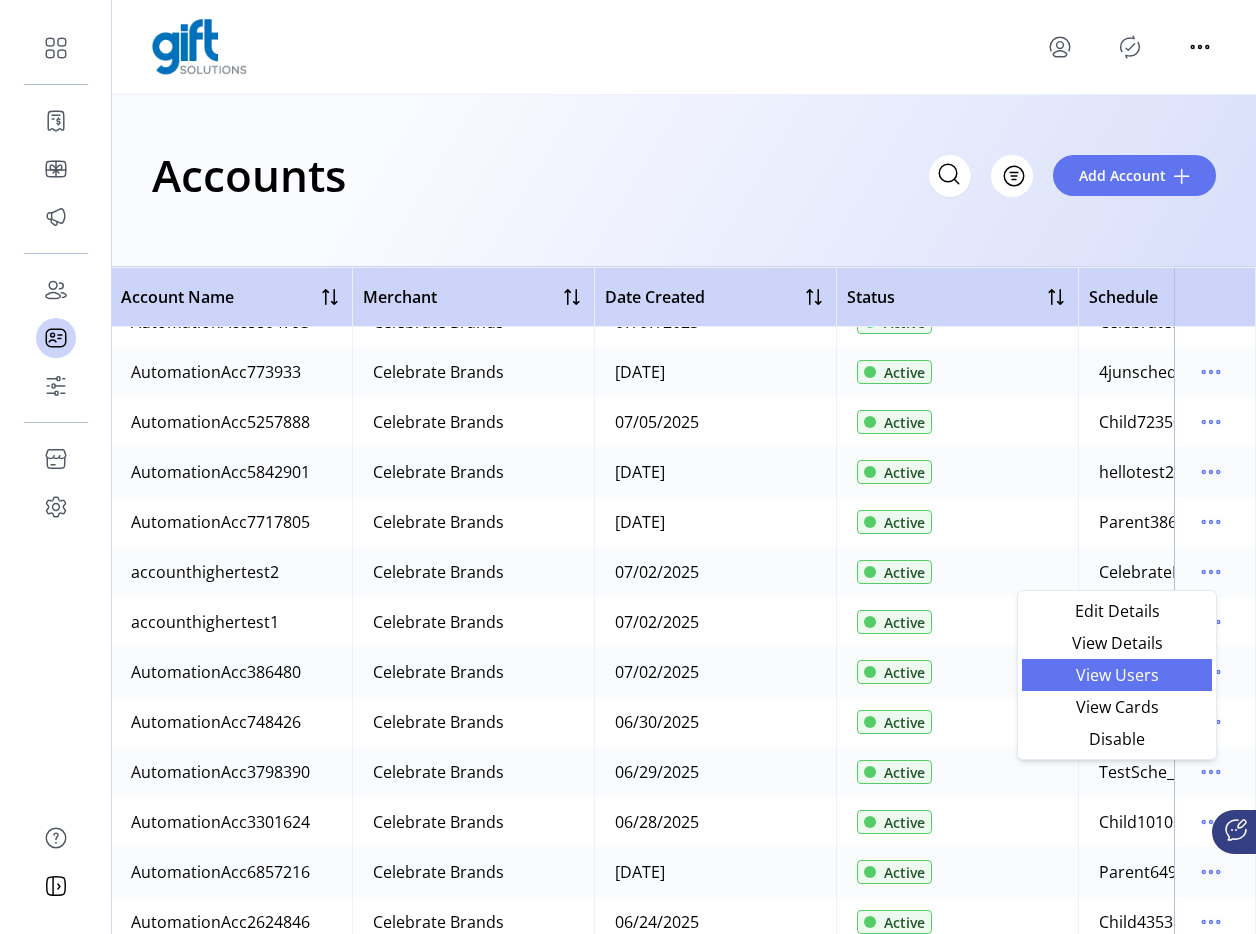 click on "View Users" at bounding box center (1117, 675) 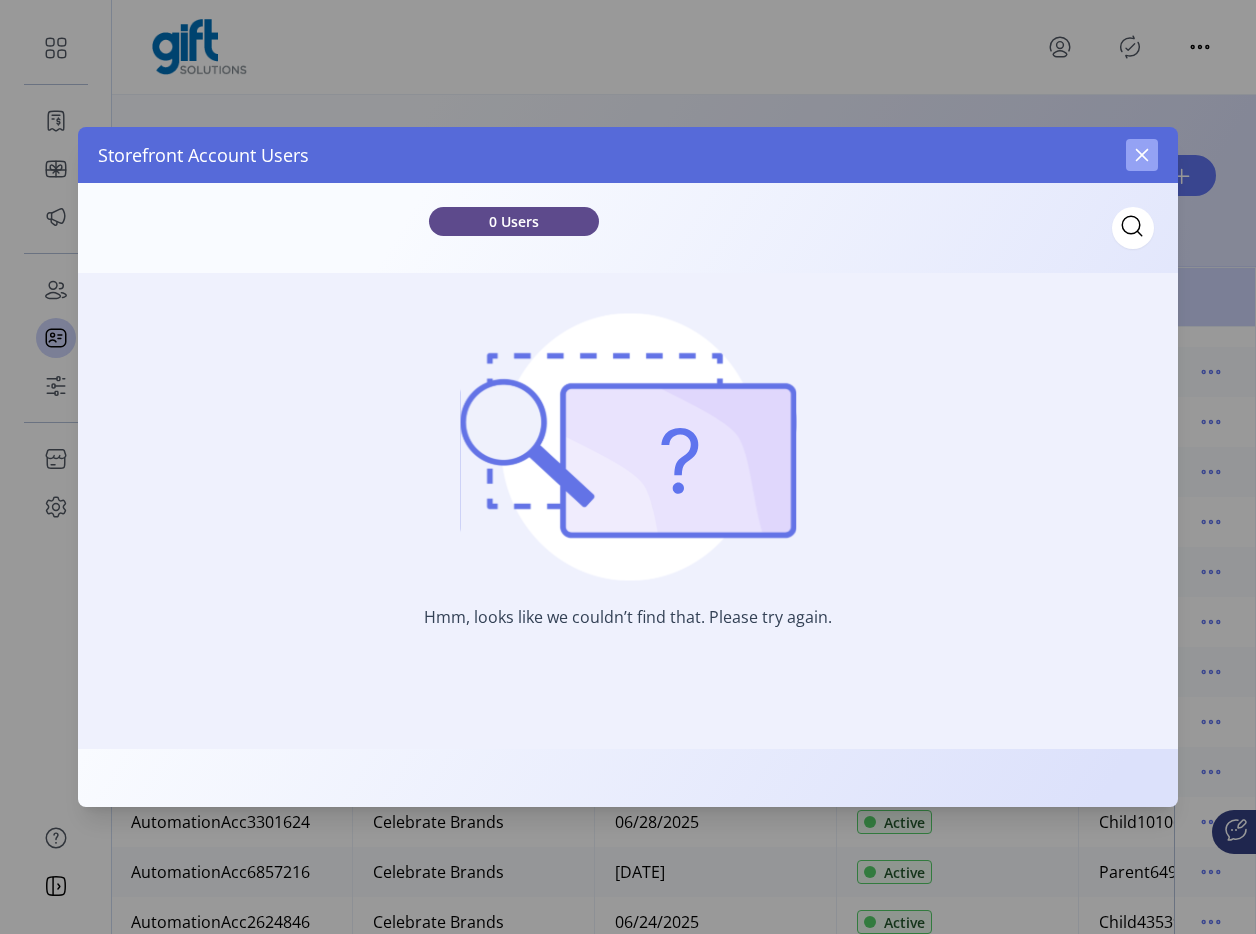 click 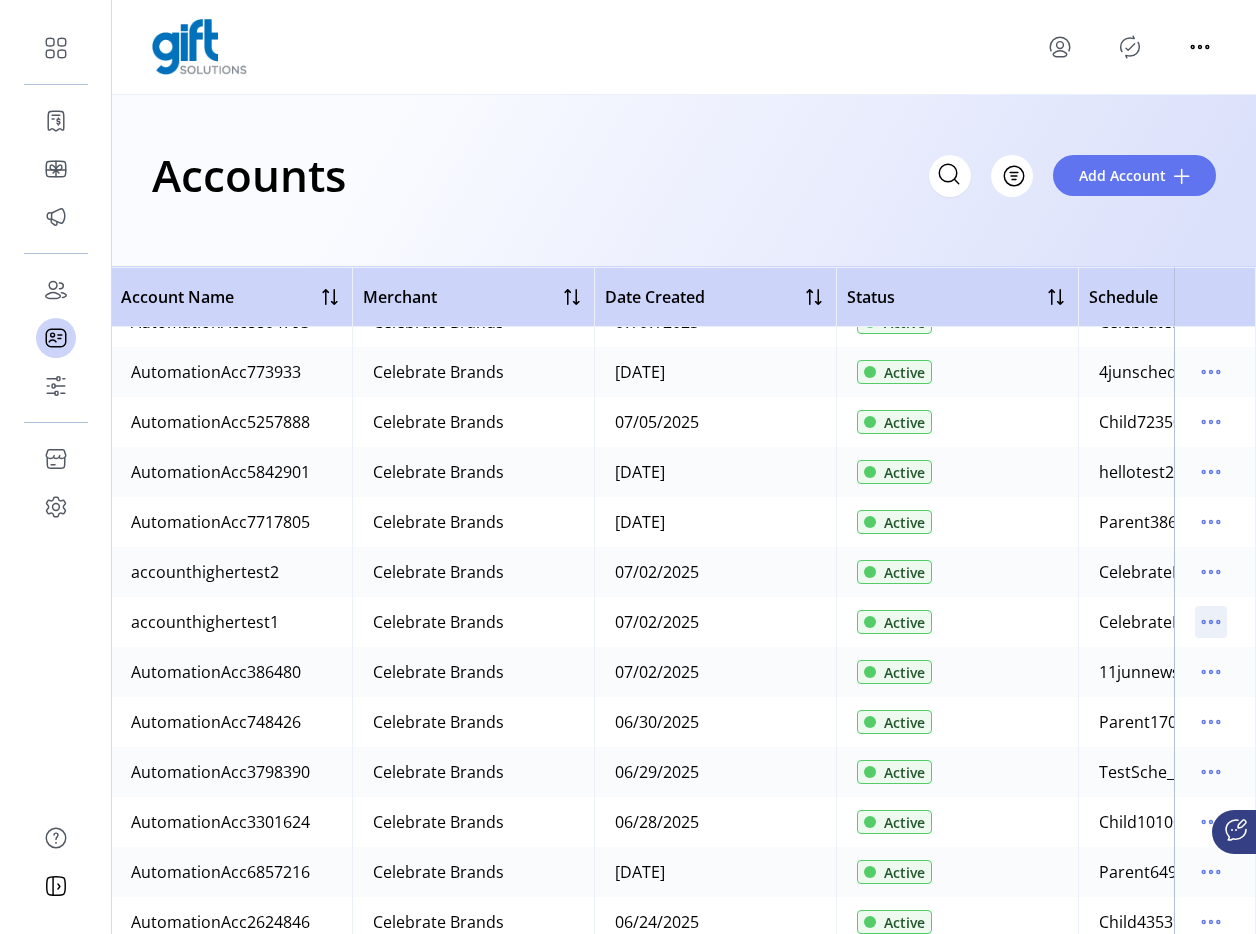 click 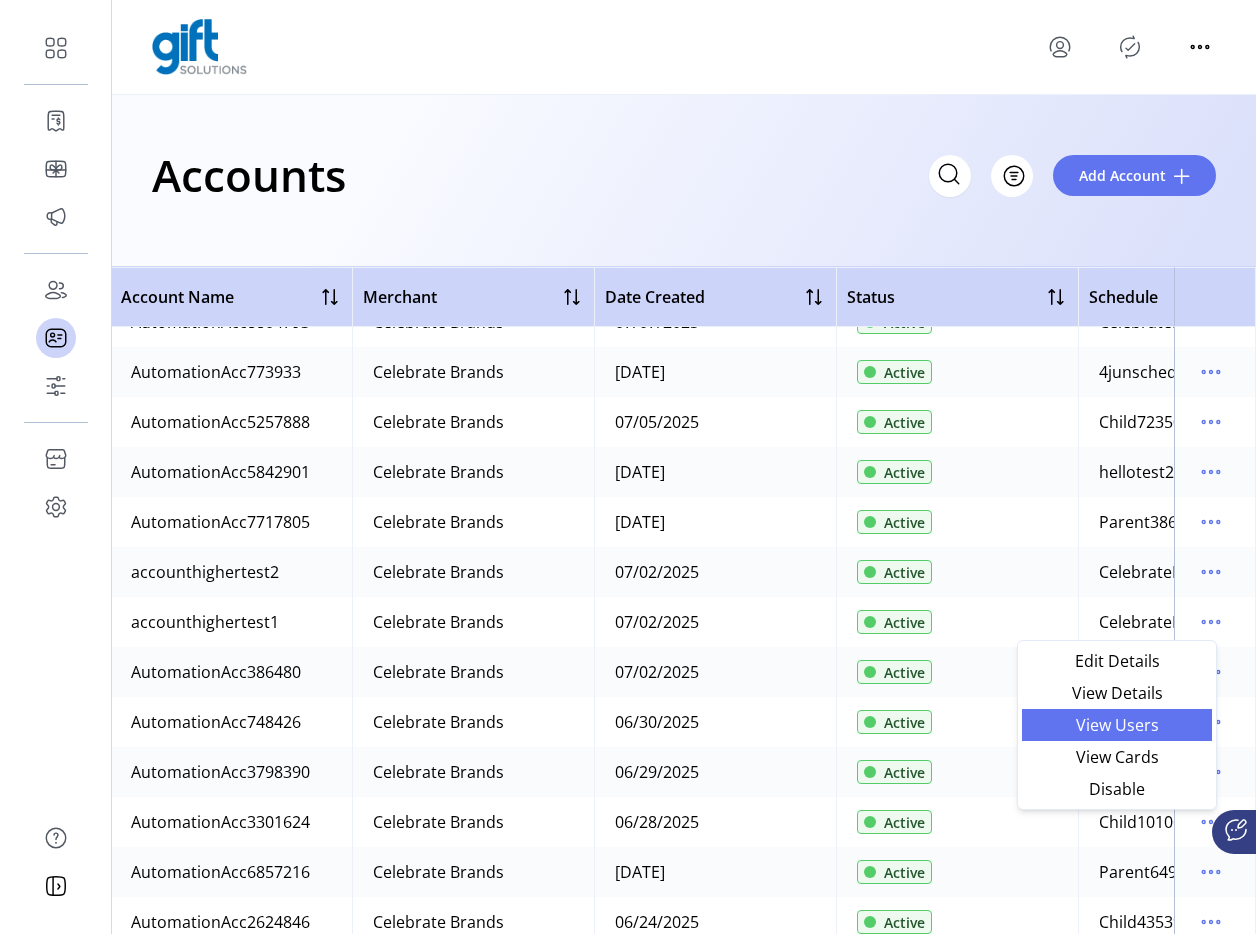 click on "View Users" at bounding box center (1117, 725) 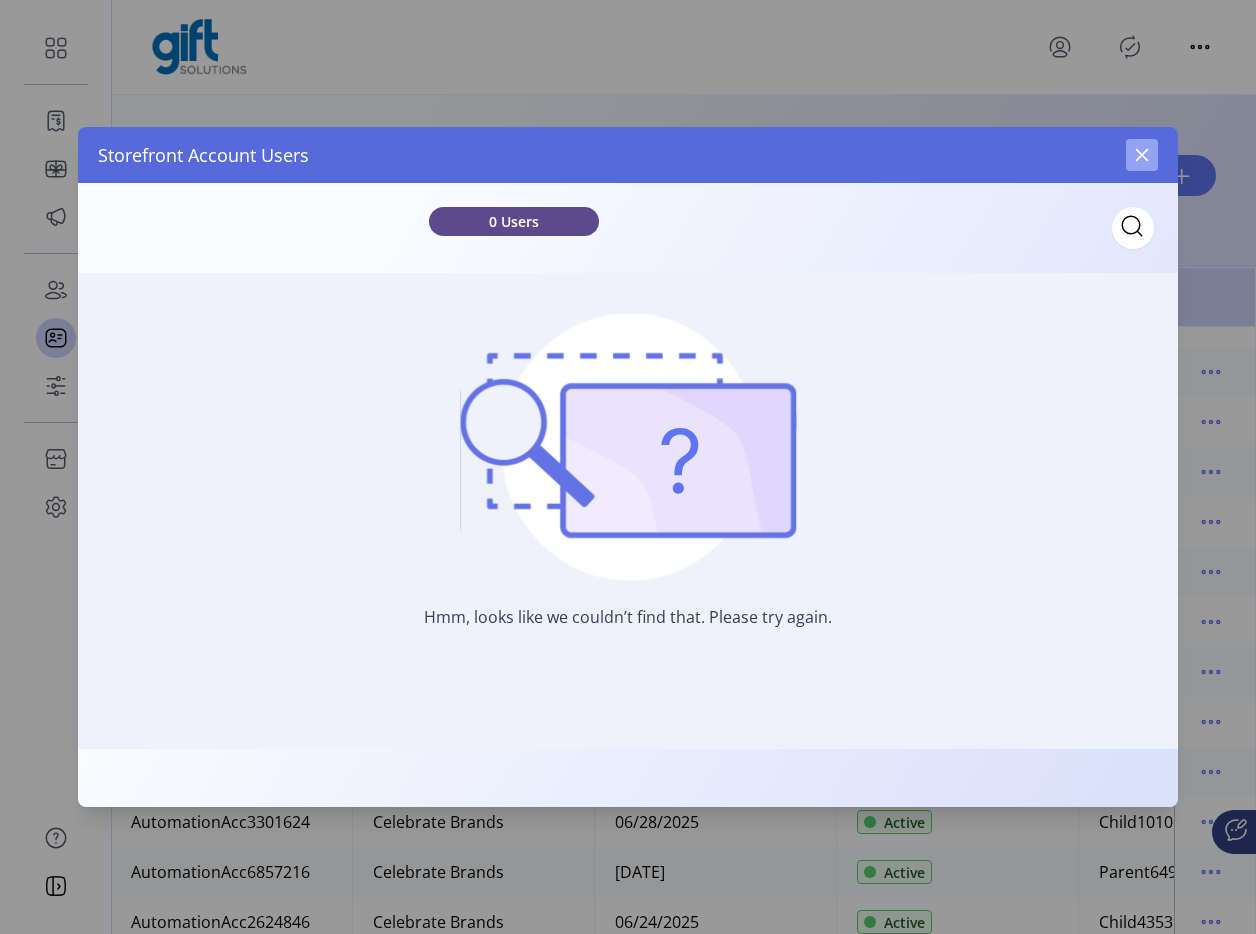 click 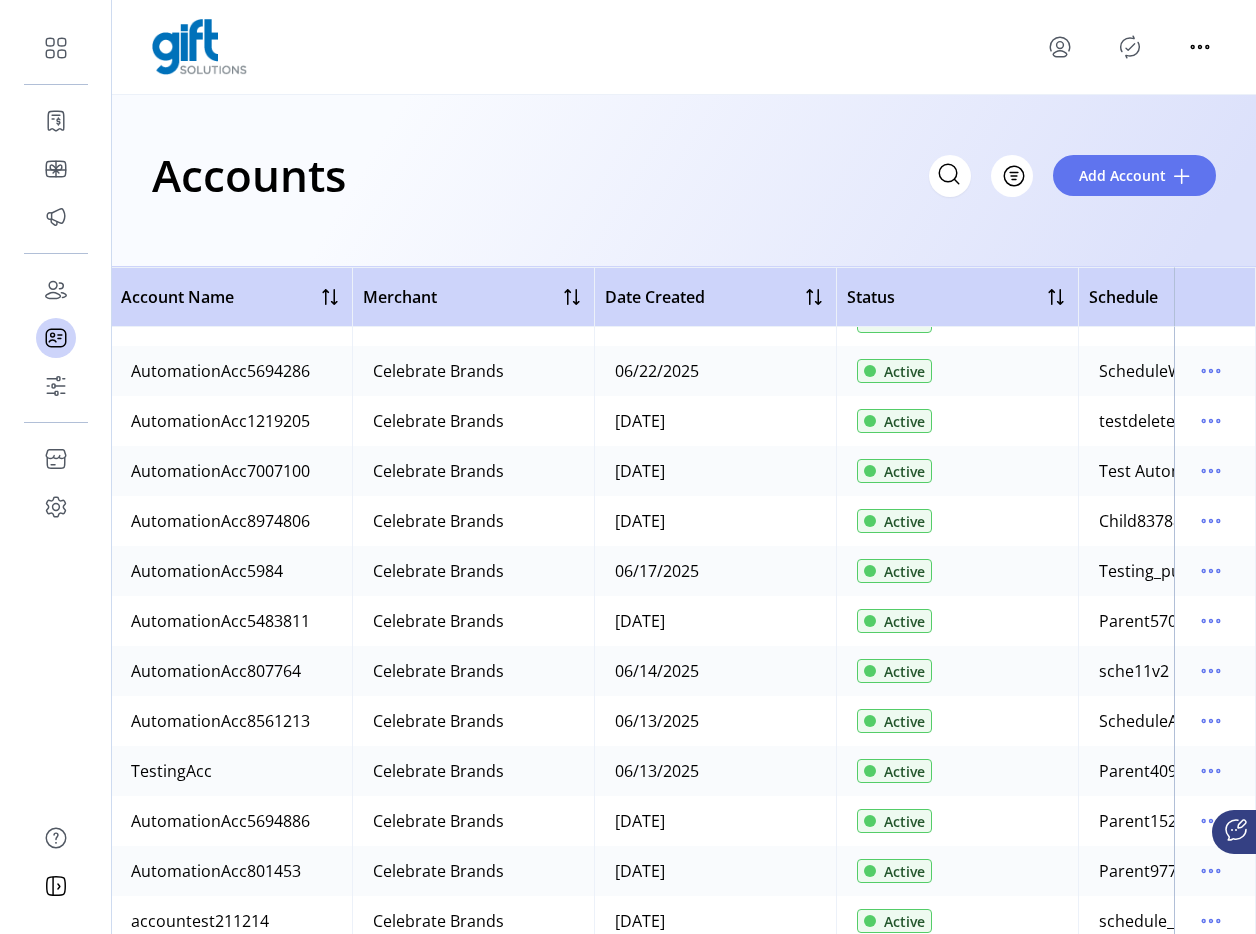 scroll, scrollTop: 4374, scrollLeft: 2, axis: both 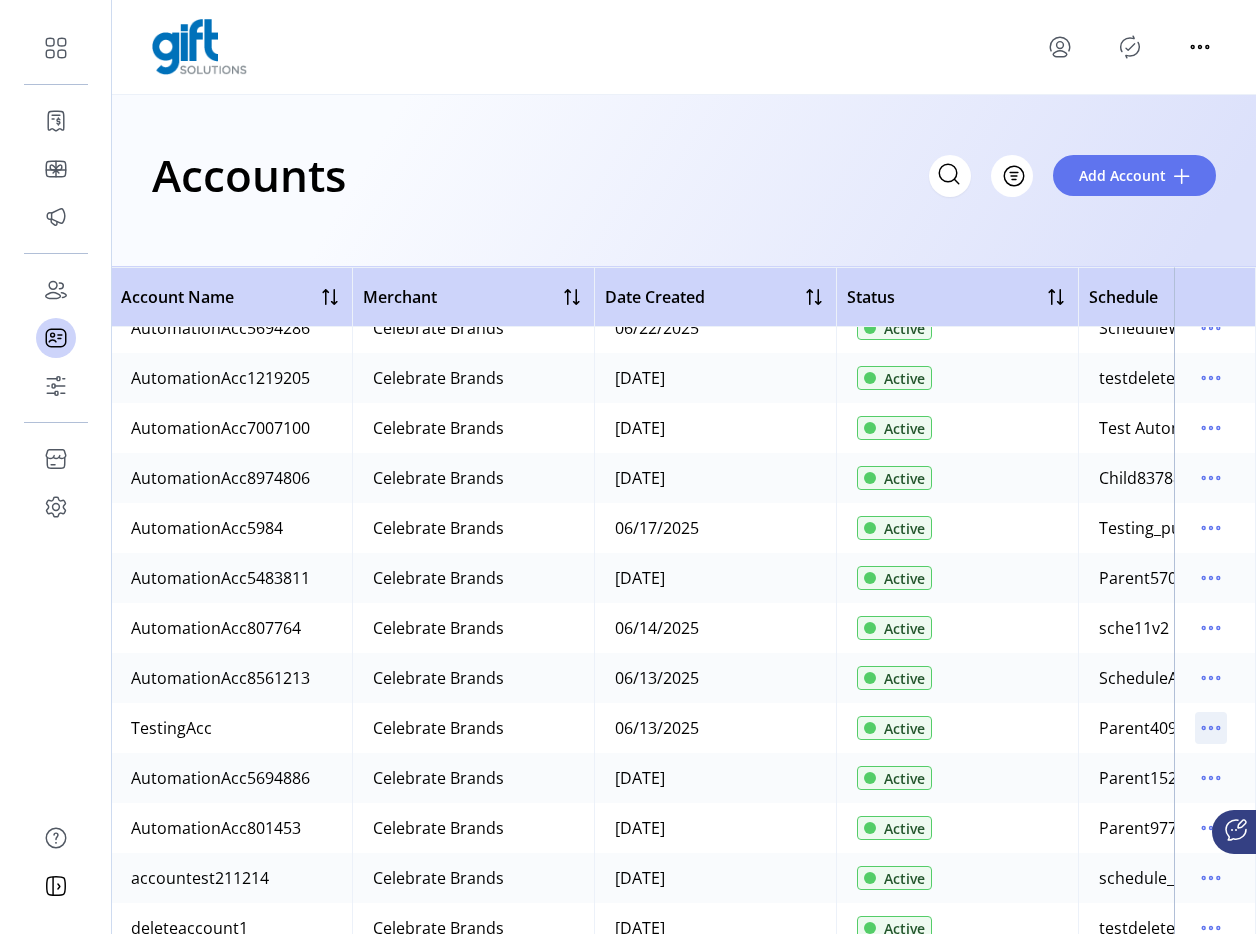 click 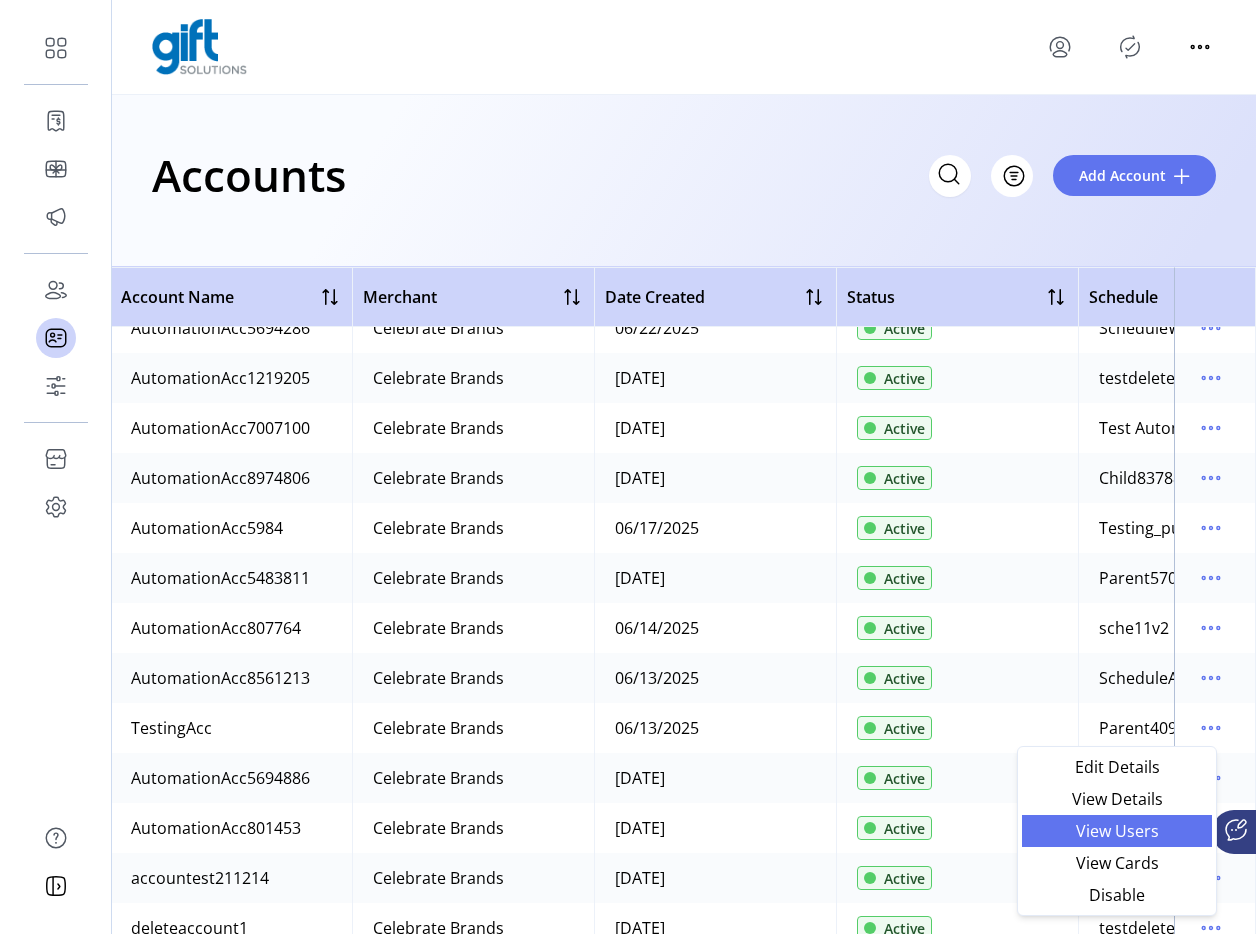 click on "View Users" at bounding box center [1117, 831] 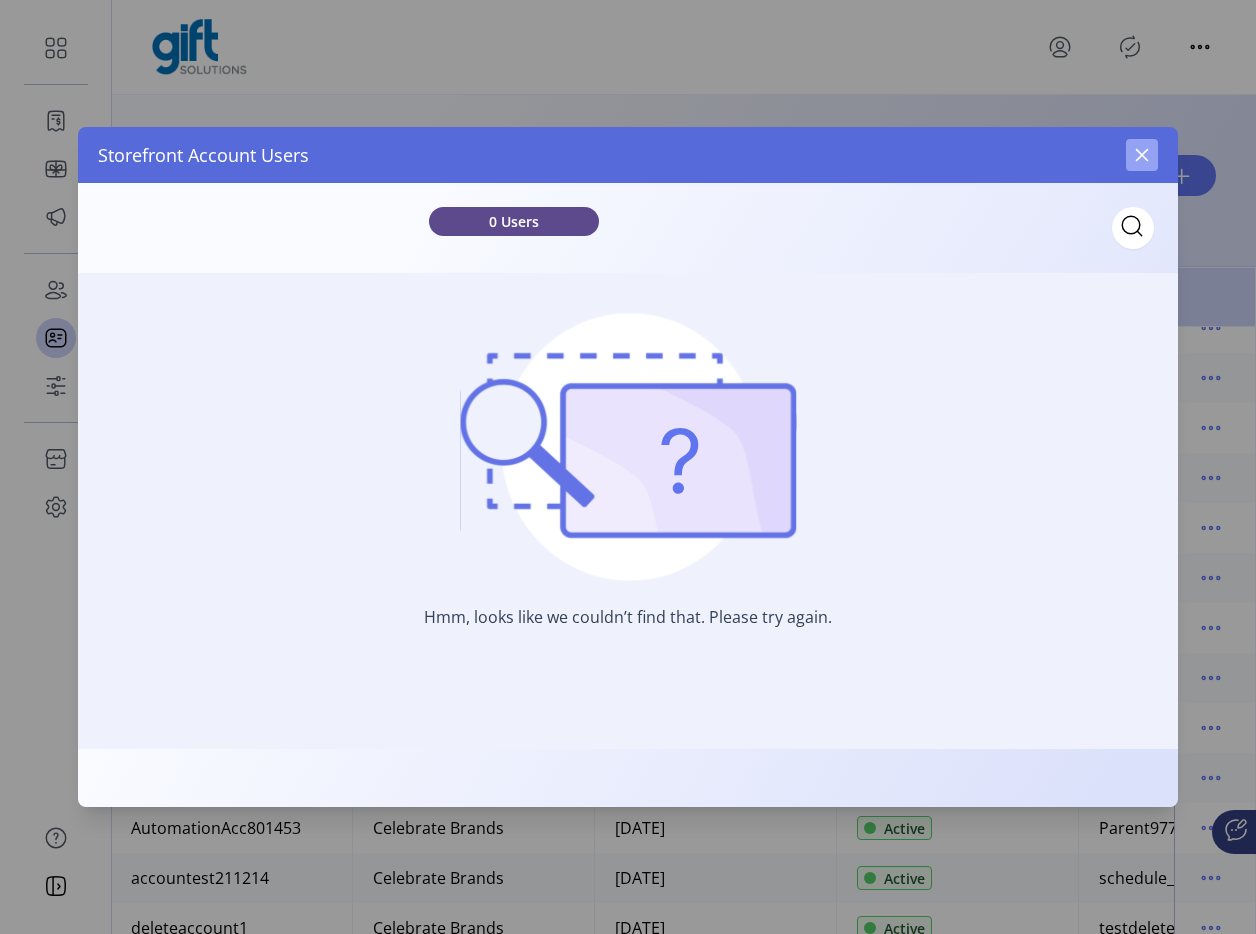 click 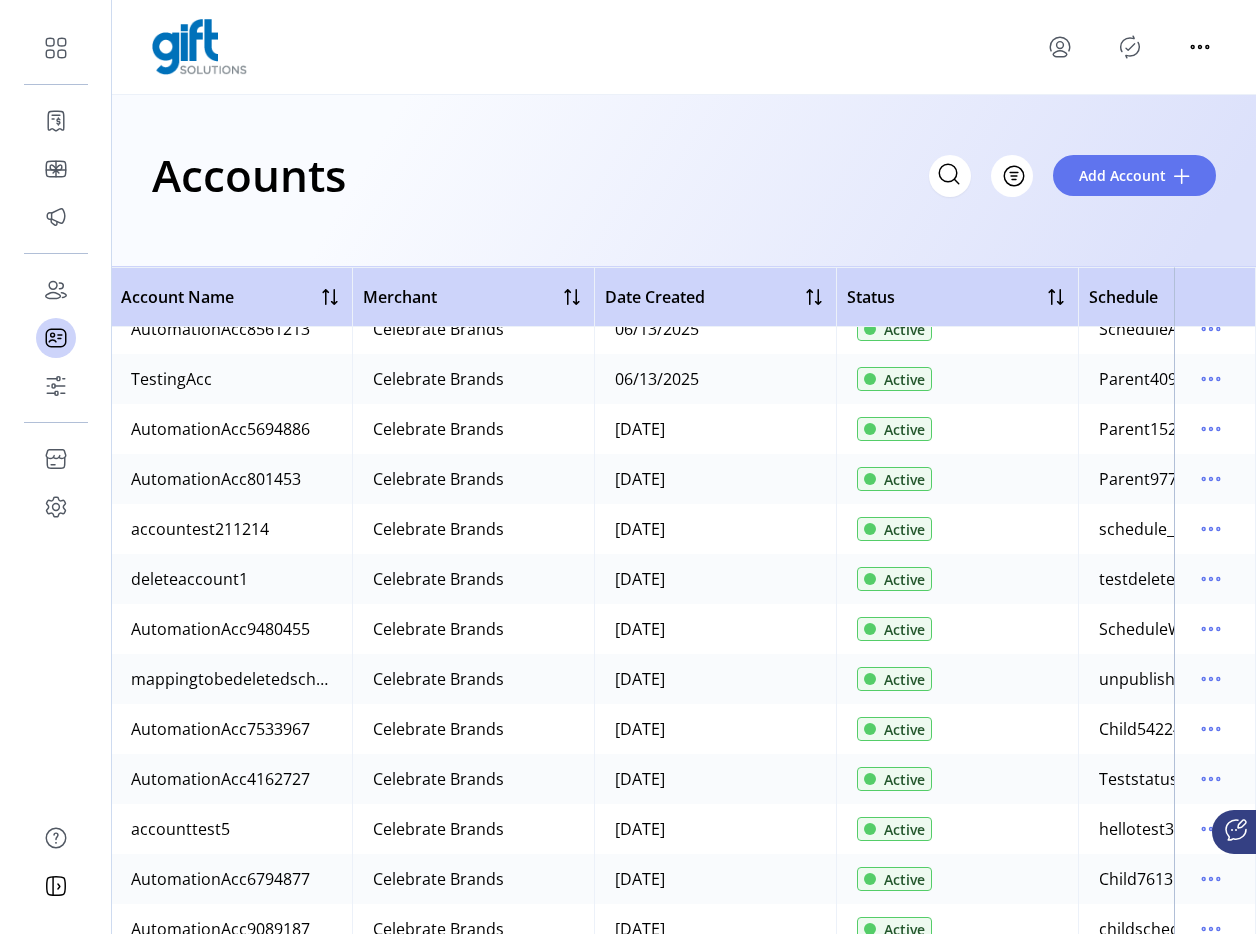 scroll, scrollTop: 4742, scrollLeft: 2, axis: both 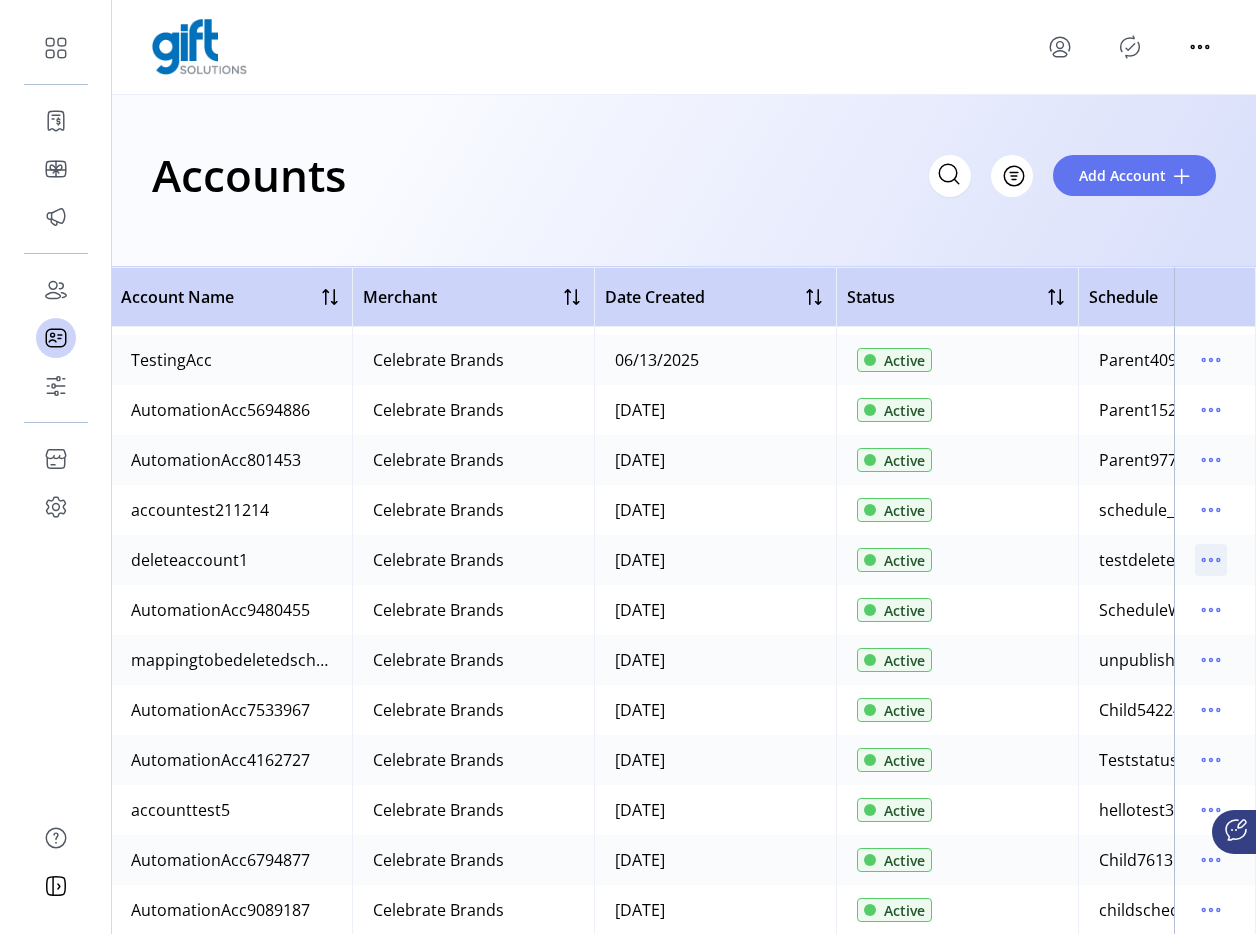 click 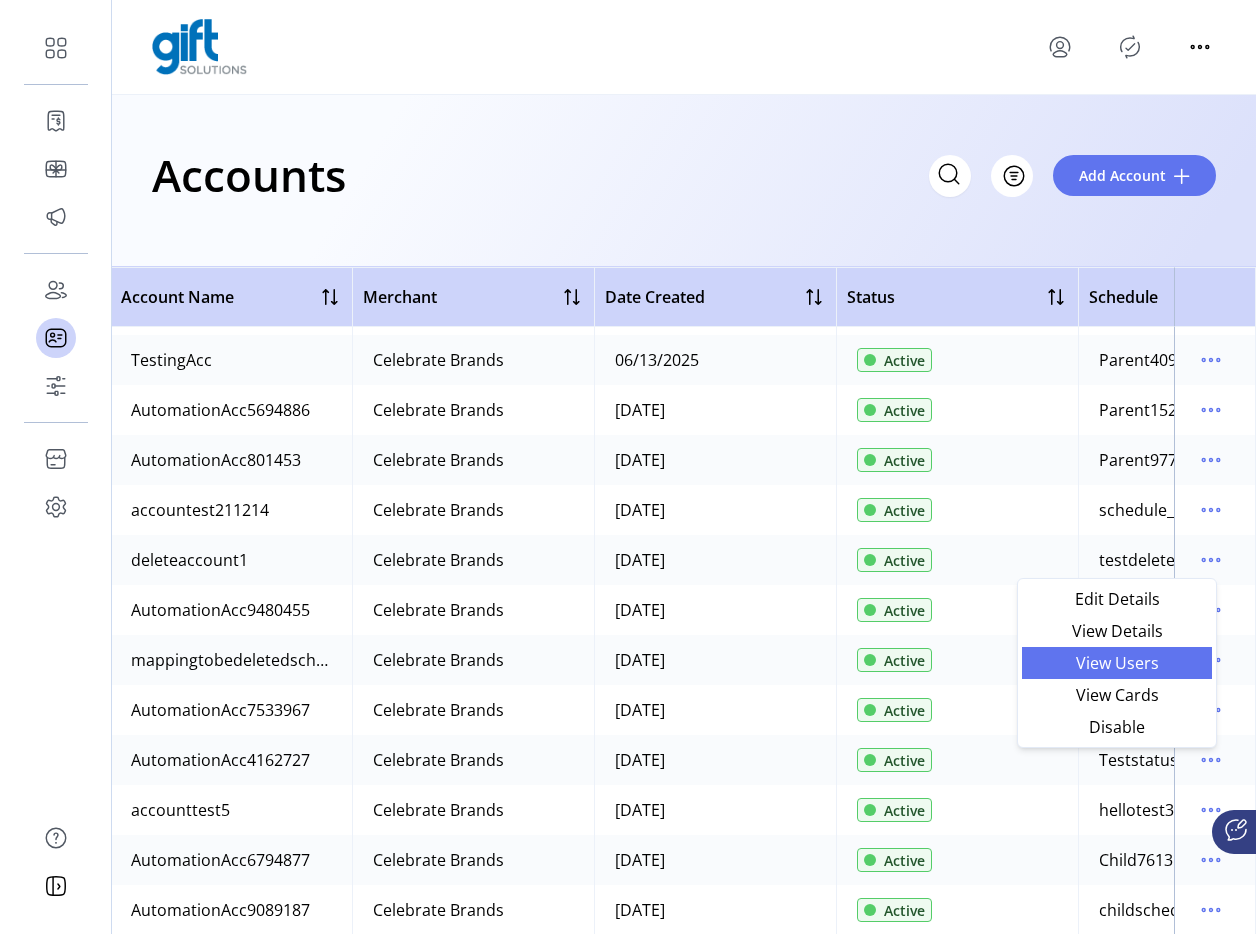 click on "View Users" at bounding box center [1117, 663] 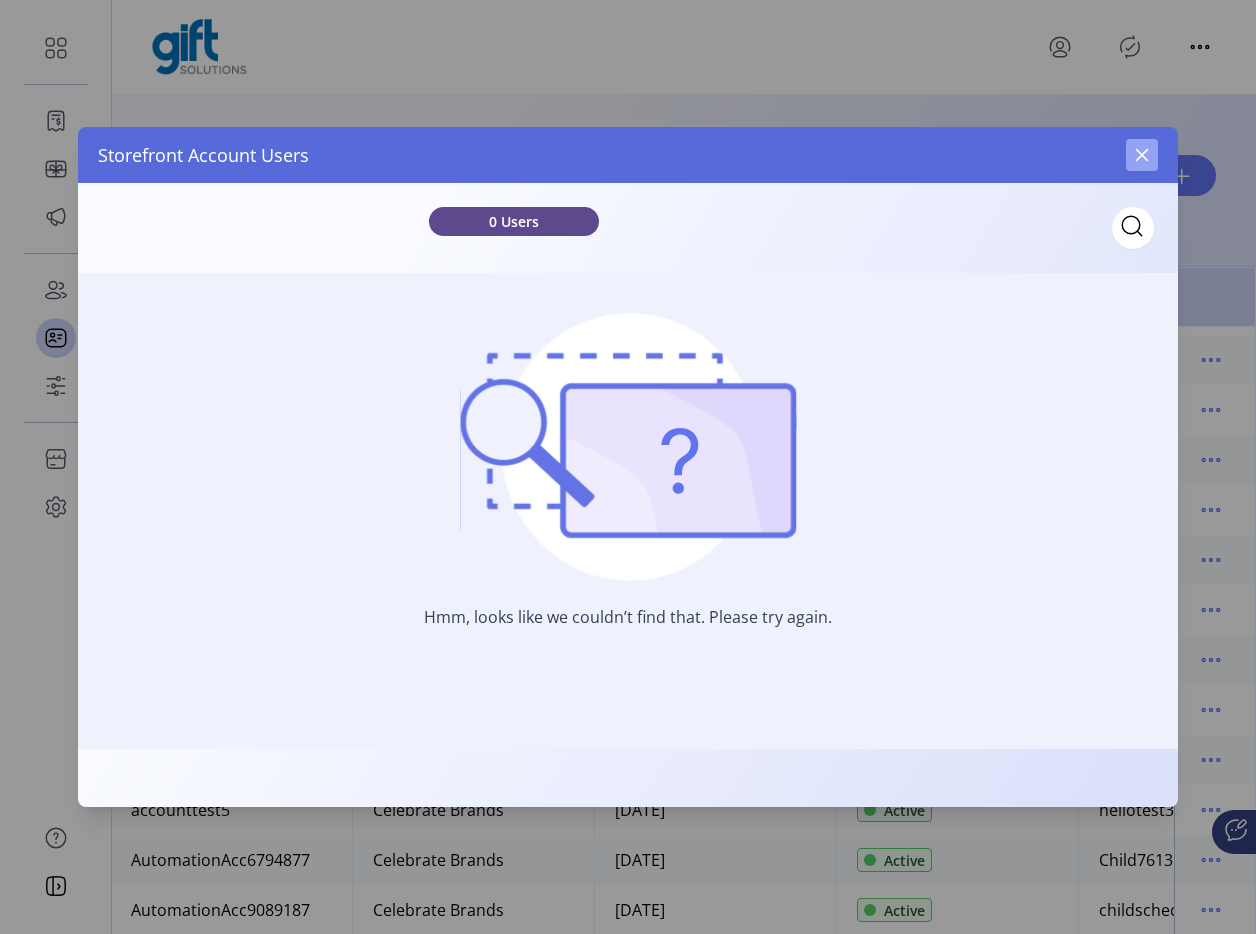 click 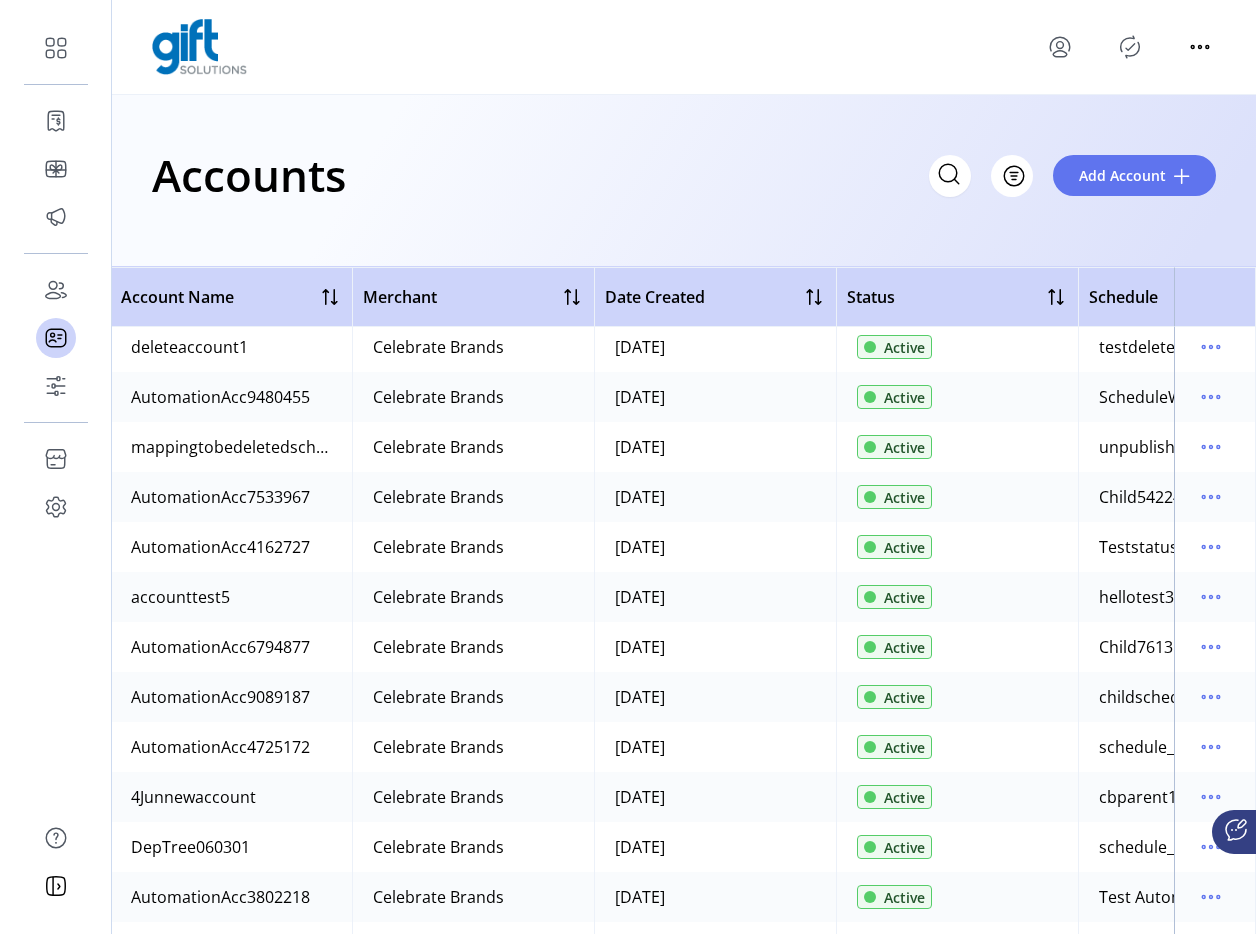 scroll, scrollTop: 4971, scrollLeft: 2, axis: both 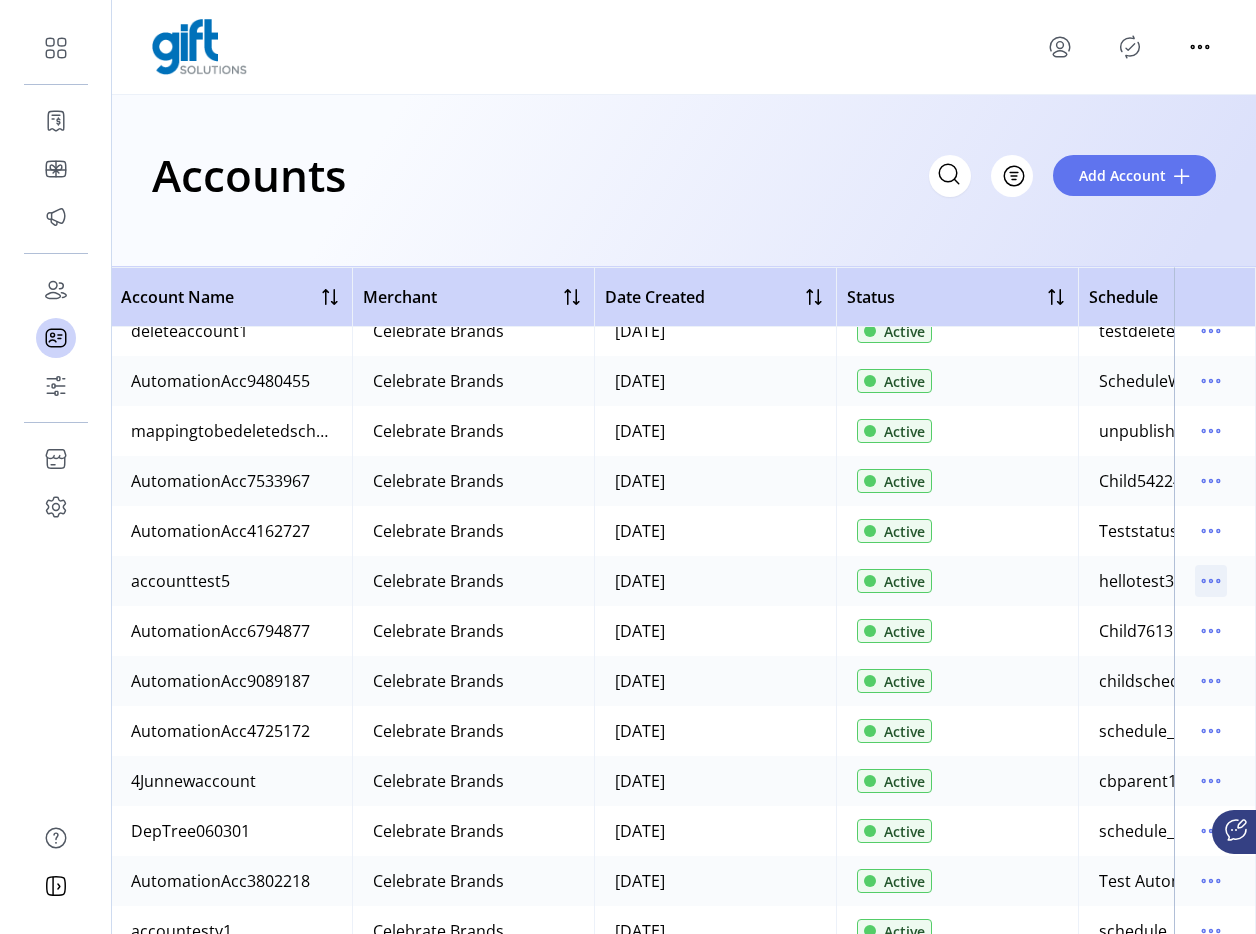 click 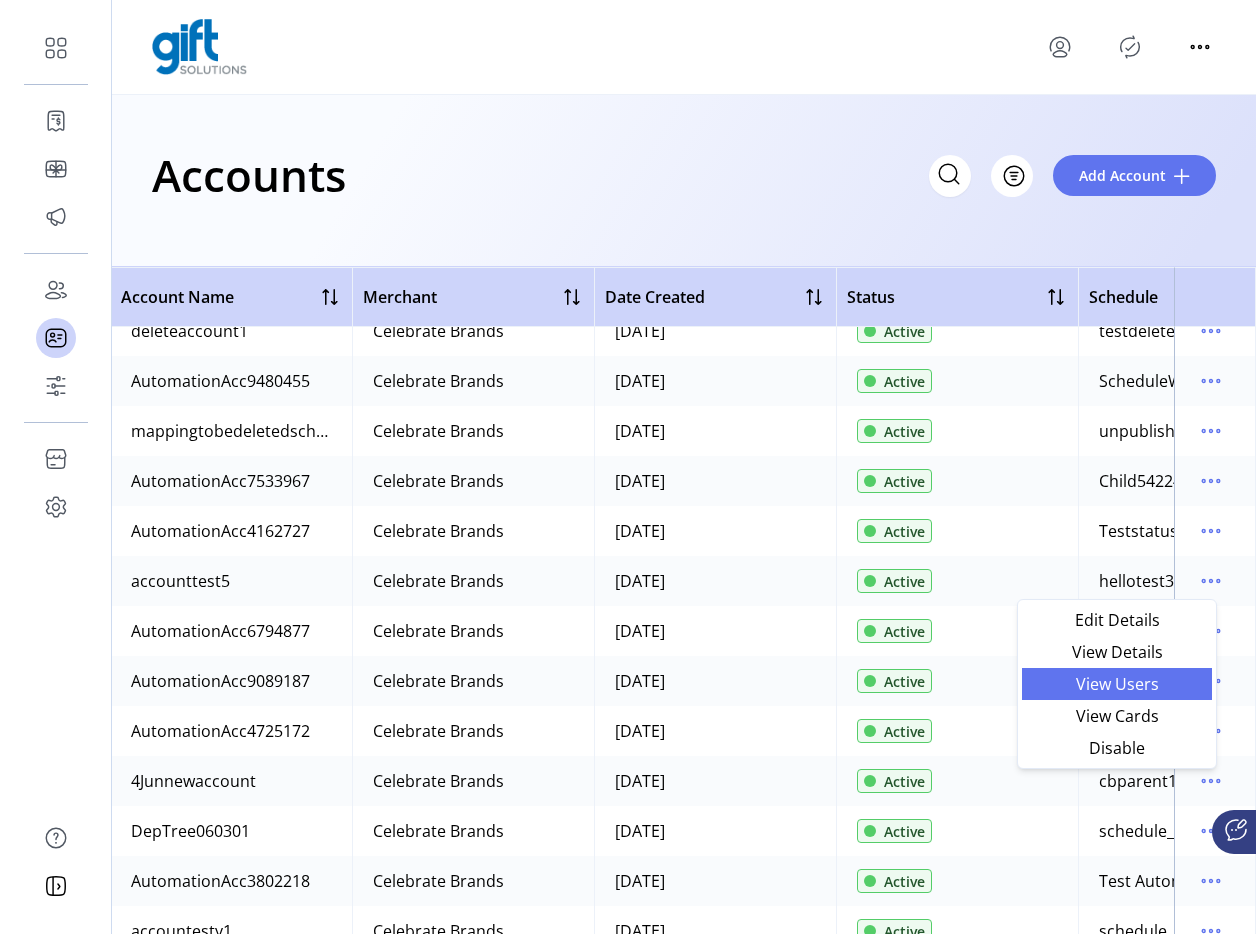 click on "View Users" at bounding box center [1117, 684] 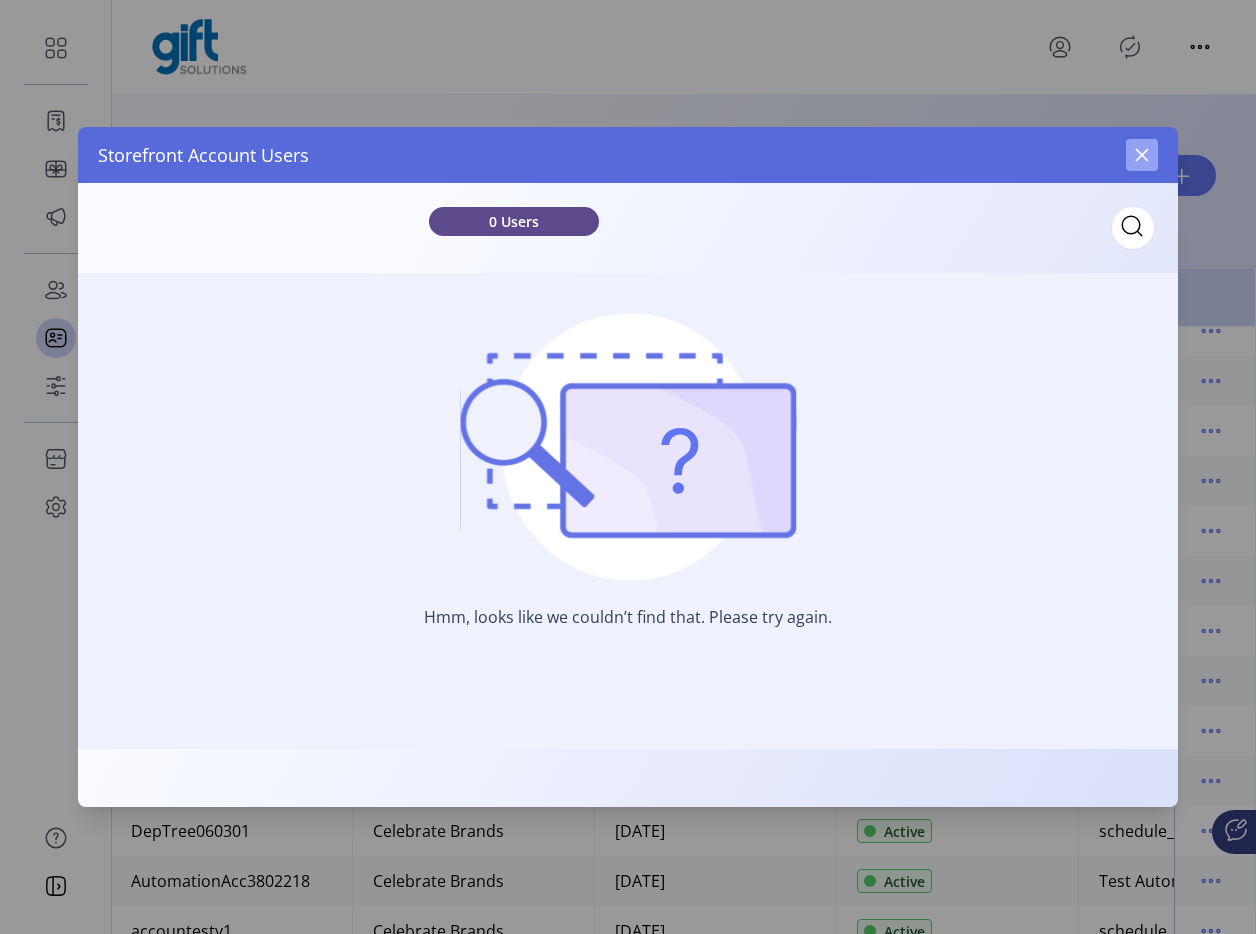 click 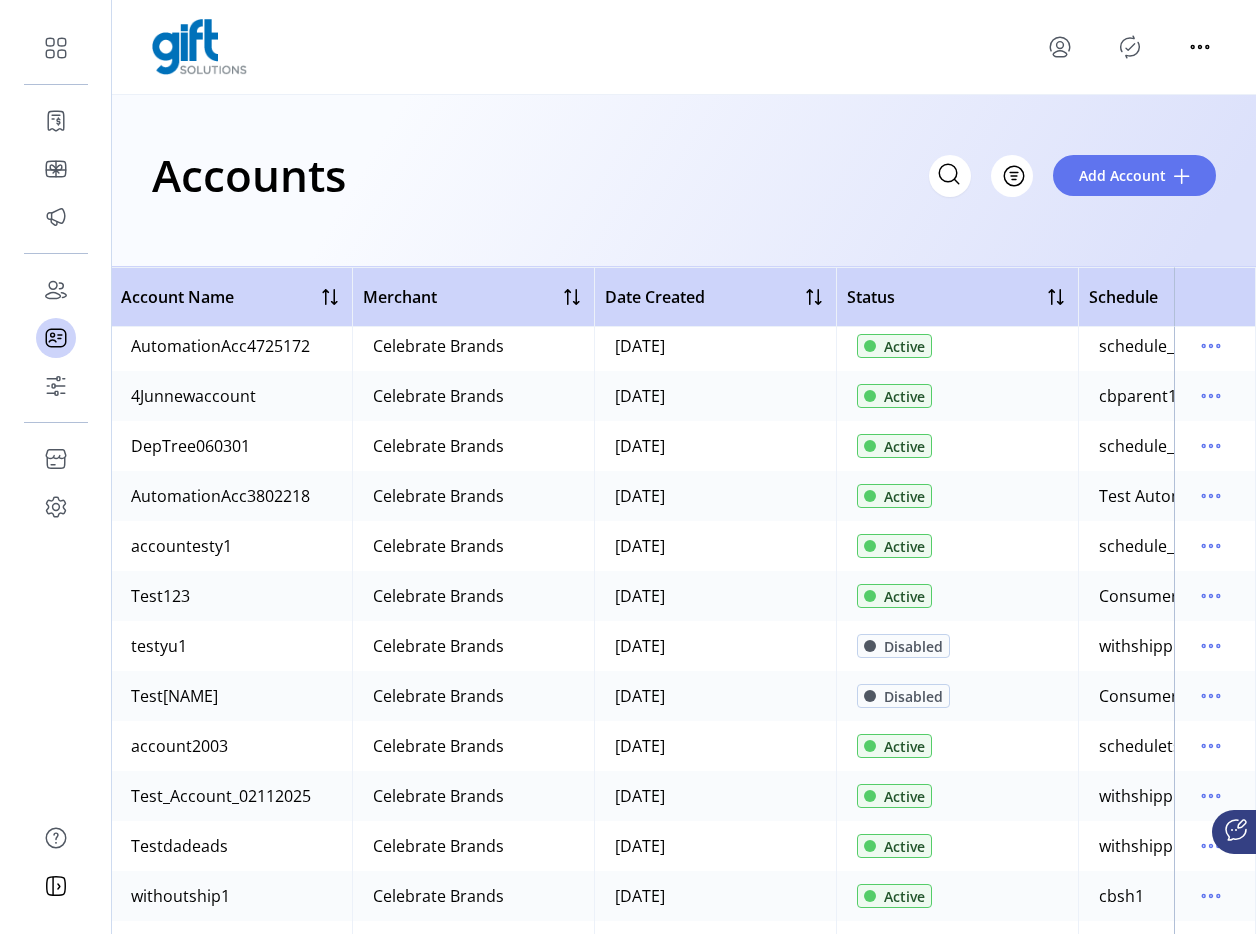 scroll, scrollTop: 5409, scrollLeft: 2, axis: both 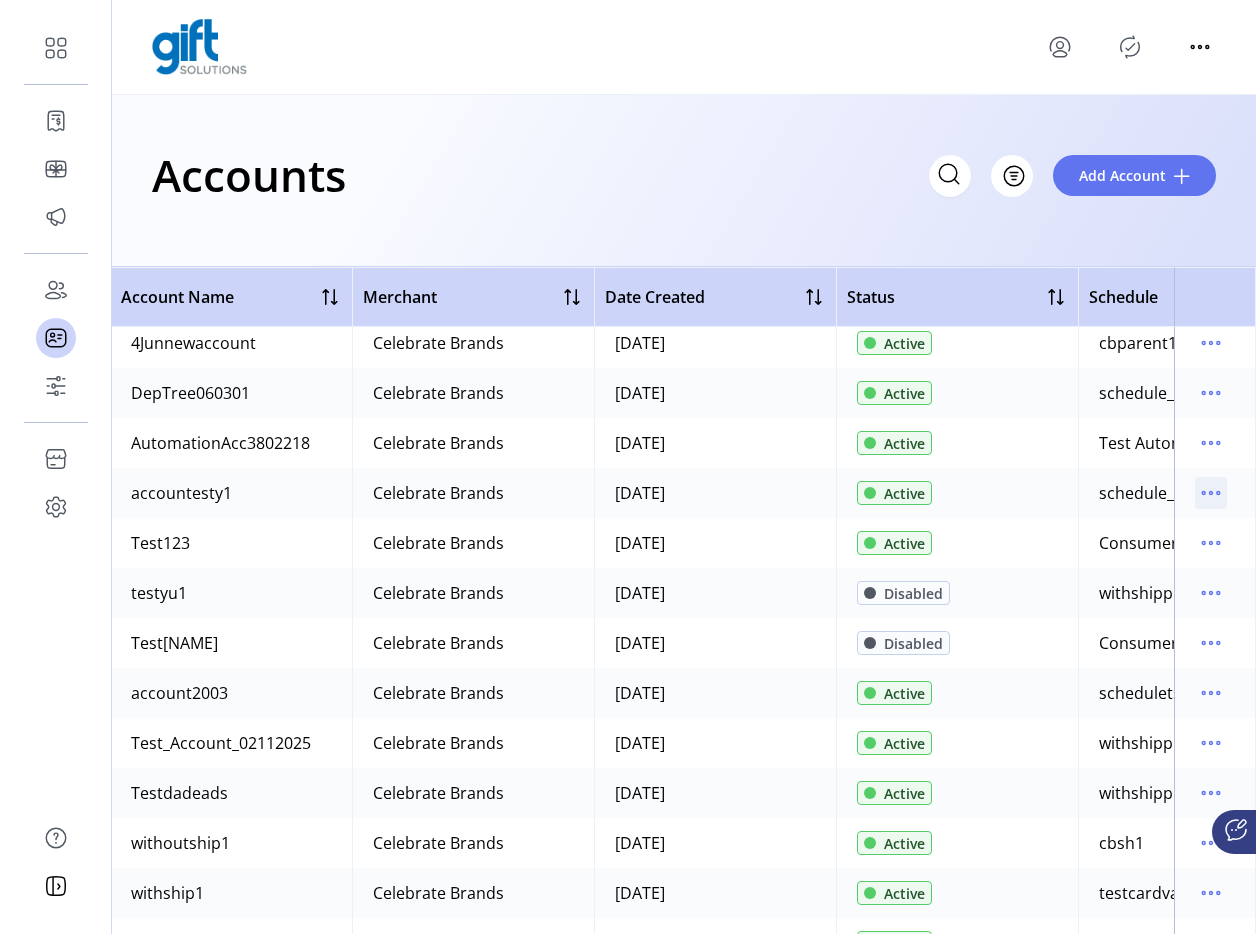 click 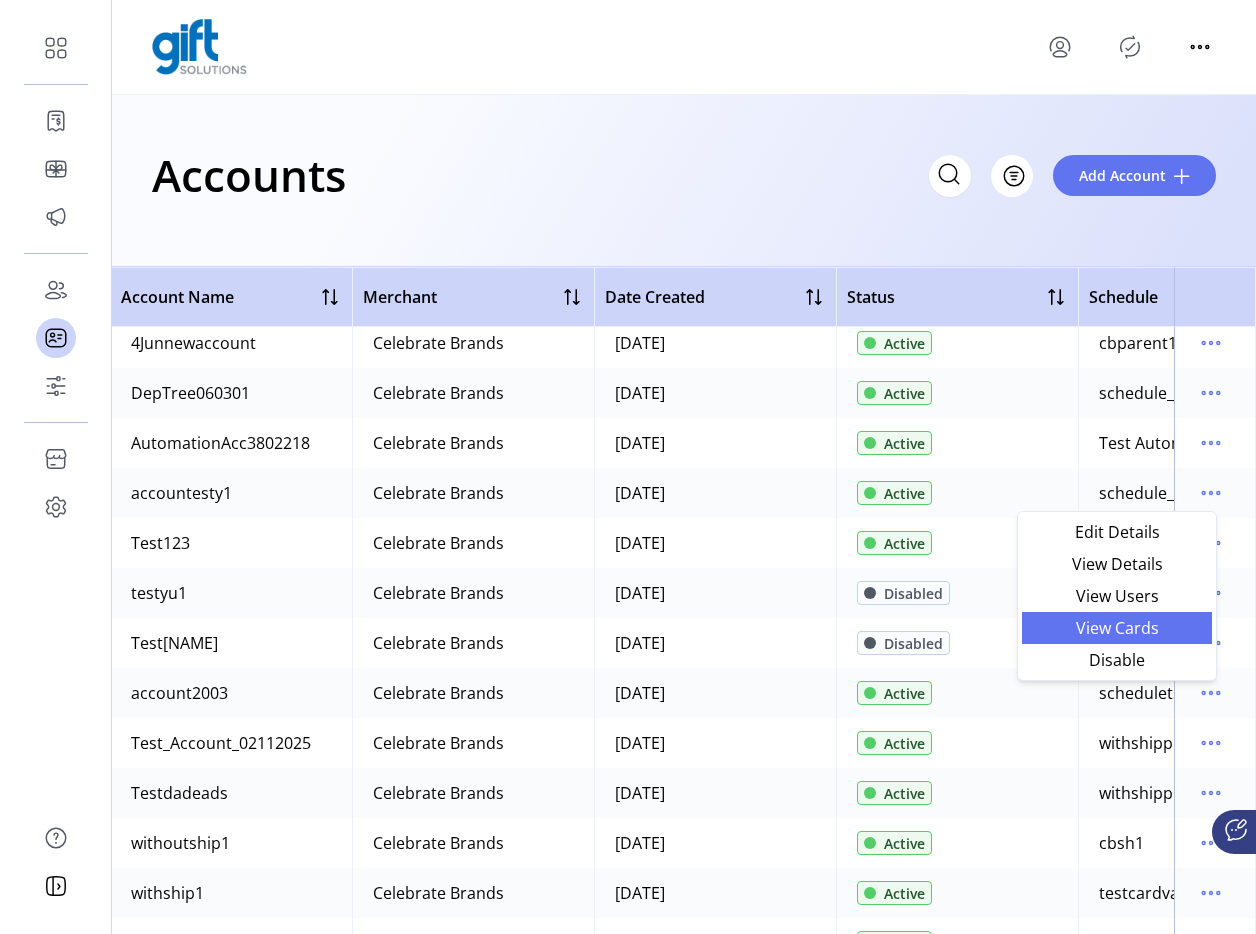 click on "View Cards" at bounding box center [1117, 628] 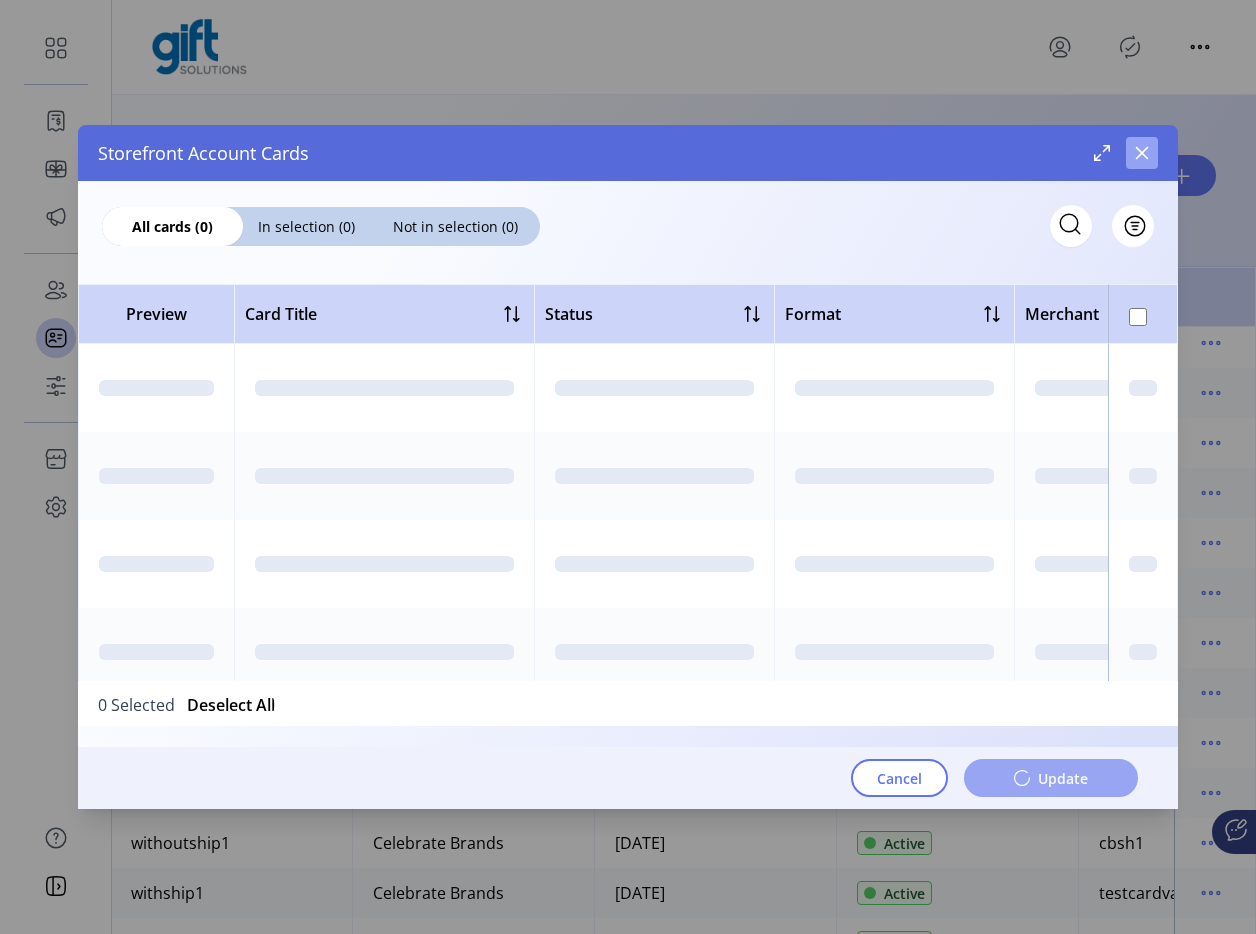 click at bounding box center [1142, 153] 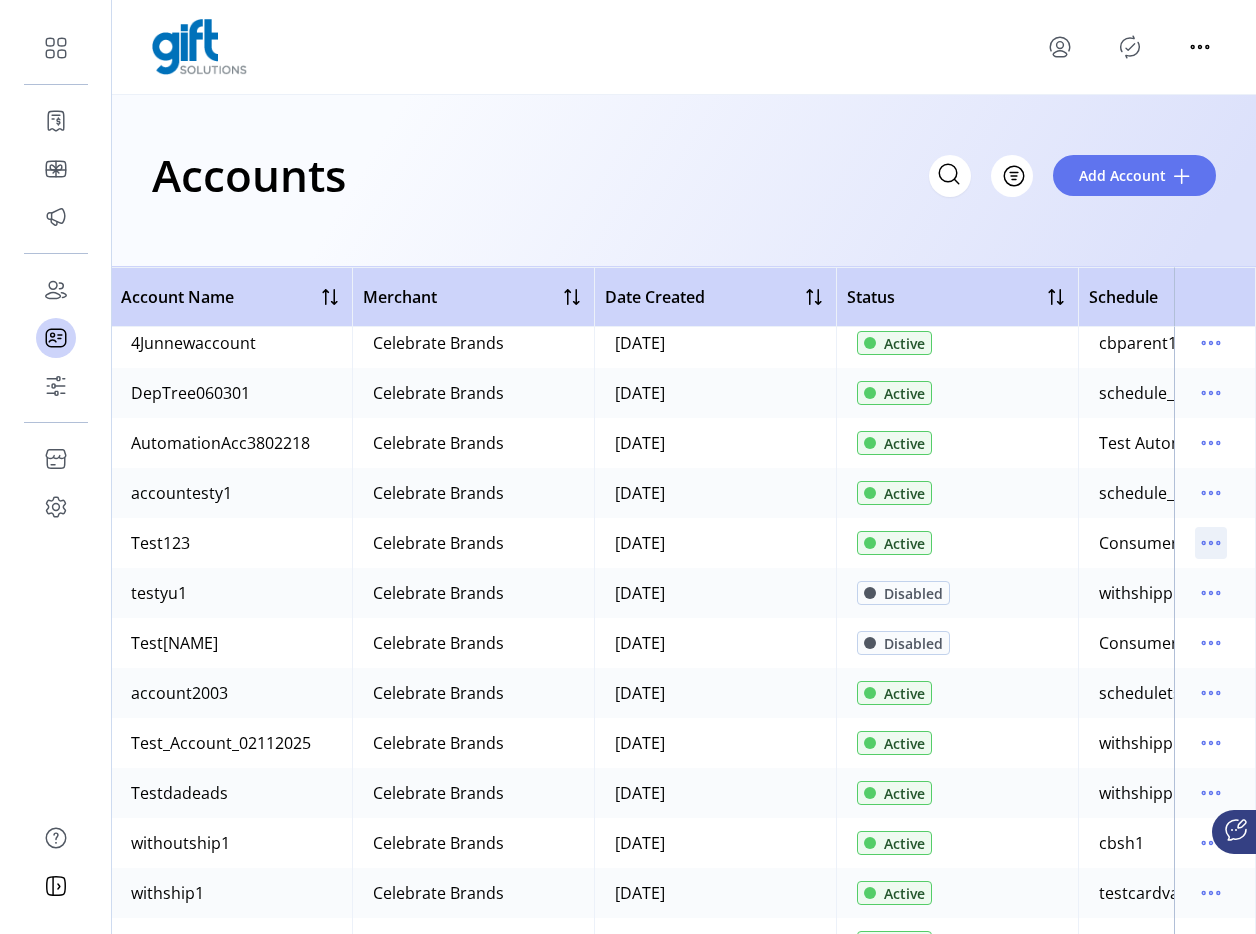 click 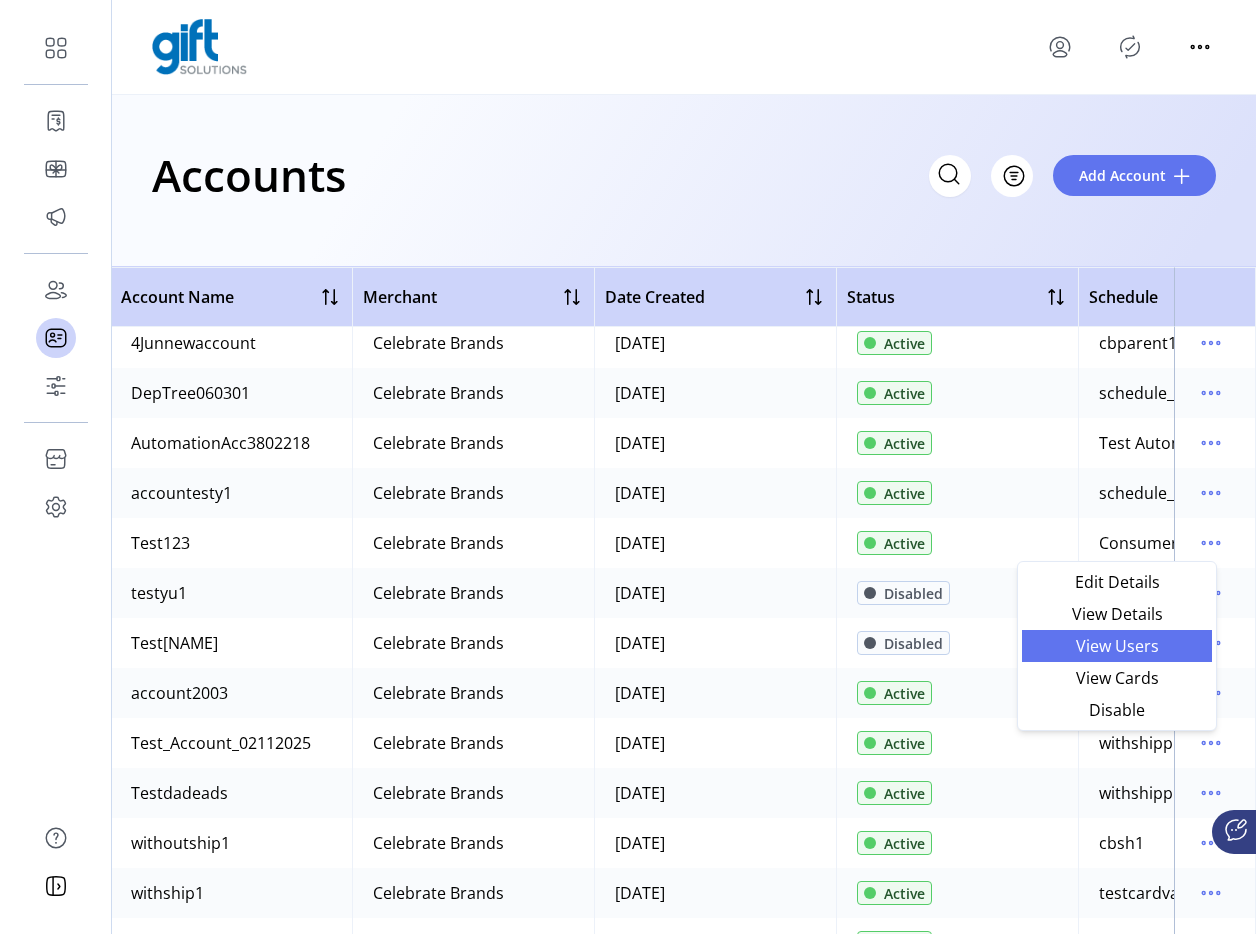 click on "View Users" at bounding box center (1117, 646) 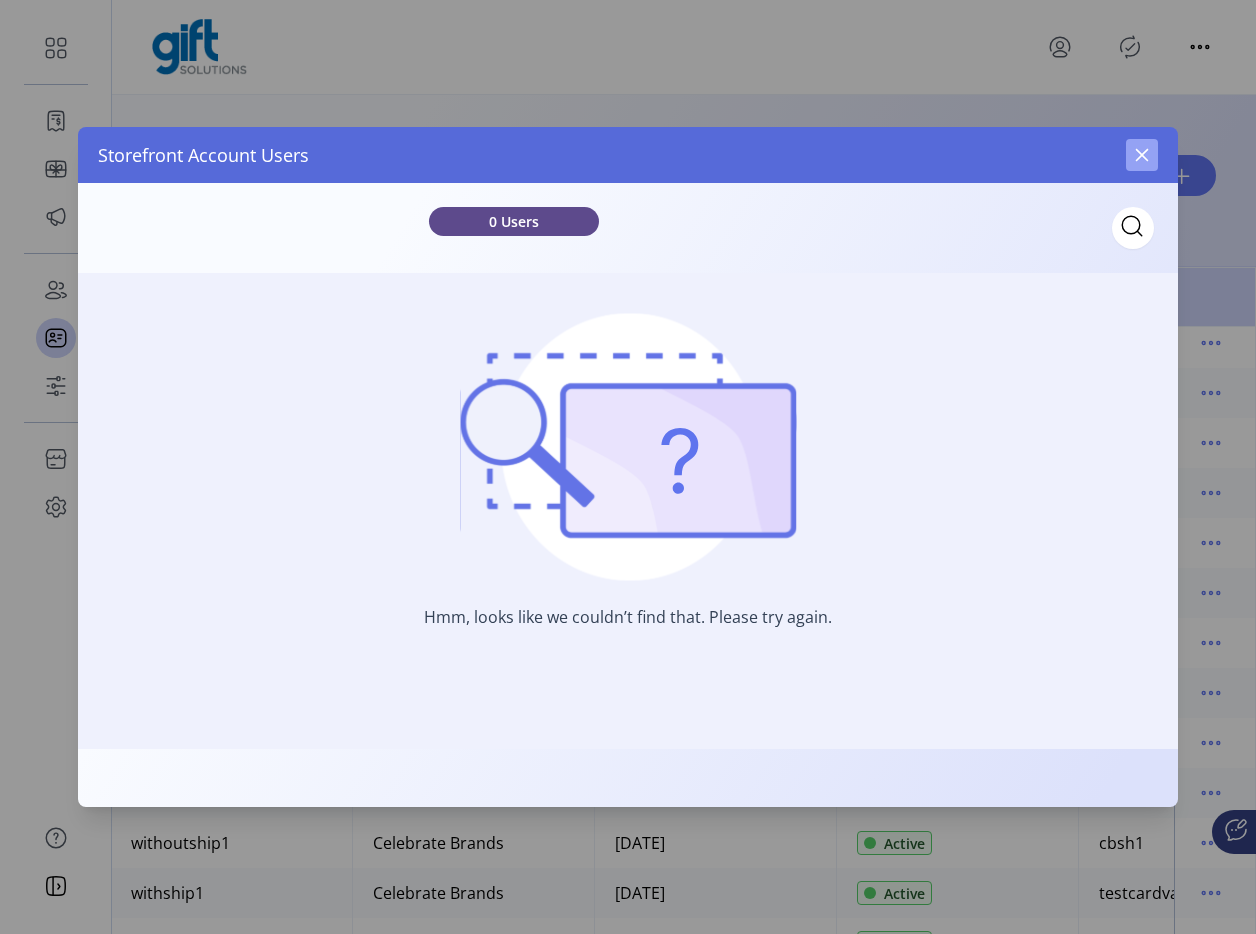 click 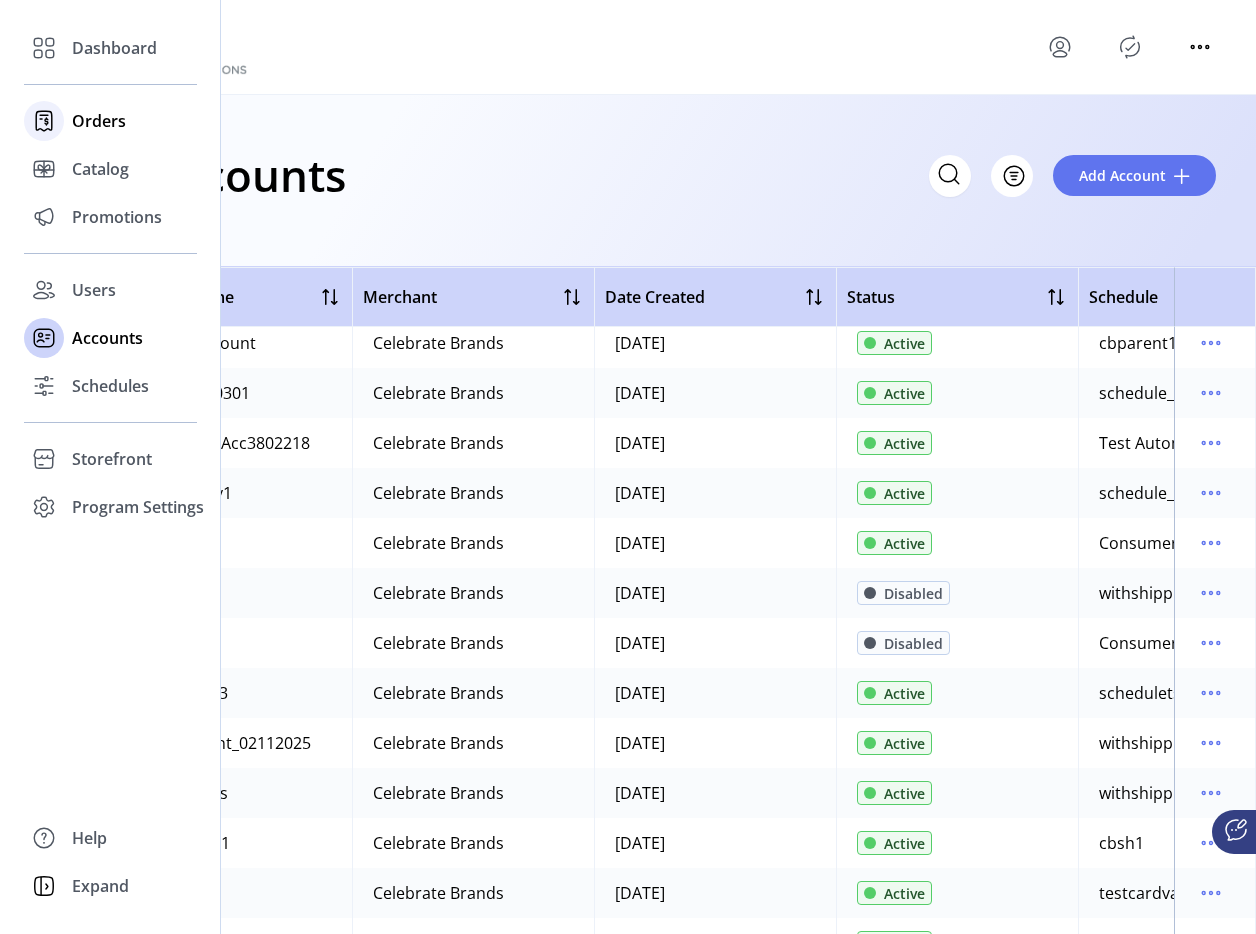 click on "Orders" 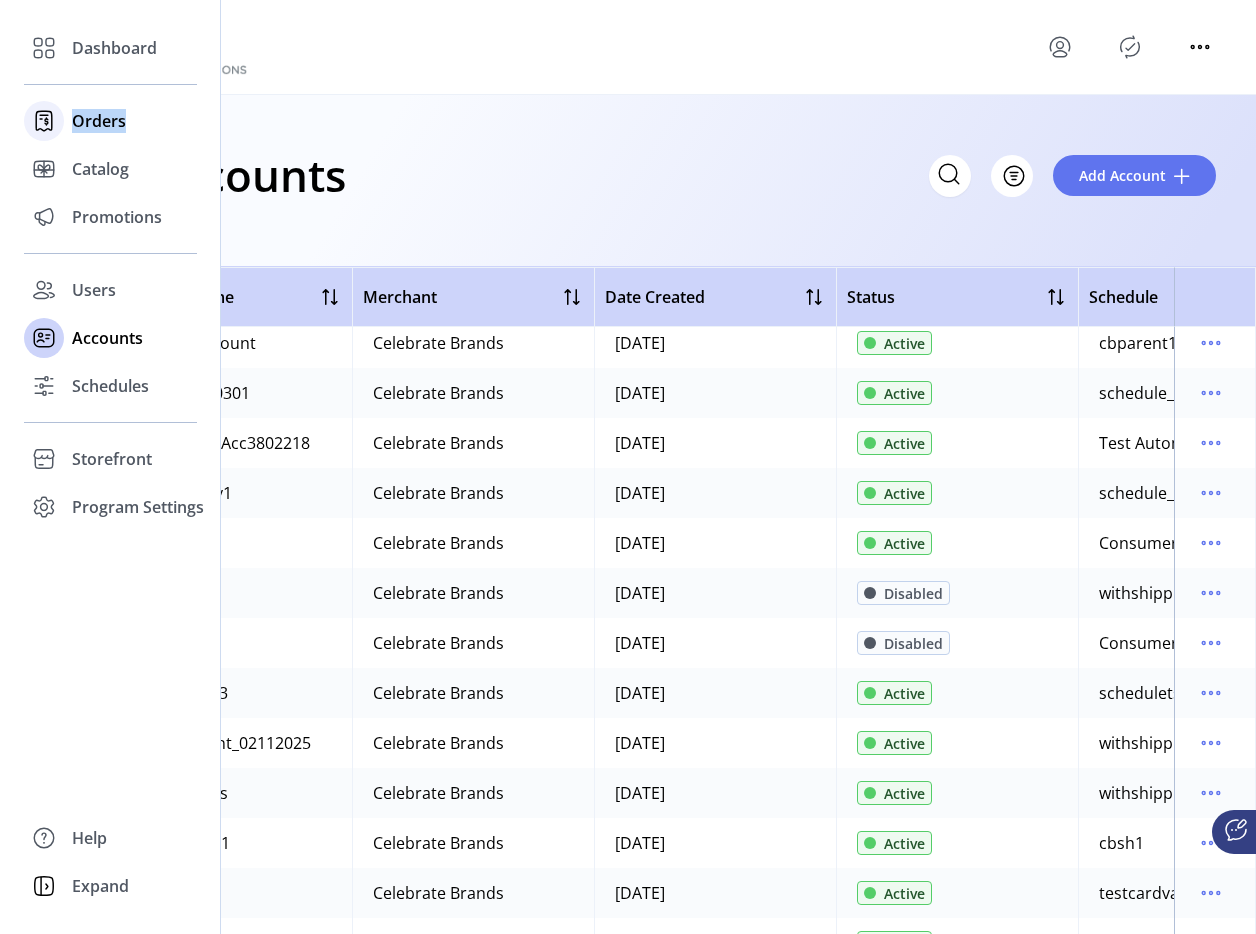 click on "Orders" 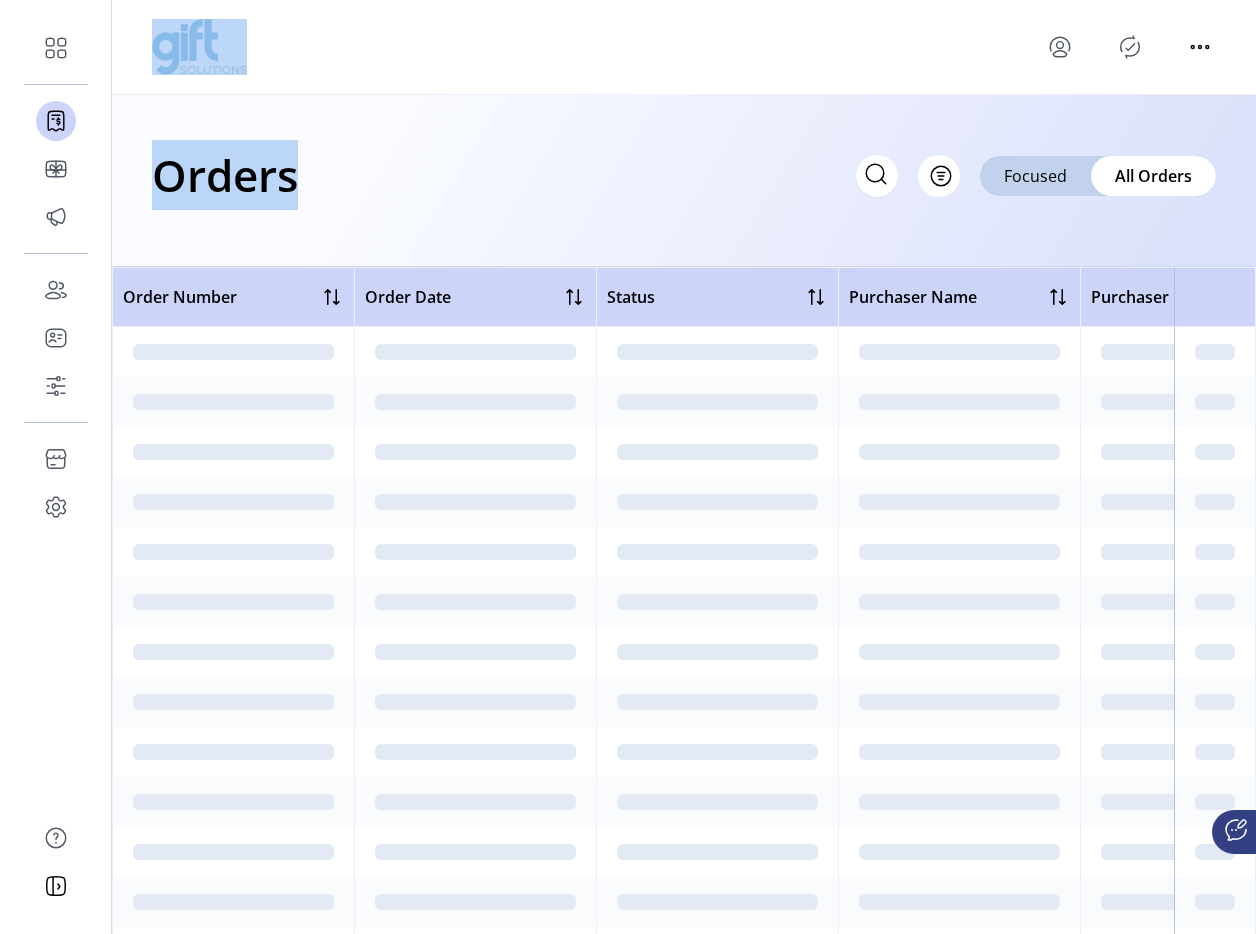 drag, startPoint x: 76, startPoint y: 125, endPoint x: 233, endPoint y: 134, distance: 157.25775 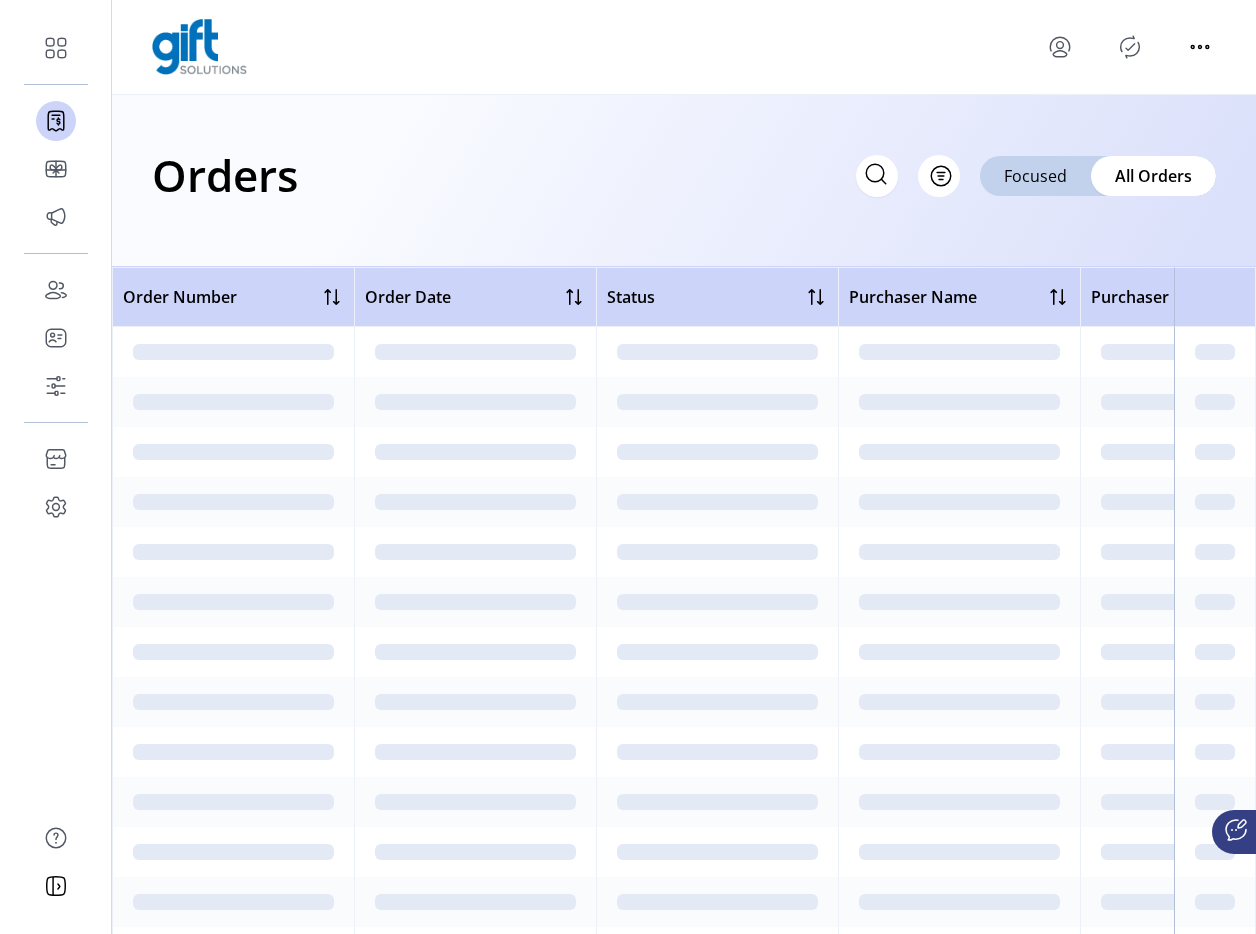 click on "Orders
Filter Focused All Orders" 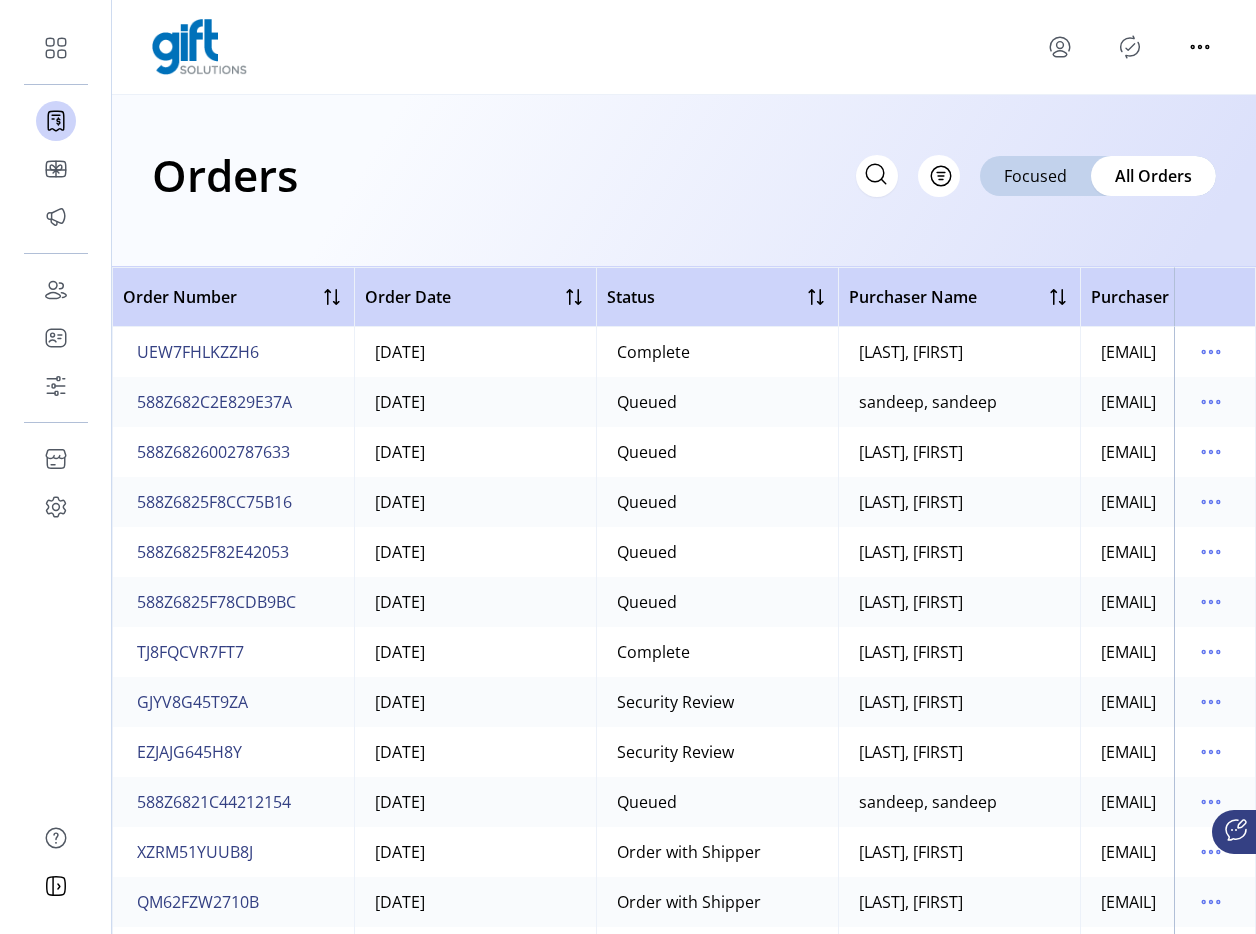 click on "Orders
Filter Focused All Orders" 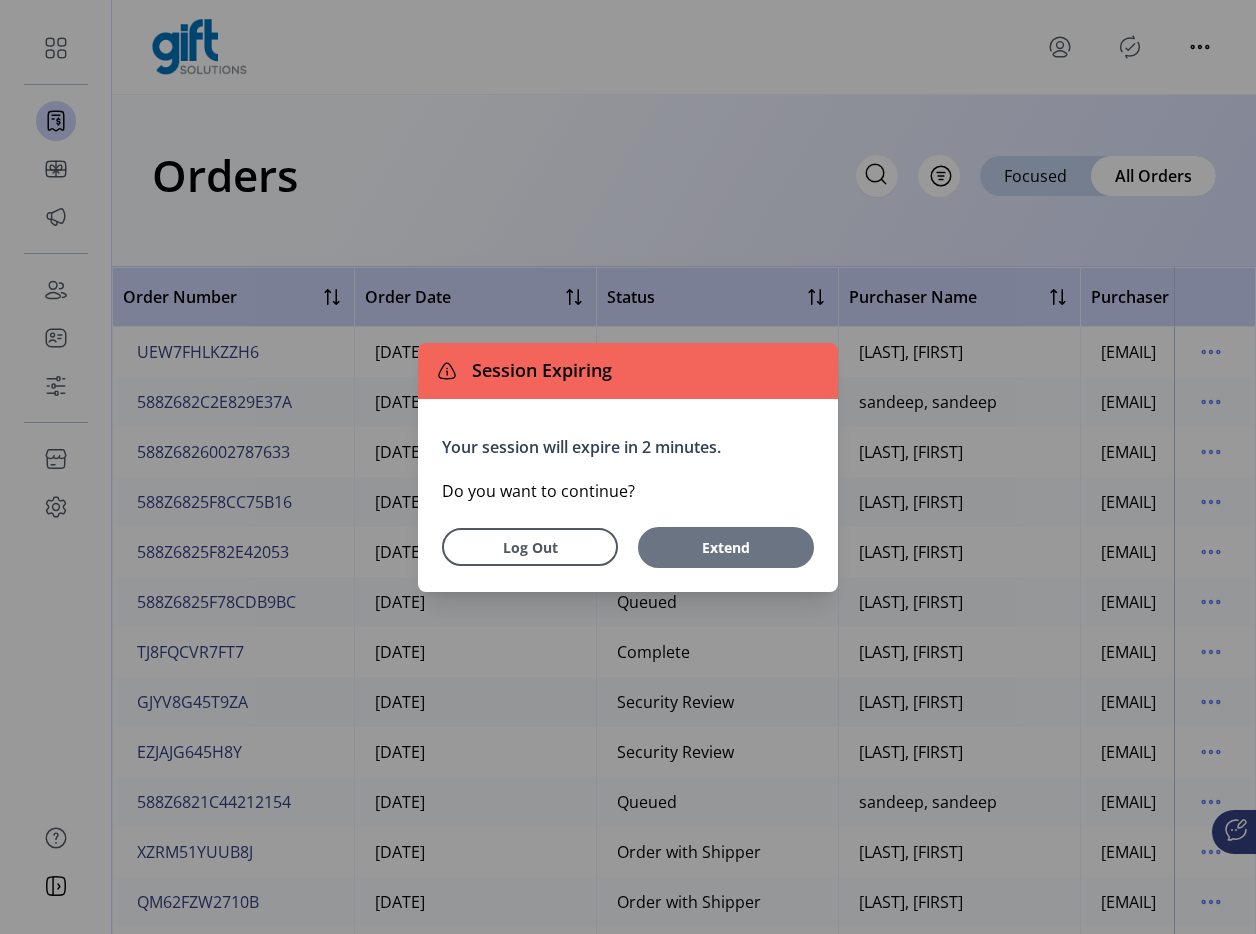 click on "Extend" at bounding box center [726, 547] 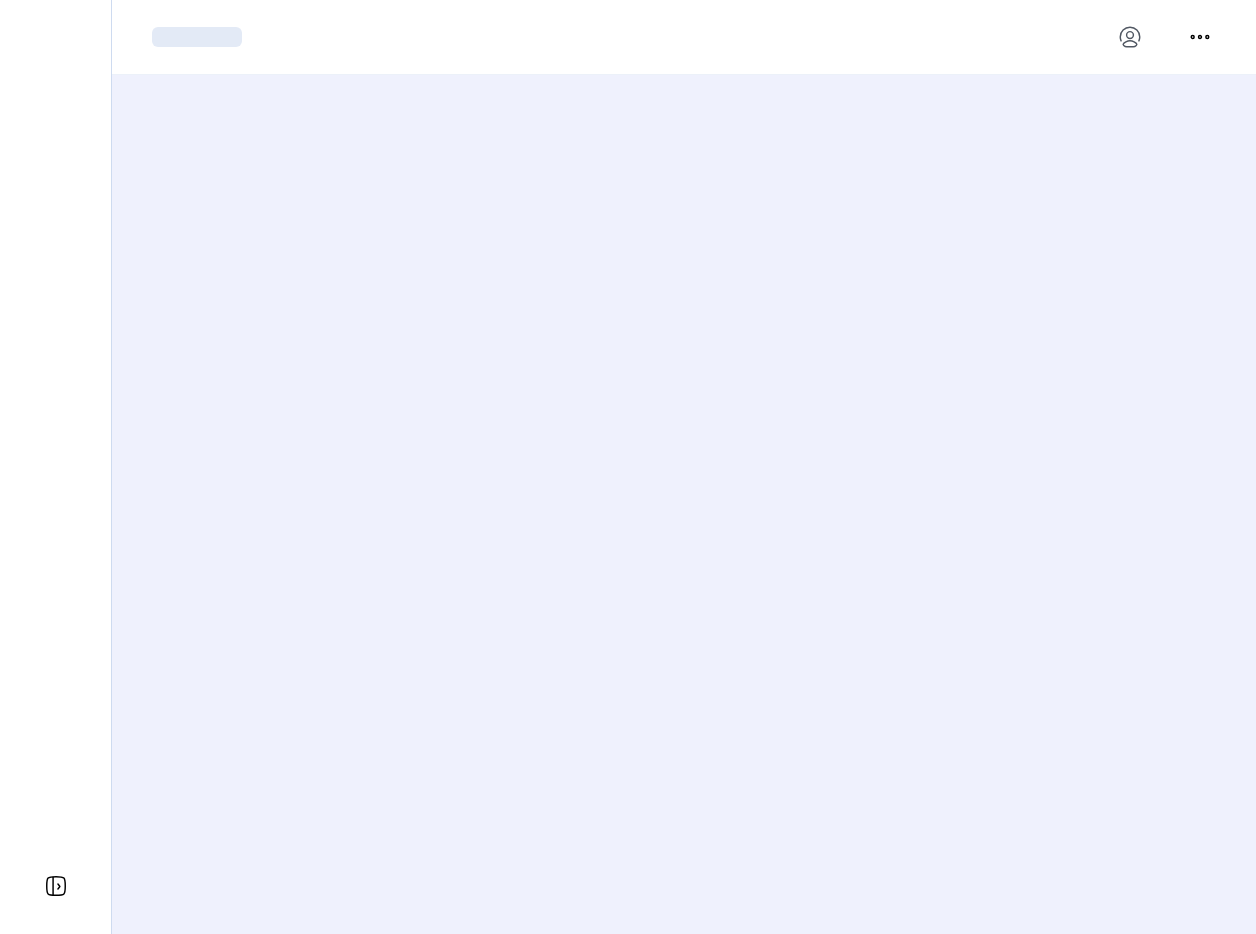 scroll, scrollTop: 0, scrollLeft: 0, axis: both 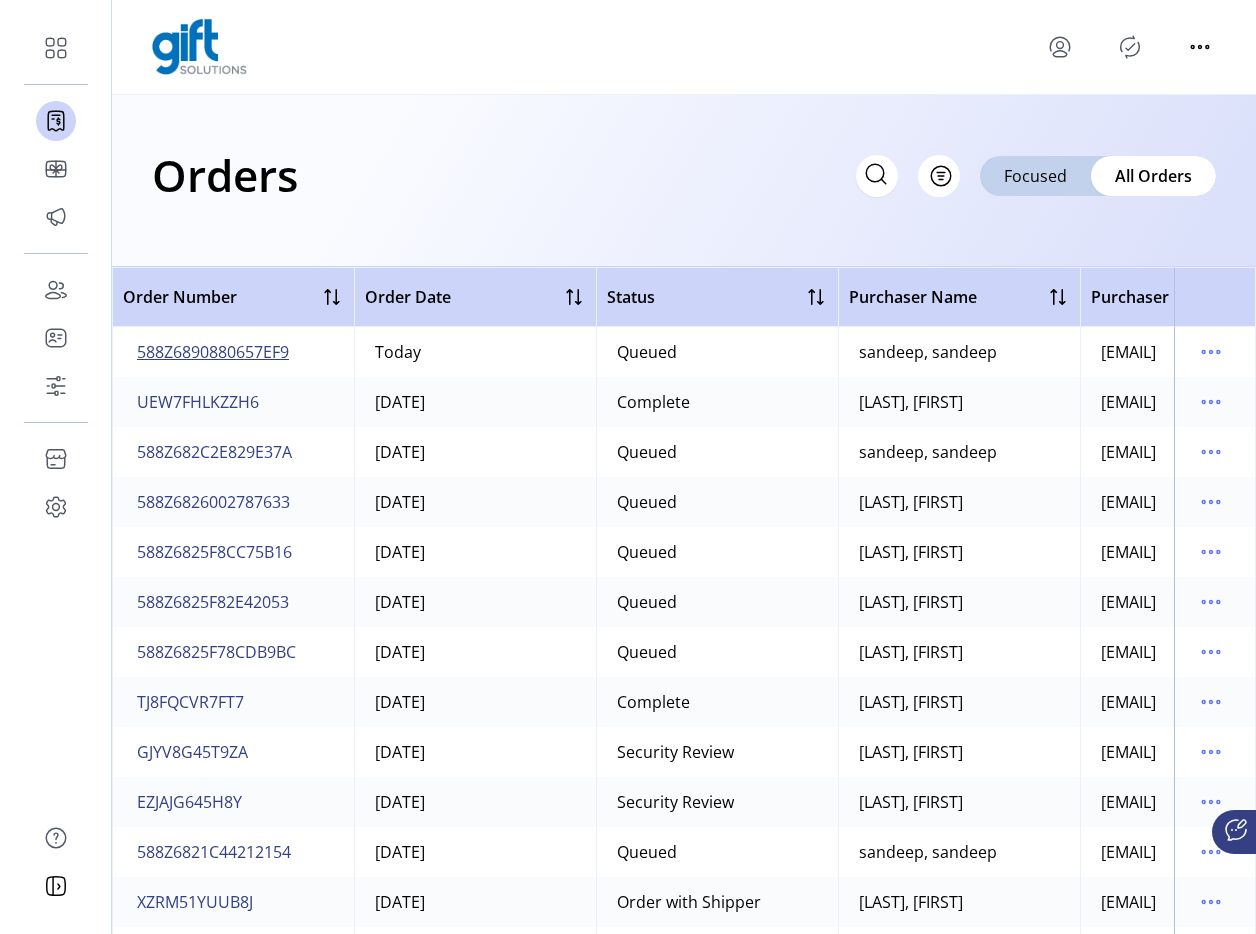 click on "588Z6890880657EF9" 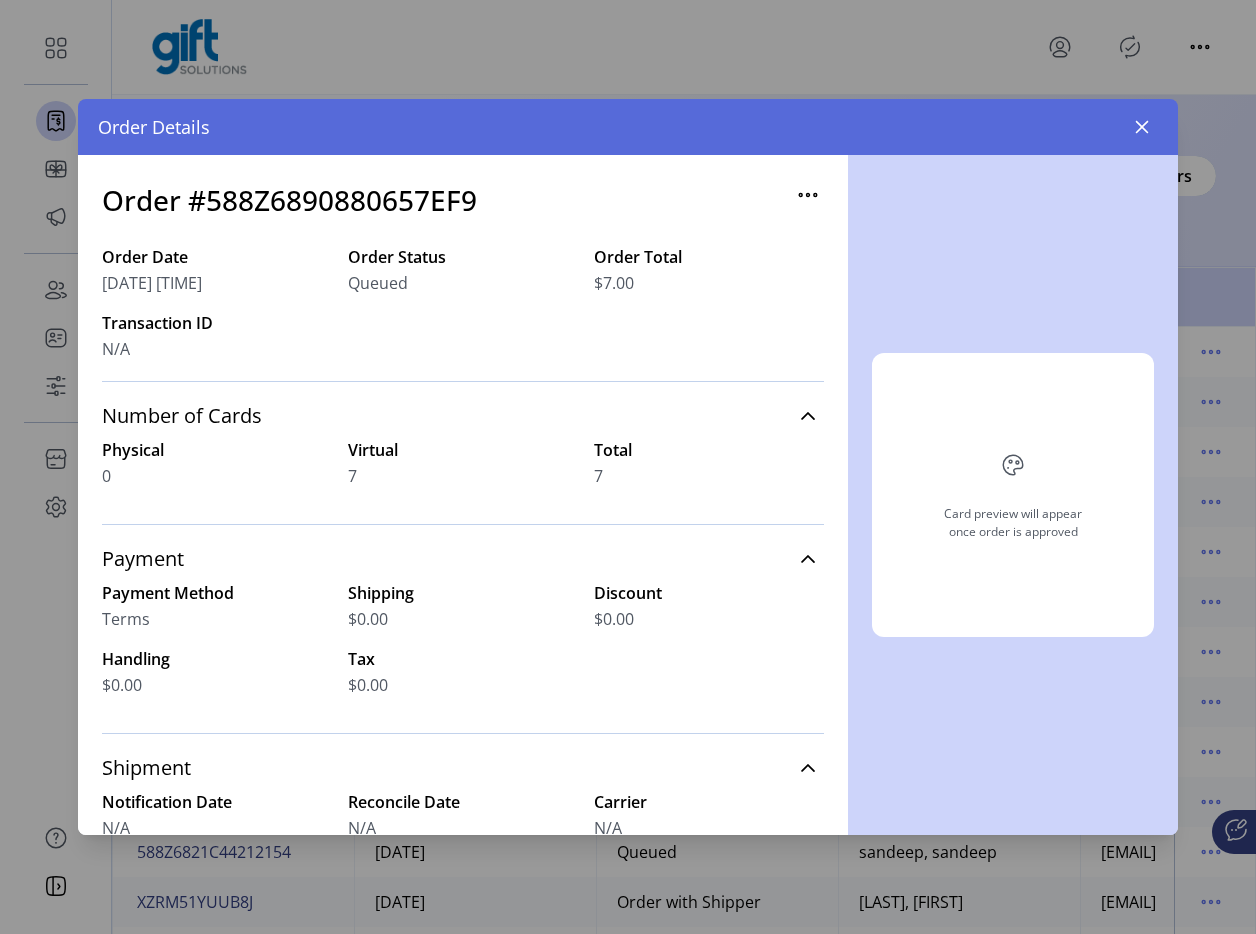 drag, startPoint x: 343, startPoint y: 474, endPoint x: 490, endPoint y: 474, distance: 147 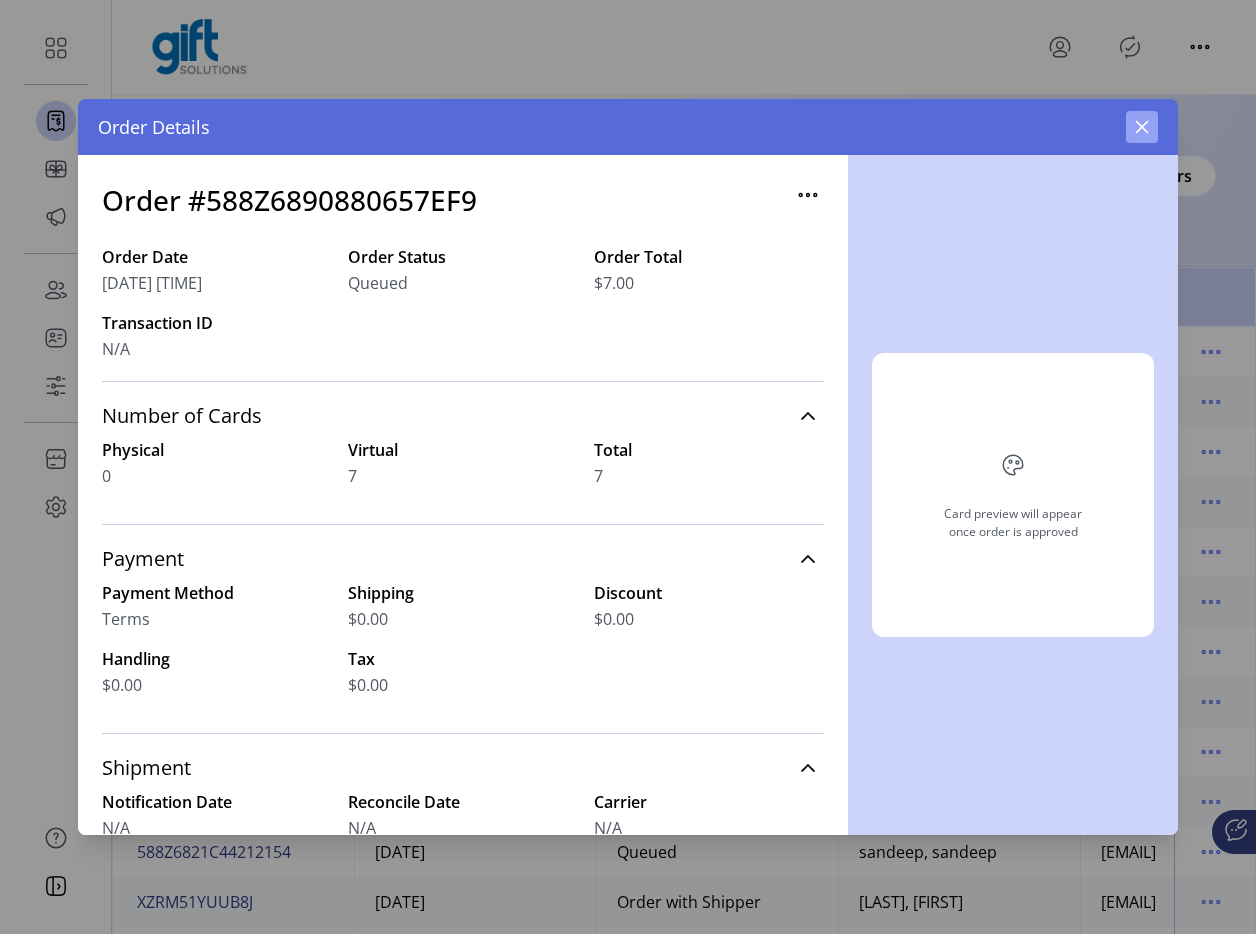 click 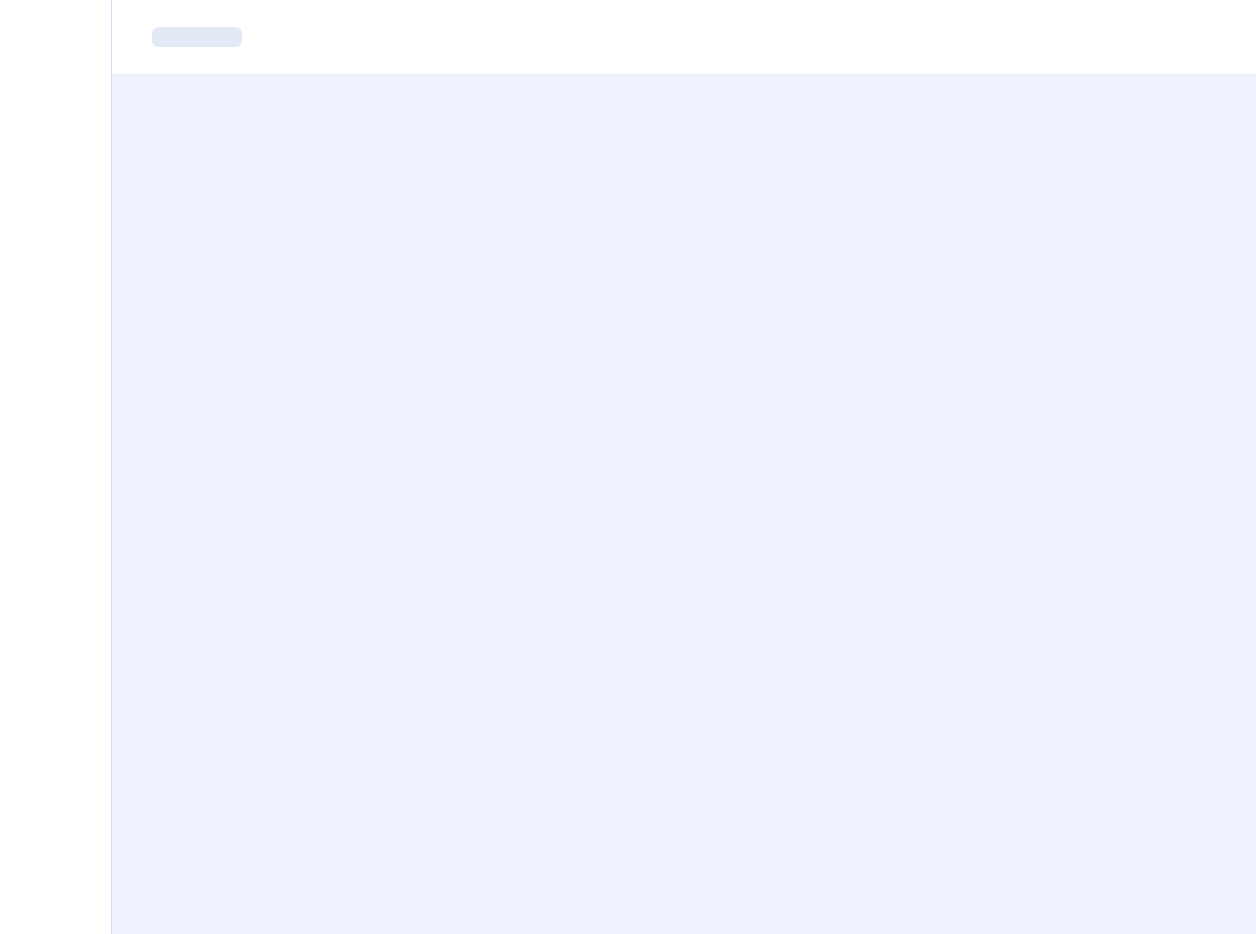 scroll, scrollTop: 0, scrollLeft: 0, axis: both 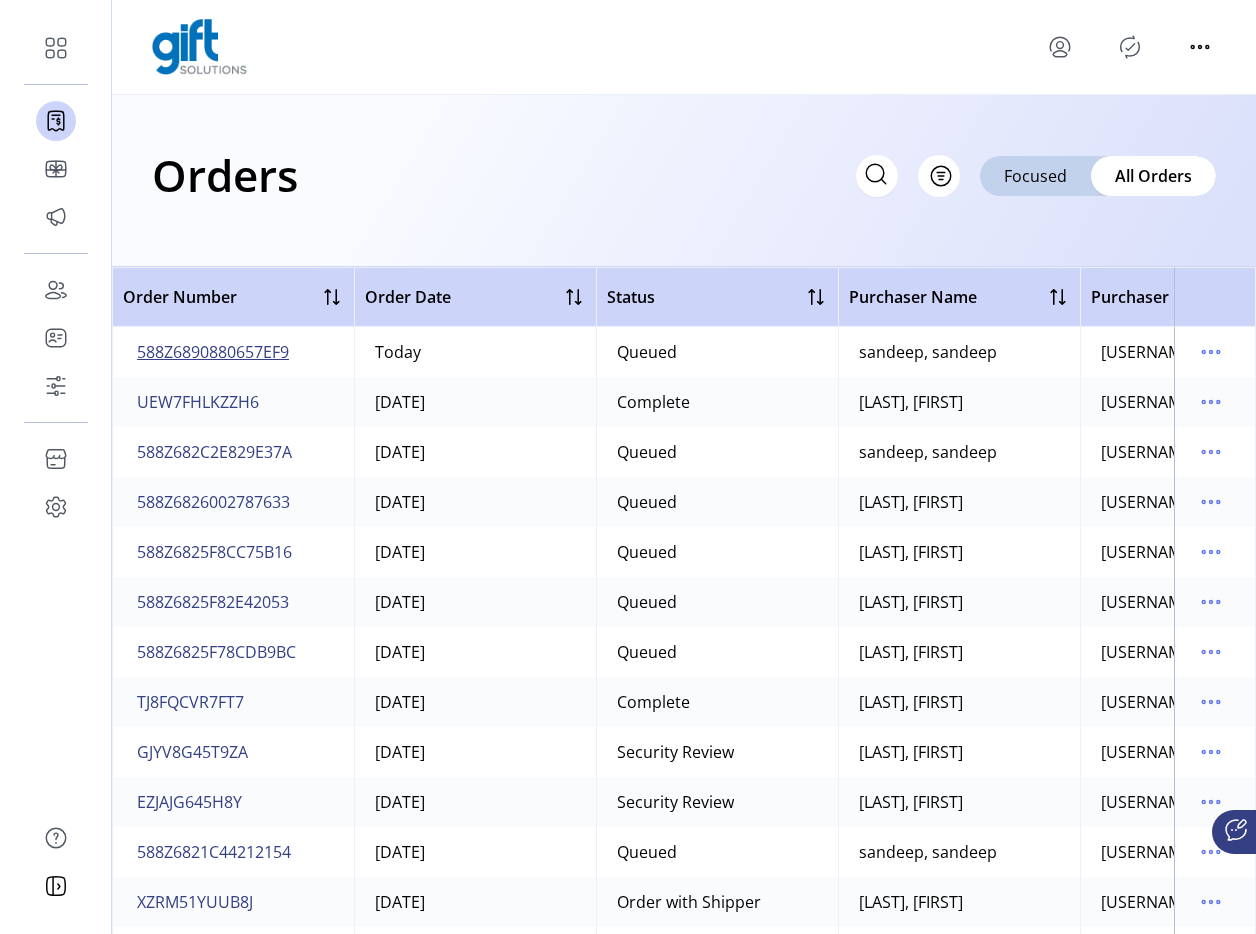 click on "588Z6890880657EF9" 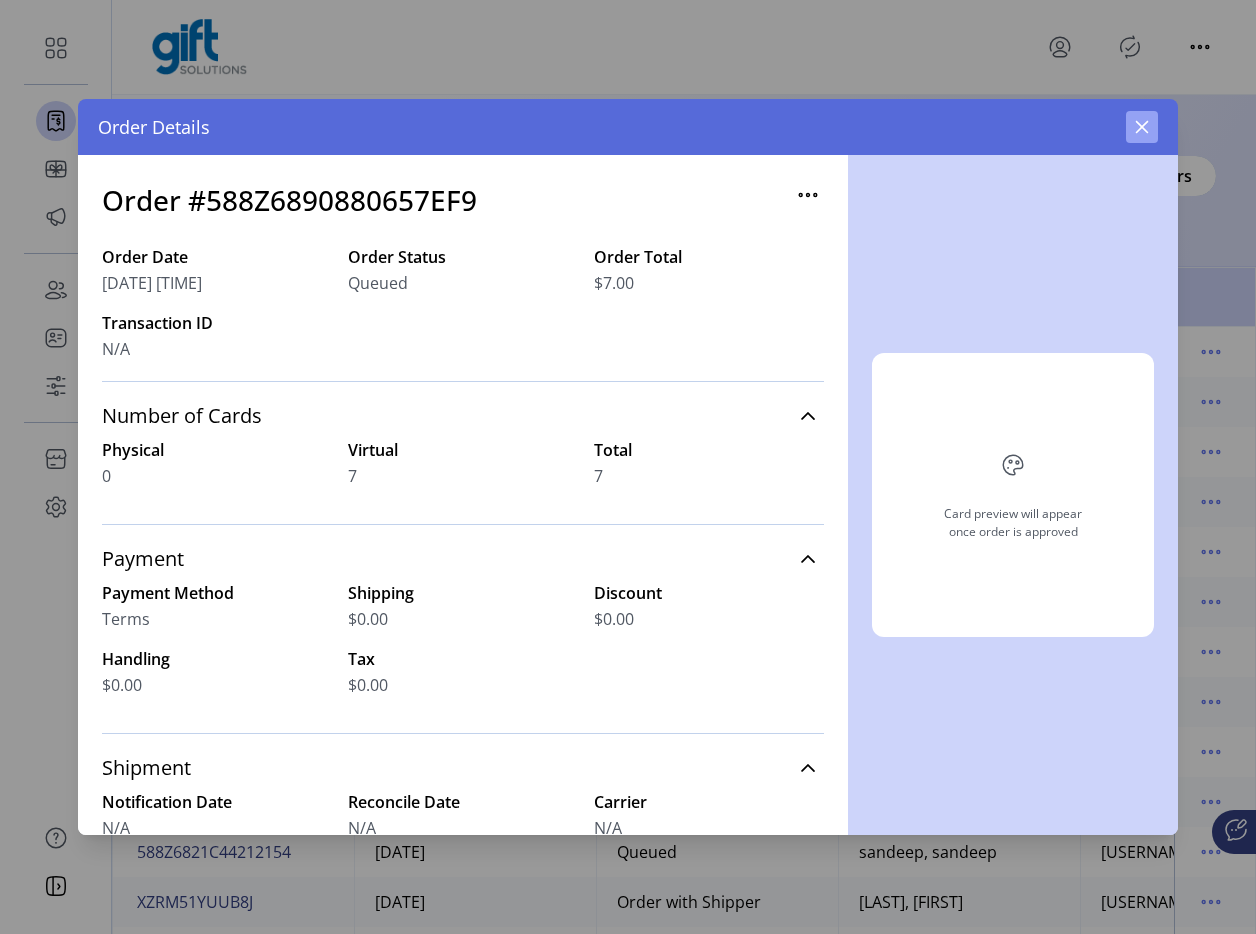 click 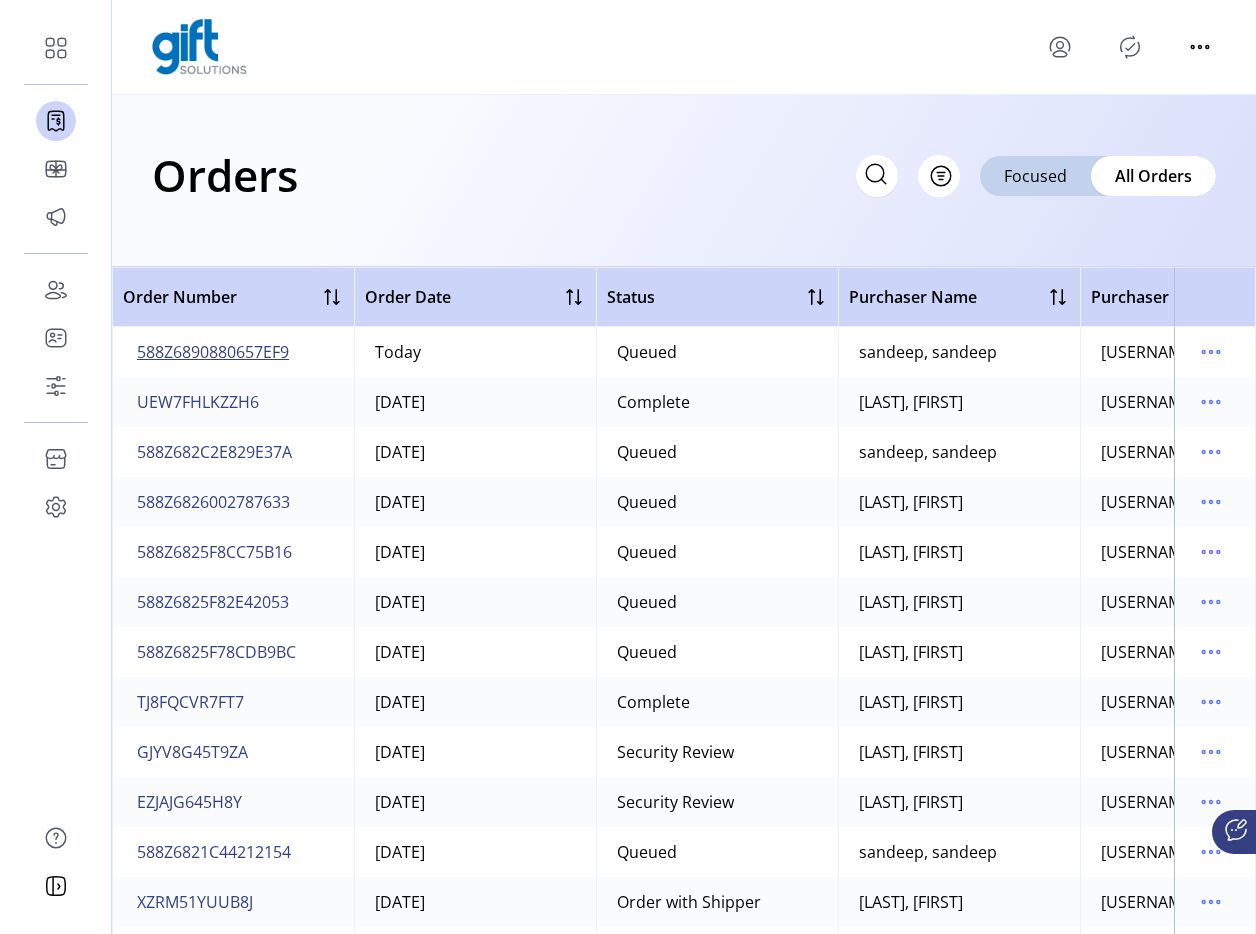 click on "588Z6890880657EF9" 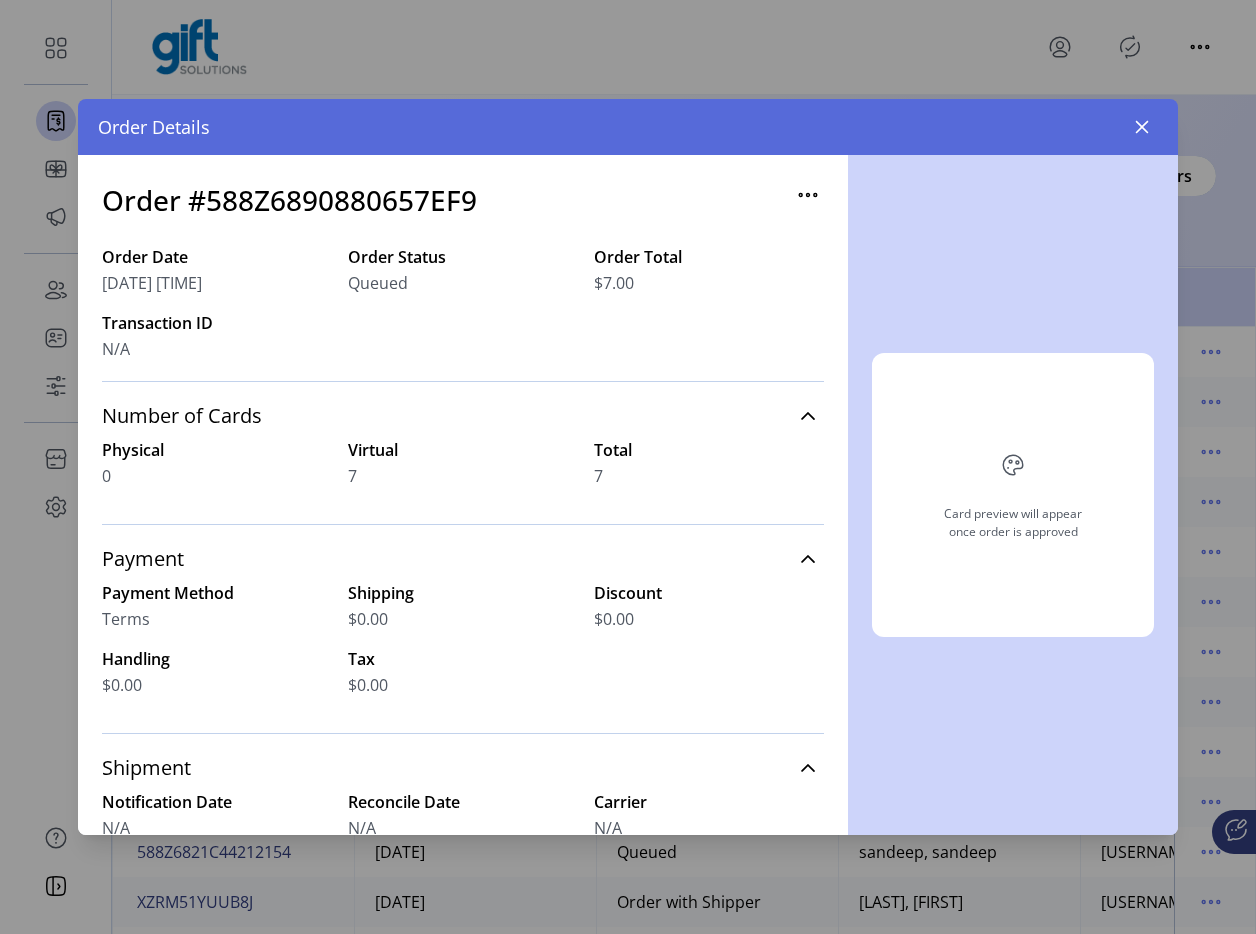 click 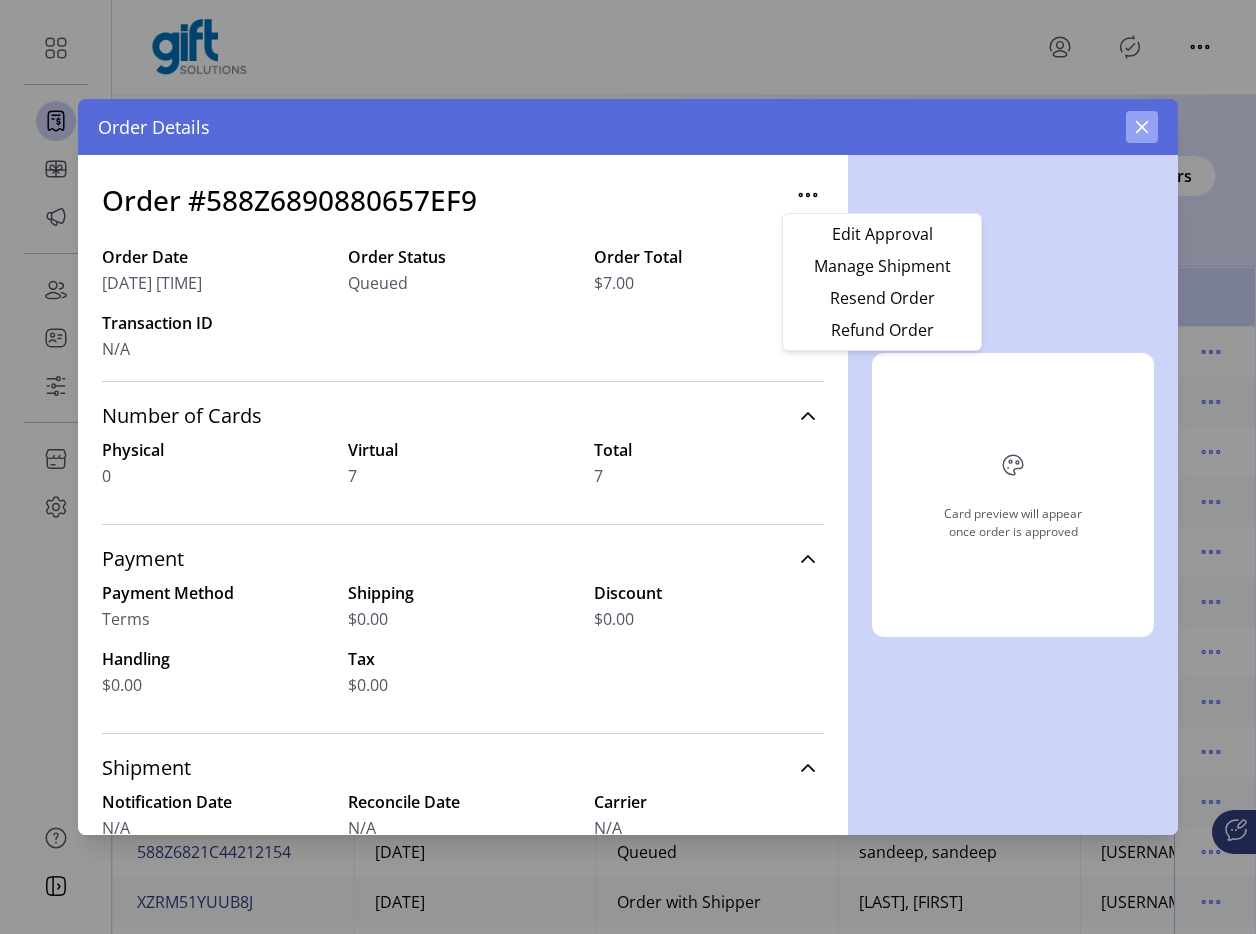 click 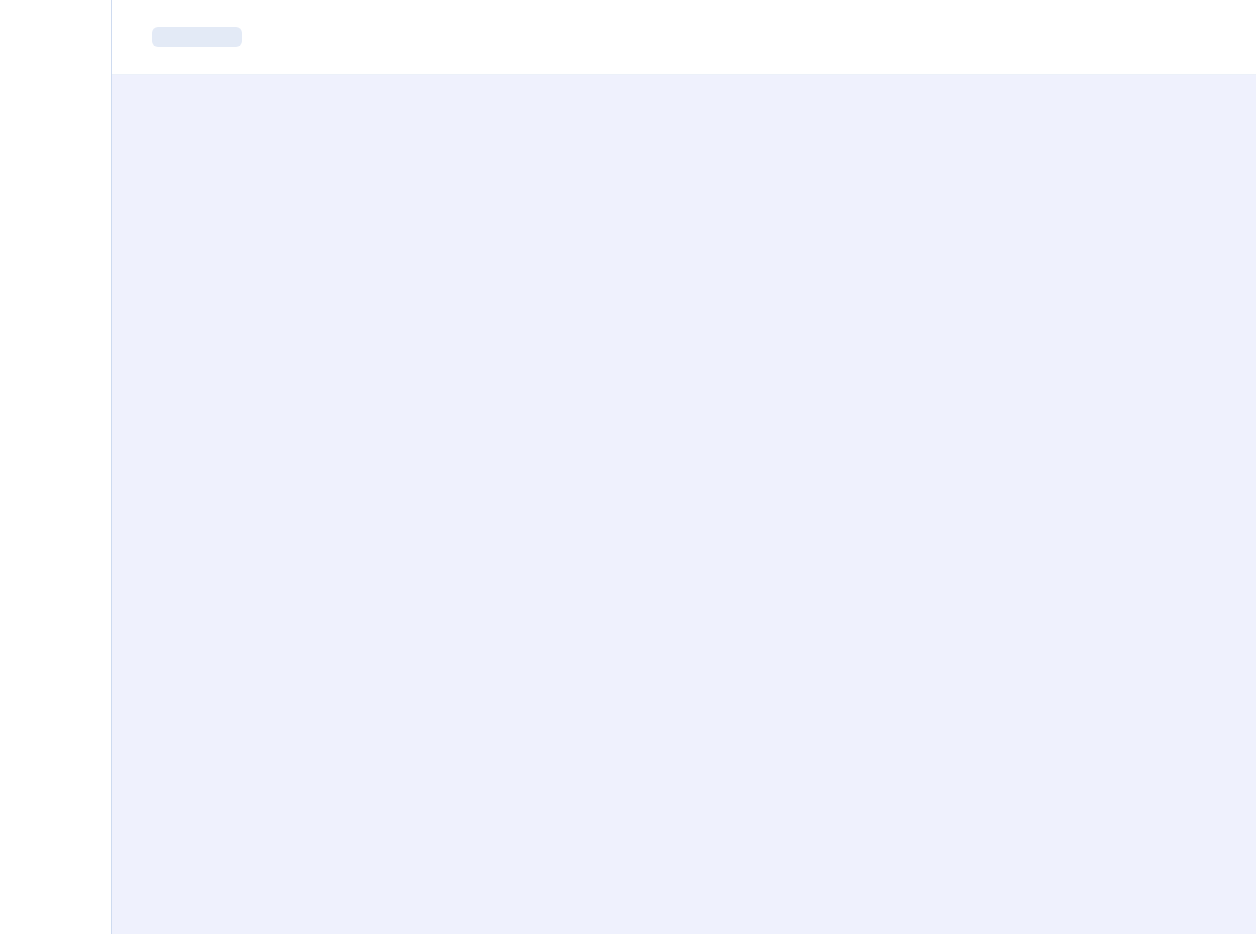 scroll, scrollTop: 0, scrollLeft: 0, axis: both 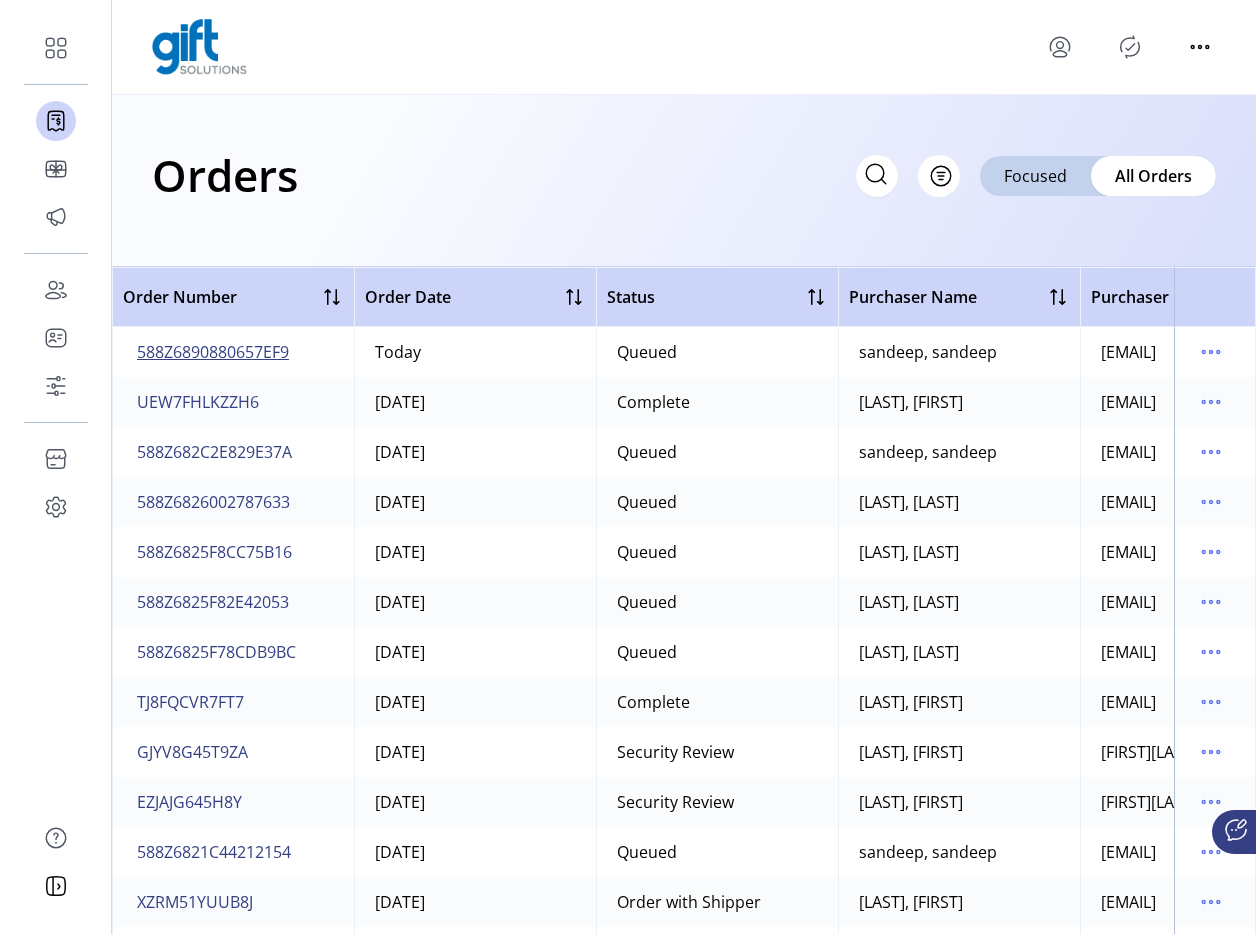 click on "588Z6890880657EF9" 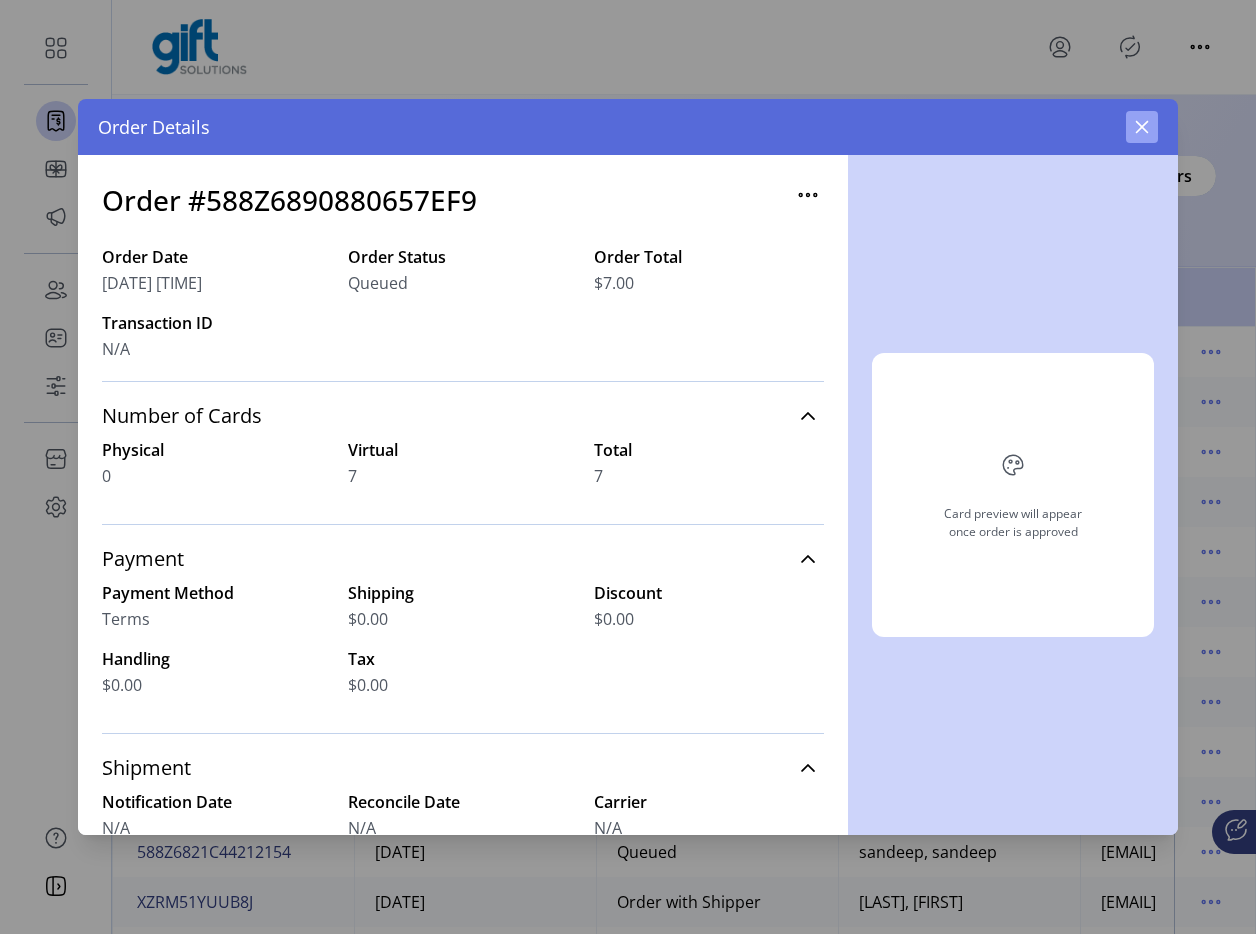 click 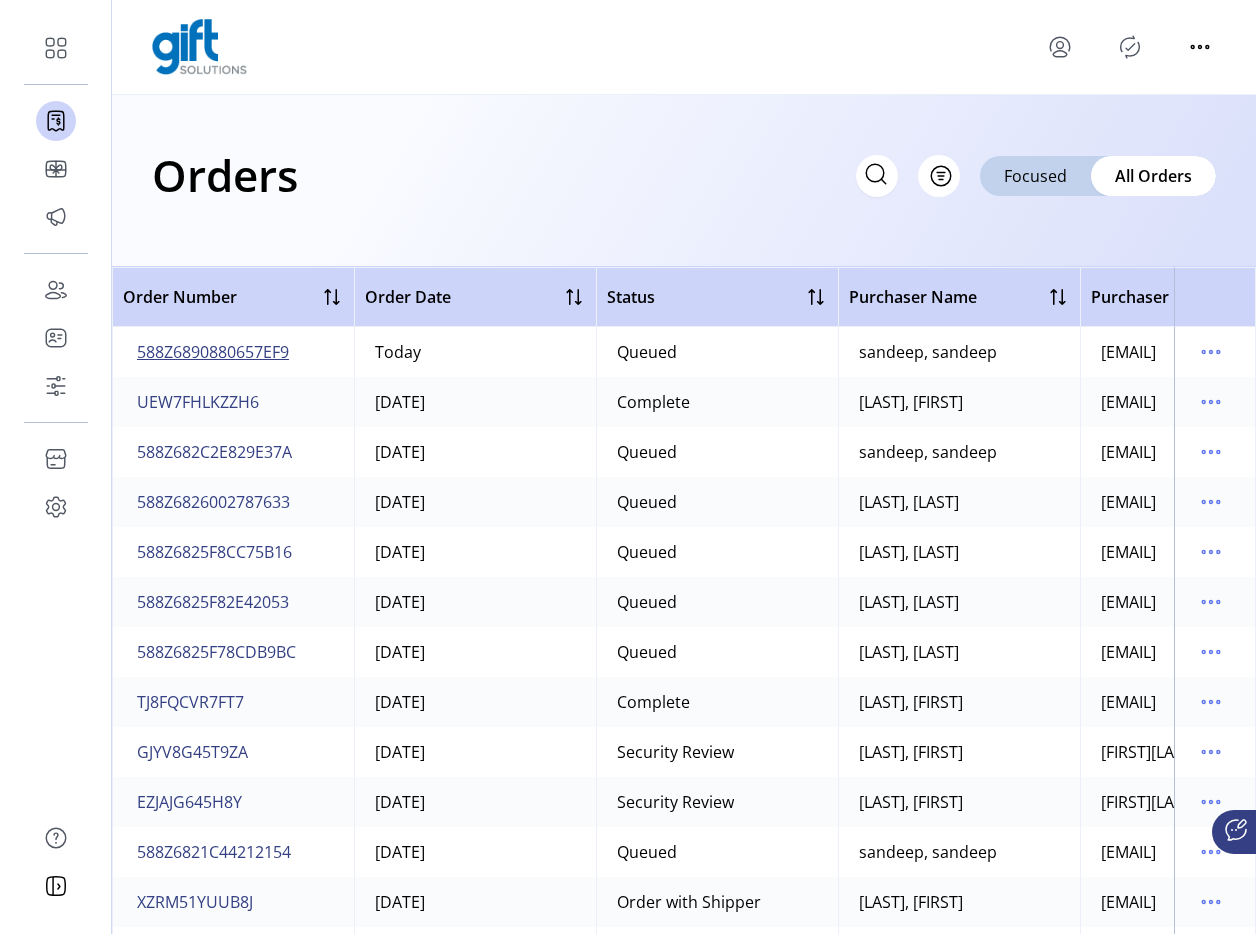 click on "588Z6890880657EF9" 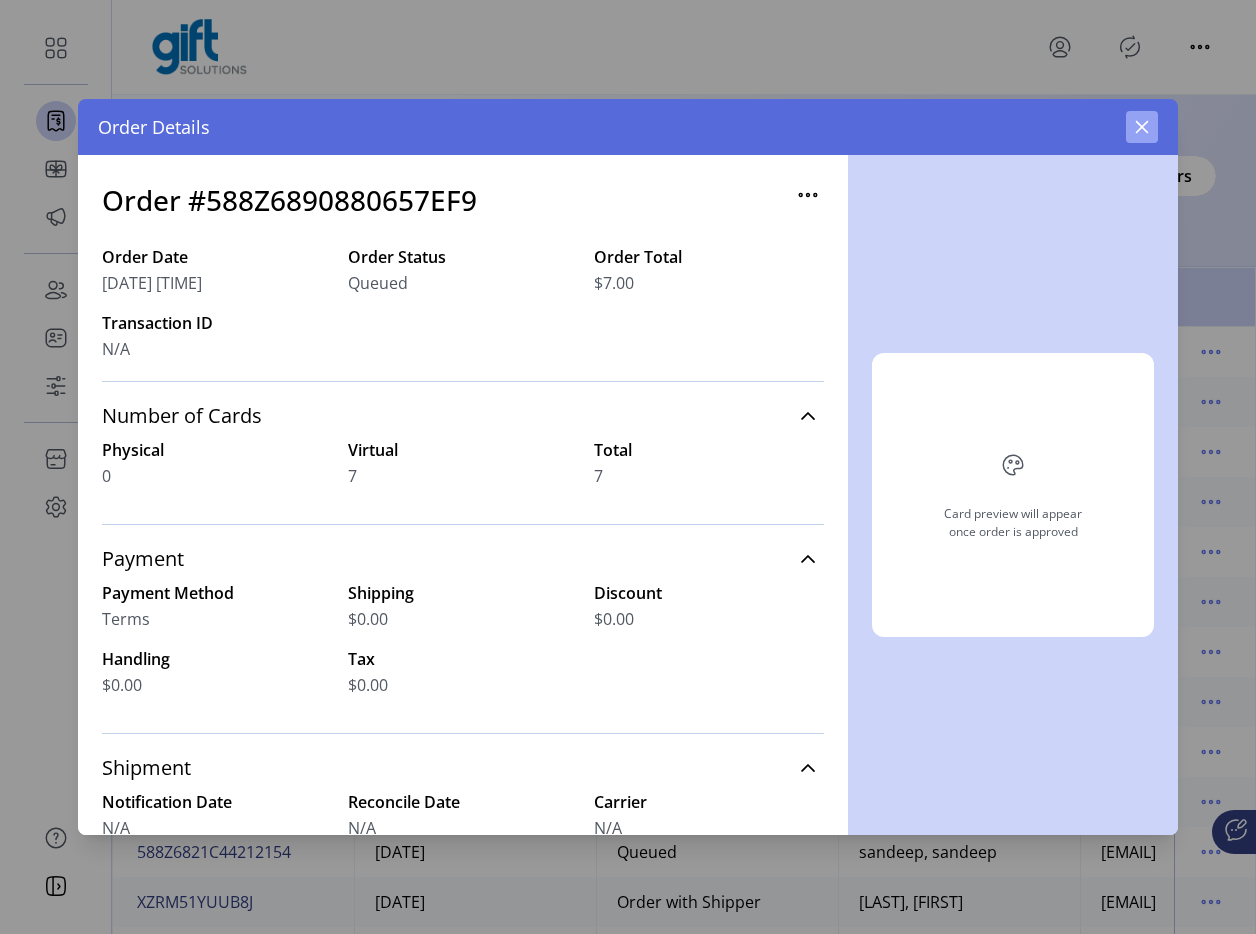 click 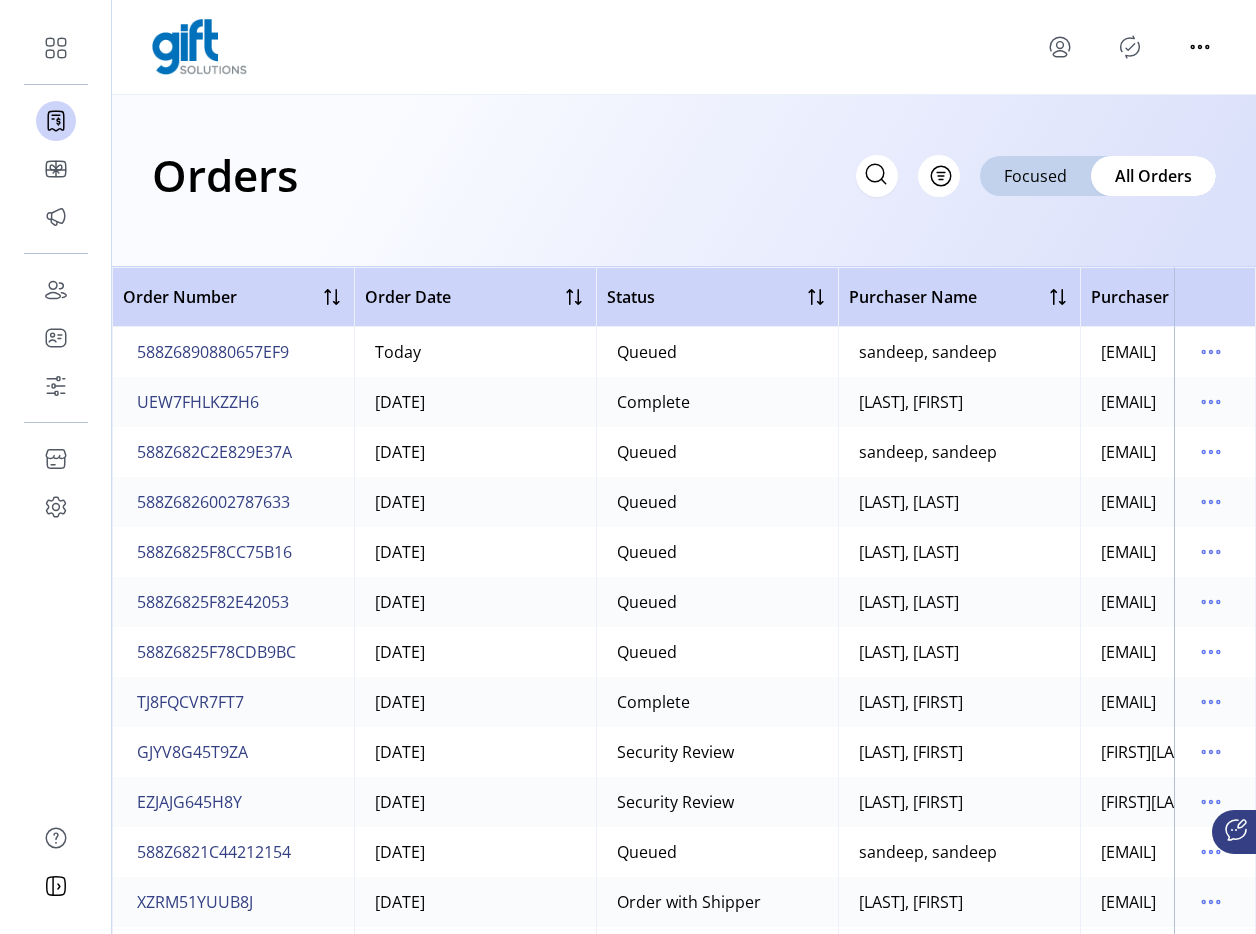 click 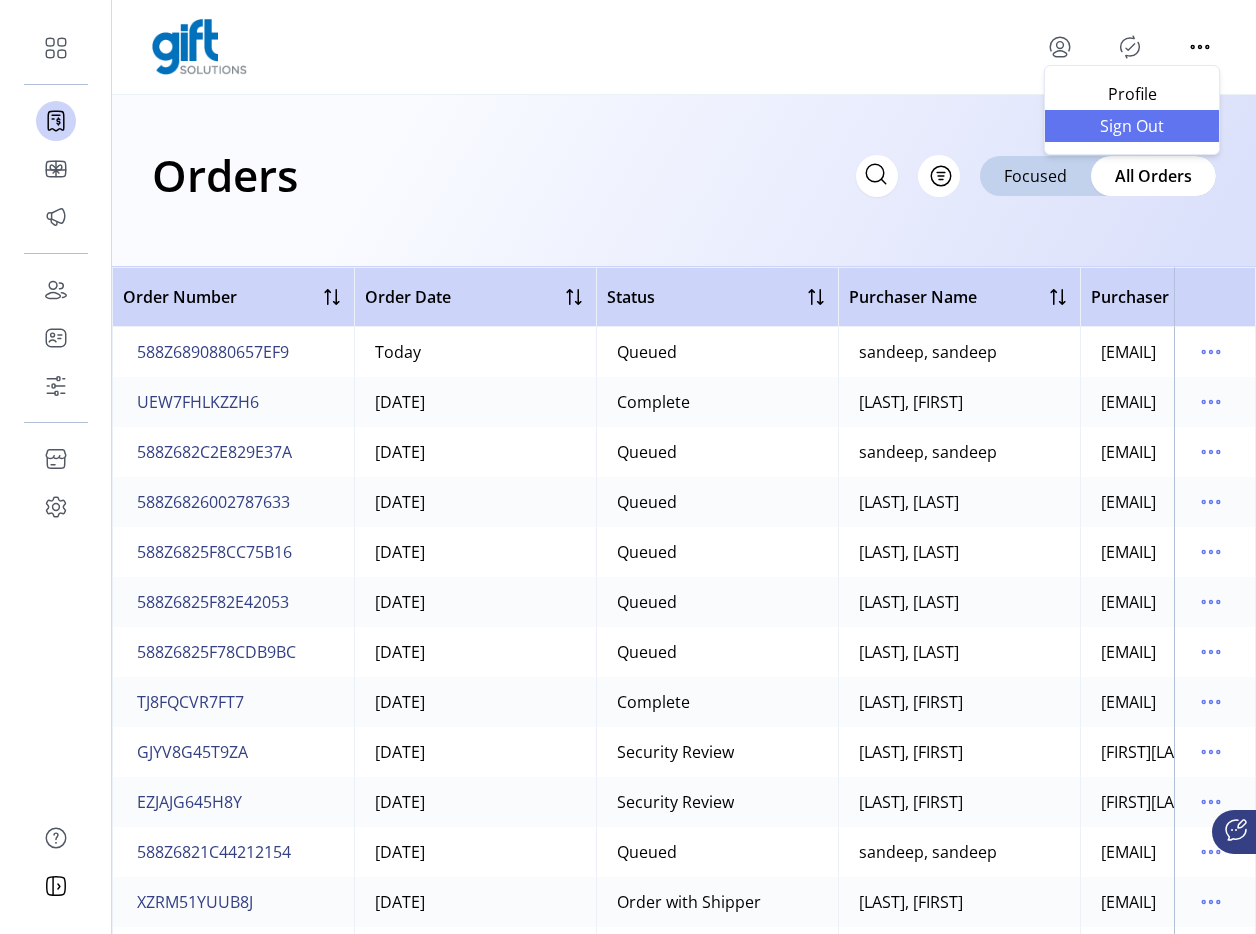 click on "Sign Out" at bounding box center (1132, 126) 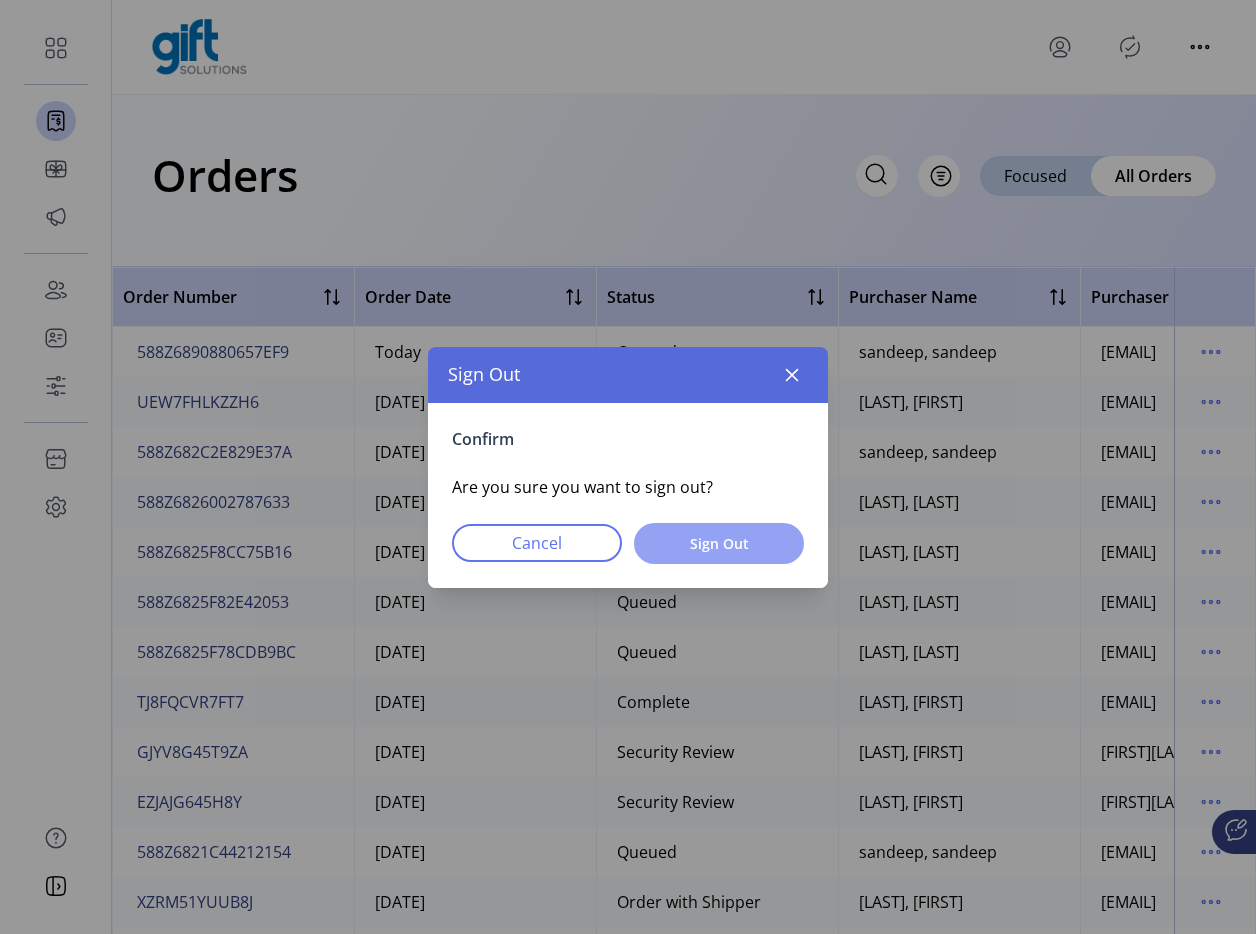 click on "Sign Out" at bounding box center (719, 543) 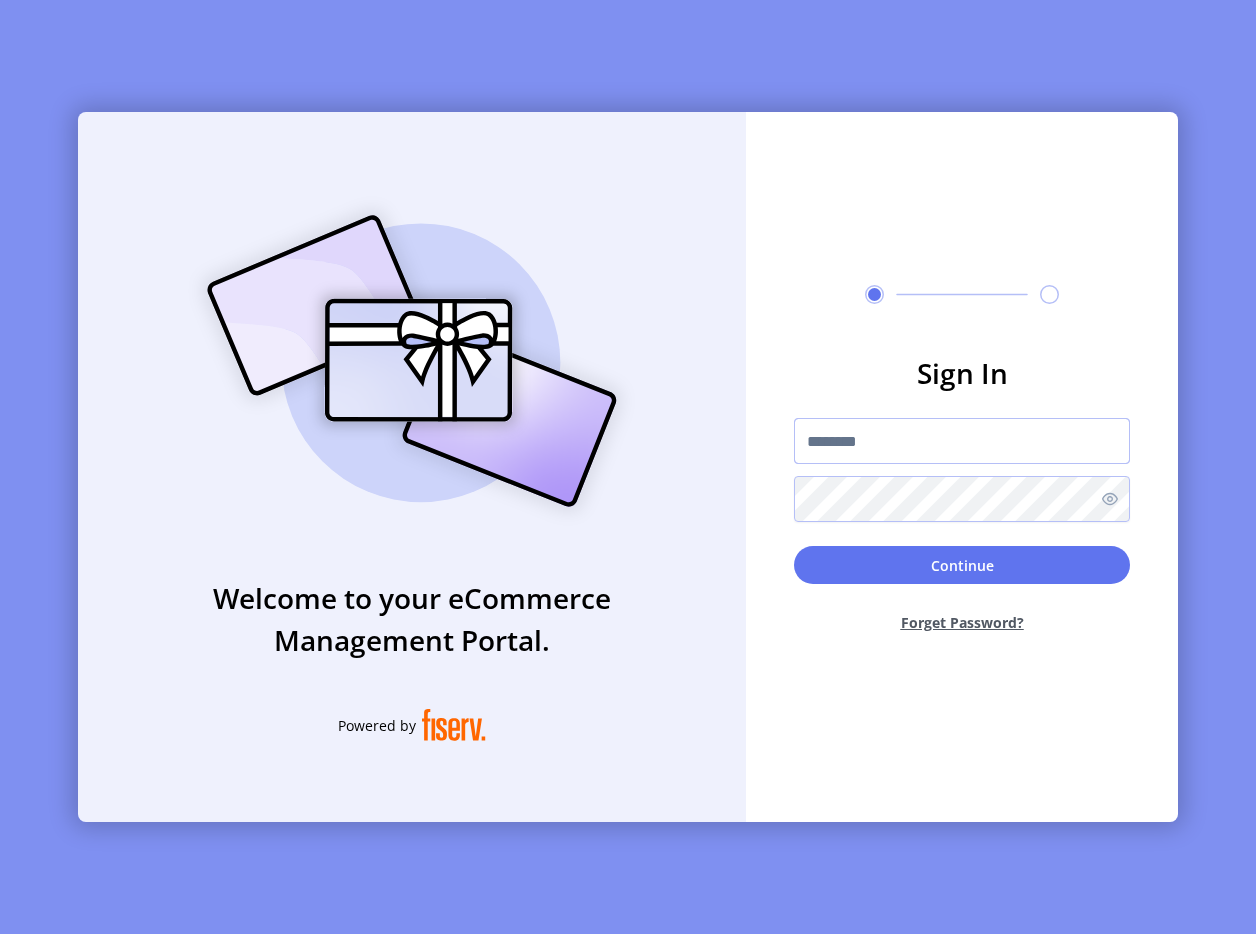 click at bounding box center (962, 441) 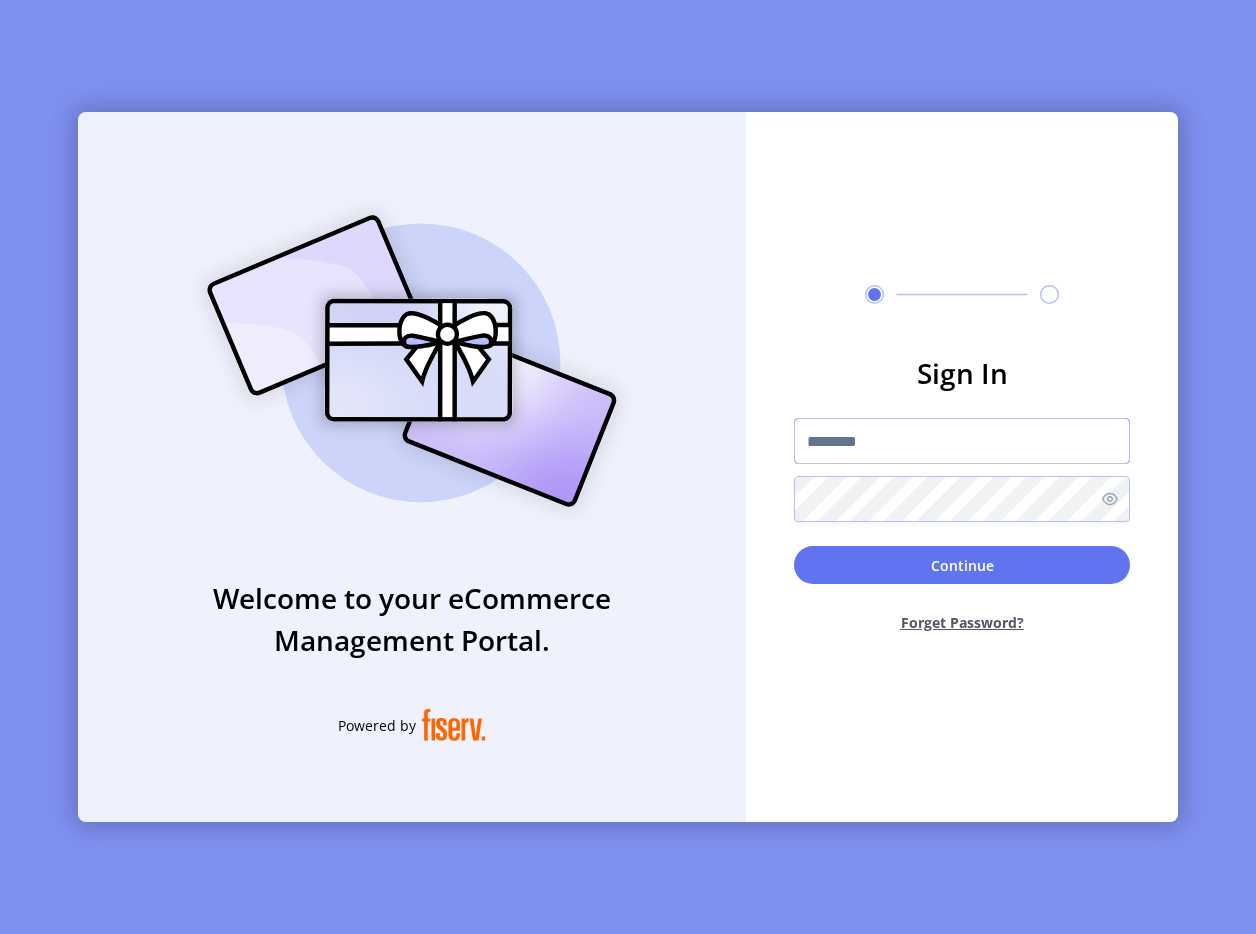 click at bounding box center [962, 441] 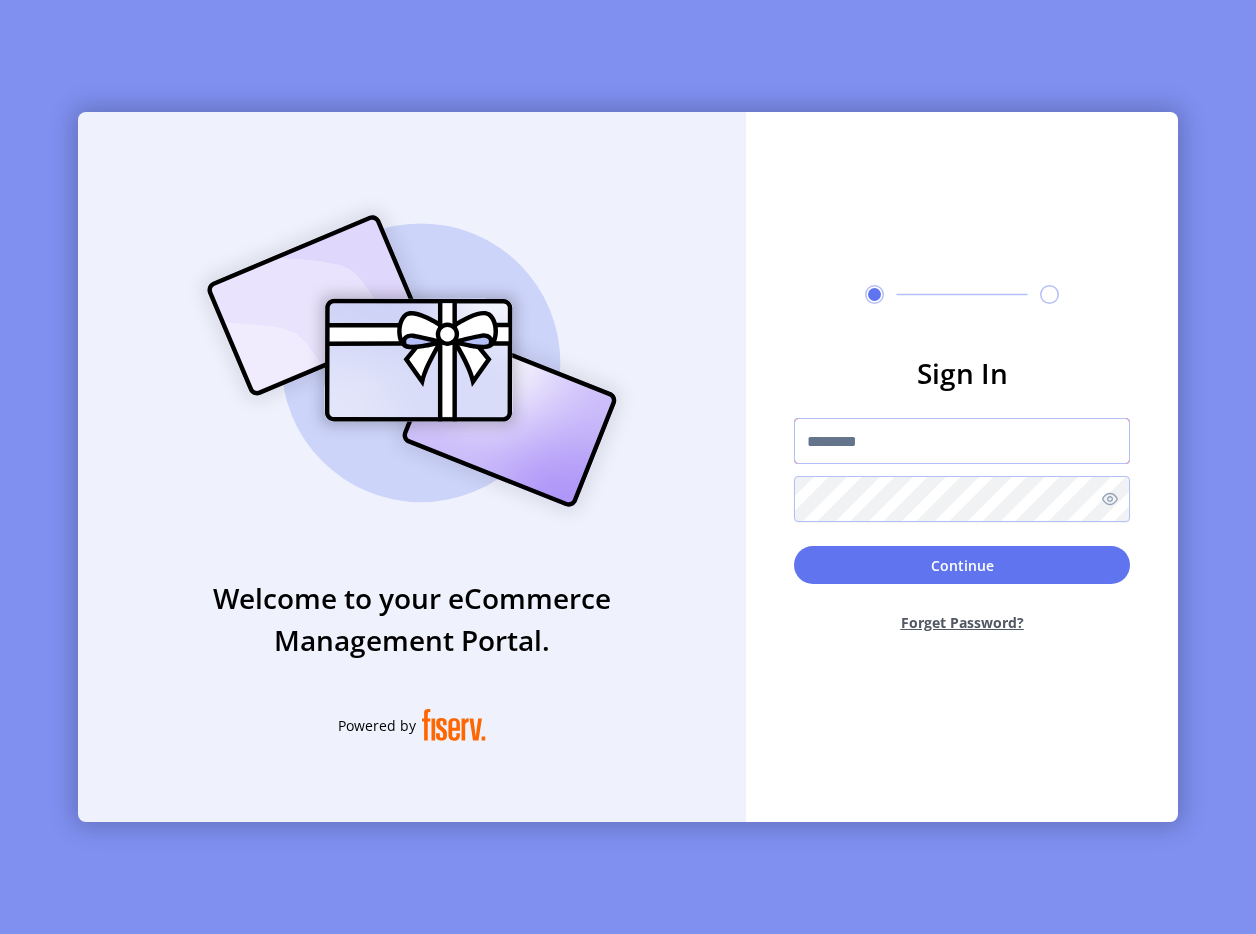 type on "**********" 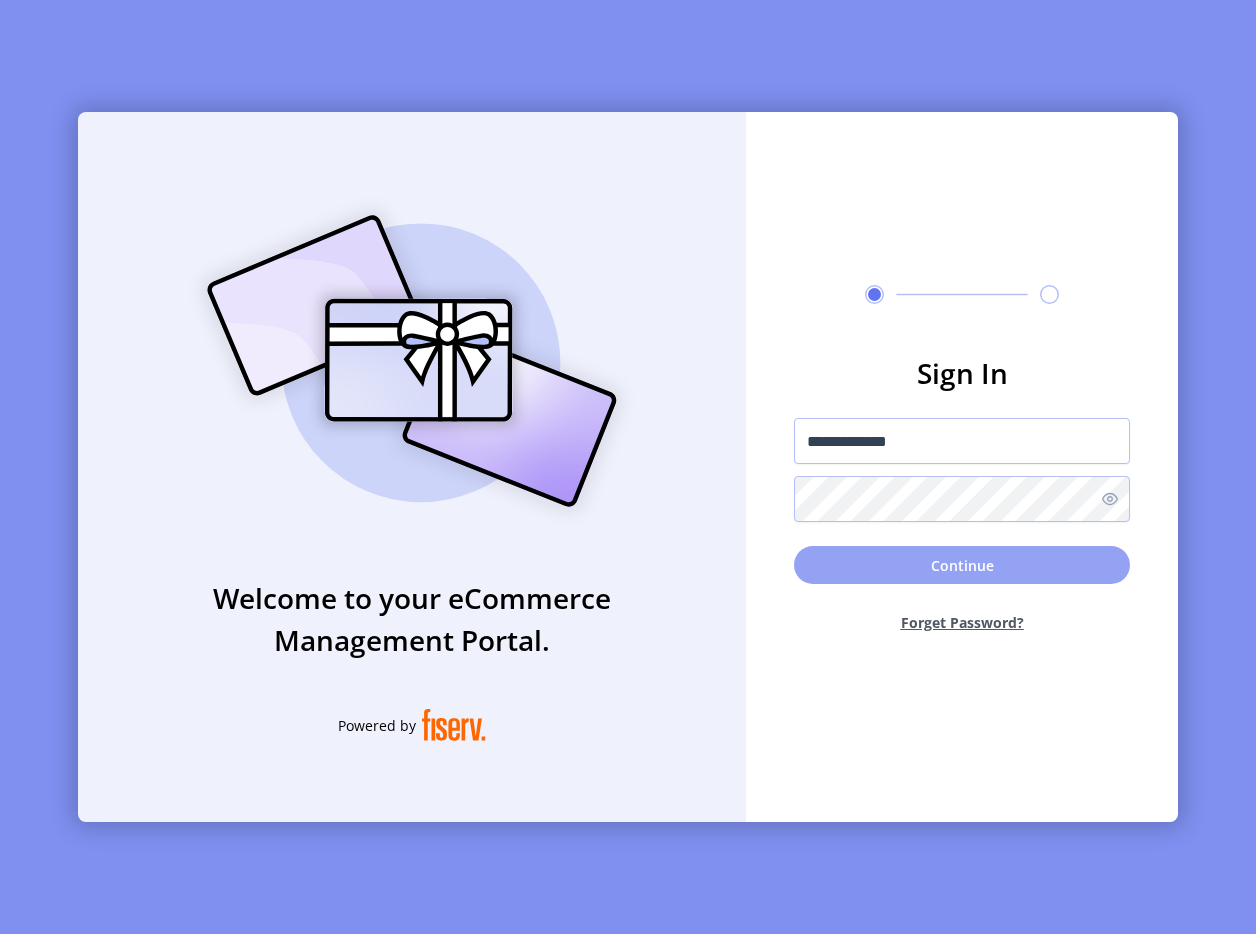 click on "Continue" 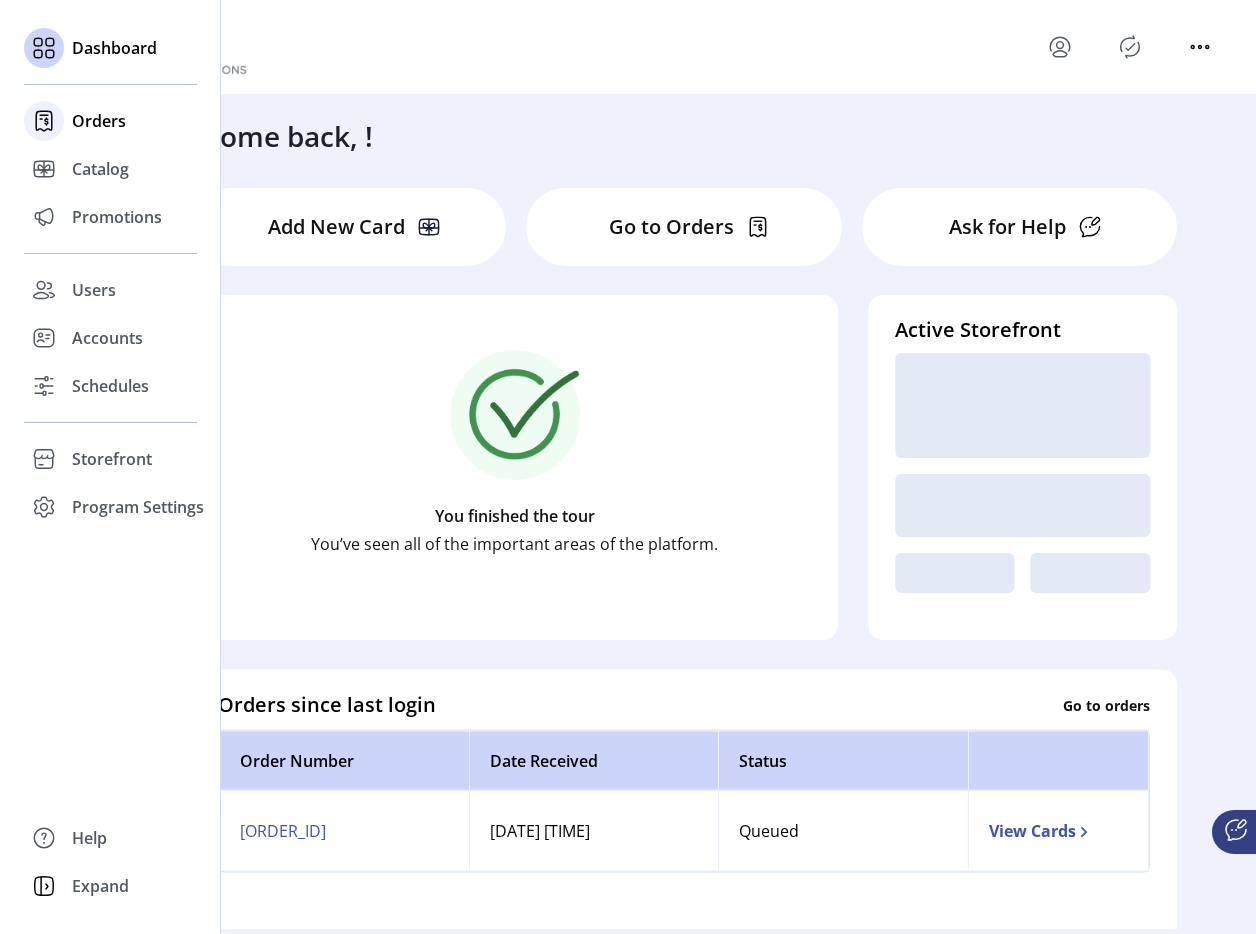 click on "Orders" 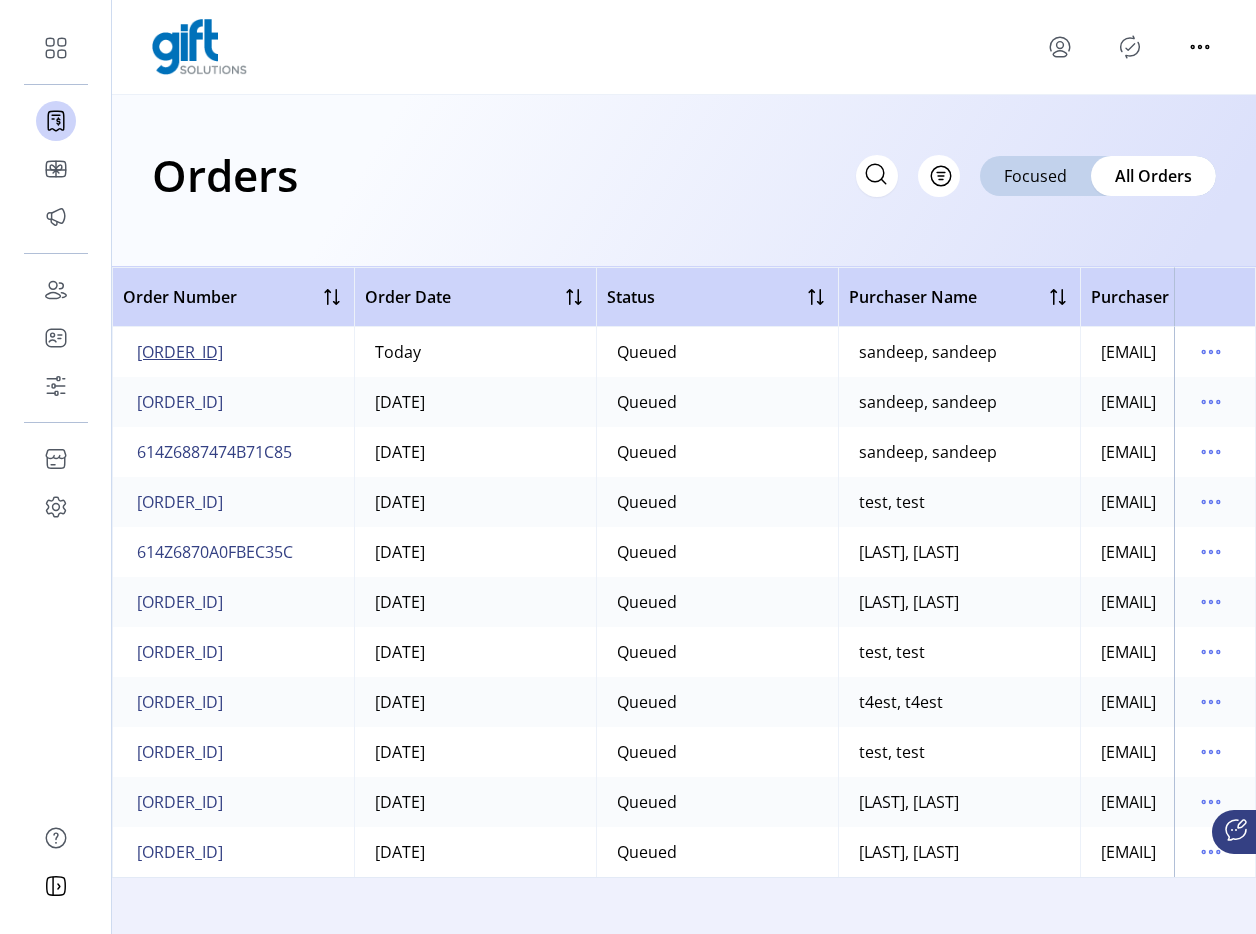 click on "614Z68908877C12ED" 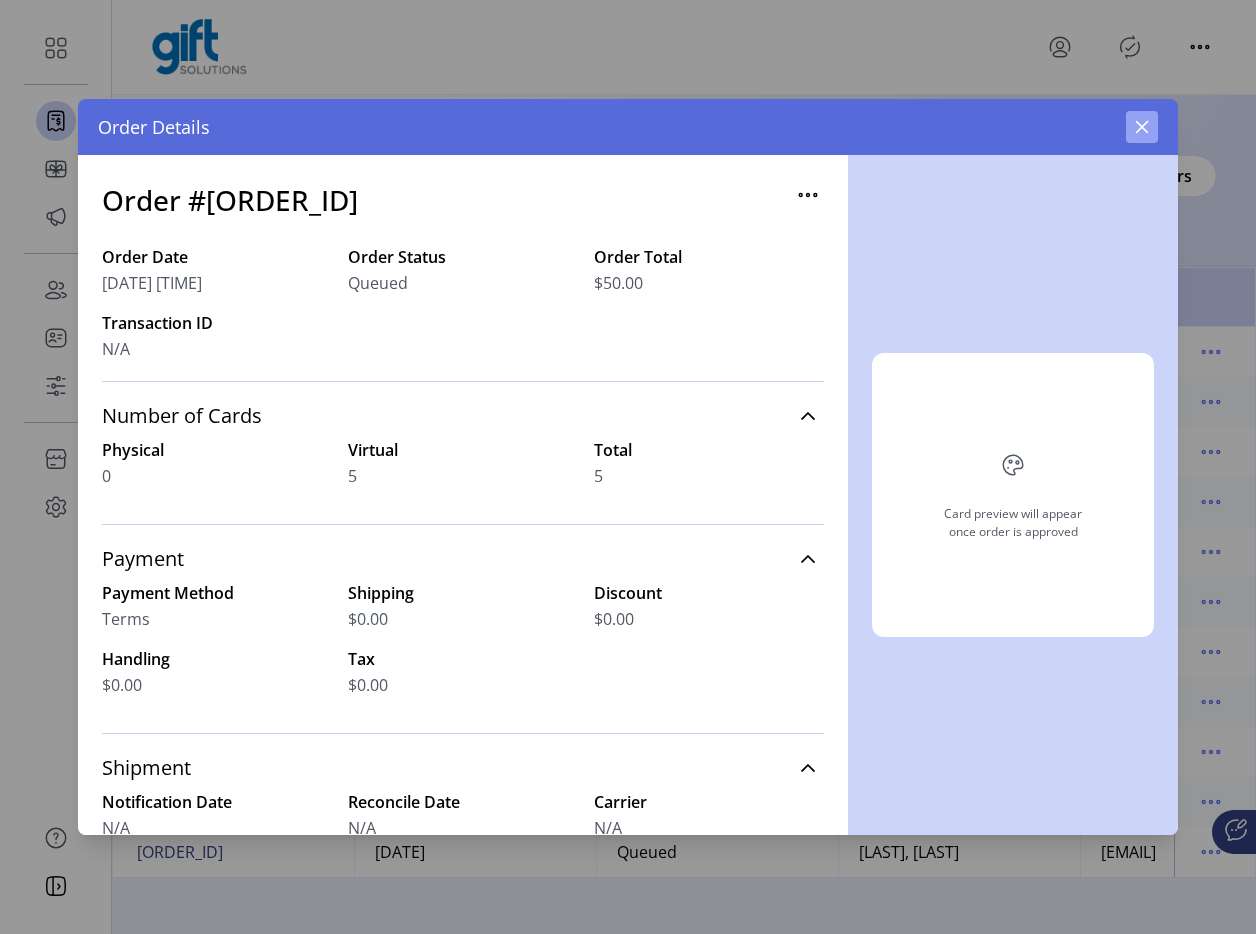 click 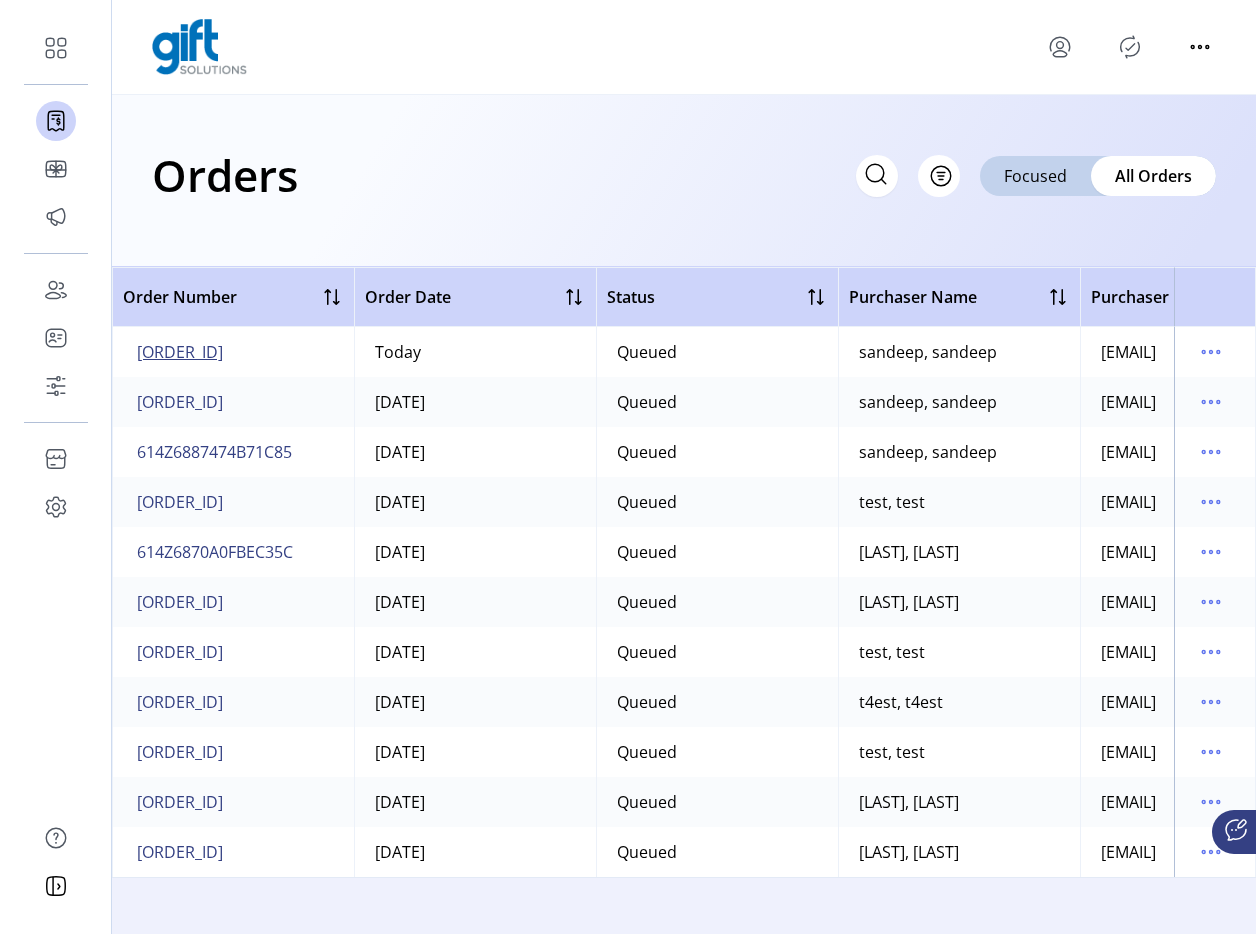 click on "614Z68908877C12ED" 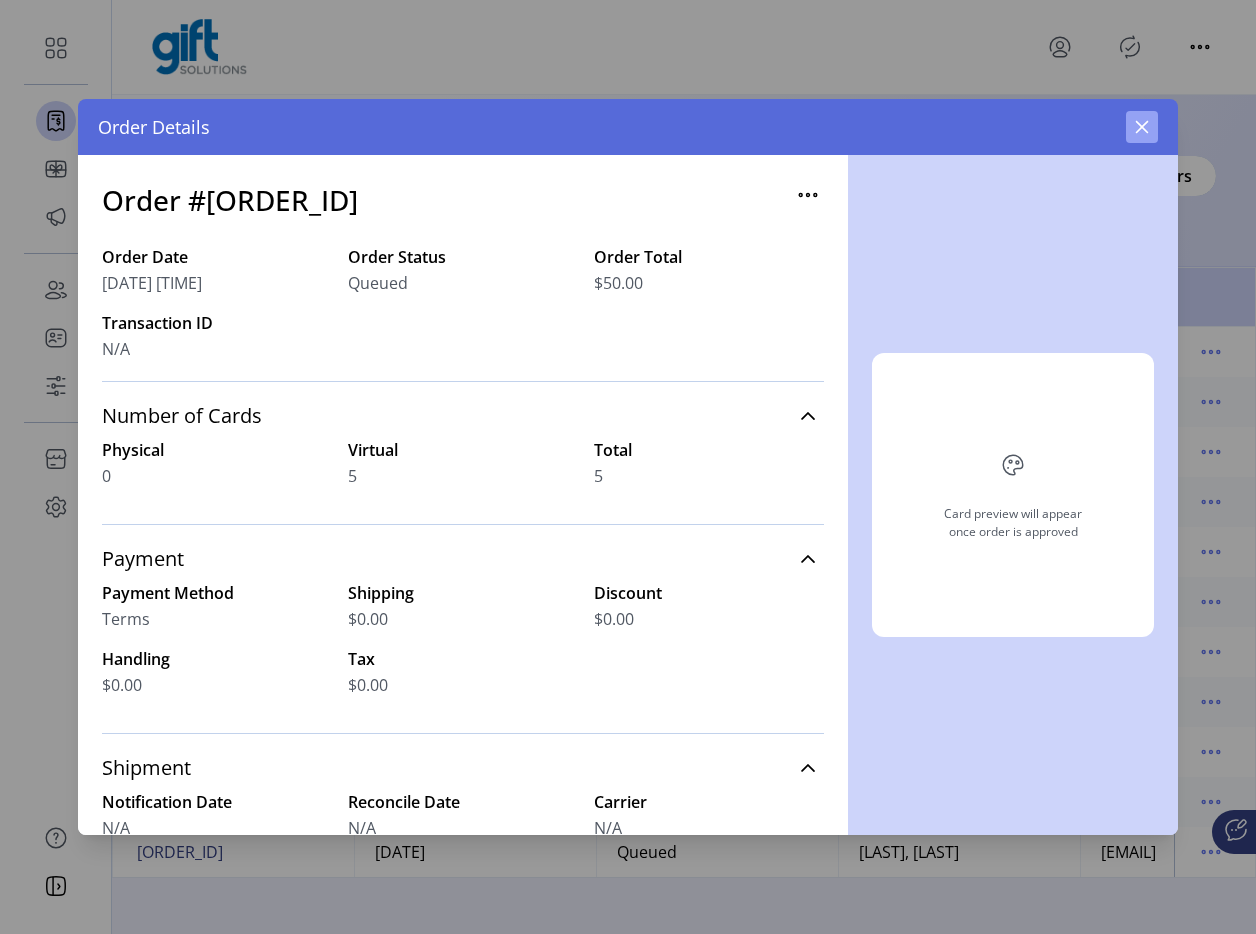 click 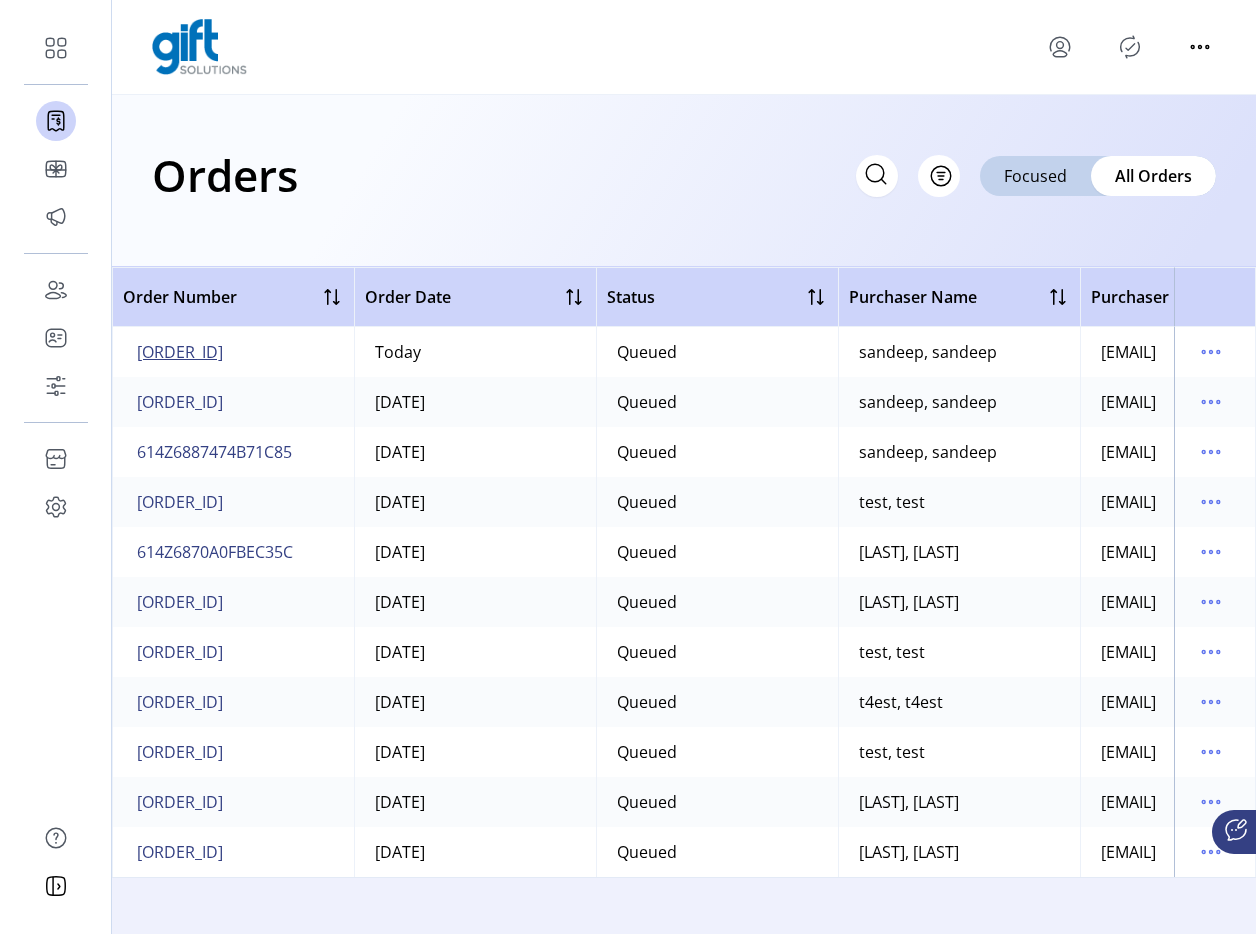 click on "614Z68908877C12ED" 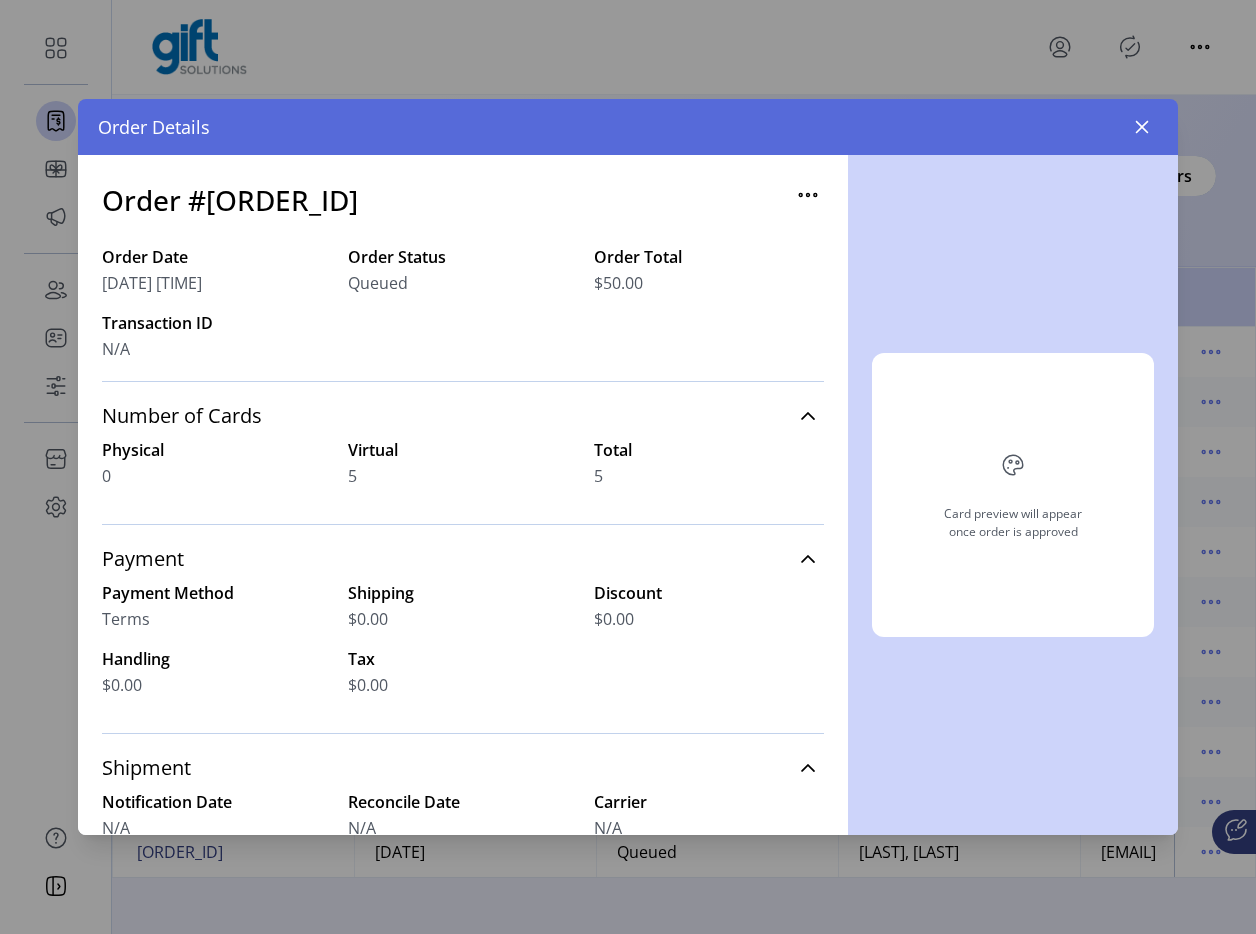click on "Order #614Z68908877C12ED" 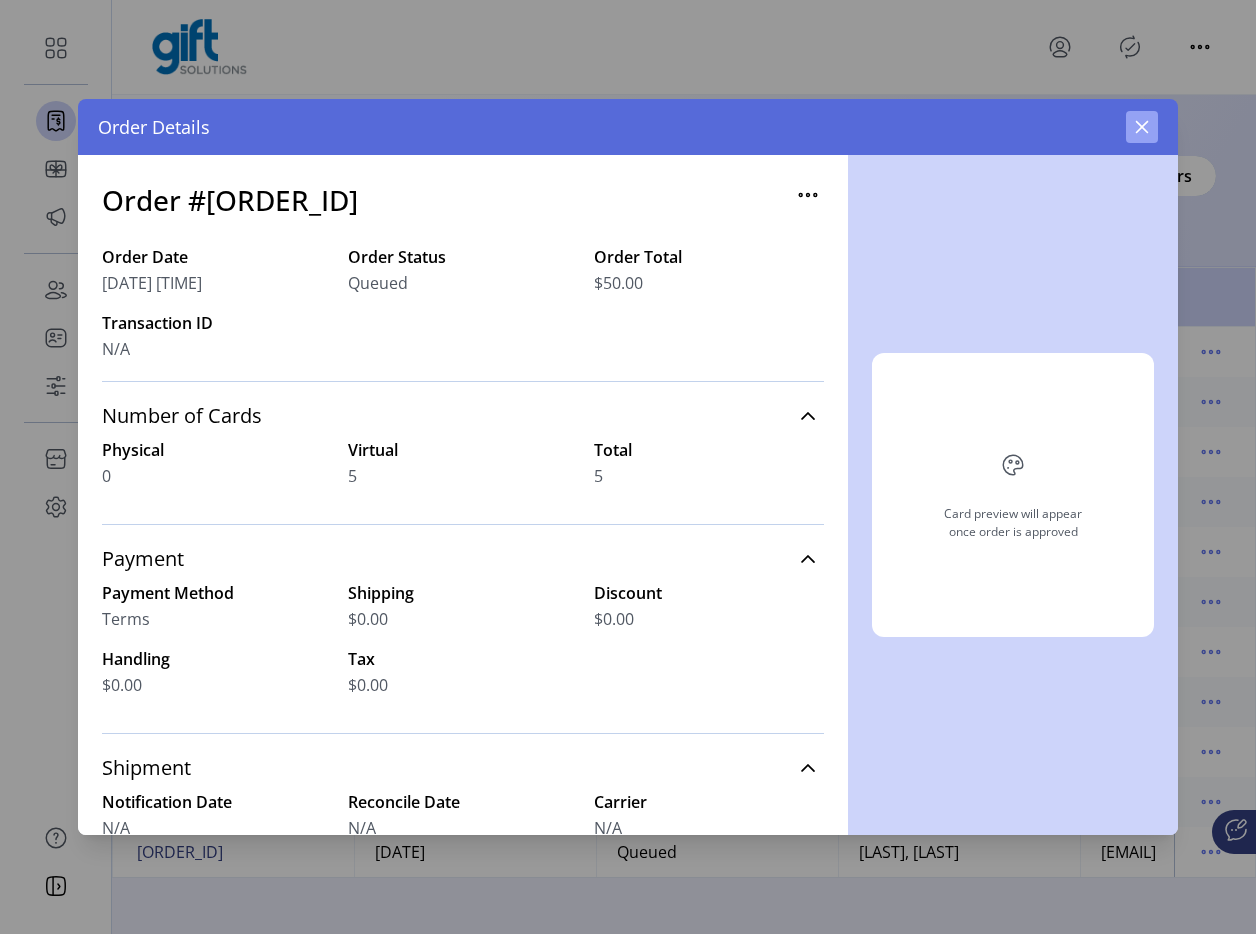 click 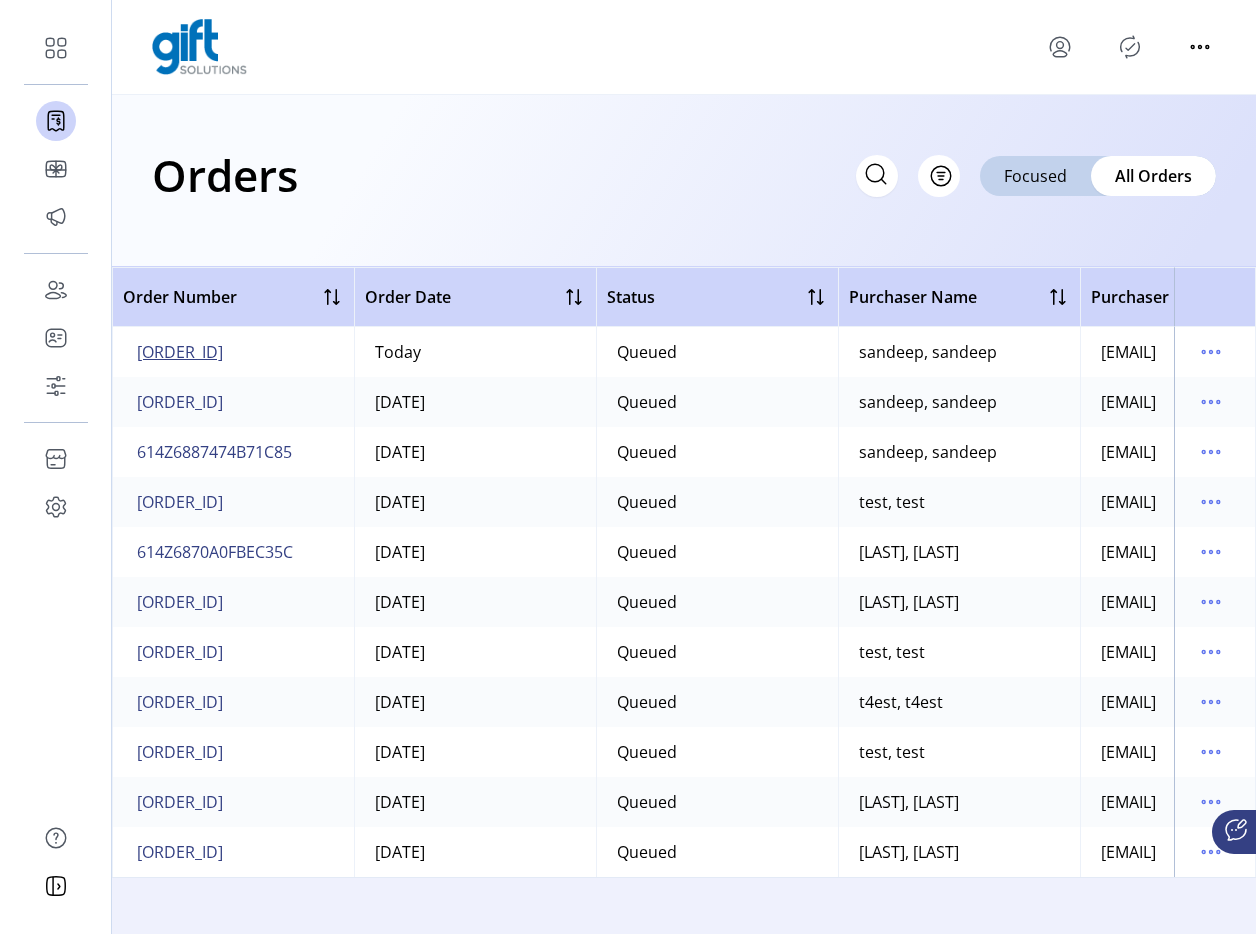 click on "614Z68908877C12ED" 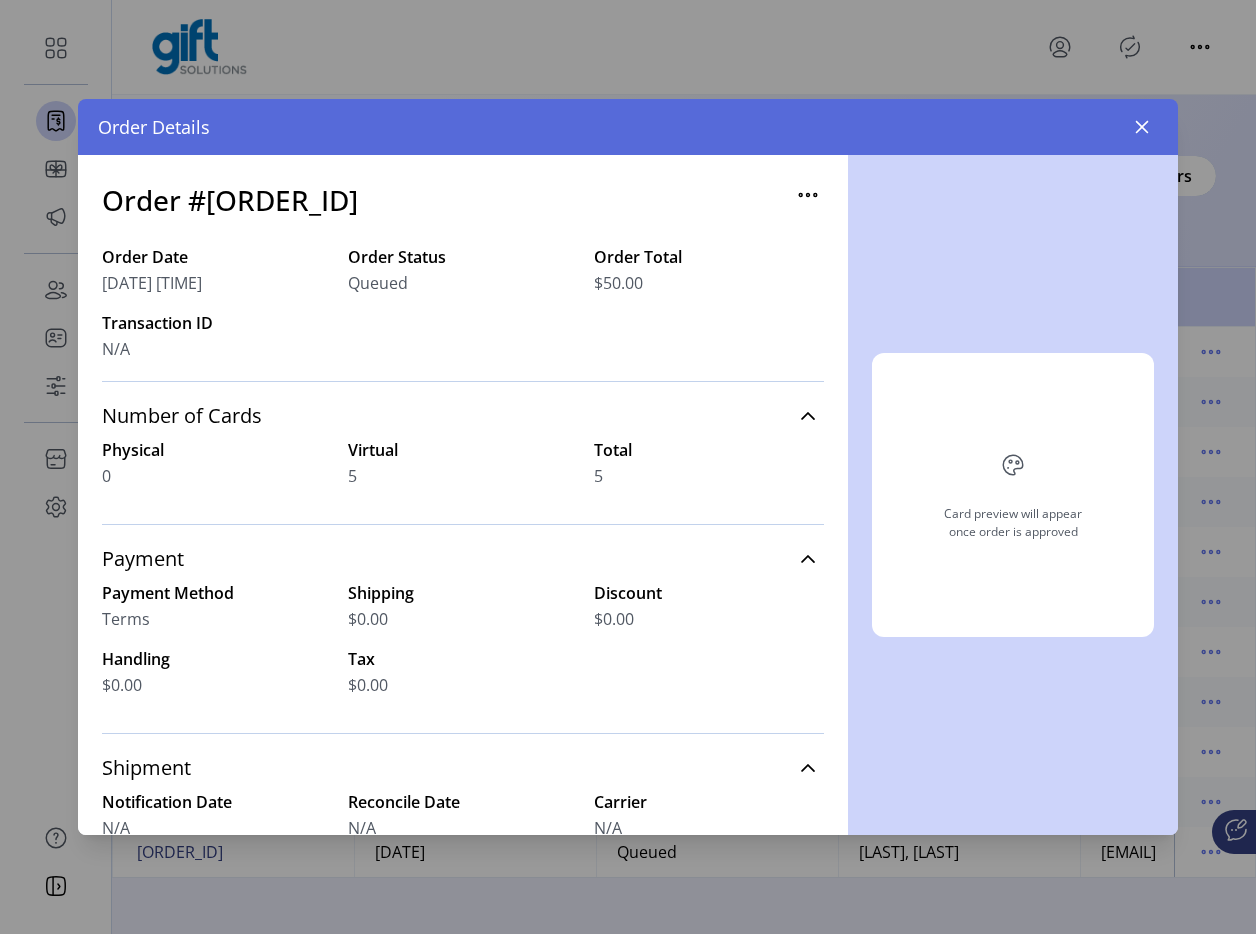 click on "Order Details" 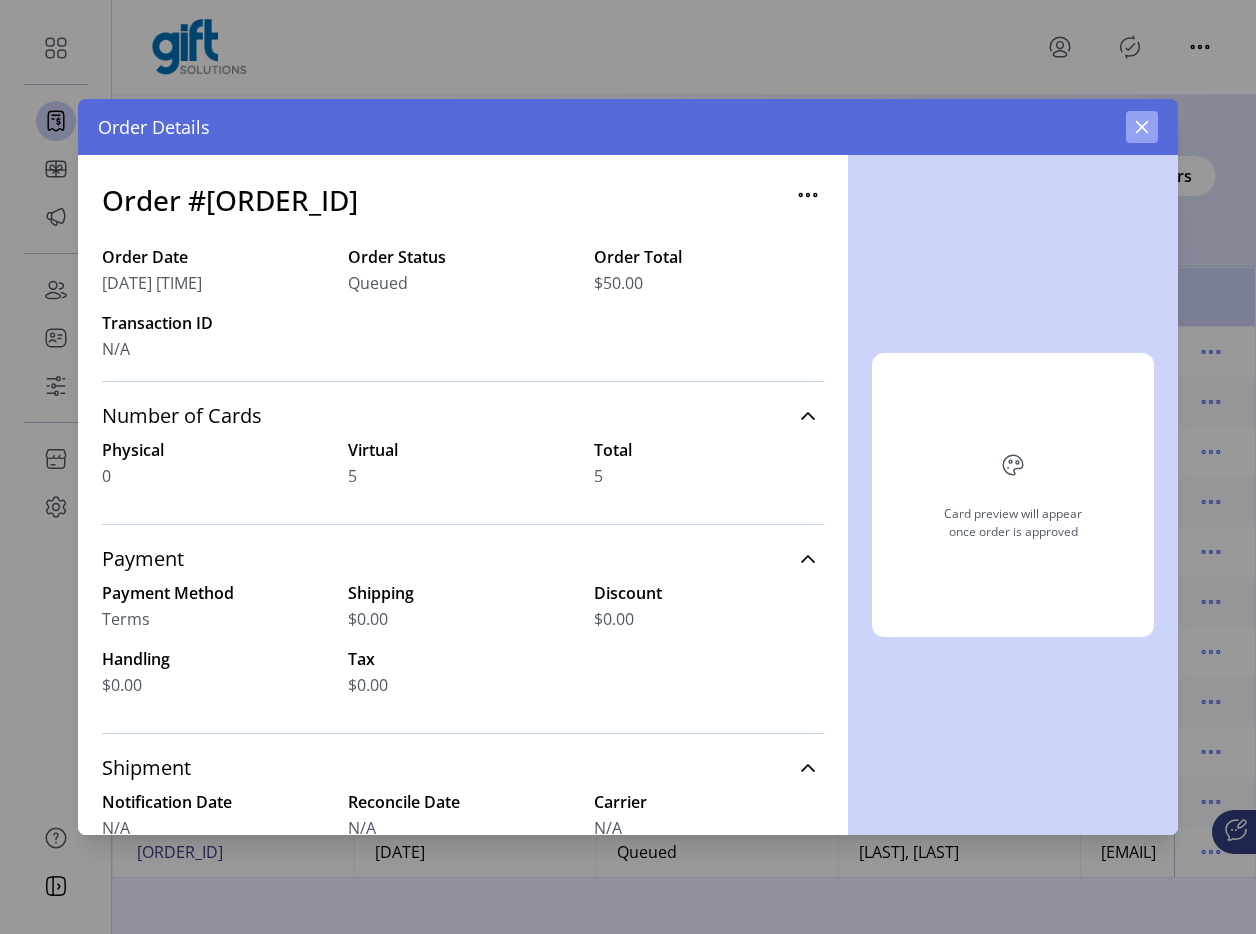 click 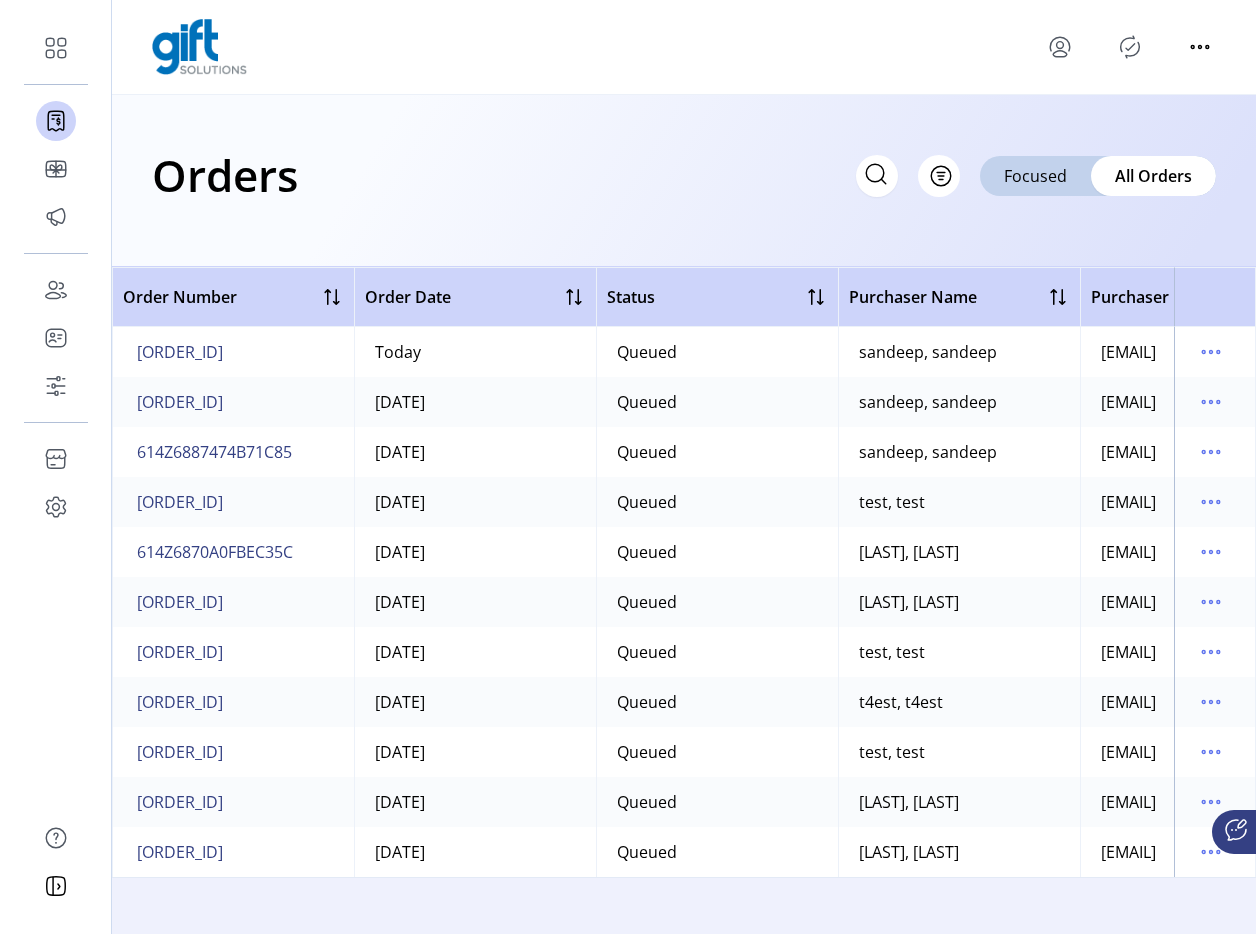 click 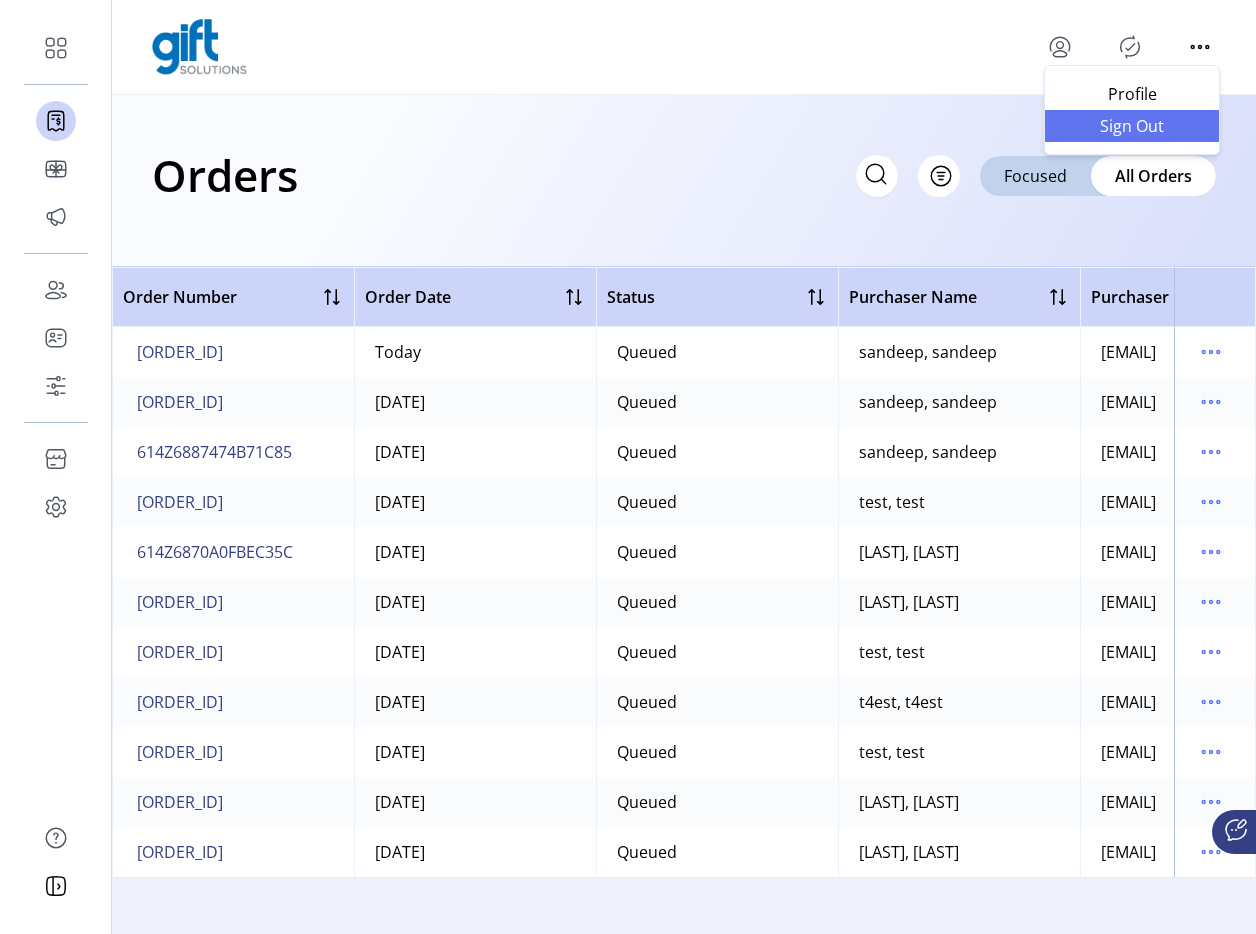 click on "Sign Out" at bounding box center (1132, 126) 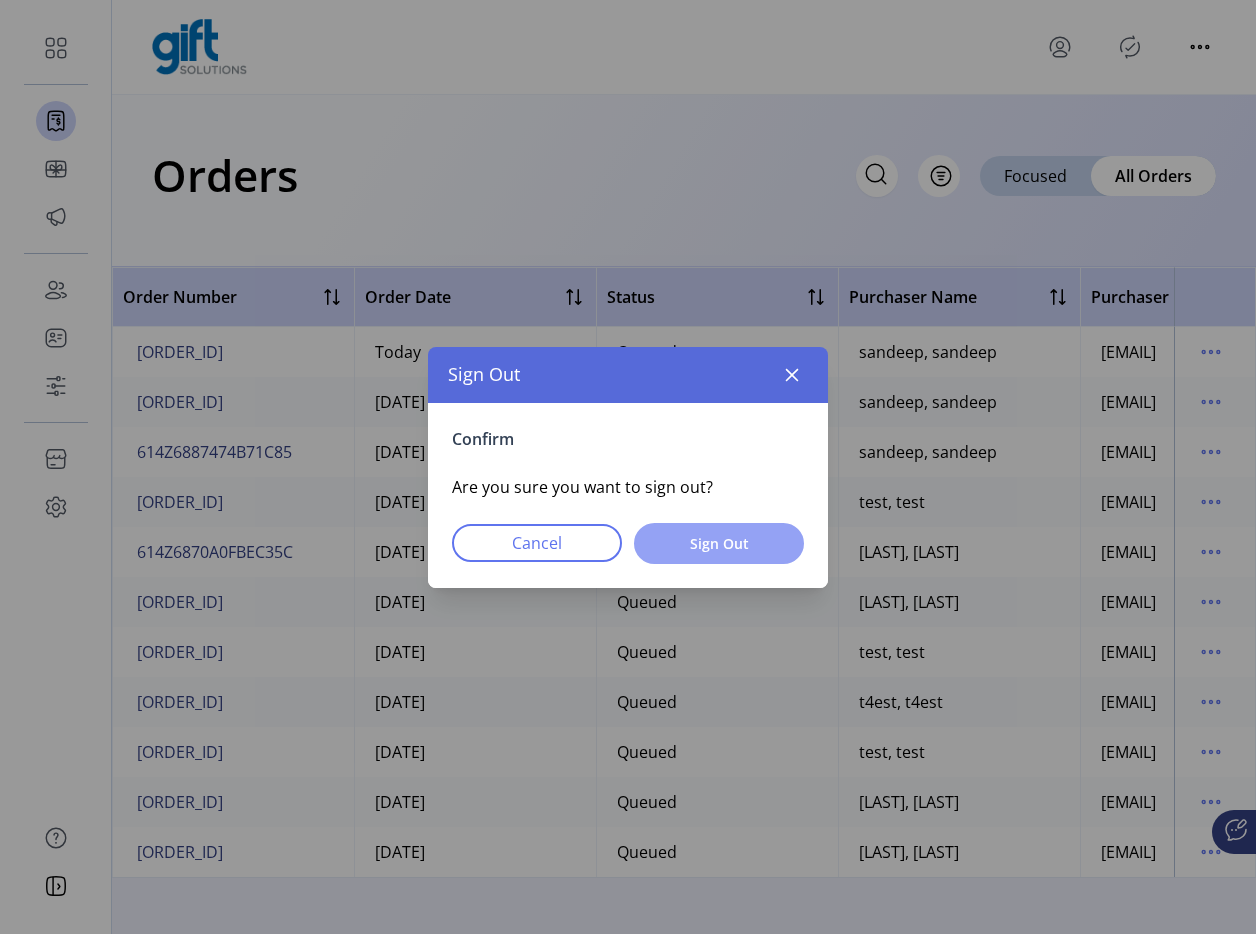 click on "Sign Out" at bounding box center [719, 543] 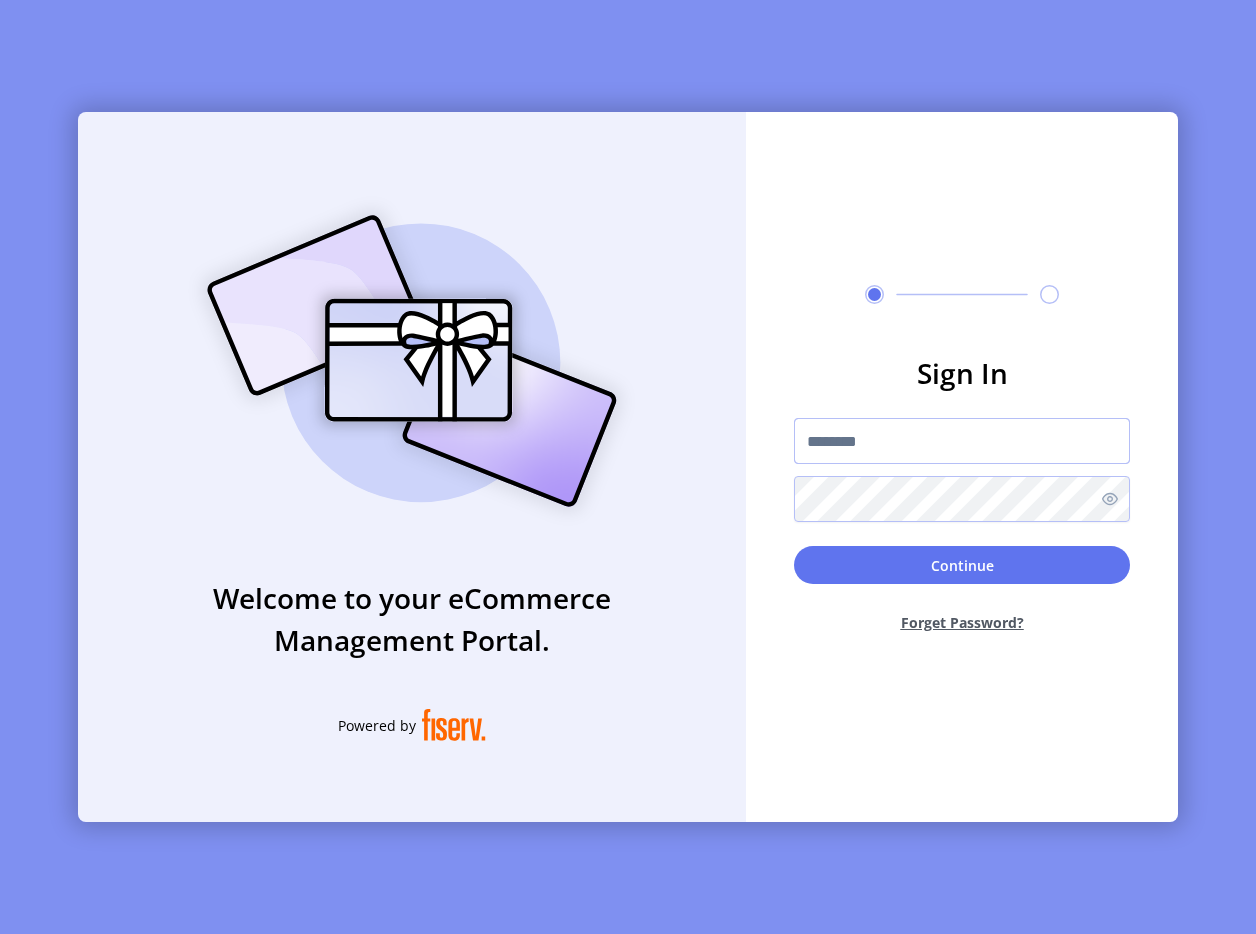 click at bounding box center [962, 441] 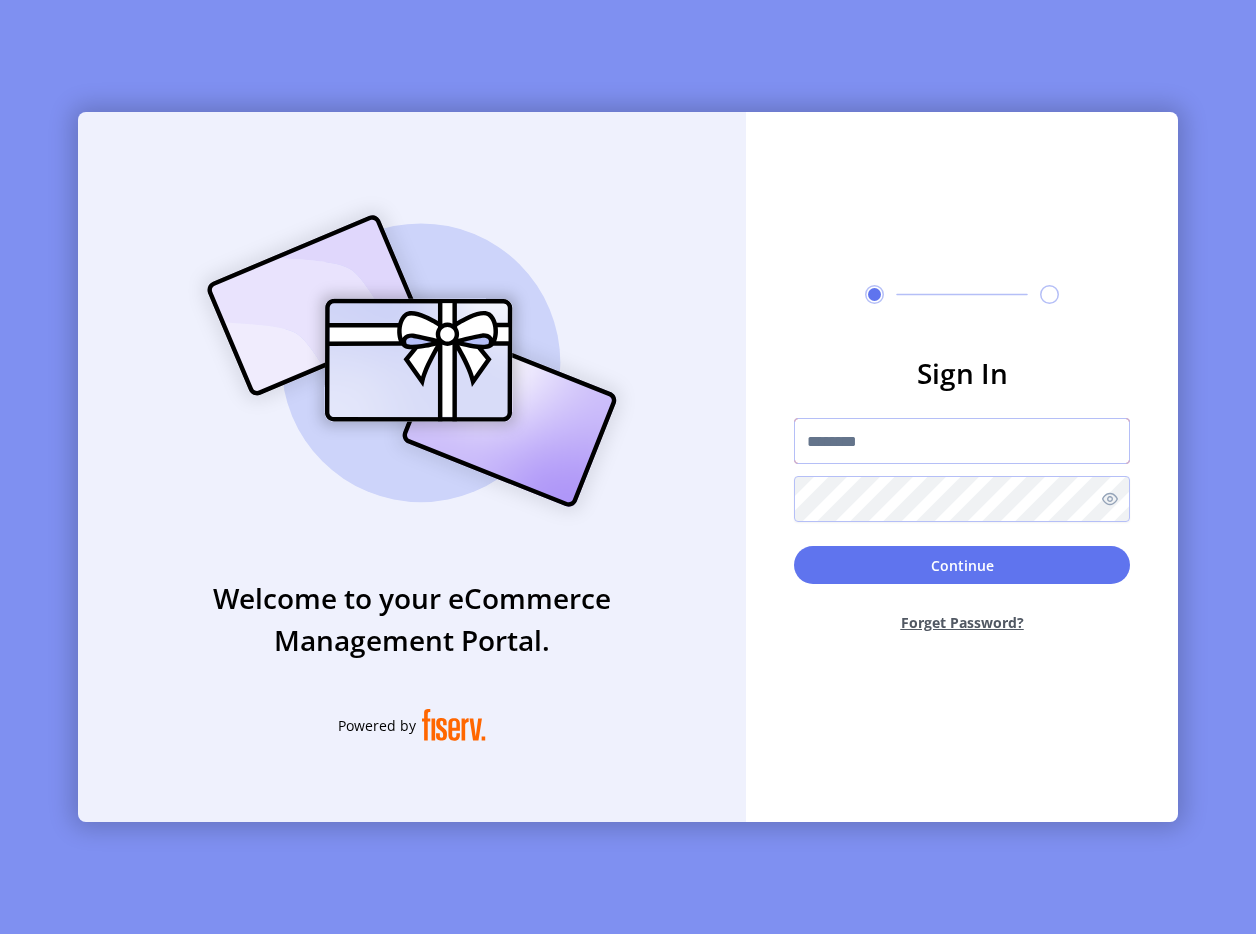 type on "**********" 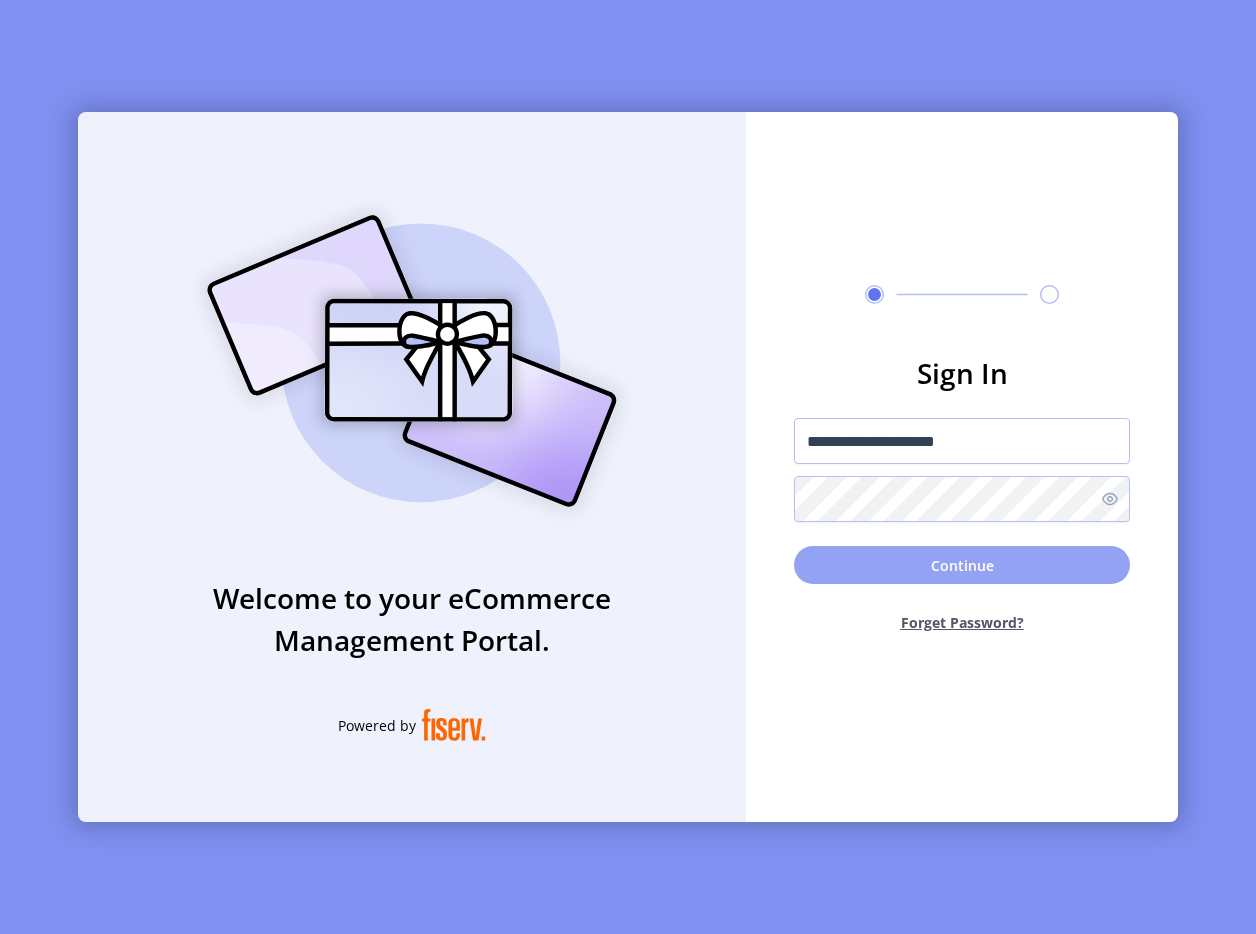 click on "Continue" 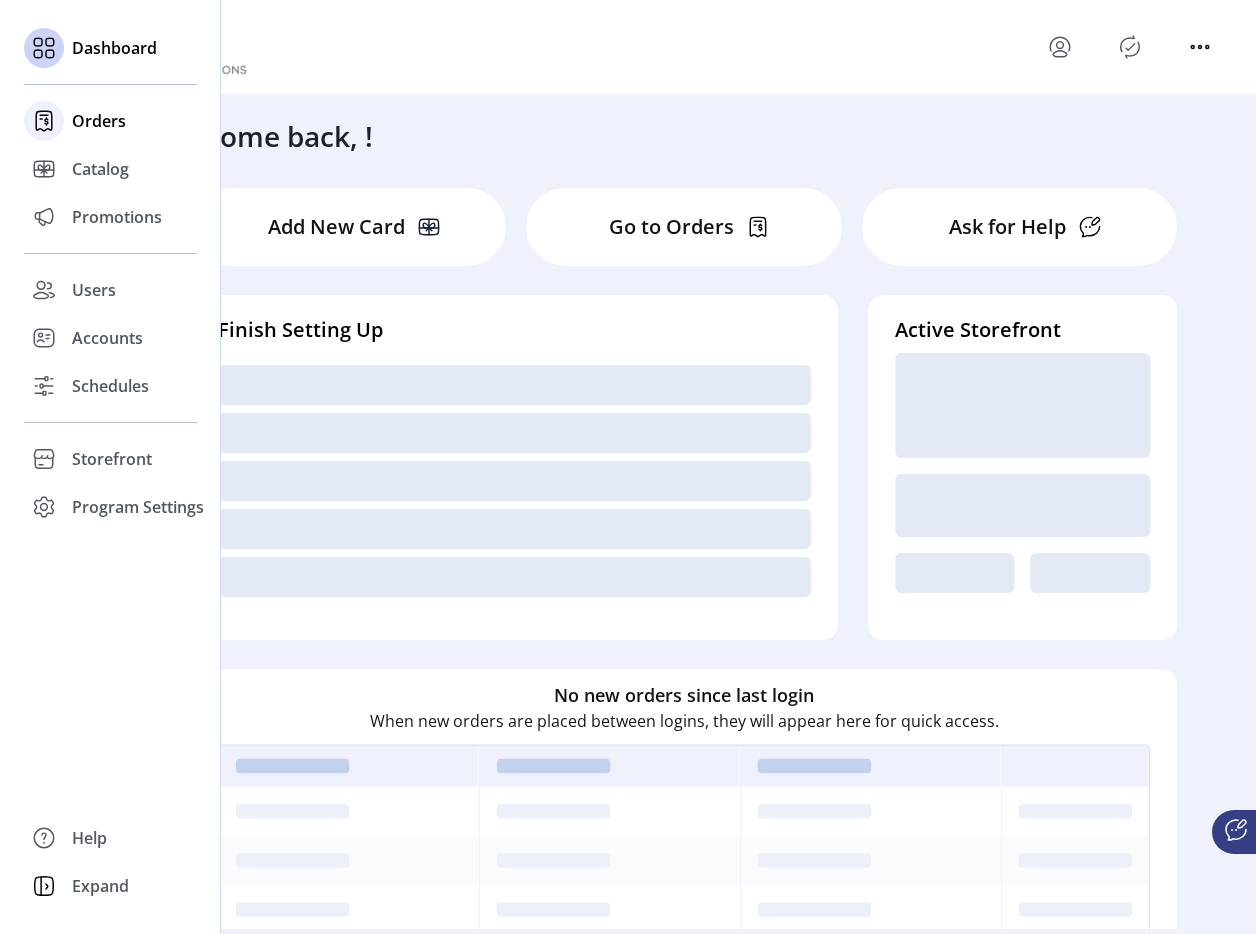 click 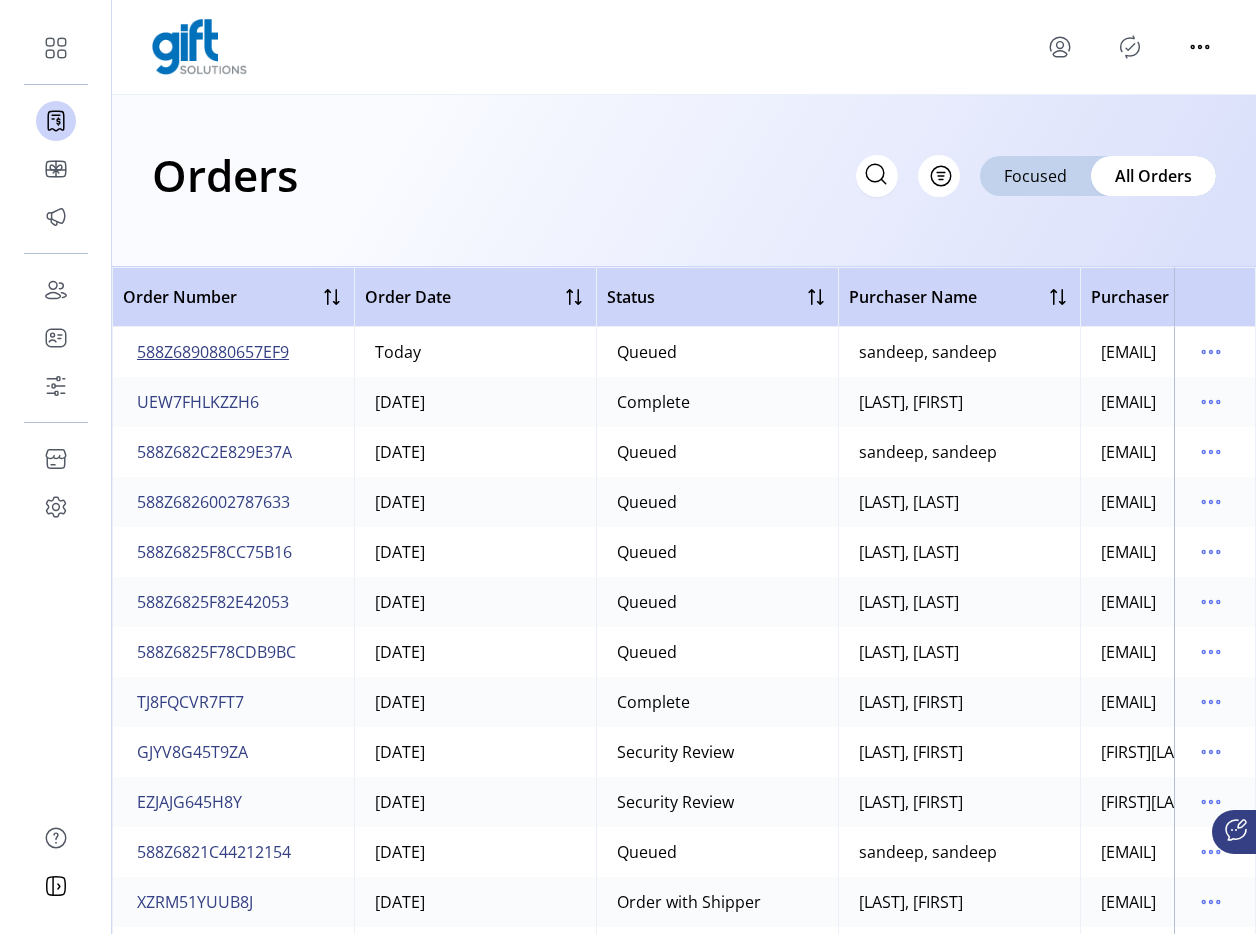 click on "588Z6890880657EF9" 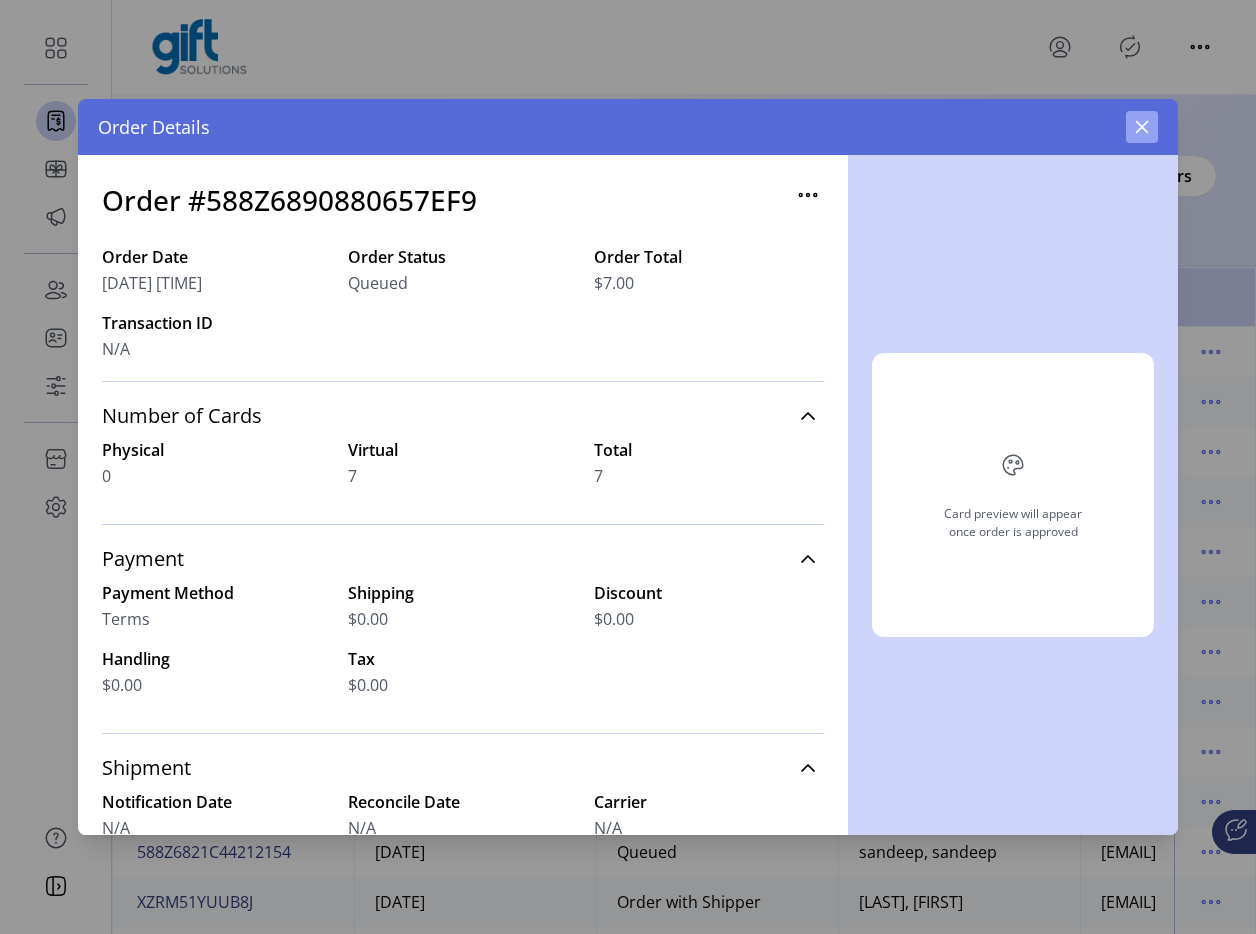 click 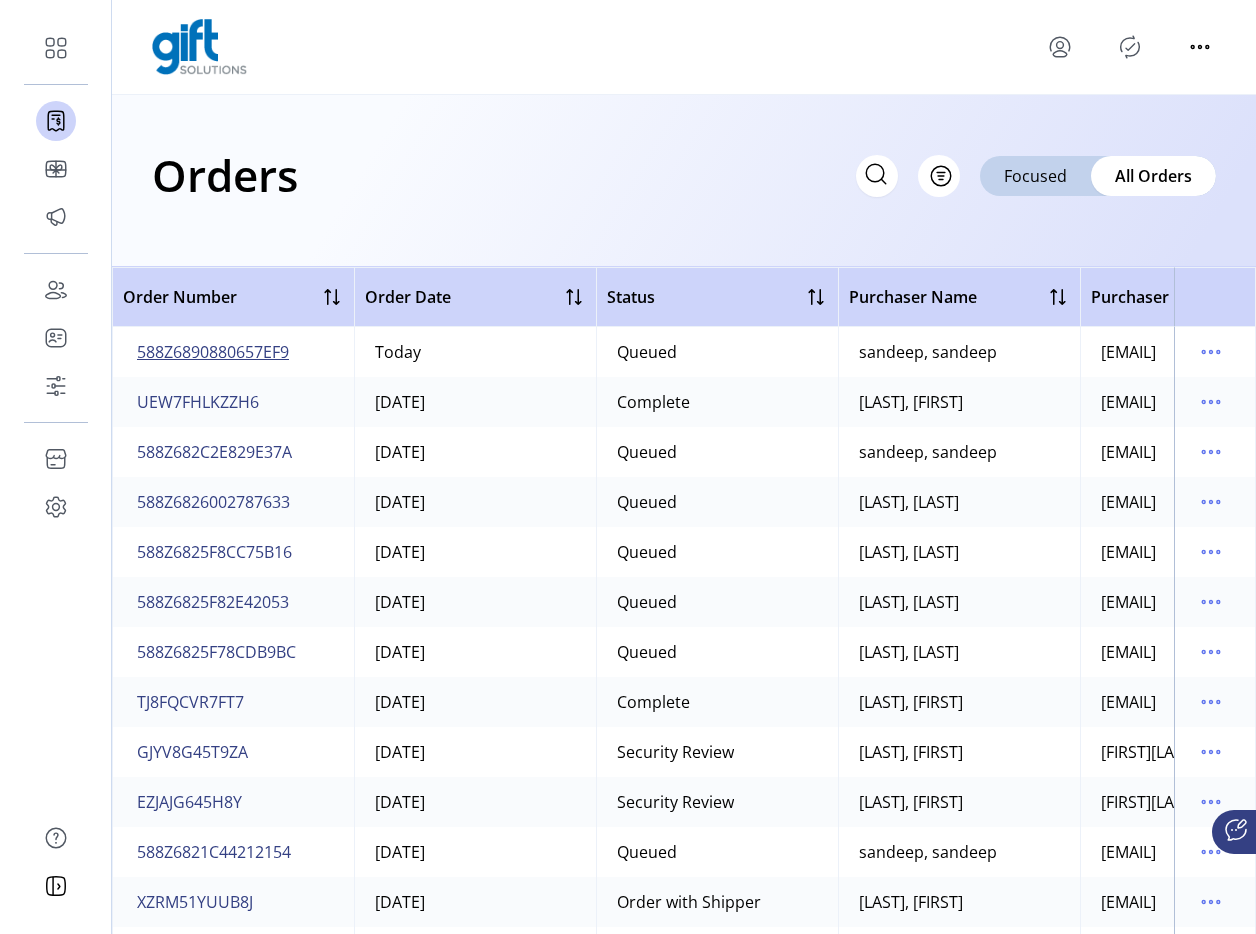 click on "588Z6890880657EF9" 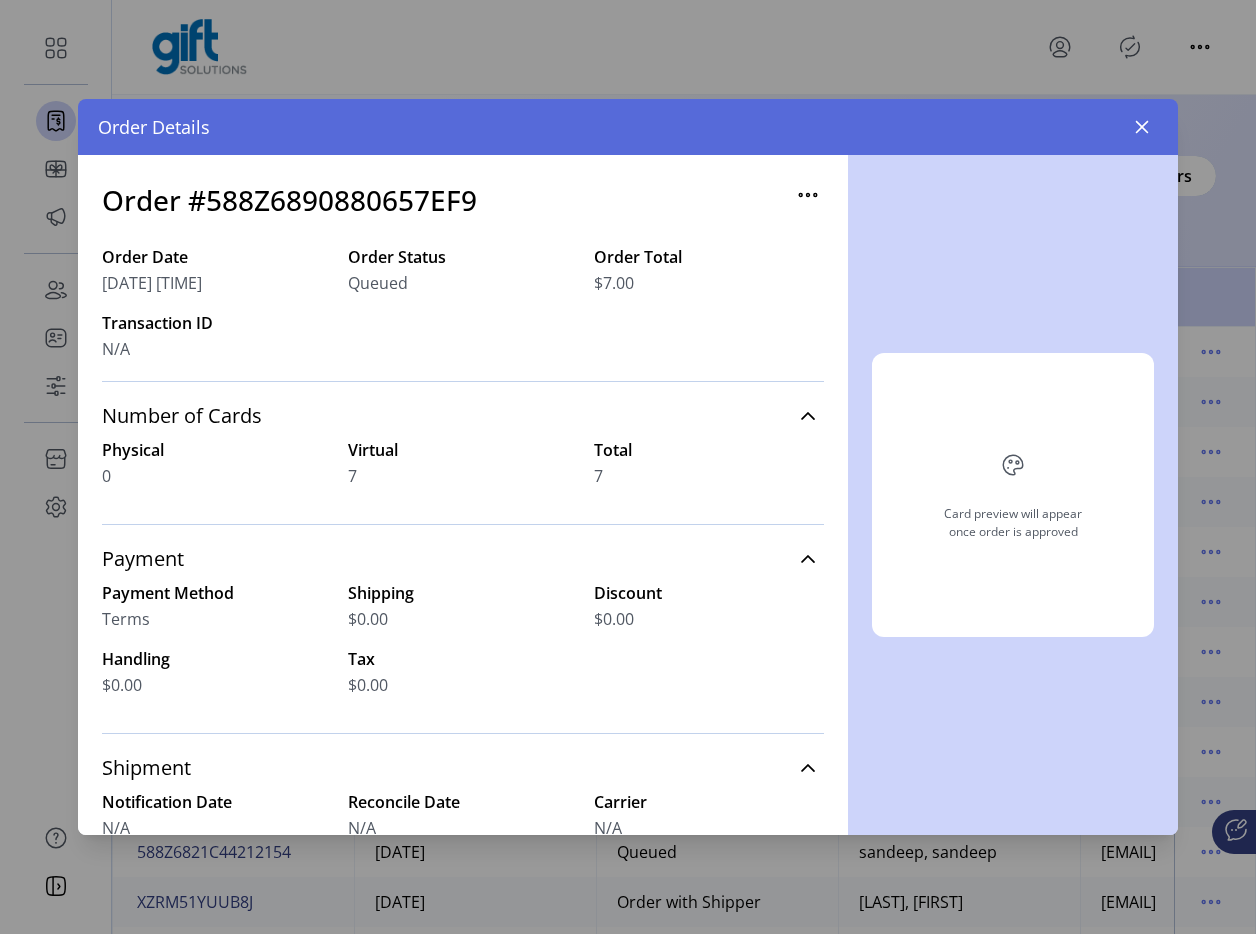 click on "Order #588Z6890880657EF9" 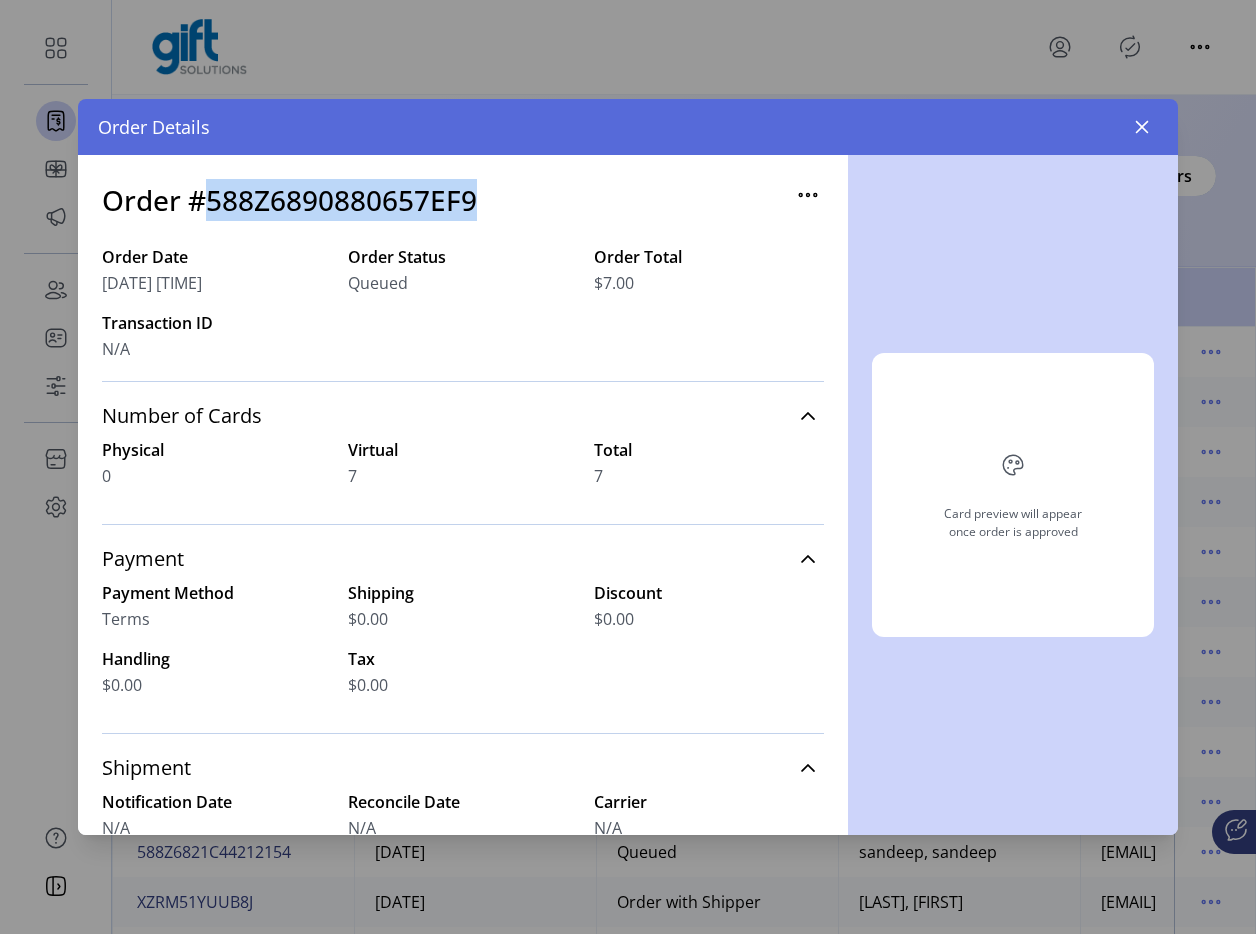 click on "Order #588Z6890880657EF9" 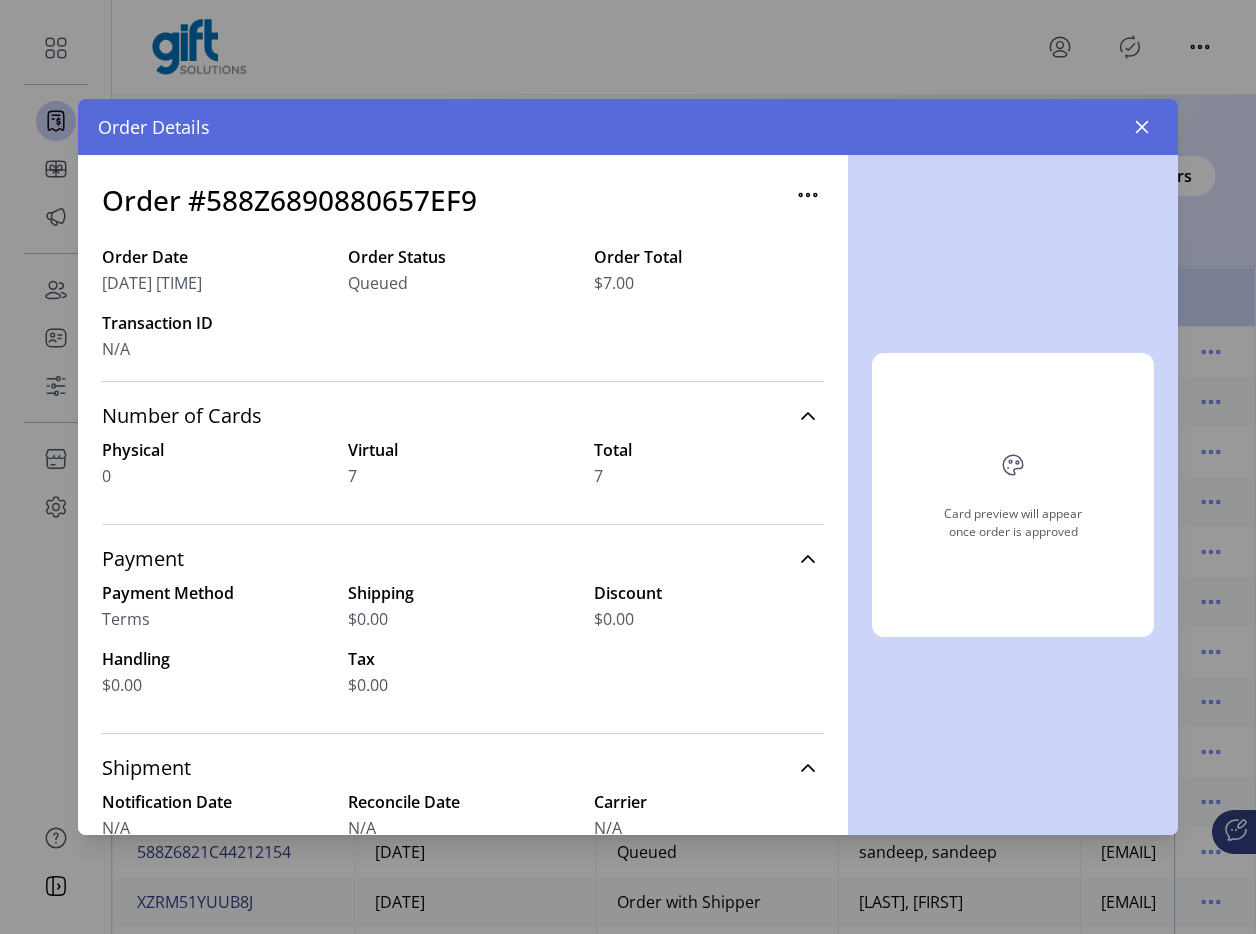 click on "Order Details" 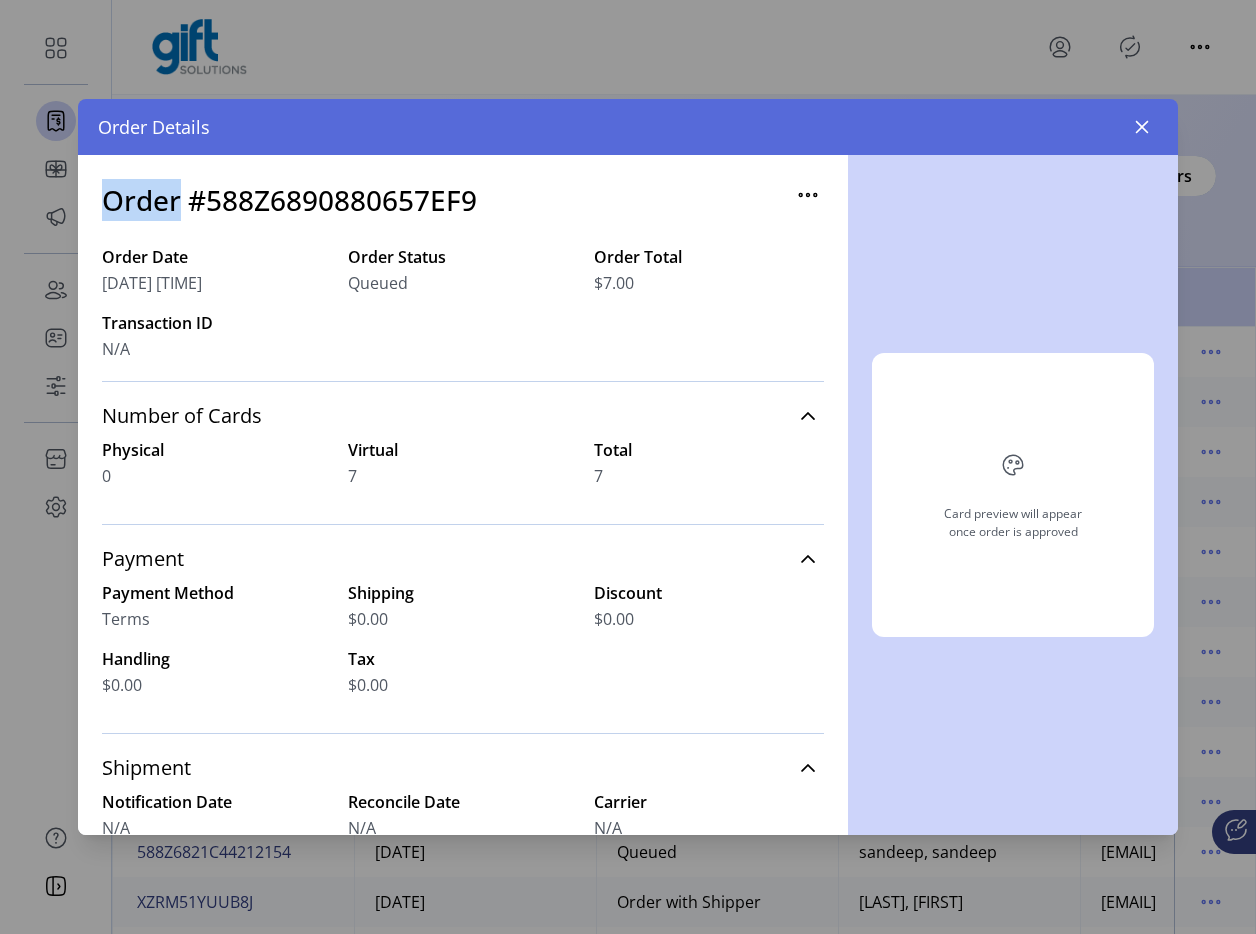 click on "Order Details" 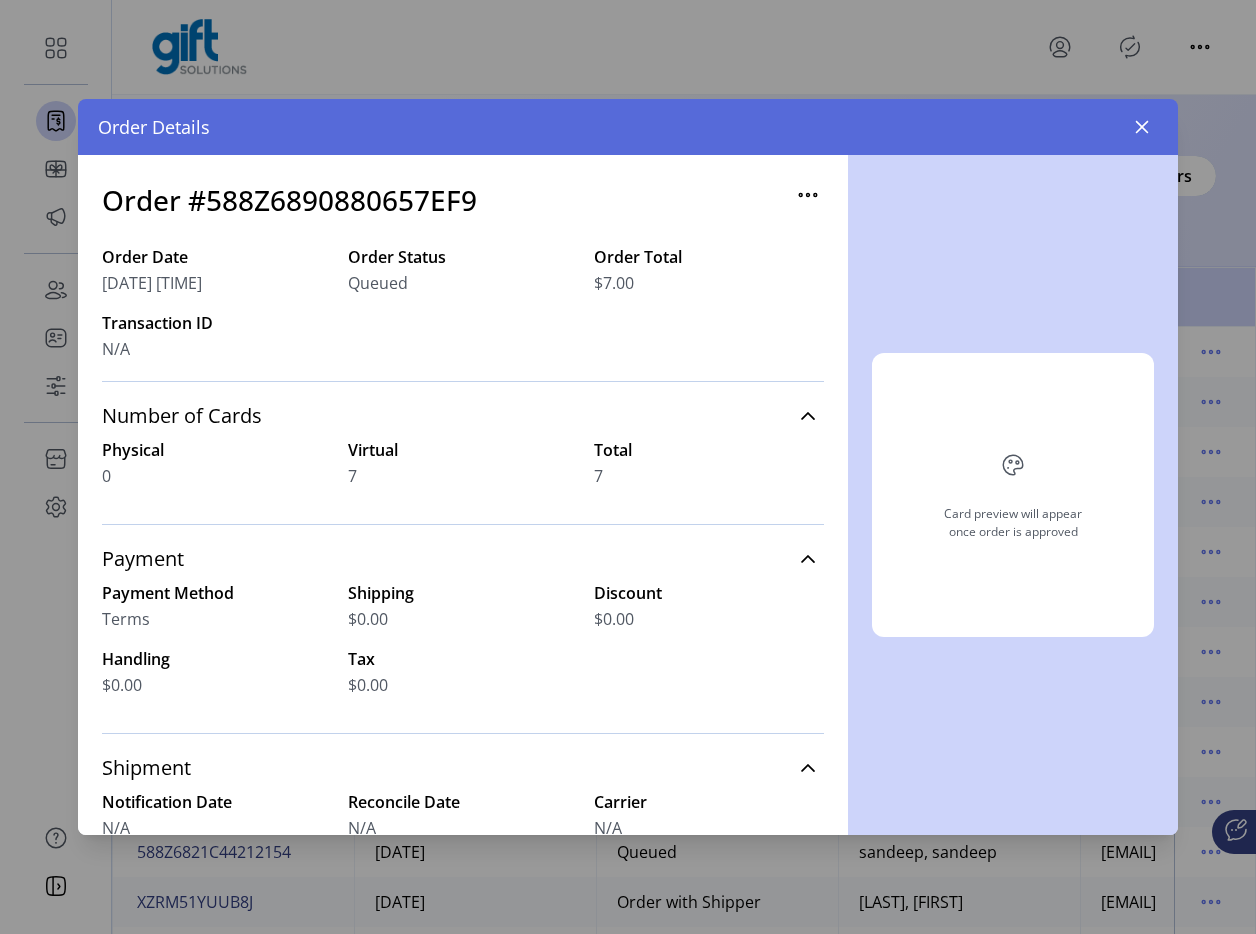 click on "Order Details" 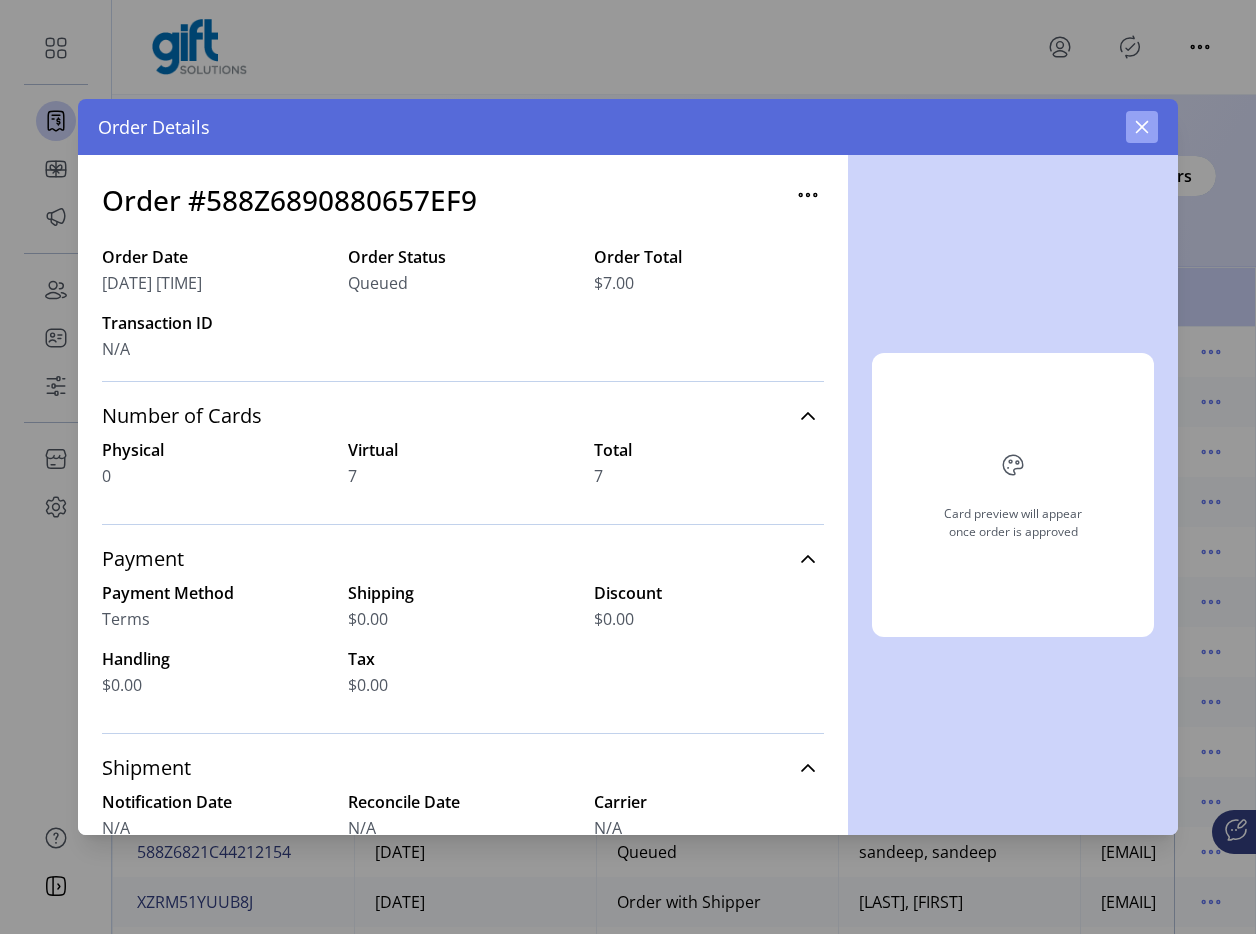 click 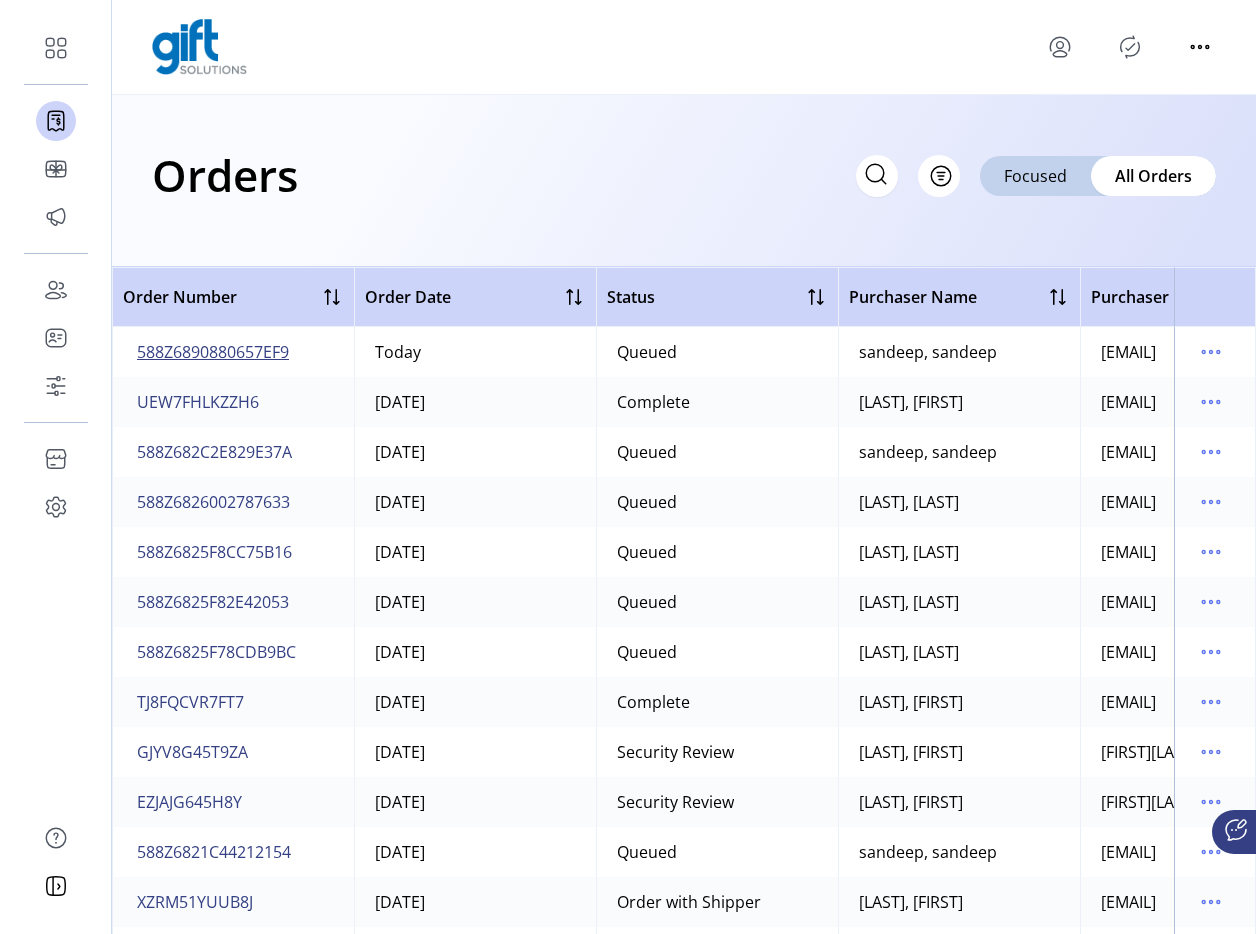 click on "588Z6890880657EF9" 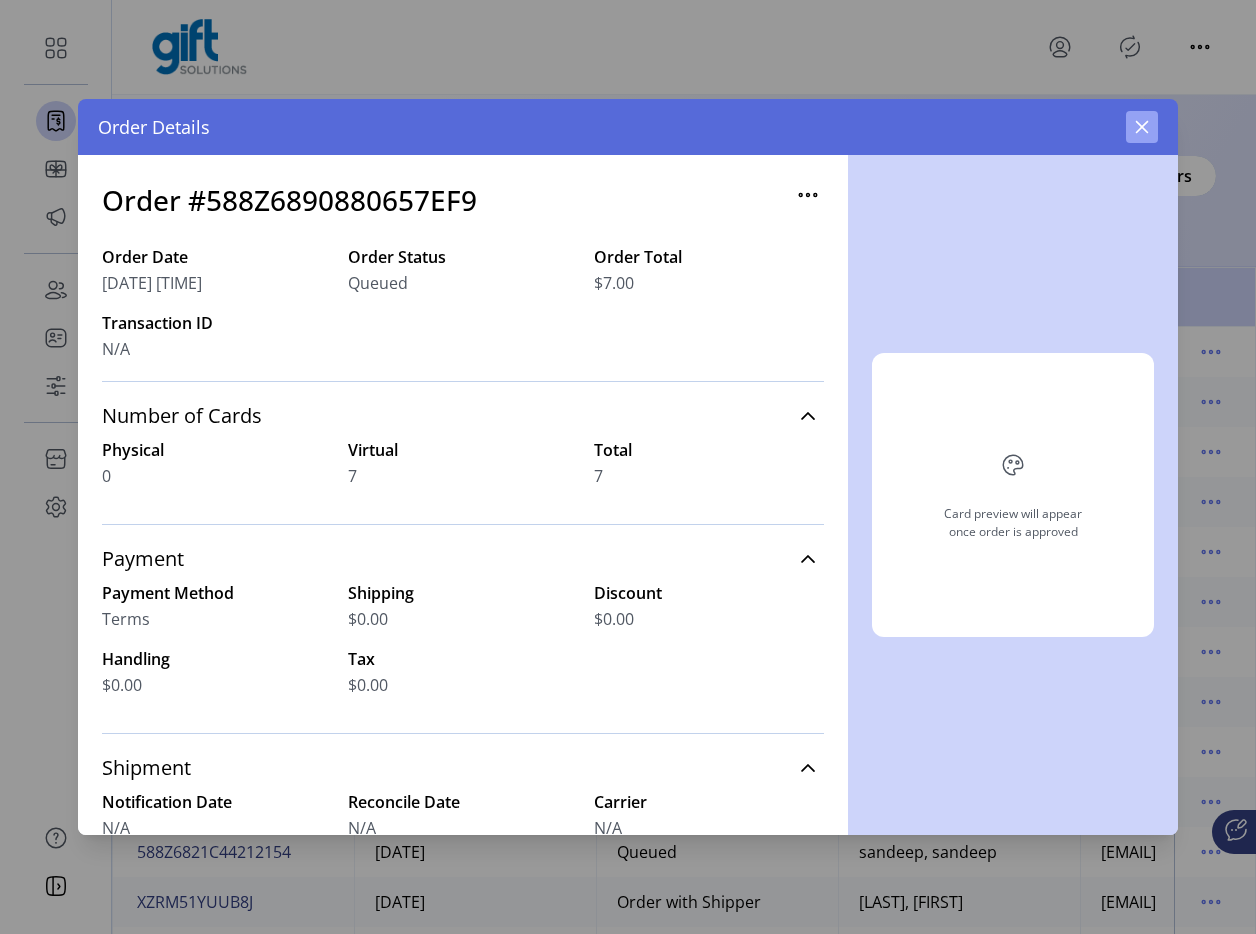 click 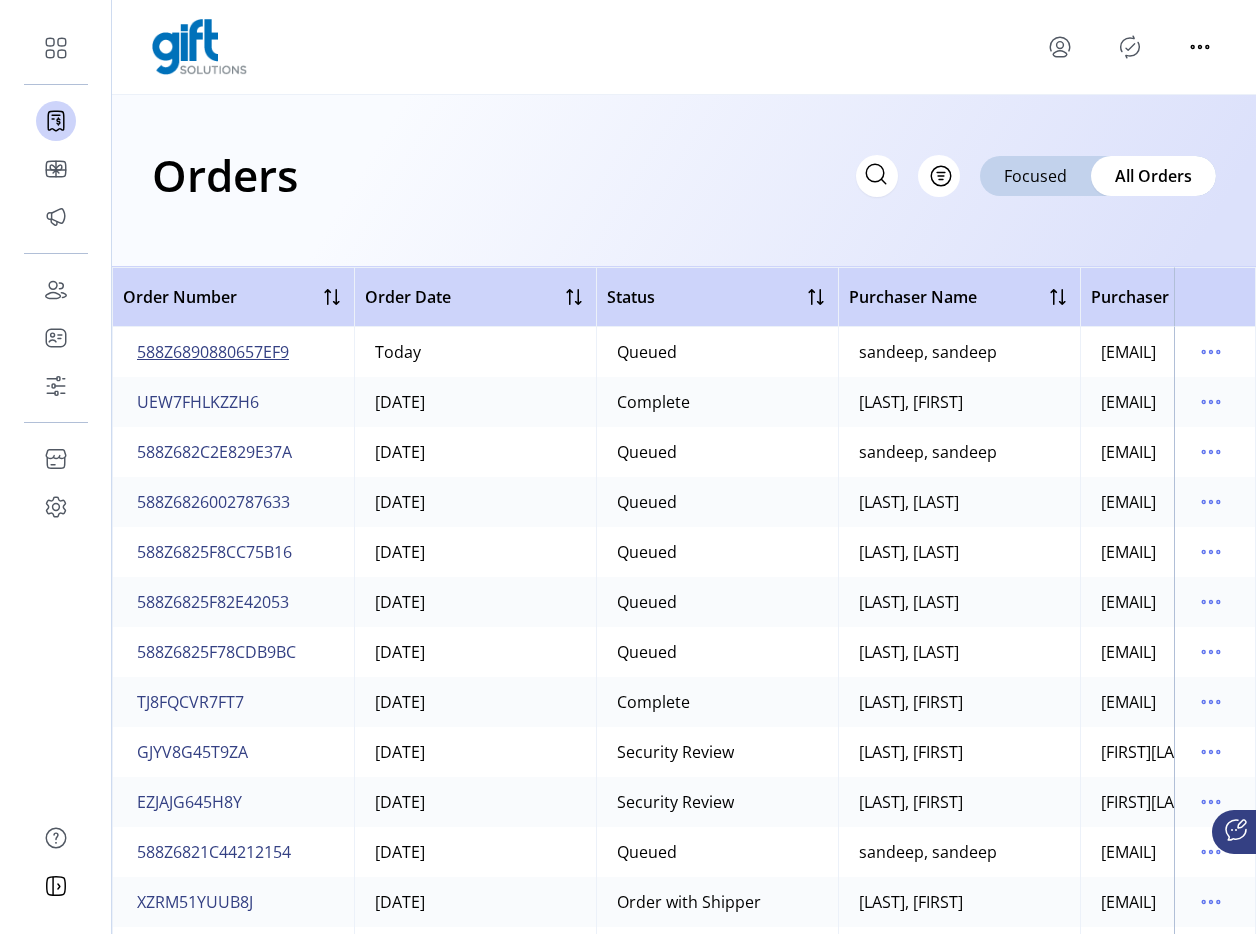 click on "588Z6890880657EF9" 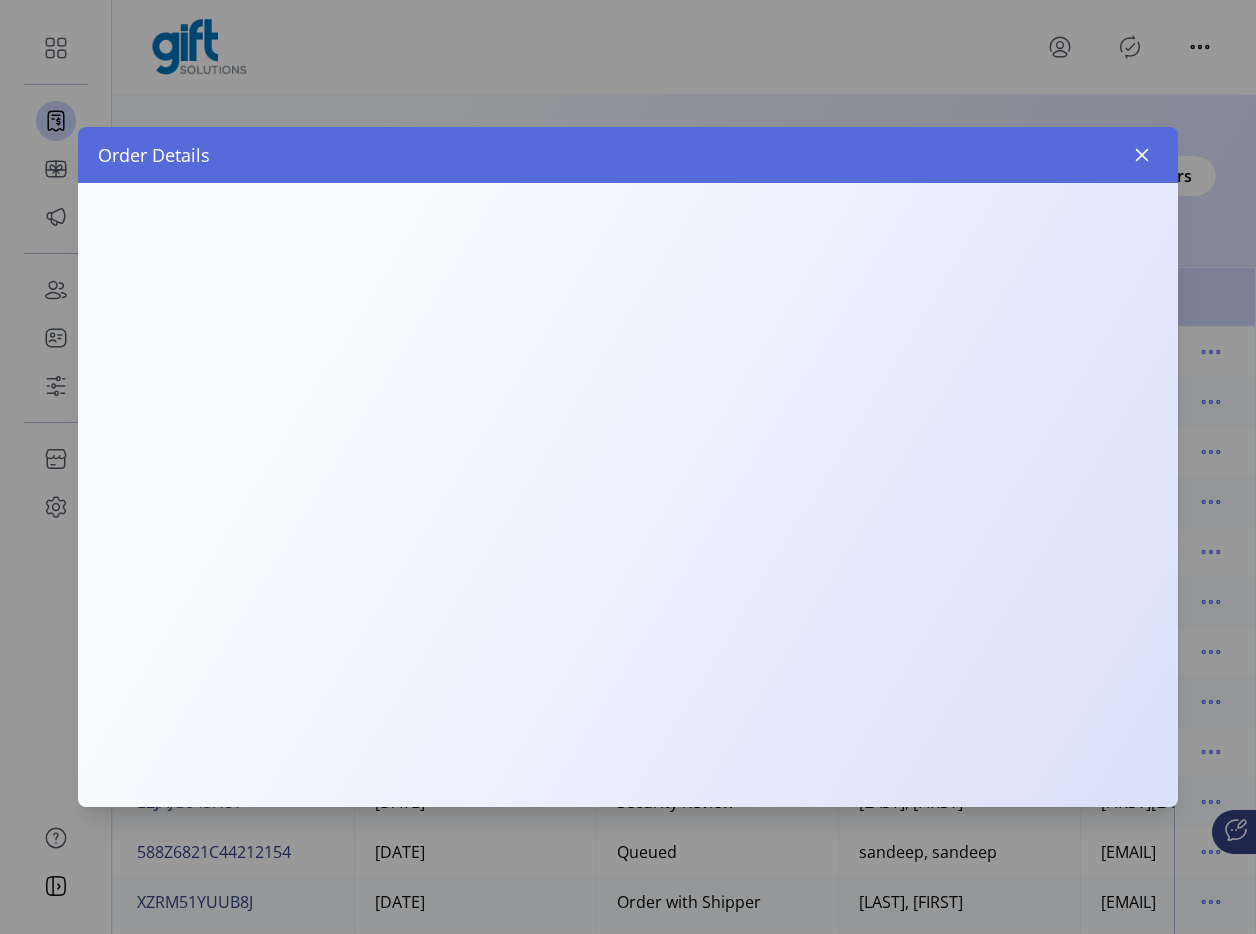 click on "Order Details Orders
Filter Focused All Orders  Order Number   Order Date   Status   Purchaser Name   Purchaser Email   Card Format   Merchant     588Z6890880657EF9  Today   Queued   sandeep, sandeep   sandeepkumar.ma@fiserv.com   Virtual   Celebrate Brands
UEW7FHLKZZH6  07/16/2025   Complete   Jerry, Tom   randomemail@fiserv.com   Virtual   Celebrate Brands
588Z682C2E829E37A  05/20/2025   Queued   sandeep, sandeep   sandeepkumar.ma@fiserv.com   Virtual   Celebrate Brands
588Z6826002787633  05/15/2025   Queued   JanaDepUser1, JanaDepUser1   ponn.janaarthanan@fiserv.com   Virtual   Celebrate Brands
588Z6825F8CC75B16  05/15/2025   Queued   JanaDepUser1, JanaDepUser1   ponn.janaarthanan@fiserv.com   Virtual   Celebrate Brands" 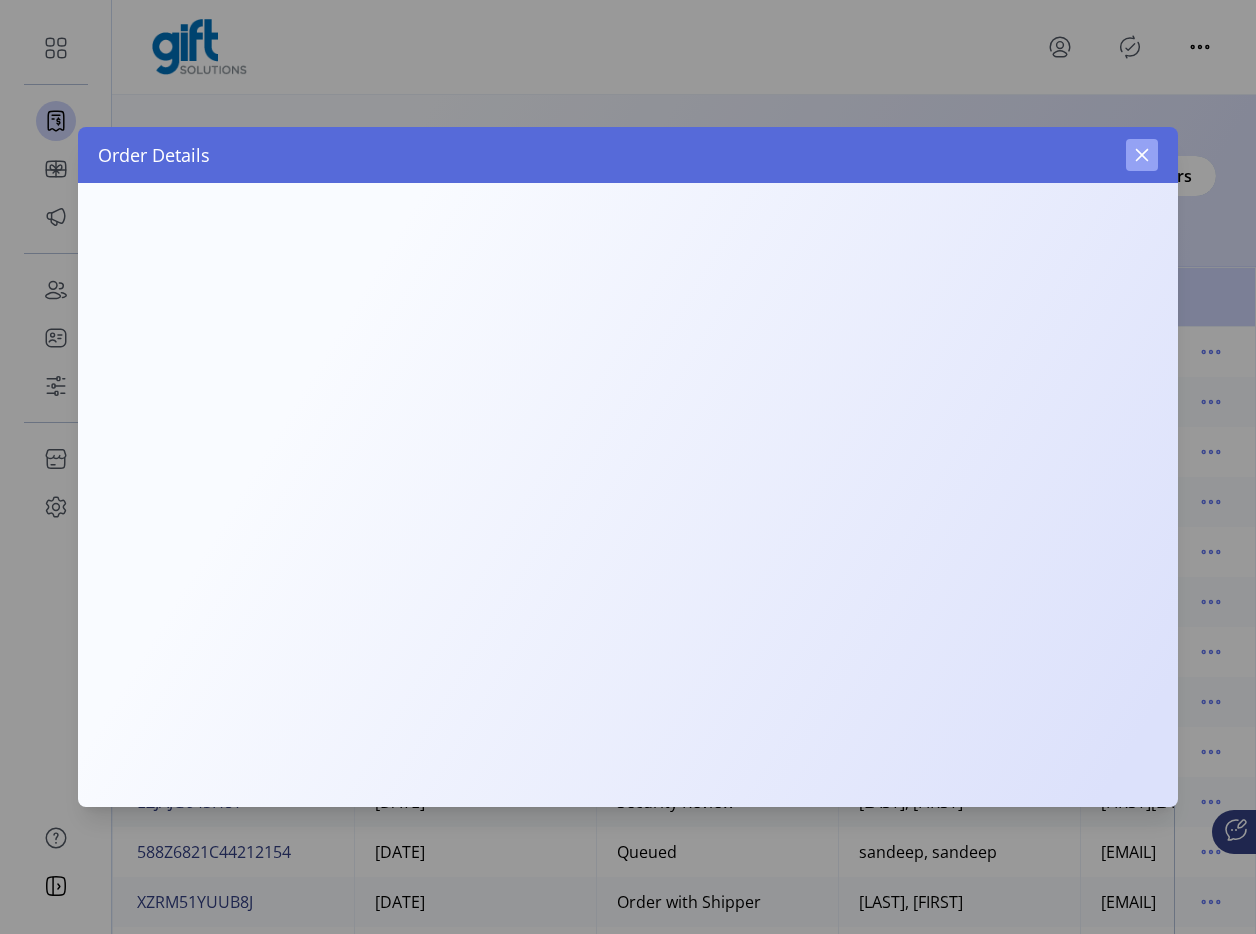 click 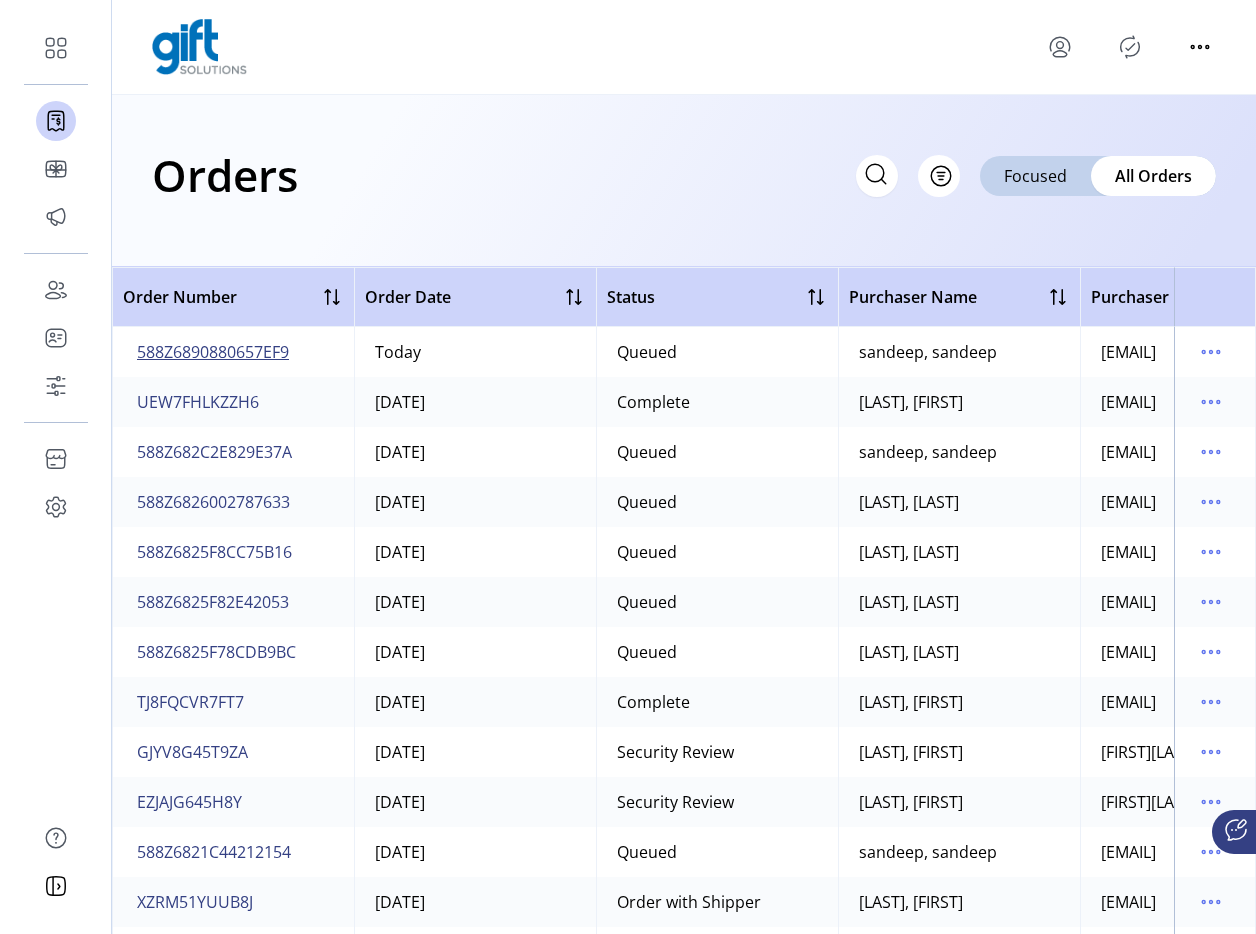 click on "588Z6890880657EF9" 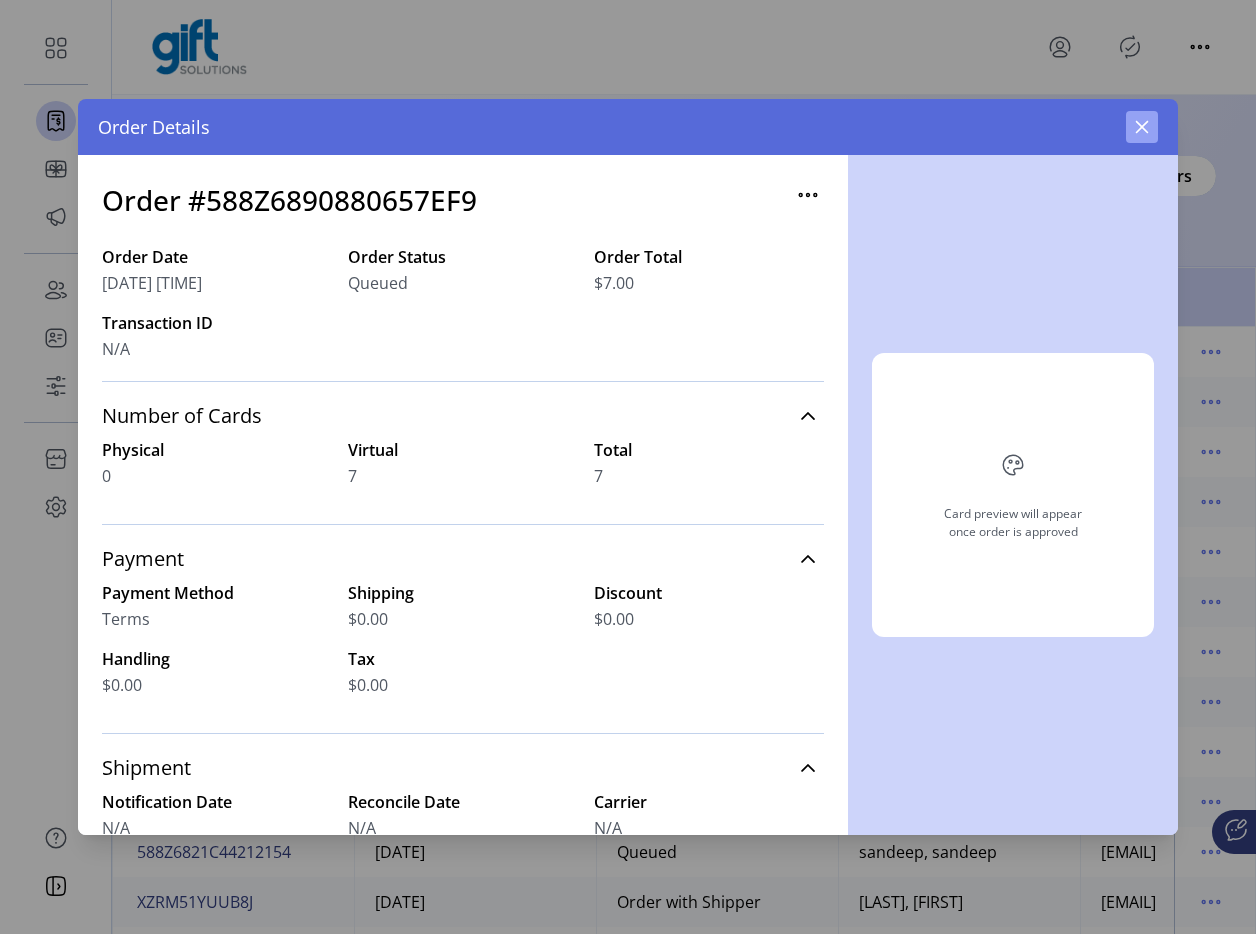 click 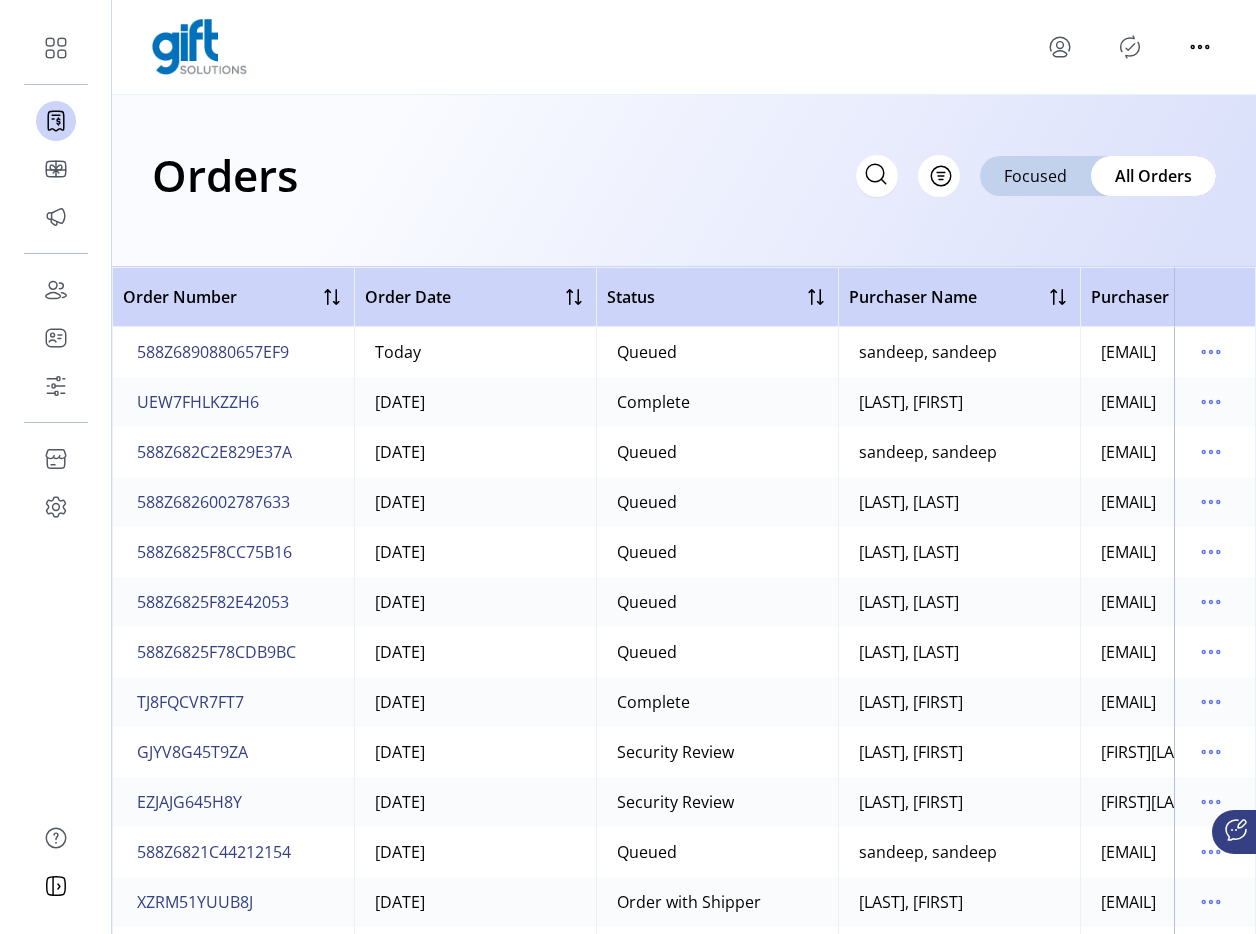 click 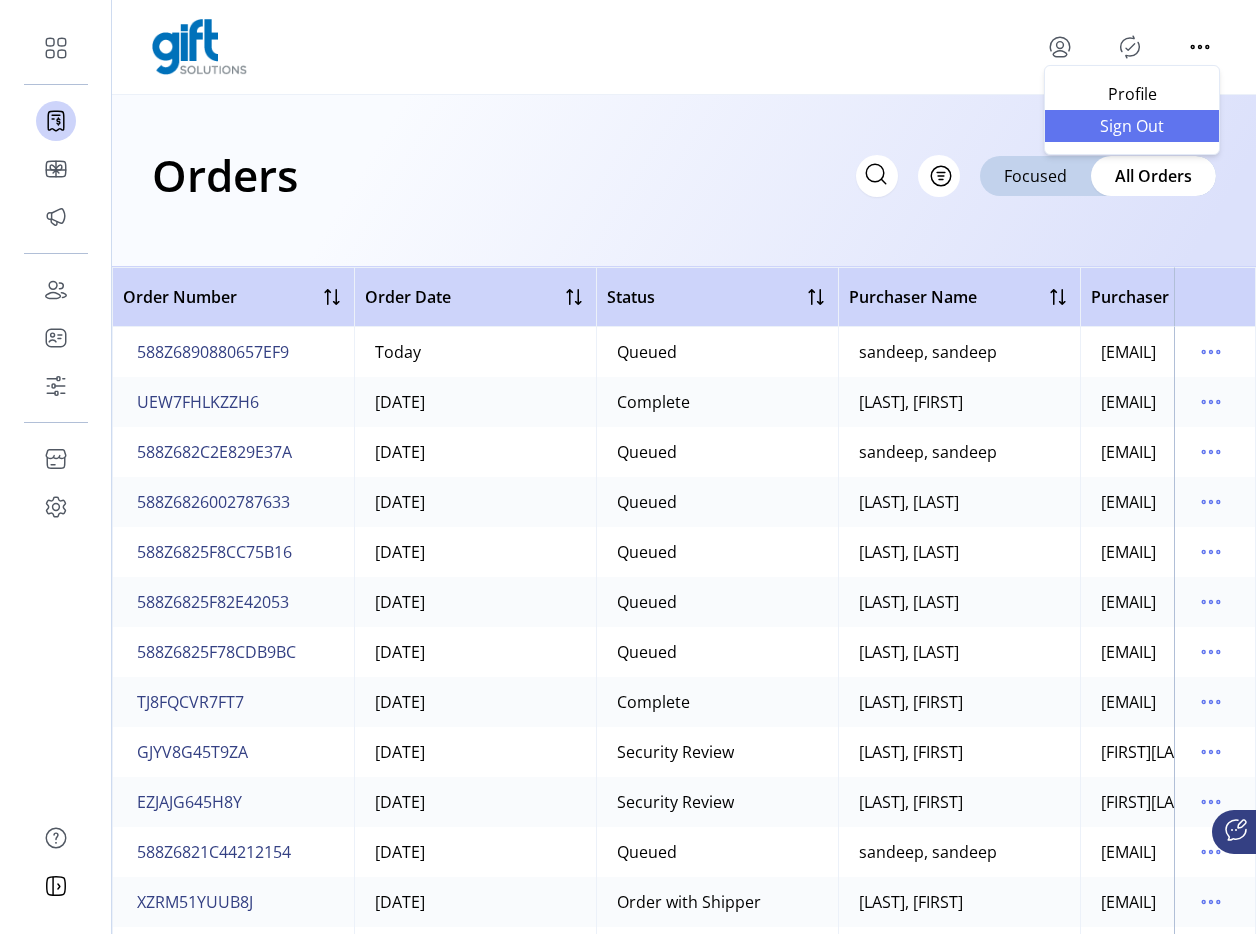 click on "Sign Out" at bounding box center (1132, 126) 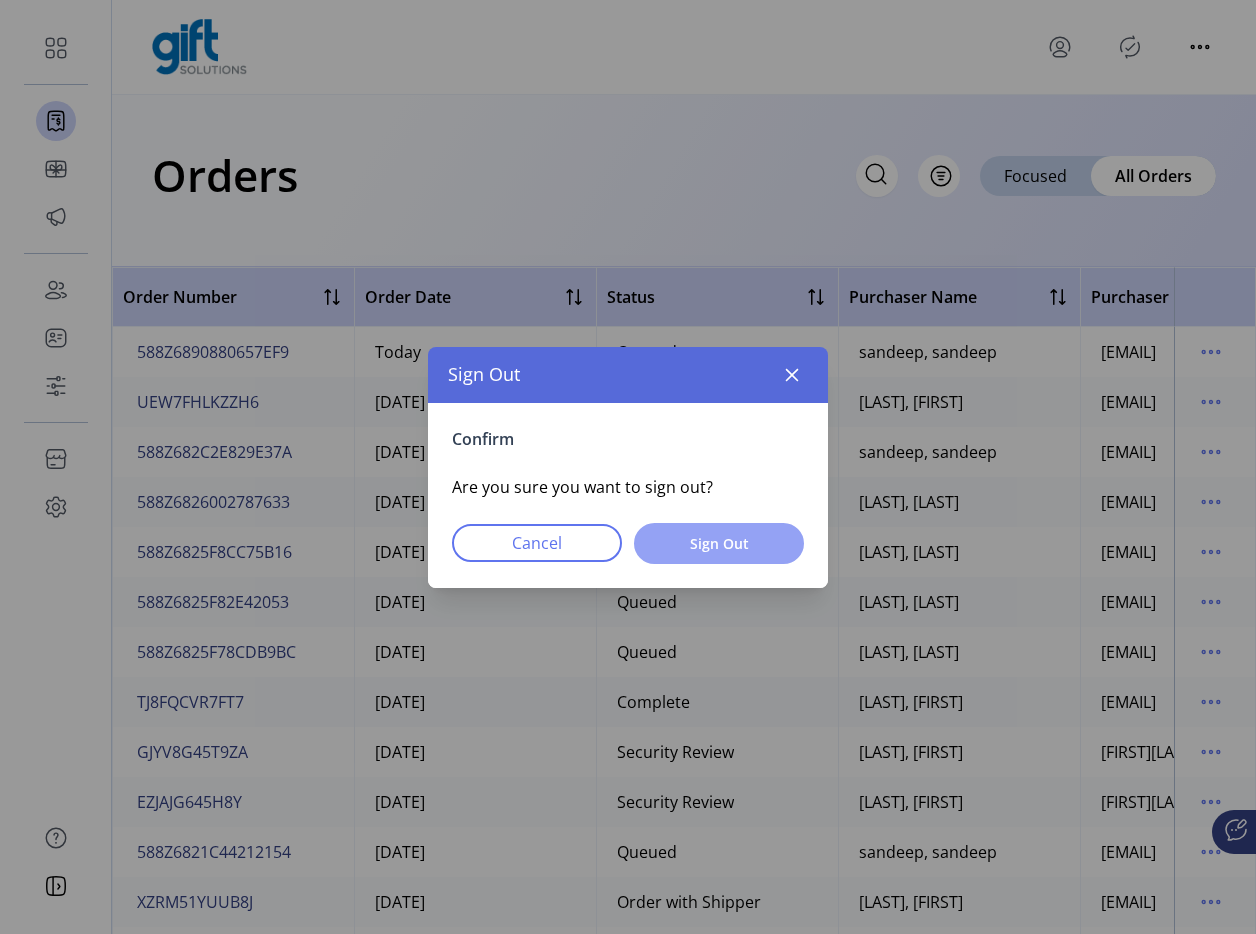 click on "Sign Out" at bounding box center [719, 543] 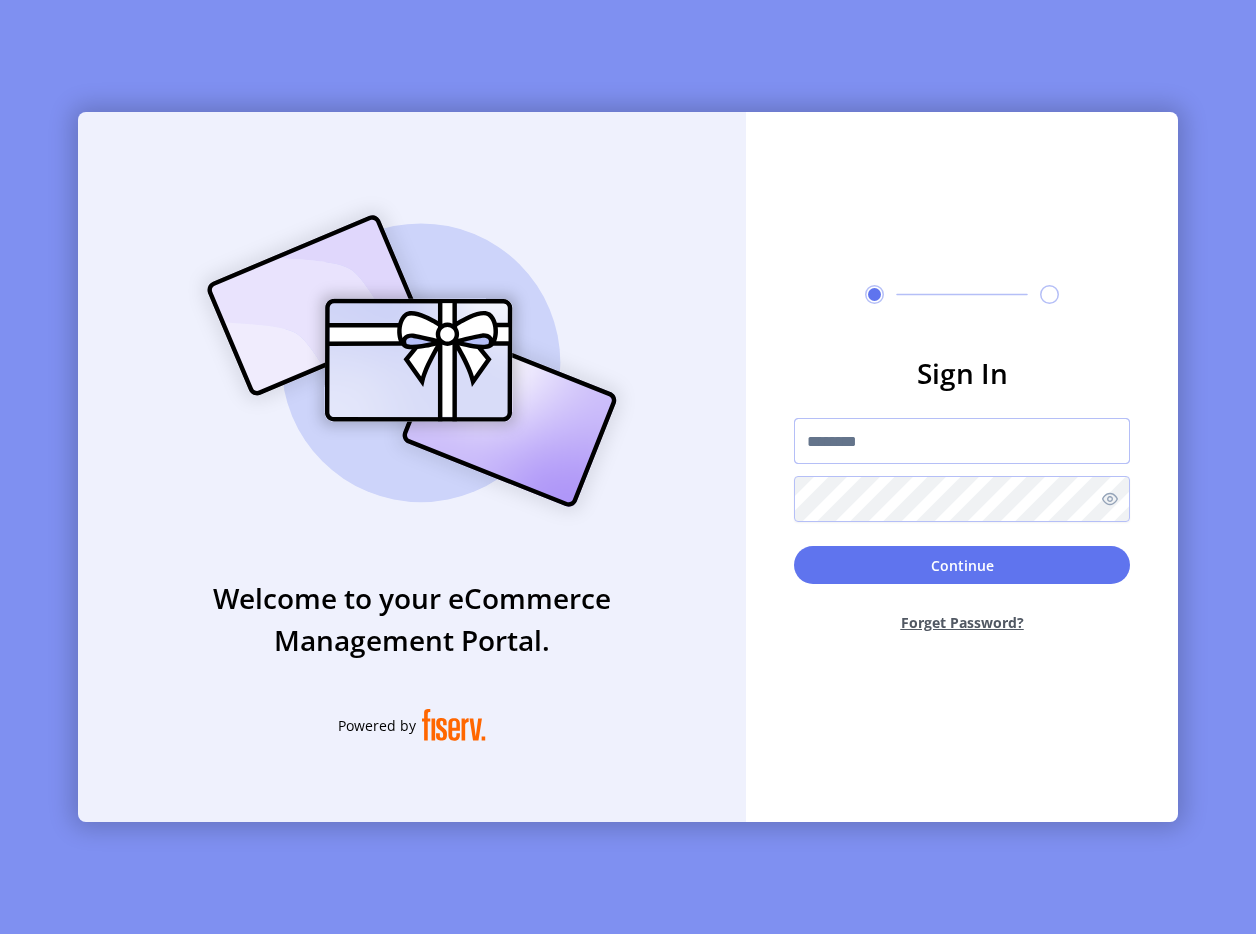 click at bounding box center [962, 441] 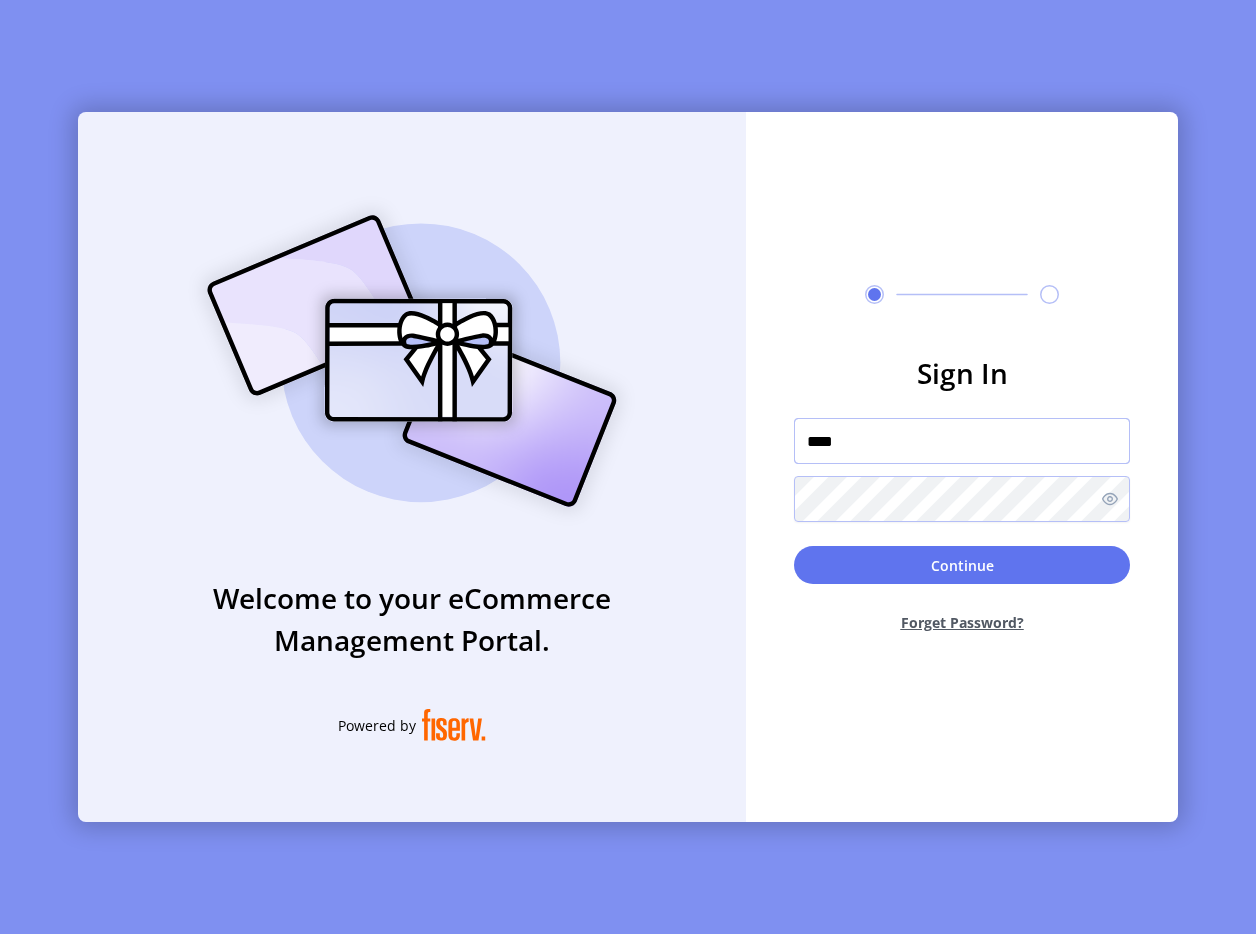 type on "**********" 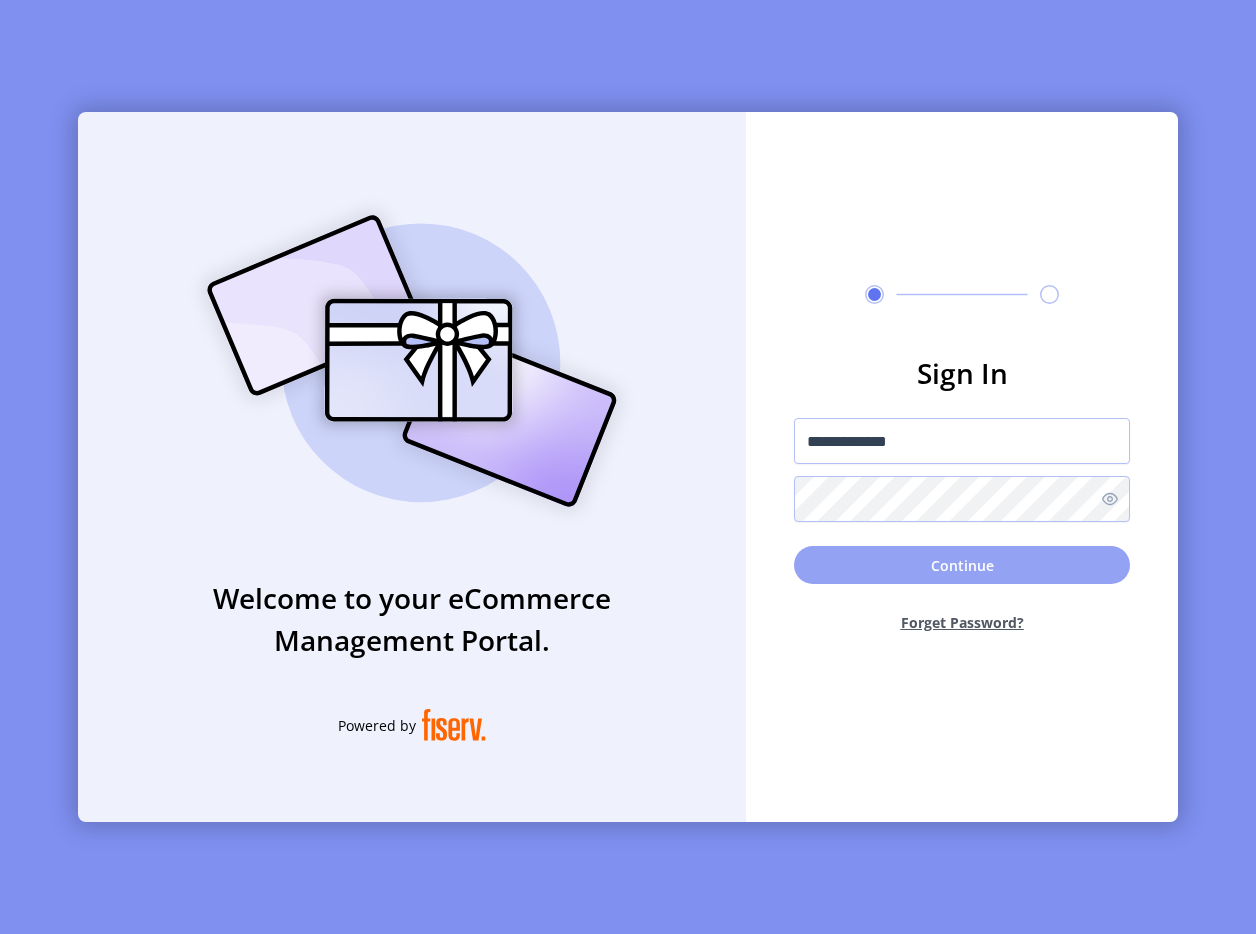 click on "Continue" 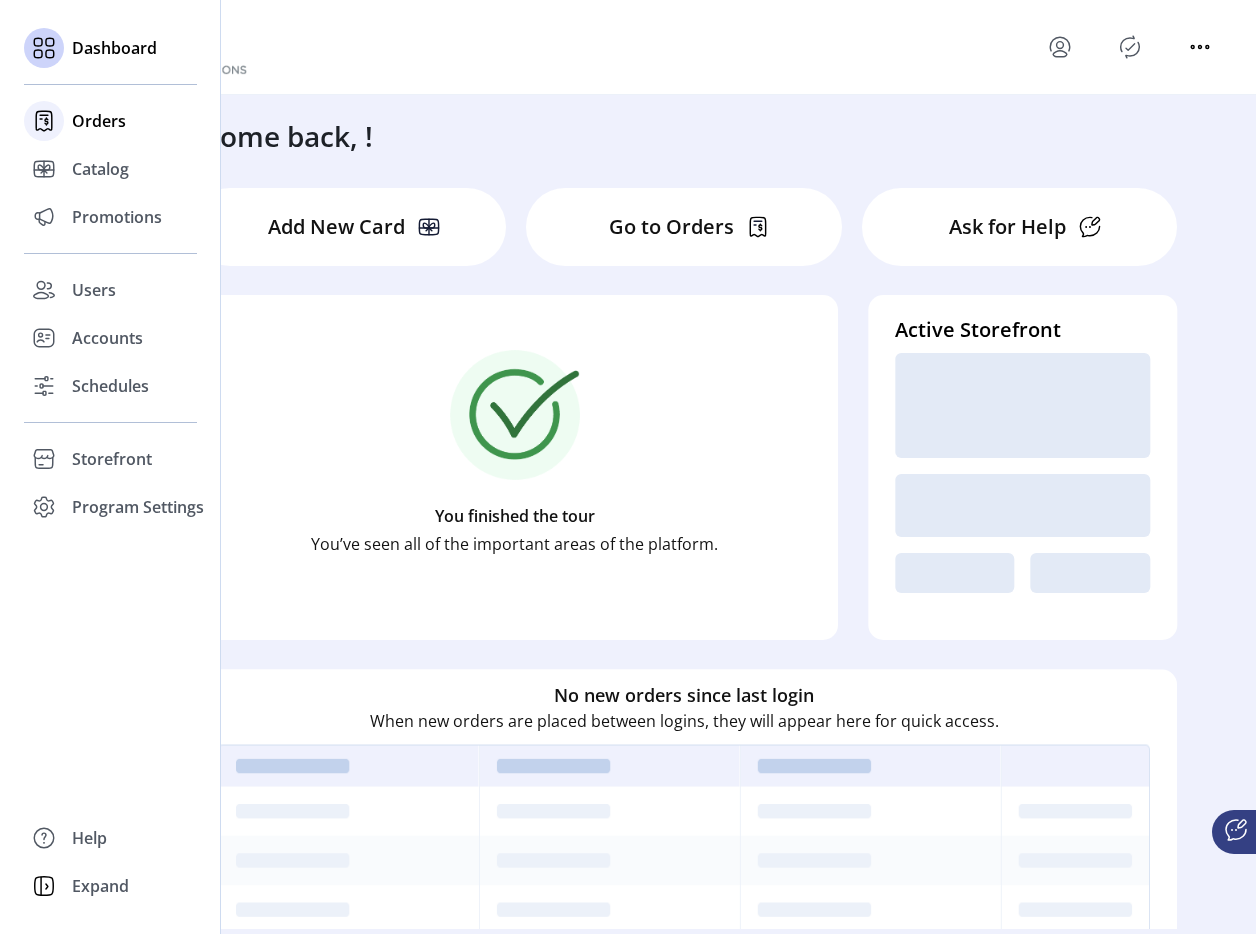 click 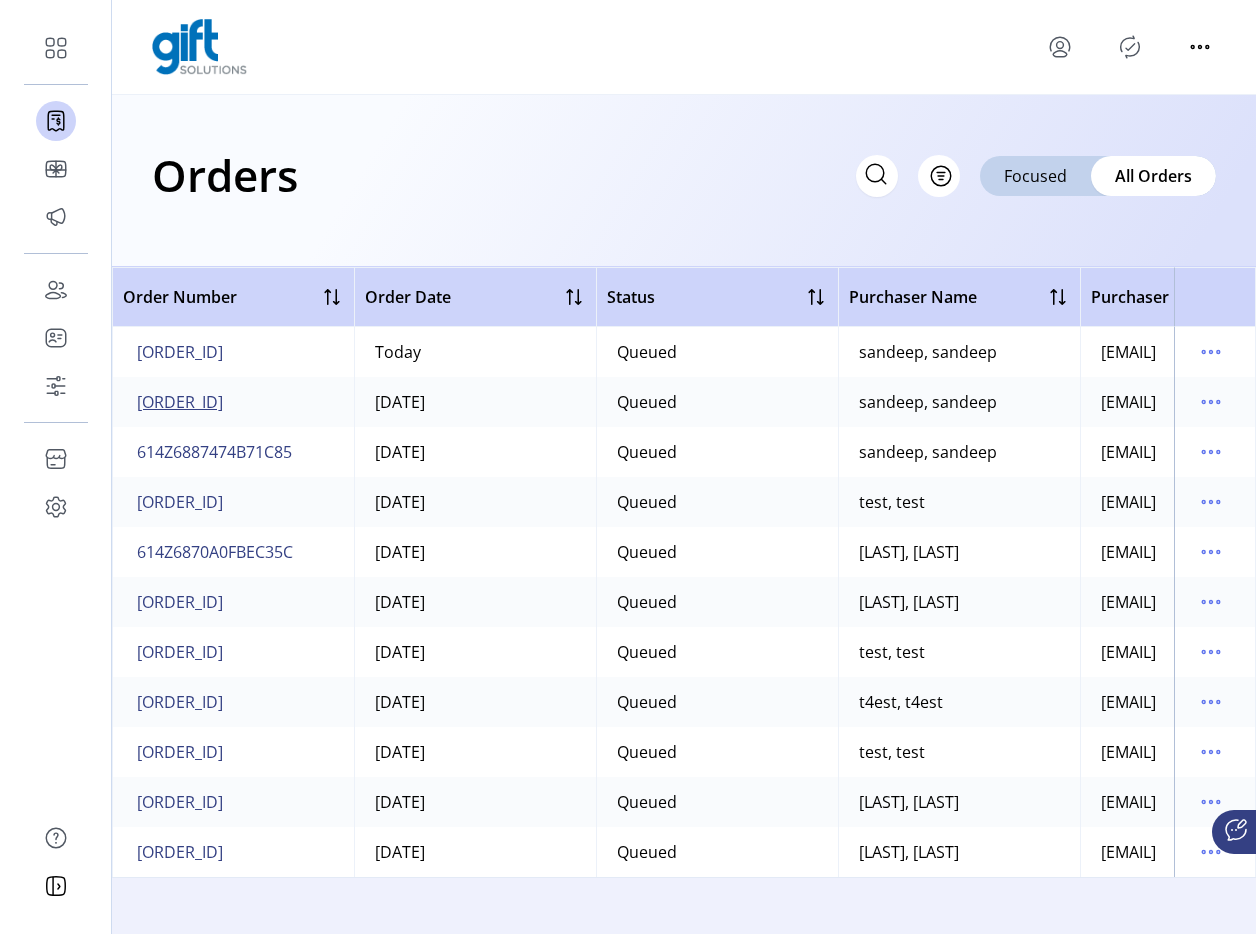 click on "614Z6889FAF6C5225" 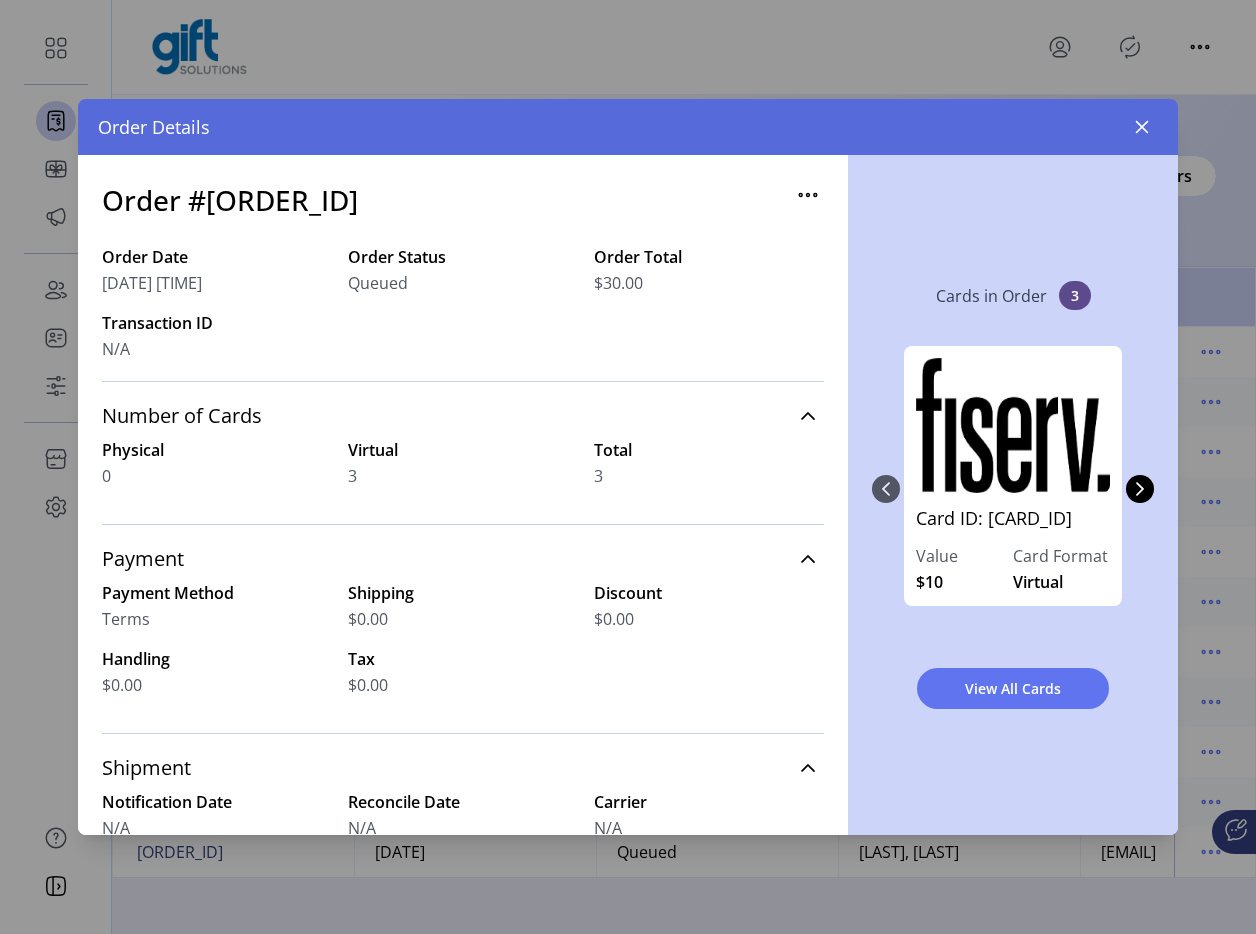 drag, startPoint x: 182, startPoint y: 281, endPoint x: 231, endPoint y: 281, distance: 49 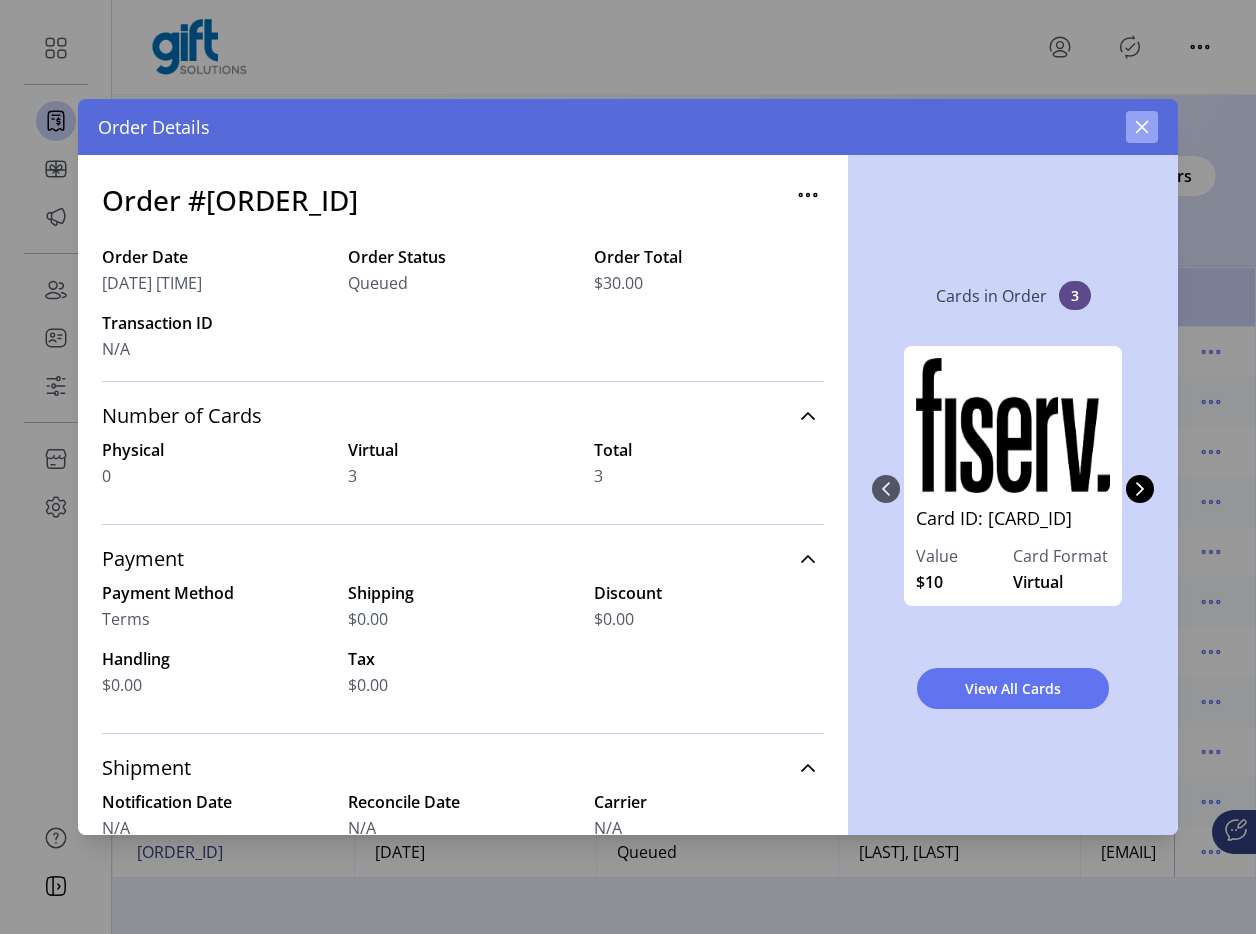 click 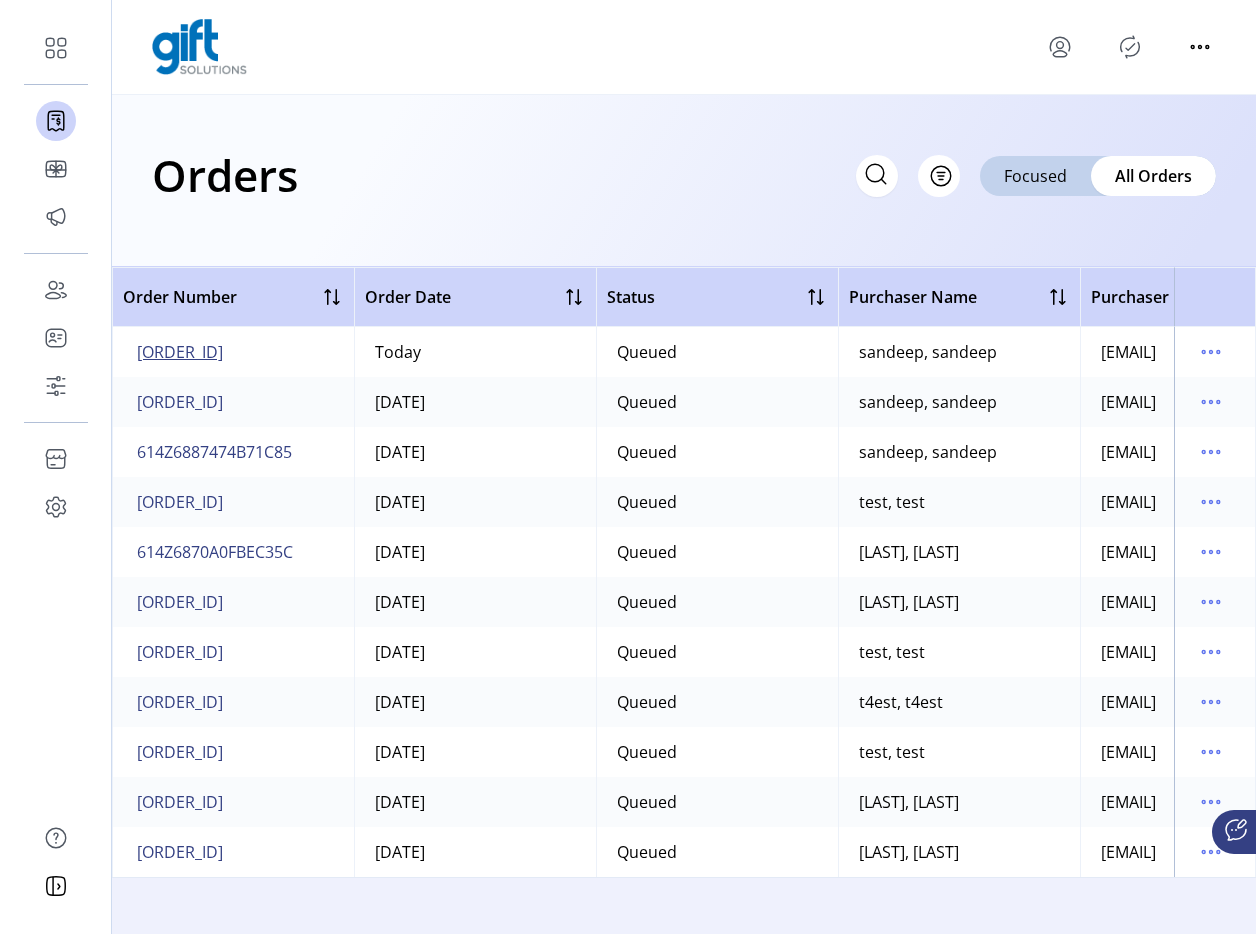 click on "614Z68908877C12ED" 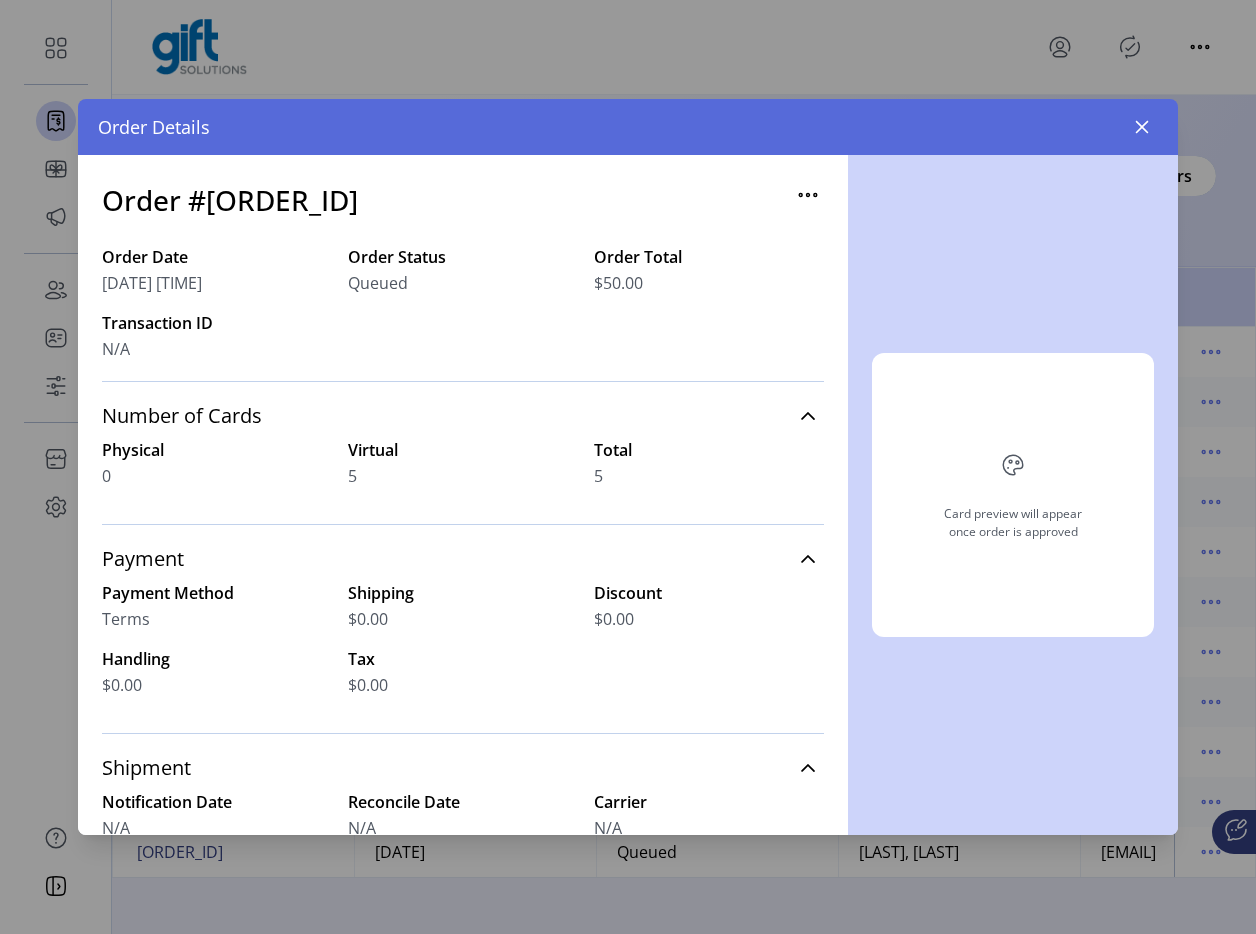 click on "Order #614Z68908877C12ED" 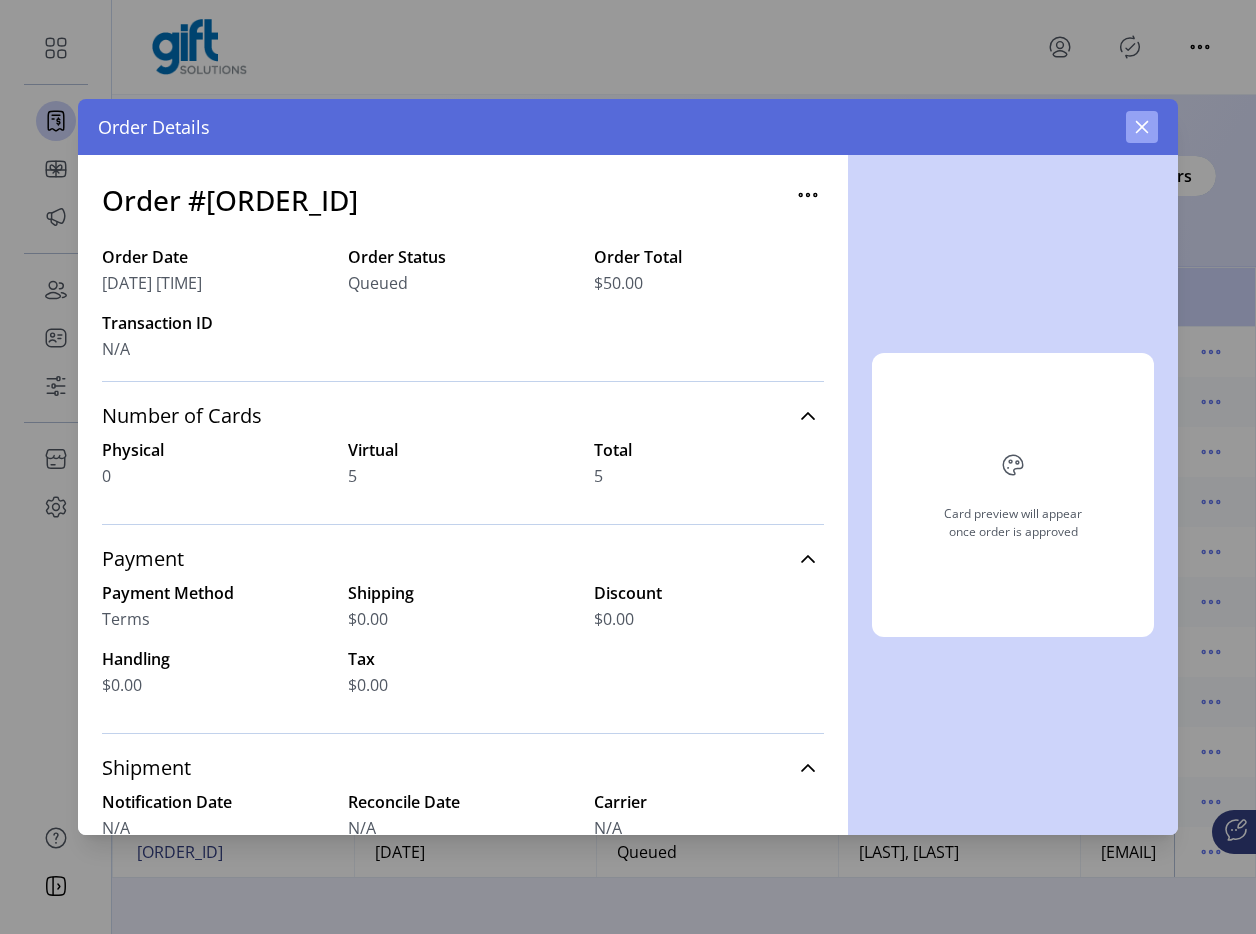 click 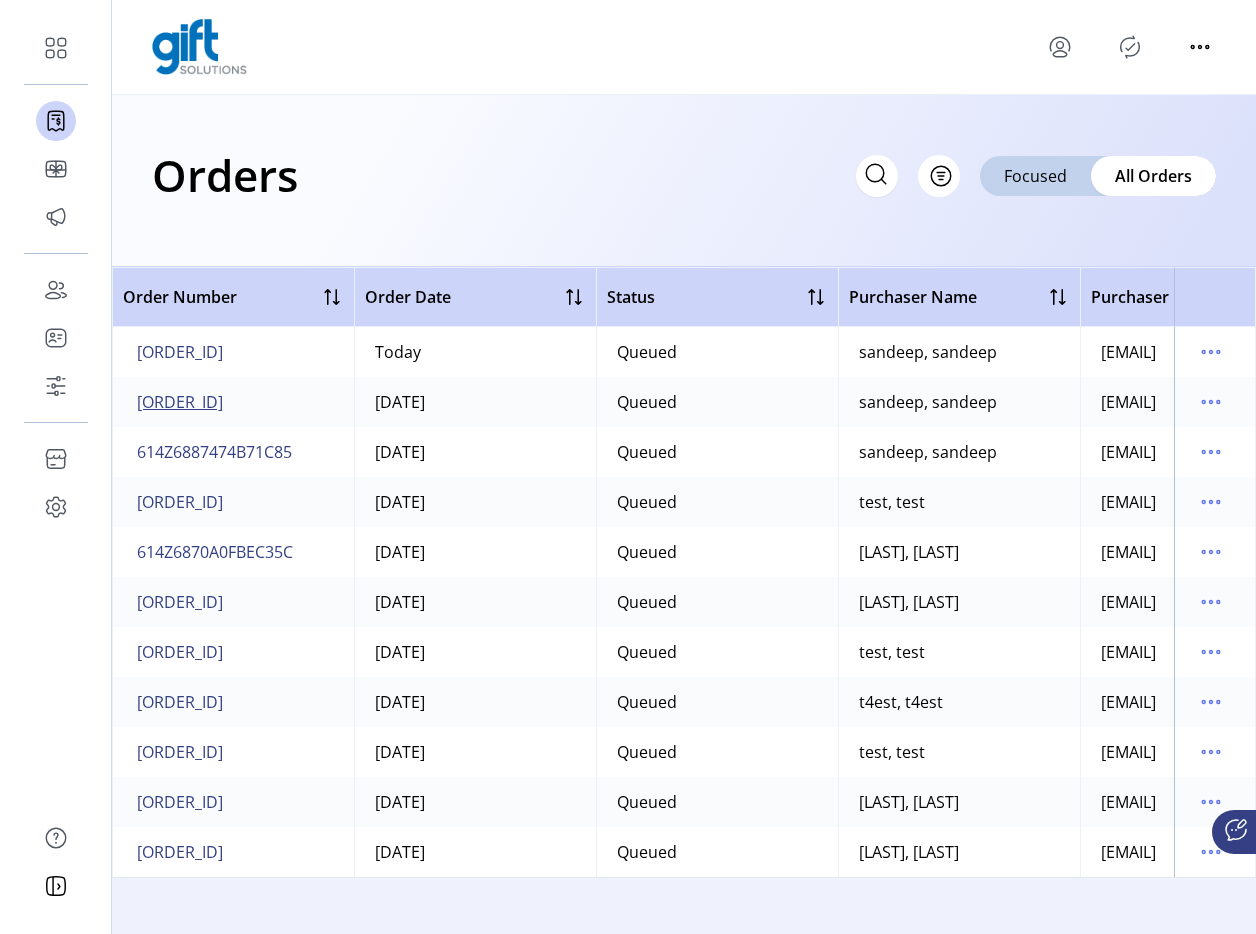 click on "614Z6889FAF6C5225" 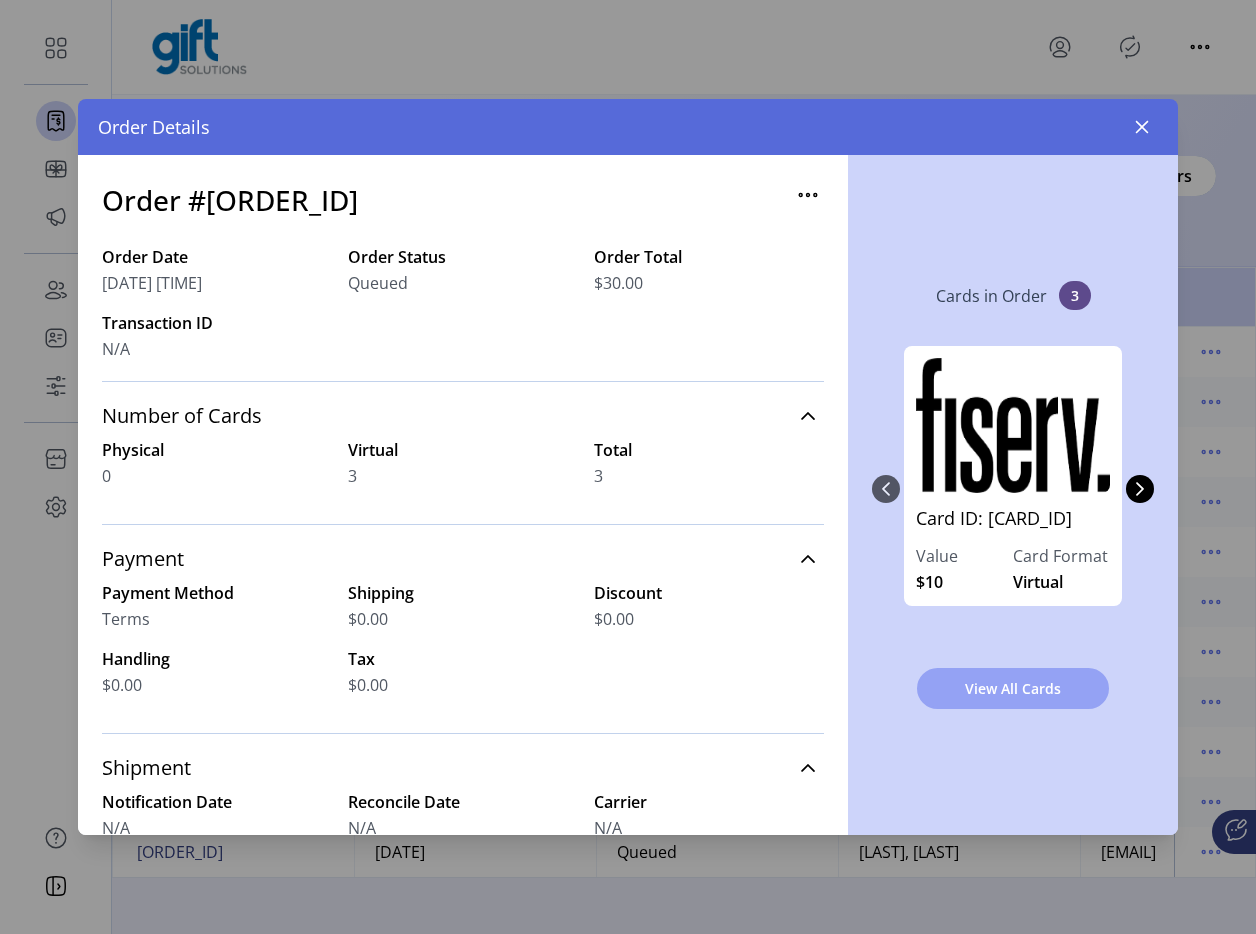 click on "View All Cards" 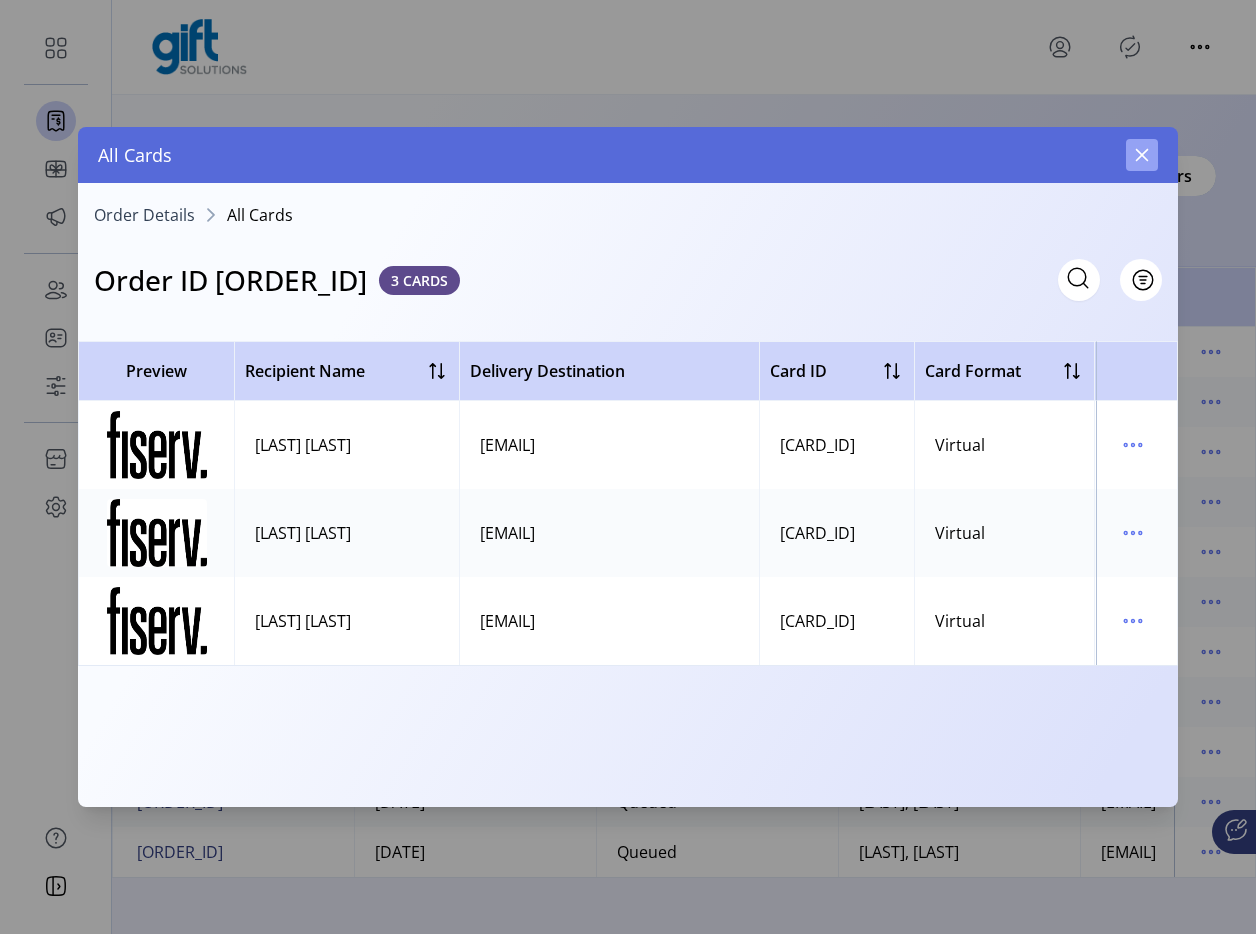 click 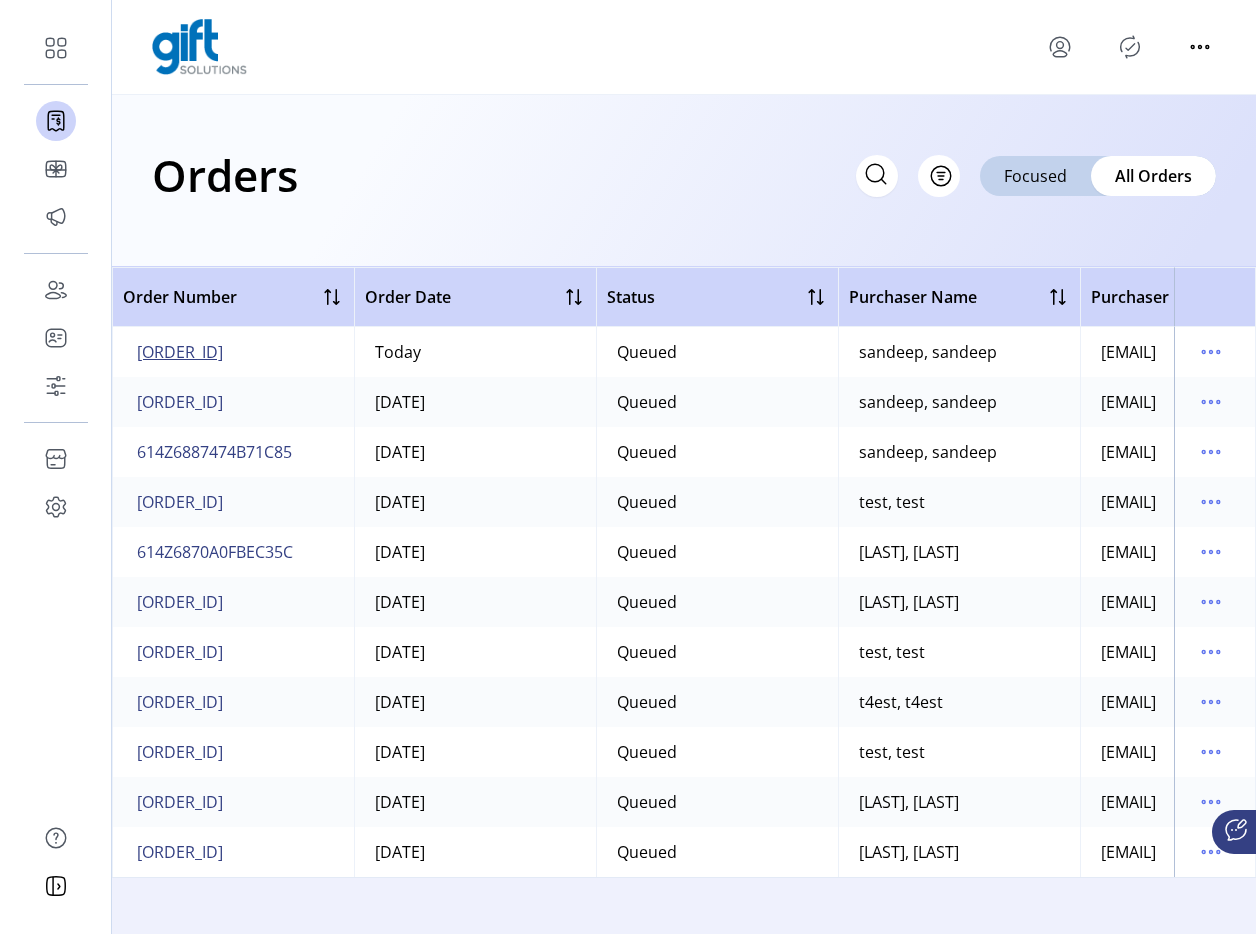 click on "614Z68908877C12ED" 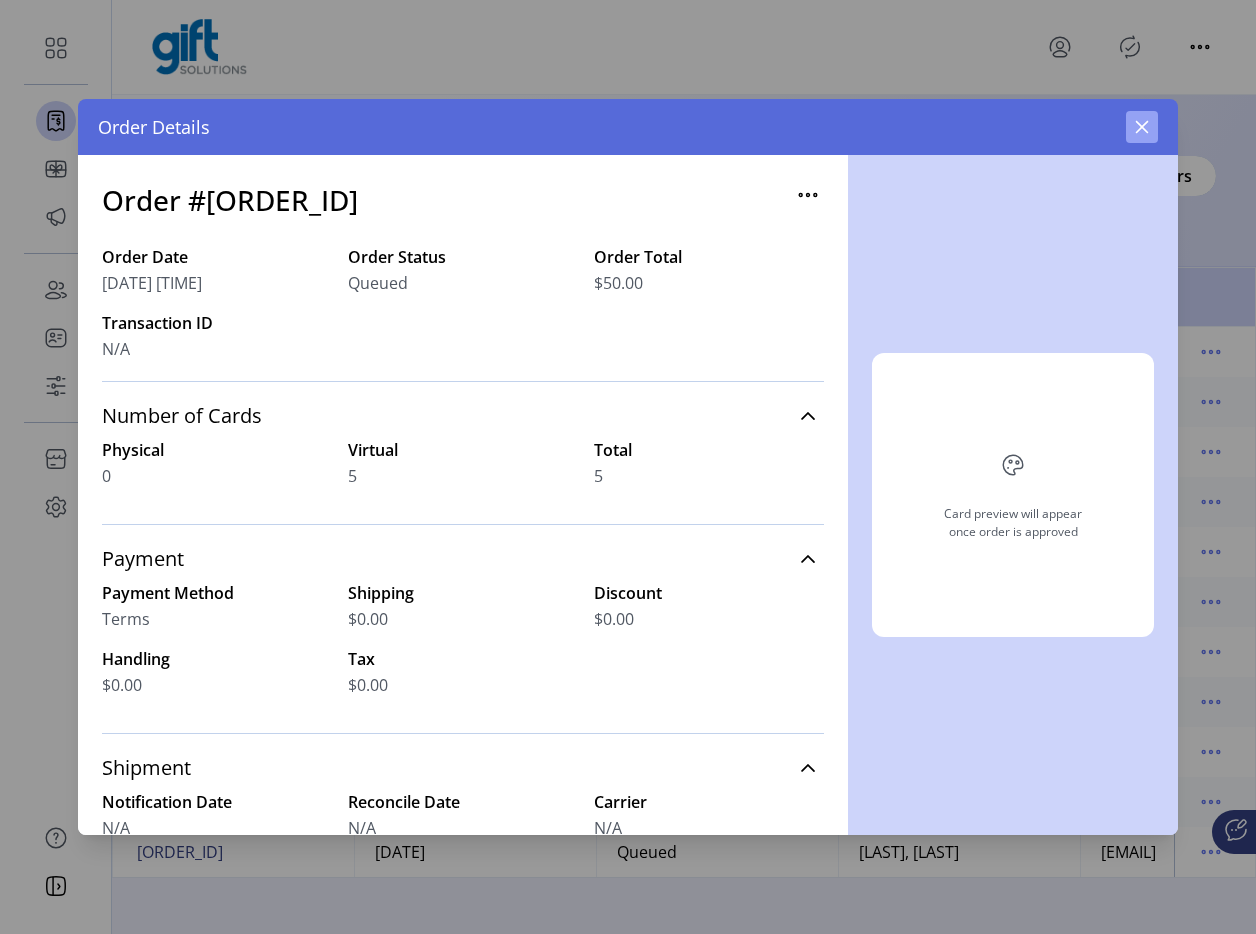 click on "Card preview will appear once order is approved" 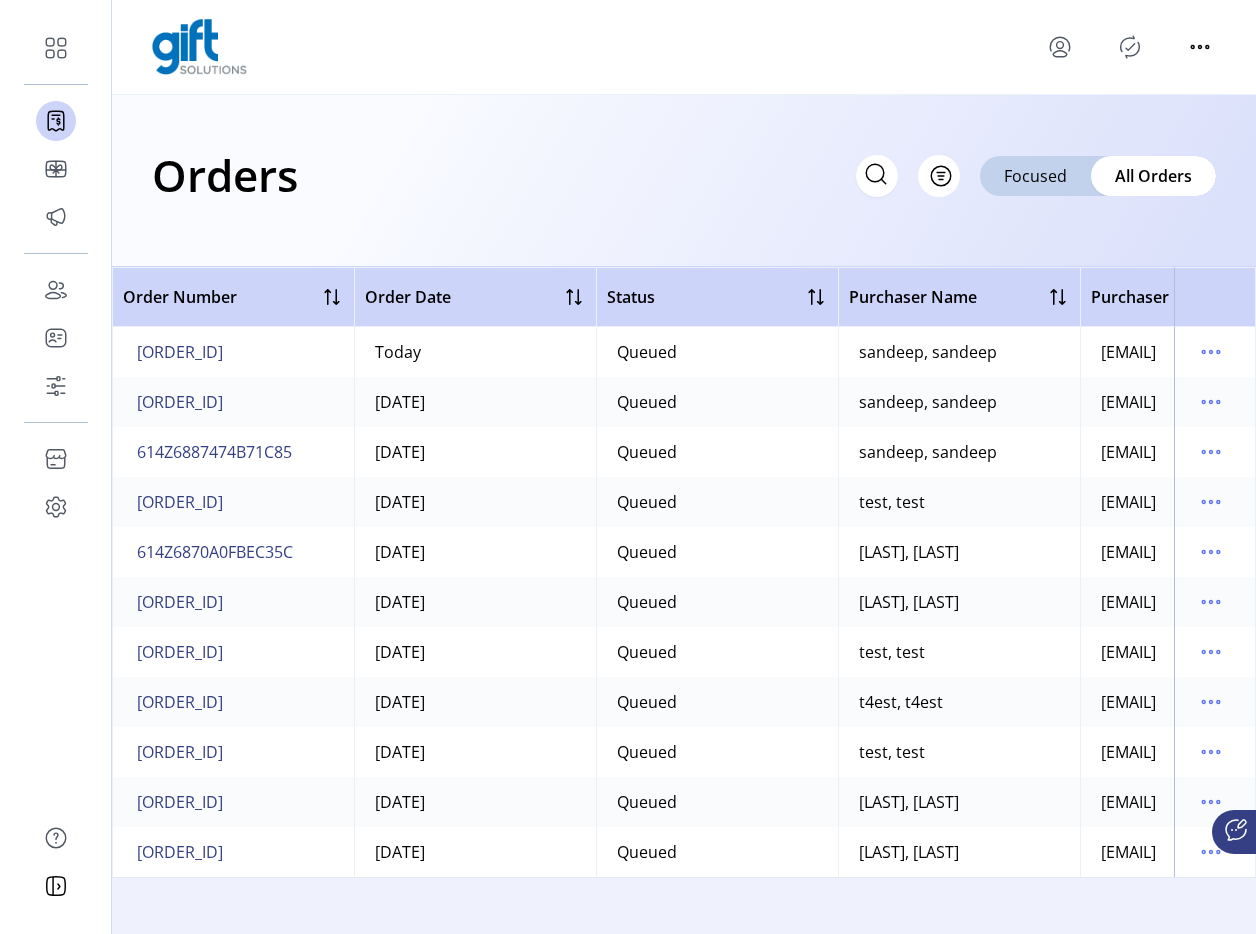 click 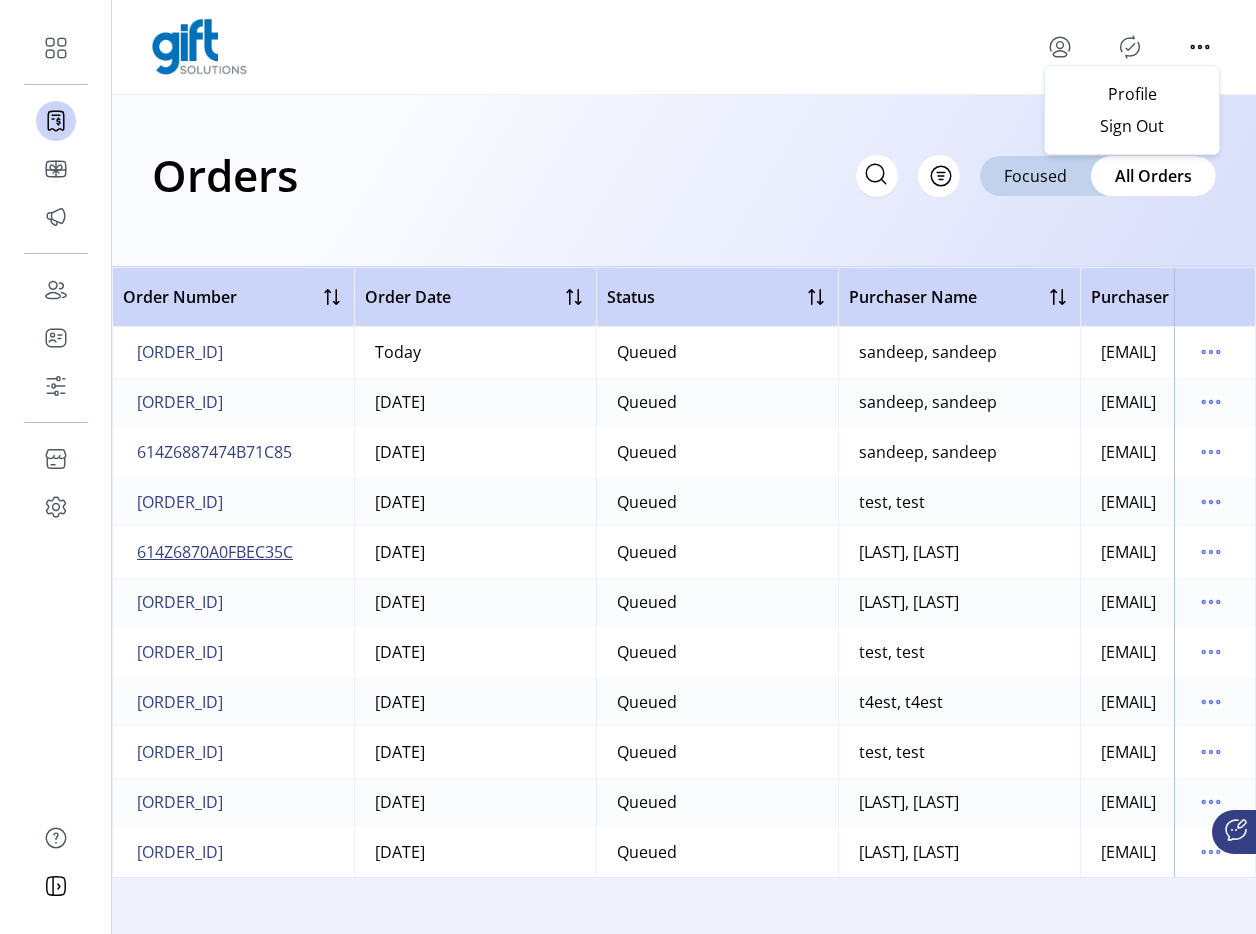 click on "614Z6870A0FBEC35C" 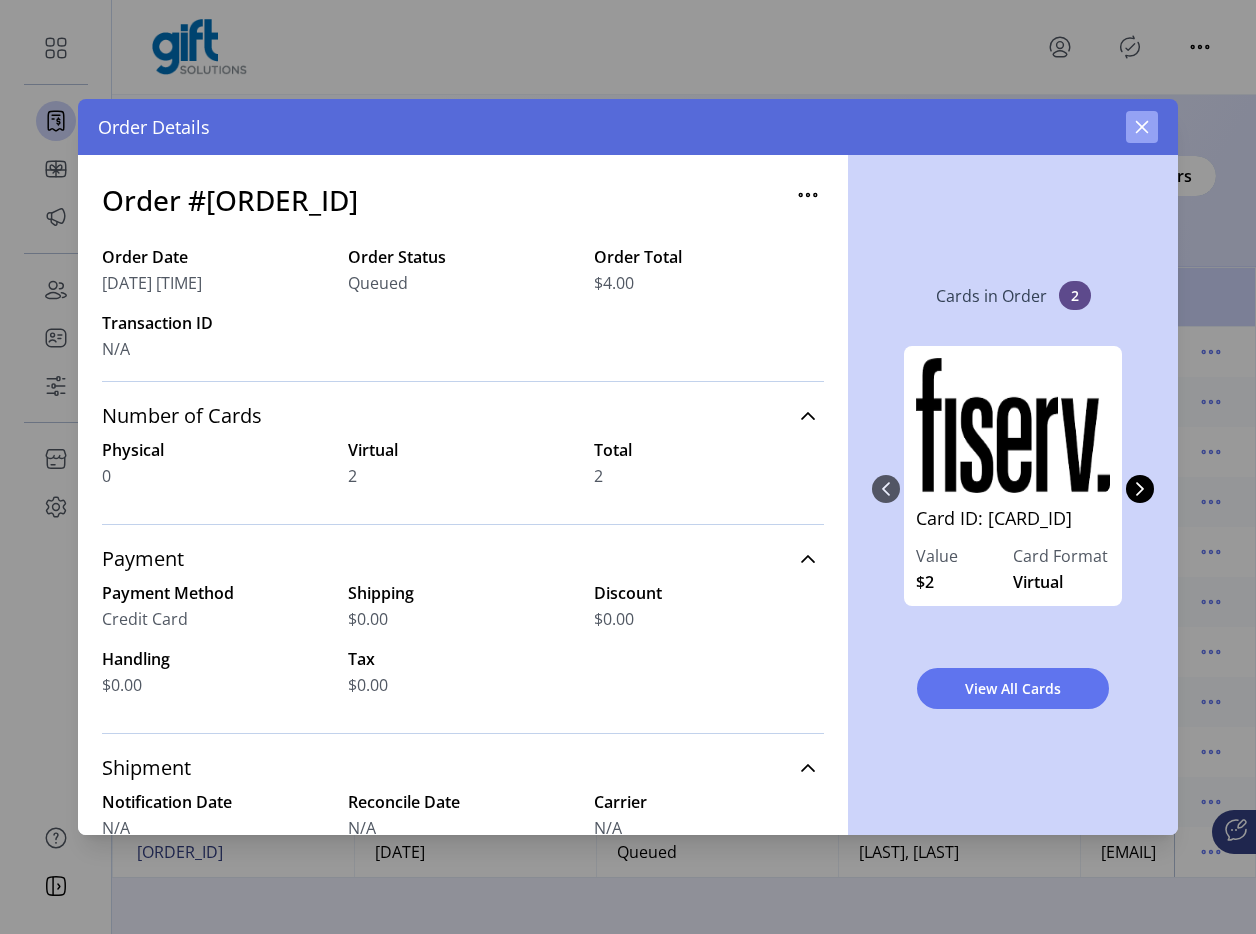 click 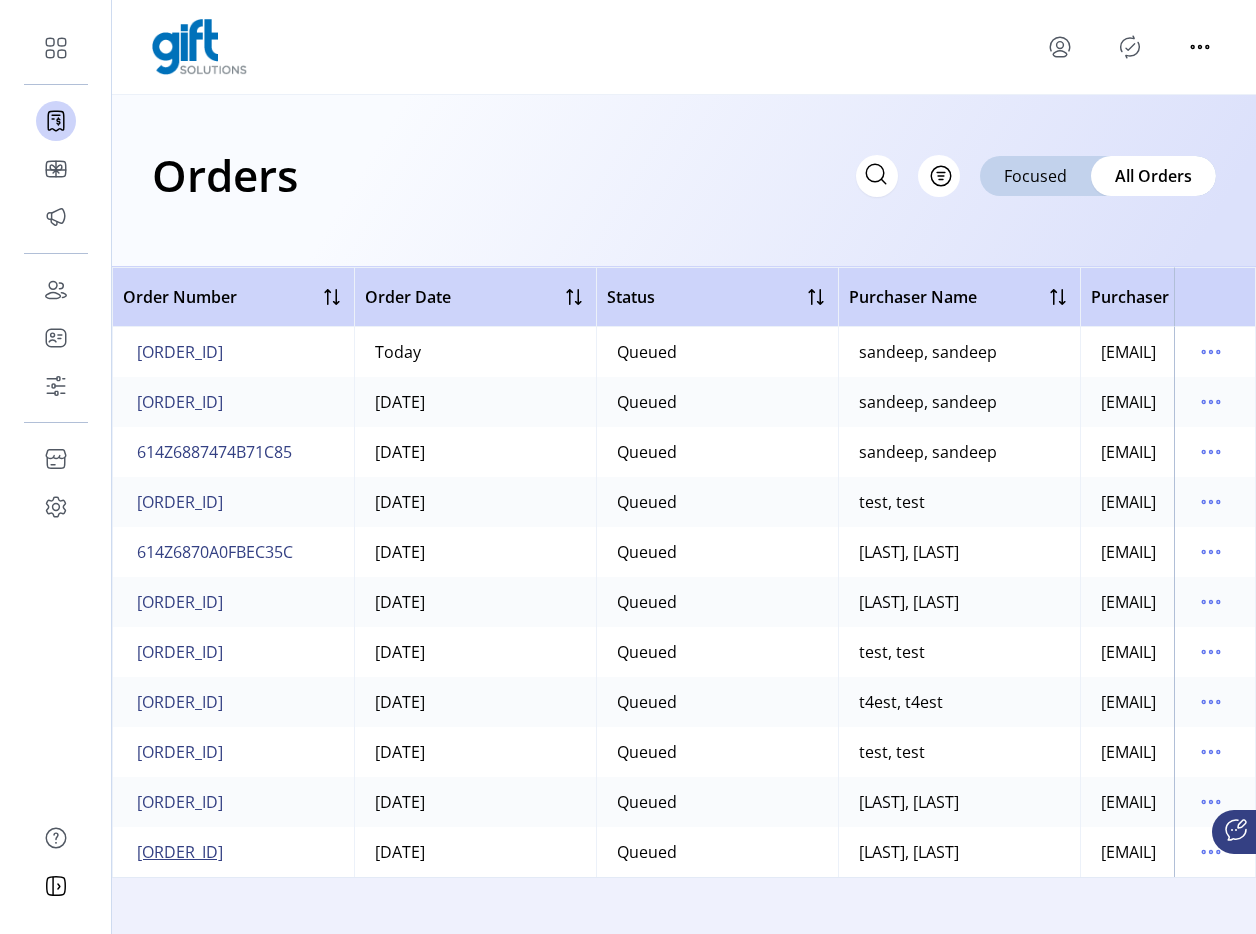 click on "614Z682EF2B316E55" 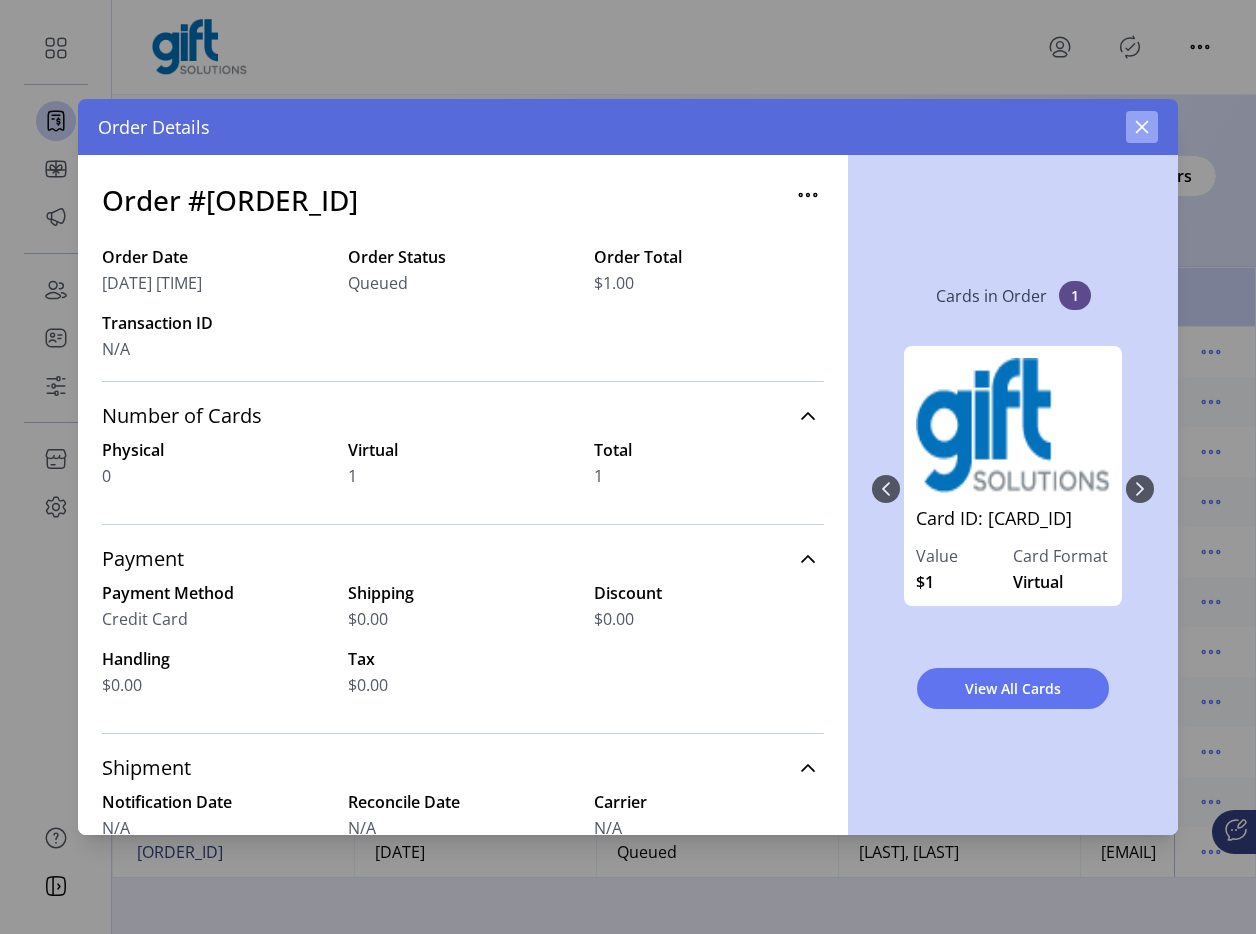 click 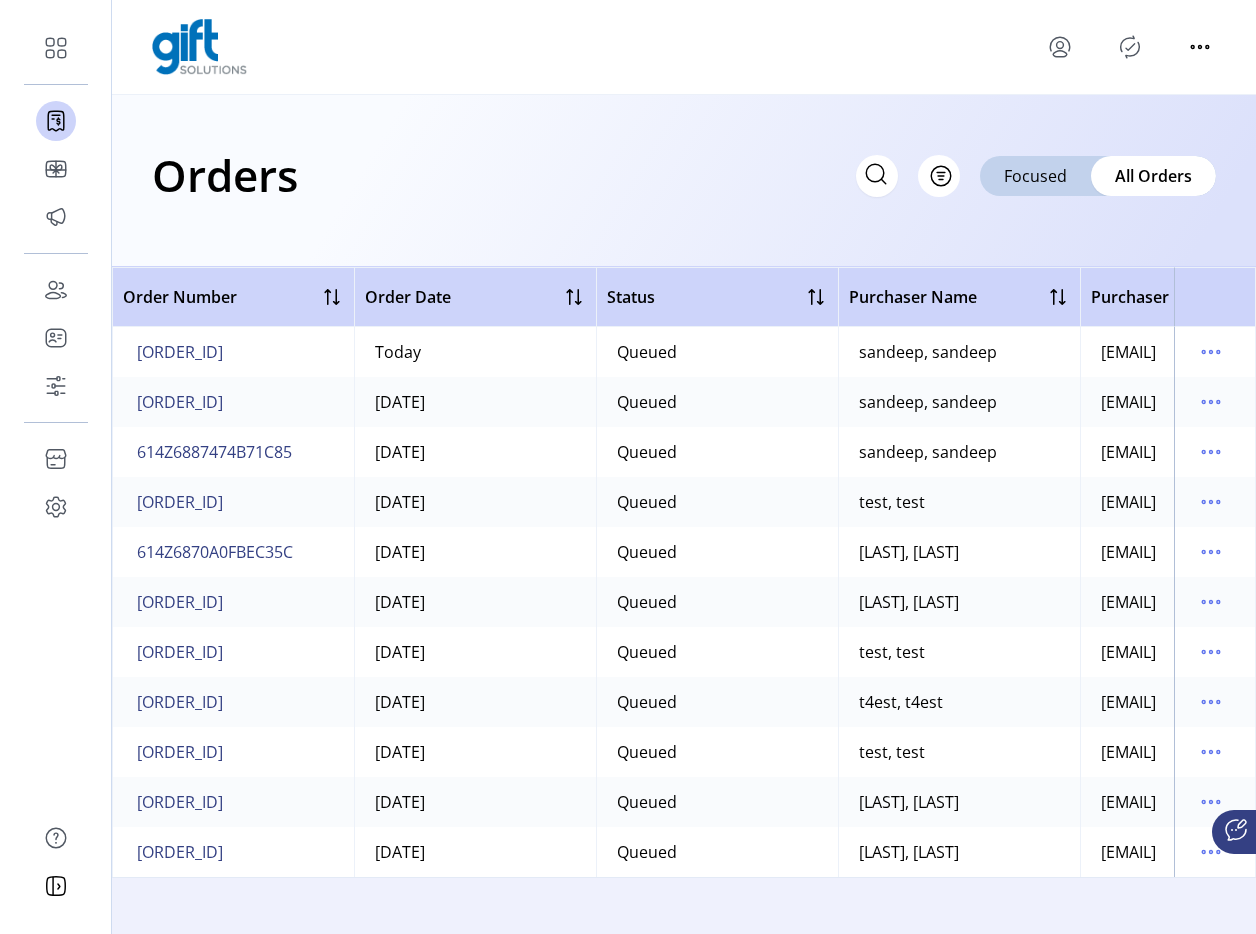 click 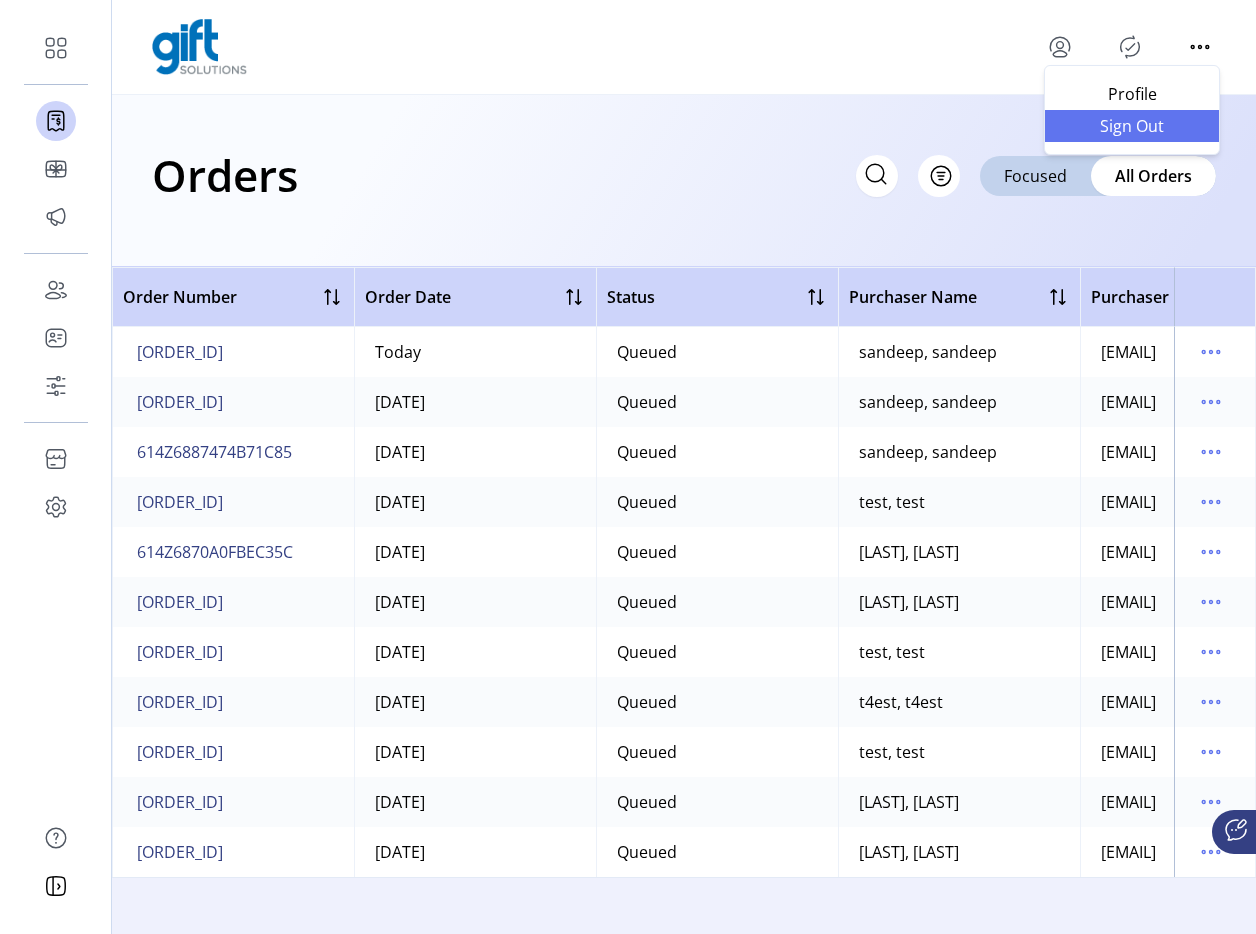 click on "Sign Out" at bounding box center (1132, 126) 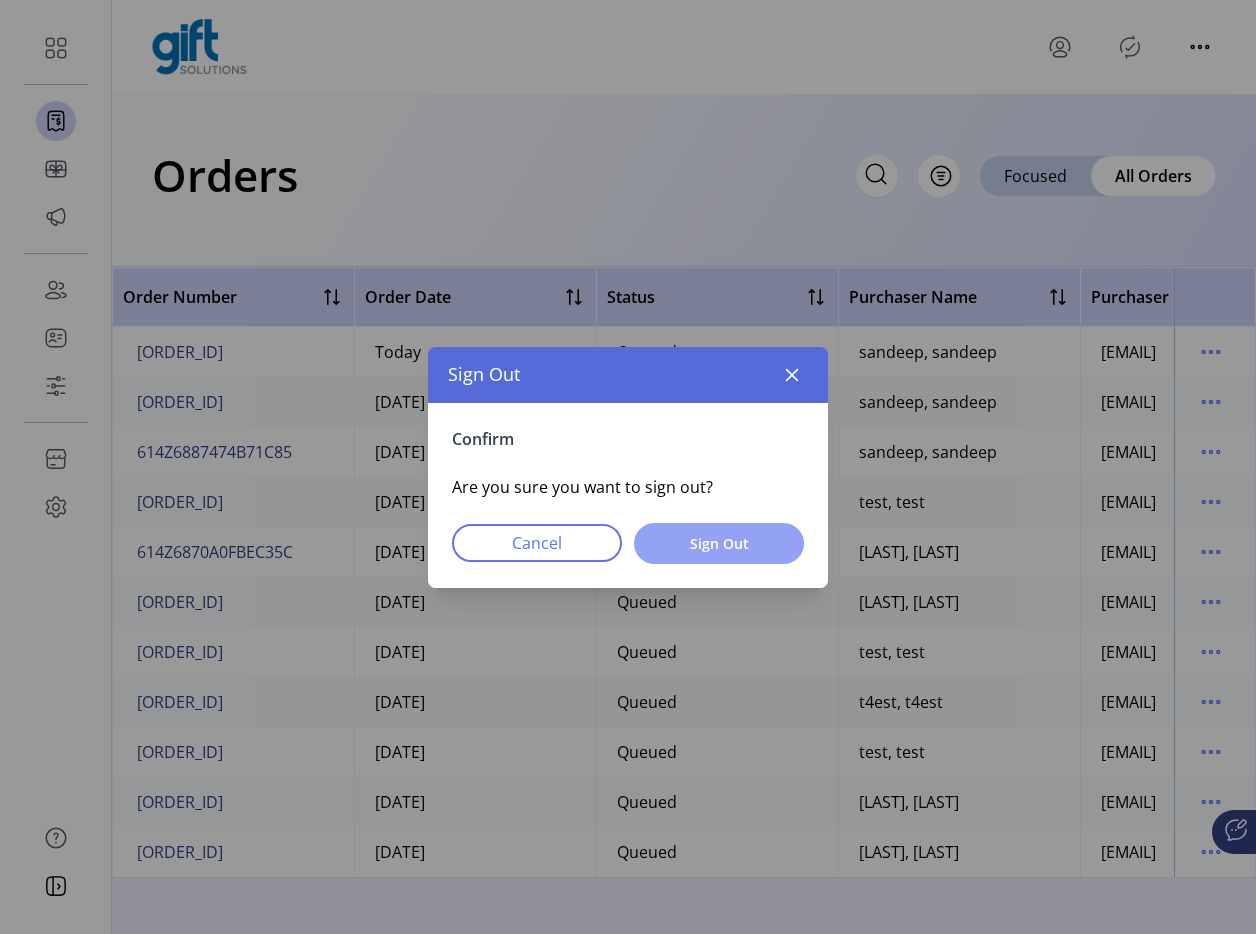 click on "Sign Out" at bounding box center (719, 543) 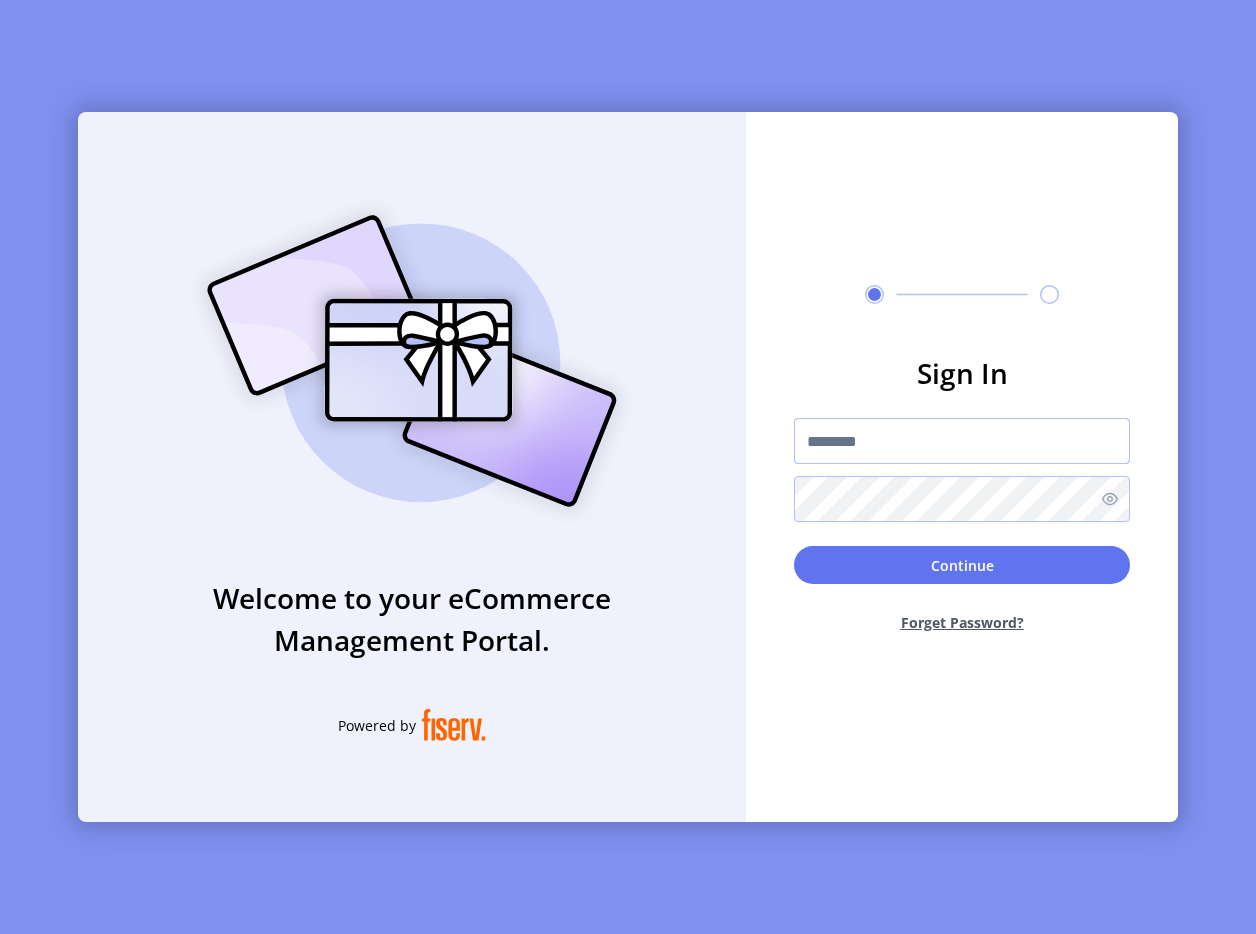 click at bounding box center (962, 441) 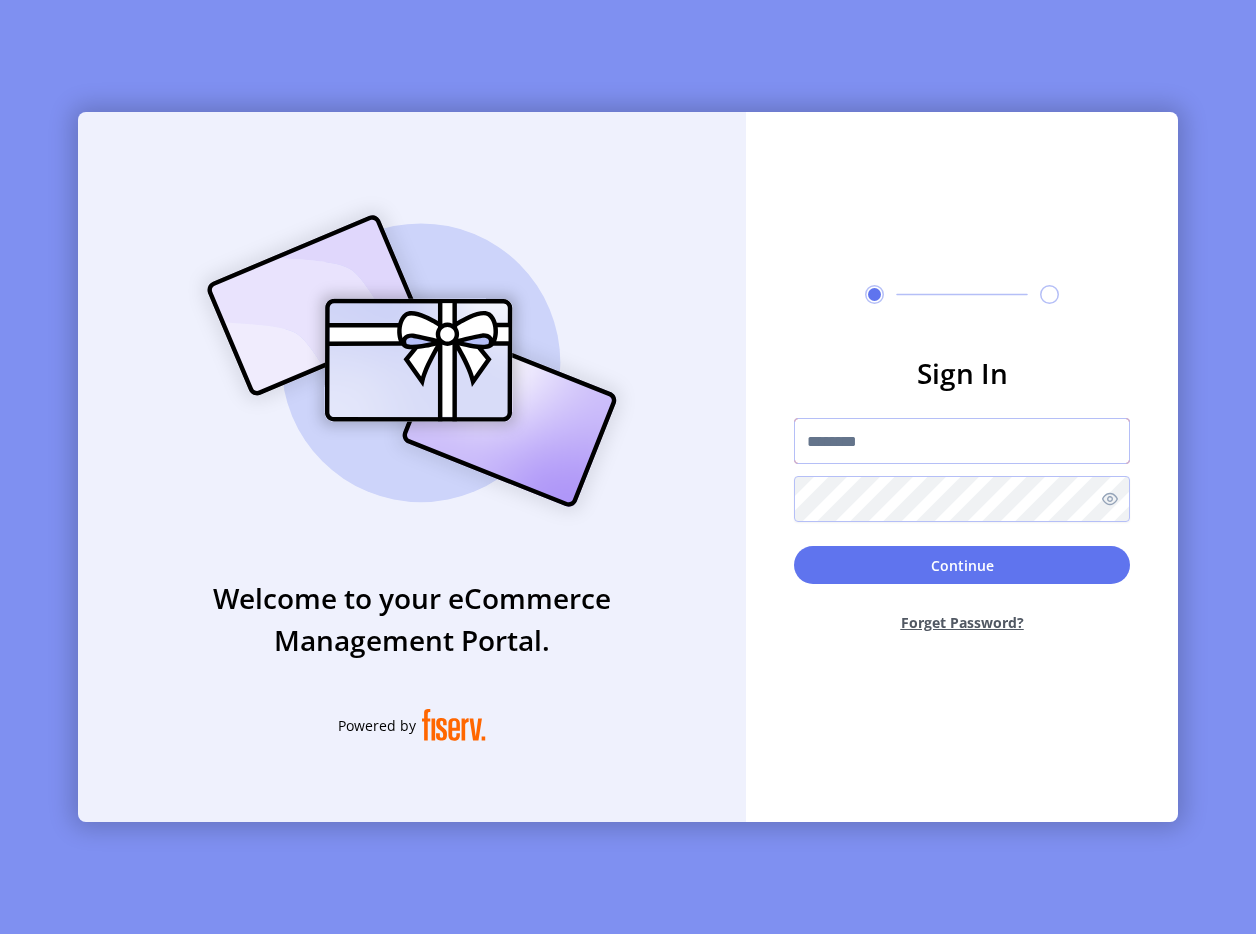 type on "**********" 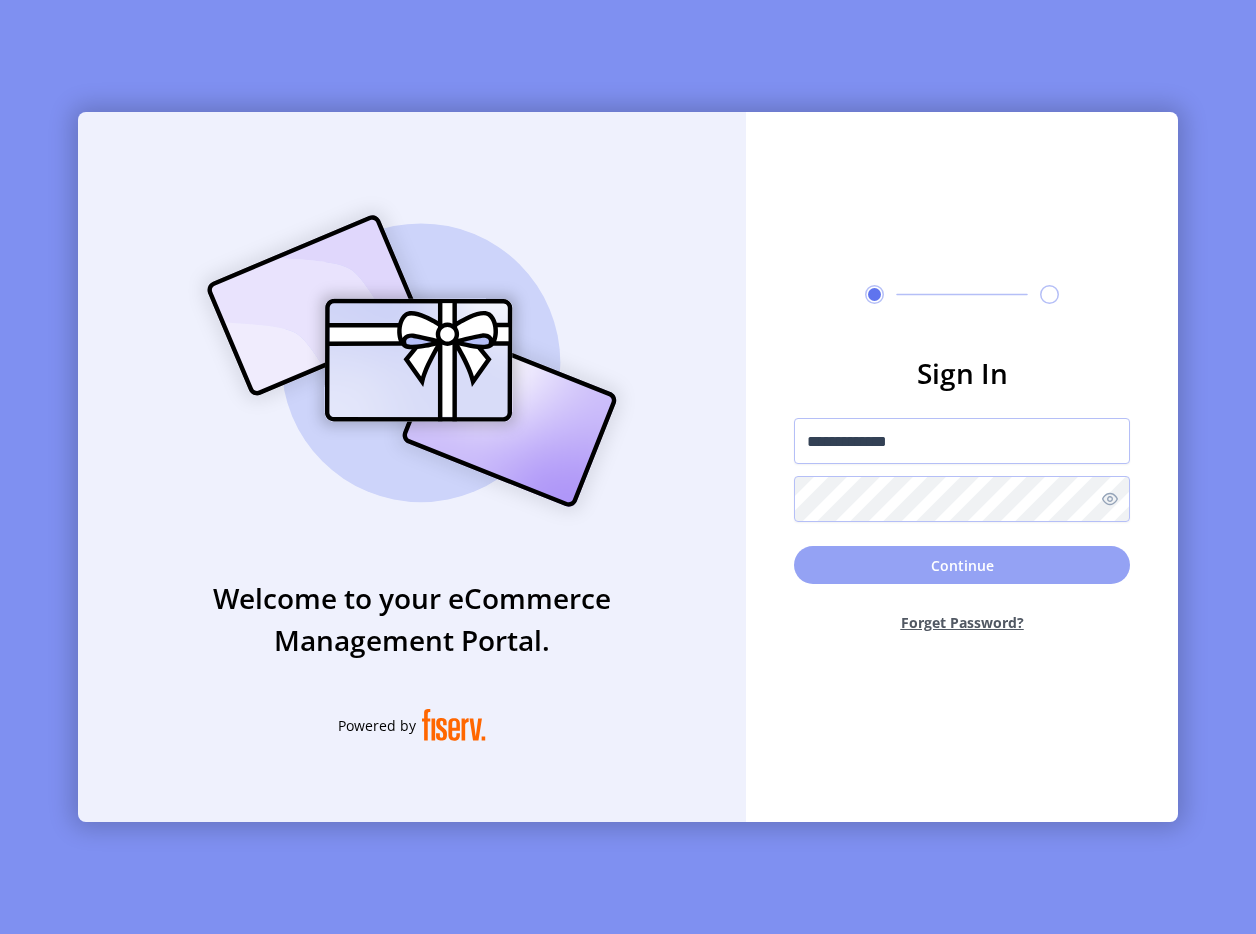 click on "Continue" 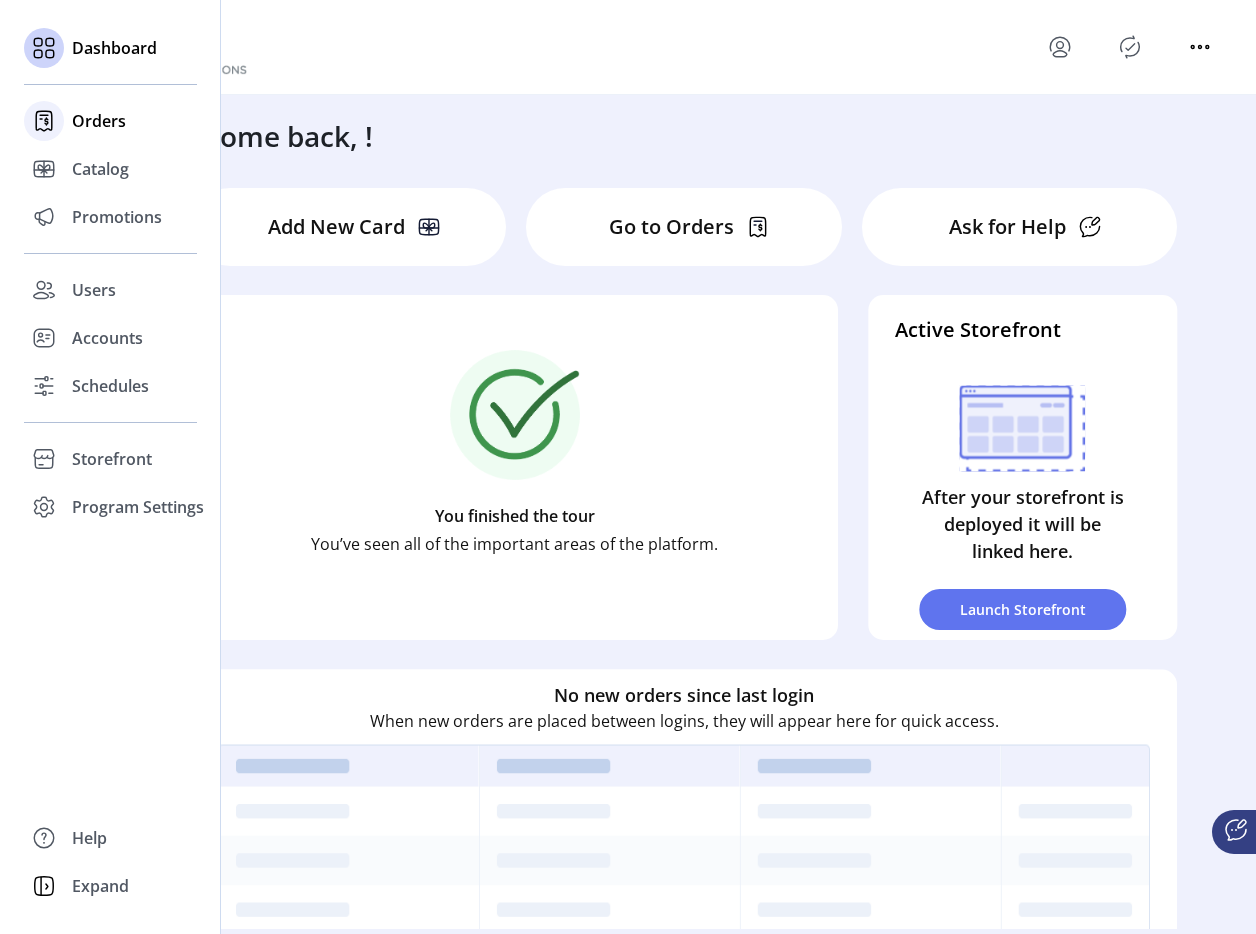 click 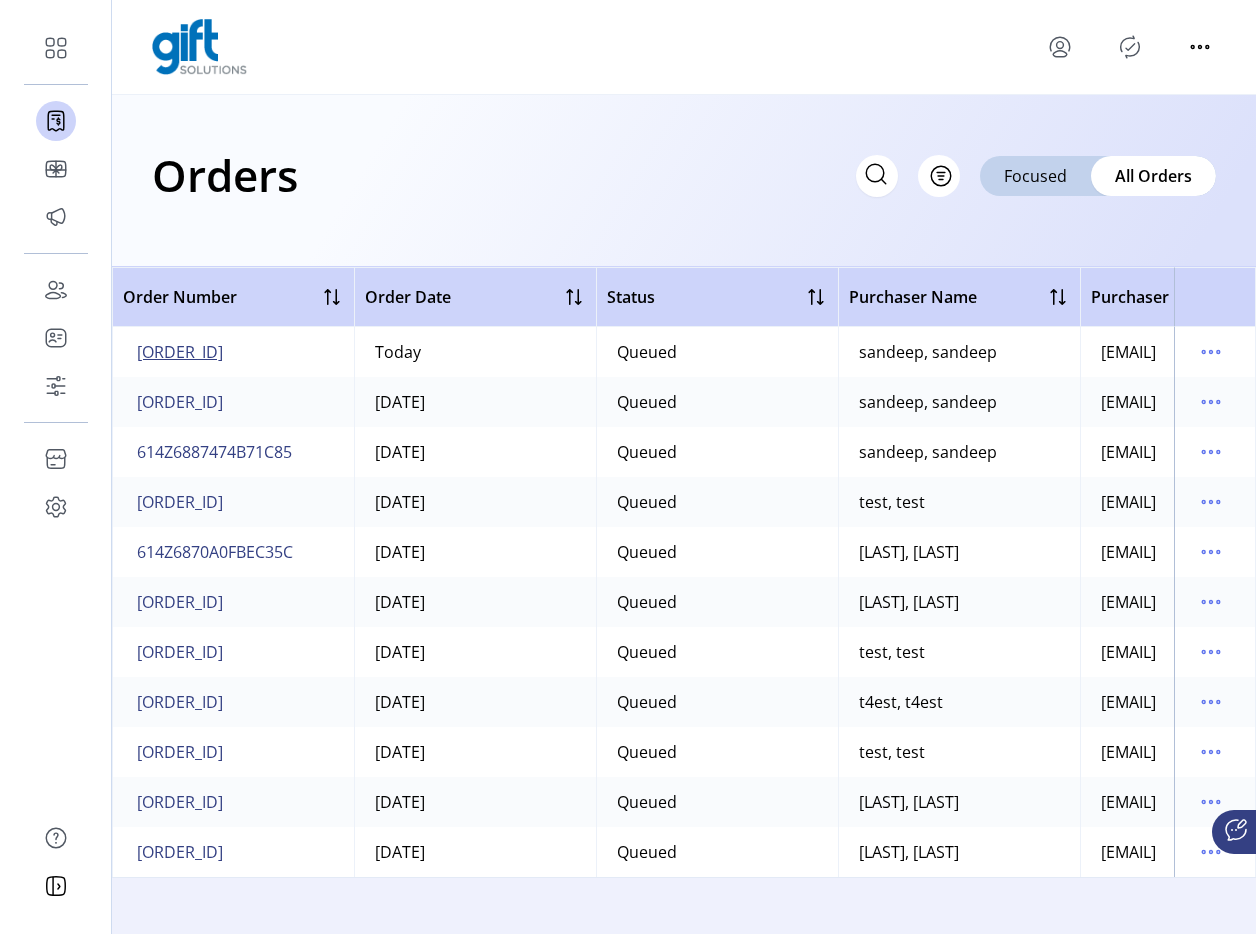 click on "614Z68908877C12ED" 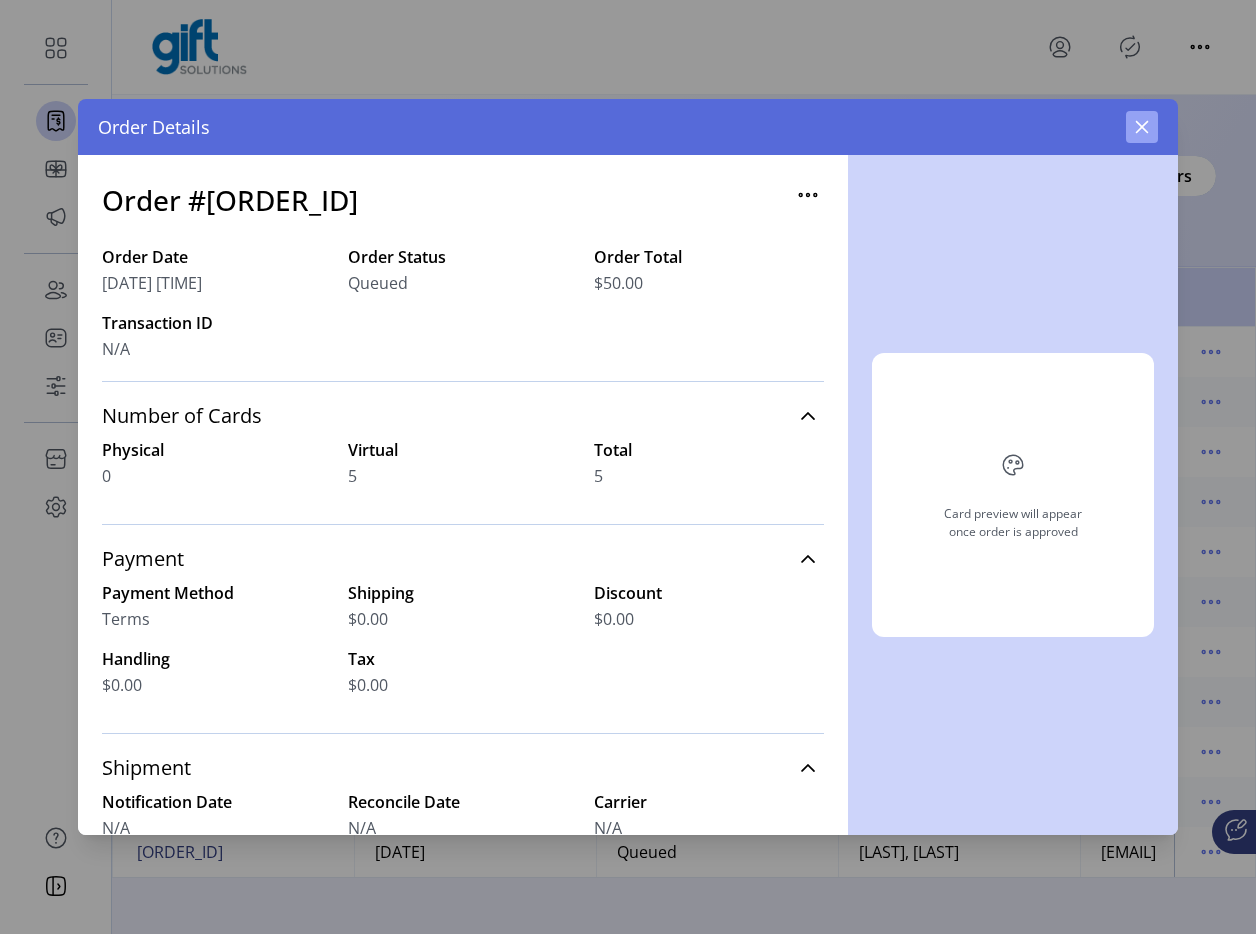 click 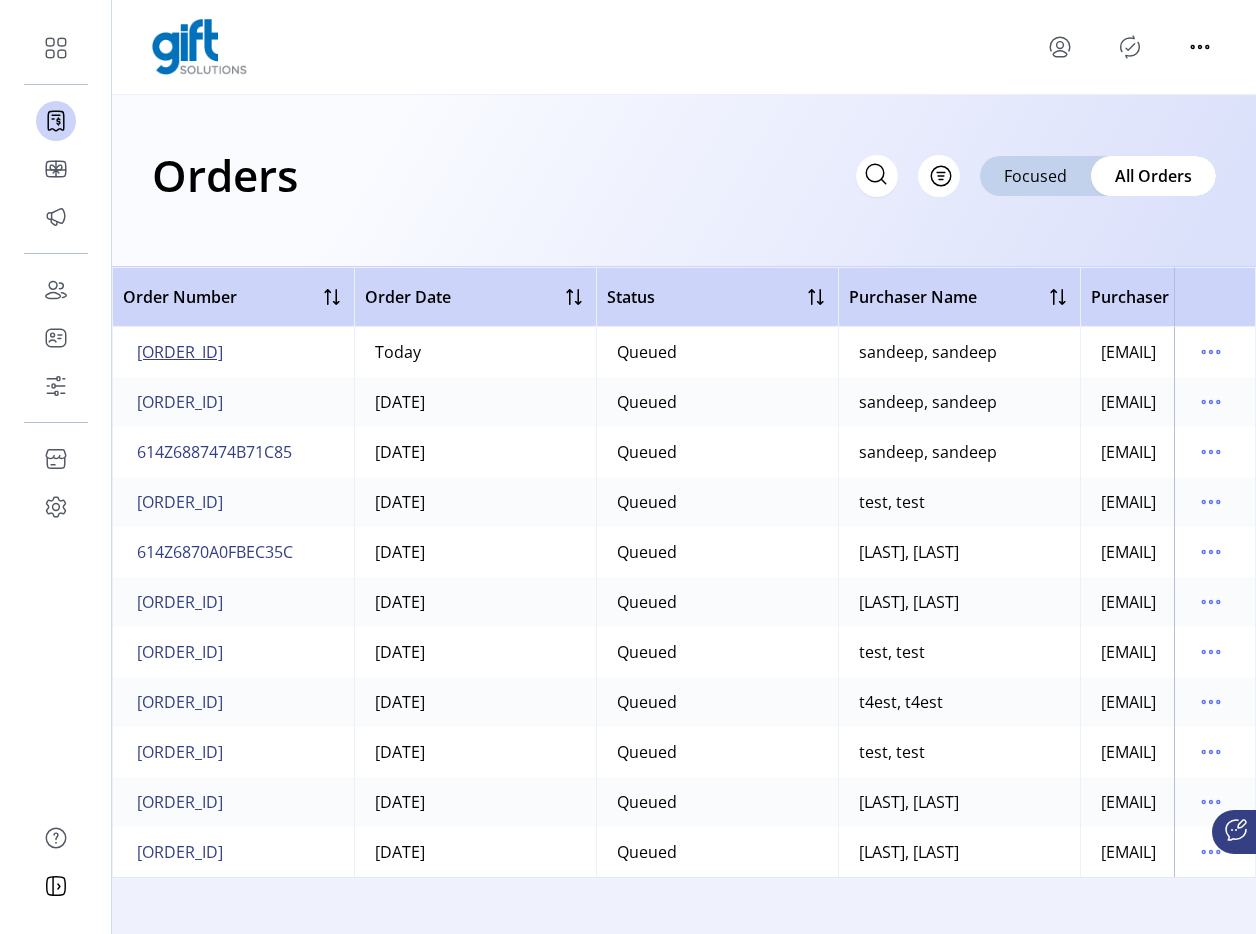 click on "614Z68908877C12ED" 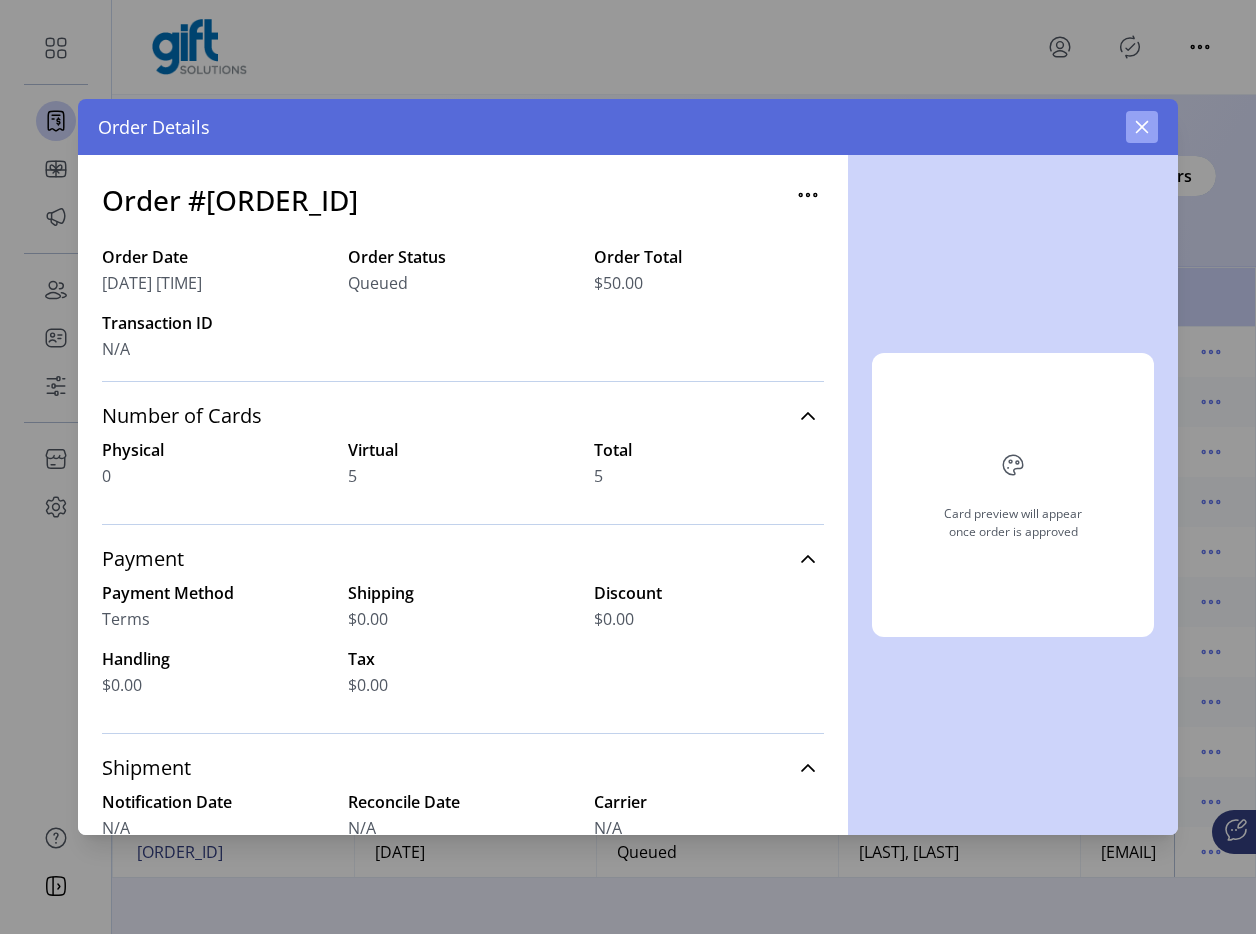 click 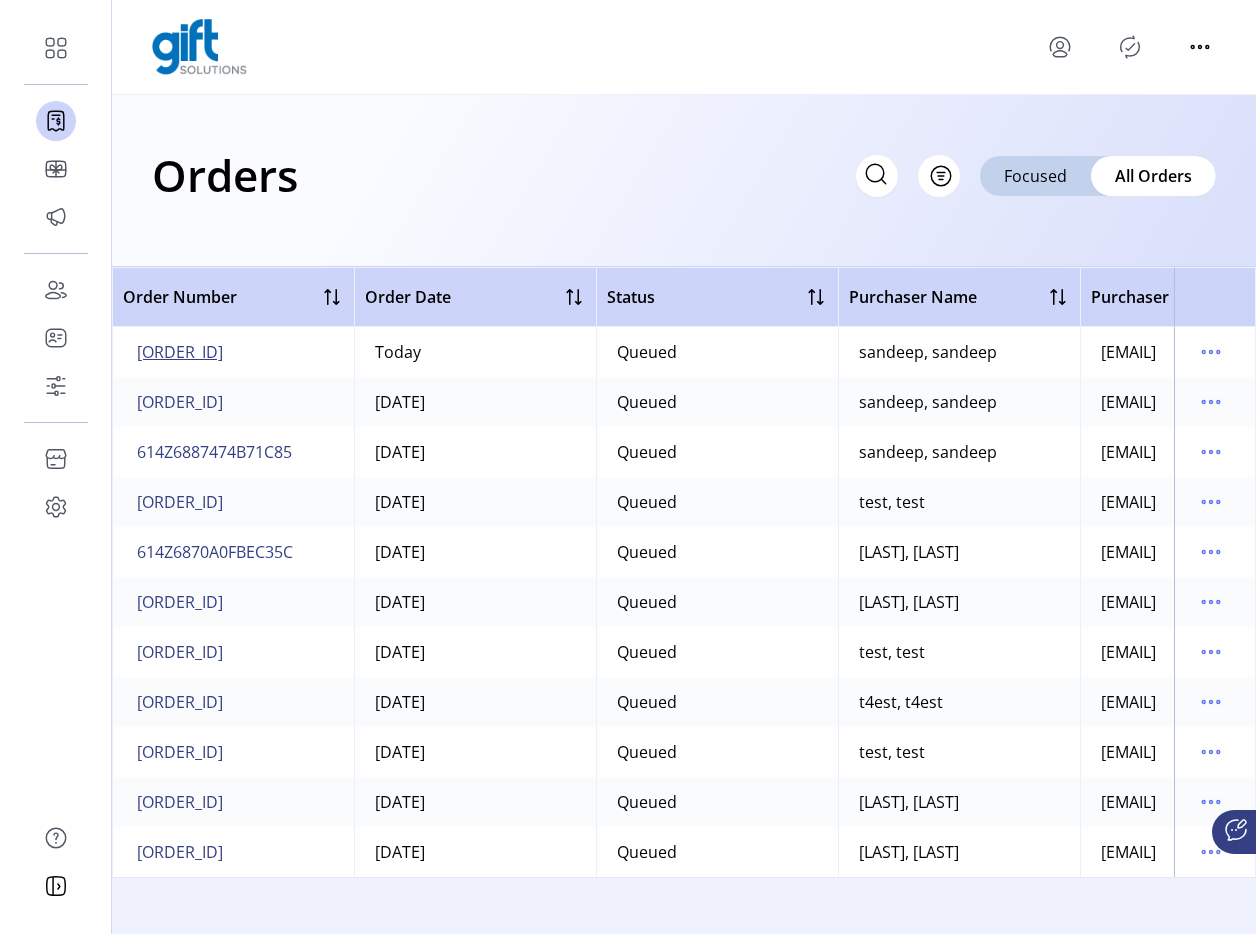 click on "614Z68908877C12ED" 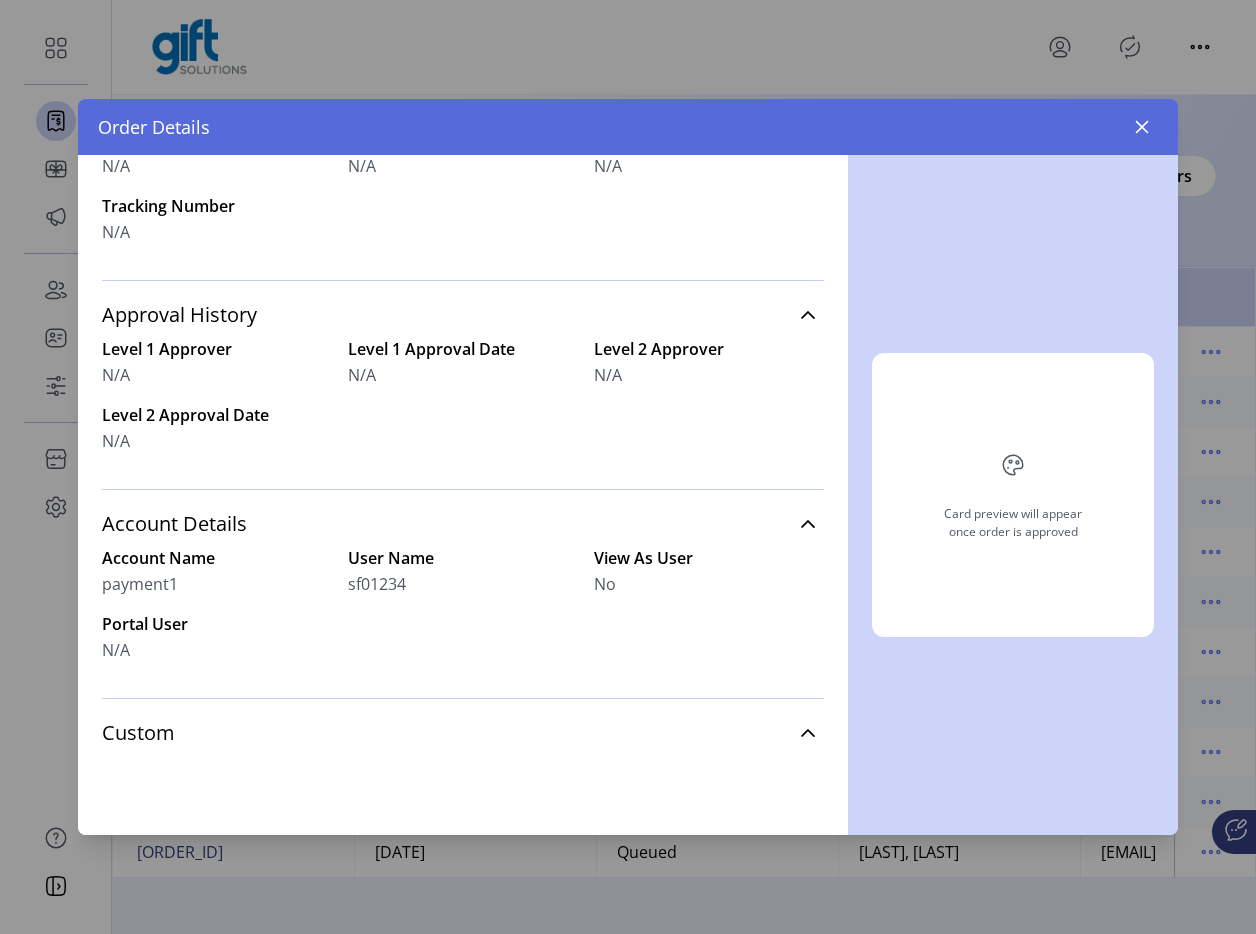 scroll, scrollTop: 0, scrollLeft: 0, axis: both 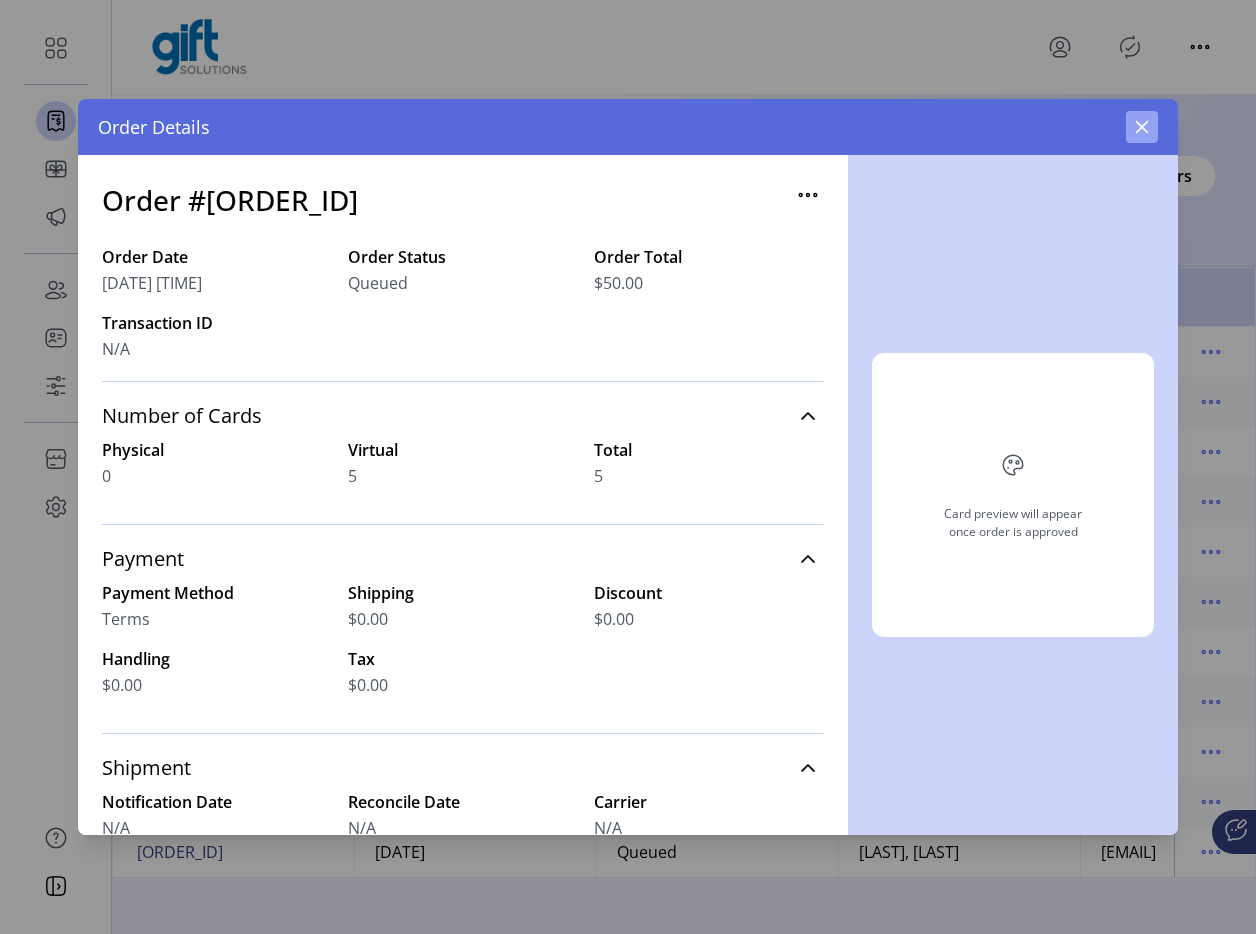 click 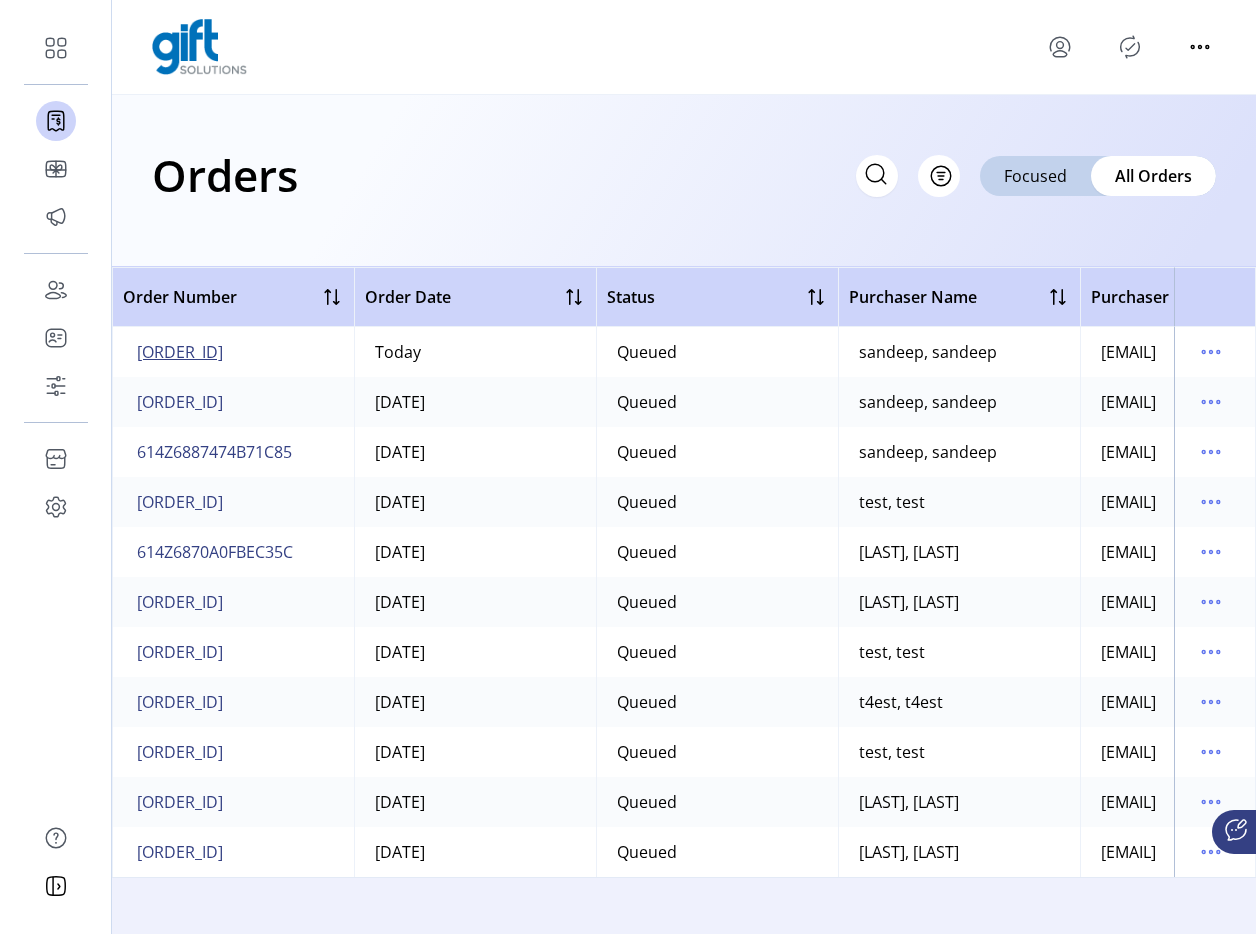 click on "614Z68908877C12ED" 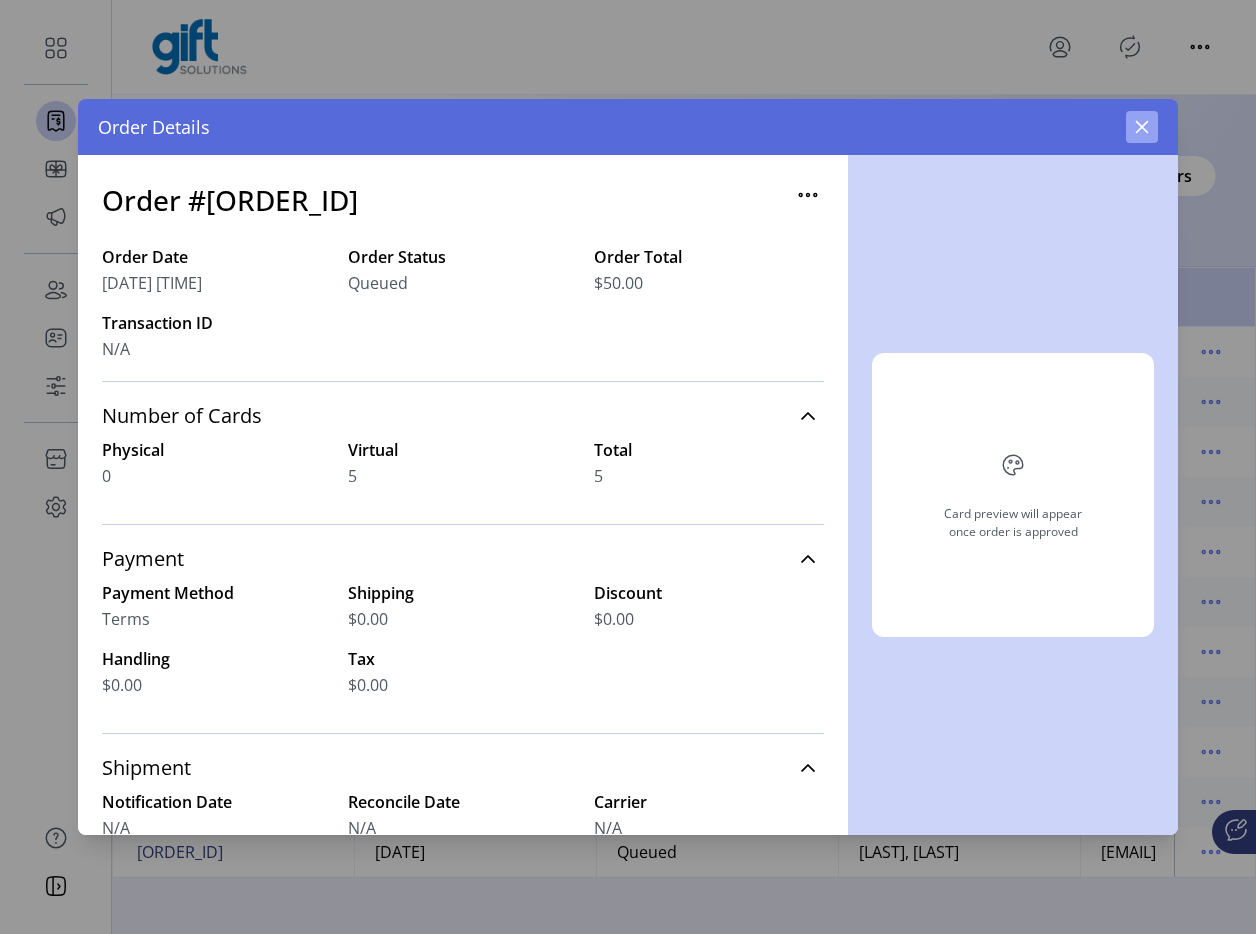 click 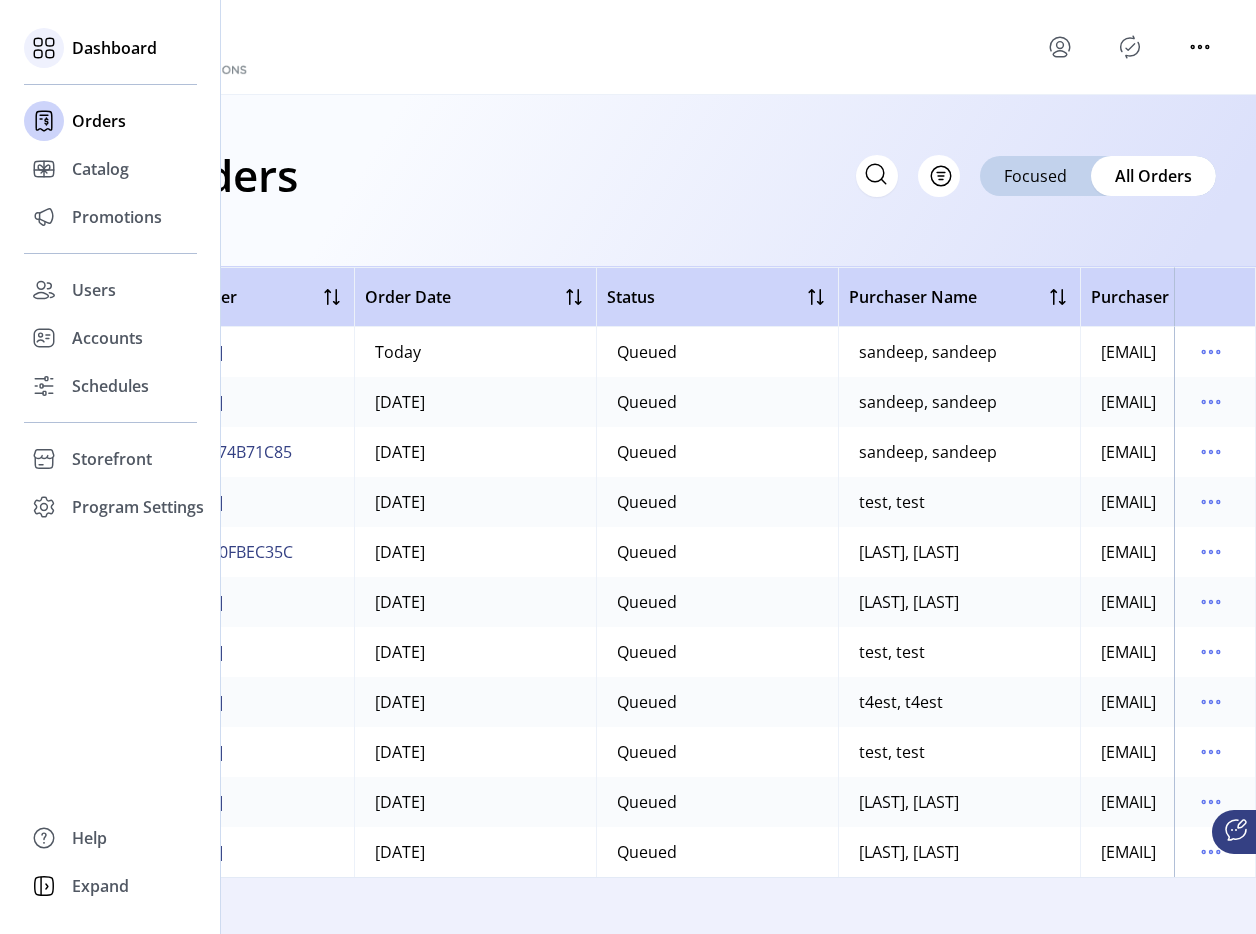 click on "Dashboard" 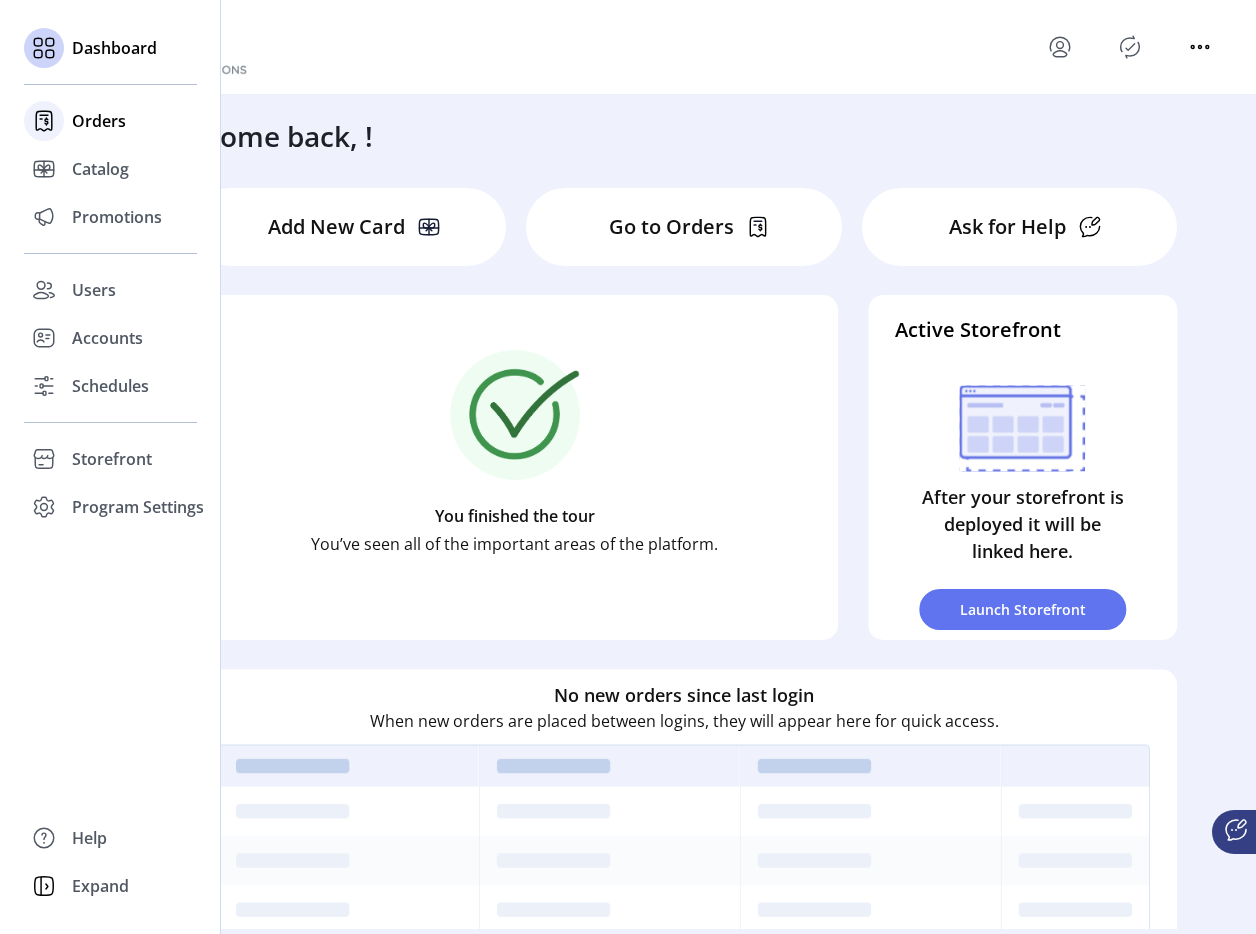 click on "Orders" 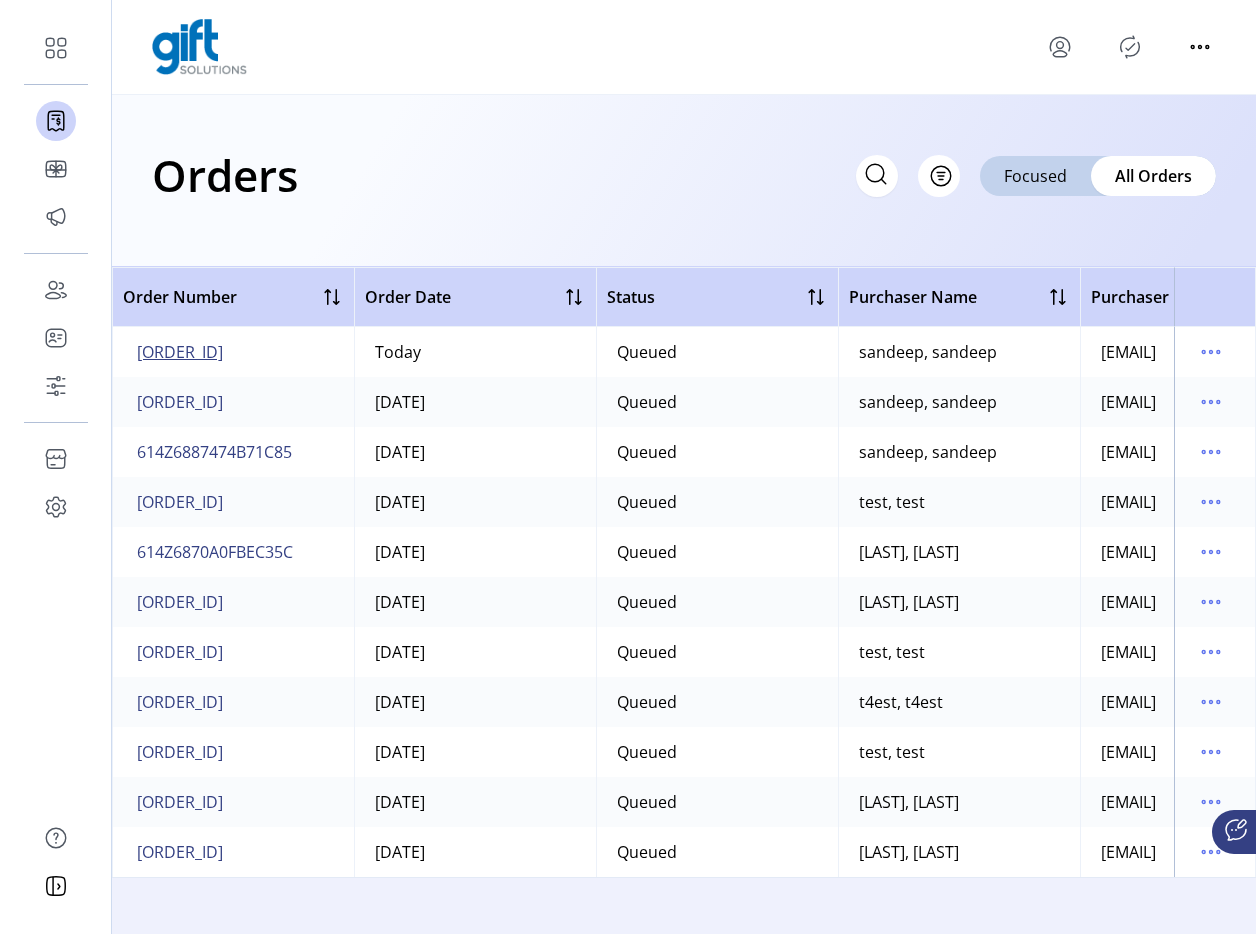 click on "614Z68908877C12ED" 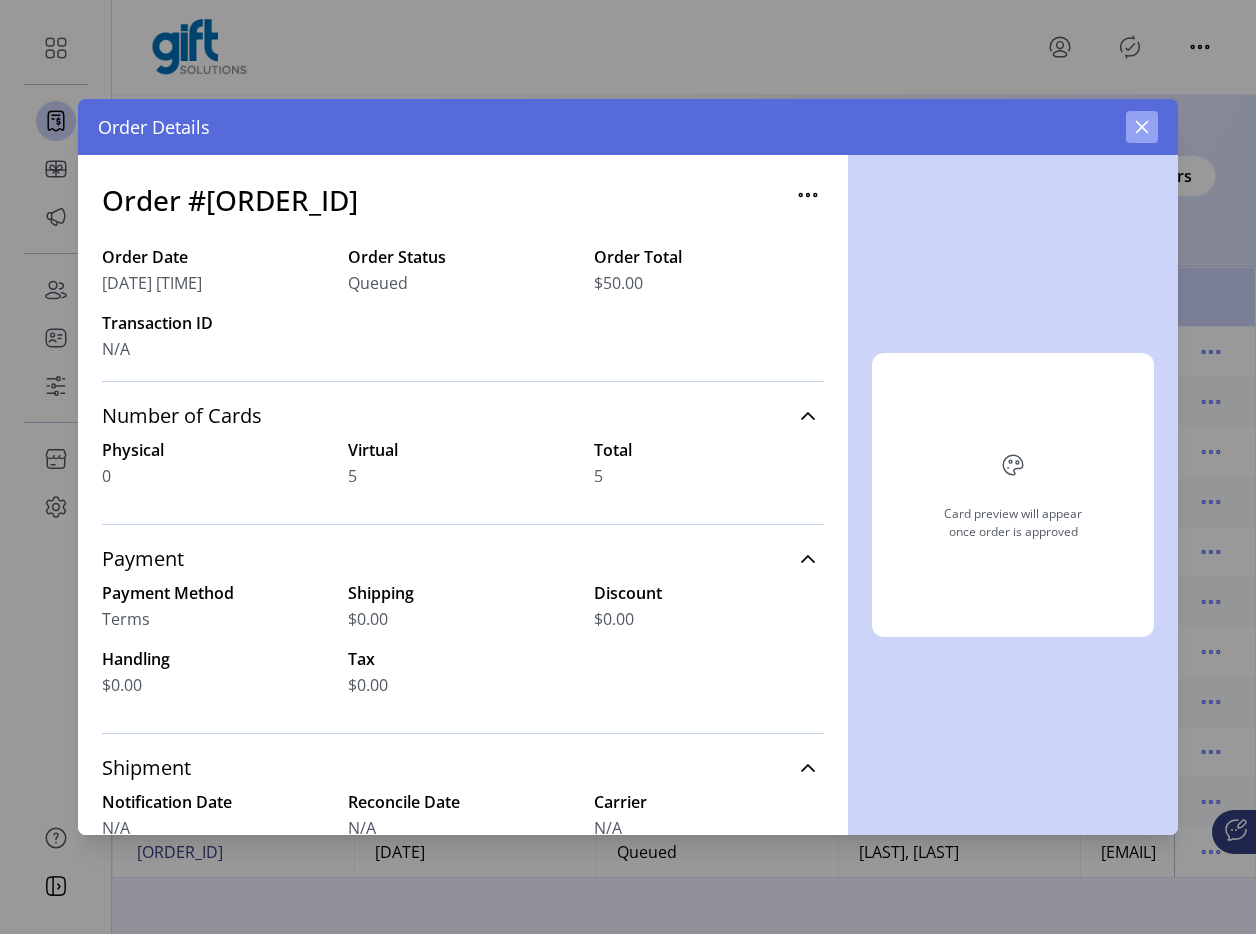 click 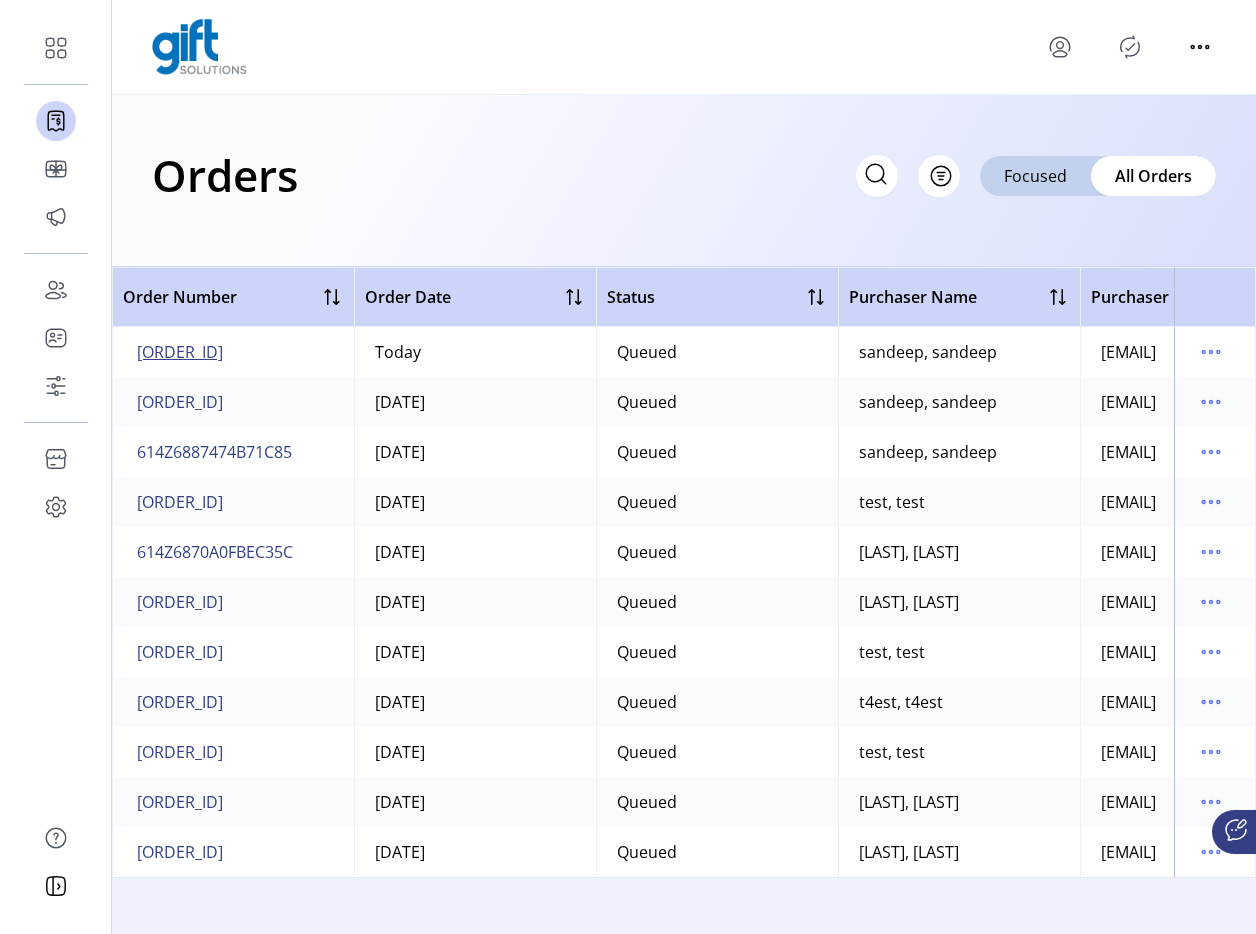 click on "614Z68908877C12ED" 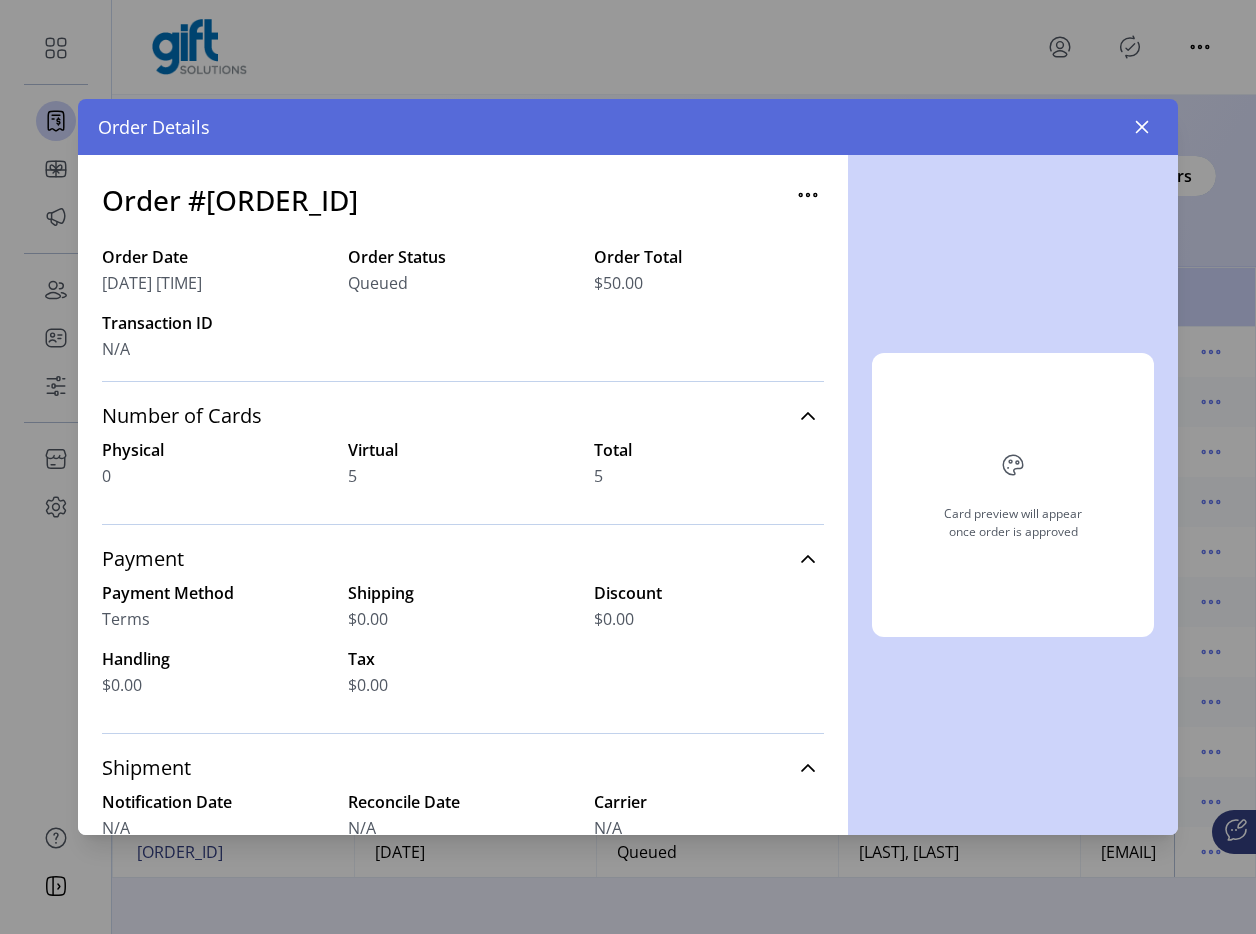 click on "Order Details" 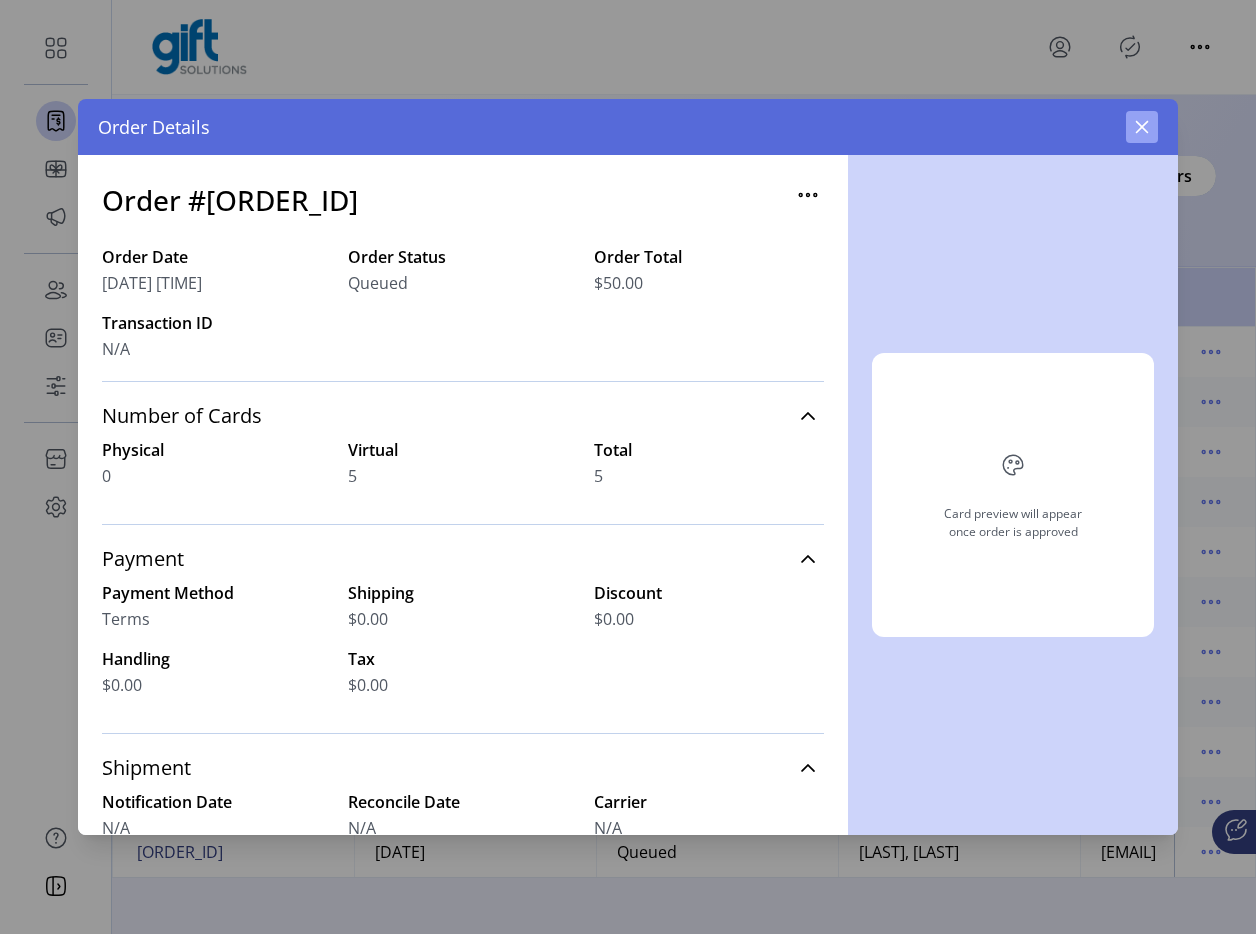 click 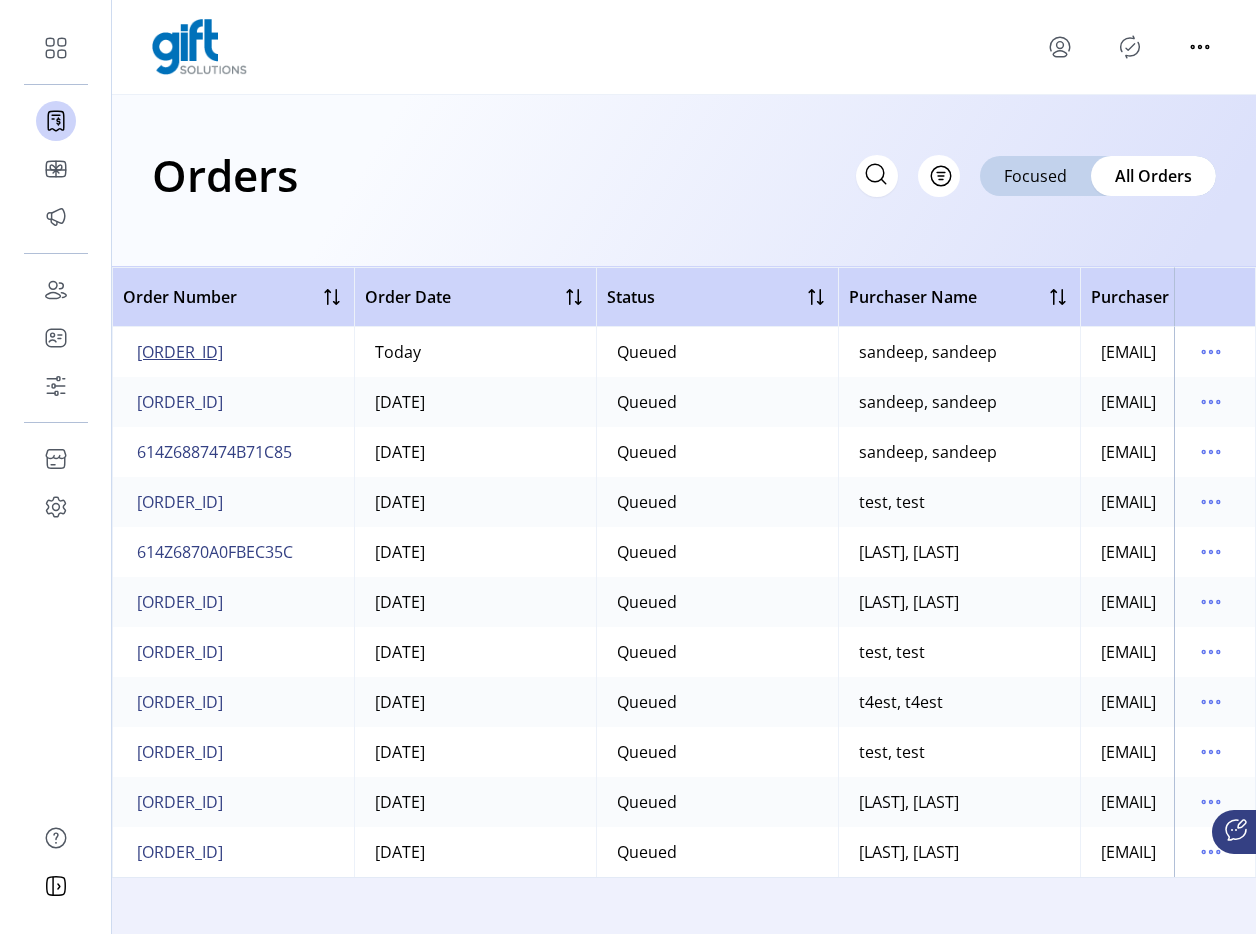 click on "614Z68908877C12ED" 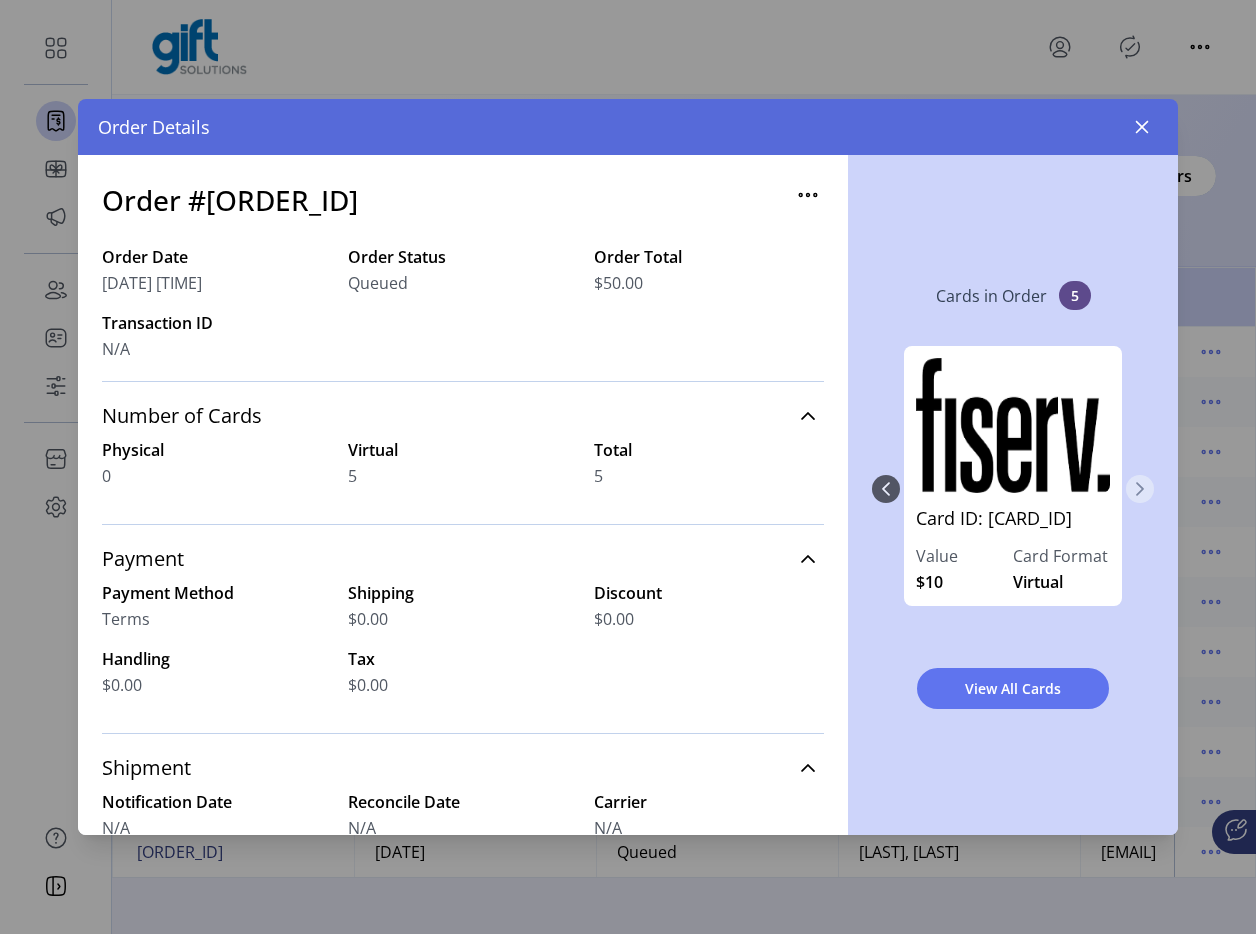 click 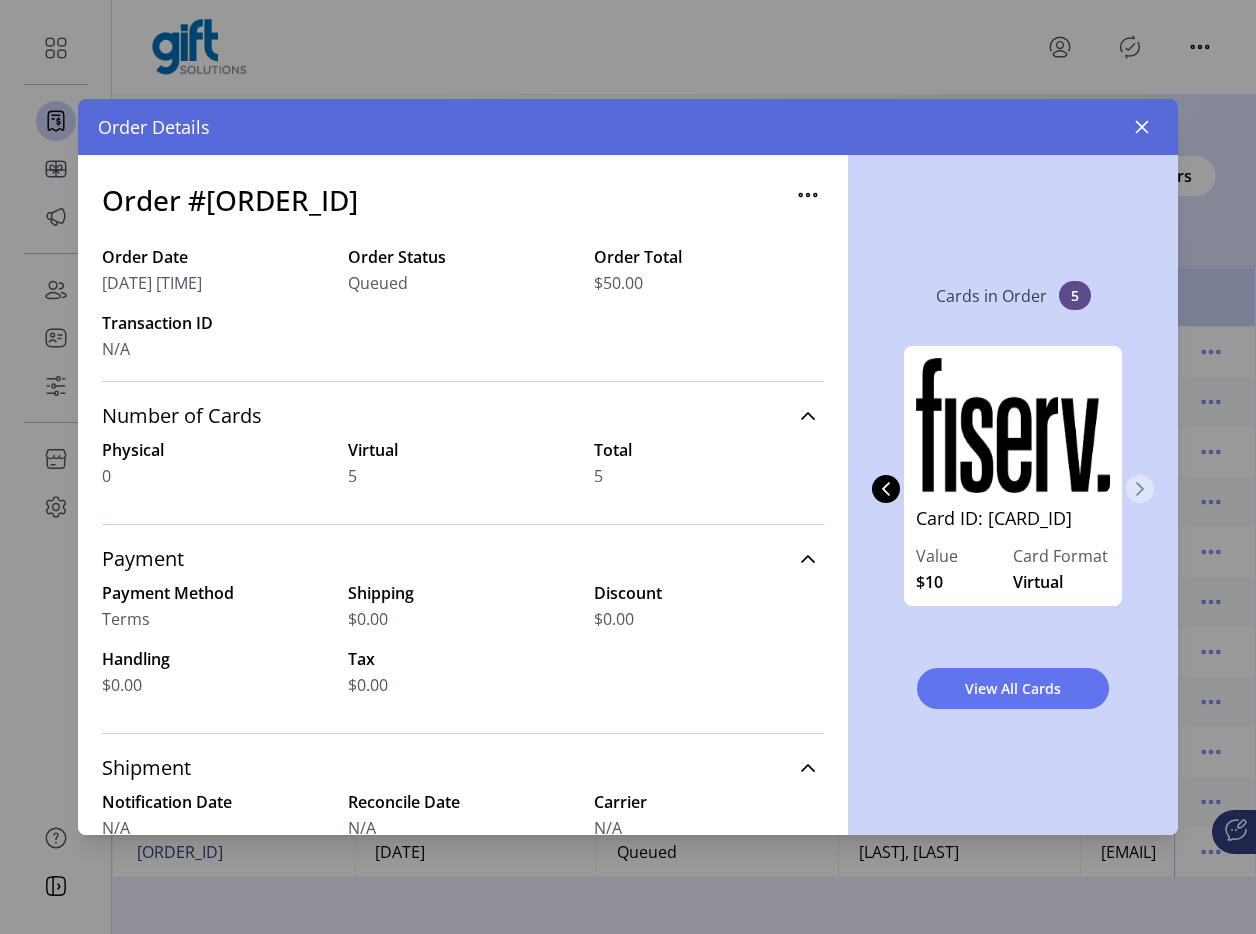 click 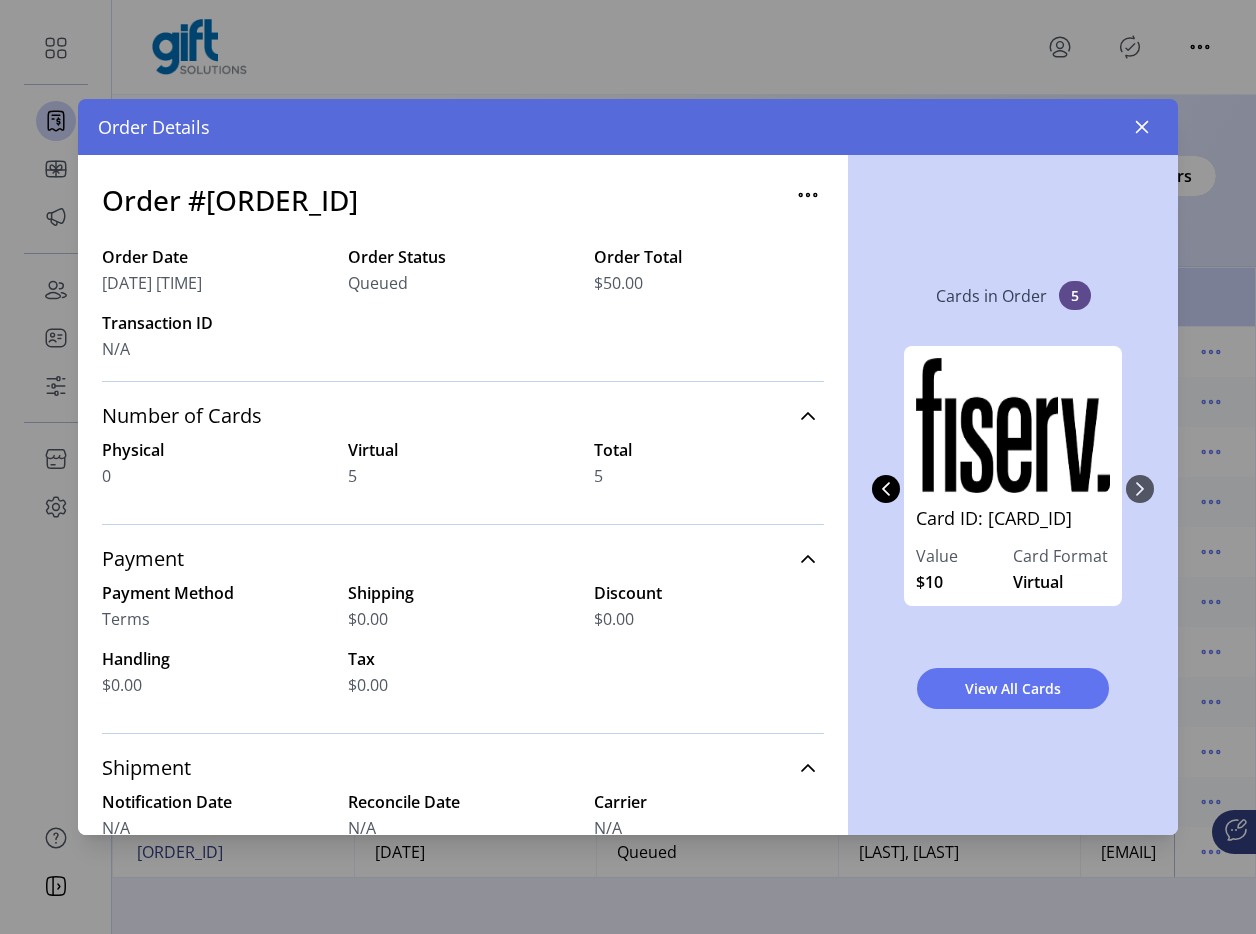 click on "Card ID: 4984848  Value   $10   Card Format   Virtual  Card ID: 4984849  Value   $10   Card Format   Virtual  Card ID: 4984850  Value   $10   Card Format   Virtual  Card ID: 4984851  Value   $10   Card Format   Virtual  Card ID: 4984852  Value   $10   Card Format   Virtual" at bounding box center [1013, 489] 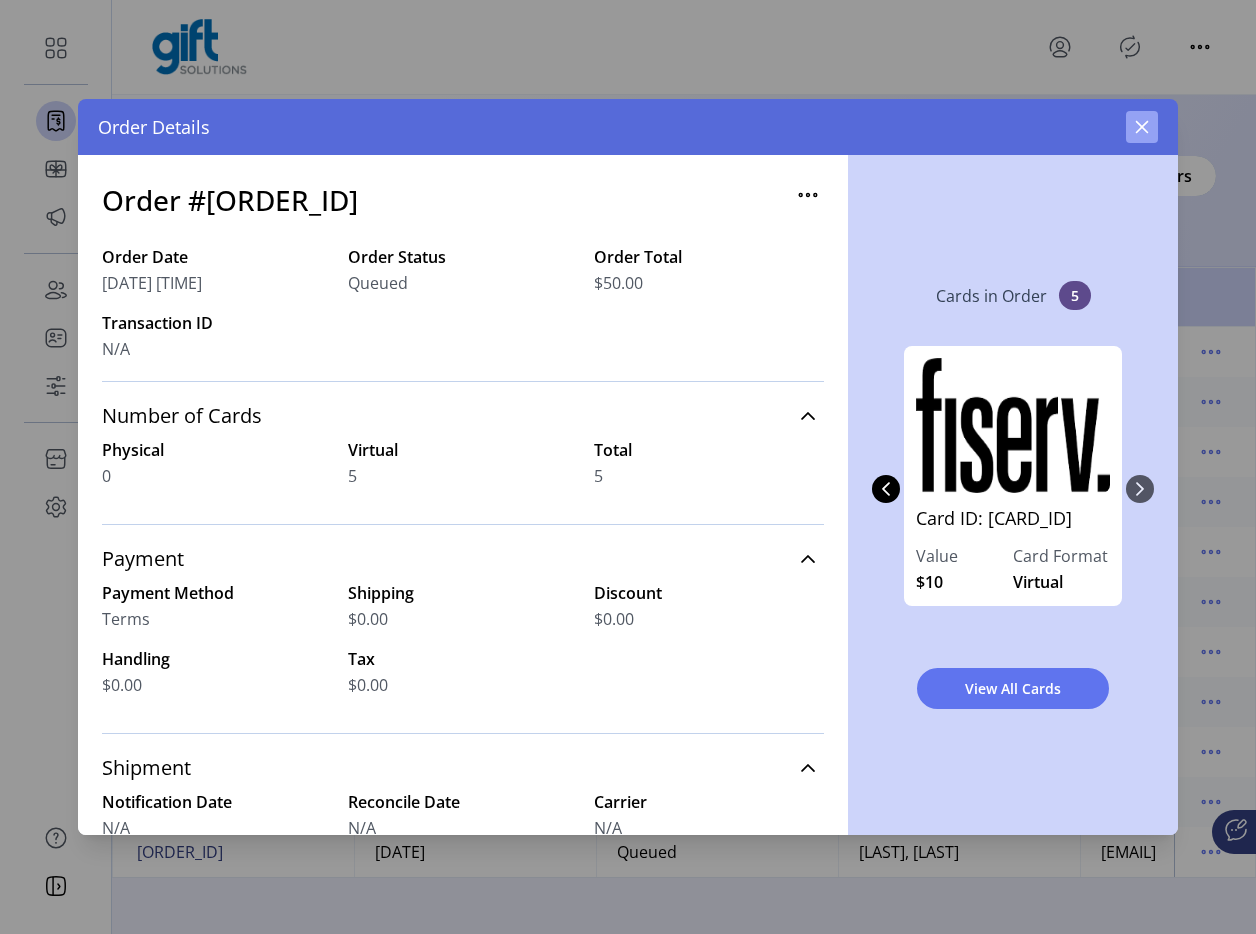 click 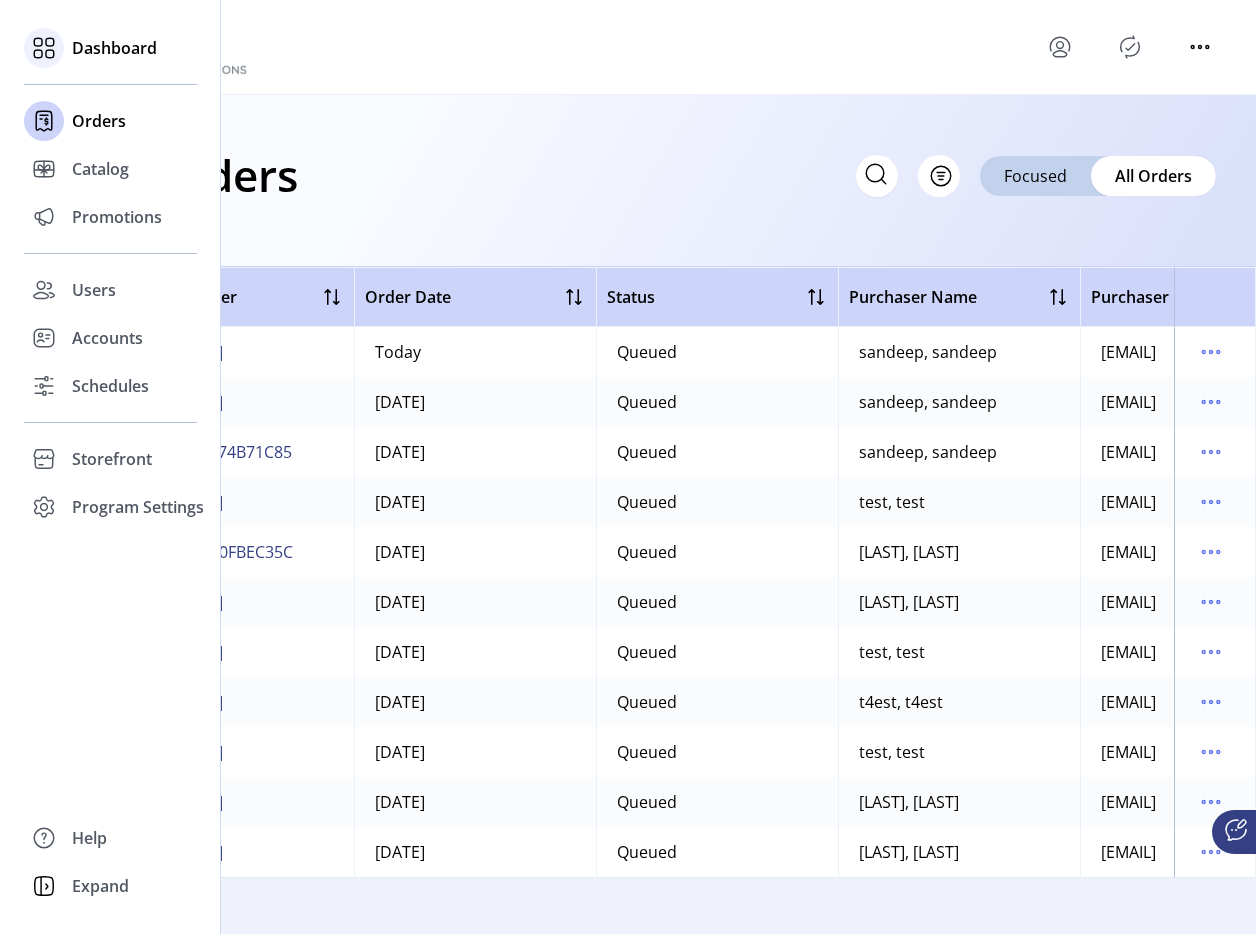 click on "Dashboard" 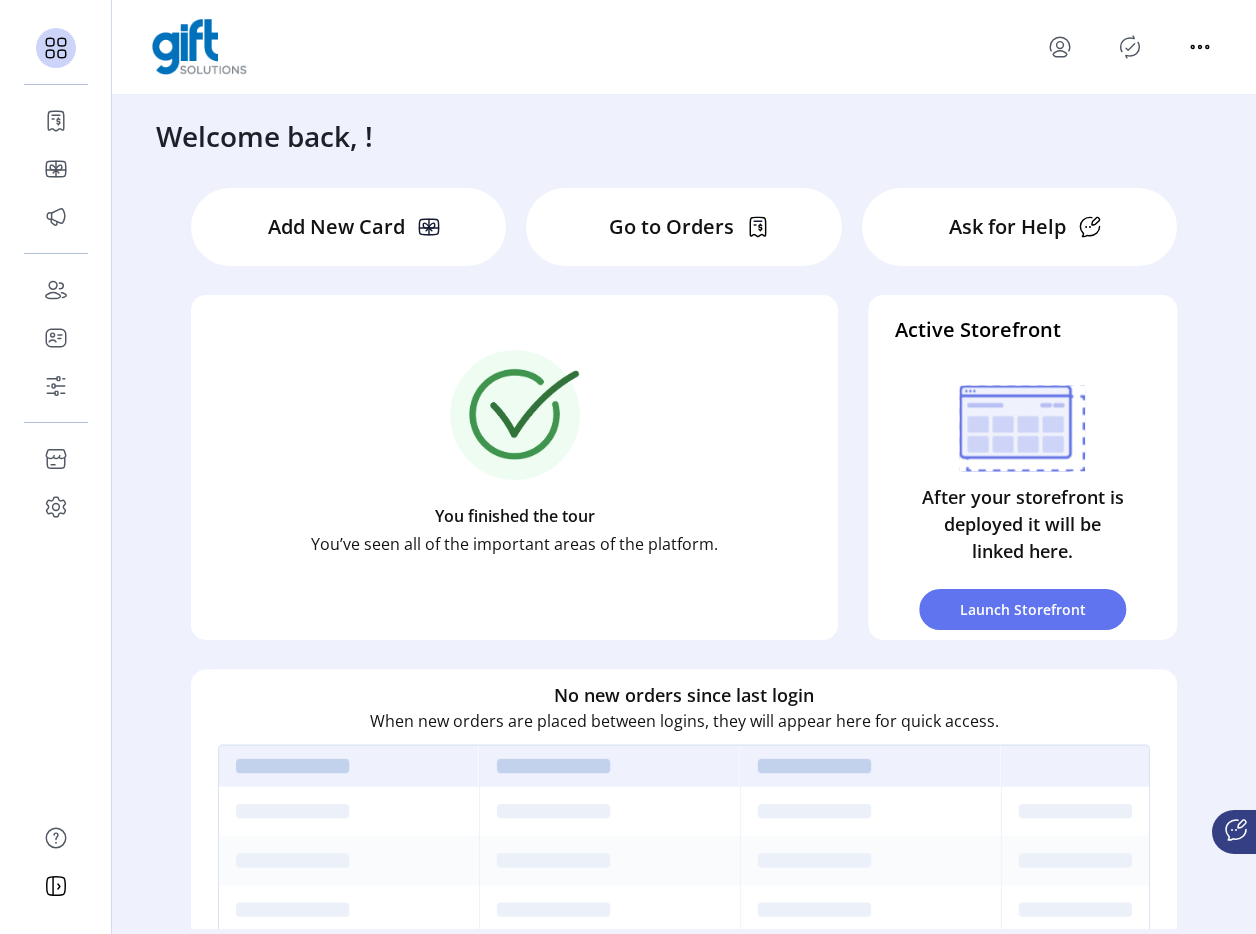 drag, startPoint x: 1032, startPoint y: 47, endPoint x: 1048, endPoint y: 52, distance: 16.763054 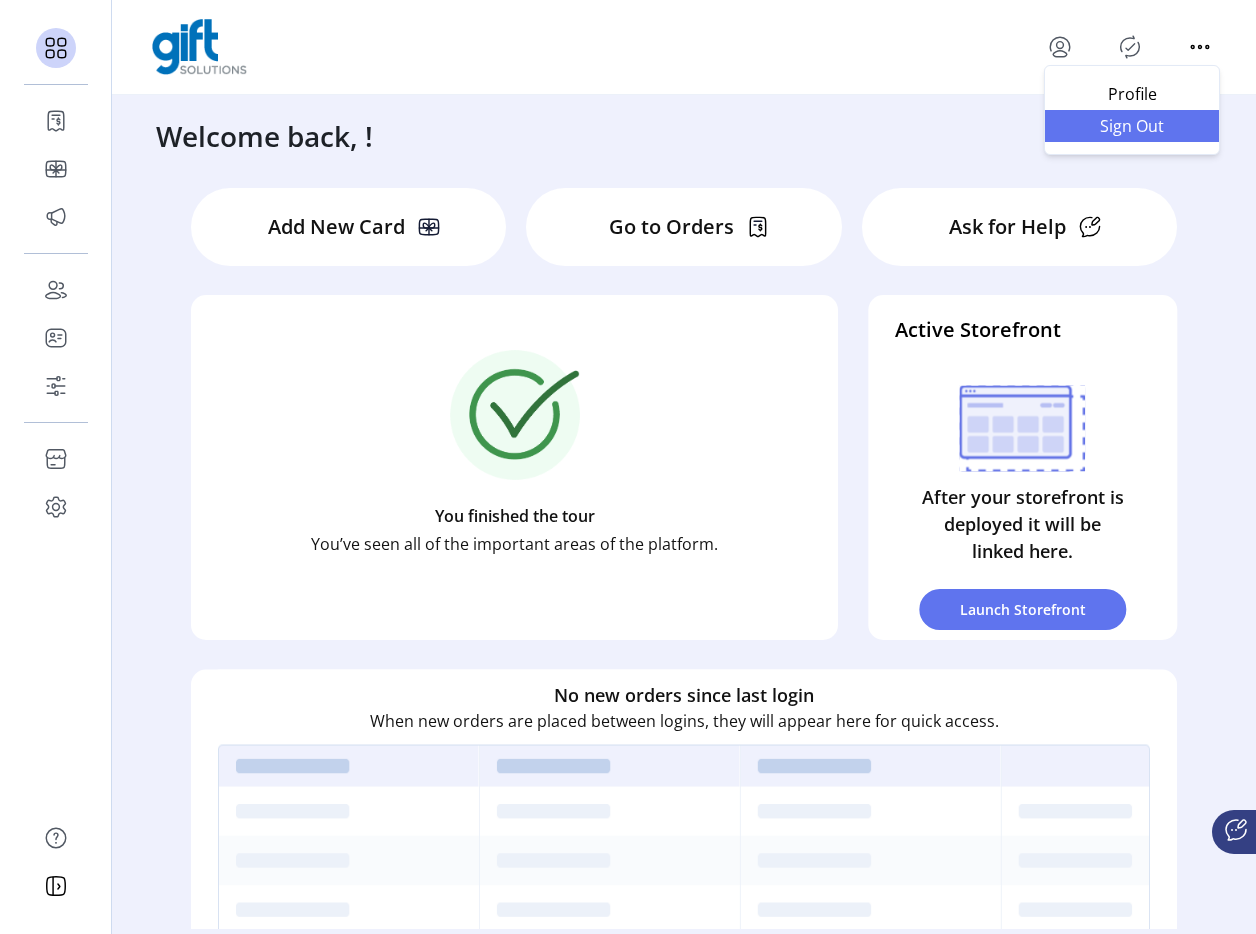click on "Sign Out" at bounding box center (1132, 126) 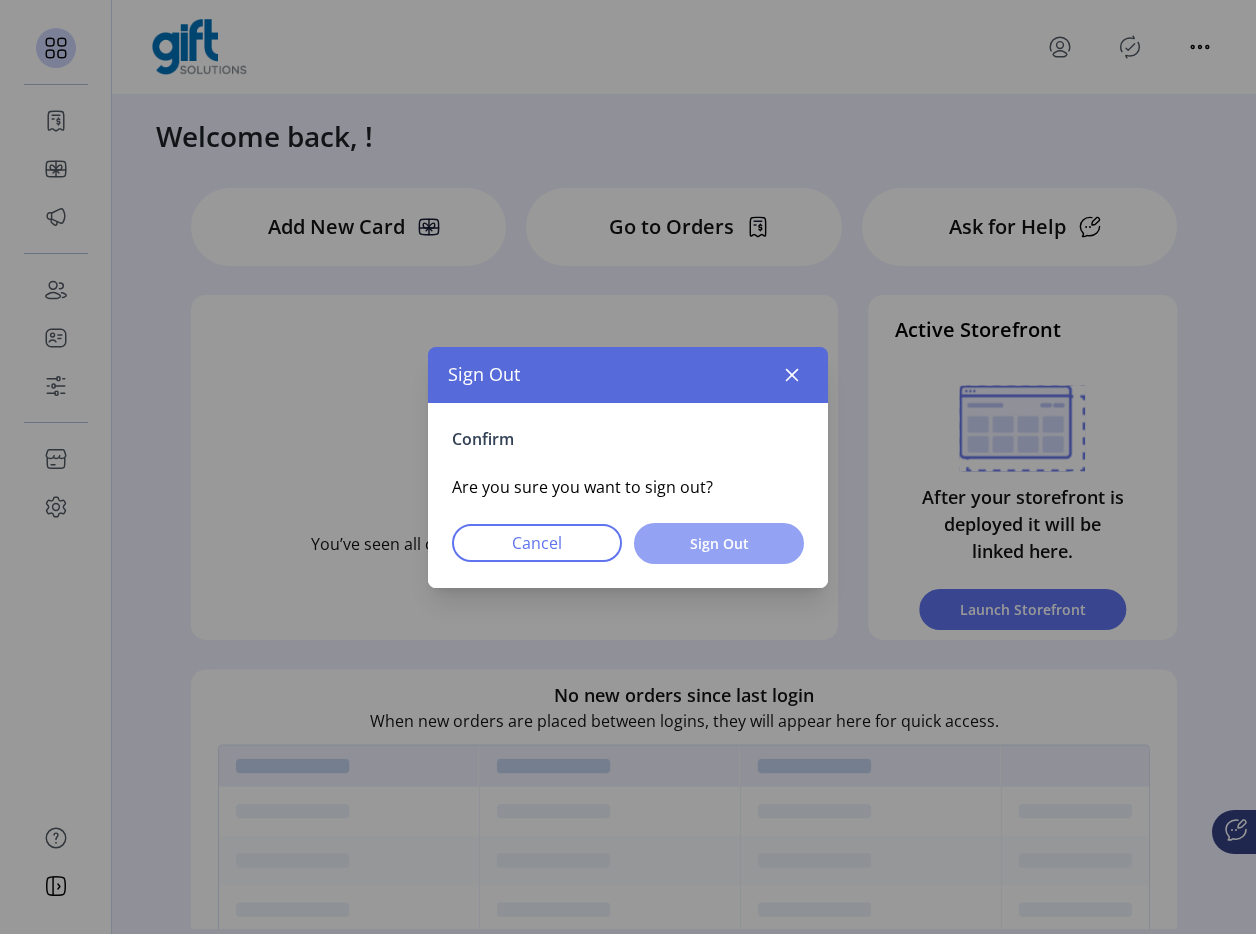 click on "Sign Out" at bounding box center [719, 543] 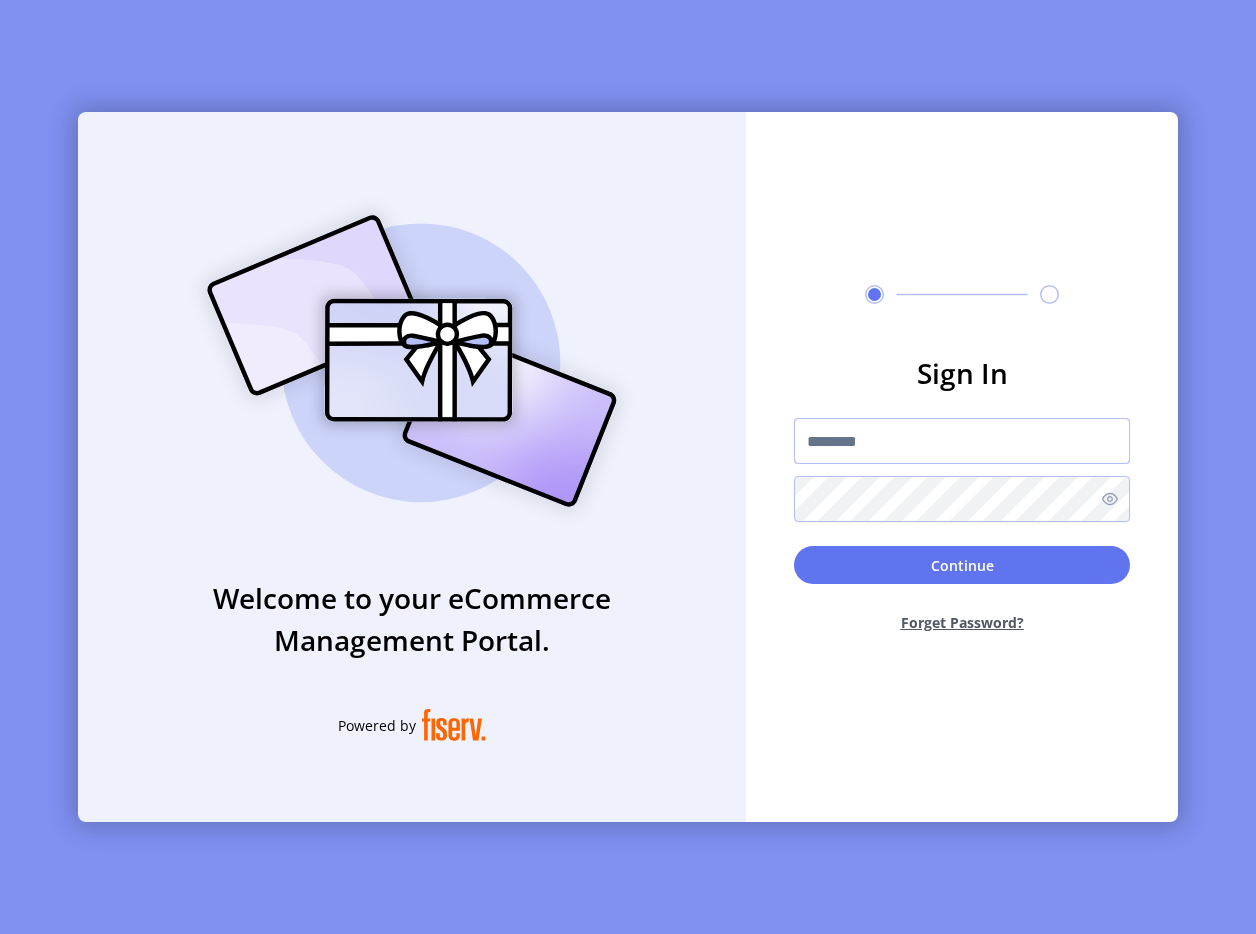 click at bounding box center (962, 441) 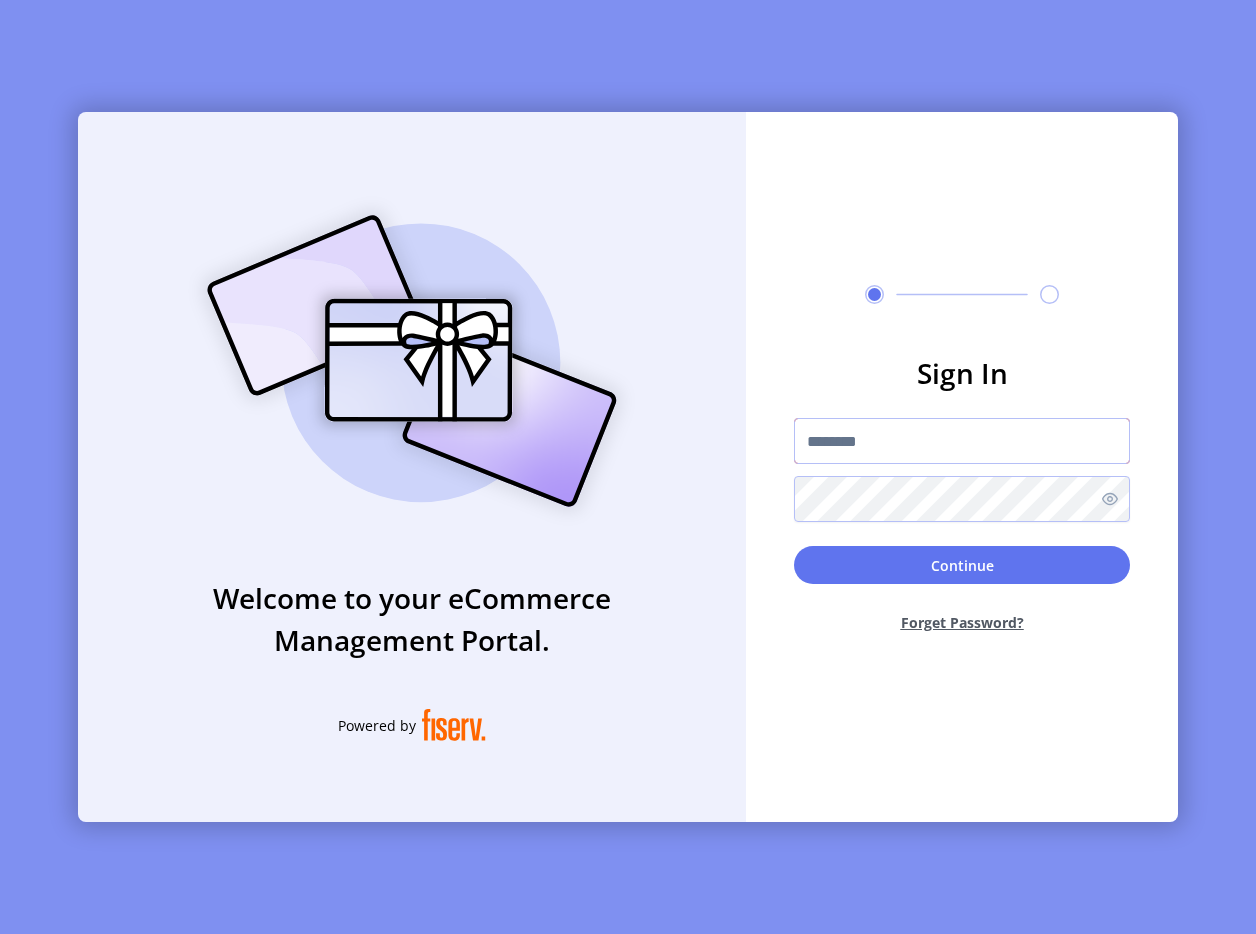 type on "**********" 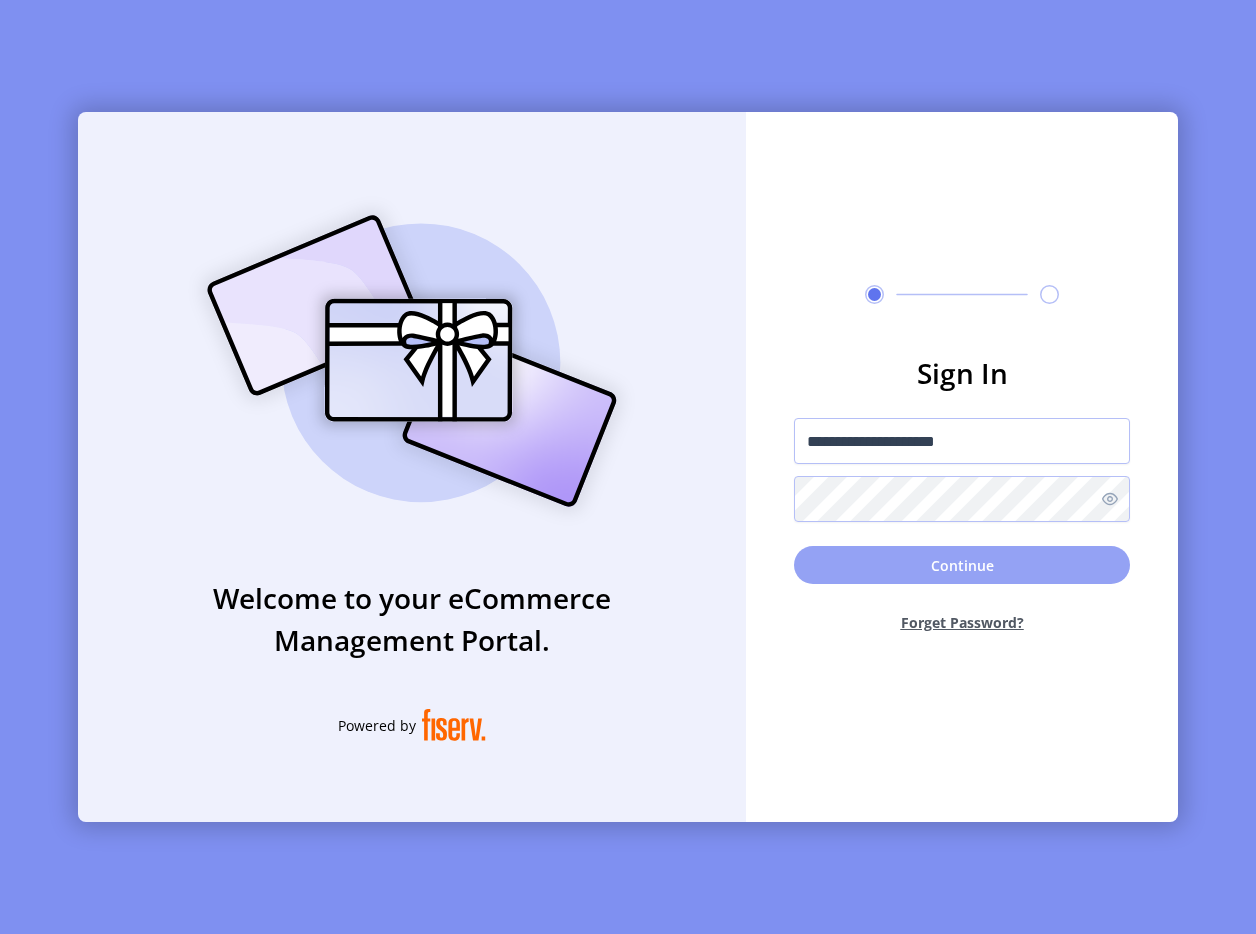 click on "Continue" 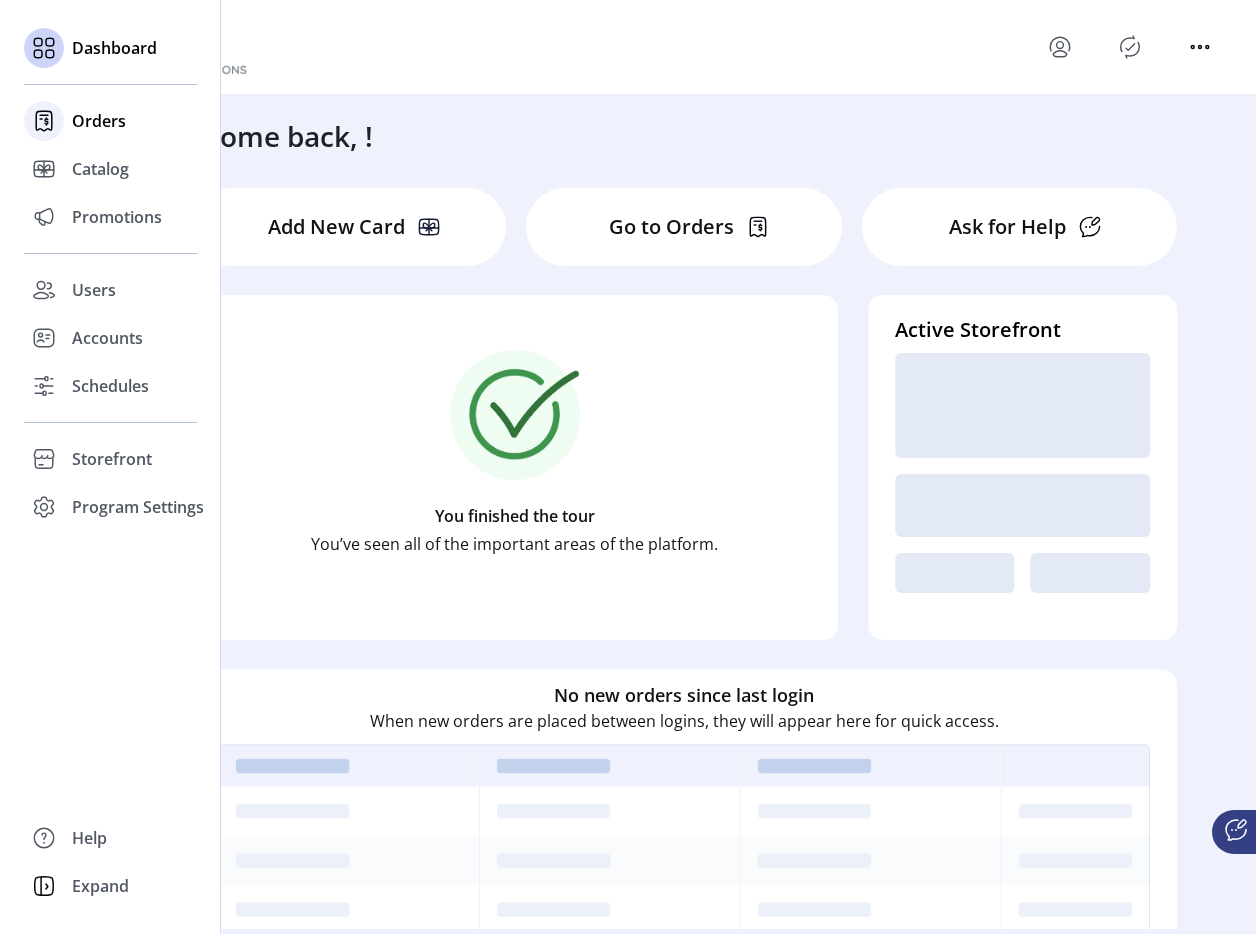 click 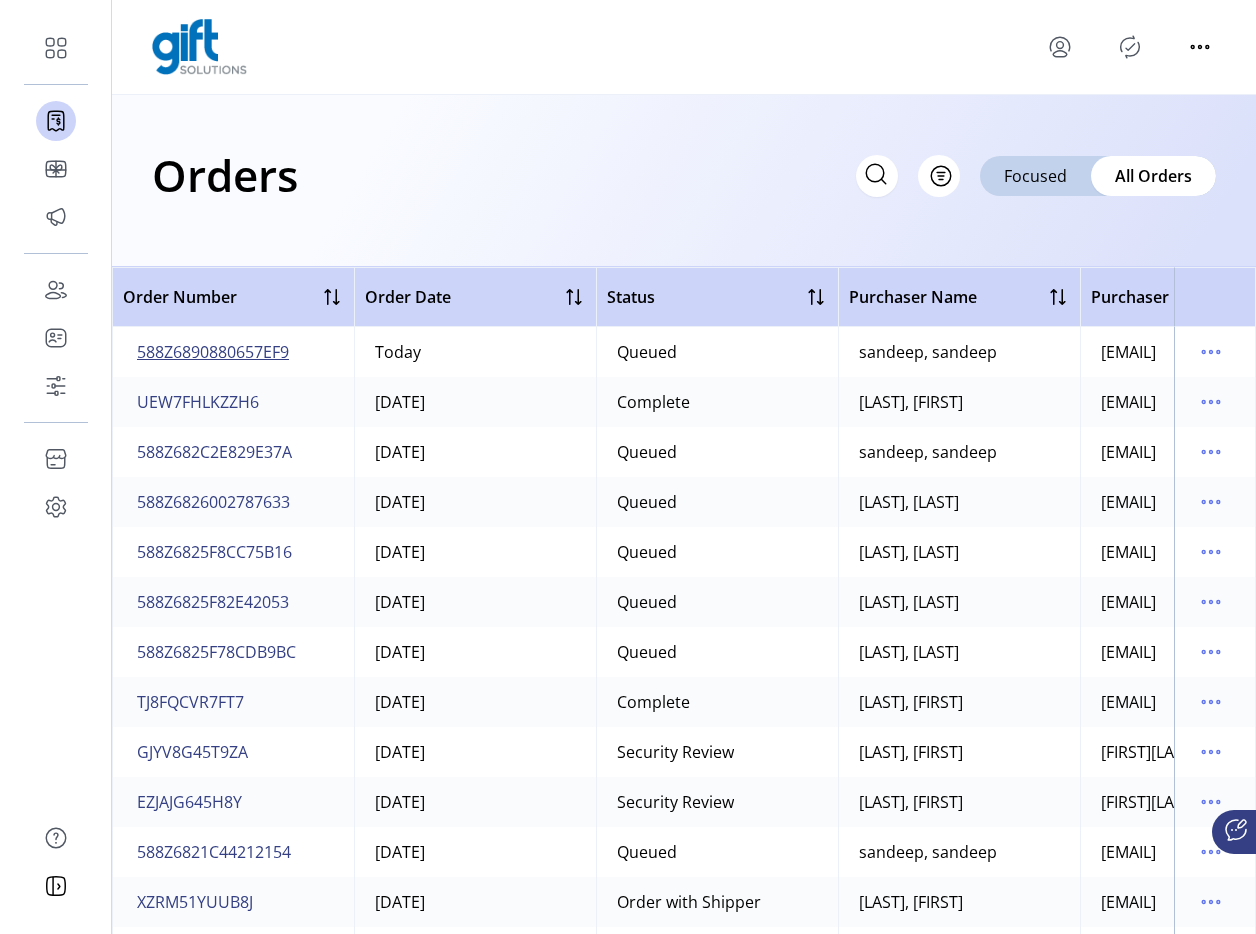 click on "588Z6890880657EF9" 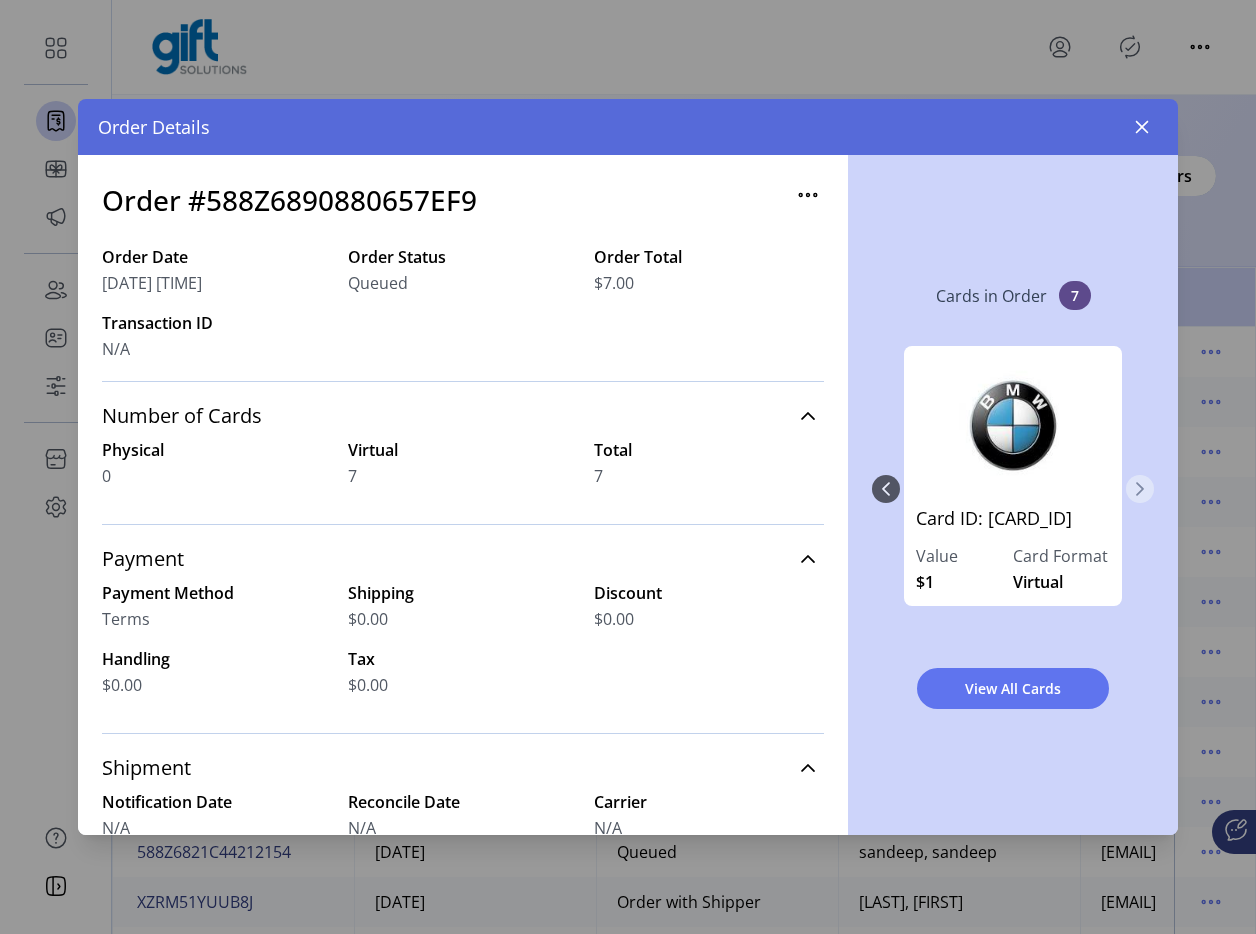 click 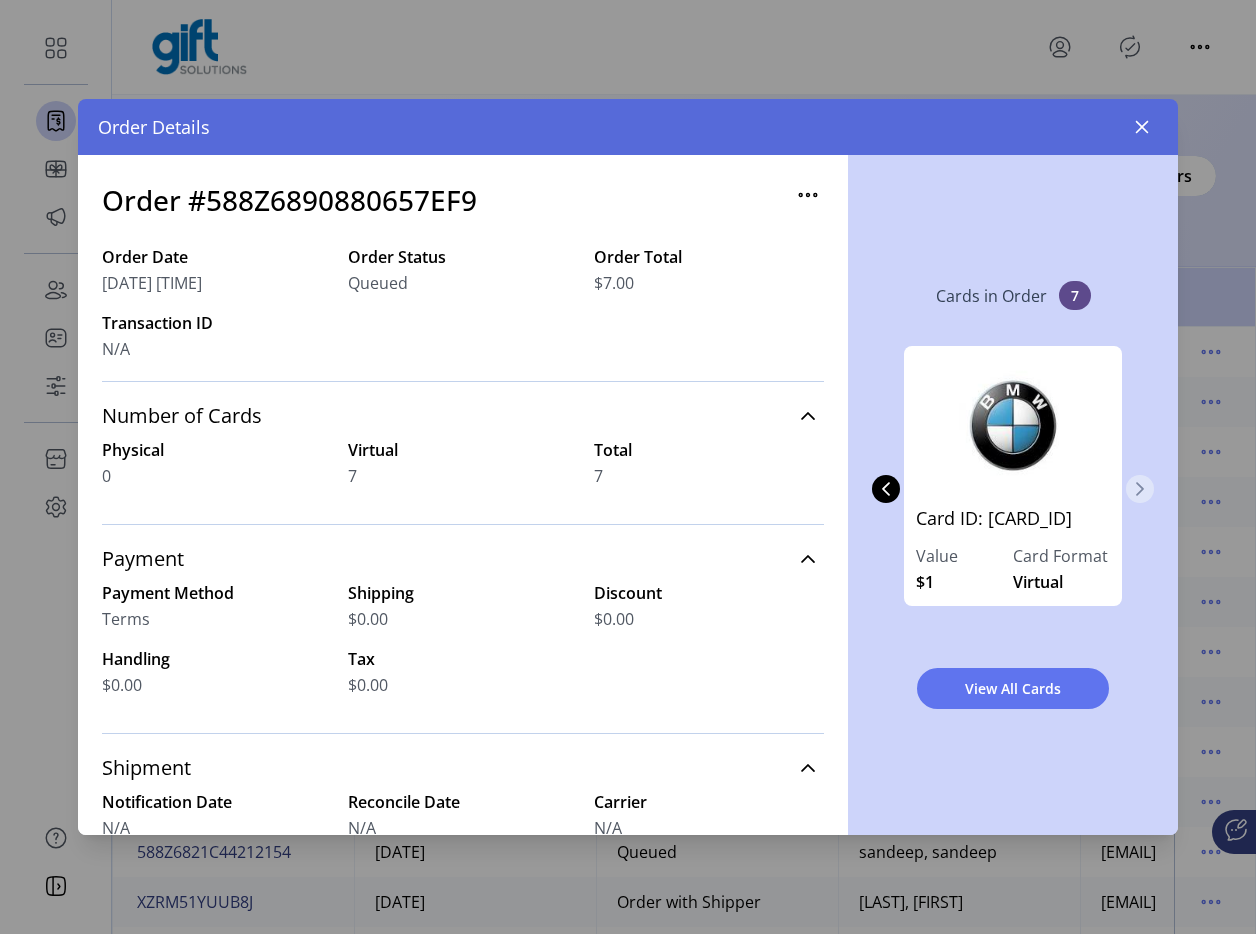 click 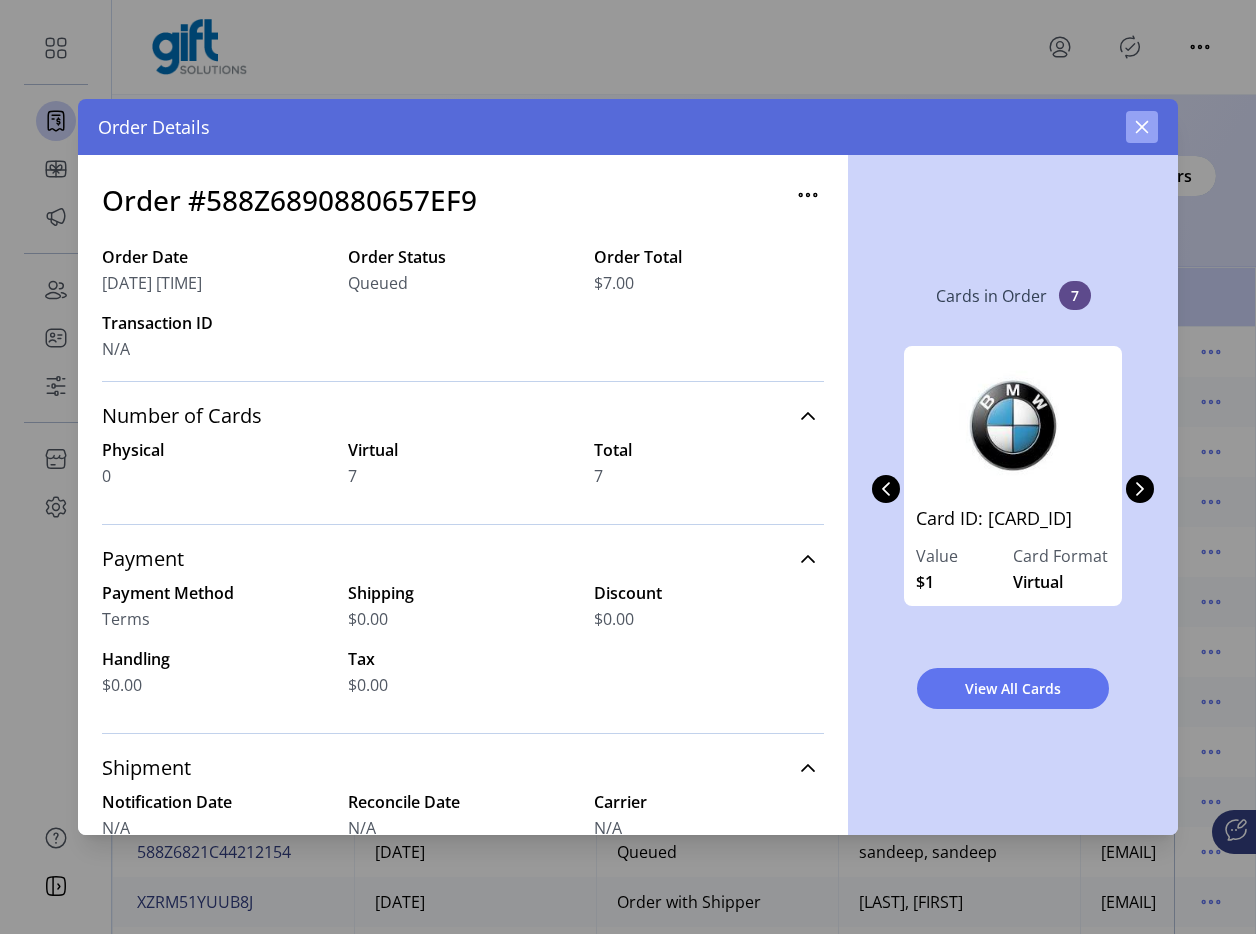 click 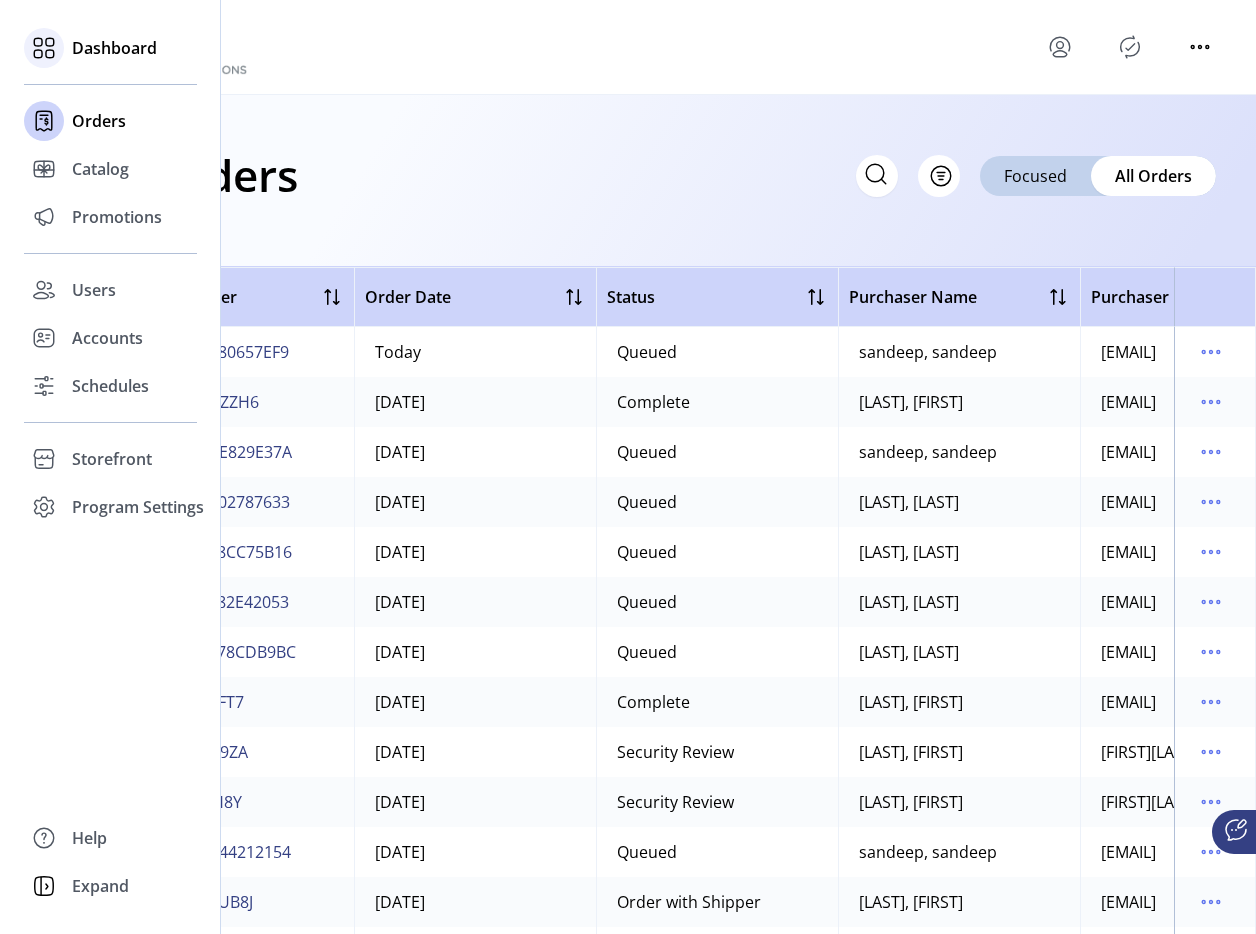 click on "Dashboard" 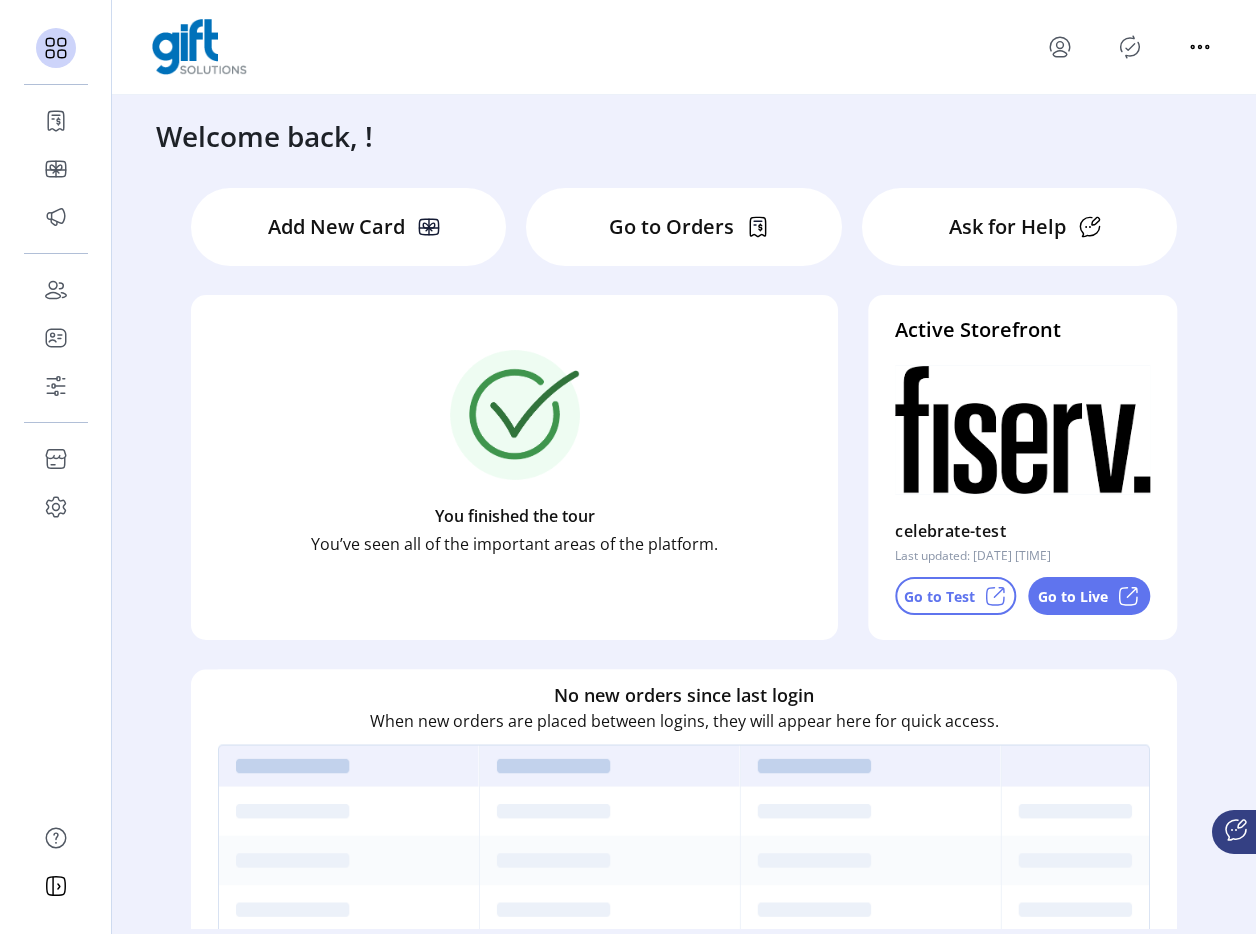 click 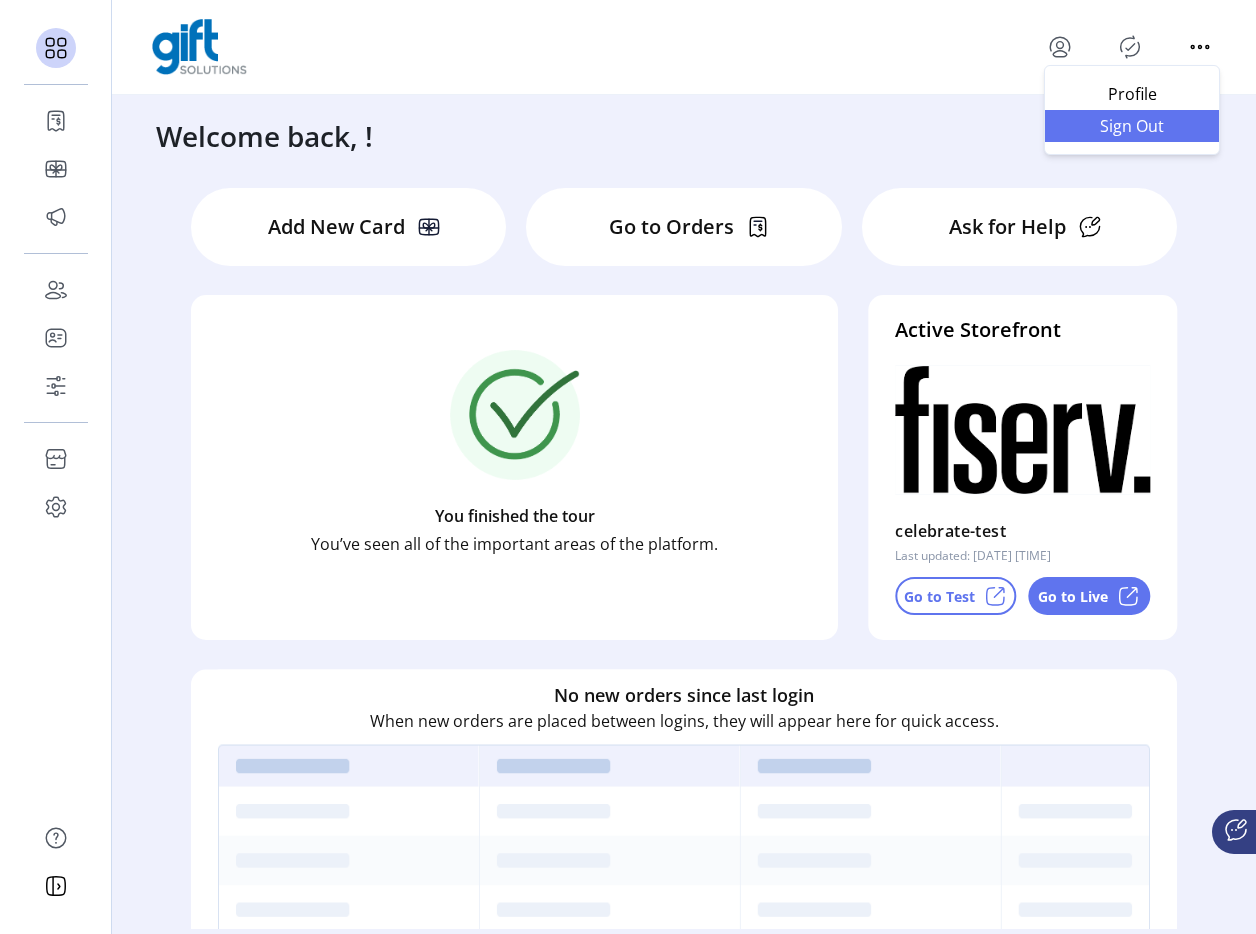 click on "Sign Out" at bounding box center (1132, 126) 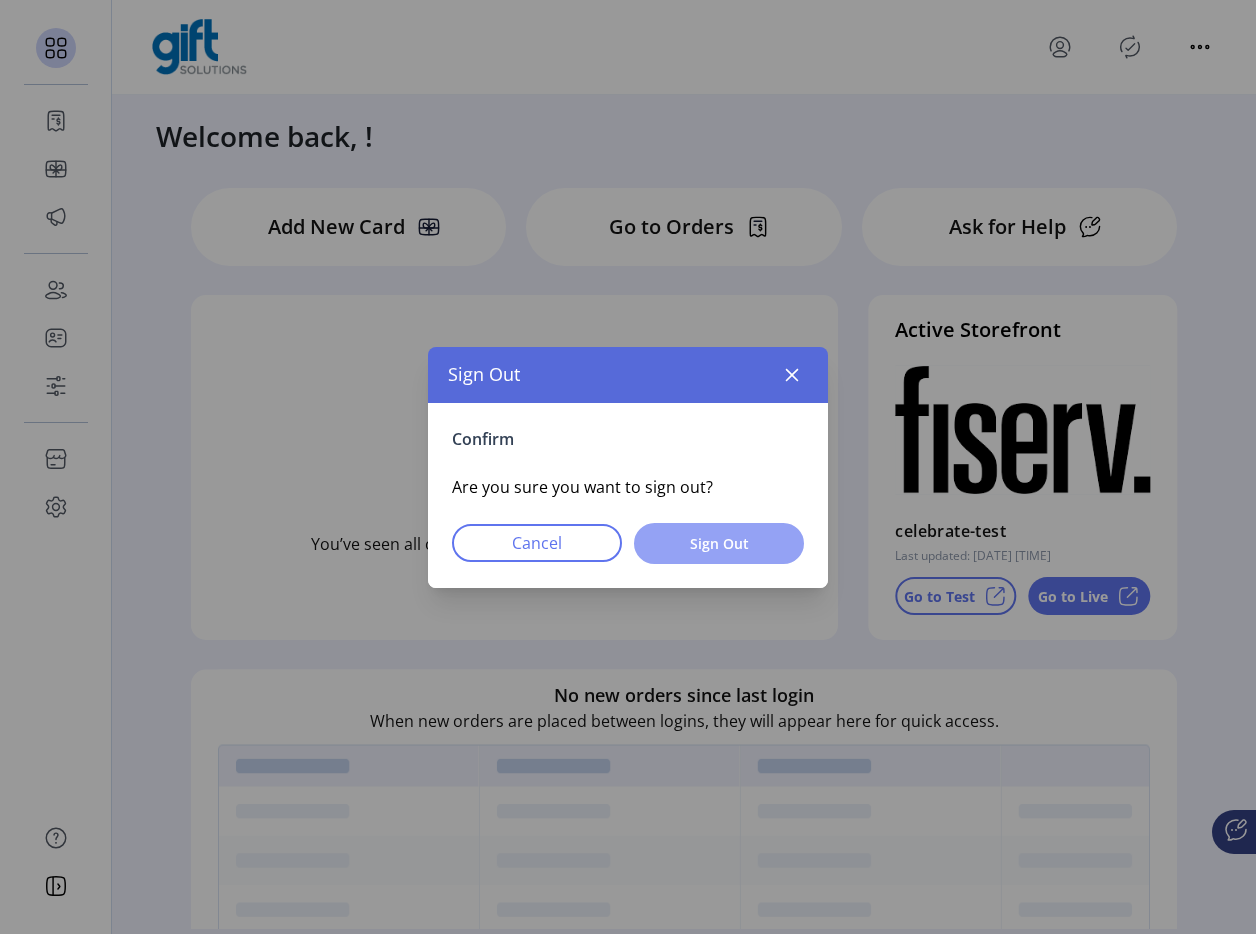 click on "Sign Out" at bounding box center [719, 543] 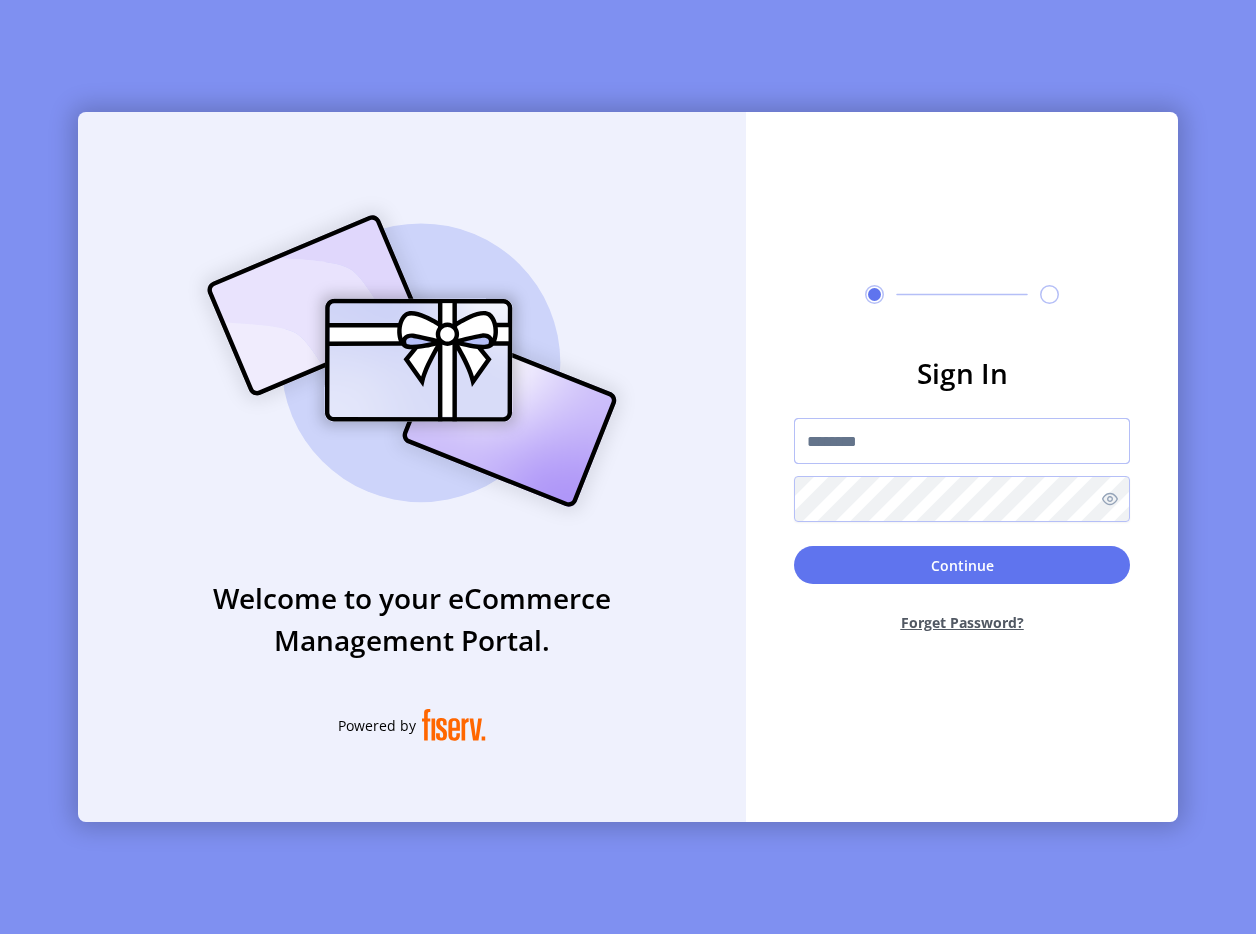 click at bounding box center [962, 441] 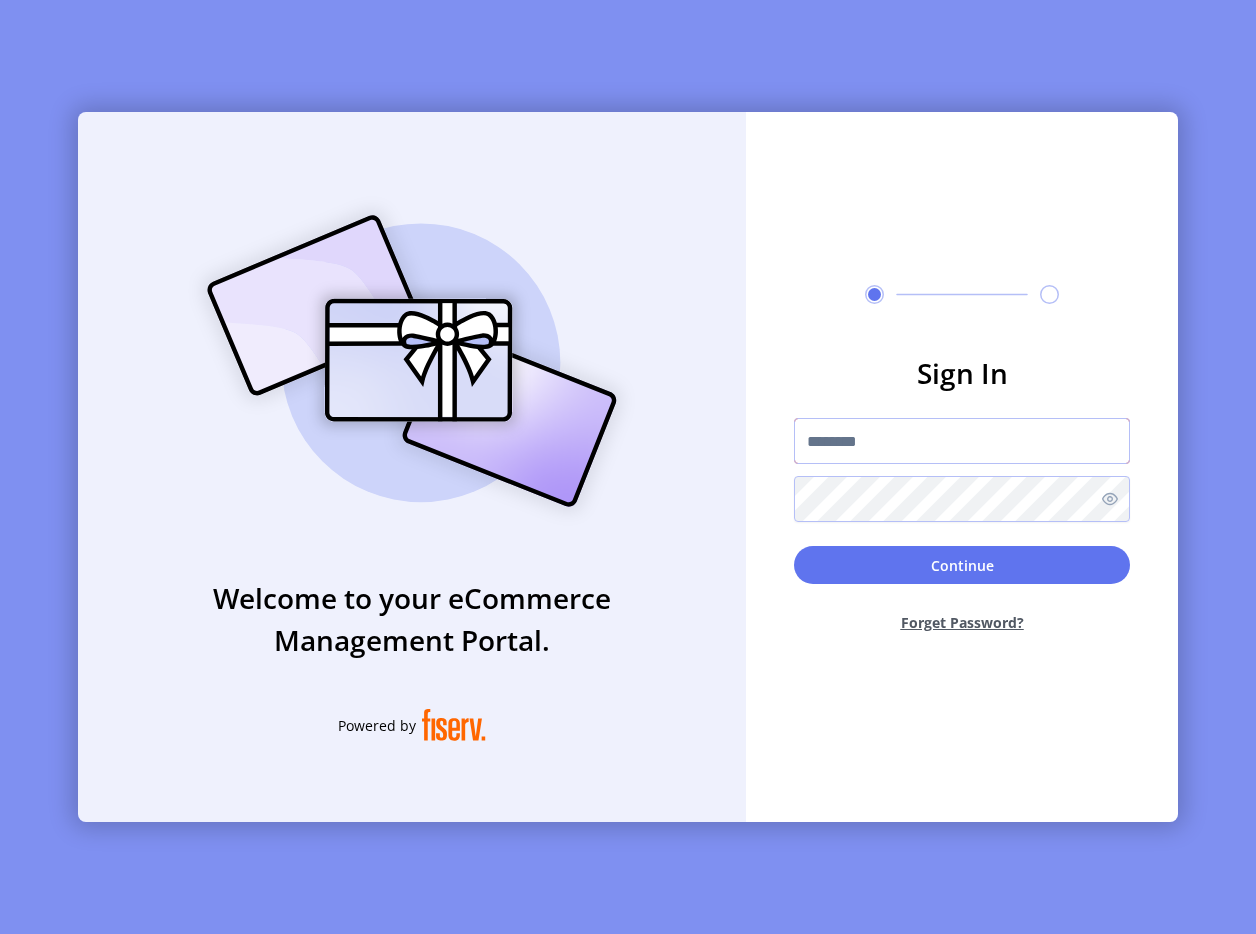 type on "**********" 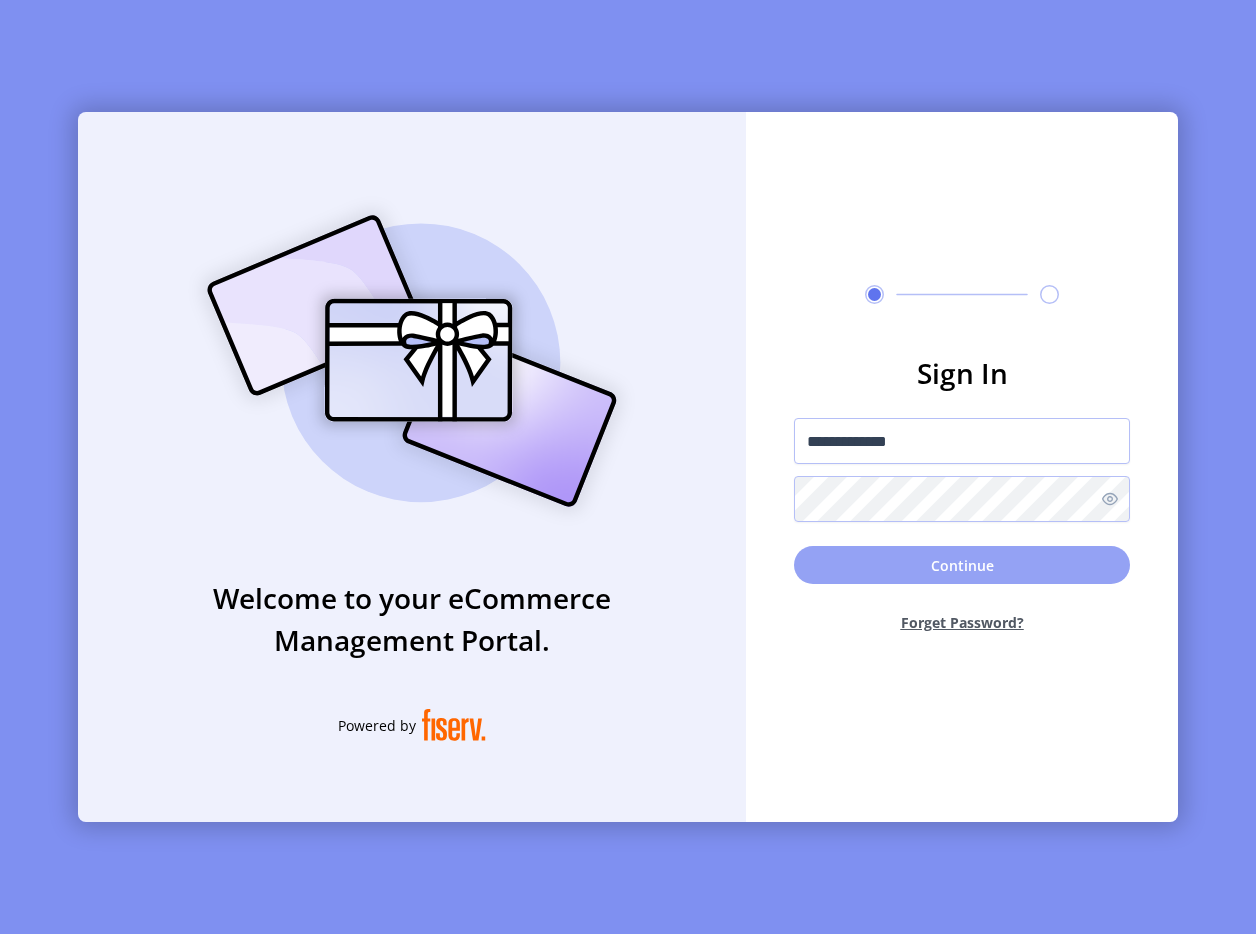 click on "Continue" 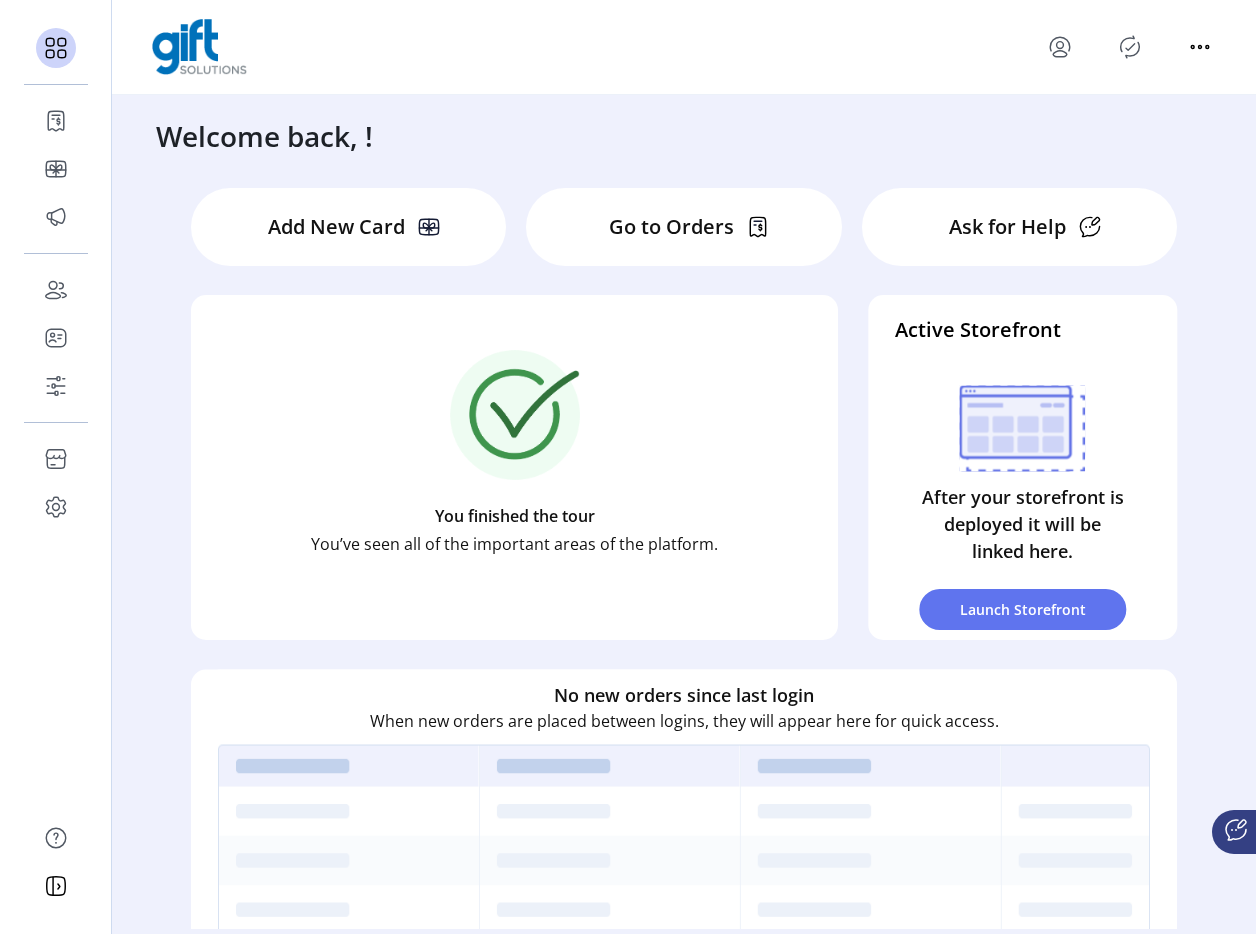 click 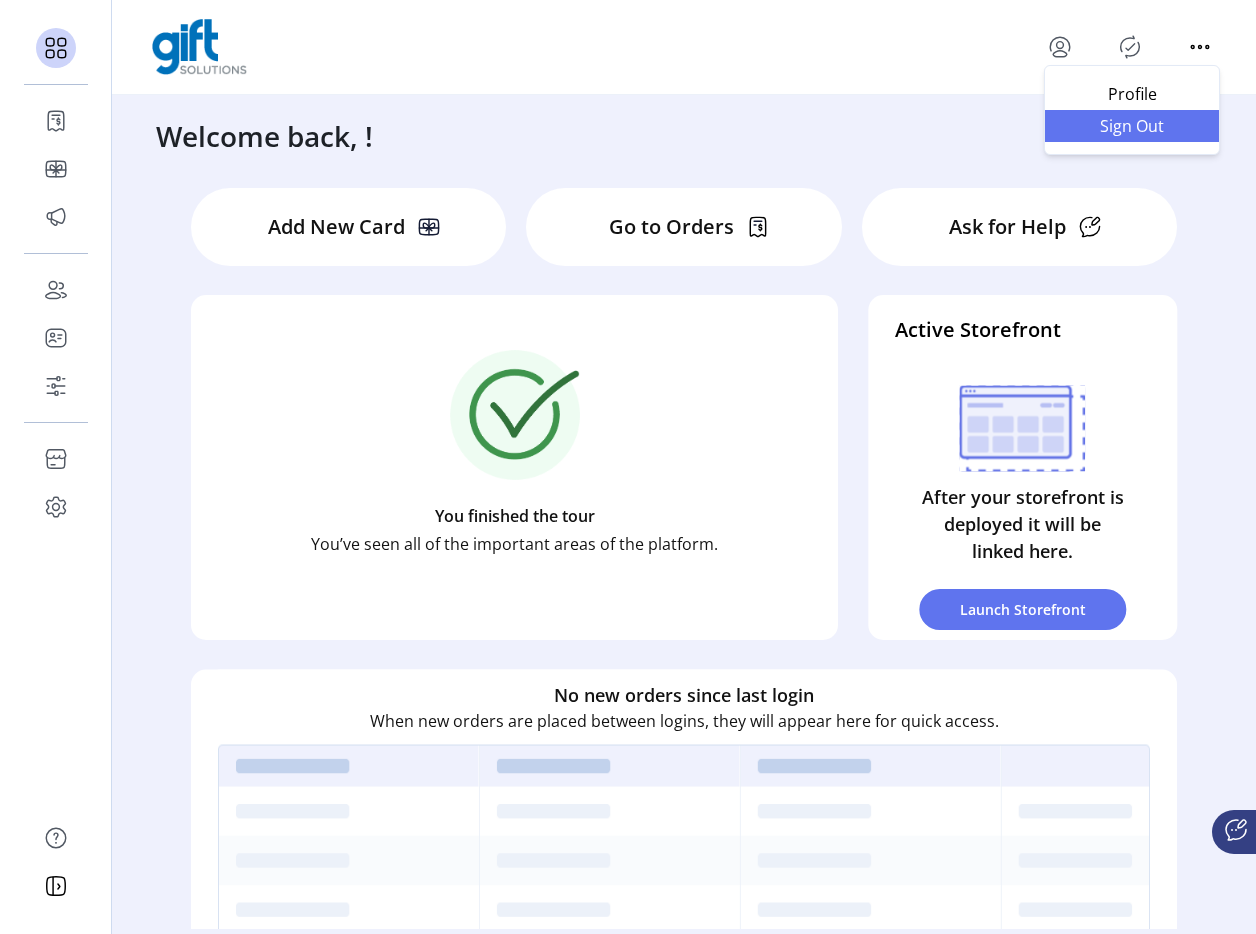 click on "Sign Out" at bounding box center (1132, 126) 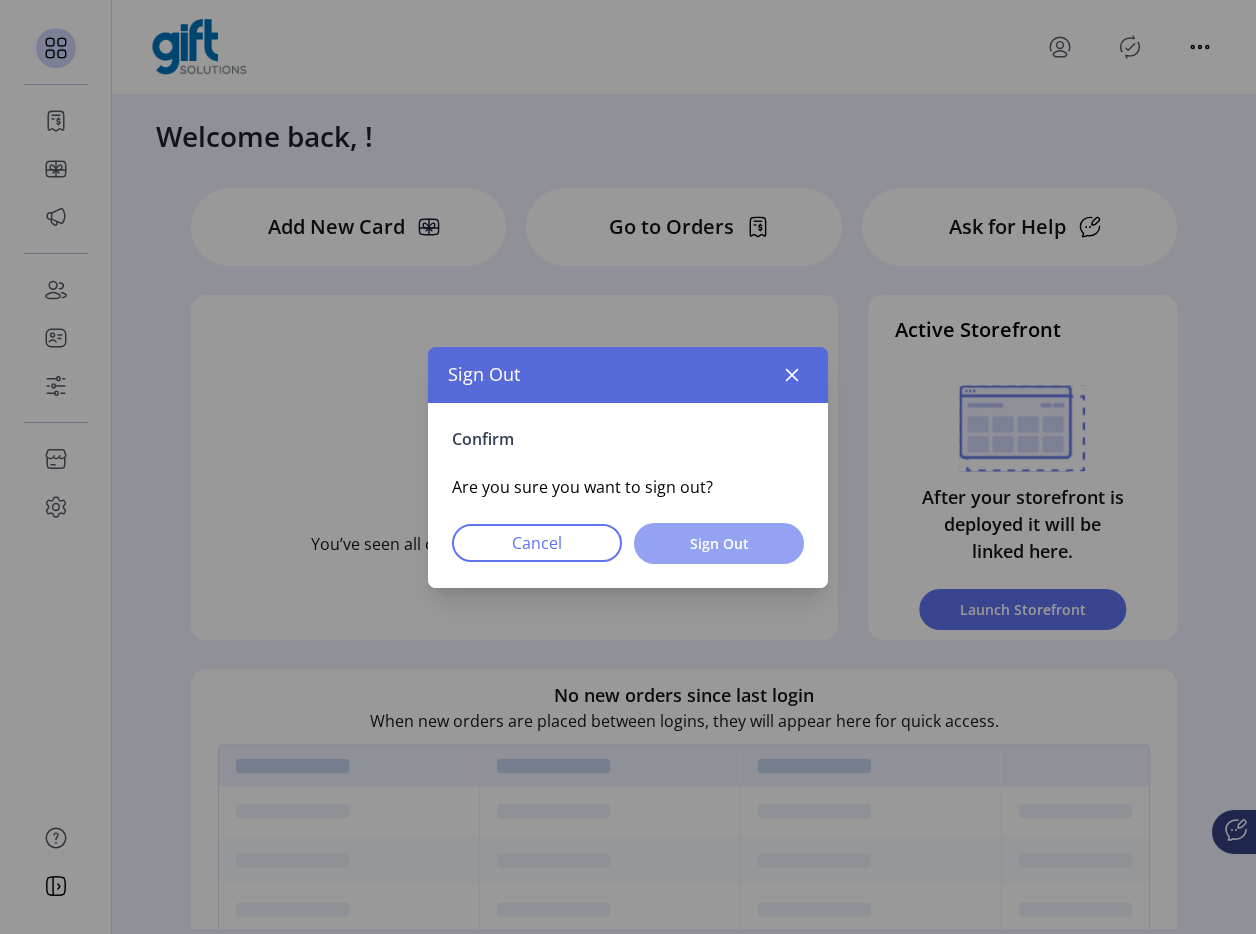 click on "Sign Out" at bounding box center [719, 543] 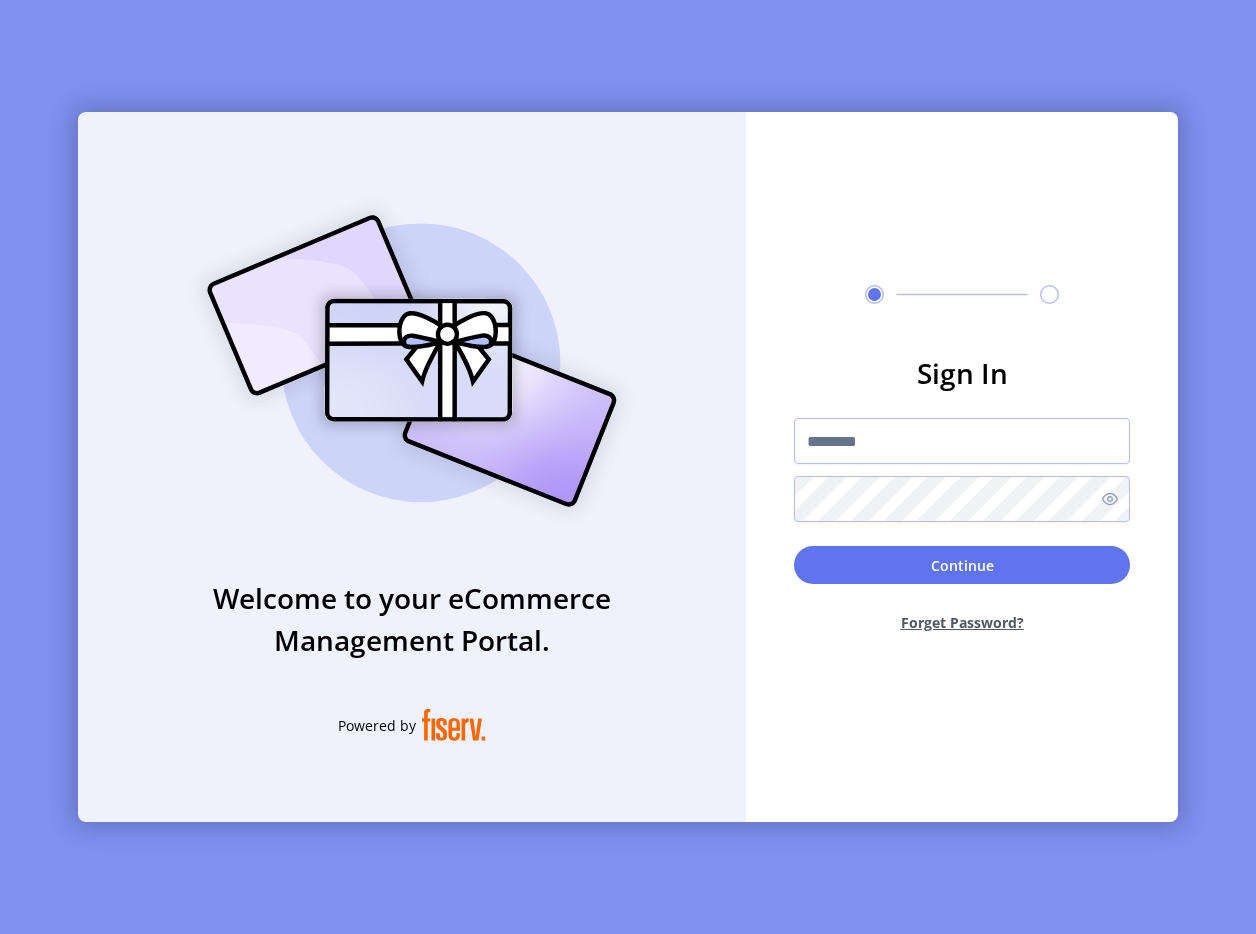 click on "Forget Password?" 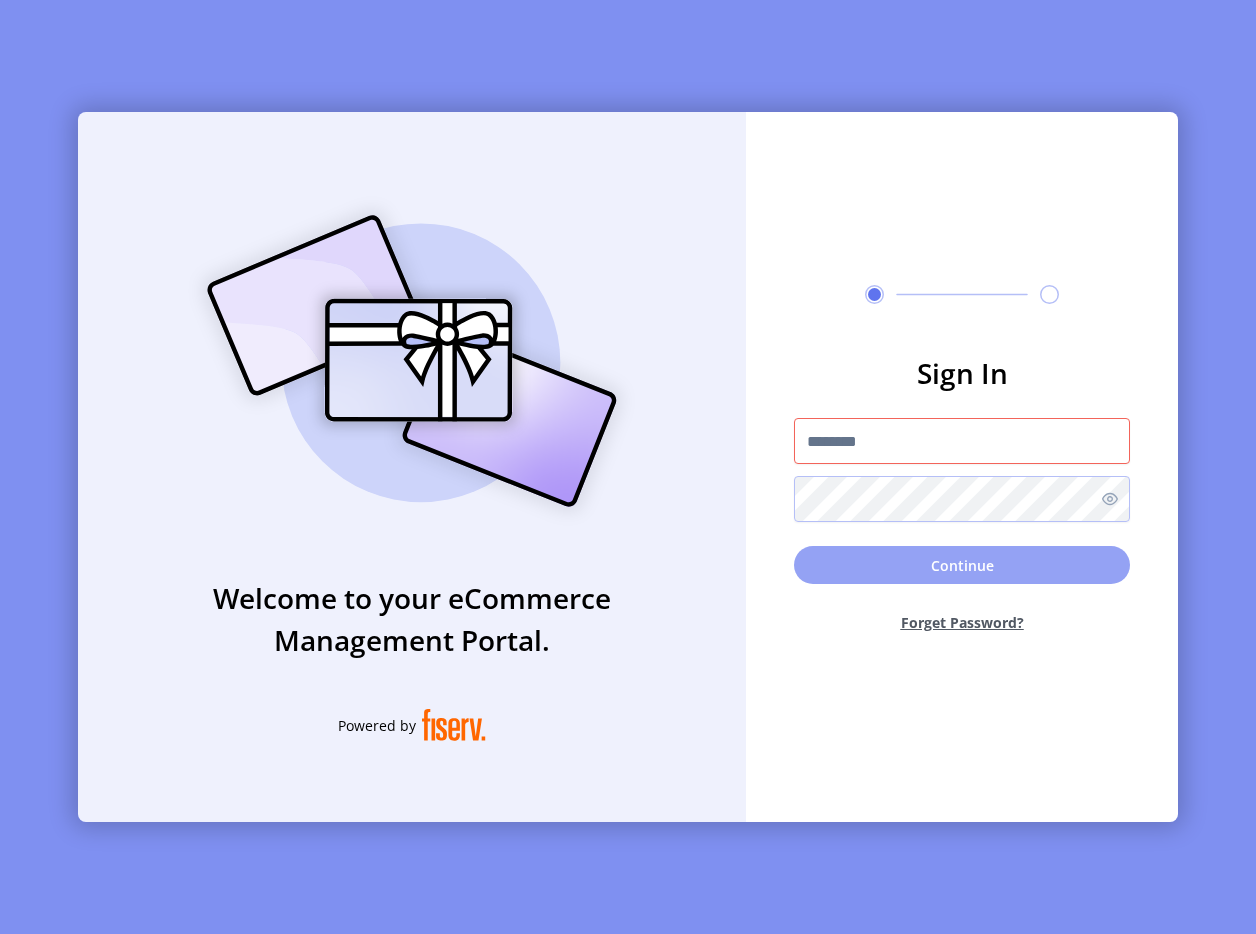 click on "Continue" 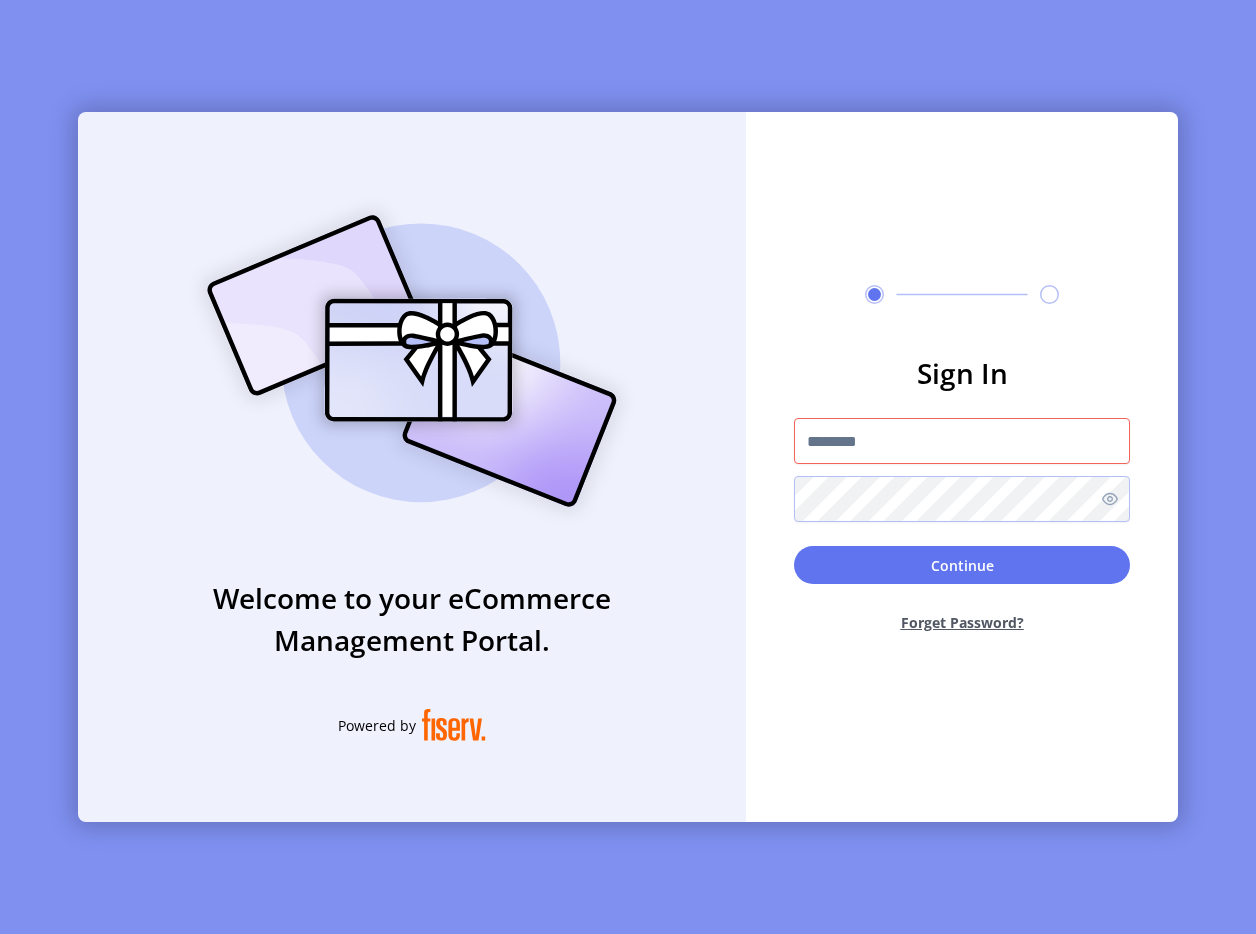 click on "Sign In  Continue  Forget Password?" 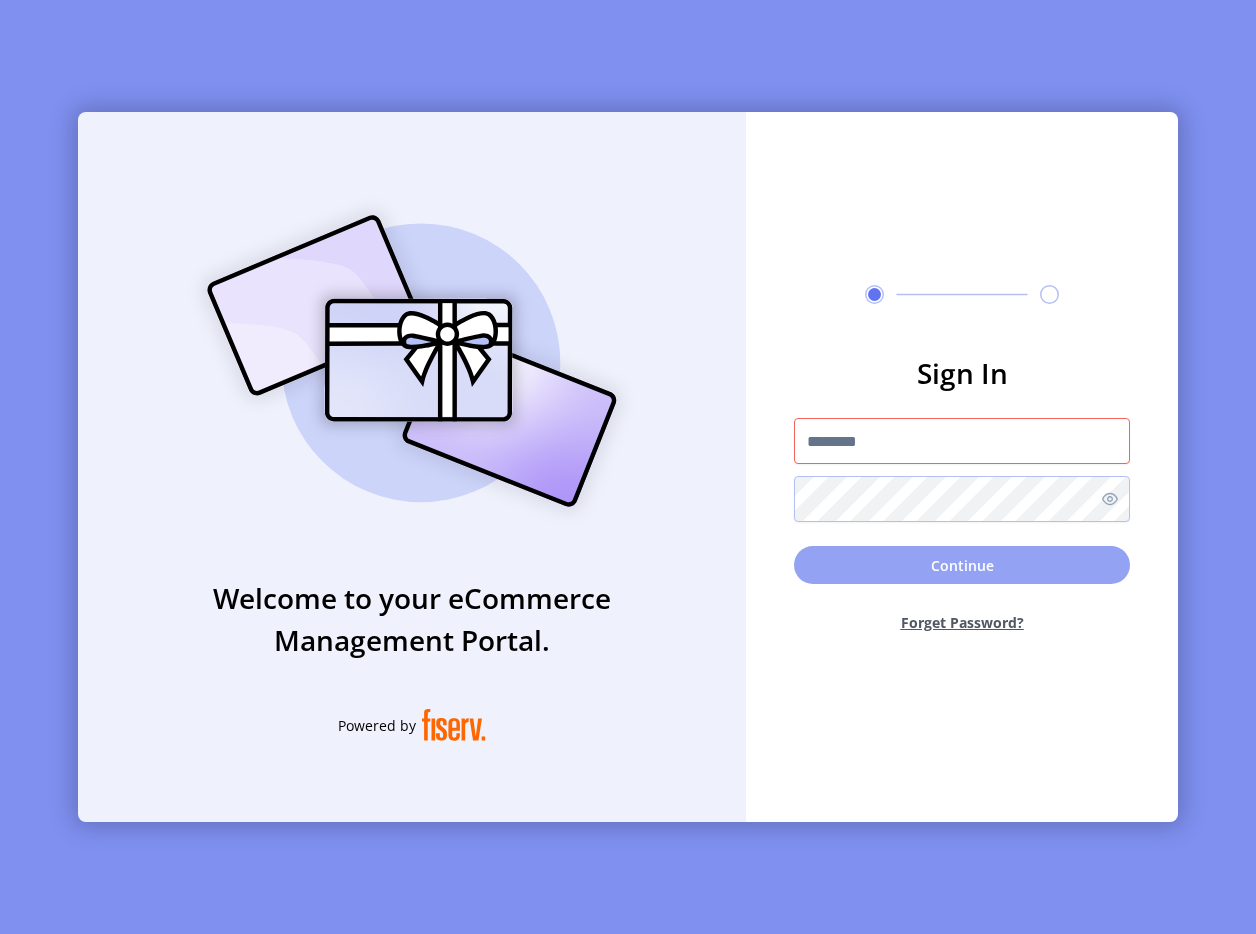 click on "Continue" 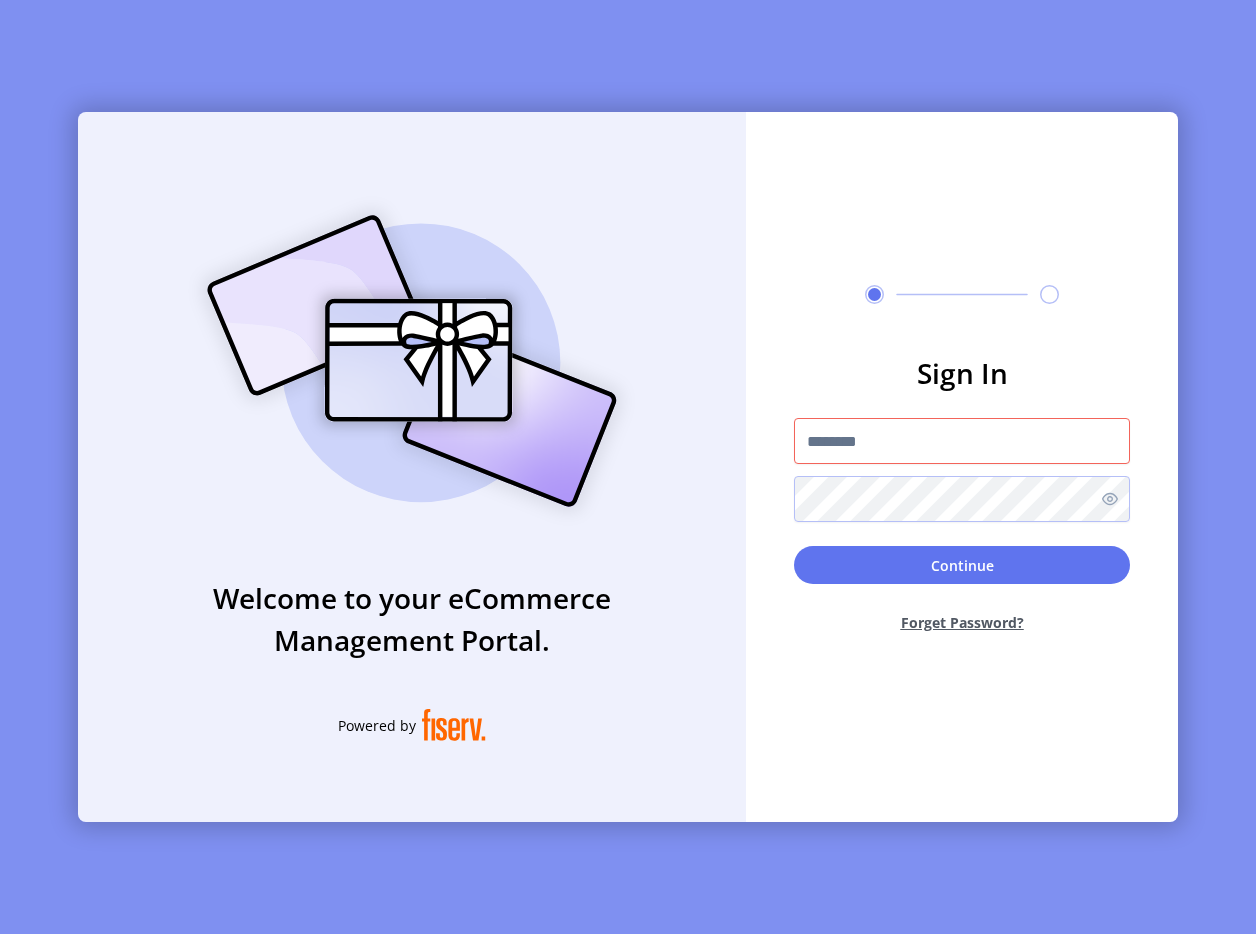 click on "Sign In  Continue  Forget Password?" 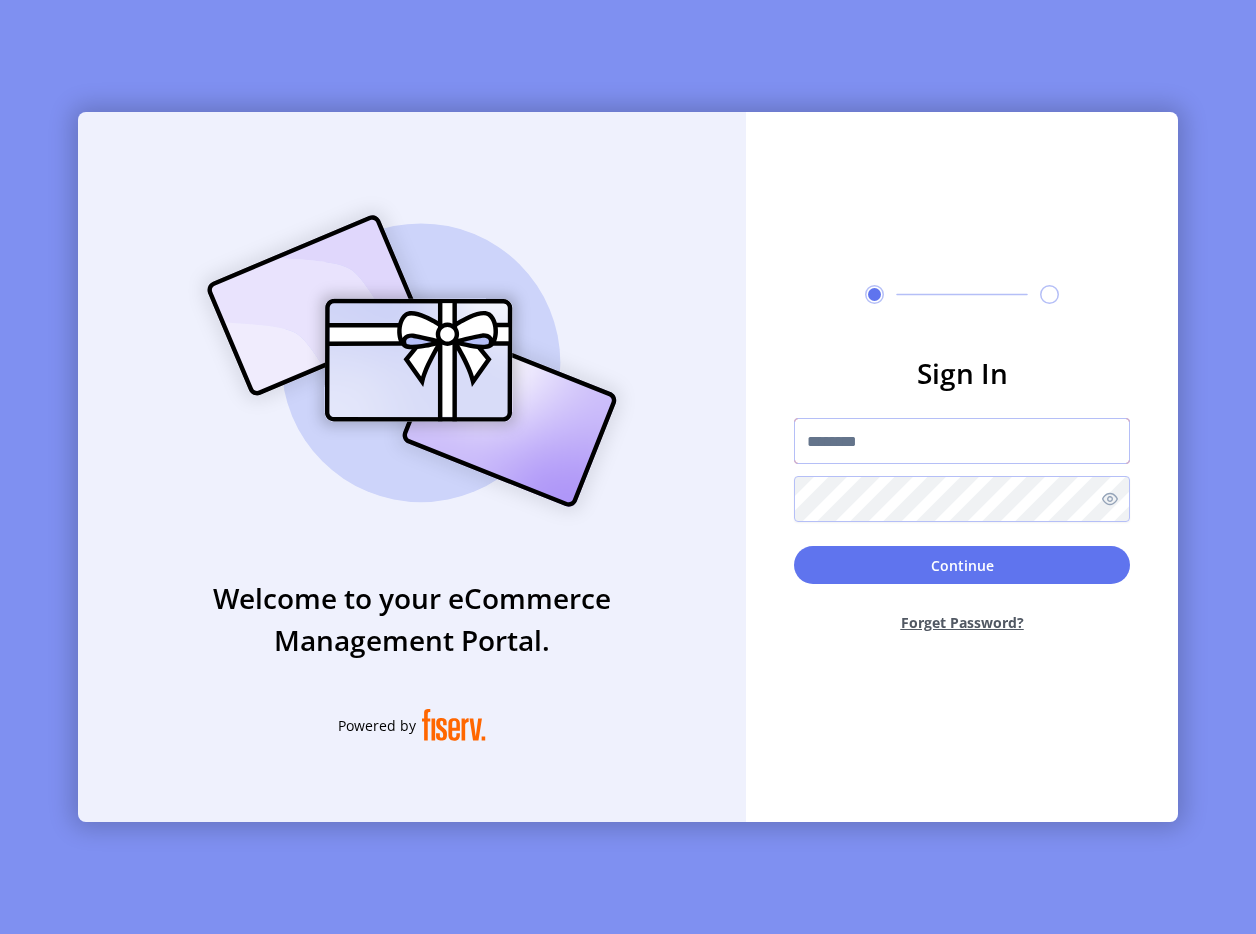 click at bounding box center (962, 441) 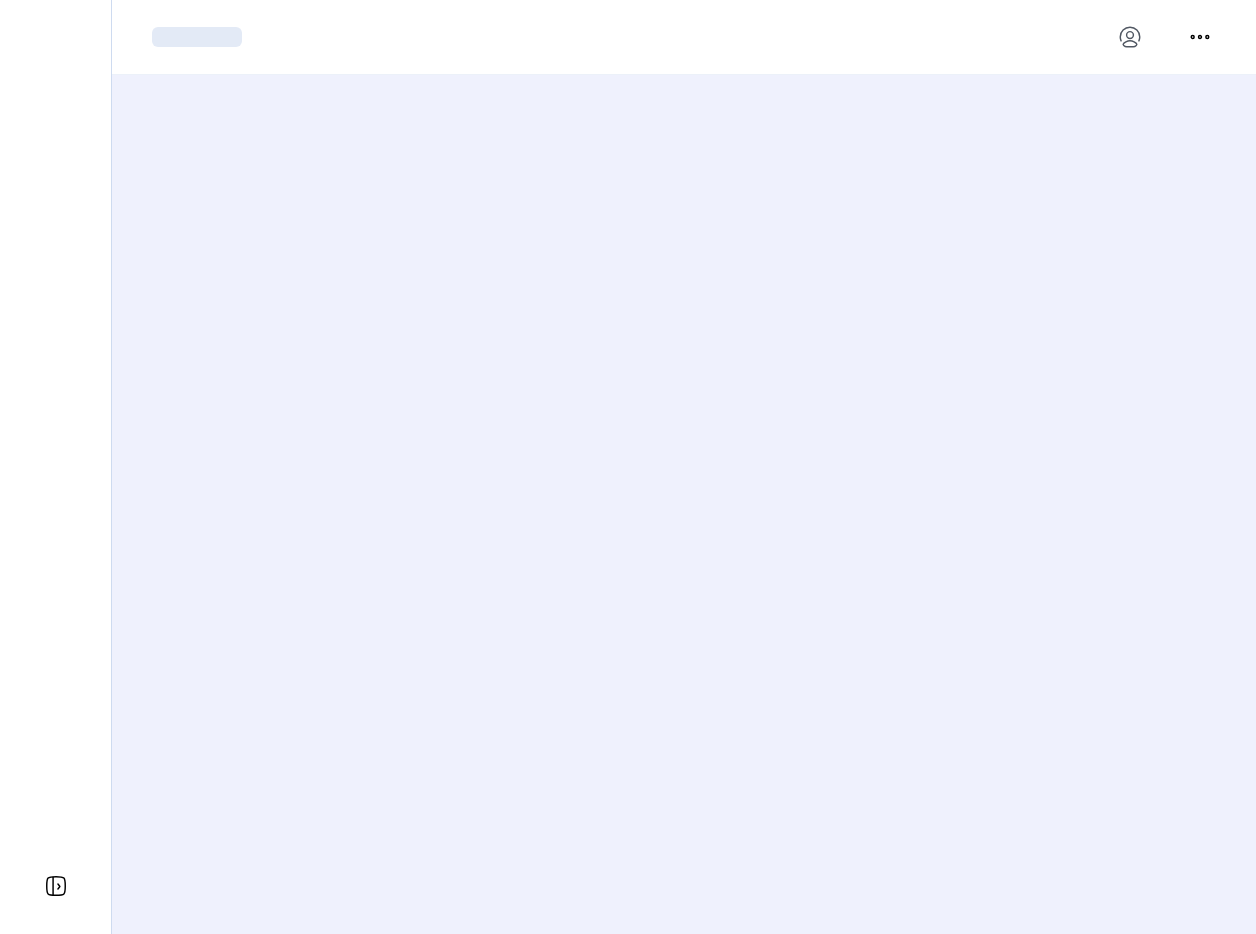 scroll, scrollTop: 0, scrollLeft: 0, axis: both 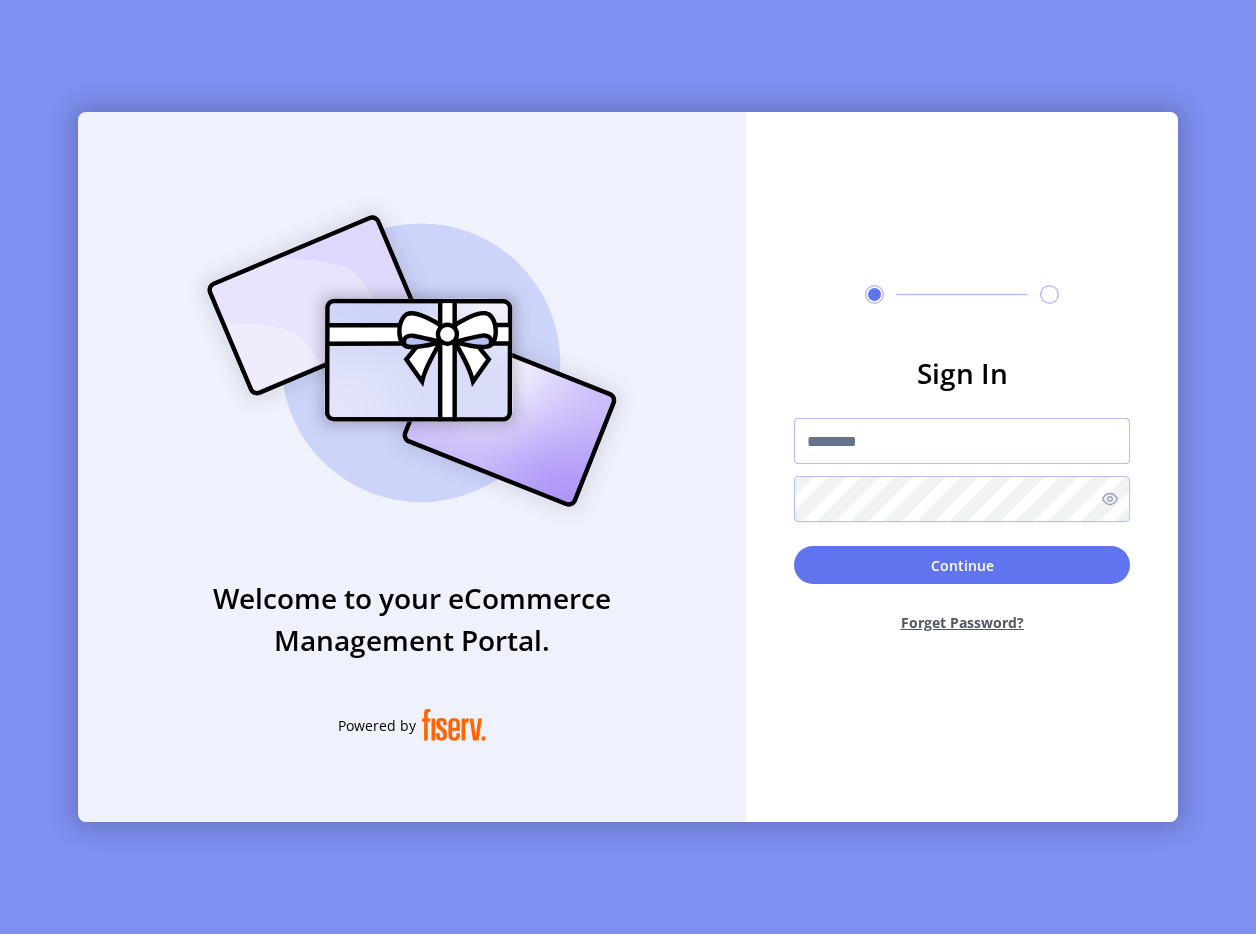 click at bounding box center [962, 441] 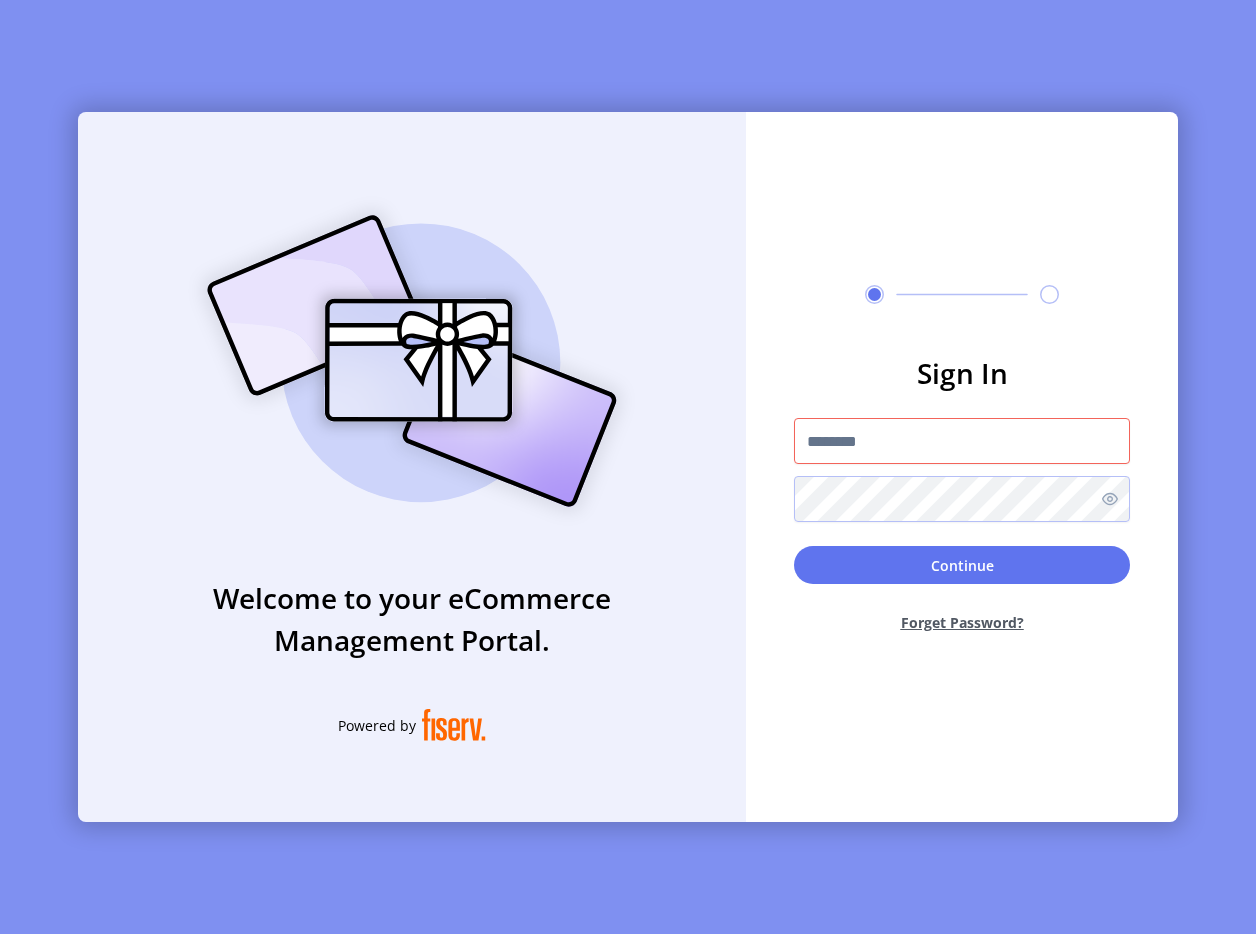click 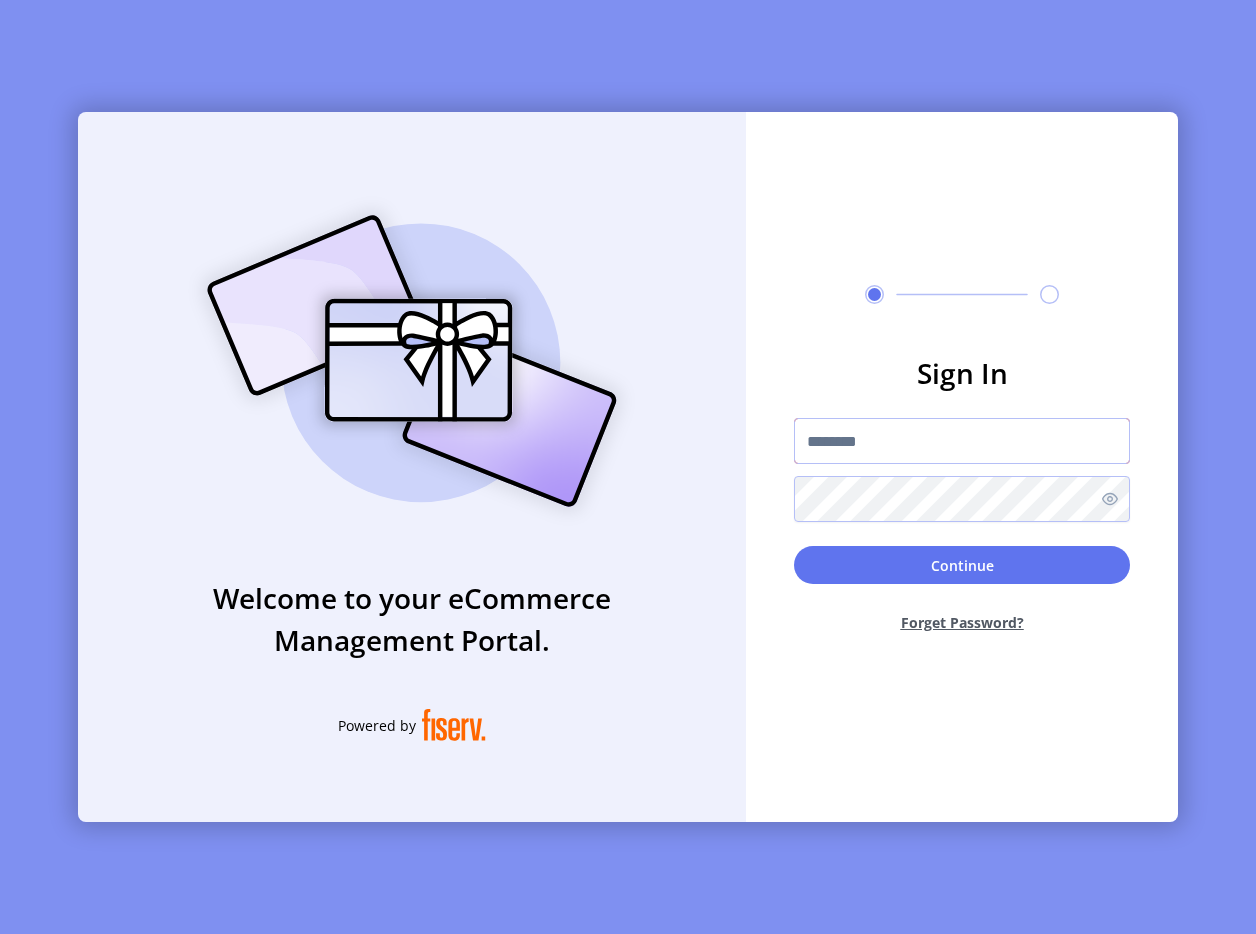 click at bounding box center (962, 441) 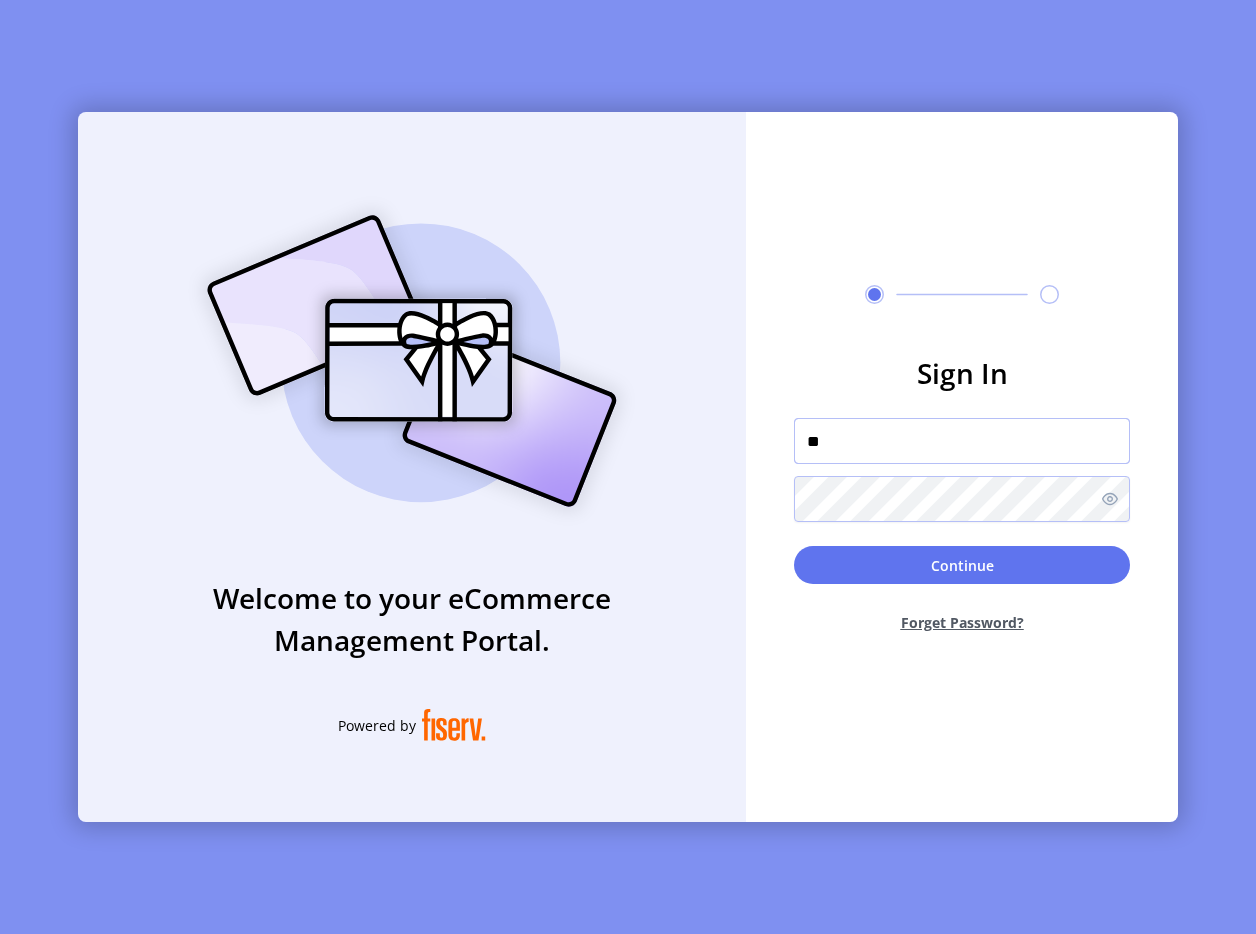 type on "**" 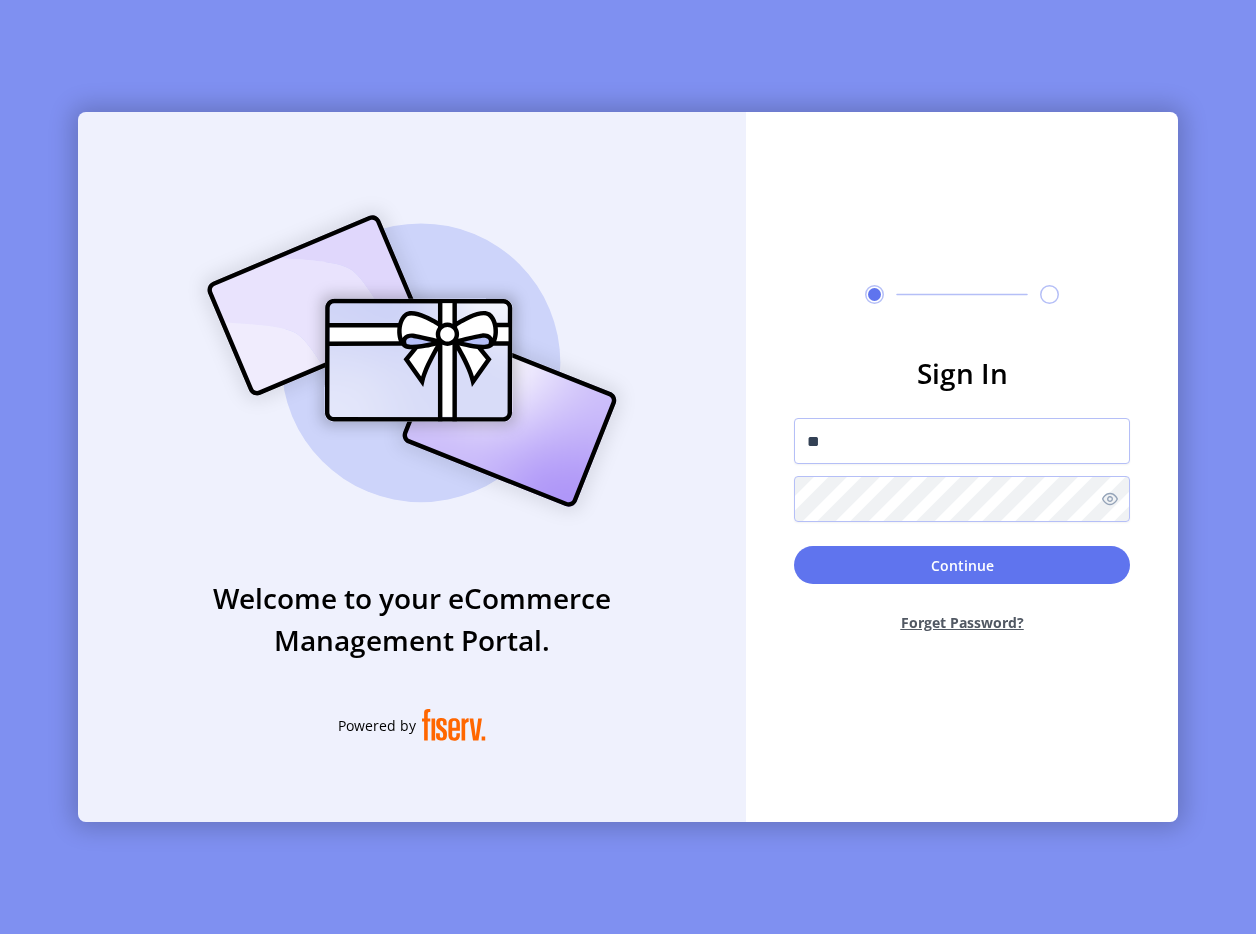 click on "Forget Password?" 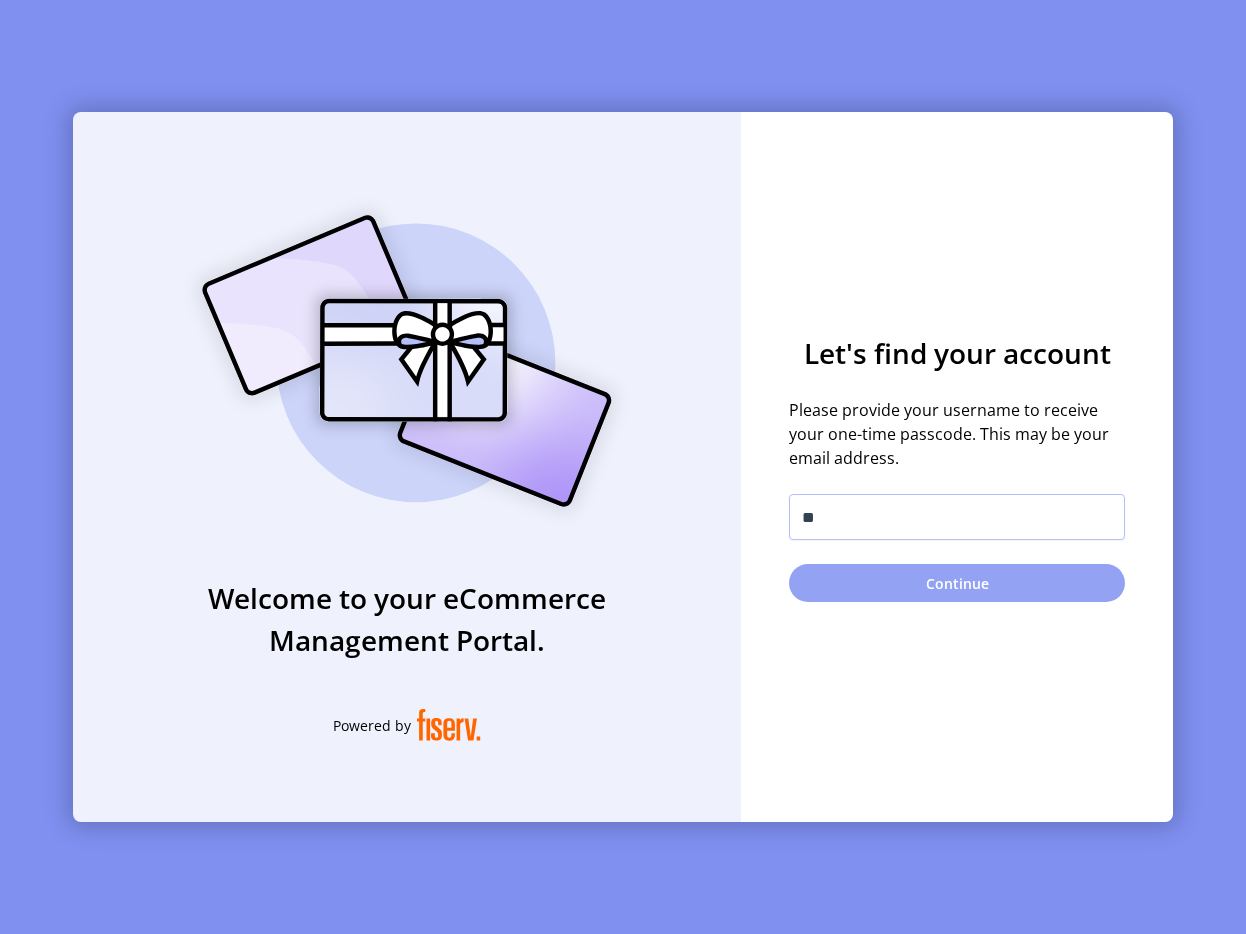 click on "Continue" 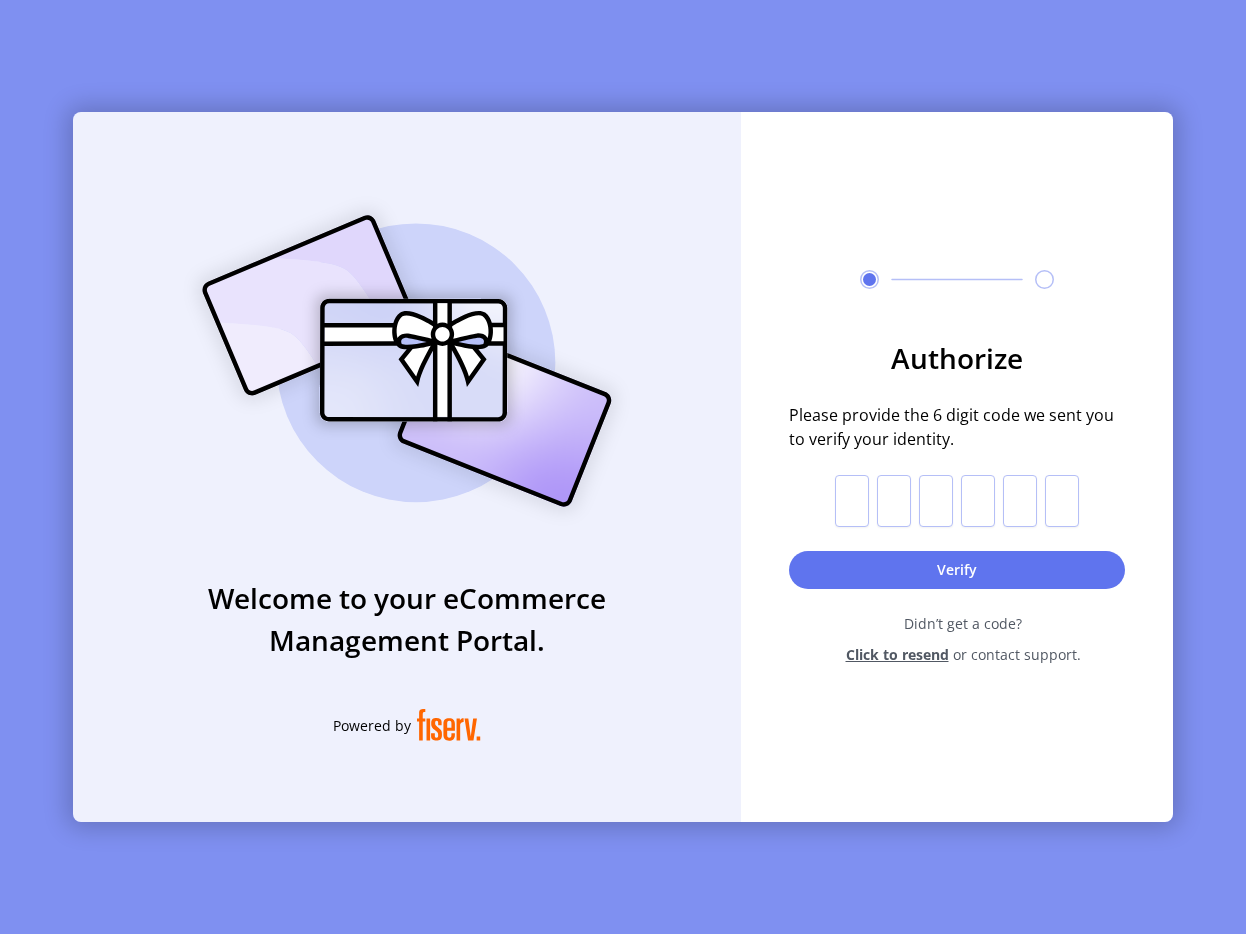 click on "Click to resend" 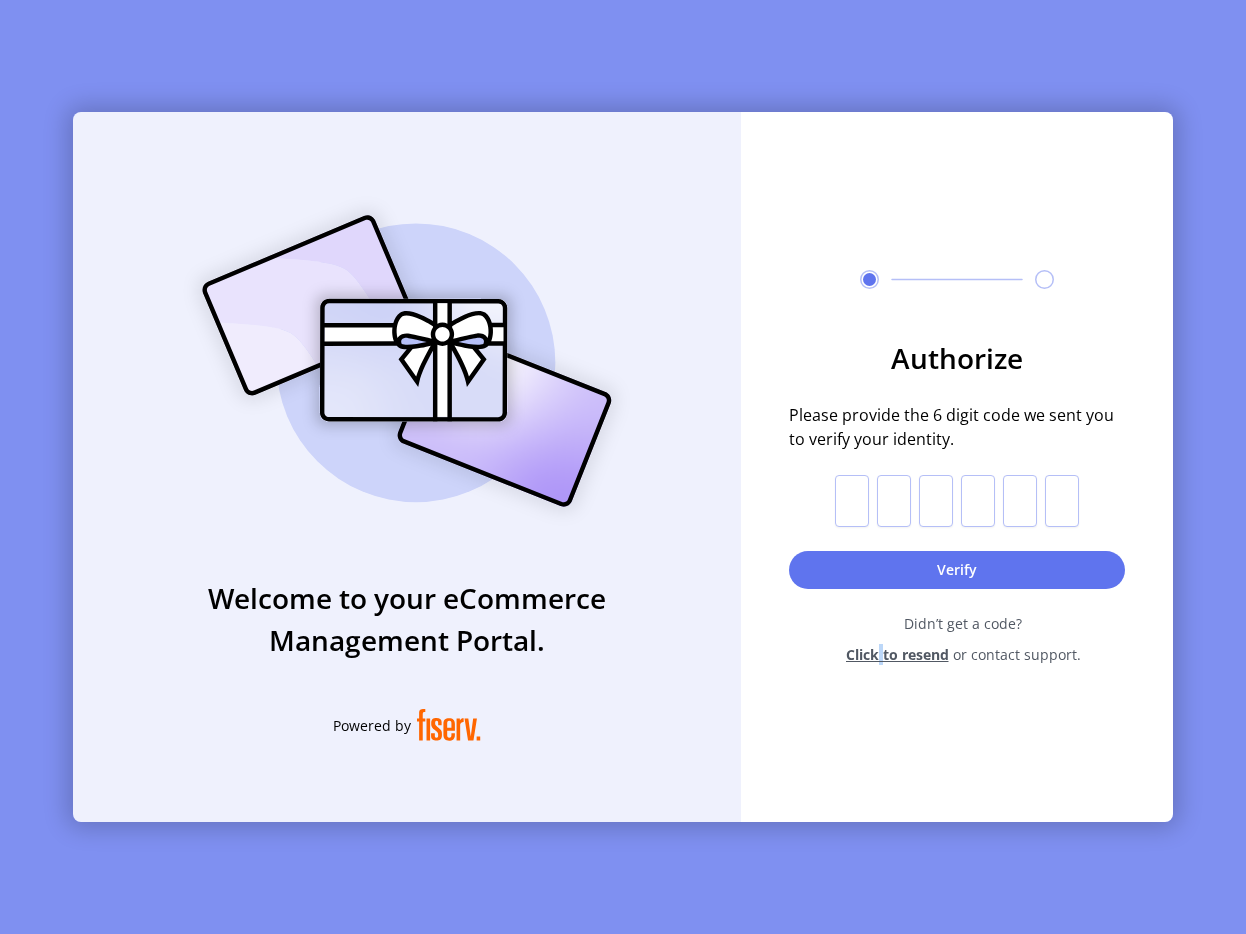 click on "Click to resend" 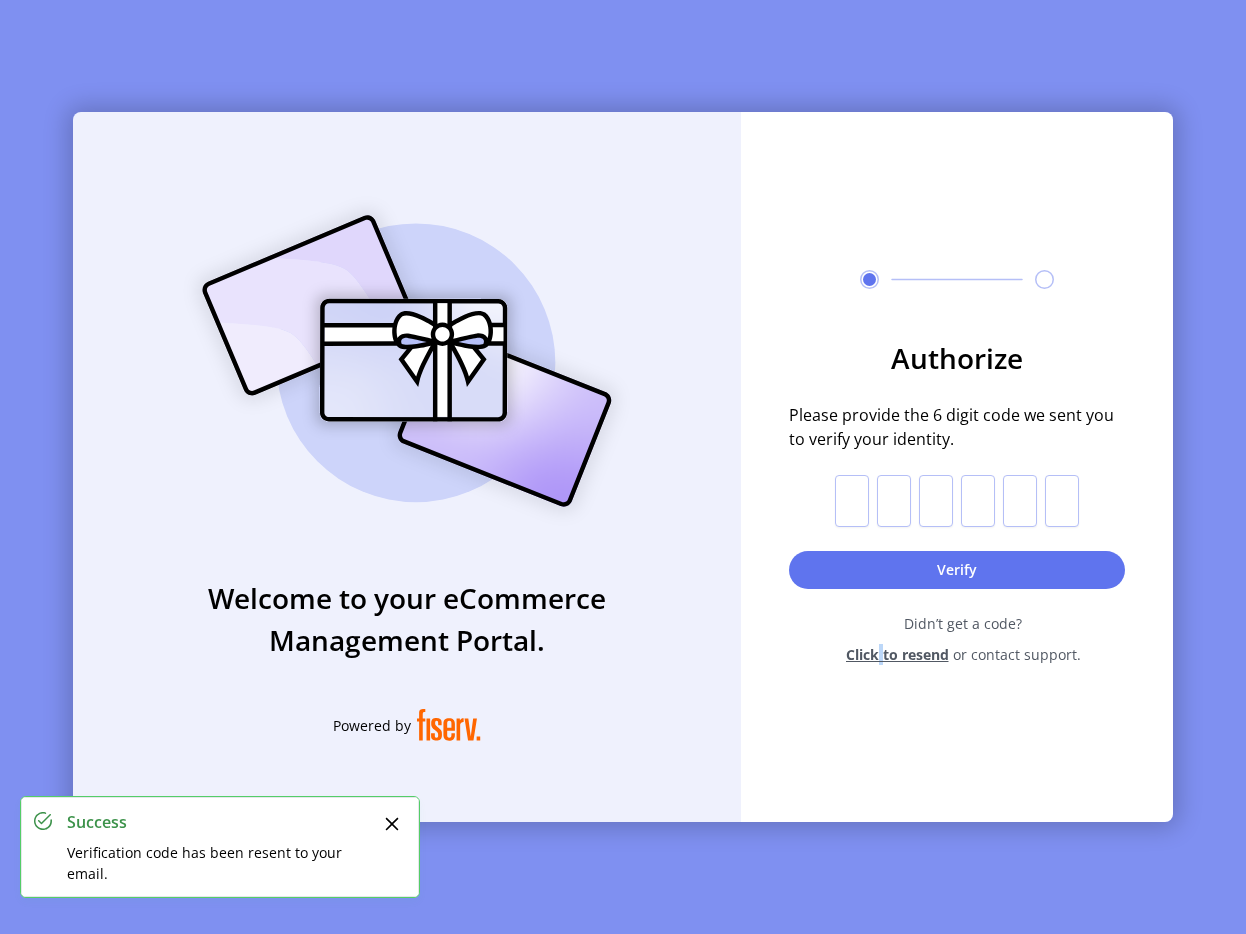 click on "Click to resend" 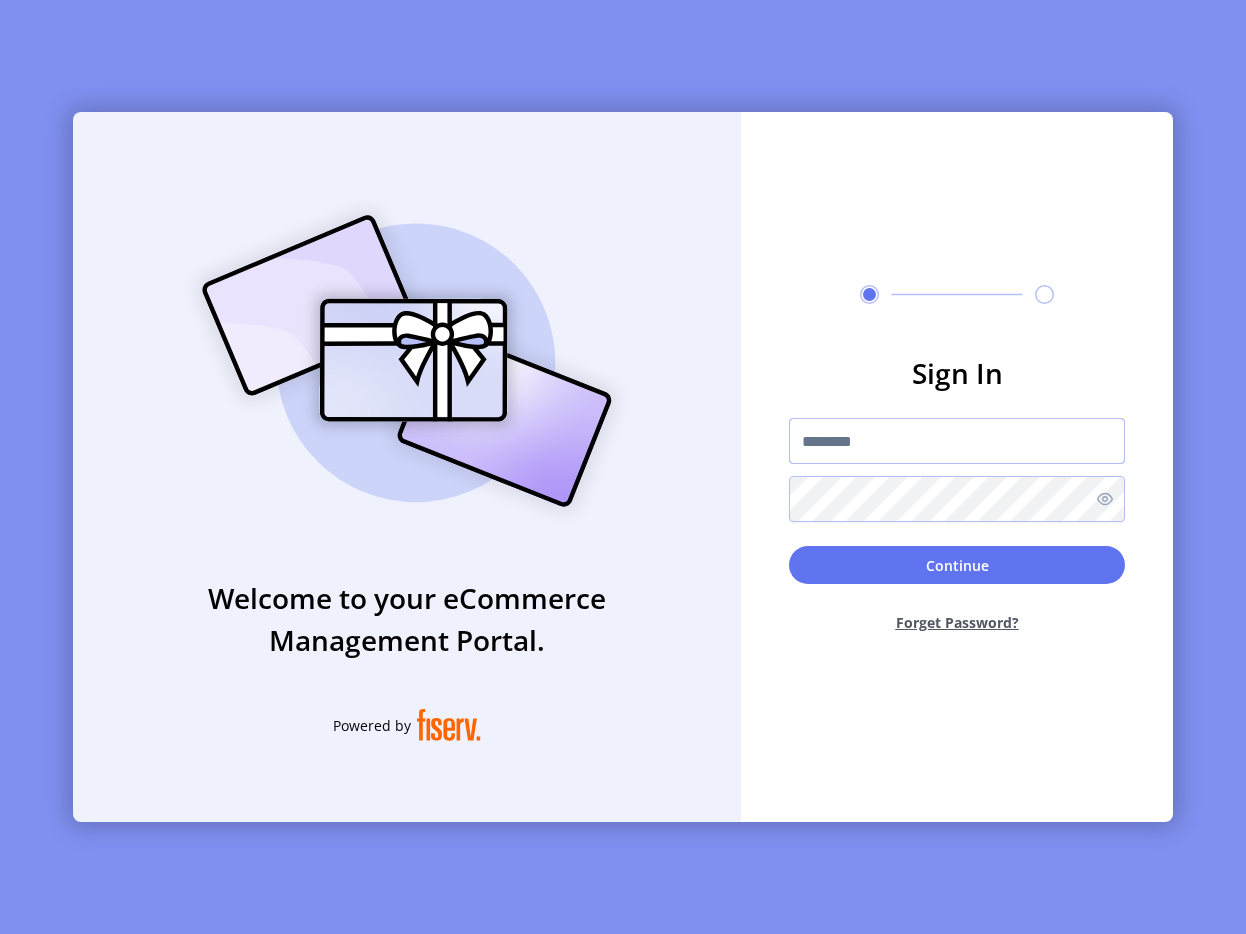 click at bounding box center (957, 441) 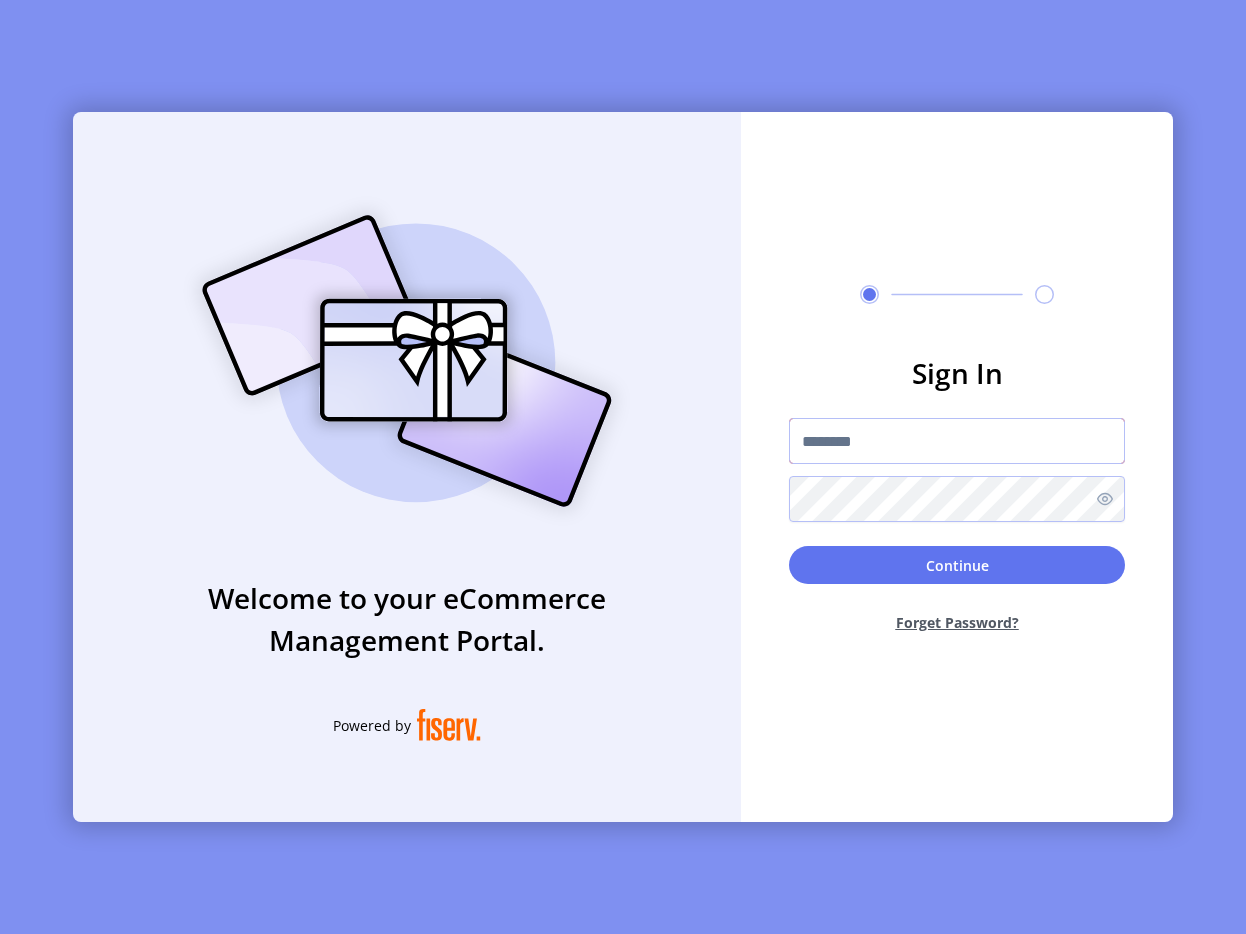 type on "**********" 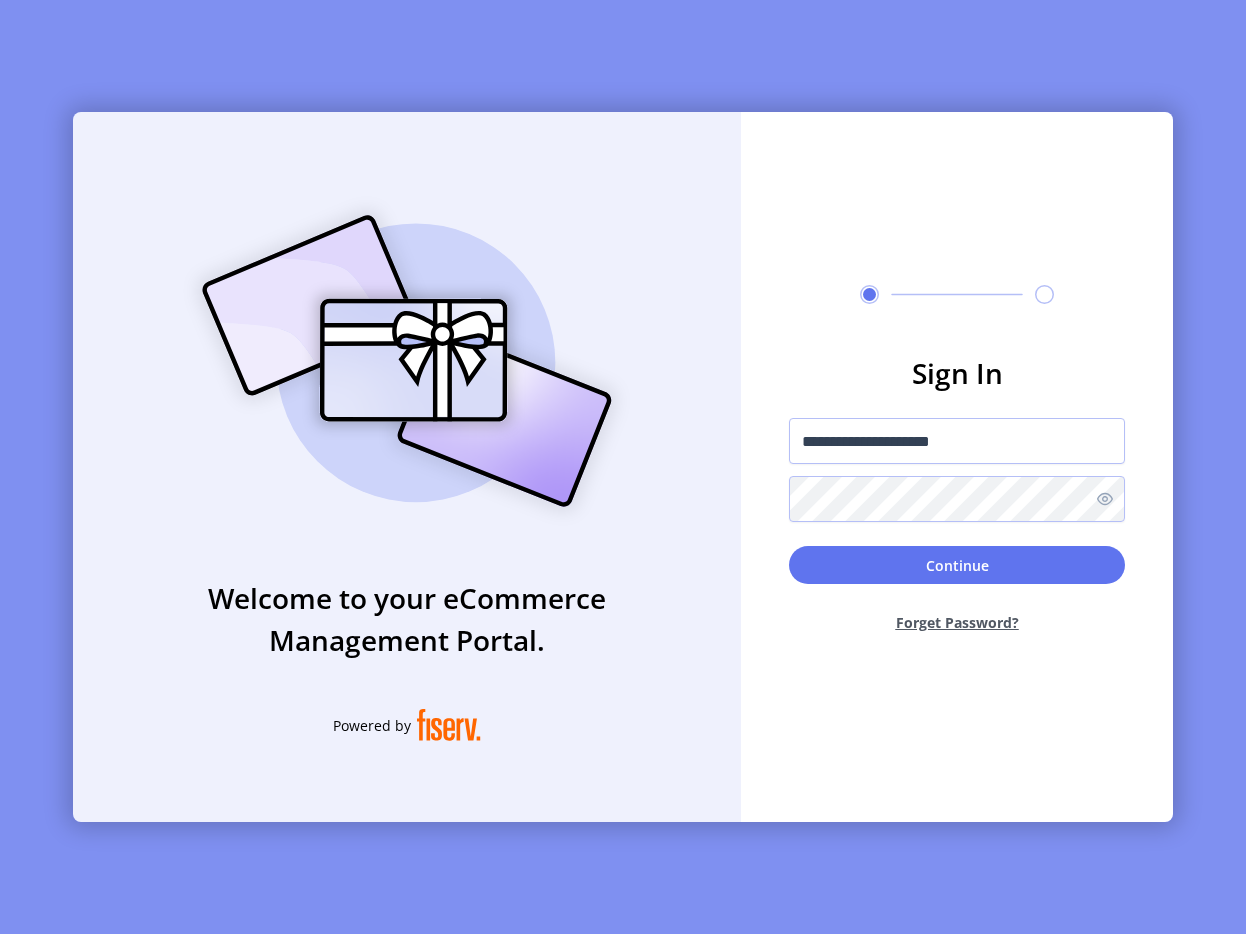 click on "Forget Password?" 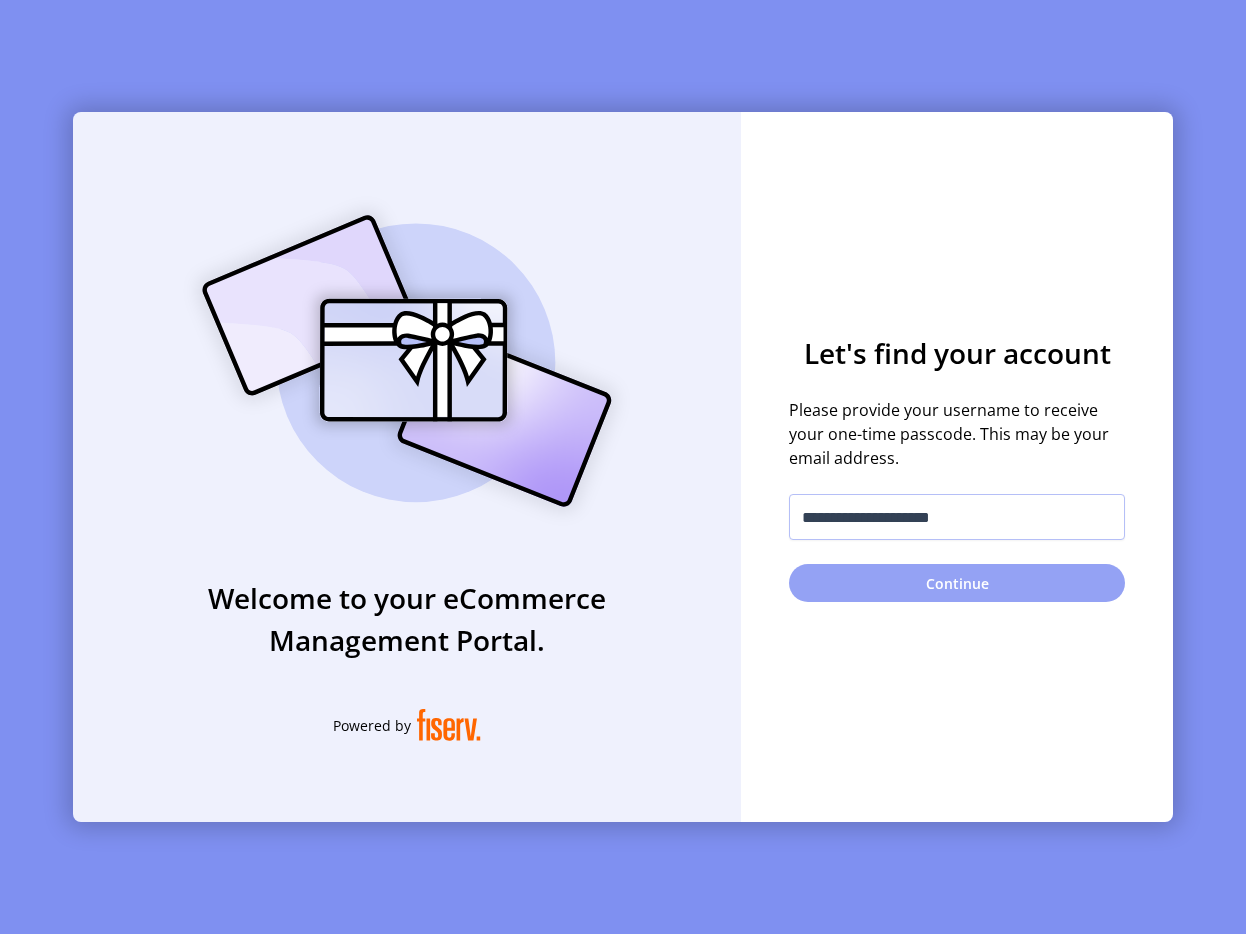 click on "Continue" 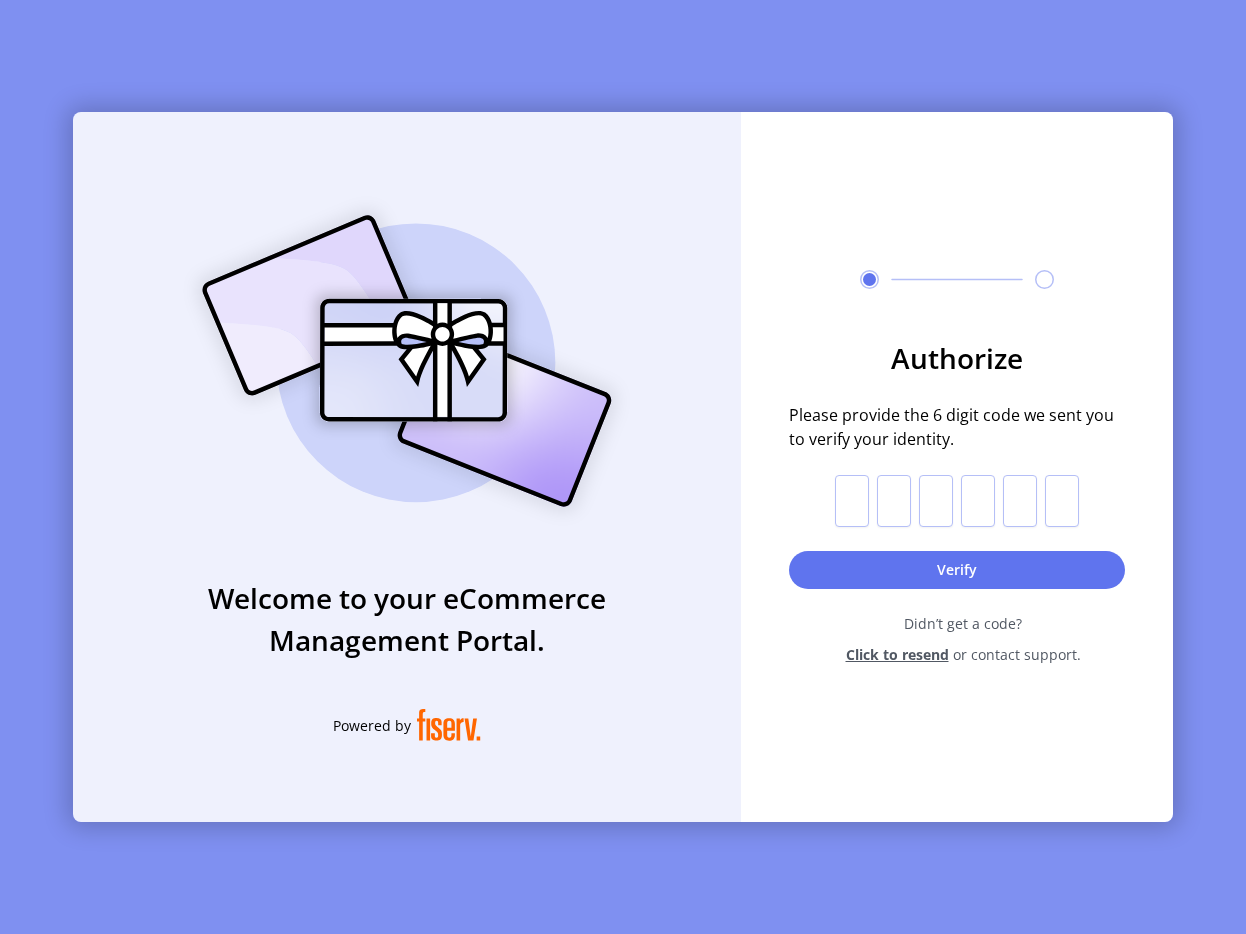 click on "Click to resend" 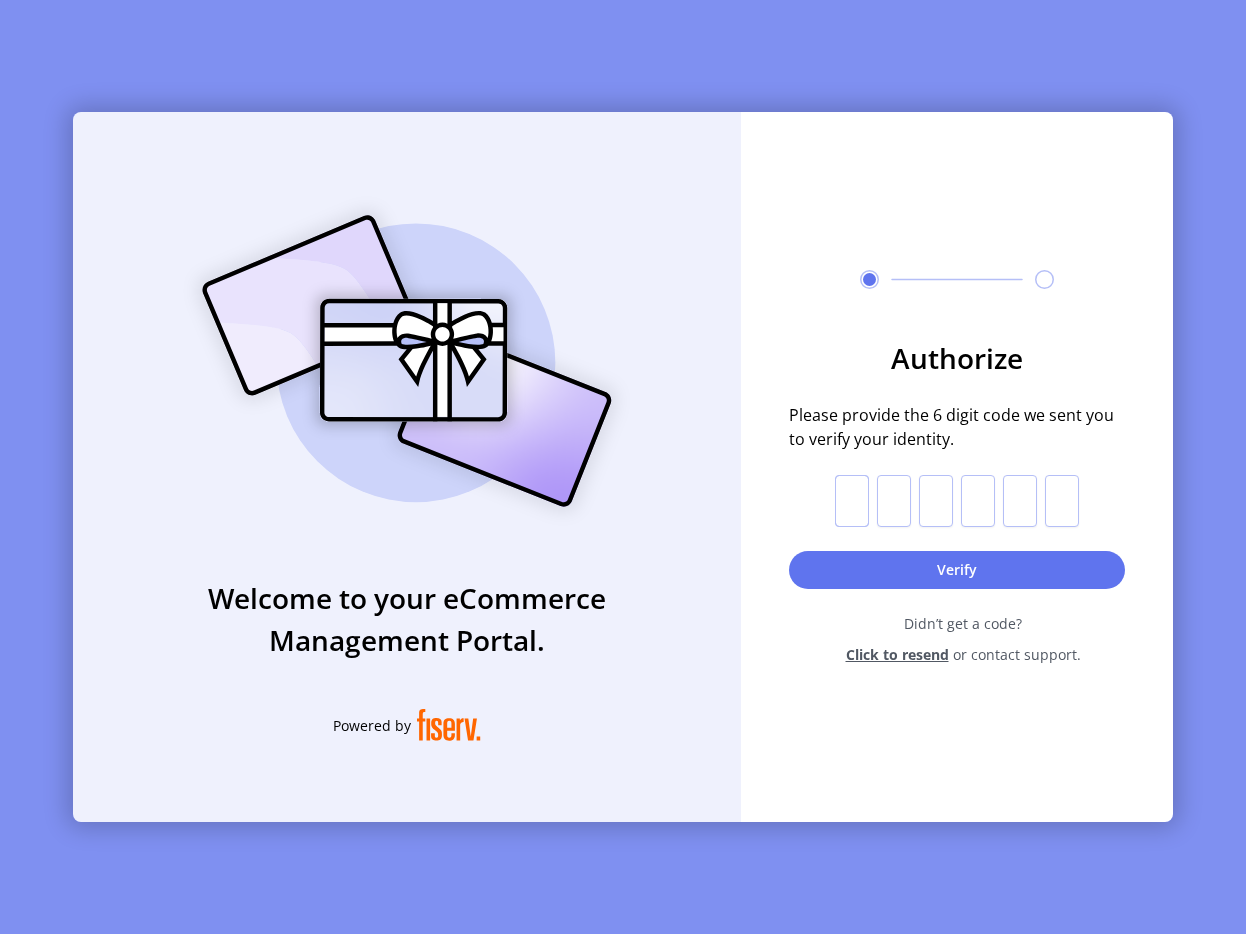 click 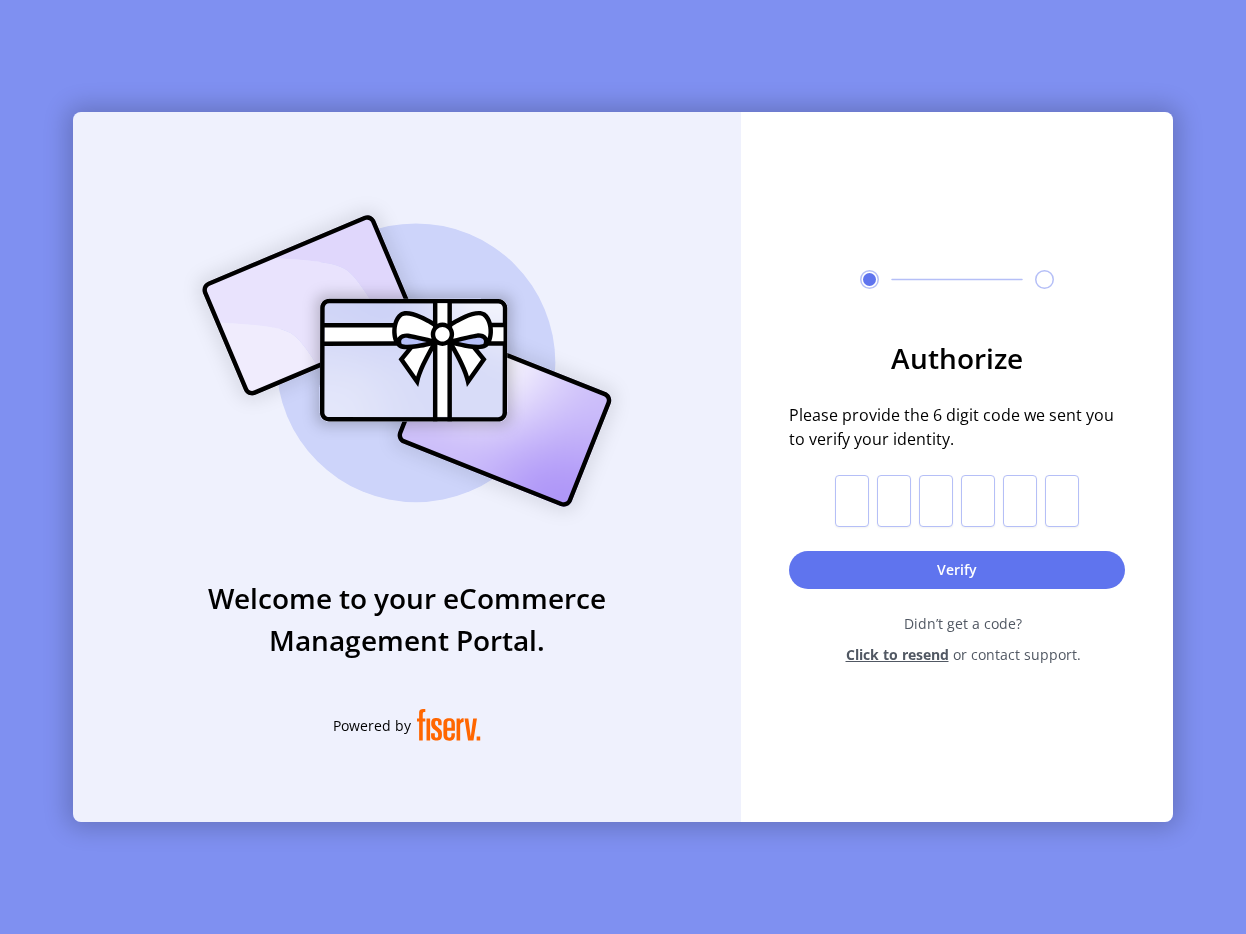 click on "Didn’t get a code?" 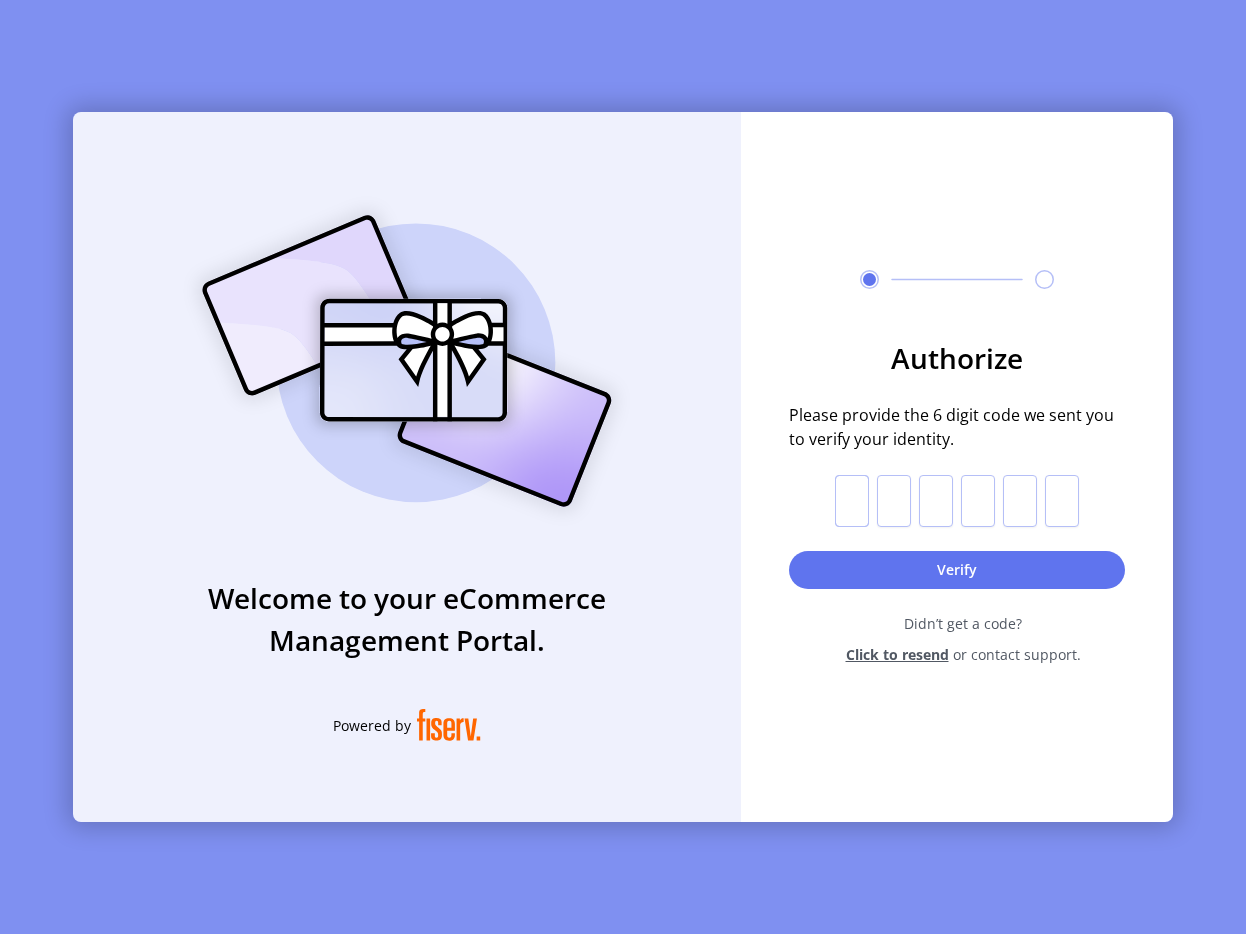 click 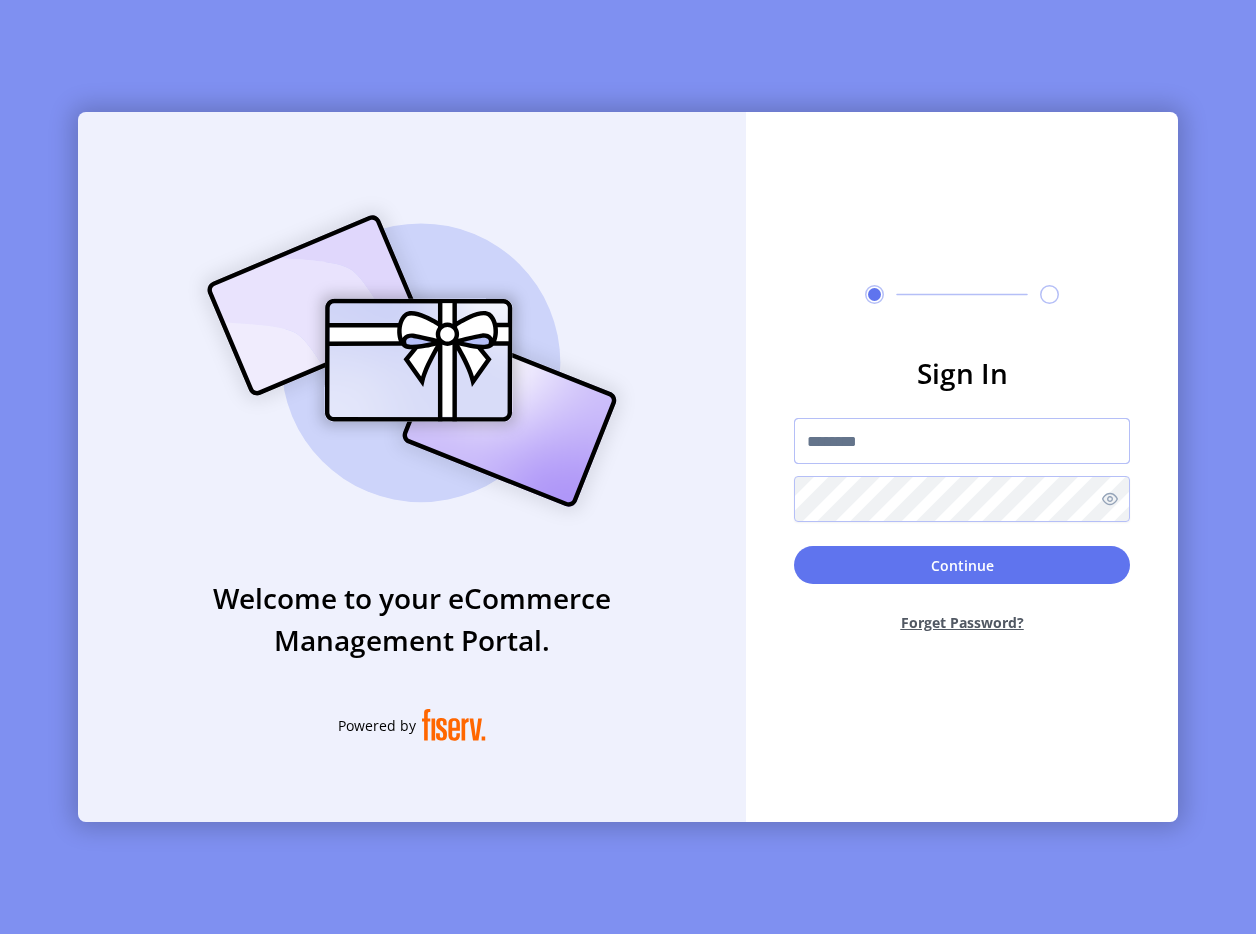 click at bounding box center (962, 441) 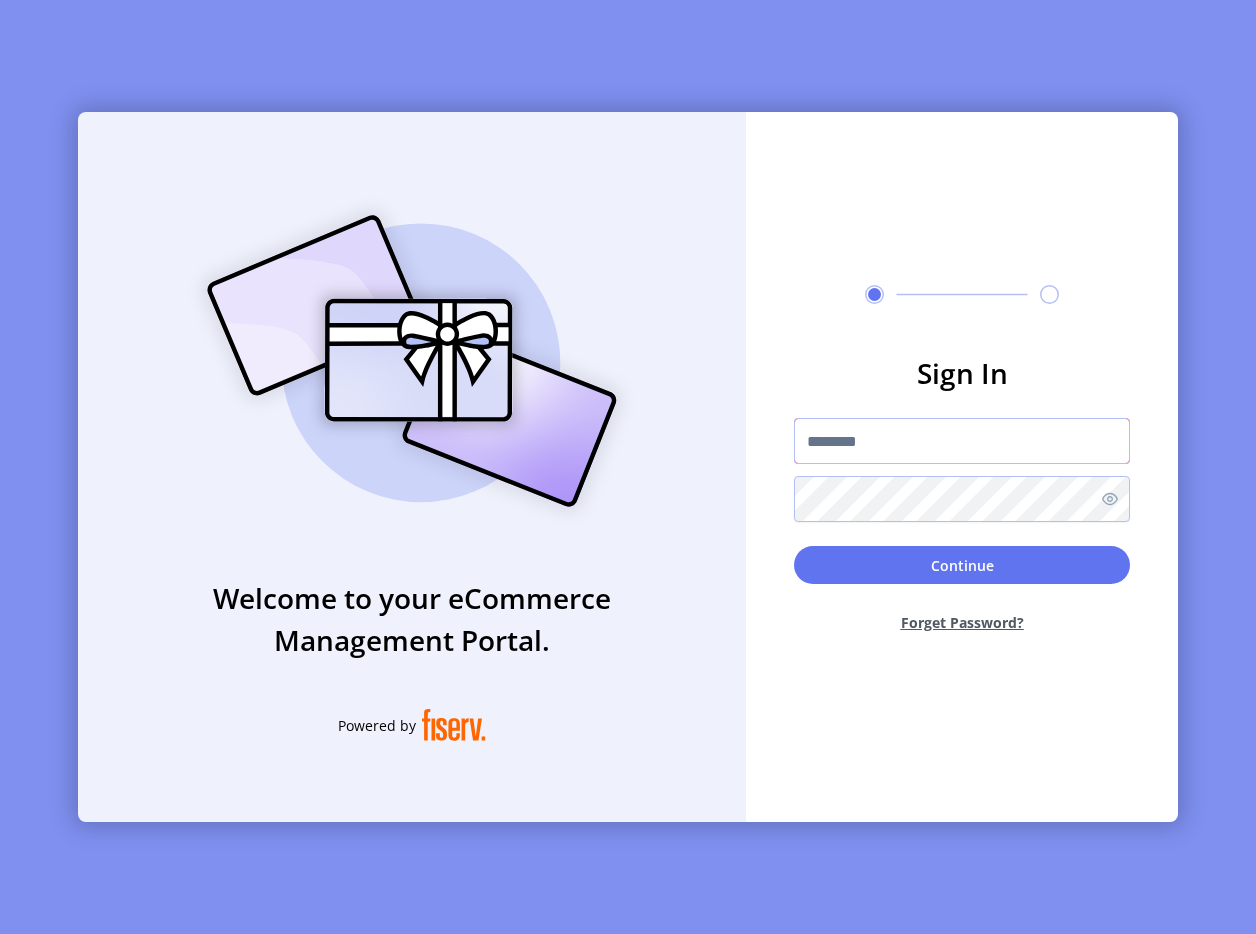 type on "**********" 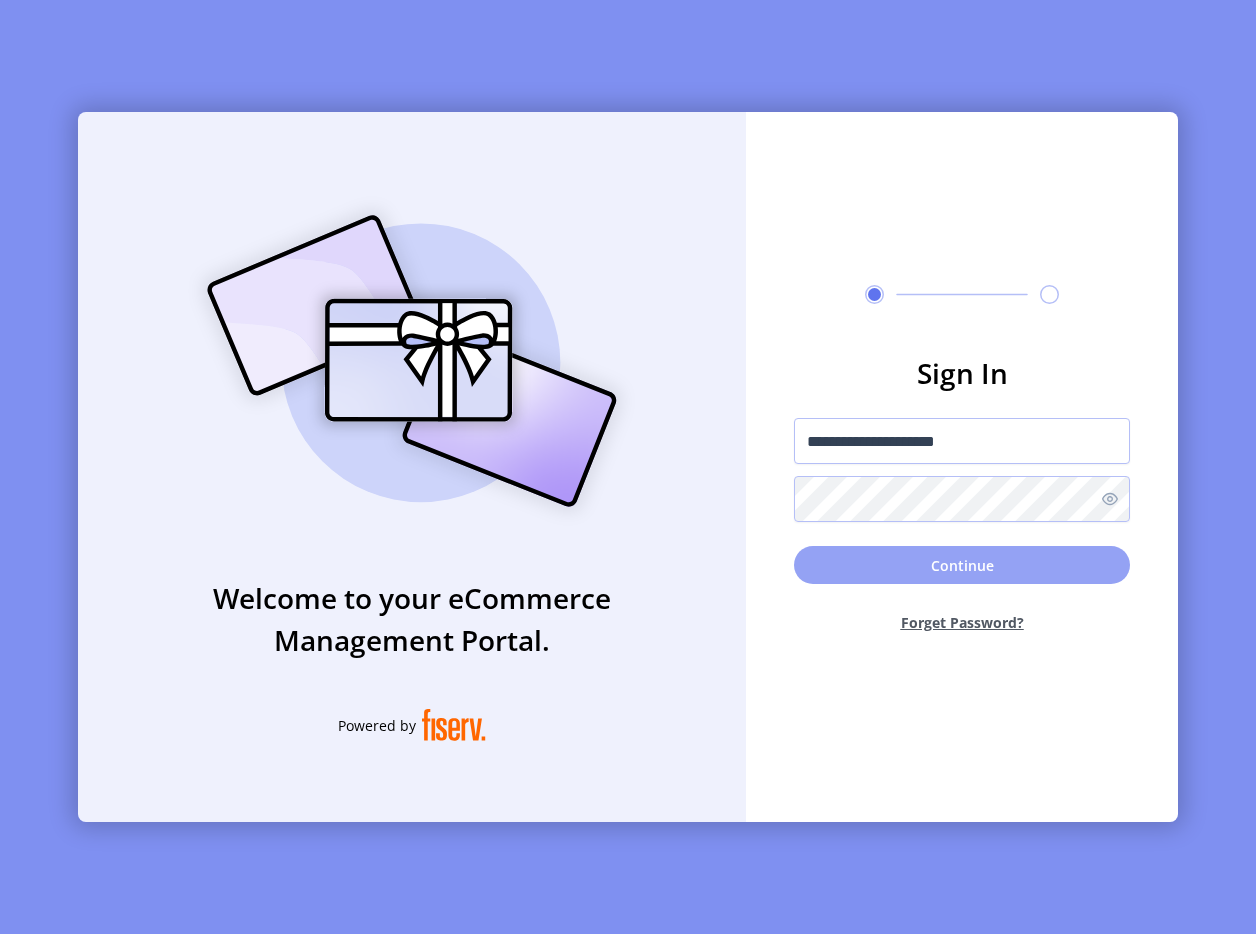 click on "Continue" 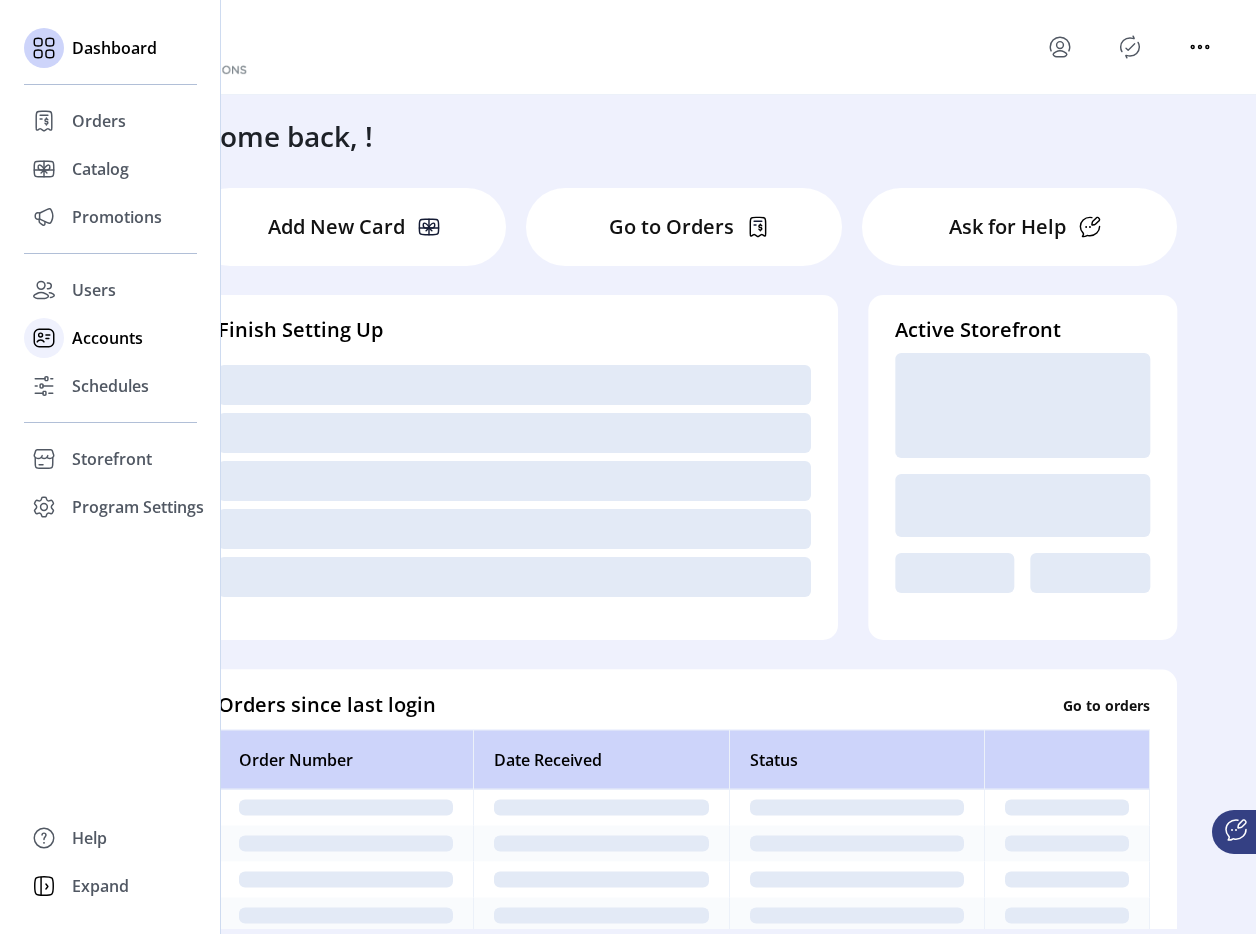 click on "Accounts" 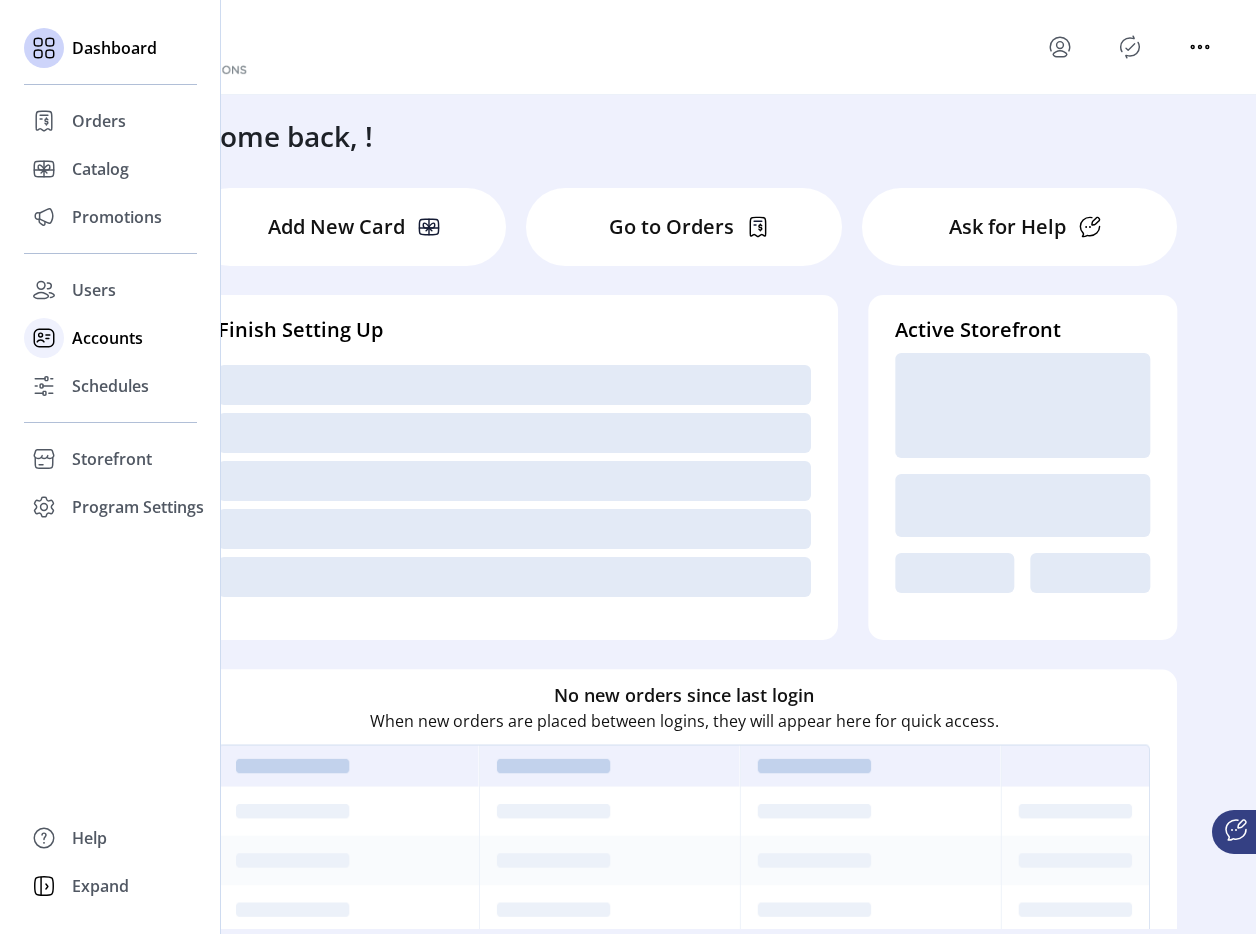 click on "Accounts" 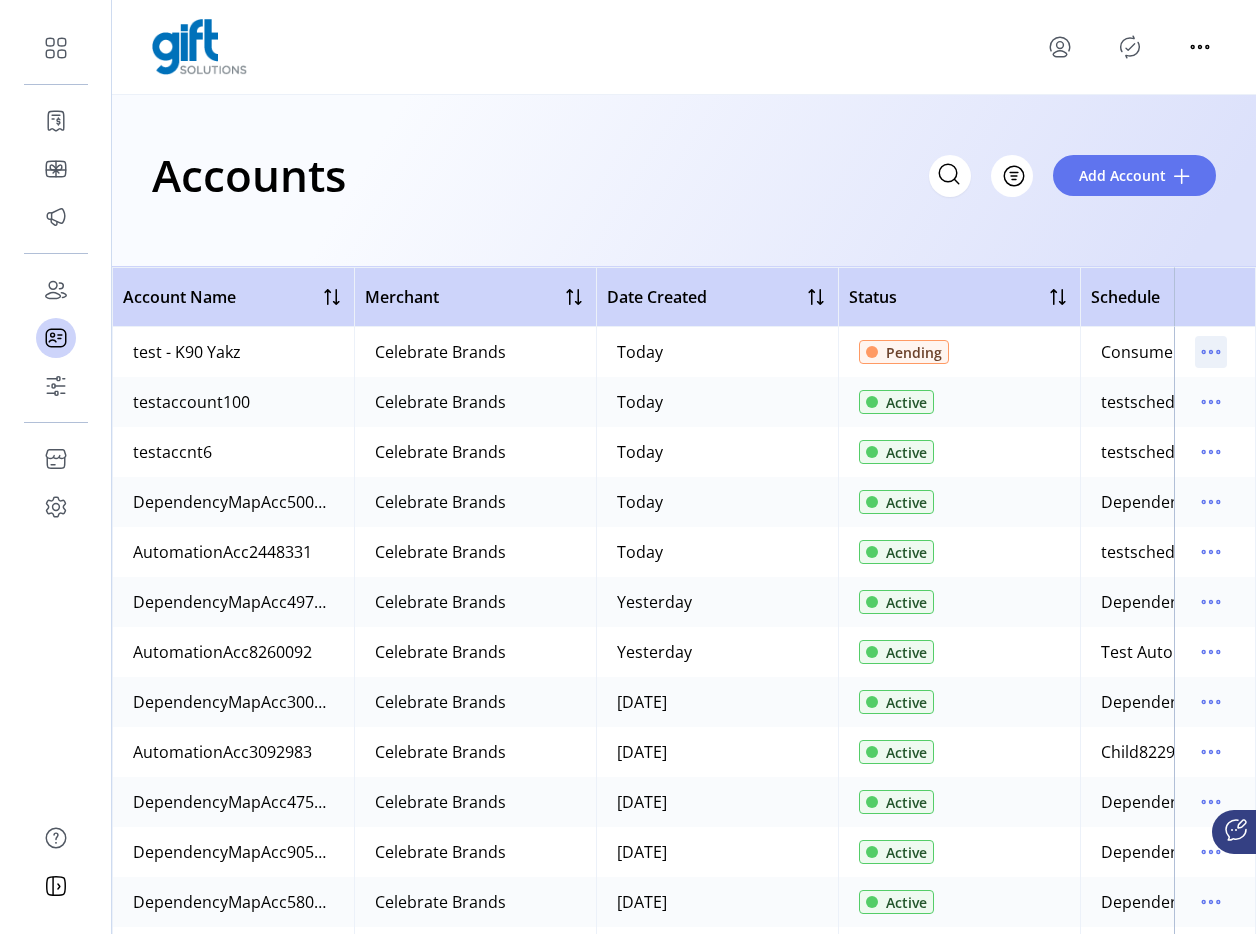 click 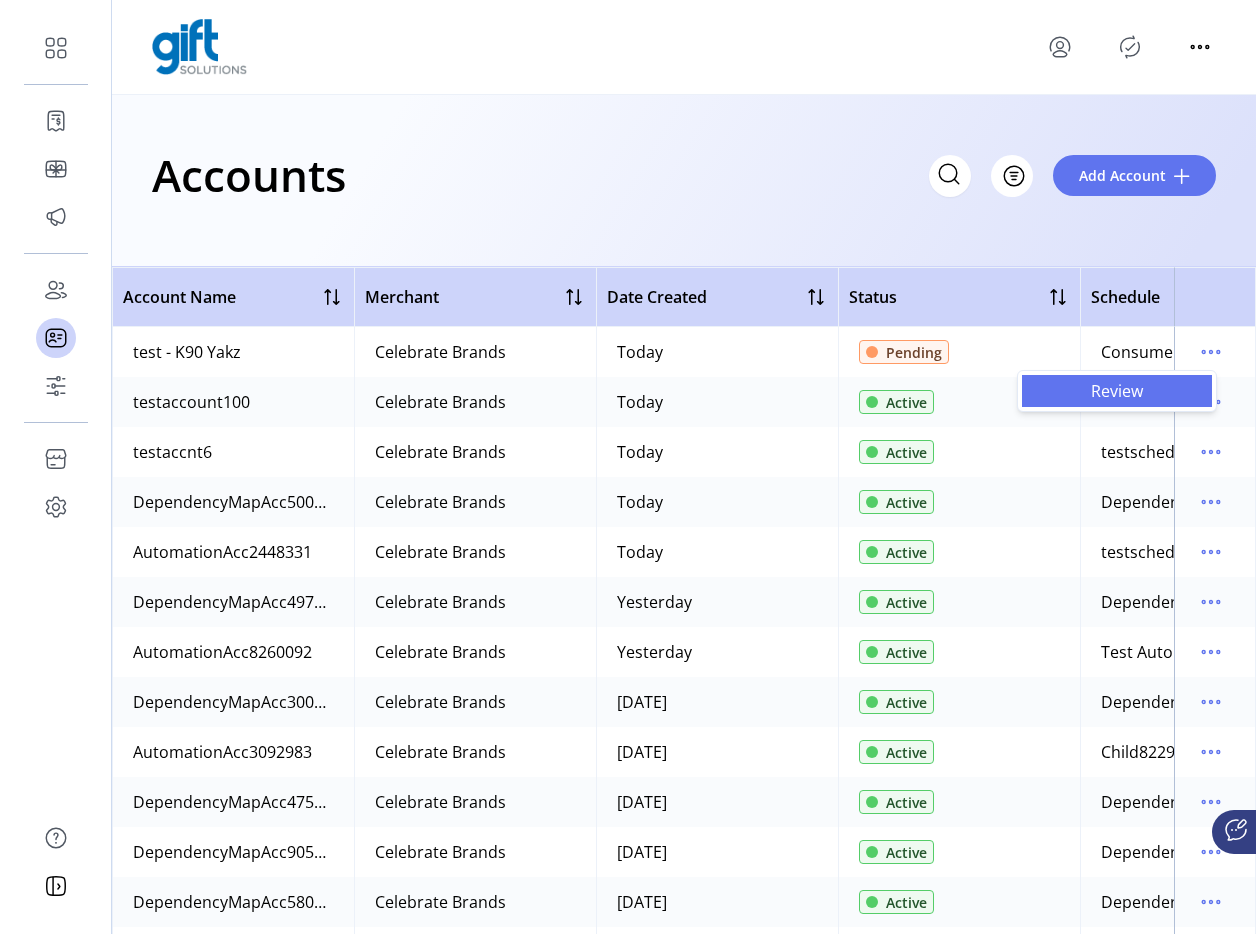 click on "Review" at bounding box center [1117, 391] 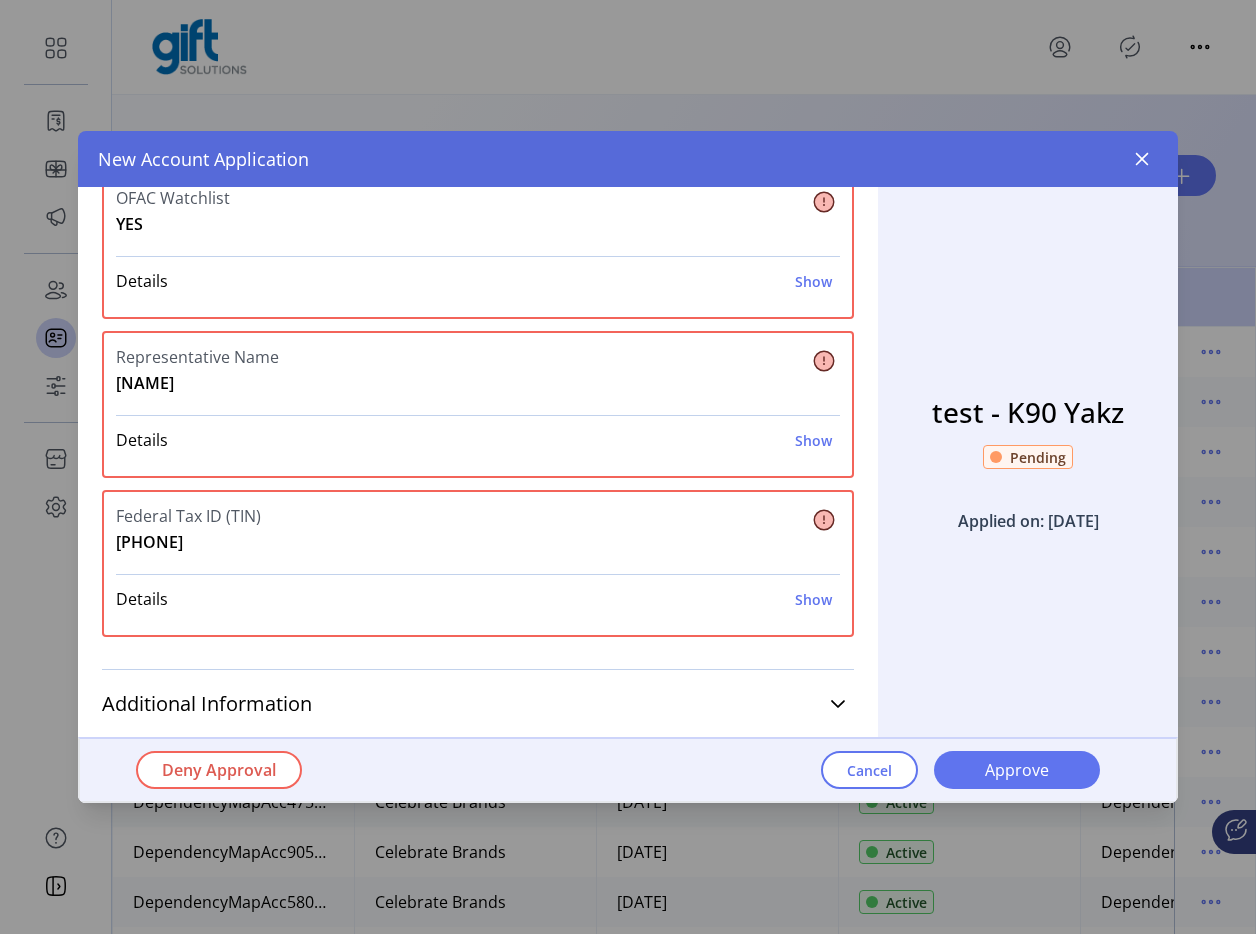 scroll, scrollTop: 913, scrollLeft: 0, axis: vertical 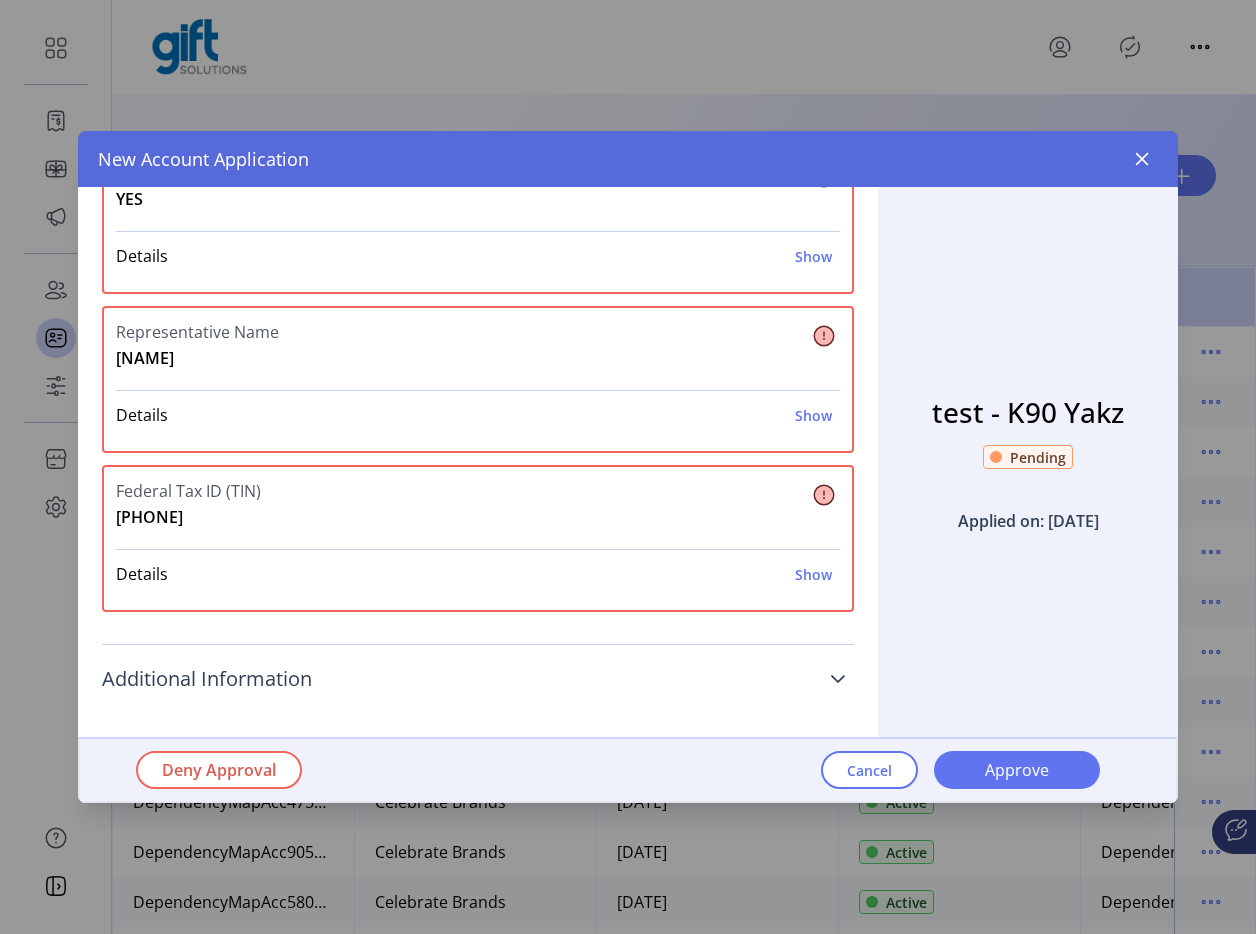 click on "Additional Information" at bounding box center (478, 679) 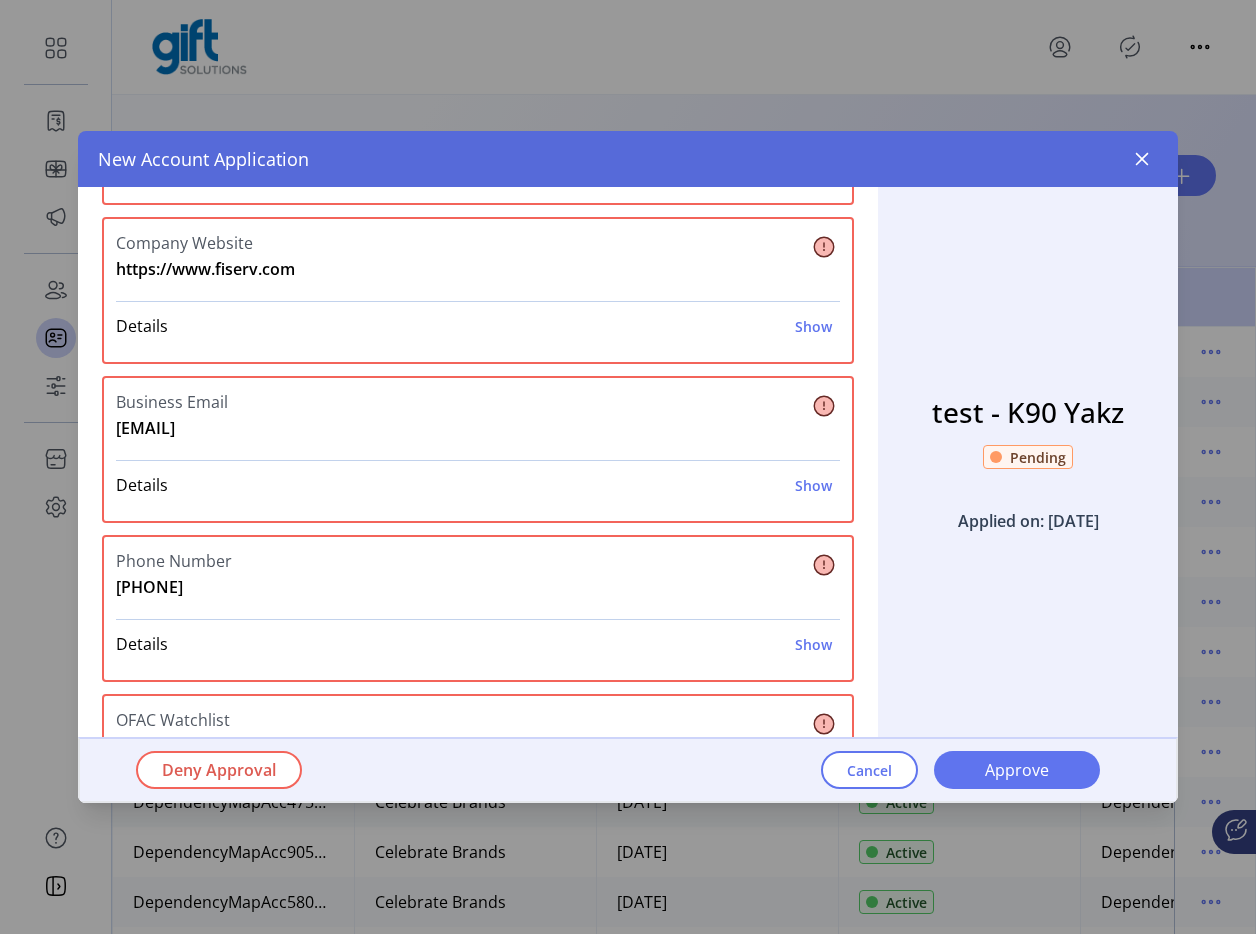 scroll, scrollTop: 0, scrollLeft: 0, axis: both 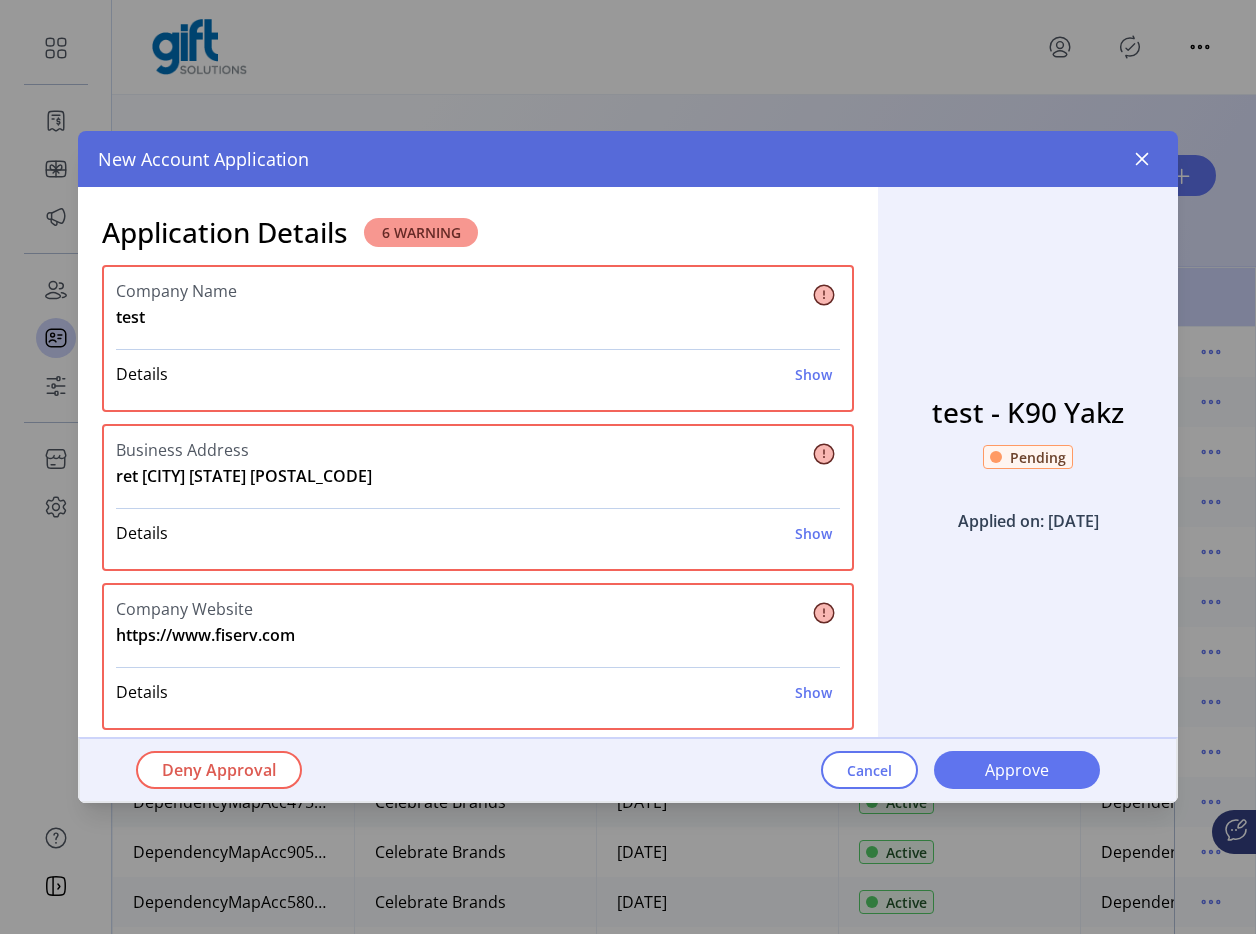 click on "test - K90 Yakz" 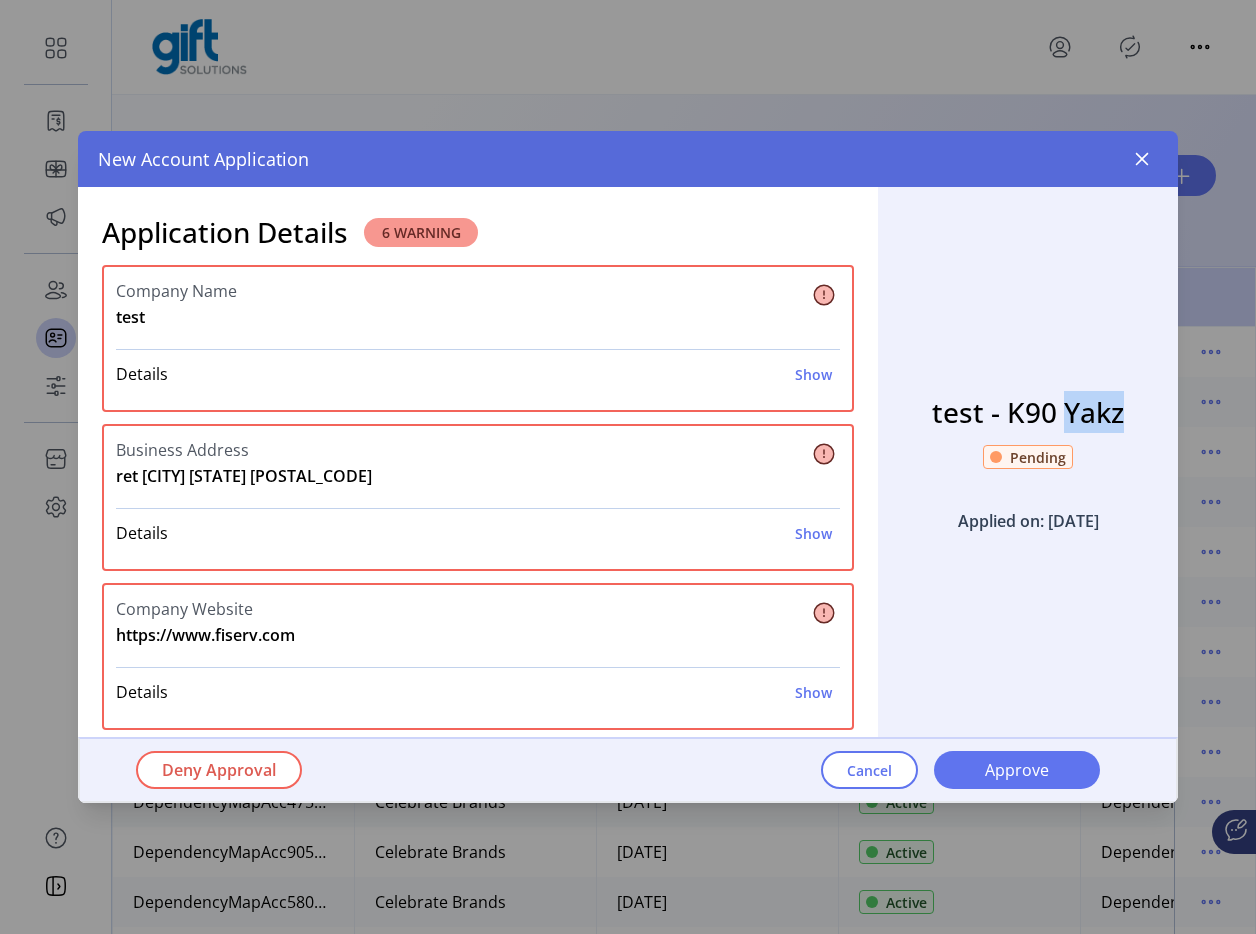 click on "test - K90 Yakz" 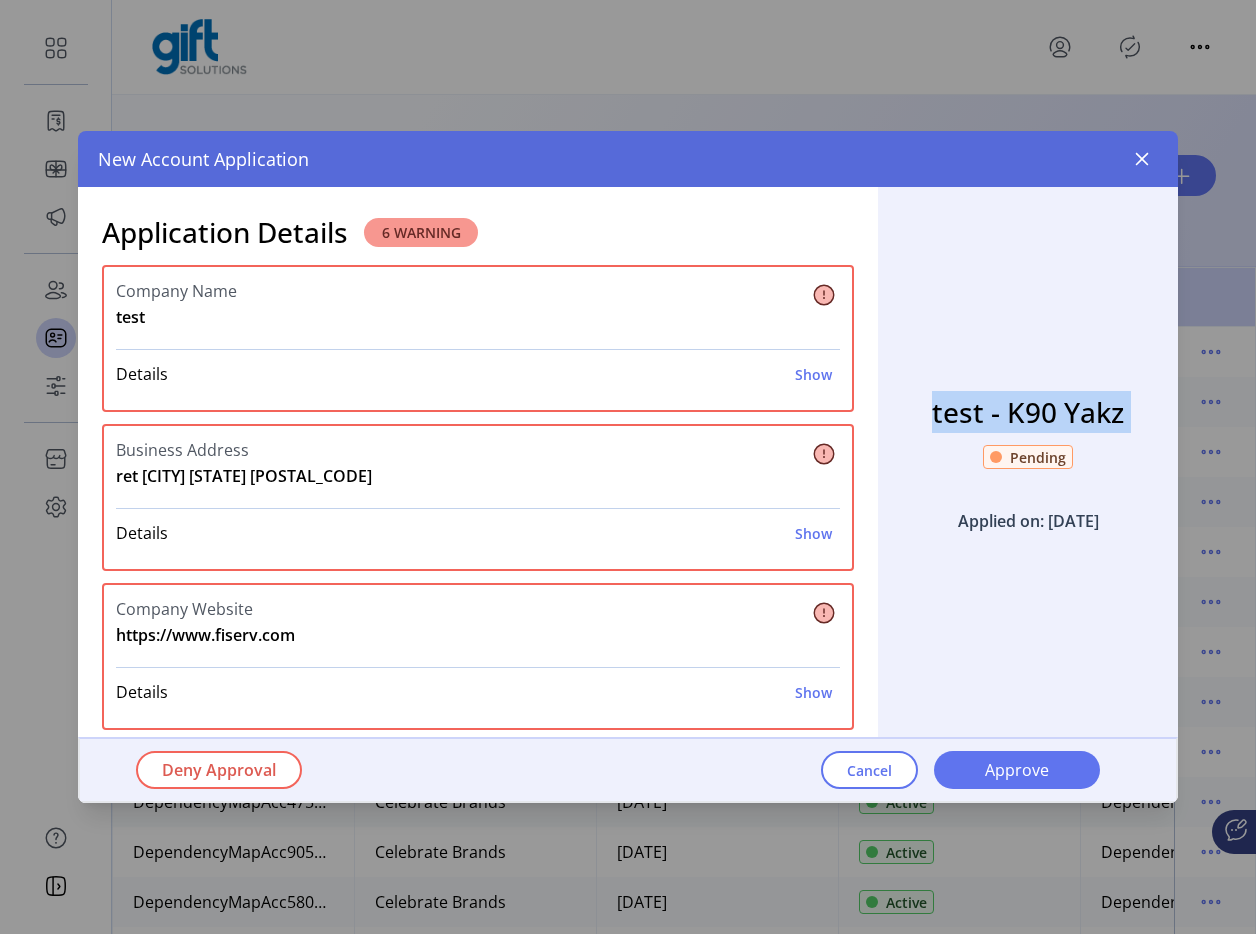 click on "test - K90 Yakz" 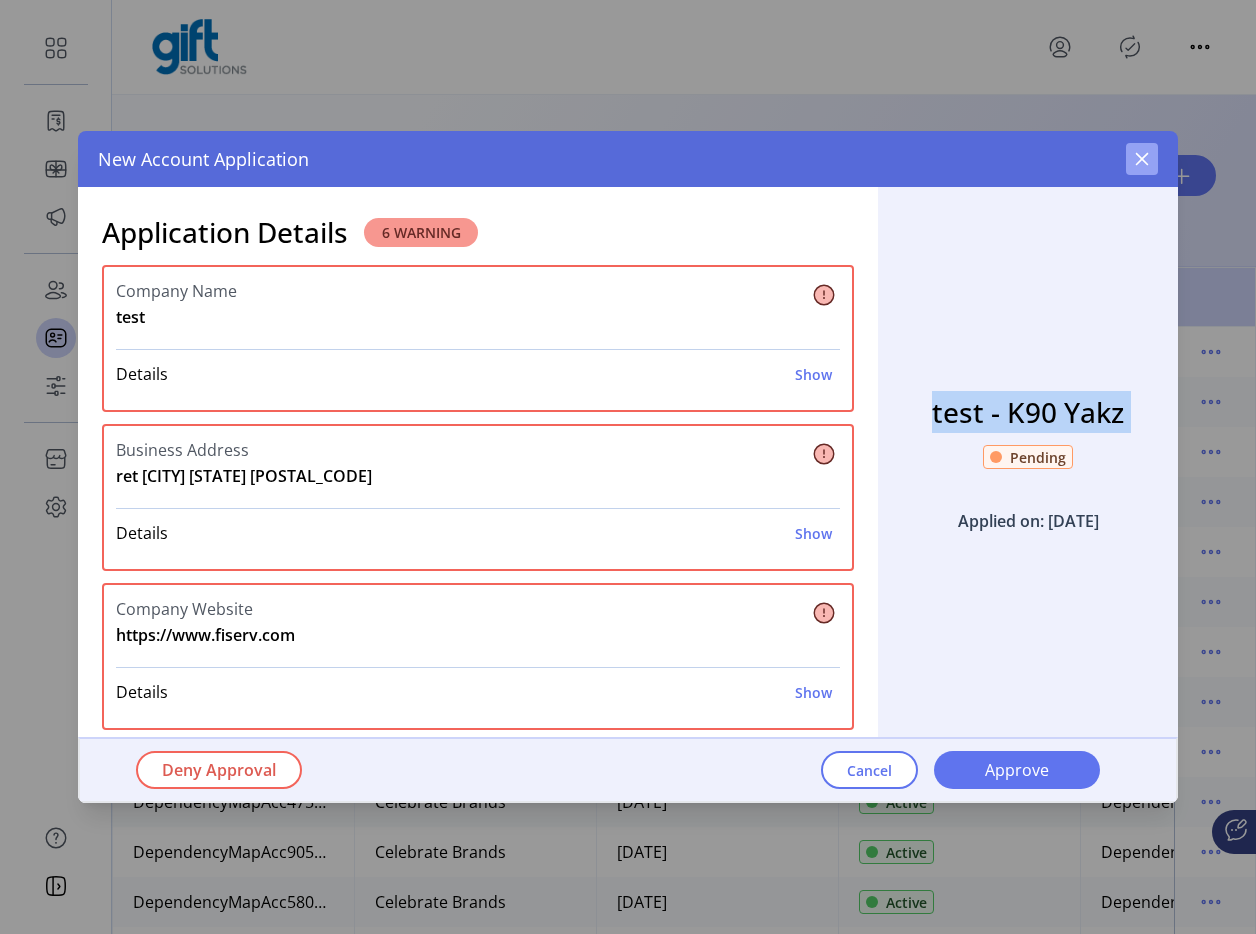 click 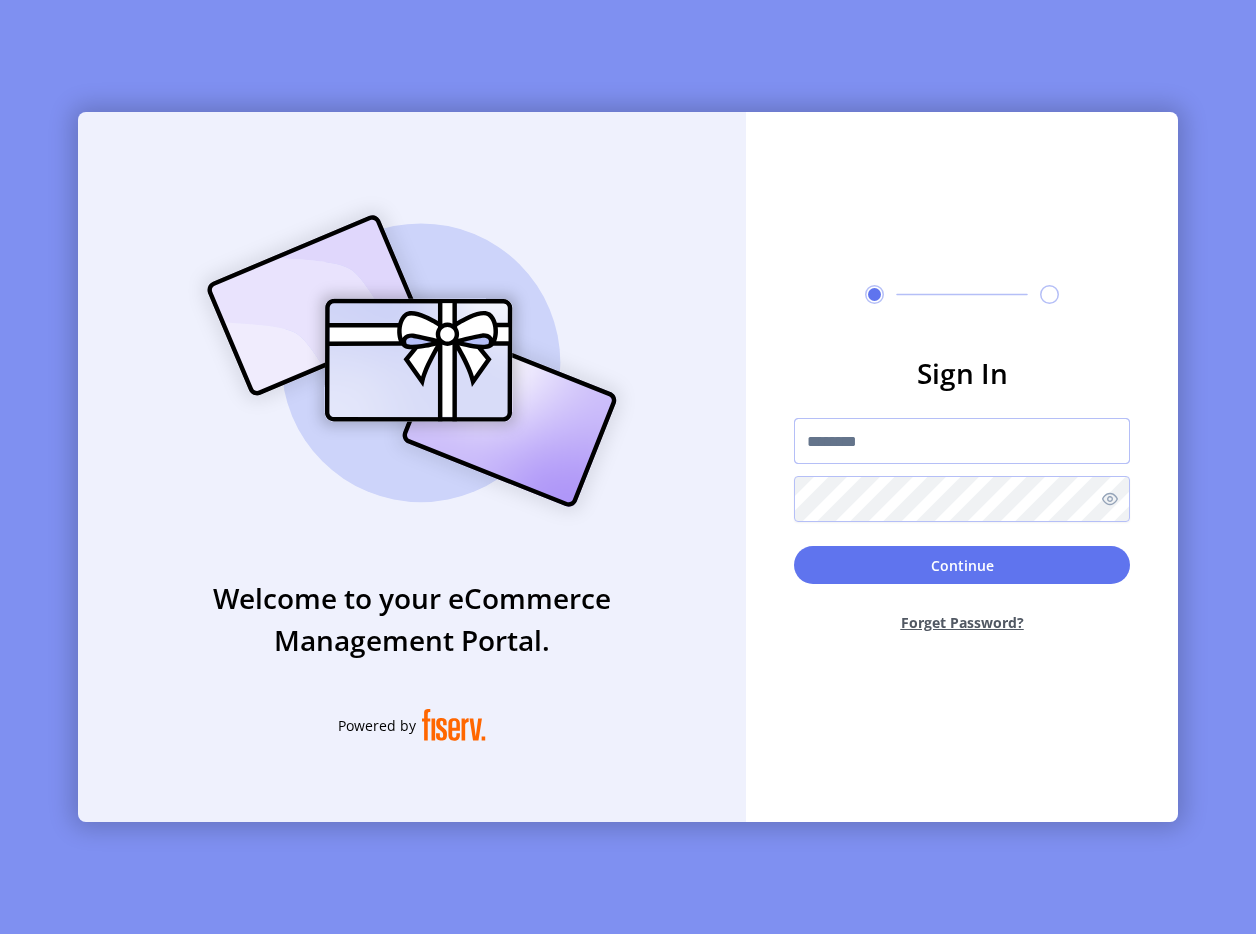 click at bounding box center [962, 441] 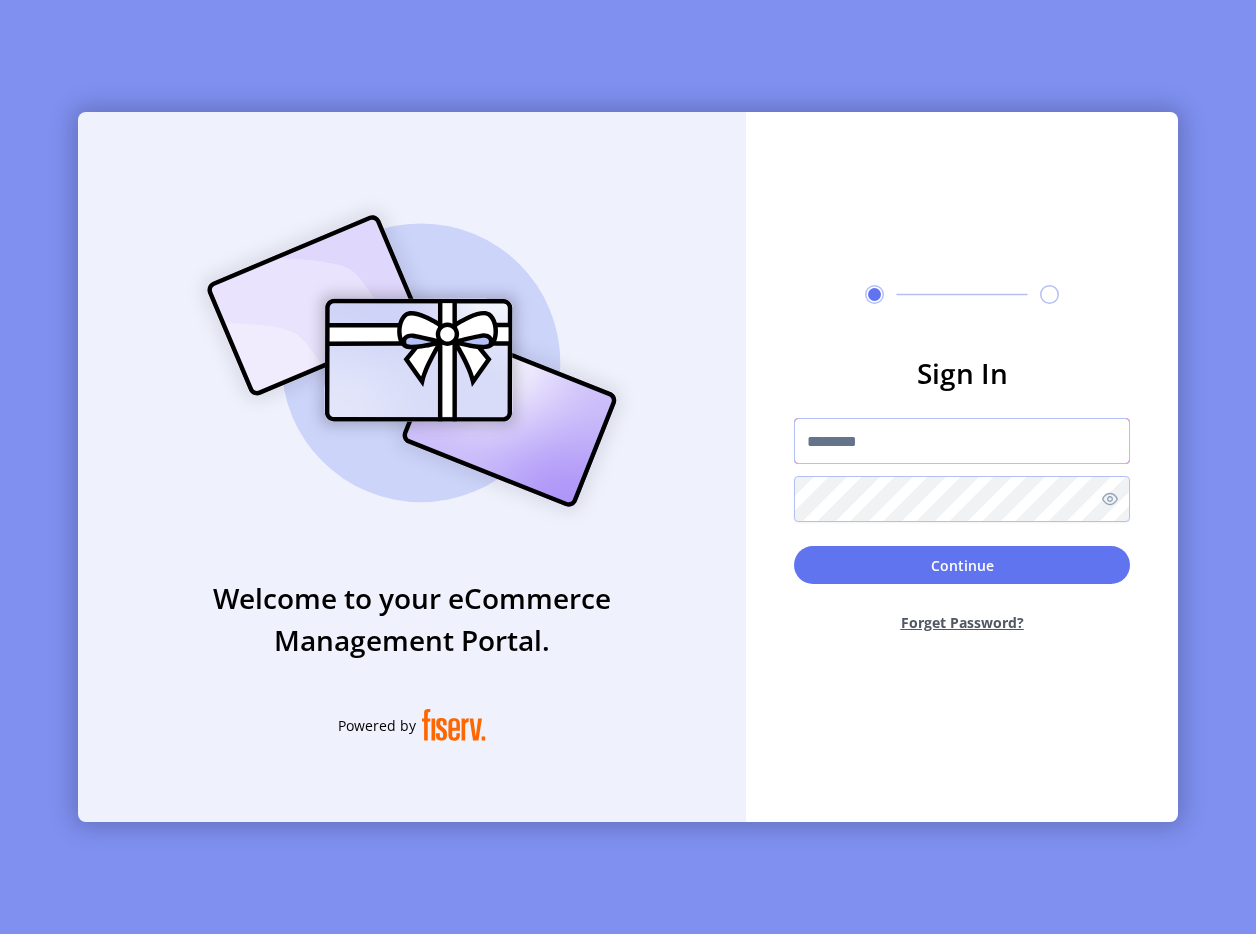 type on "**********" 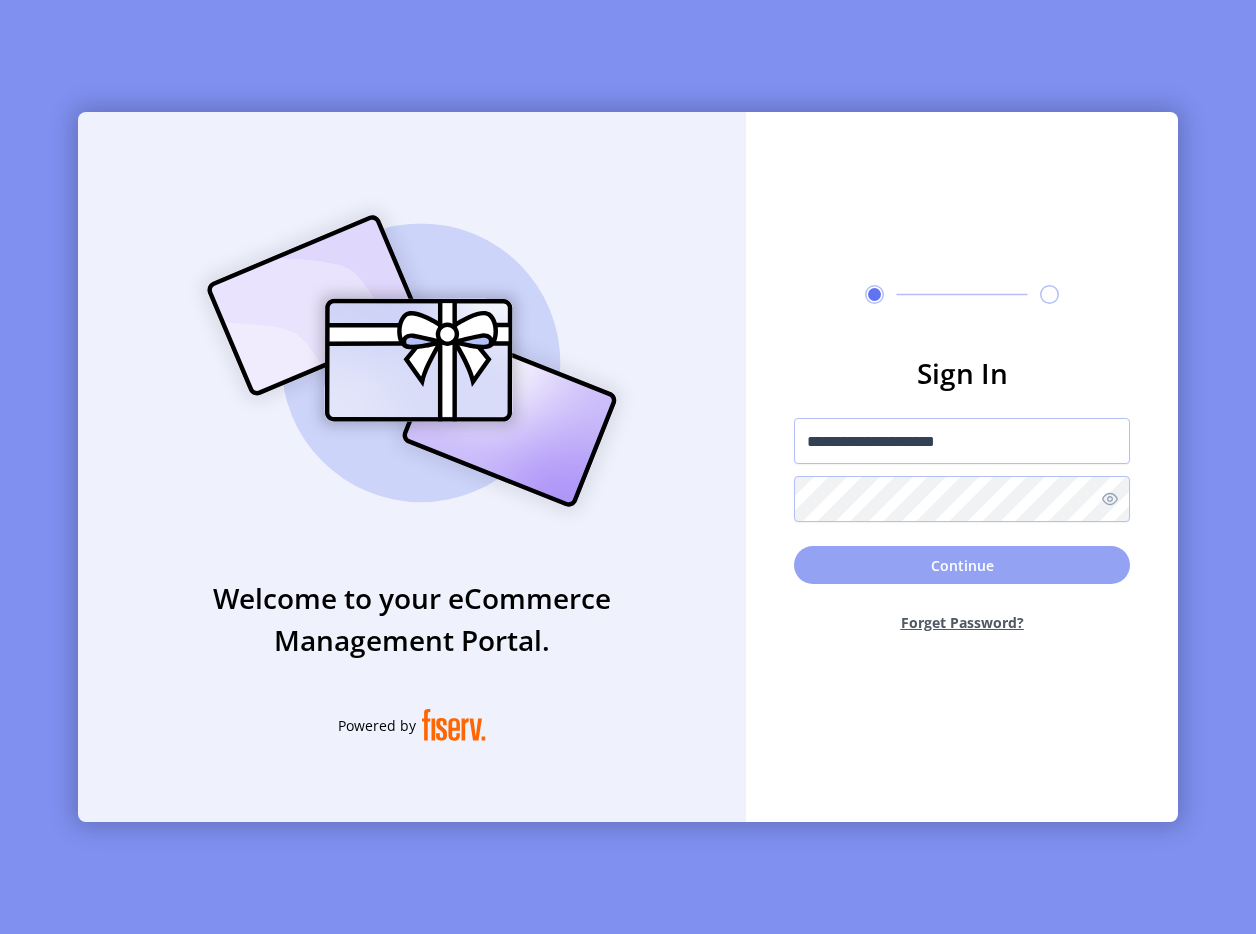 click on "Continue" 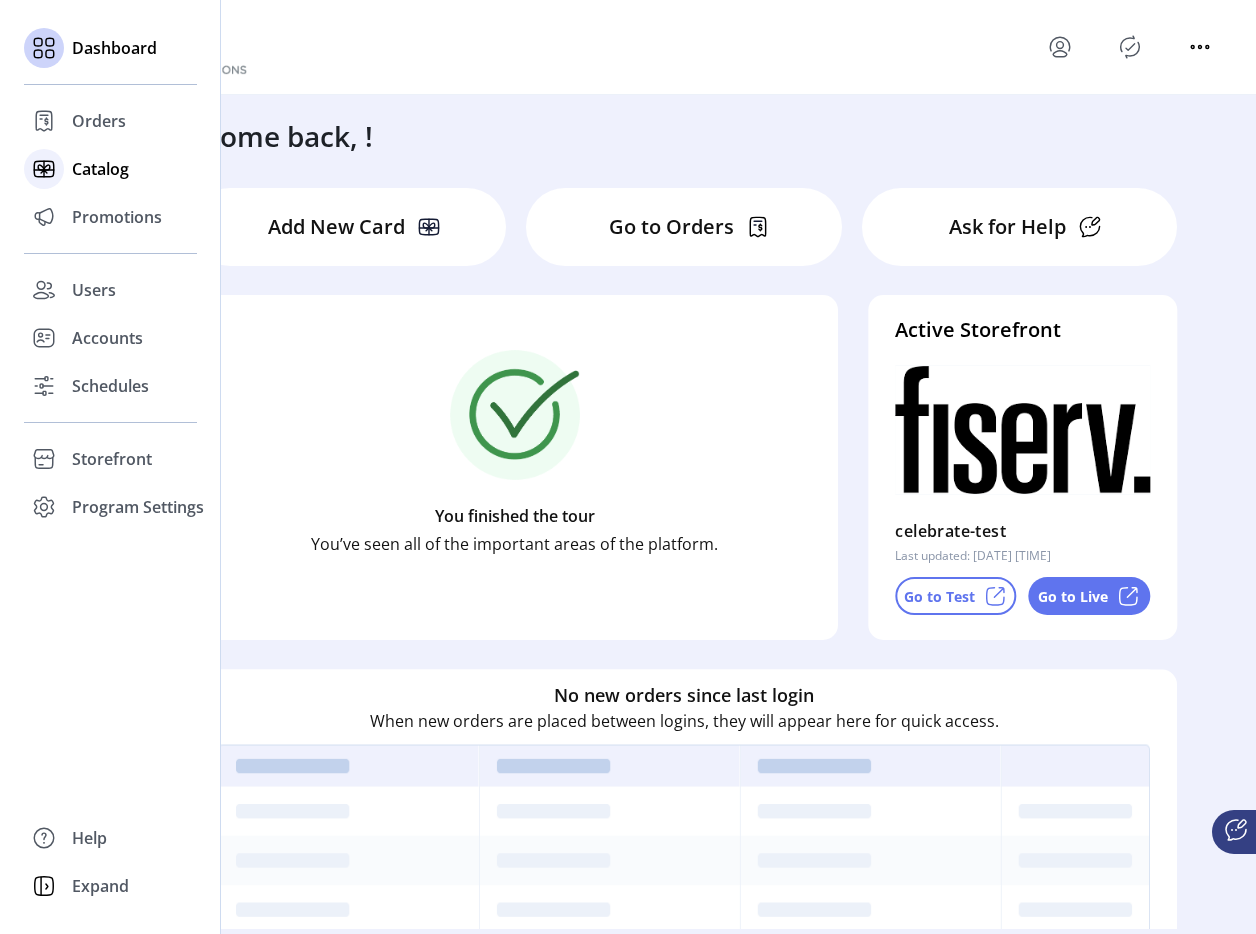 click on "Catalog" 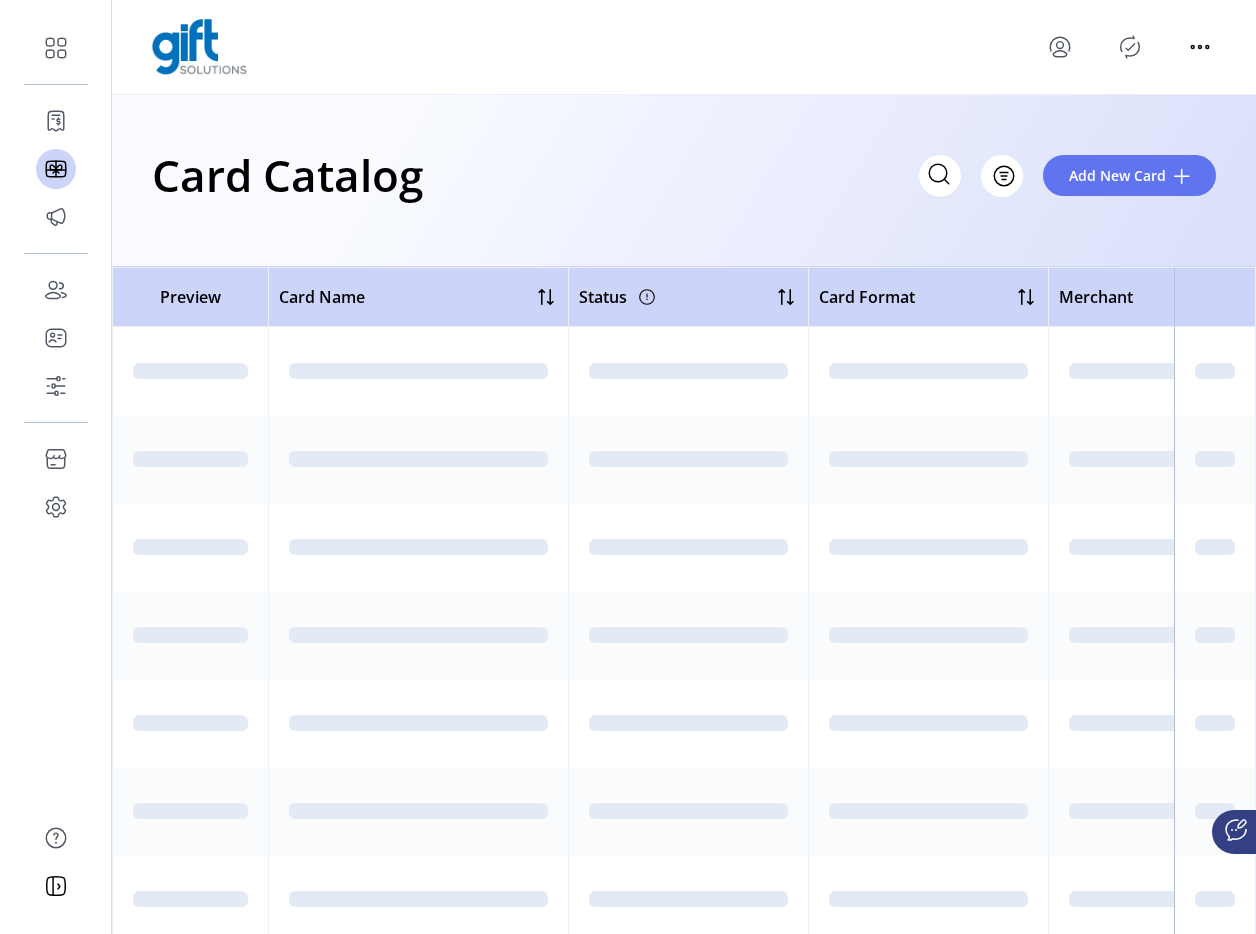 click on "Filter Add New Card" 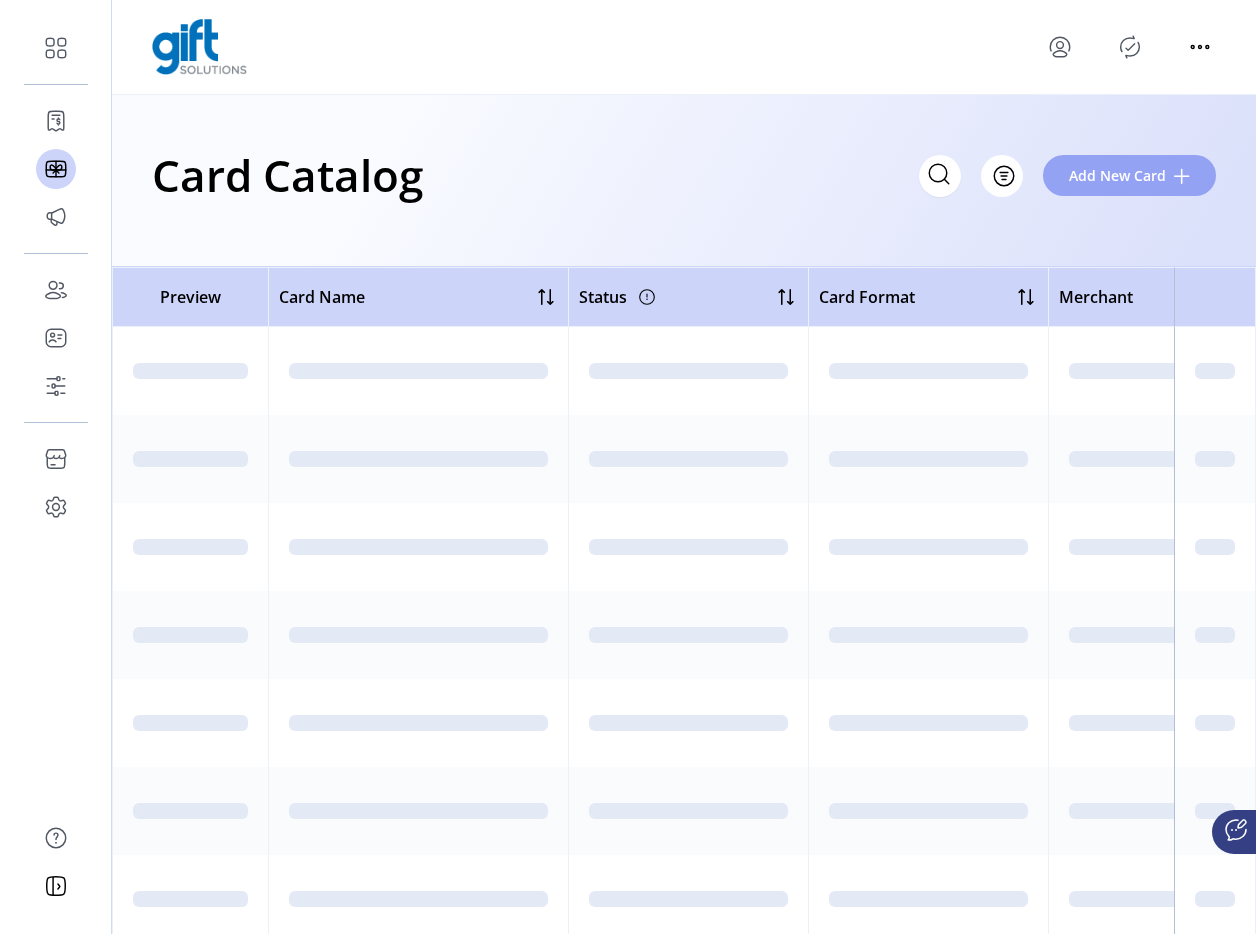 click on "Add New Card" 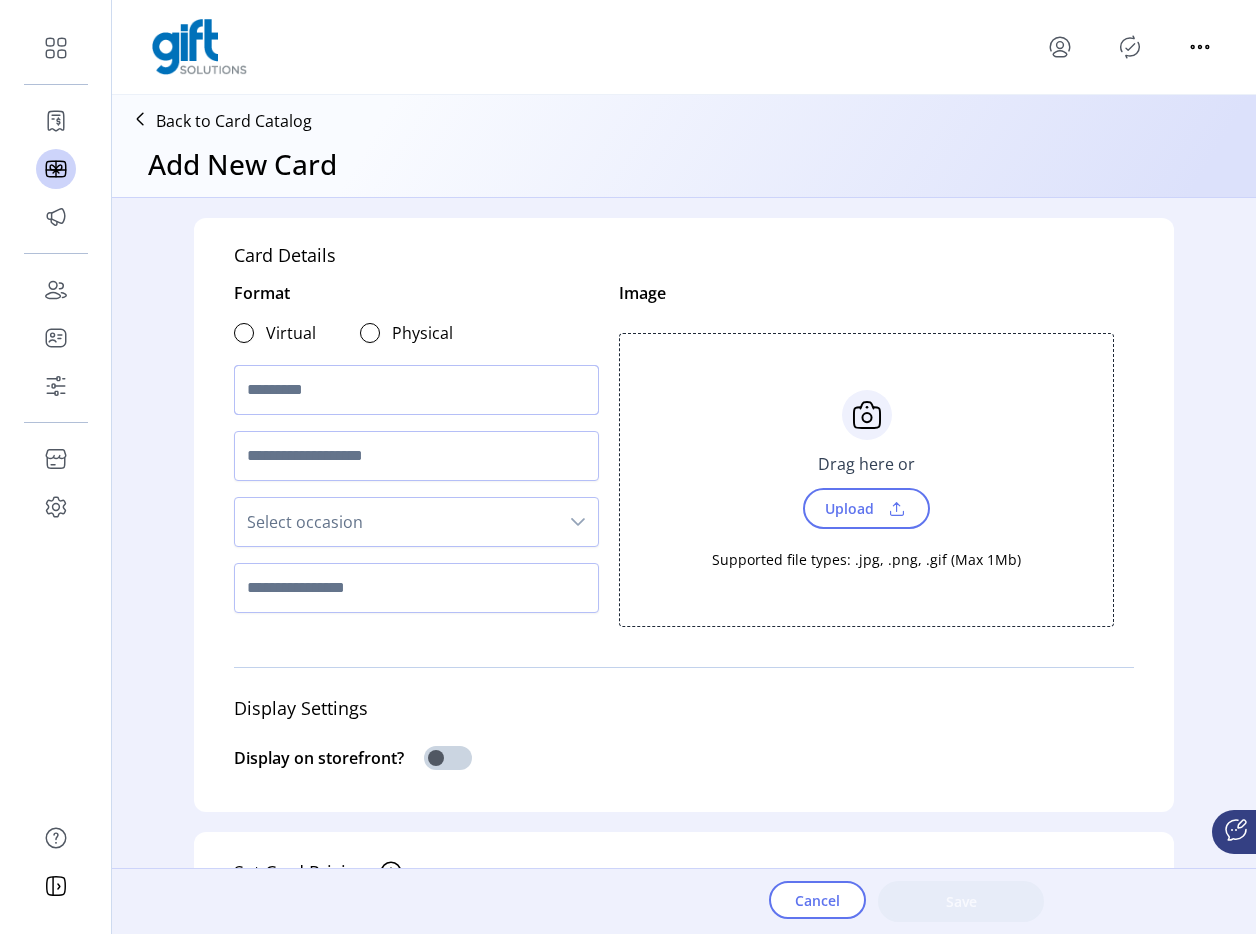 click 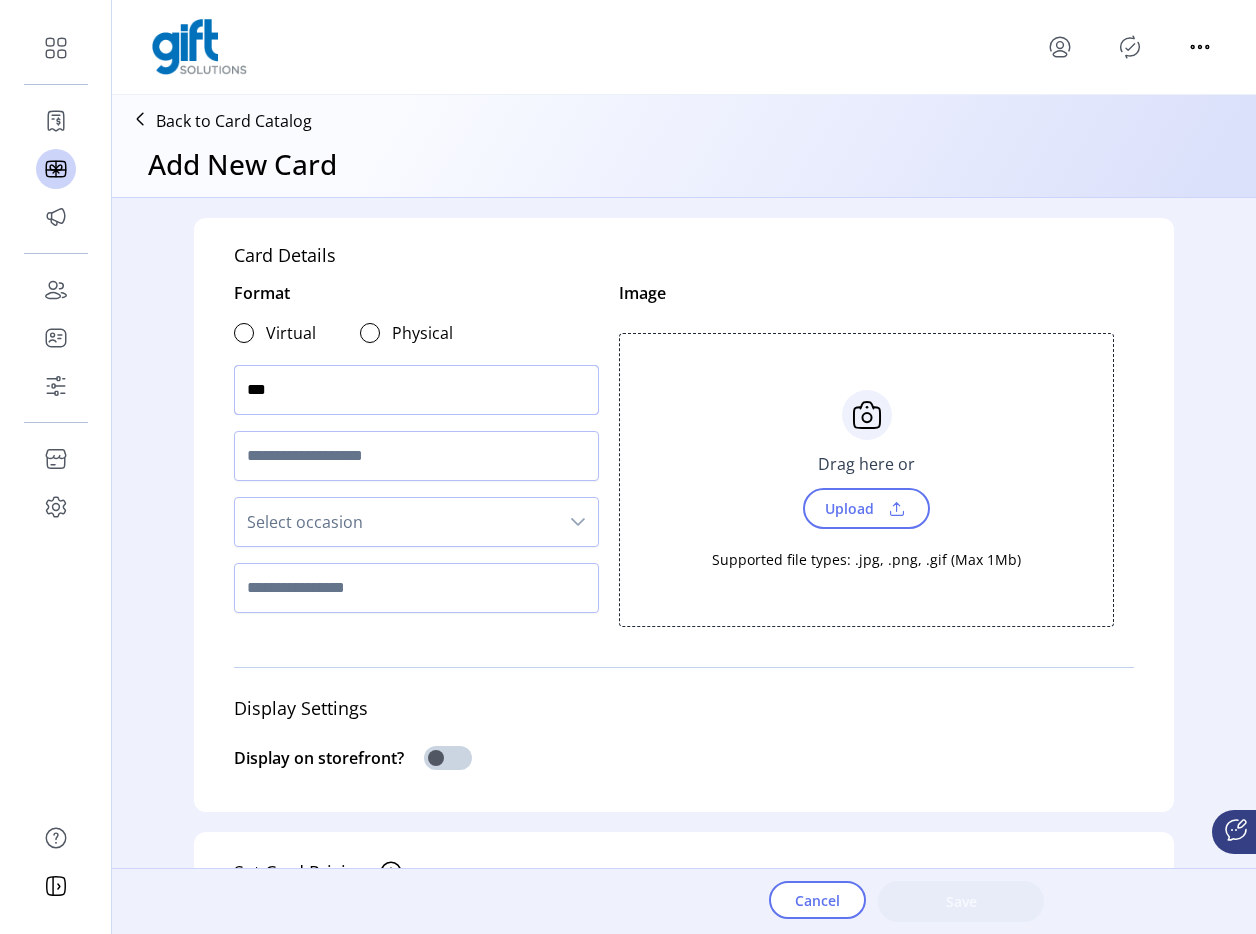 click on "***" 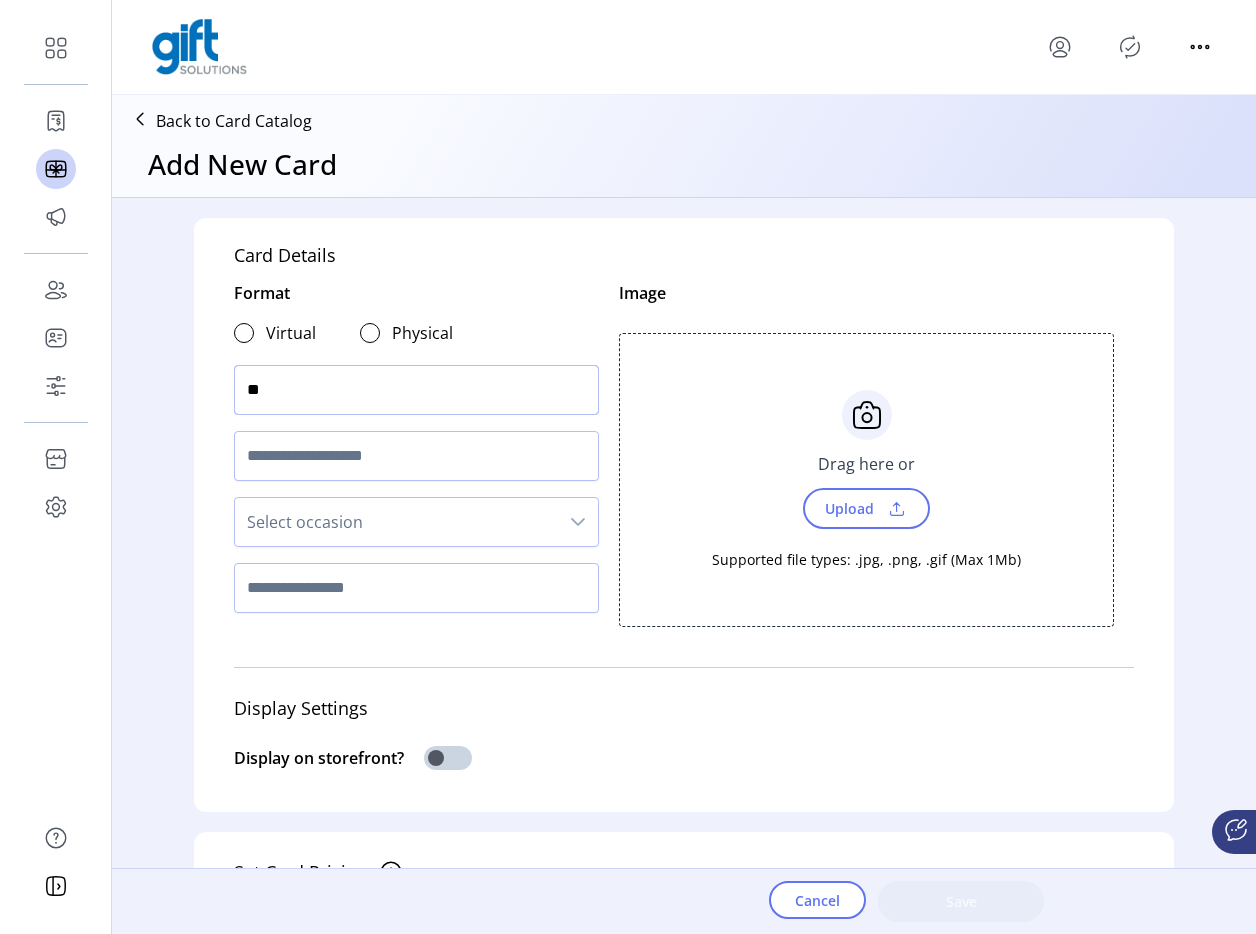 type on "*" 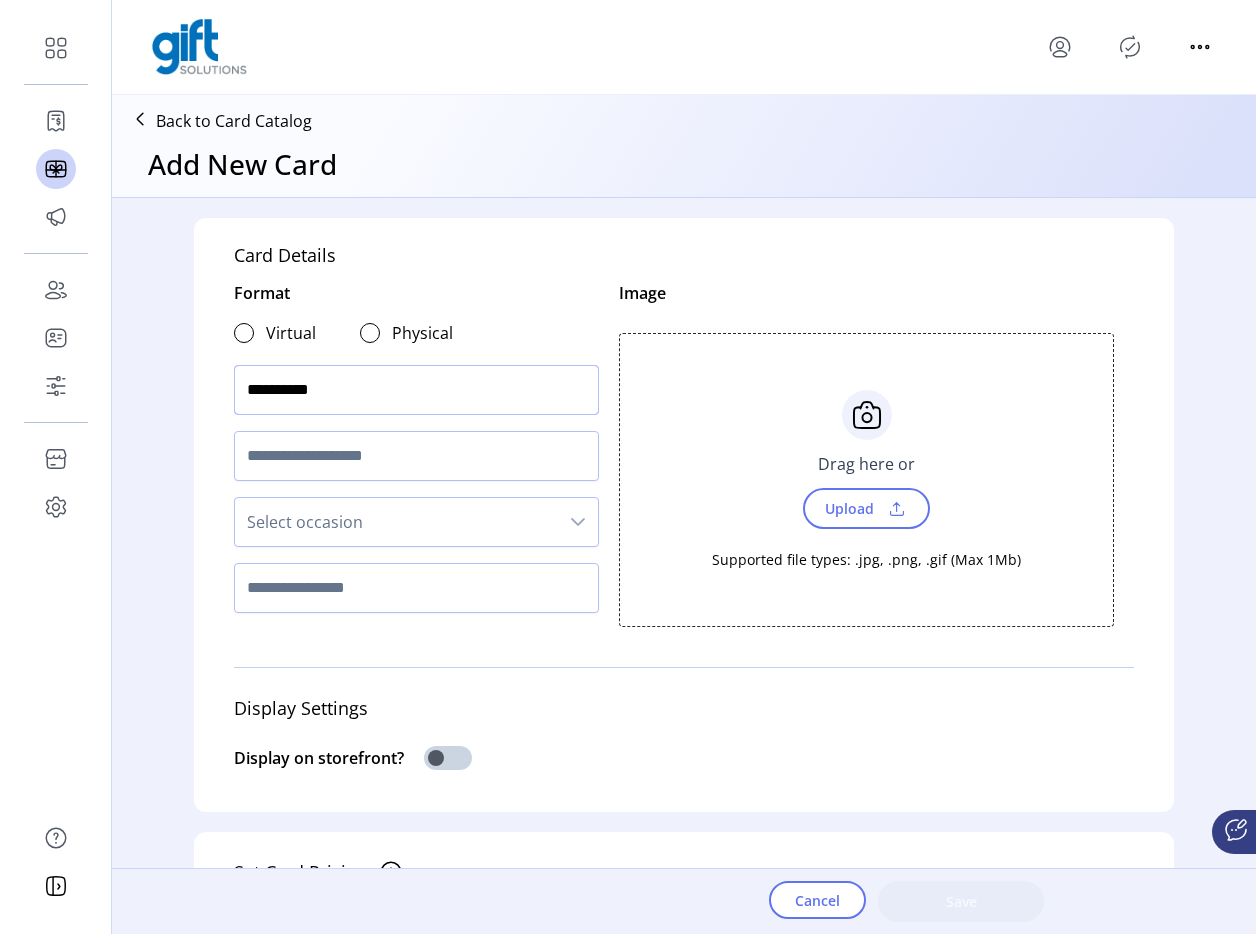 type on "**********" 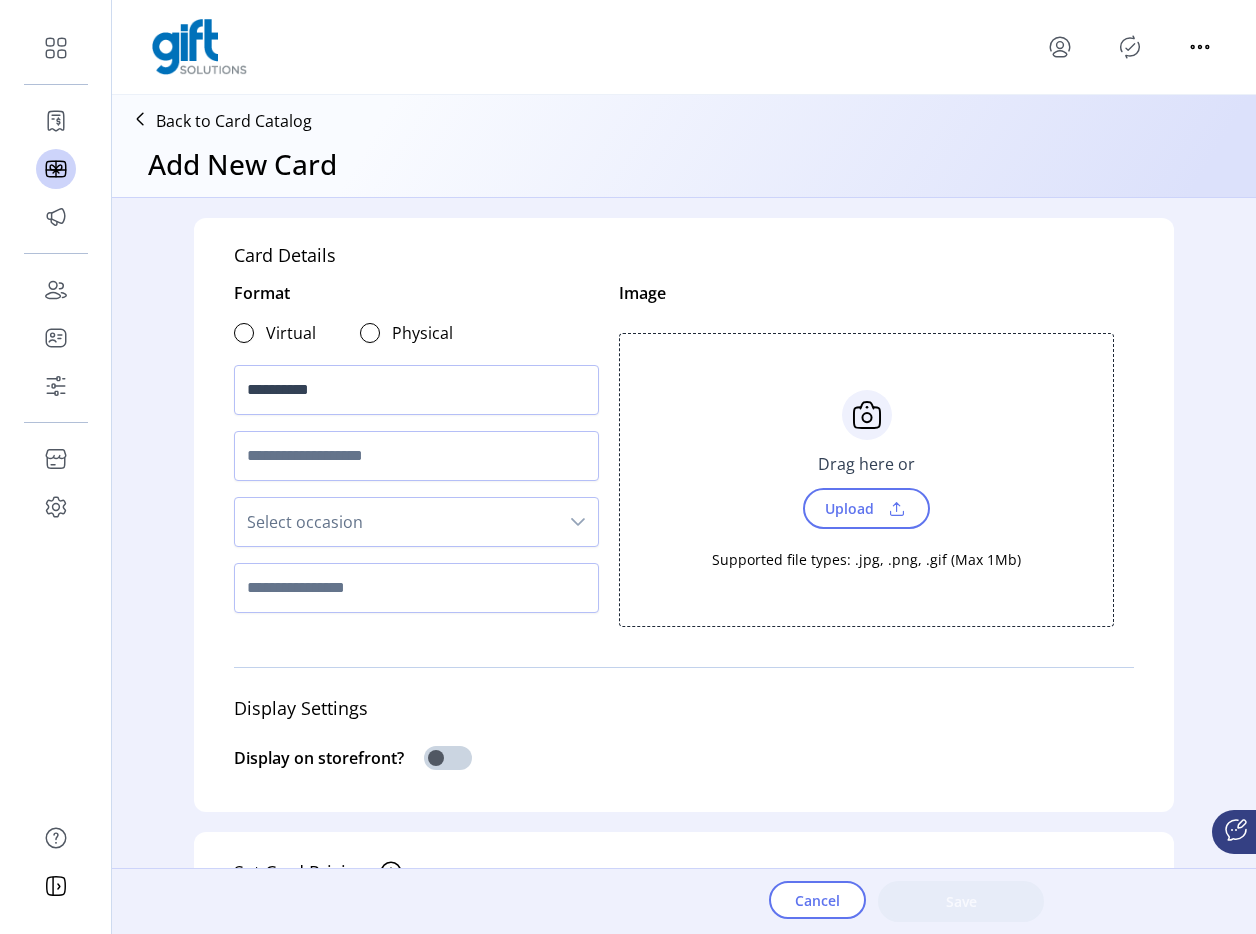 click on "Back to Card Catalog" 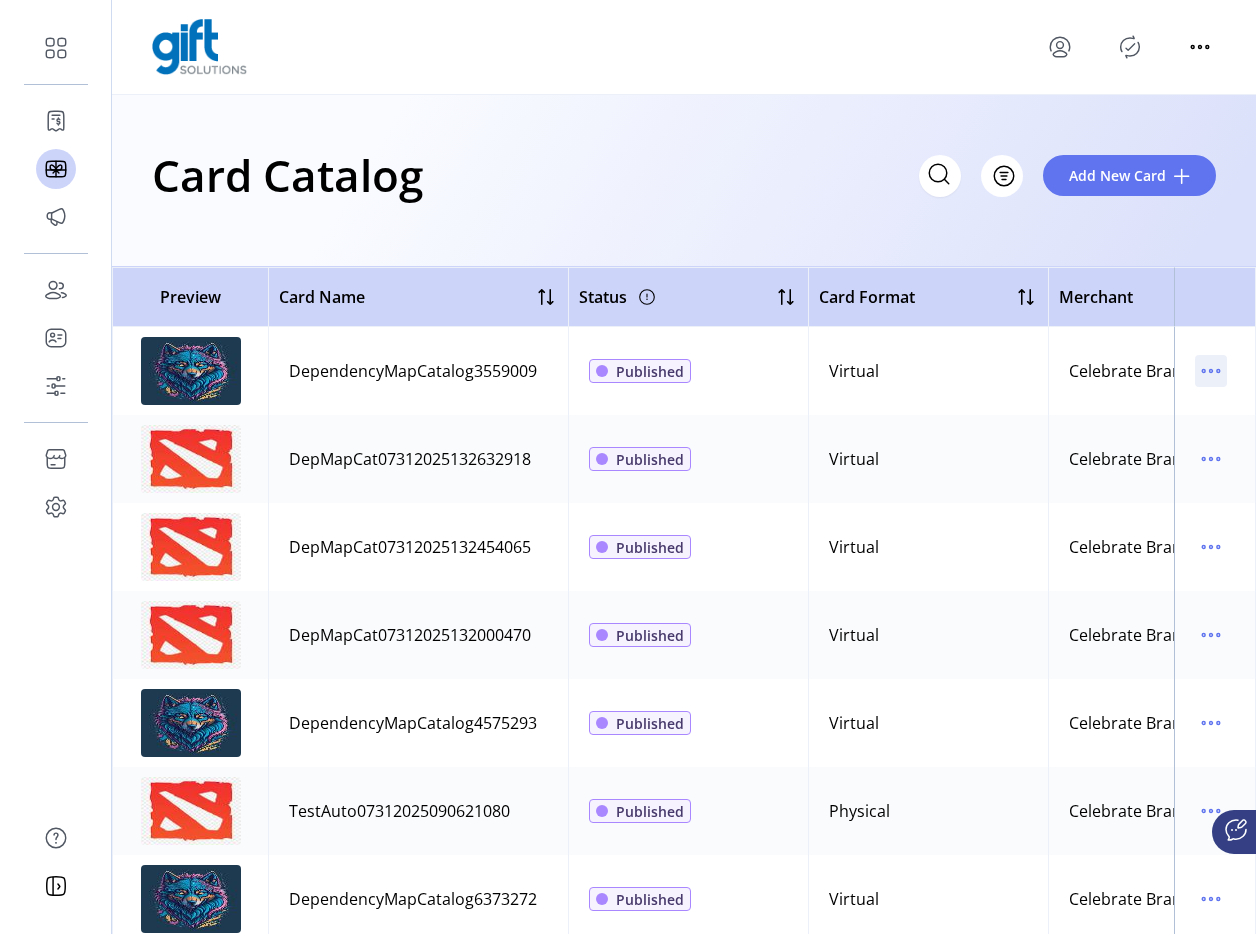 click 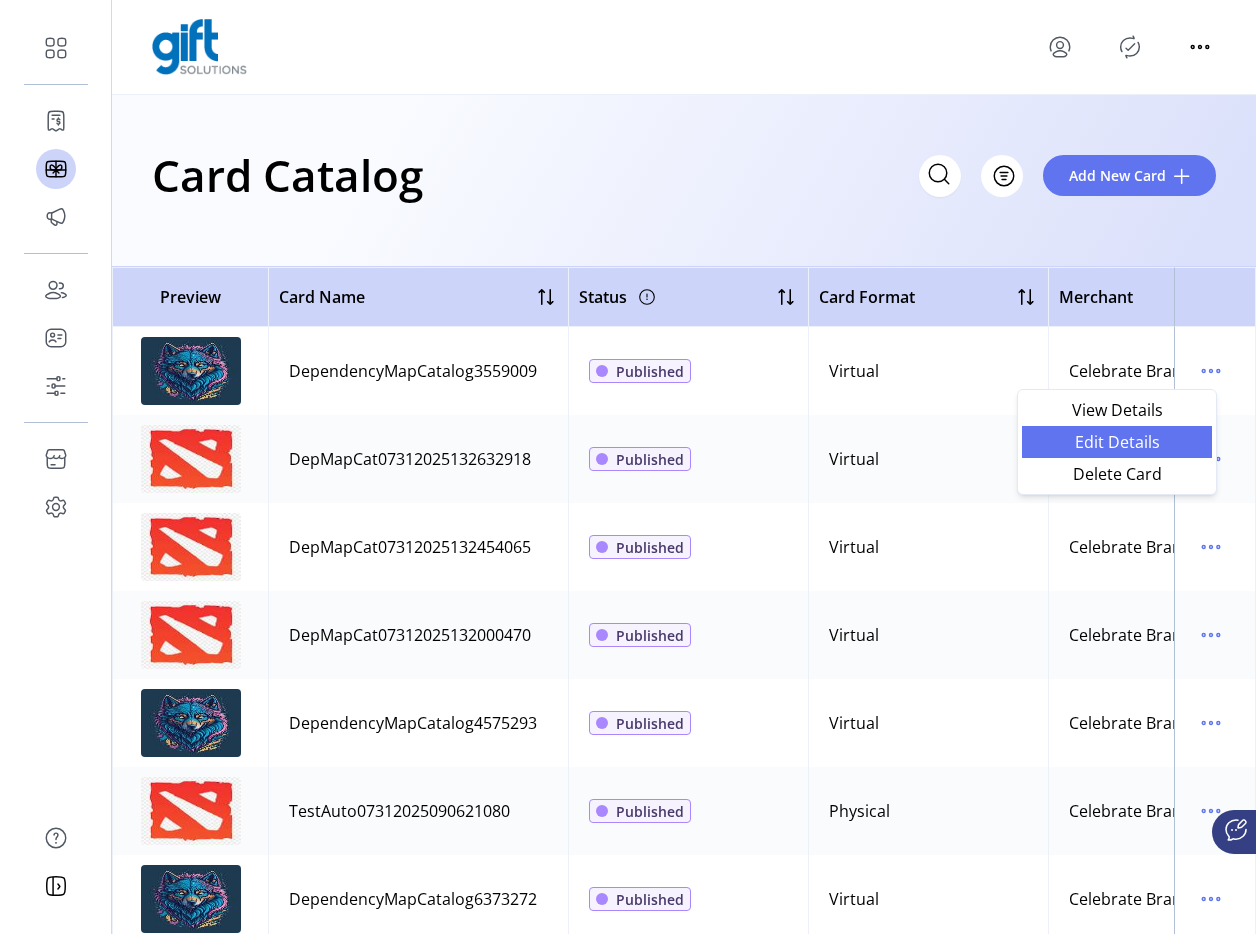 click on "Edit Details" at bounding box center (1117, 442) 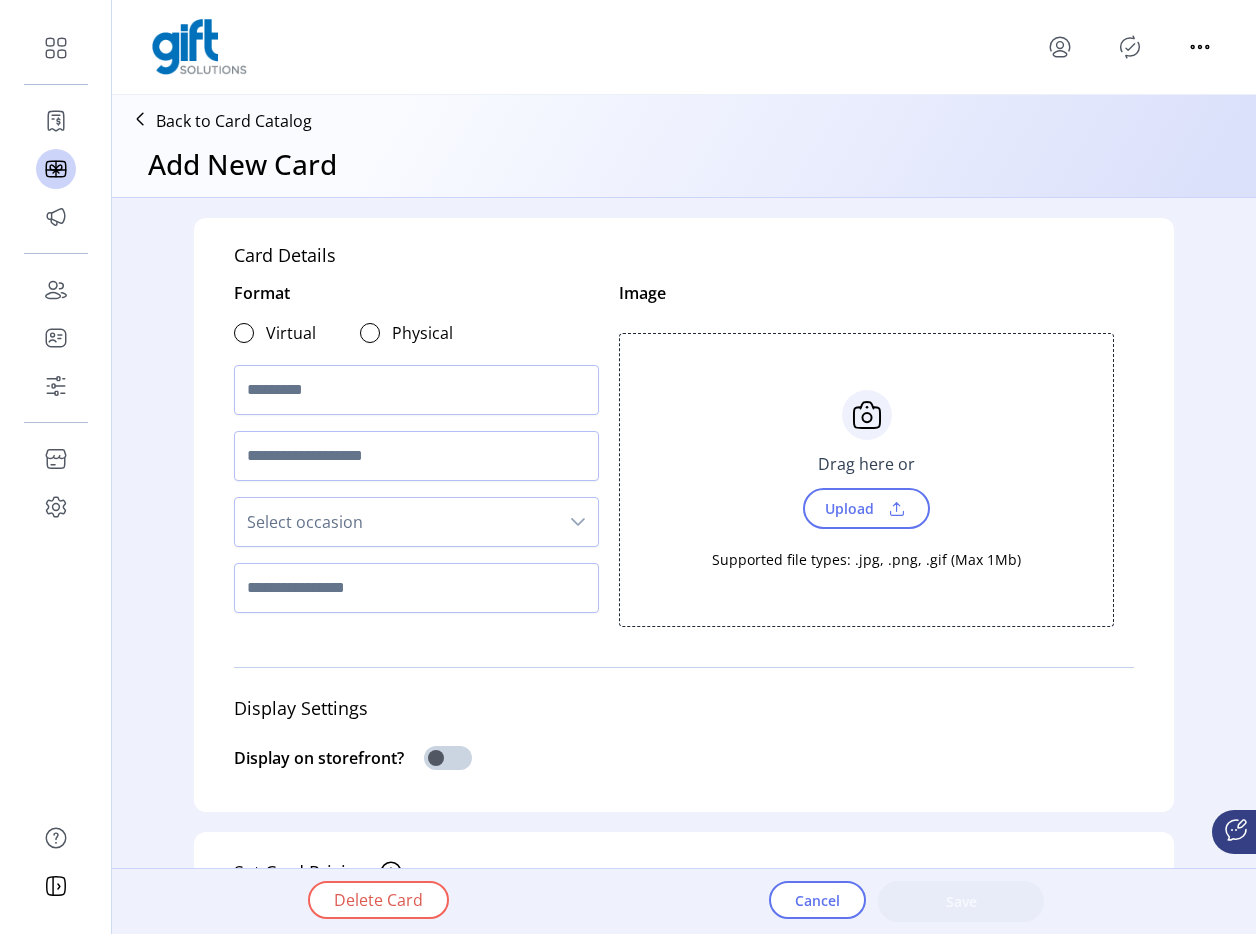 type on "**********" 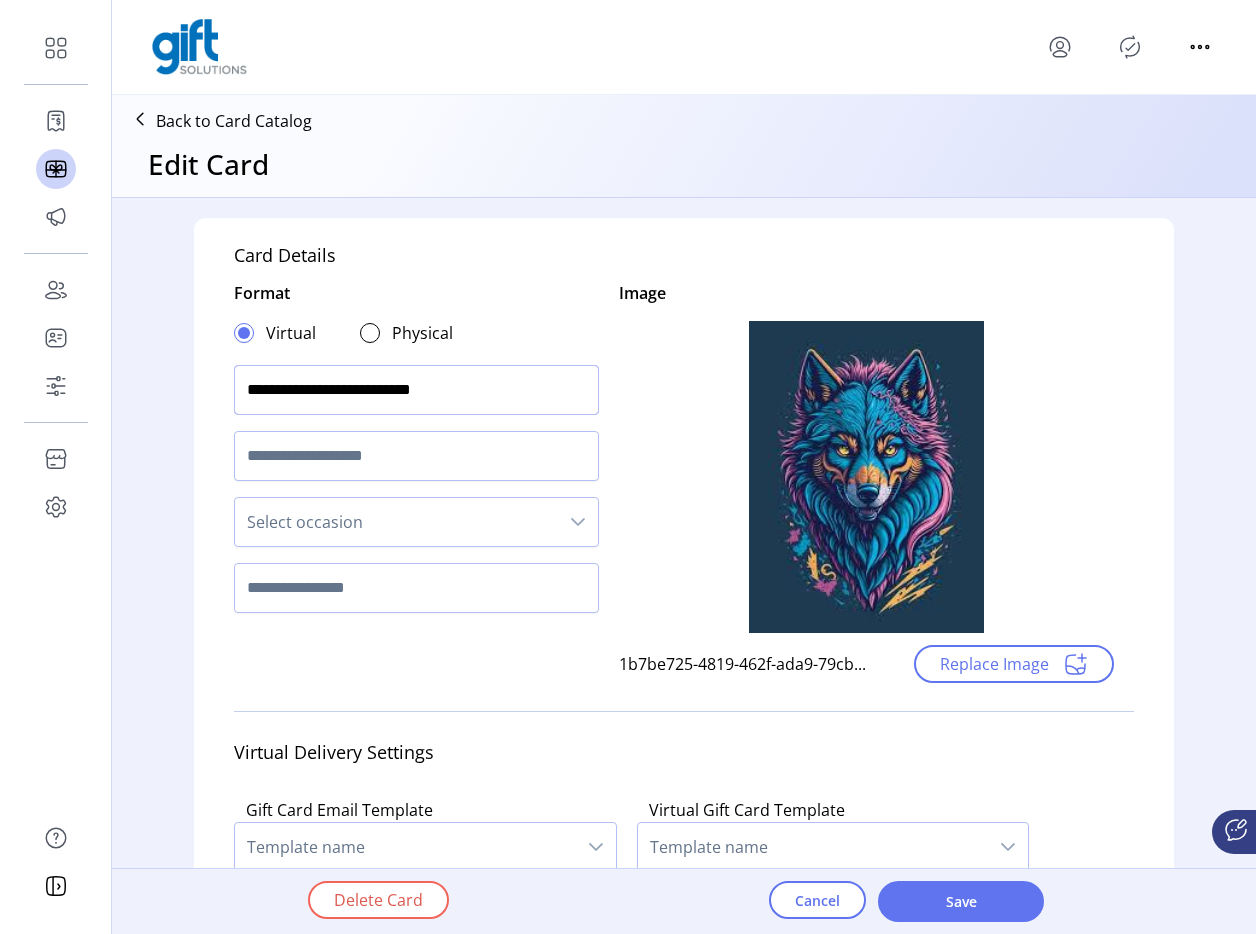 click on "**********" 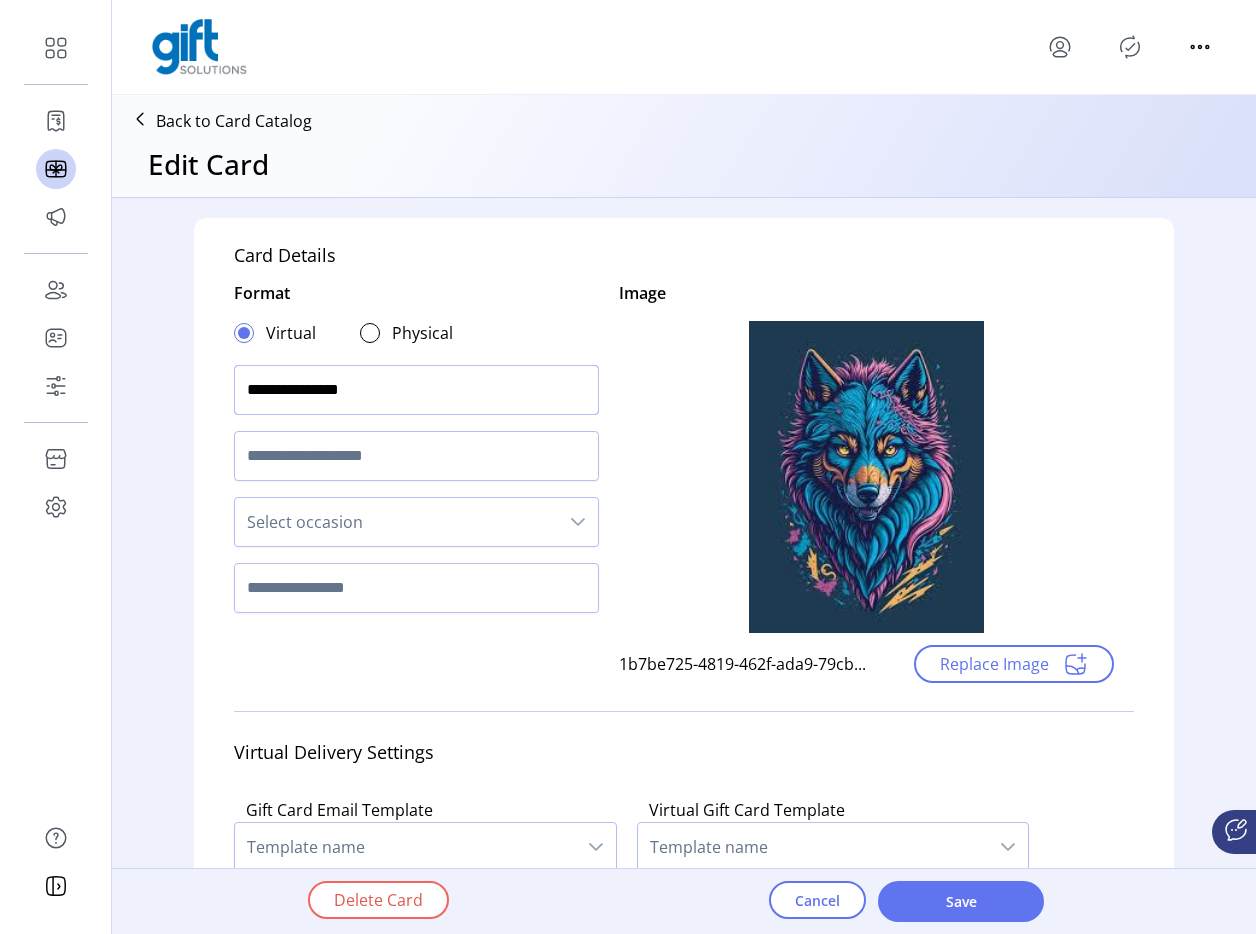 type on "**********" 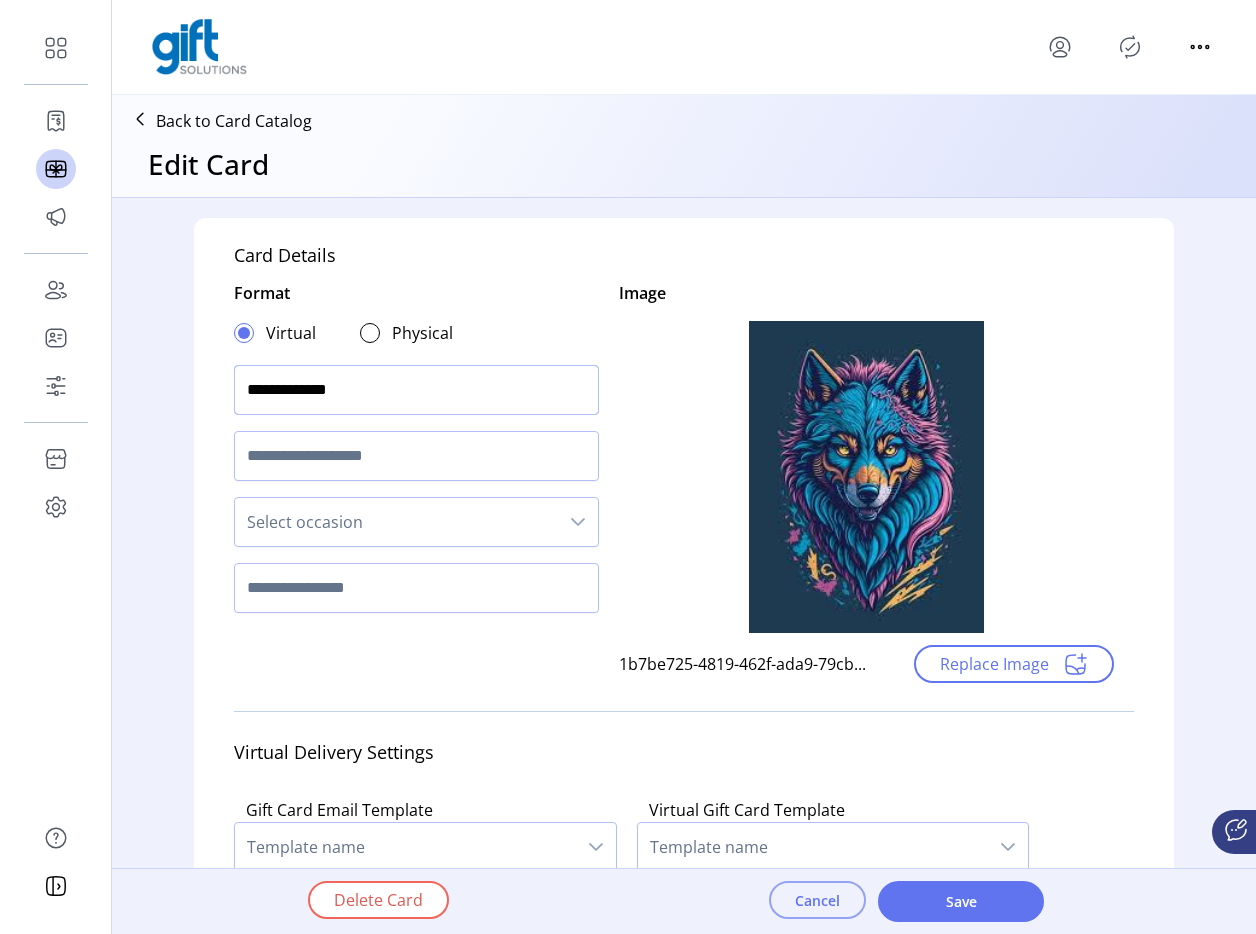 type on "**********" 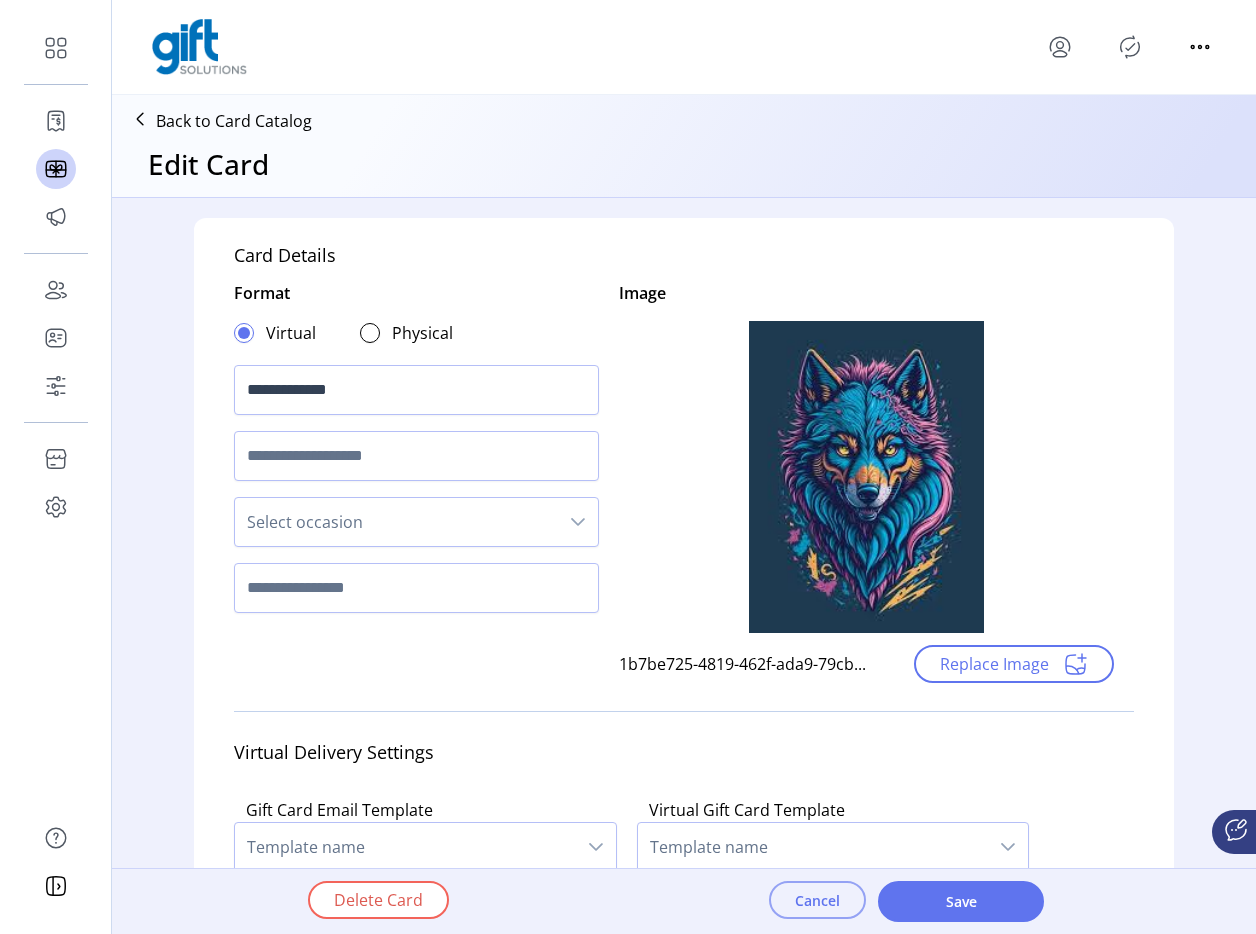 click on "Cancel" 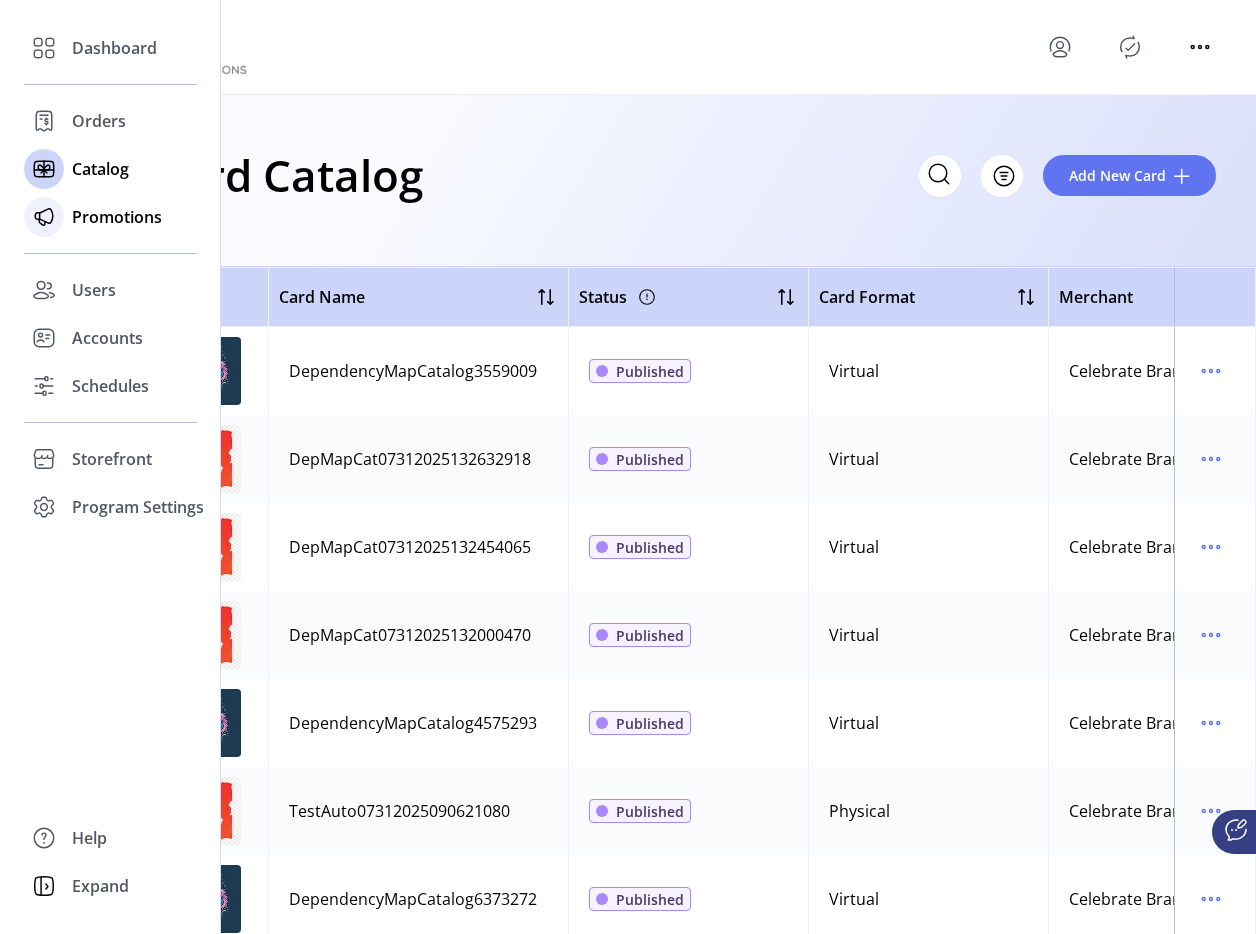 click on "Promotions" 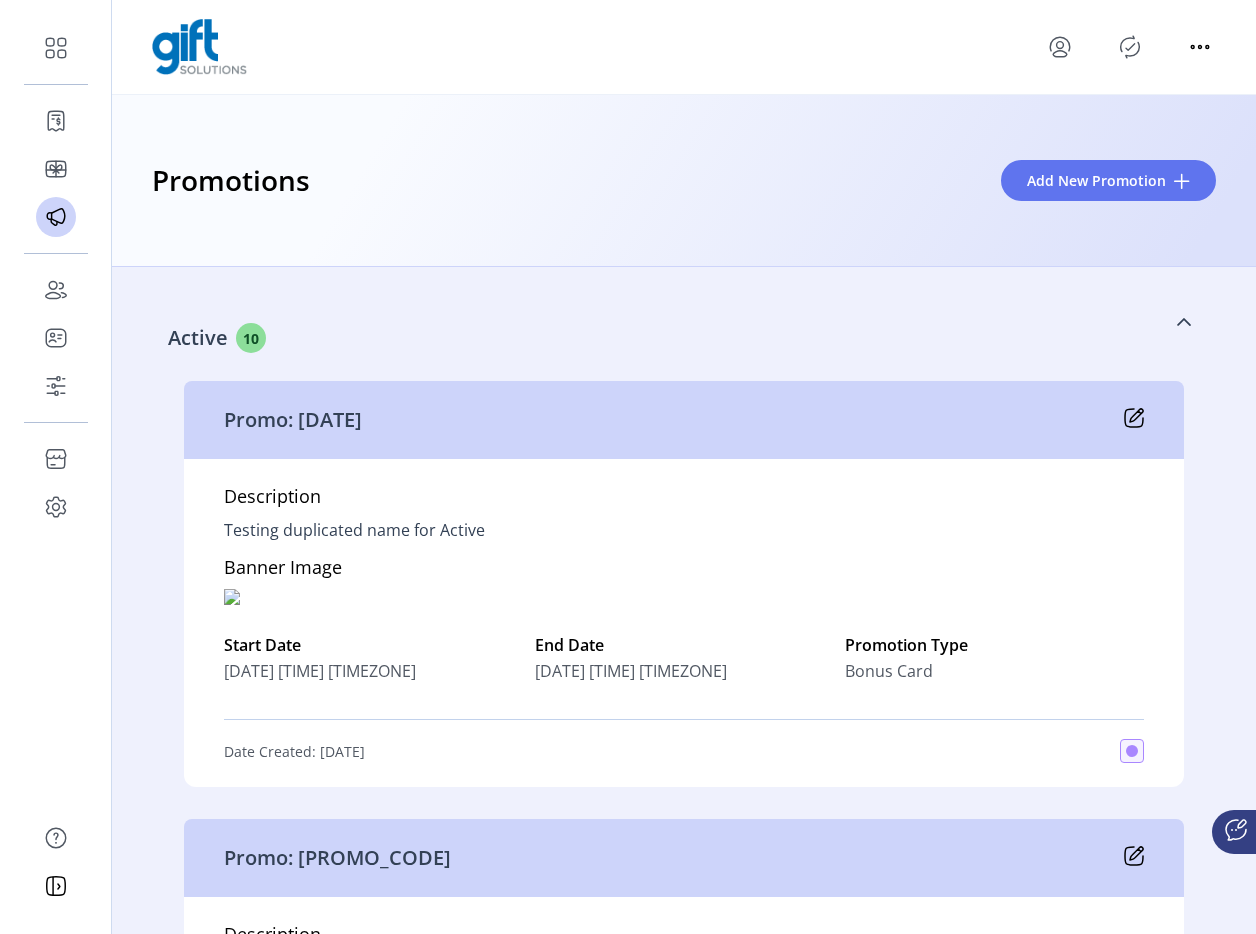 click on "Active 10" at bounding box center (668, 338) 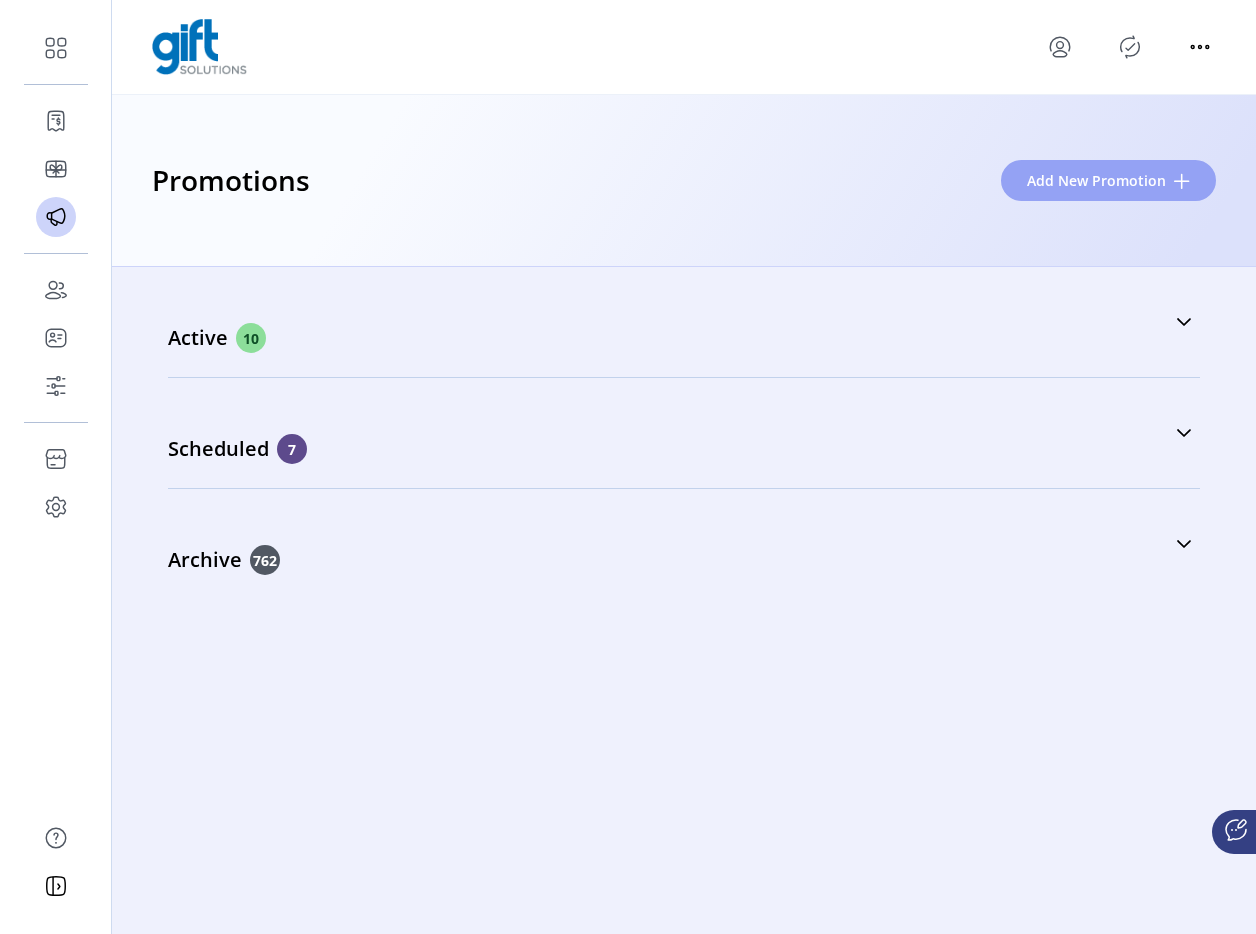 click on "Add New Promotion" 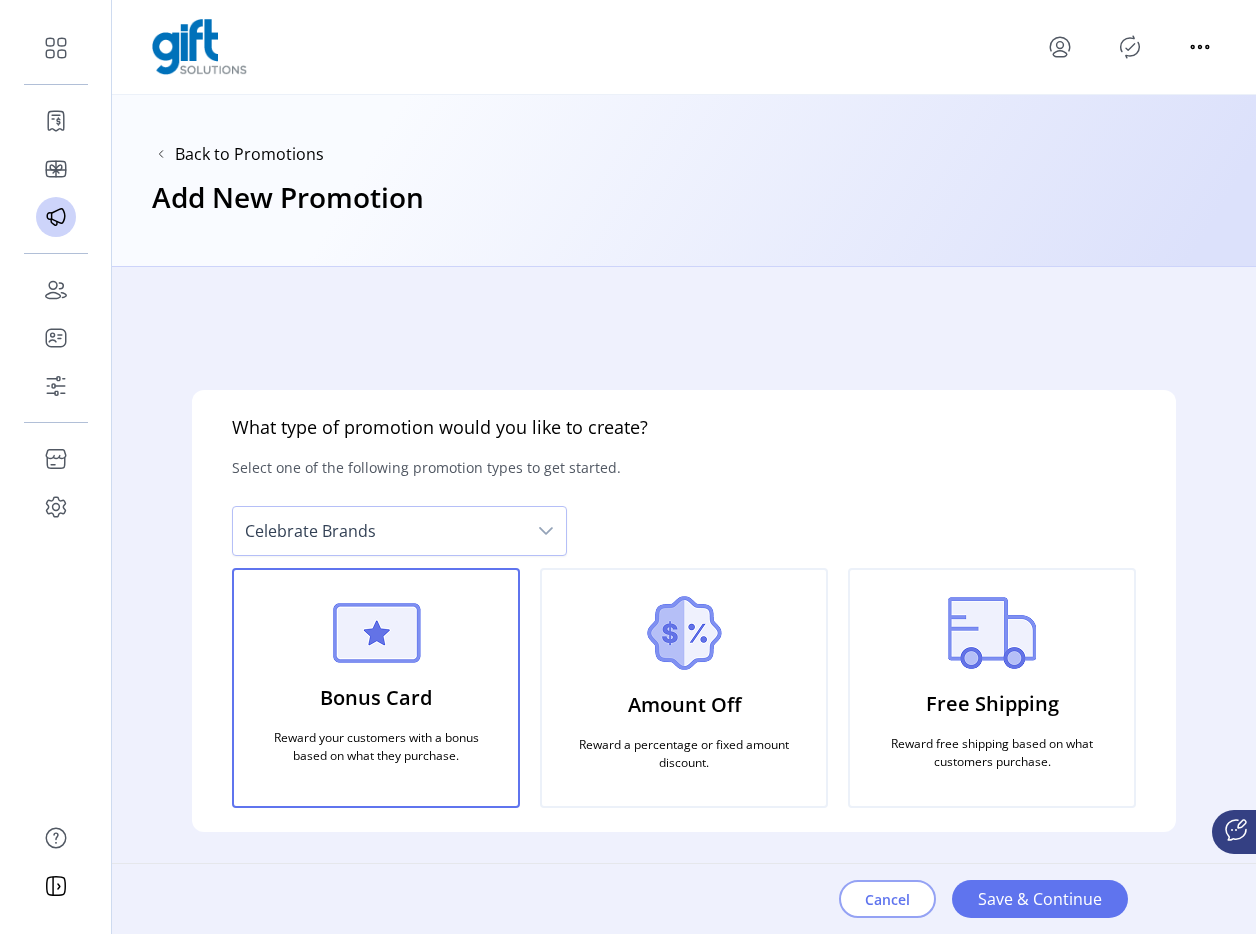 click on "Cancel" 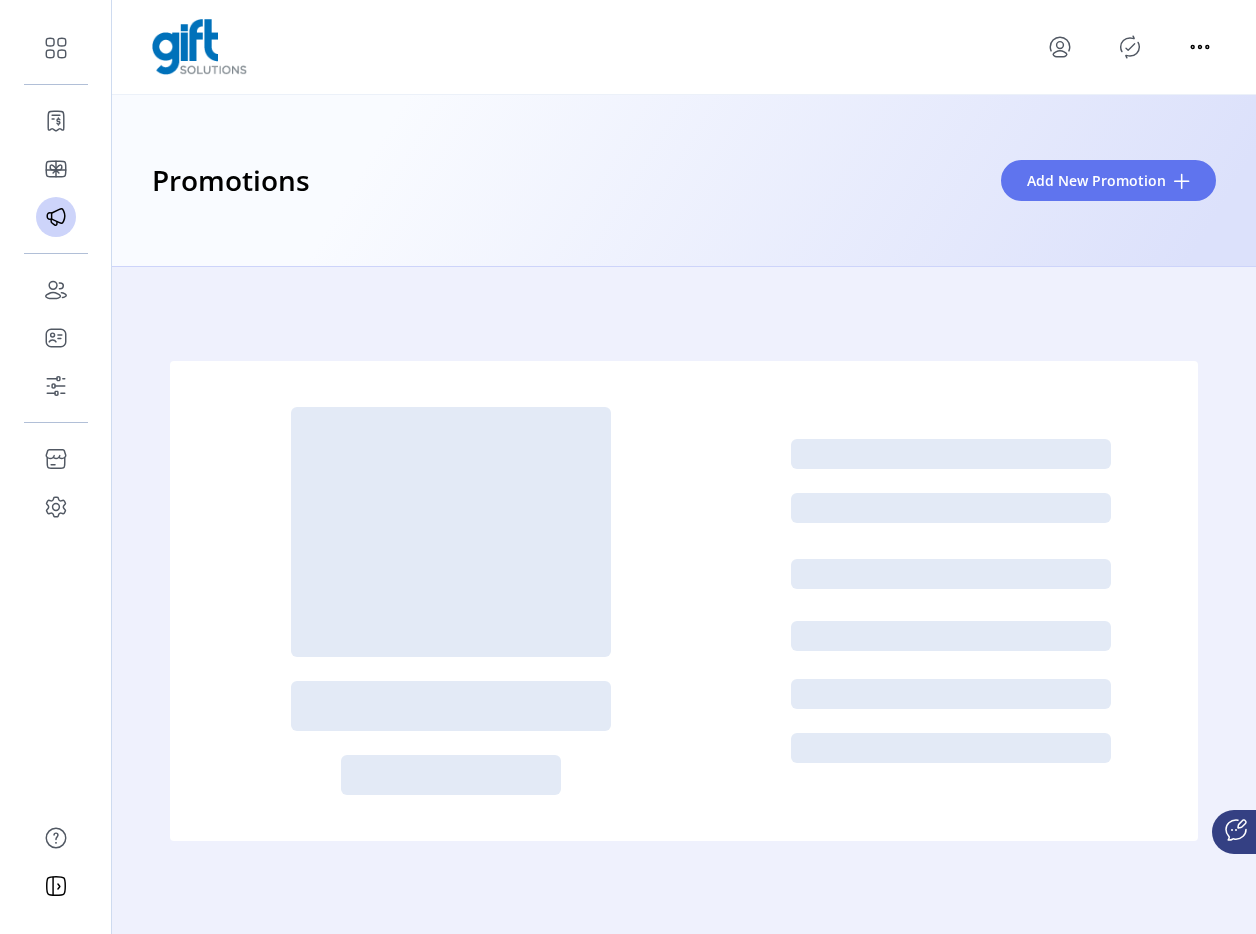 drag, startPoint x: 905, startPoint y: 886, endPoint x: 1033, endPoint y: 699, distance: 226.612 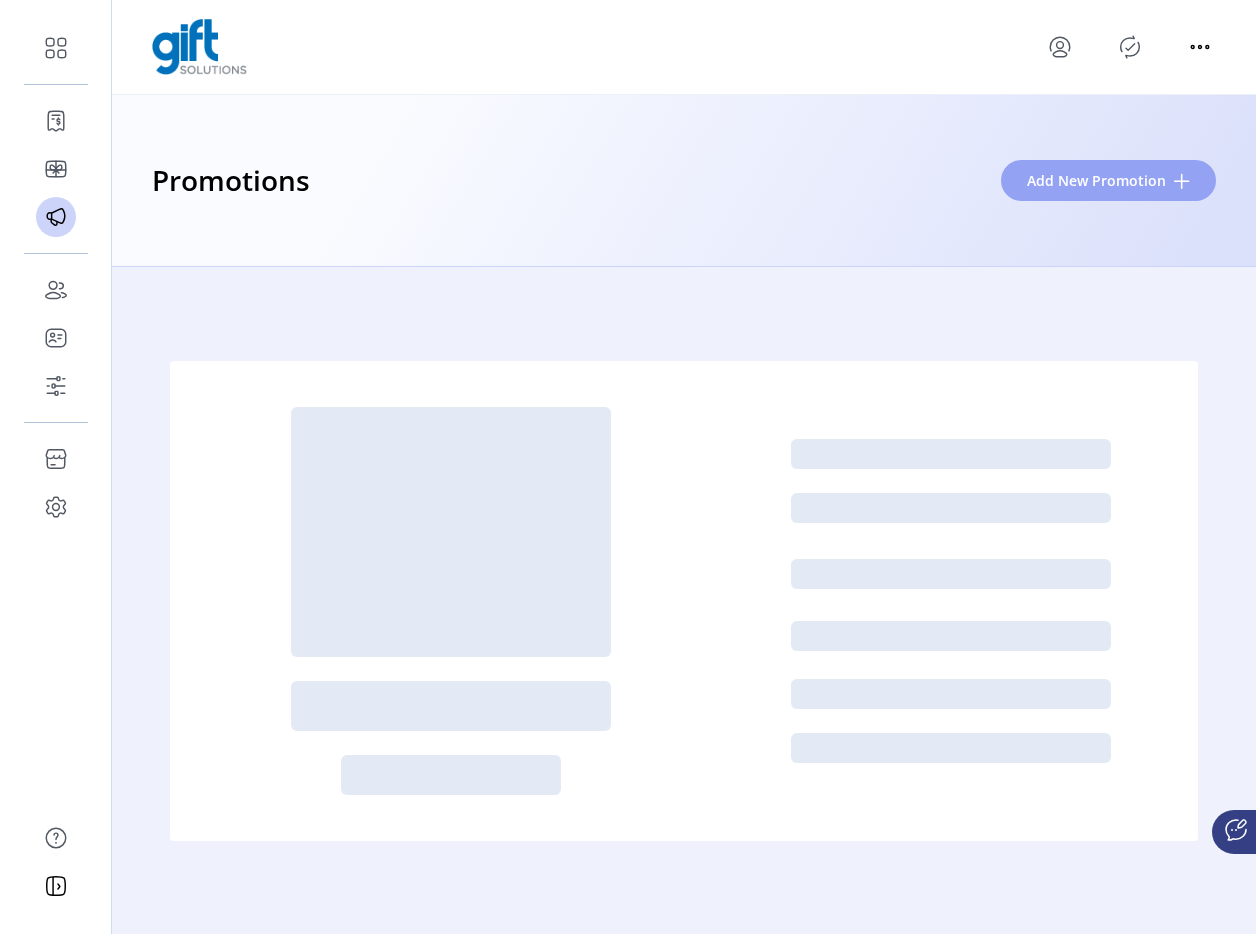 click on "Add New Promotion" 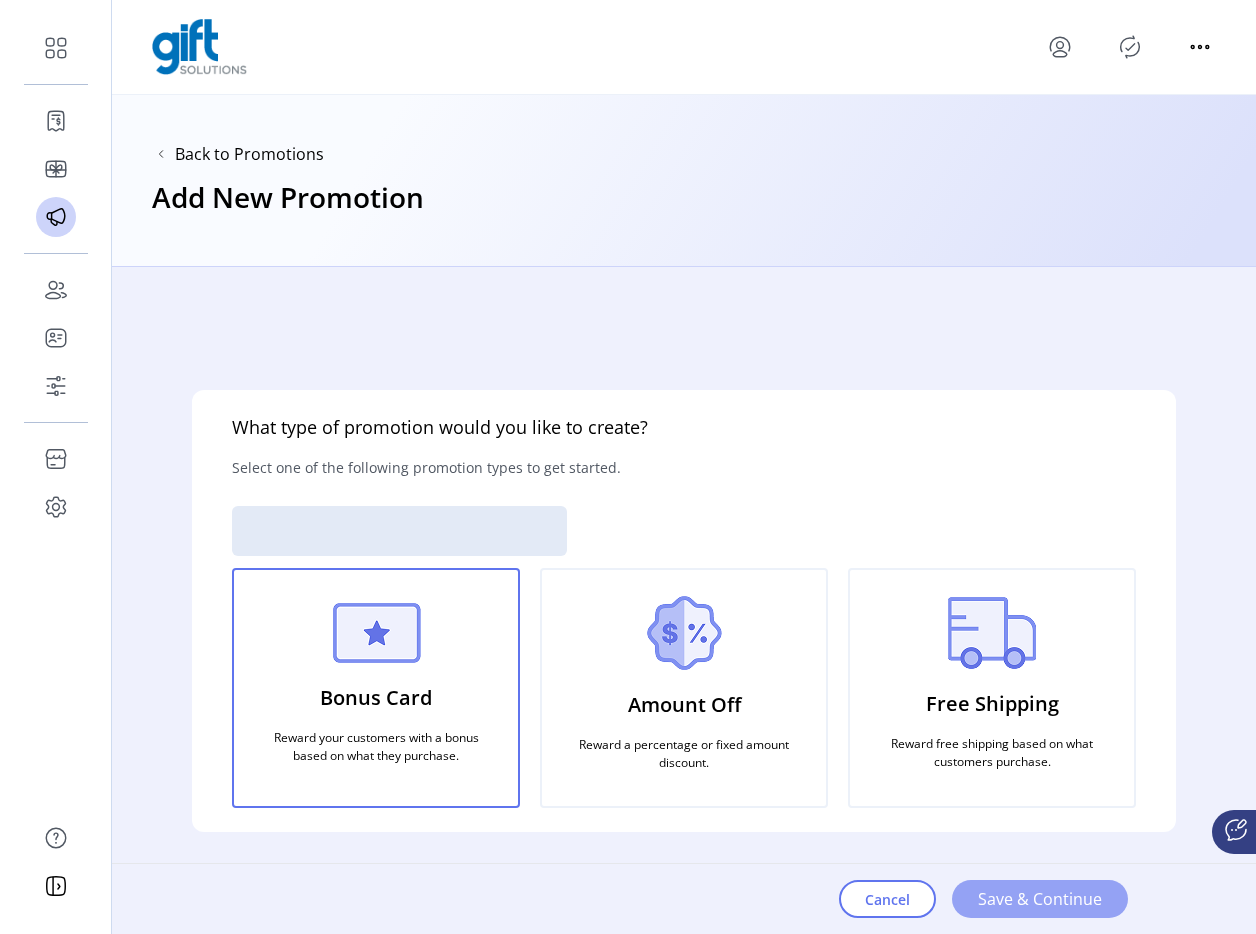 click on "Save & Continue" 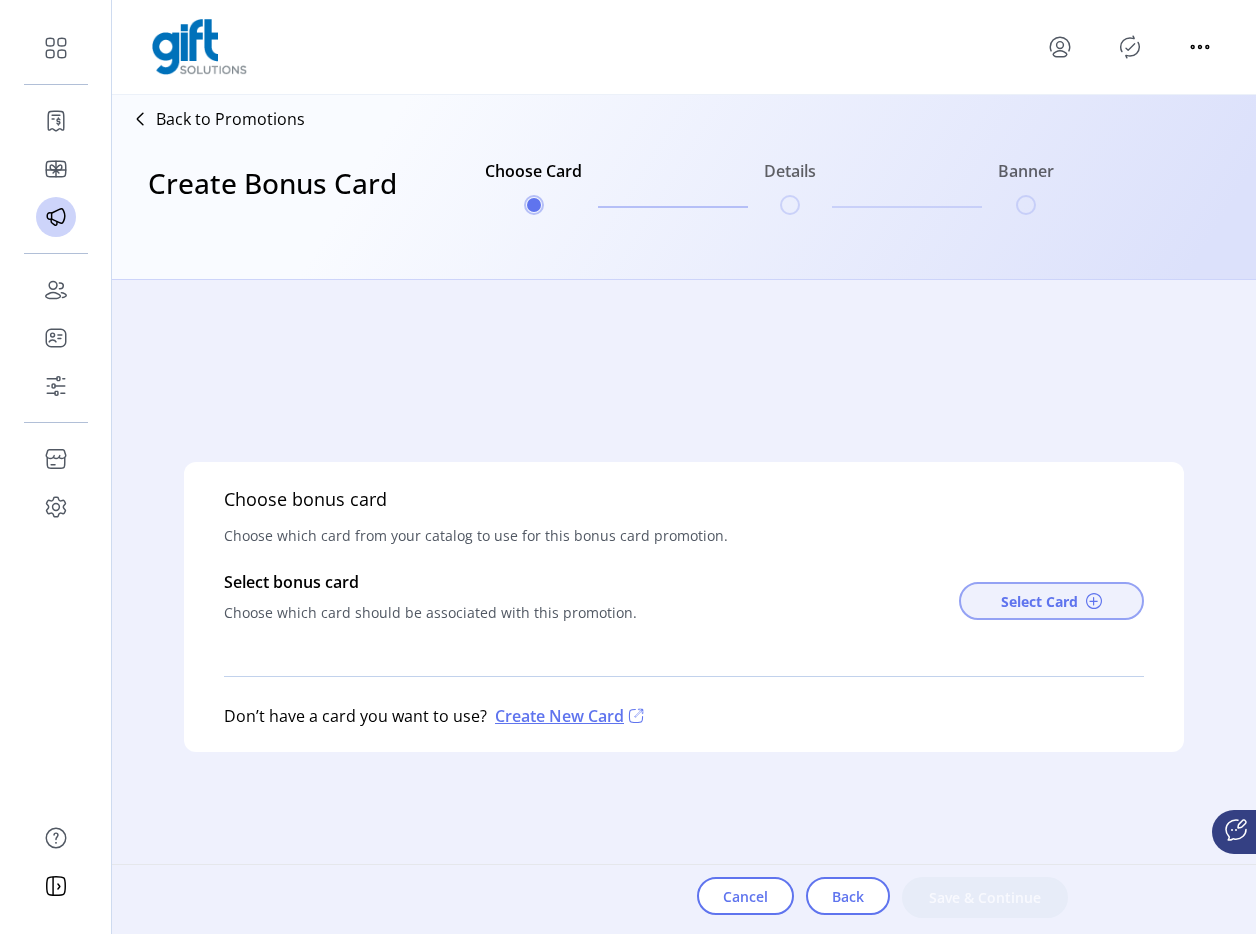 click on "Select Card" 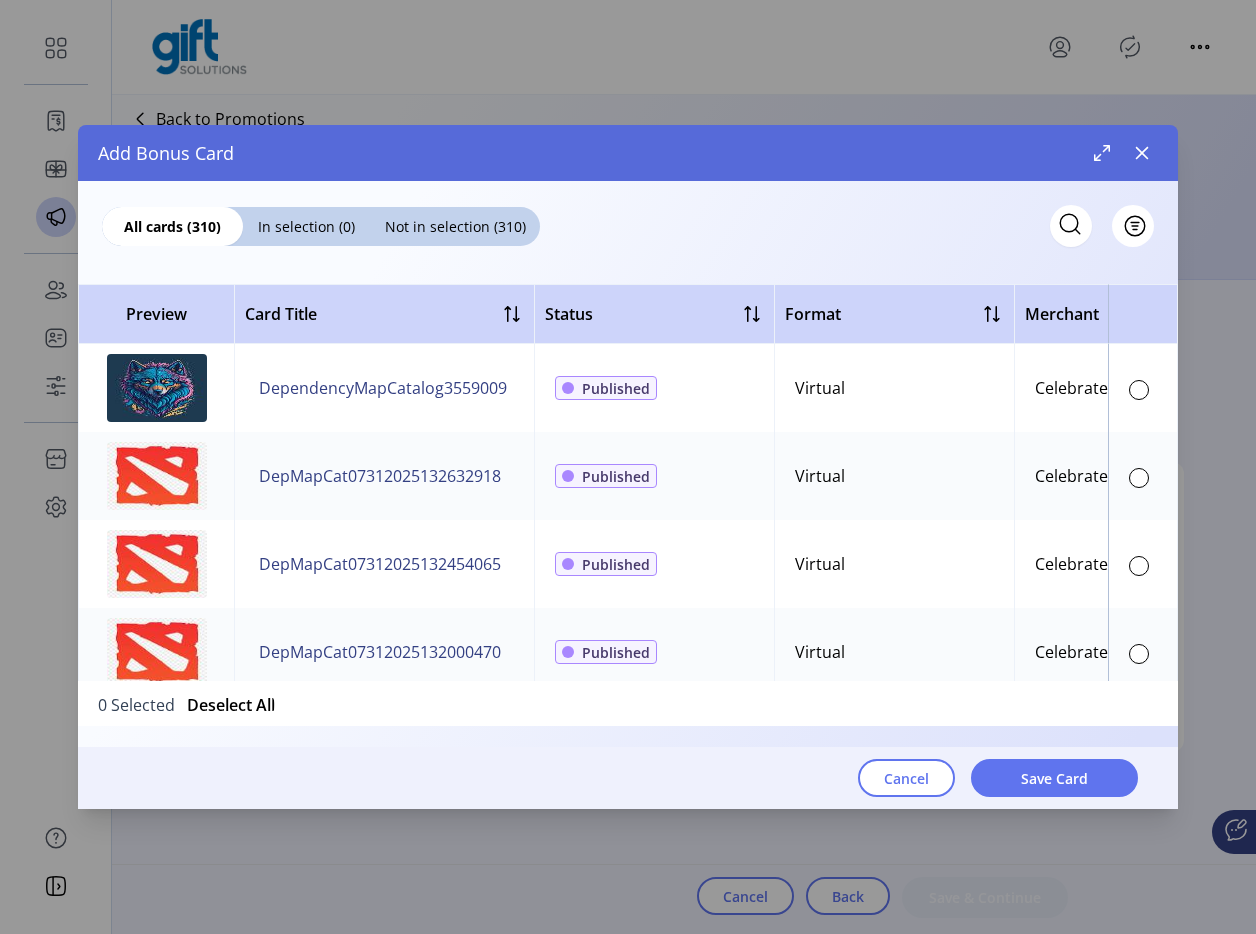 click at bounding box center [1143, 388] 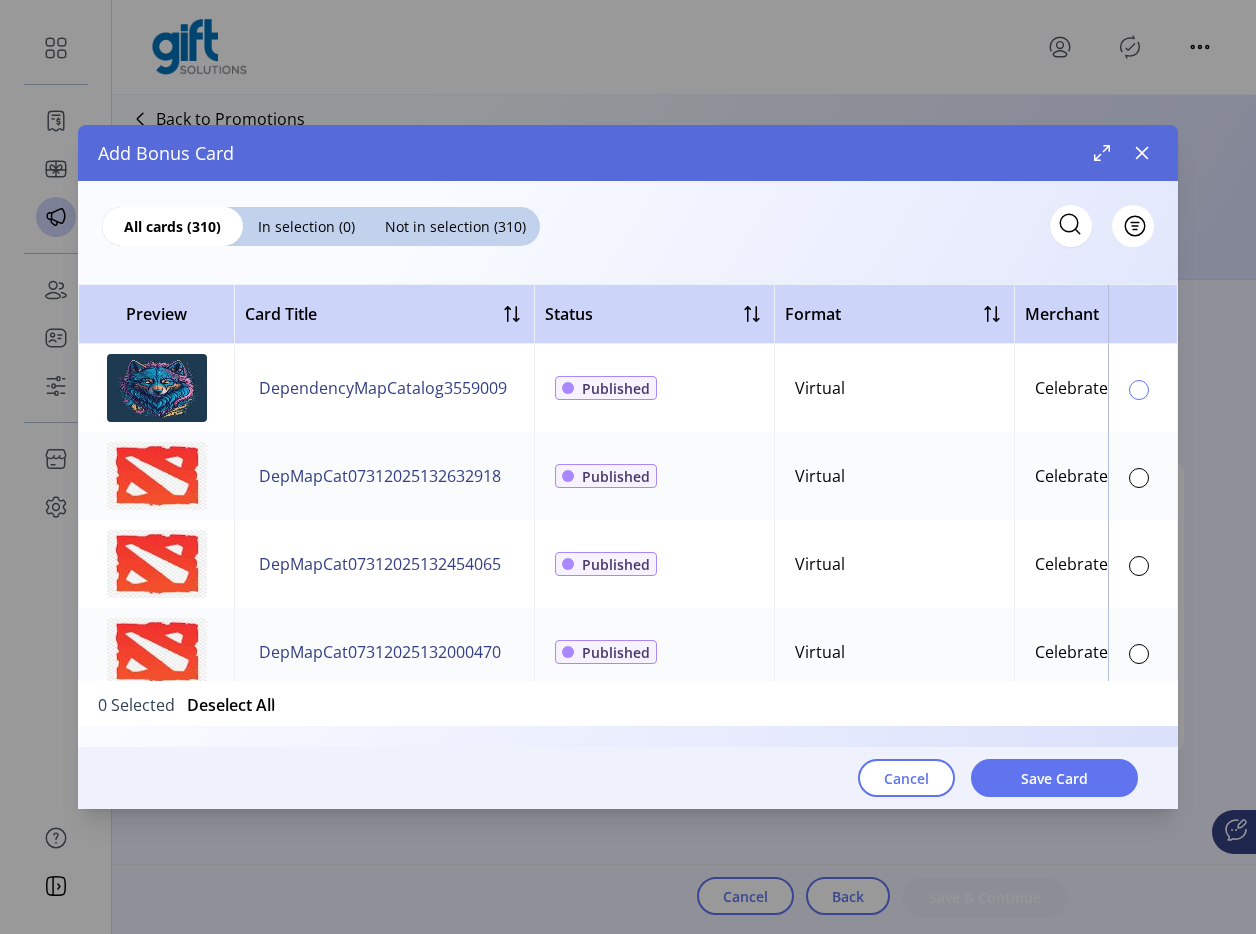 click at bounding box center (1139, 390) 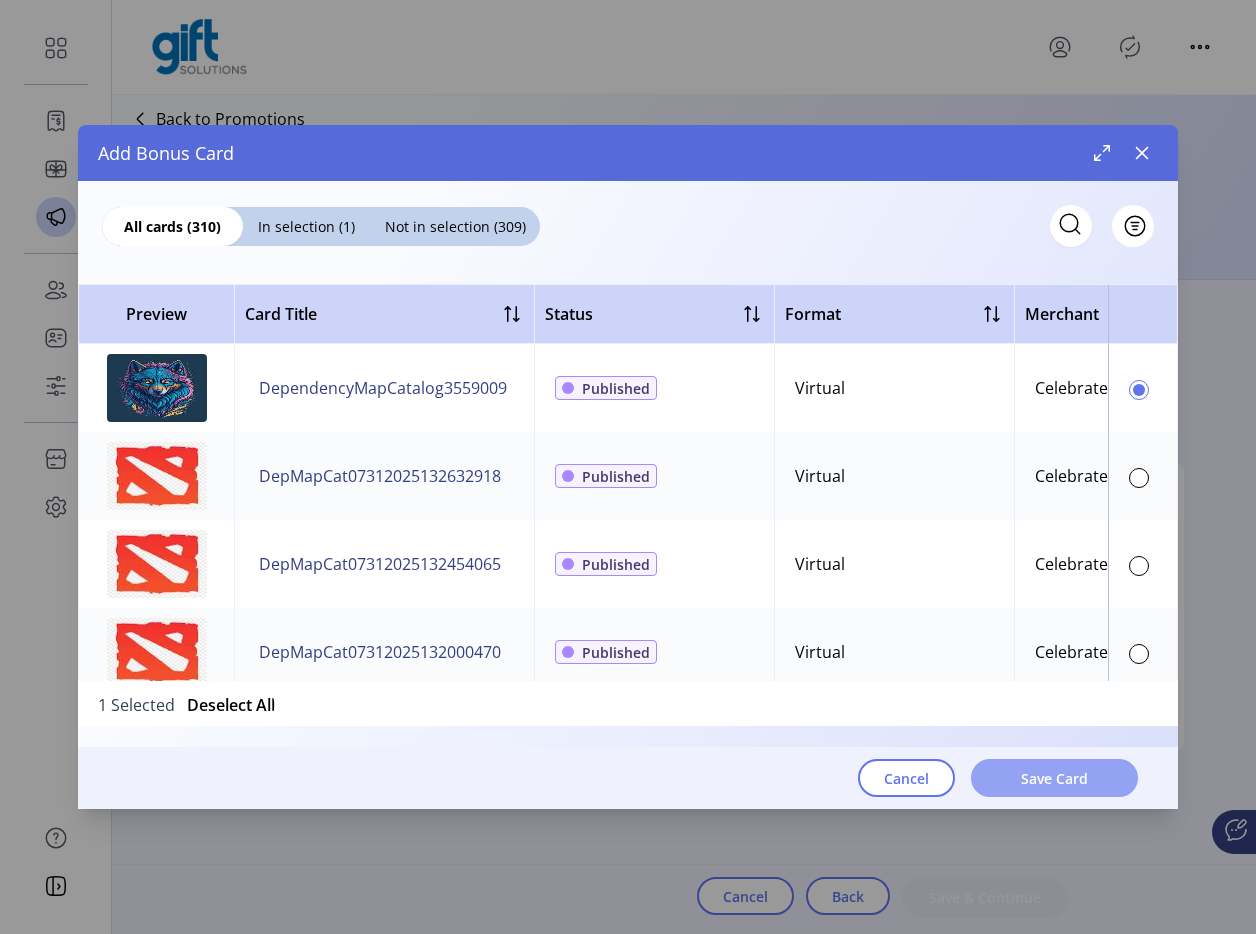 click on "Save Card" at bounding box center (1054, 778) 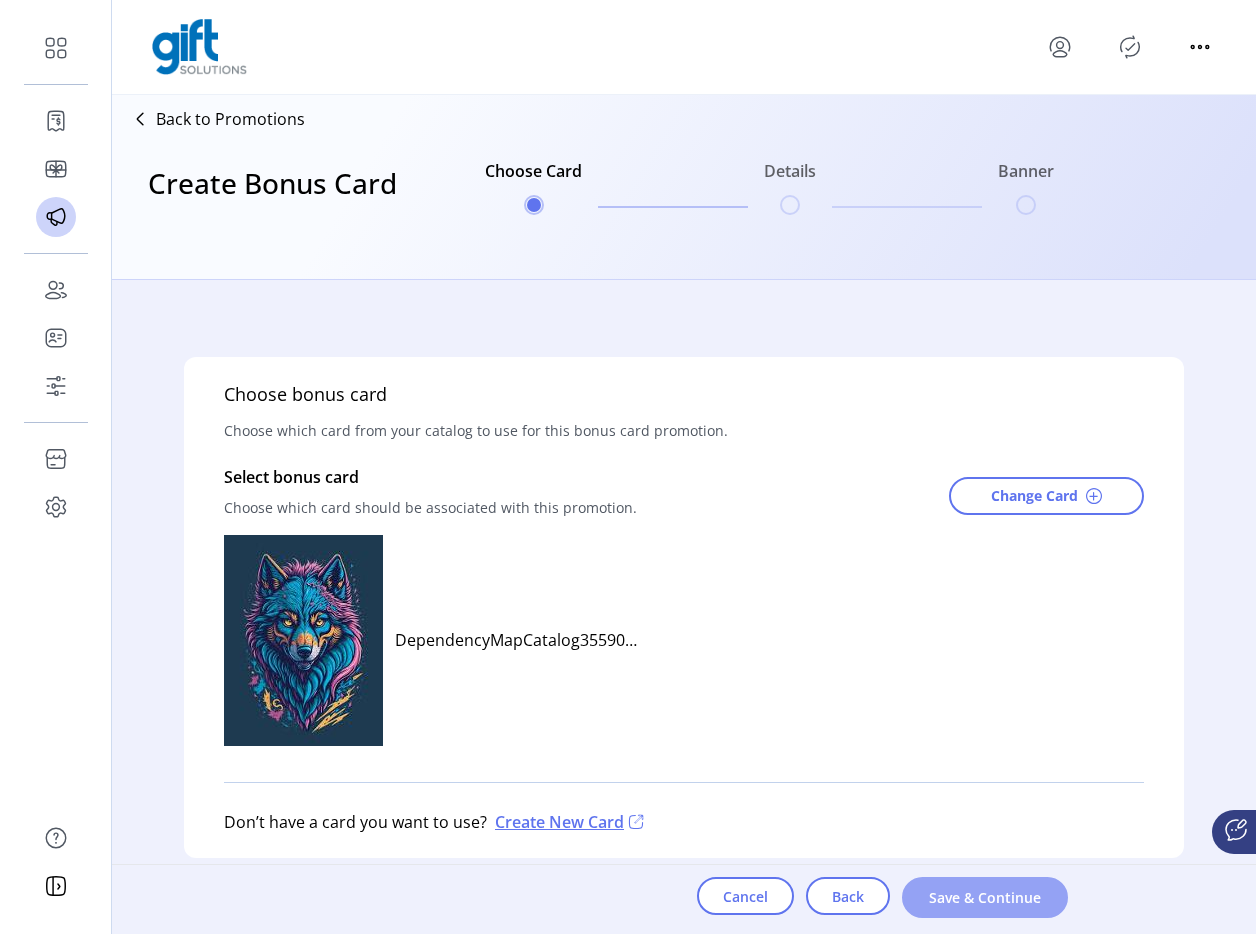 click on "Save & Continue" 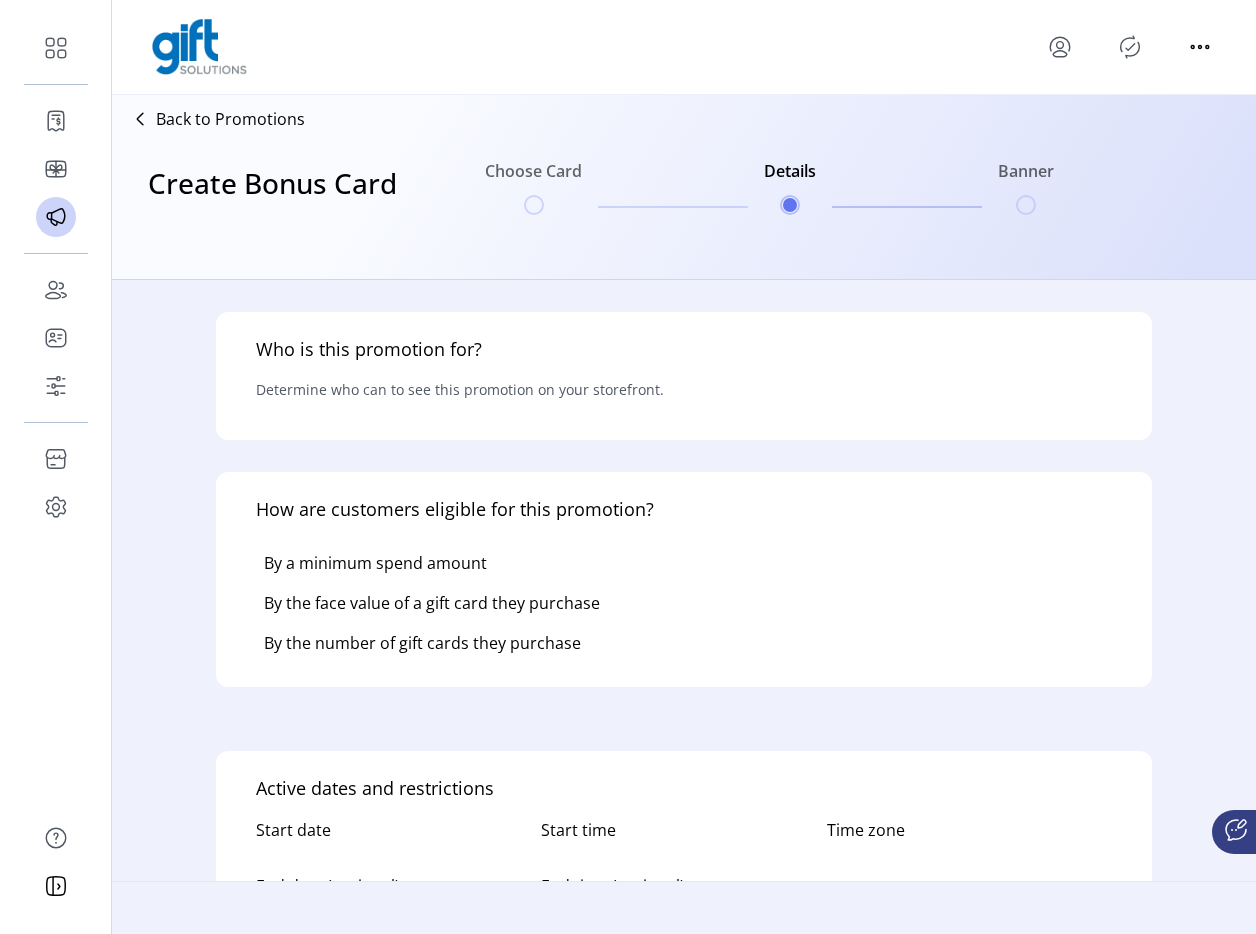 type 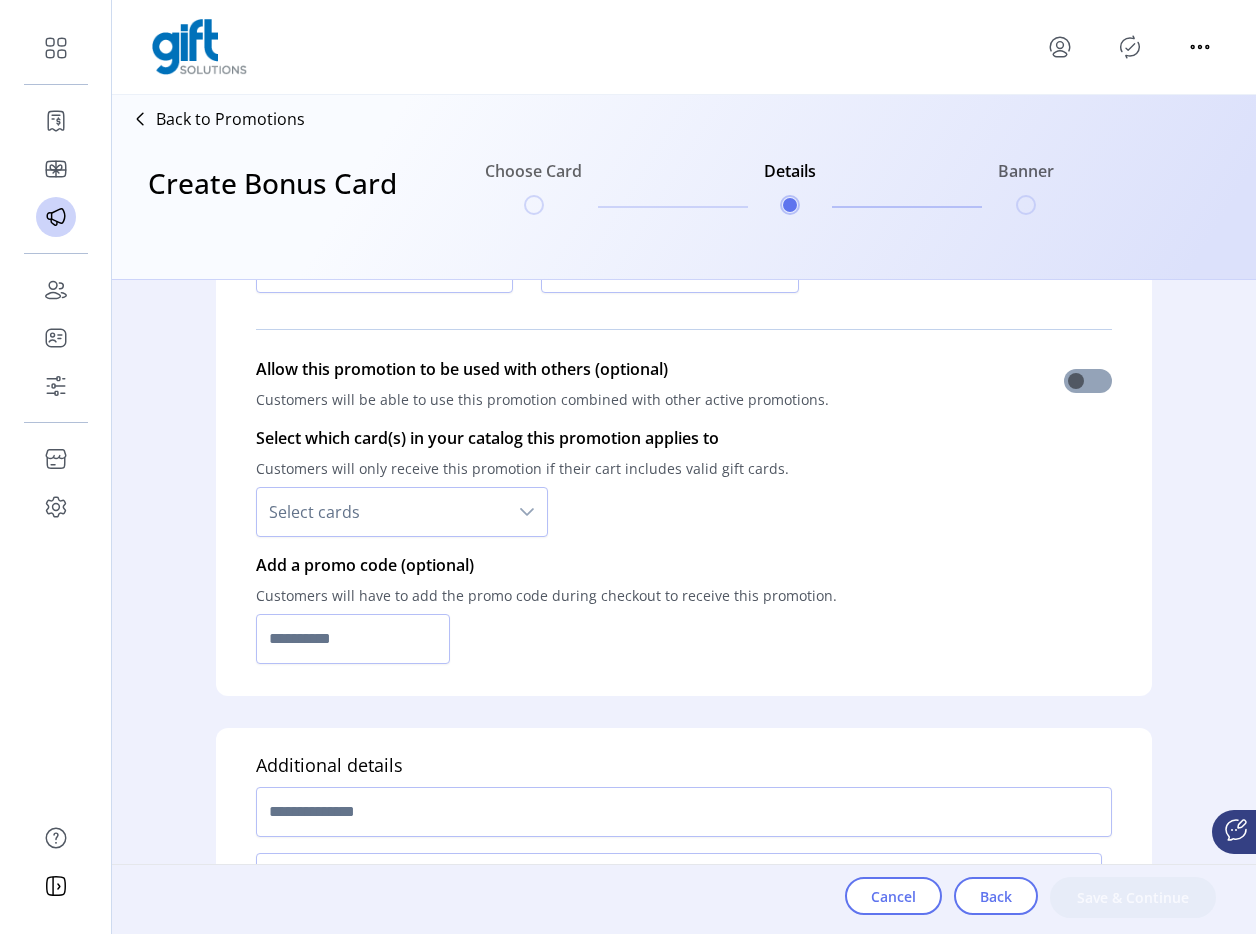 scroll, scrollTop: 1453, scrollLeft: 0, axis: vertical 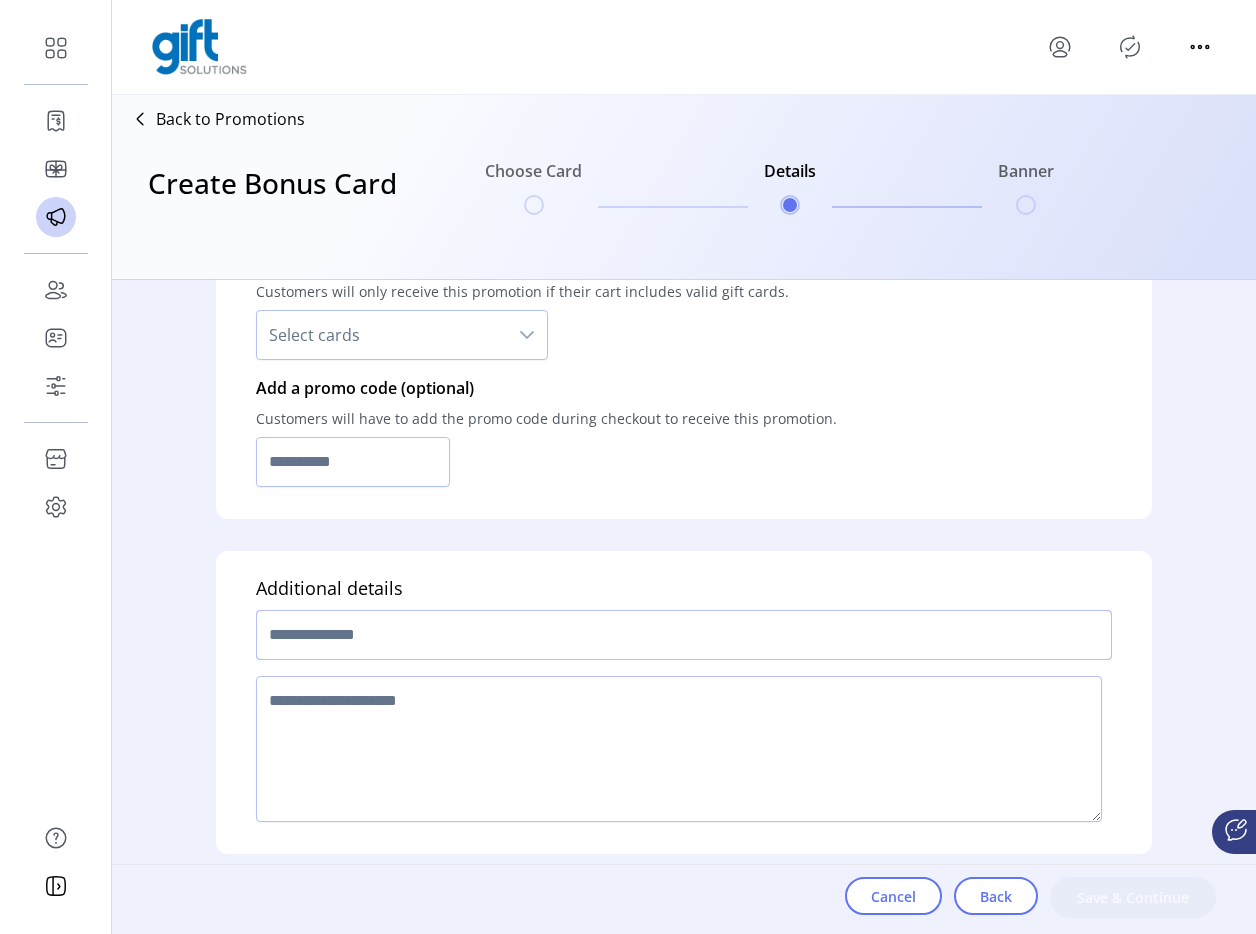 click 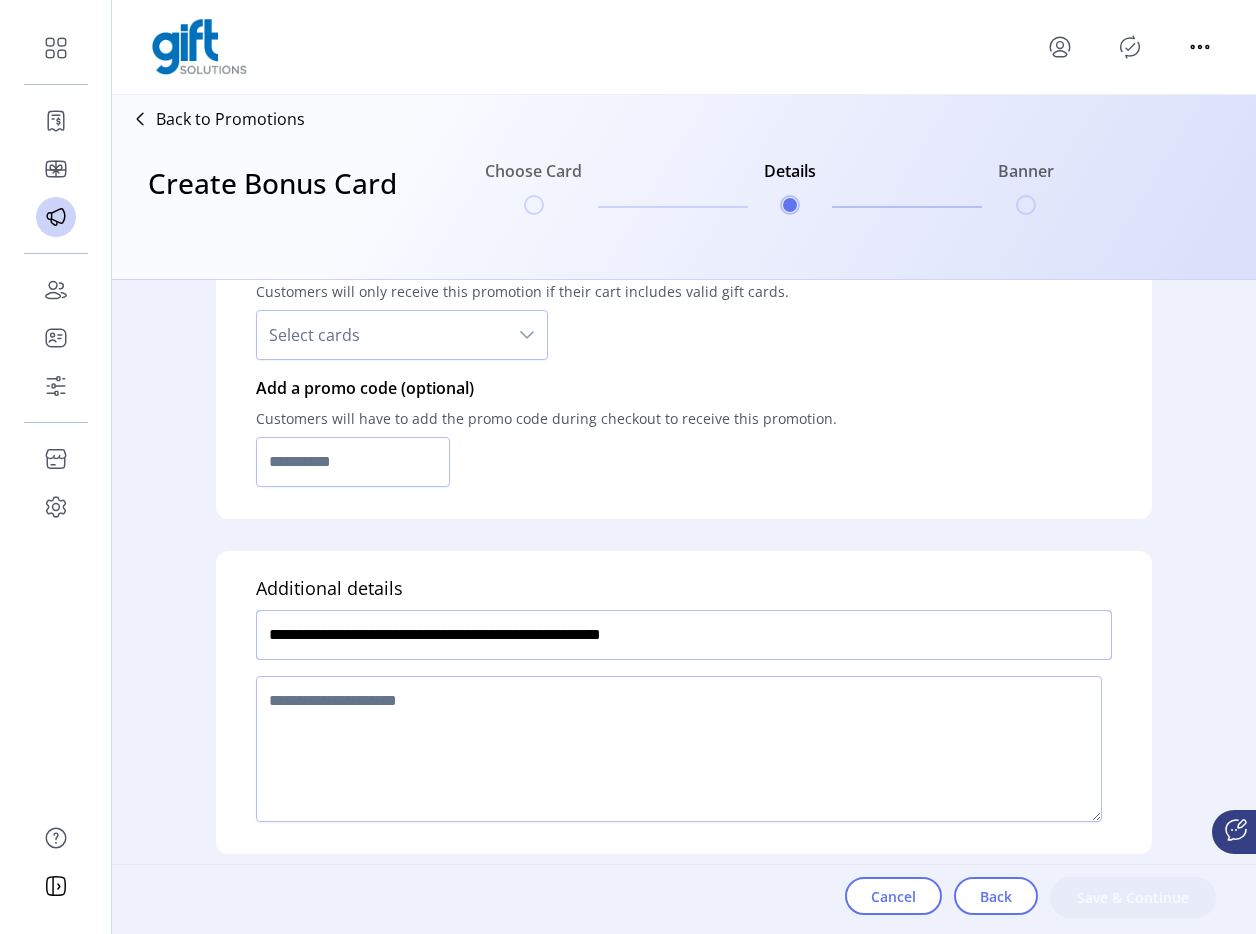 drag, startPoint x: 728, startPoint y: 627, endPoint x: 300, endPoint y: 641, distance: 428.2289 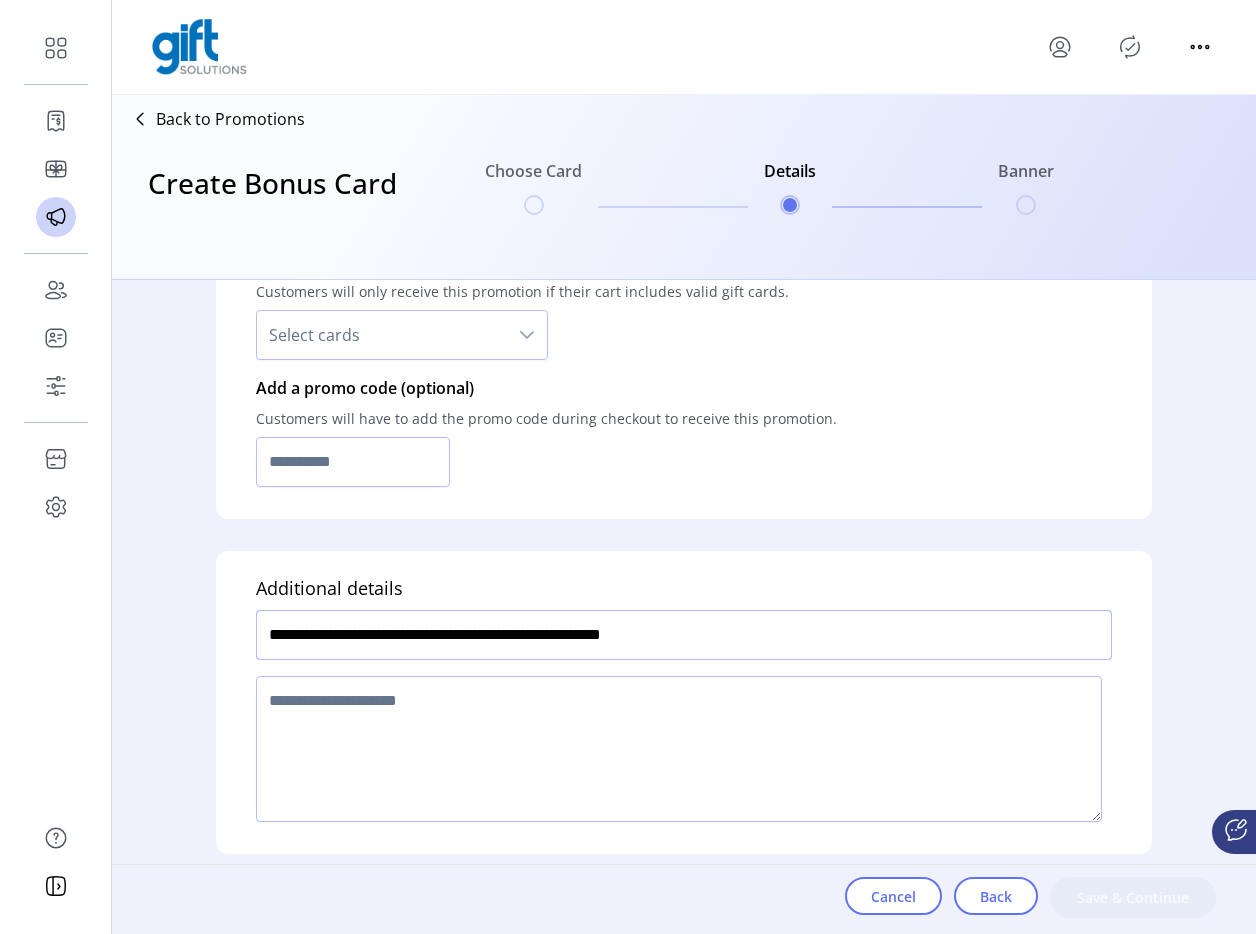 click on "**********" 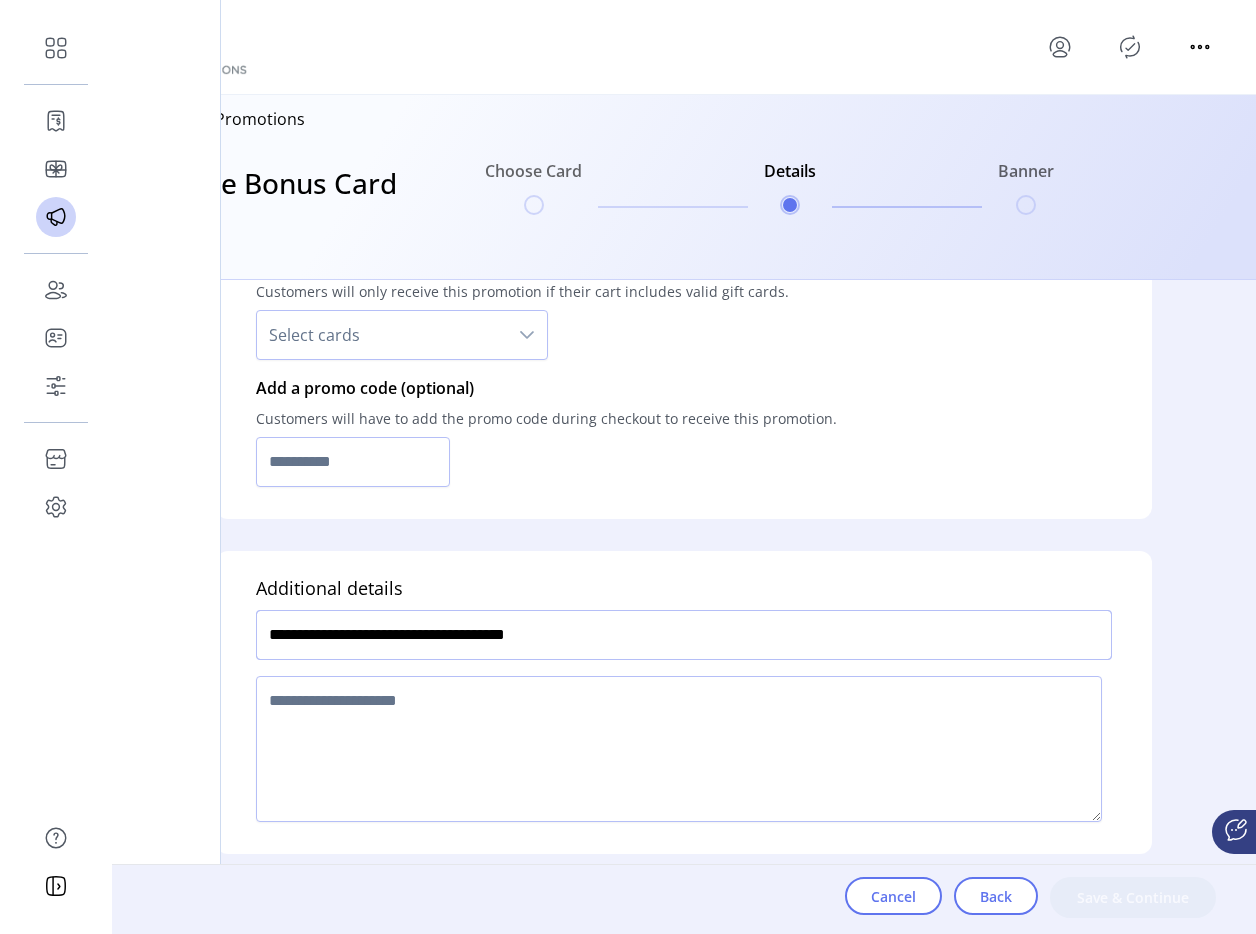 type on "**********" 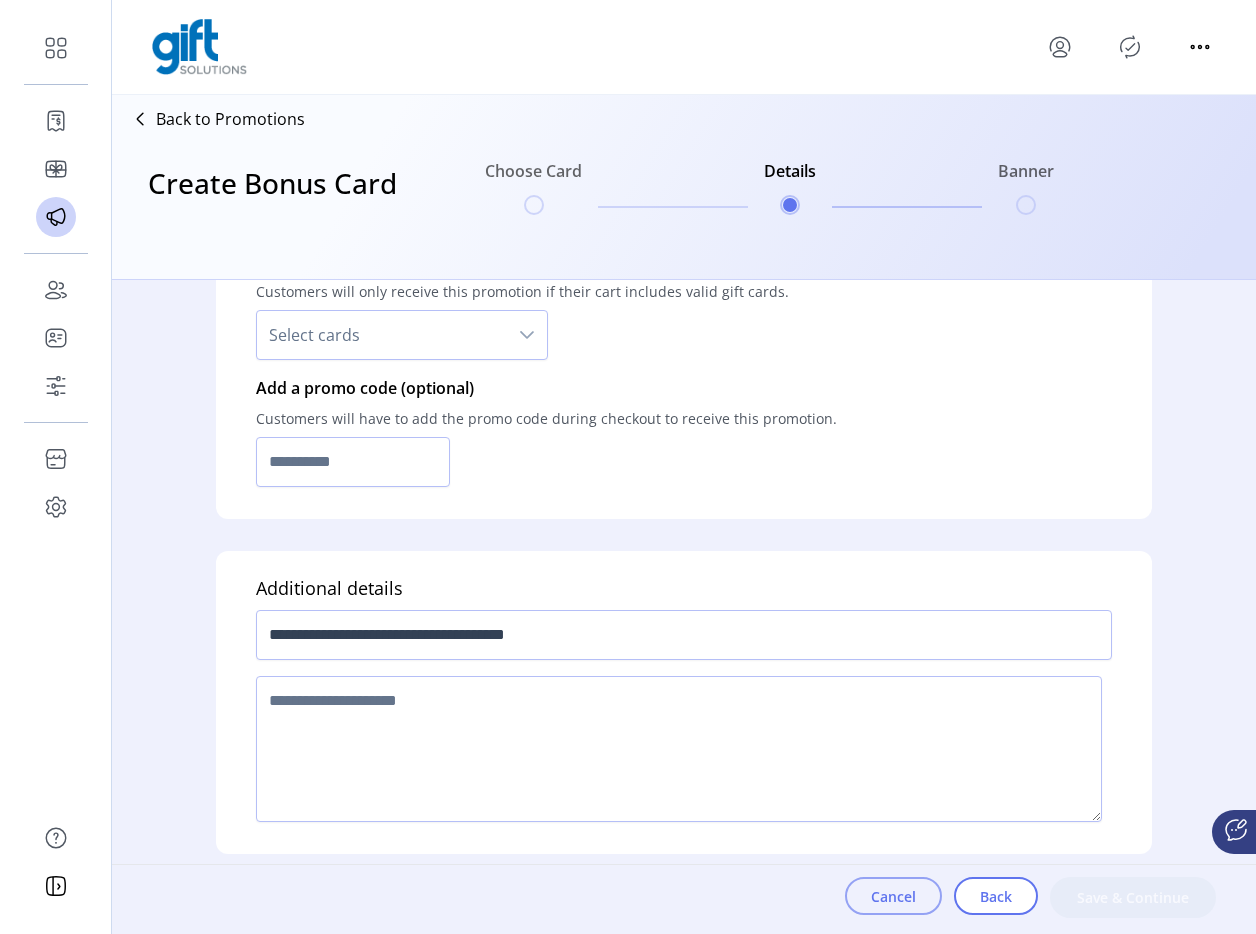 click on "Cancel" 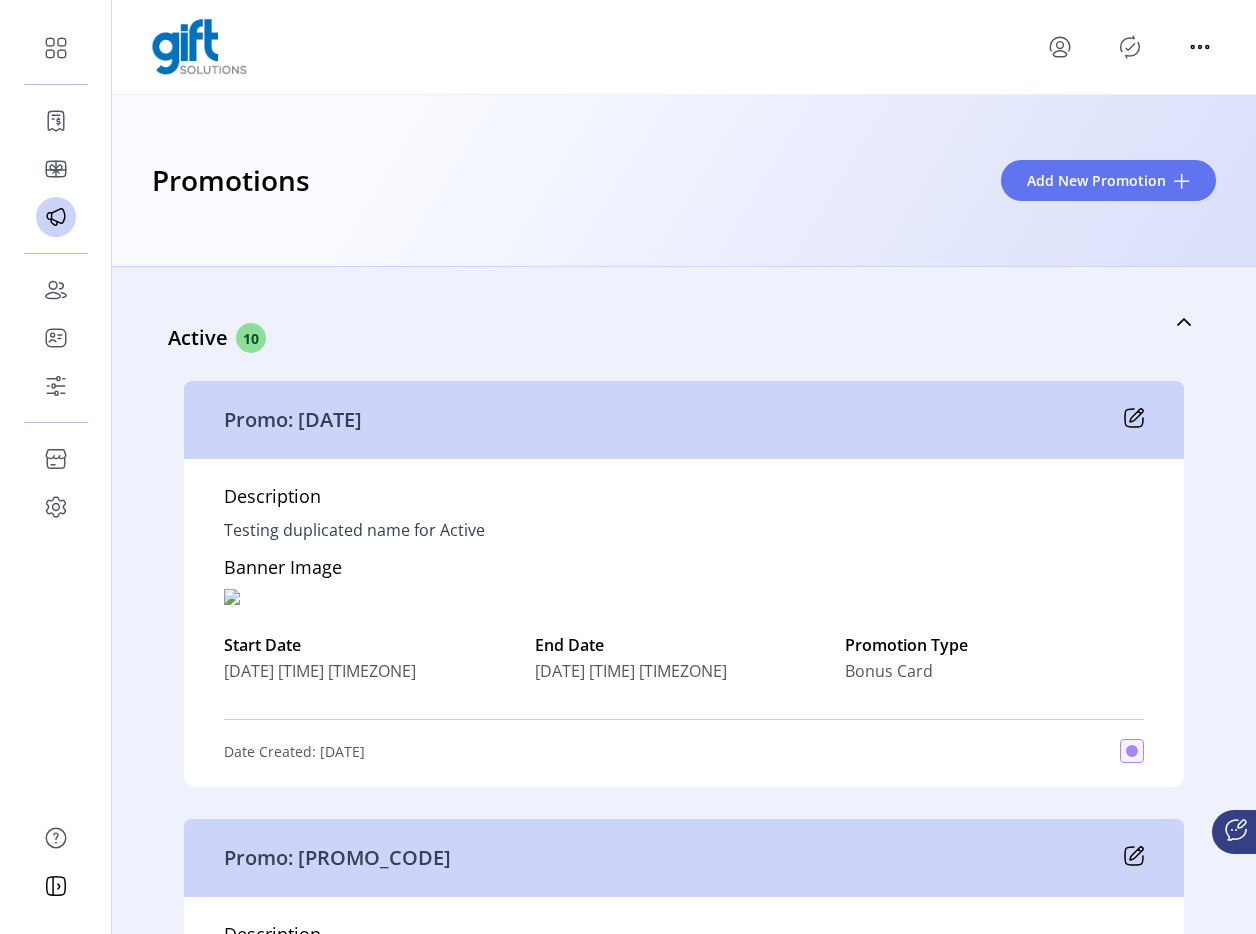 click 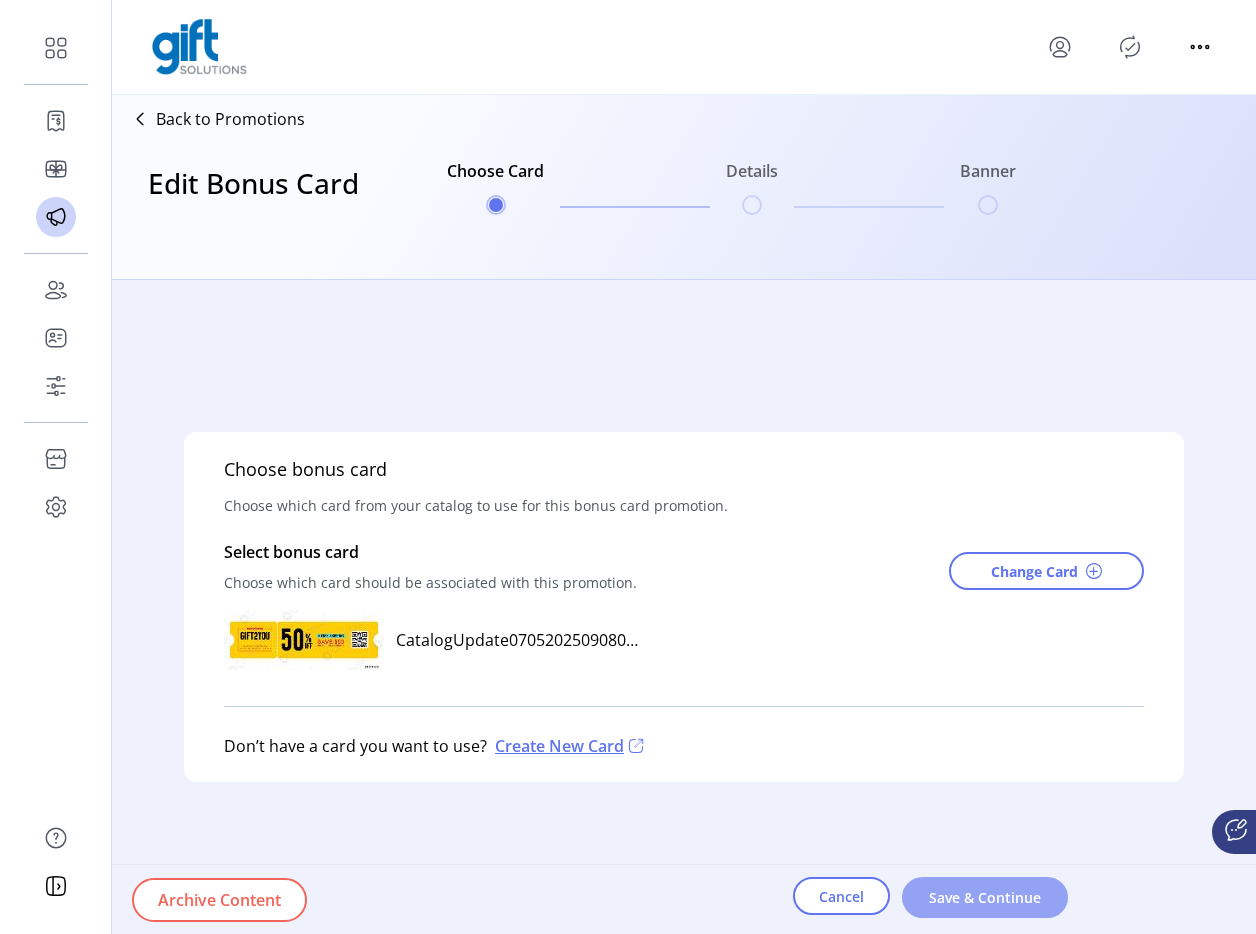 click on "Save & Continue" 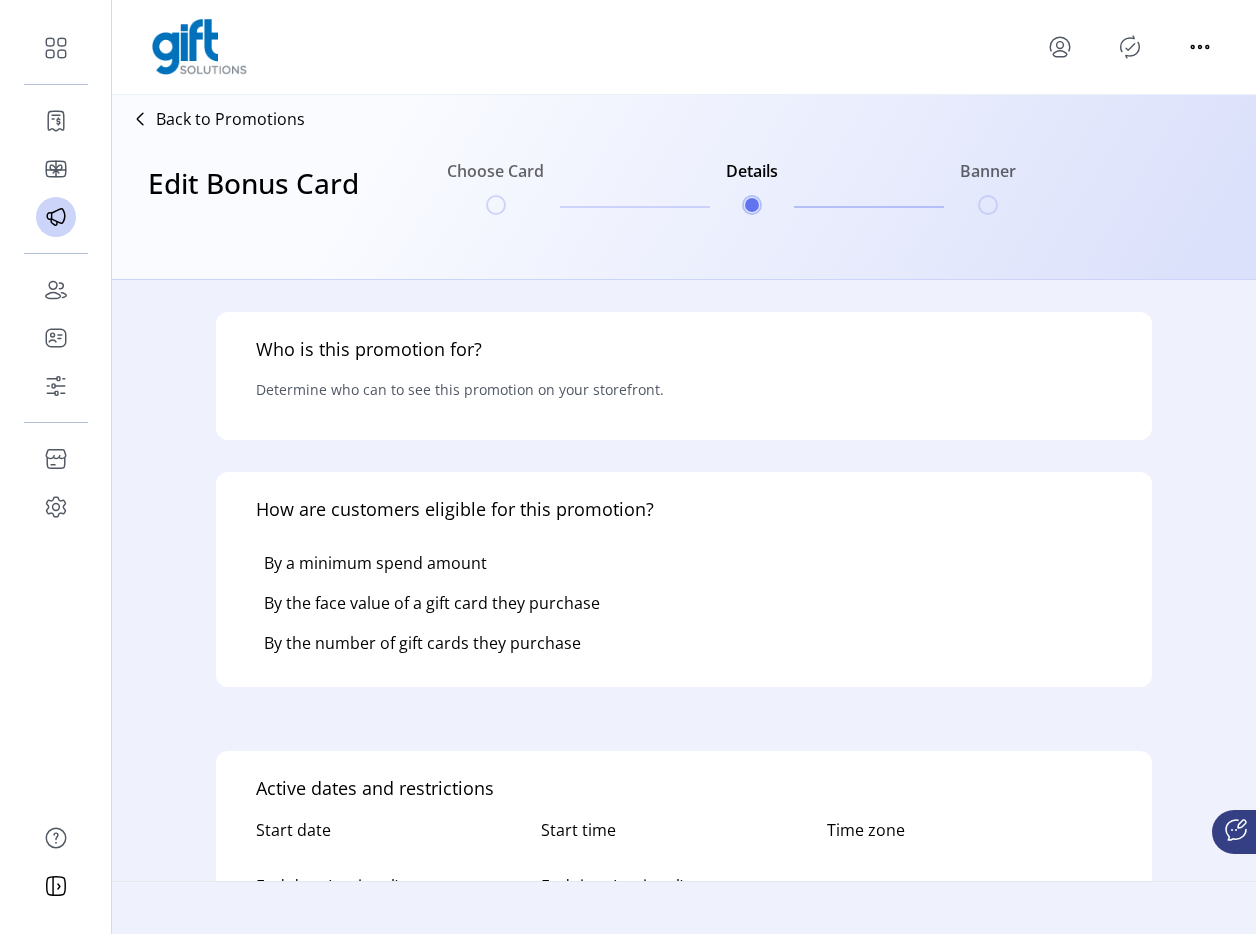 type on "**********" 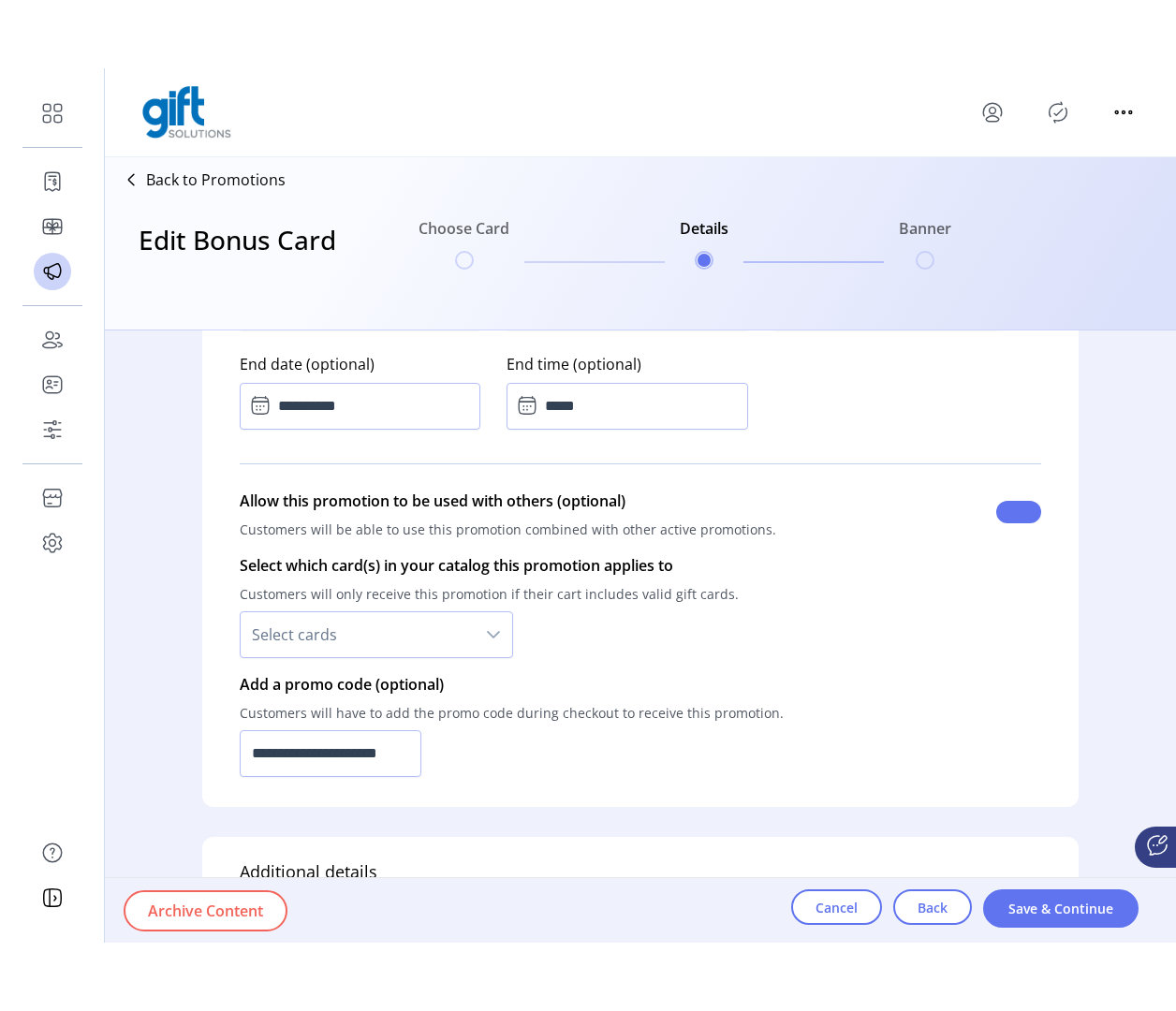 scroll, scrollTop: 1360, scrollLeft: 0, axis: vertical 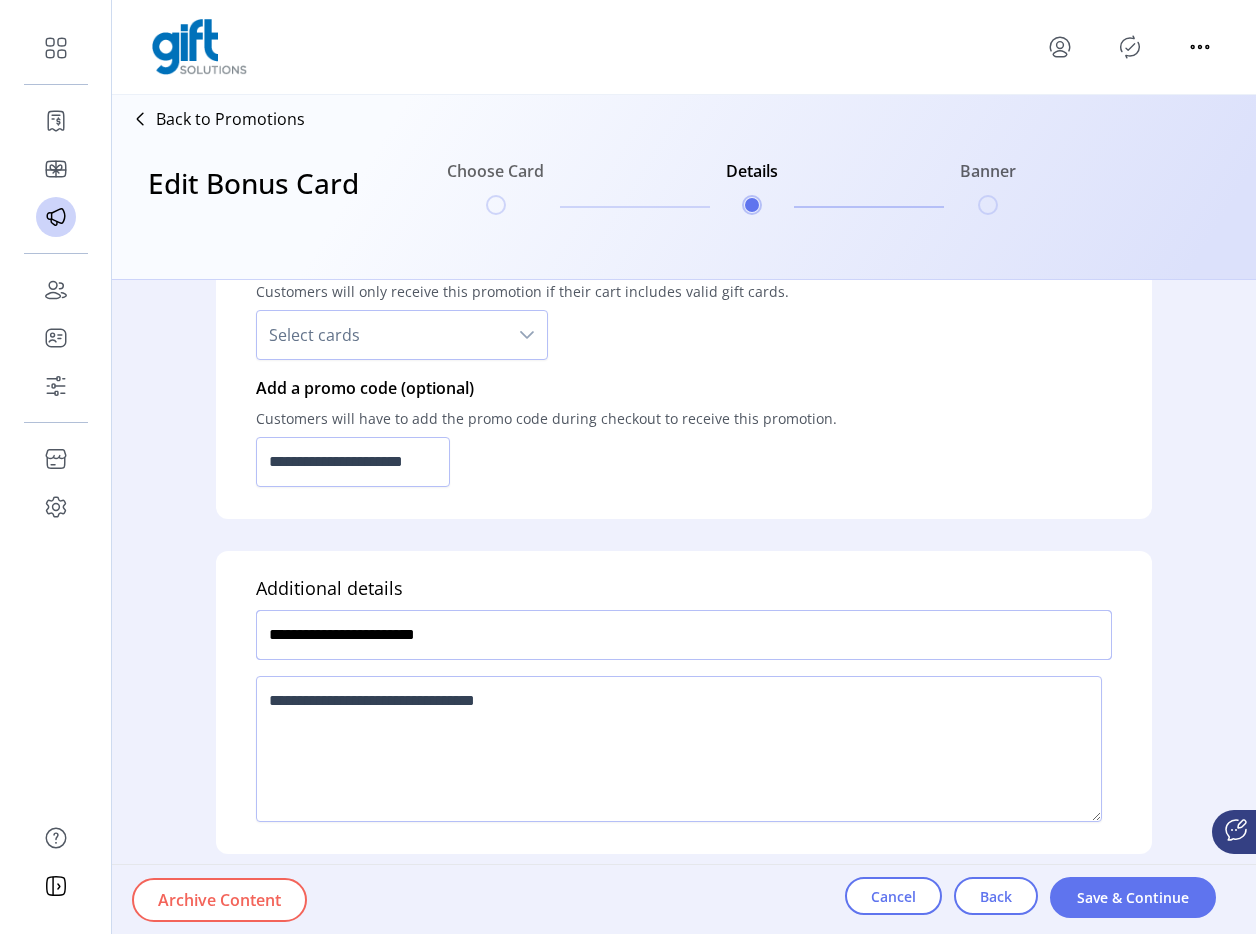 click on "**********" 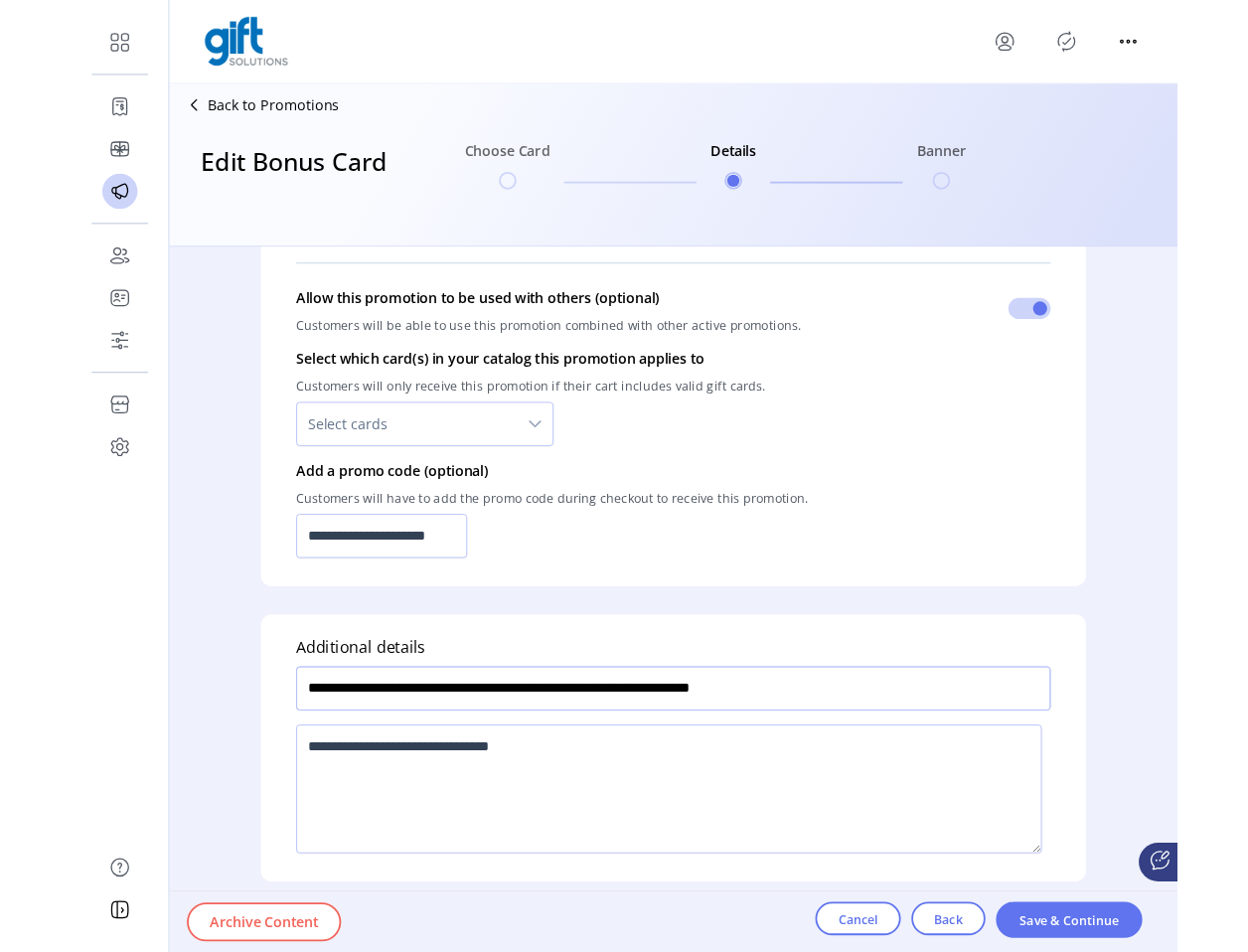 scroll, scrollTop: 1420, scrollLeft: 0, axis: vertical 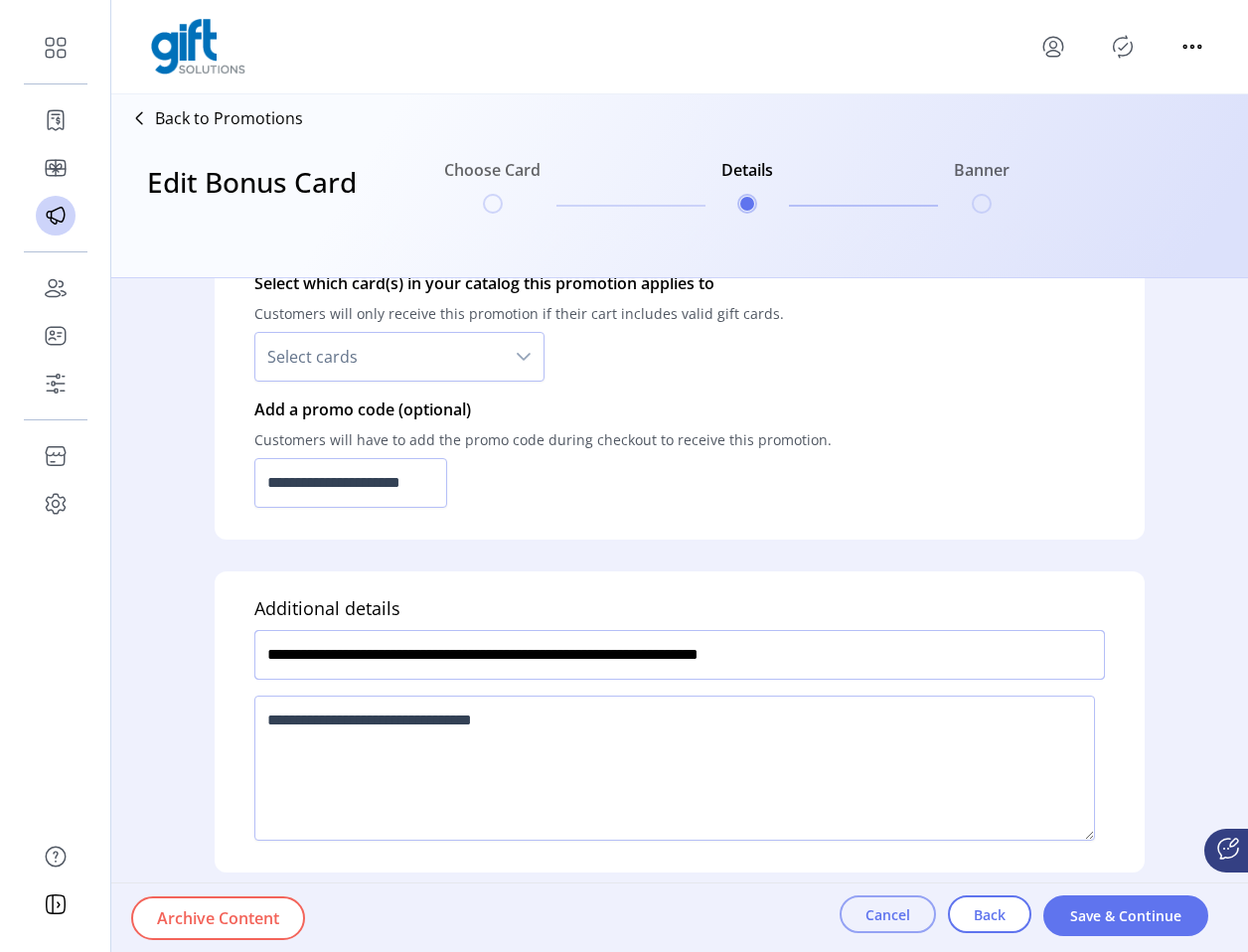 type on "**********" 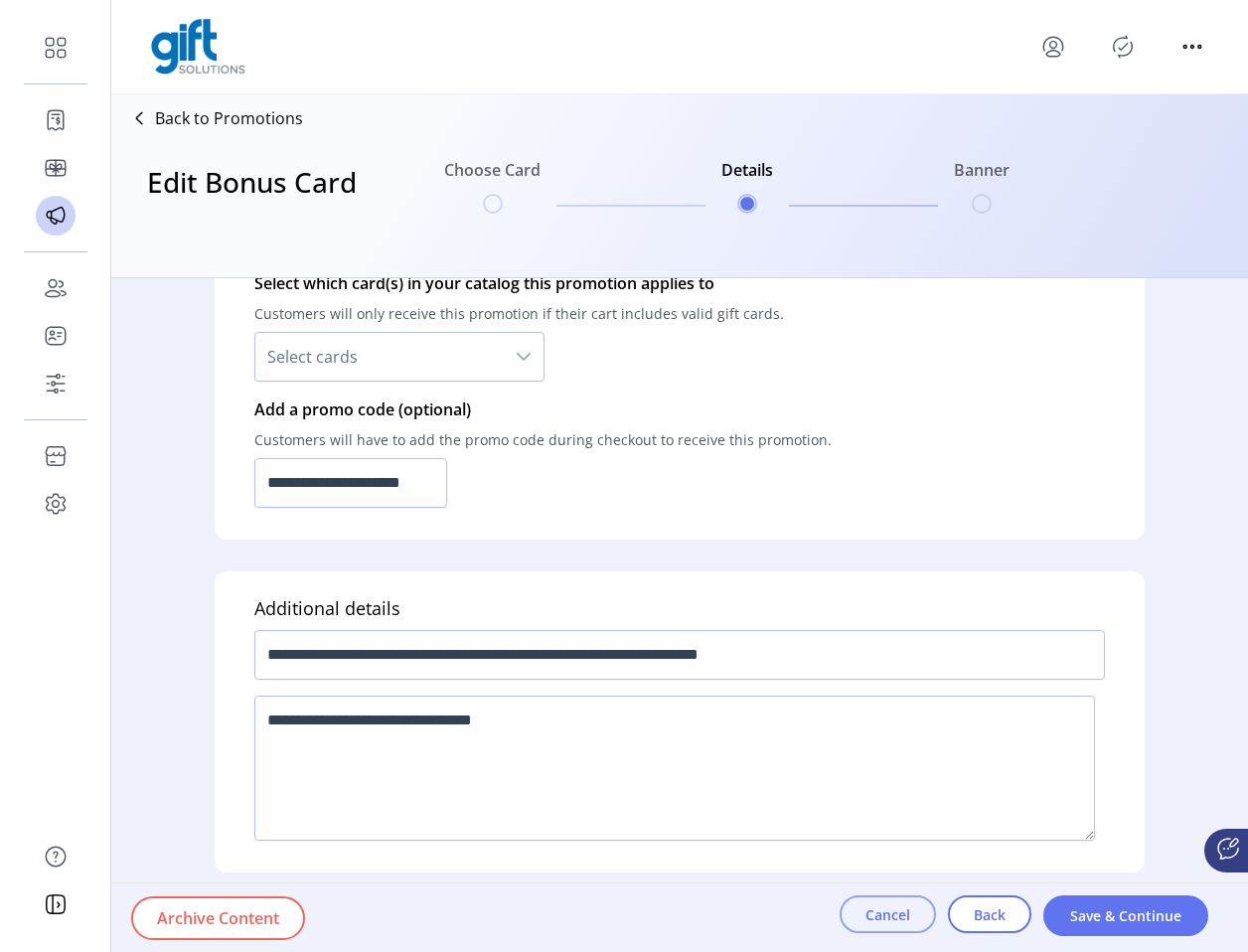 click on "Cancel" 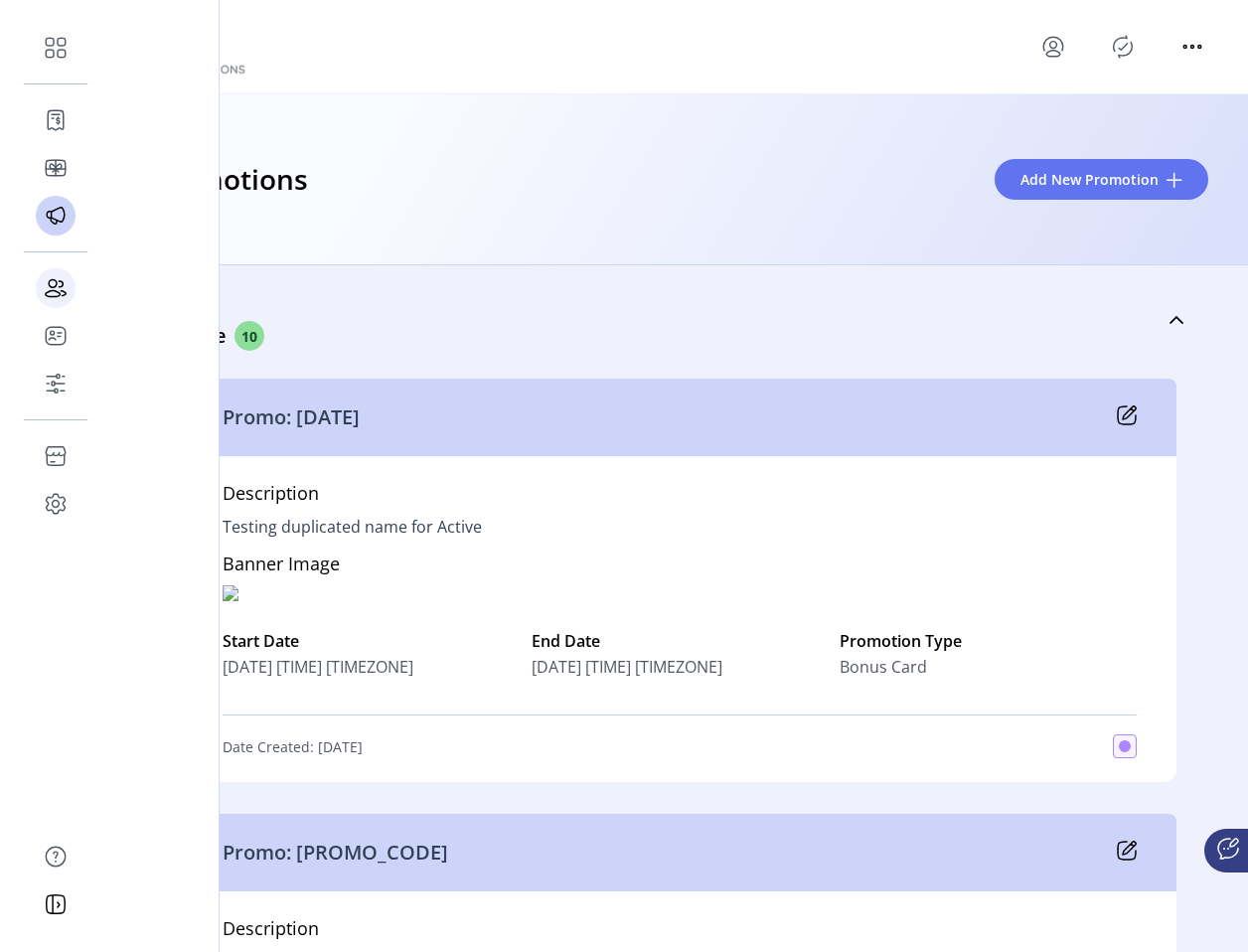 click 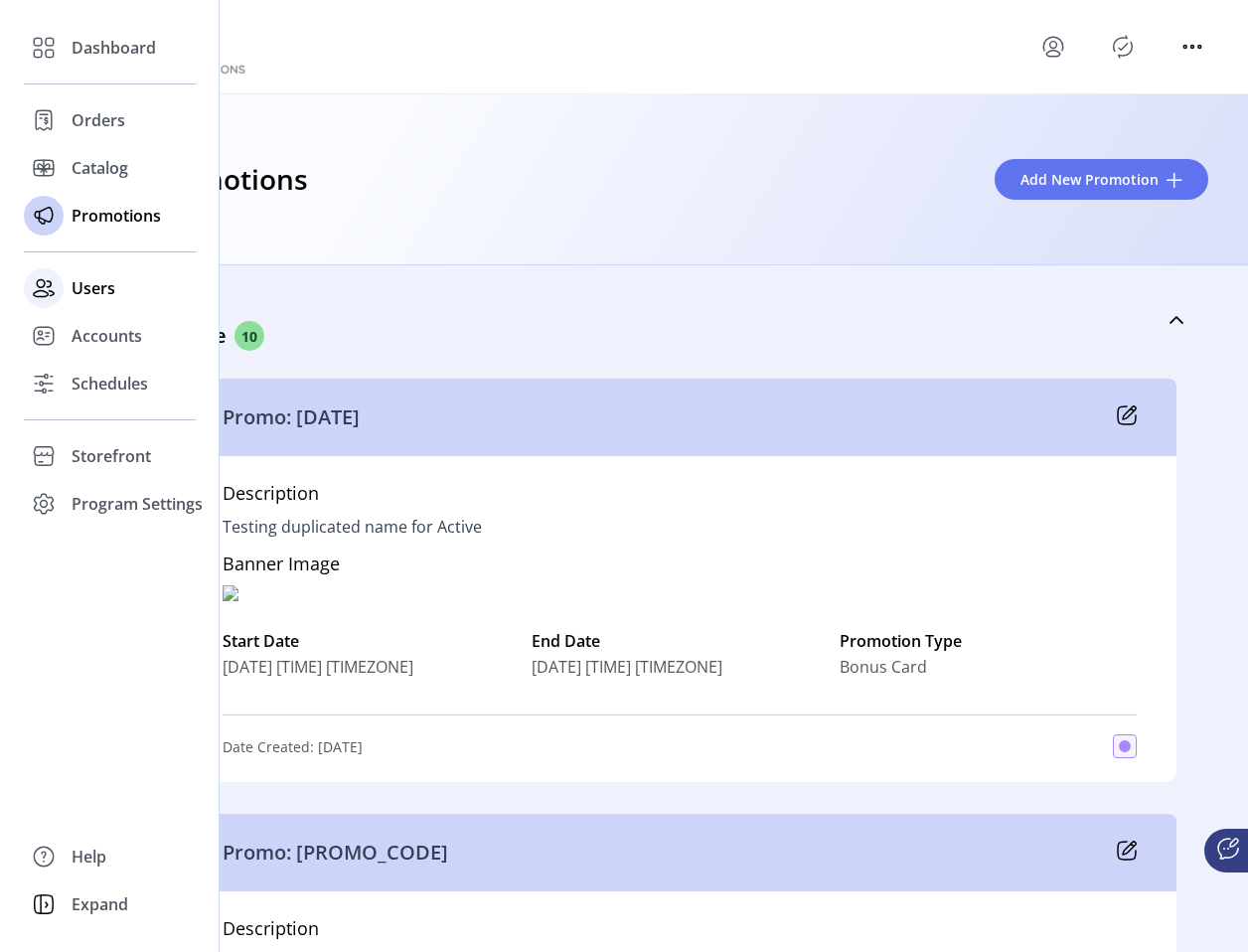 click 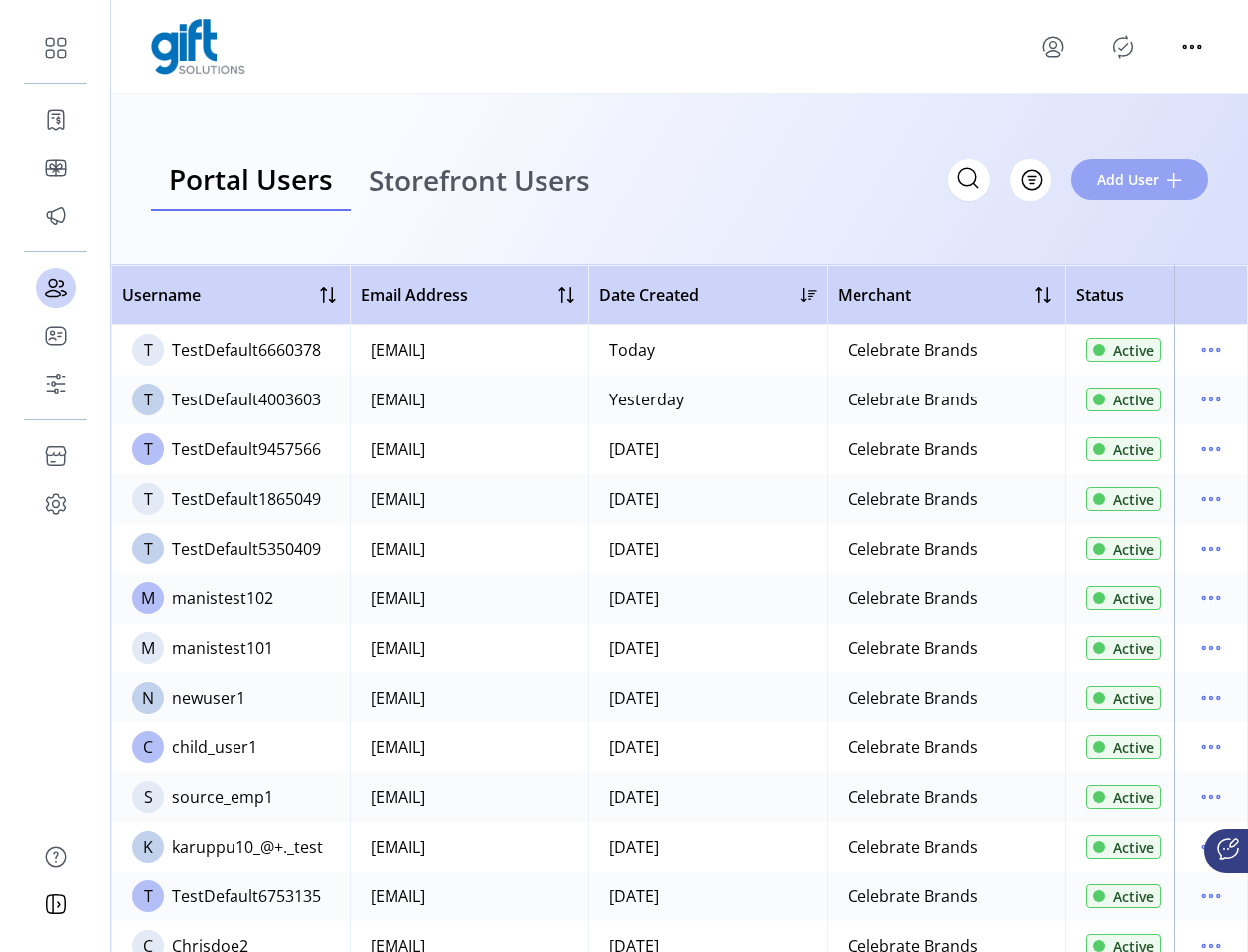 click on "Add User" 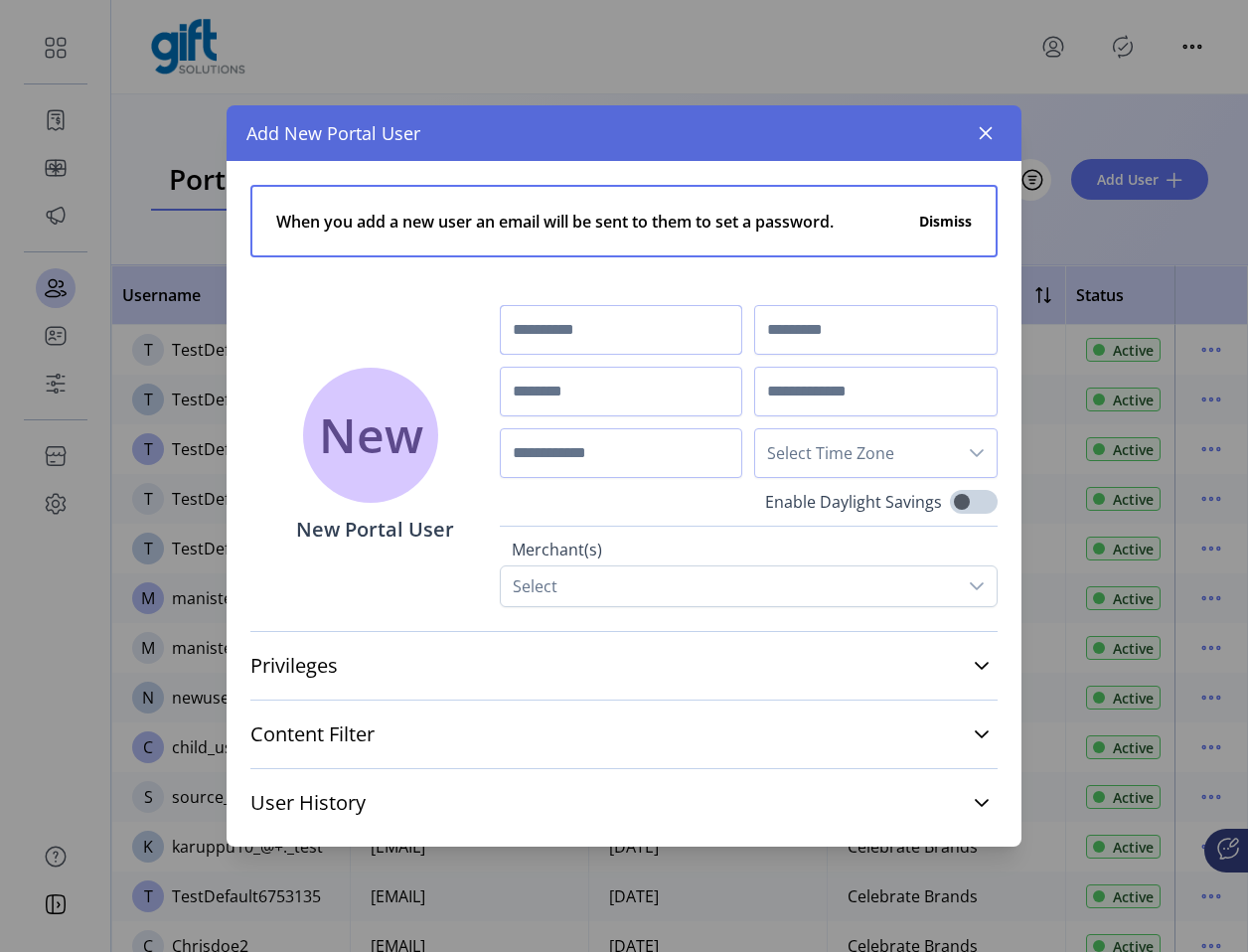 click at bounding box center [621, 330] 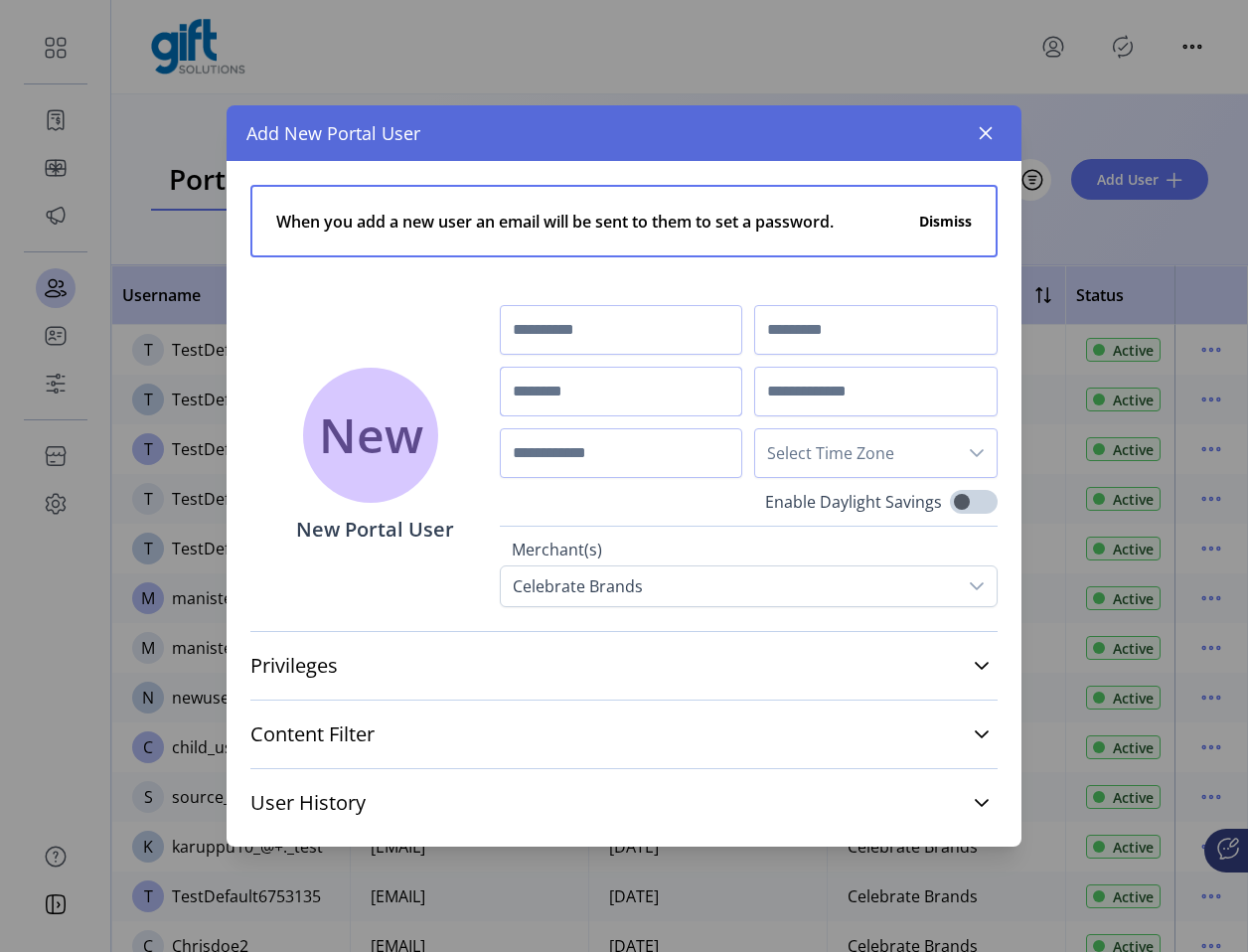 click at bounding box center (621, 392) 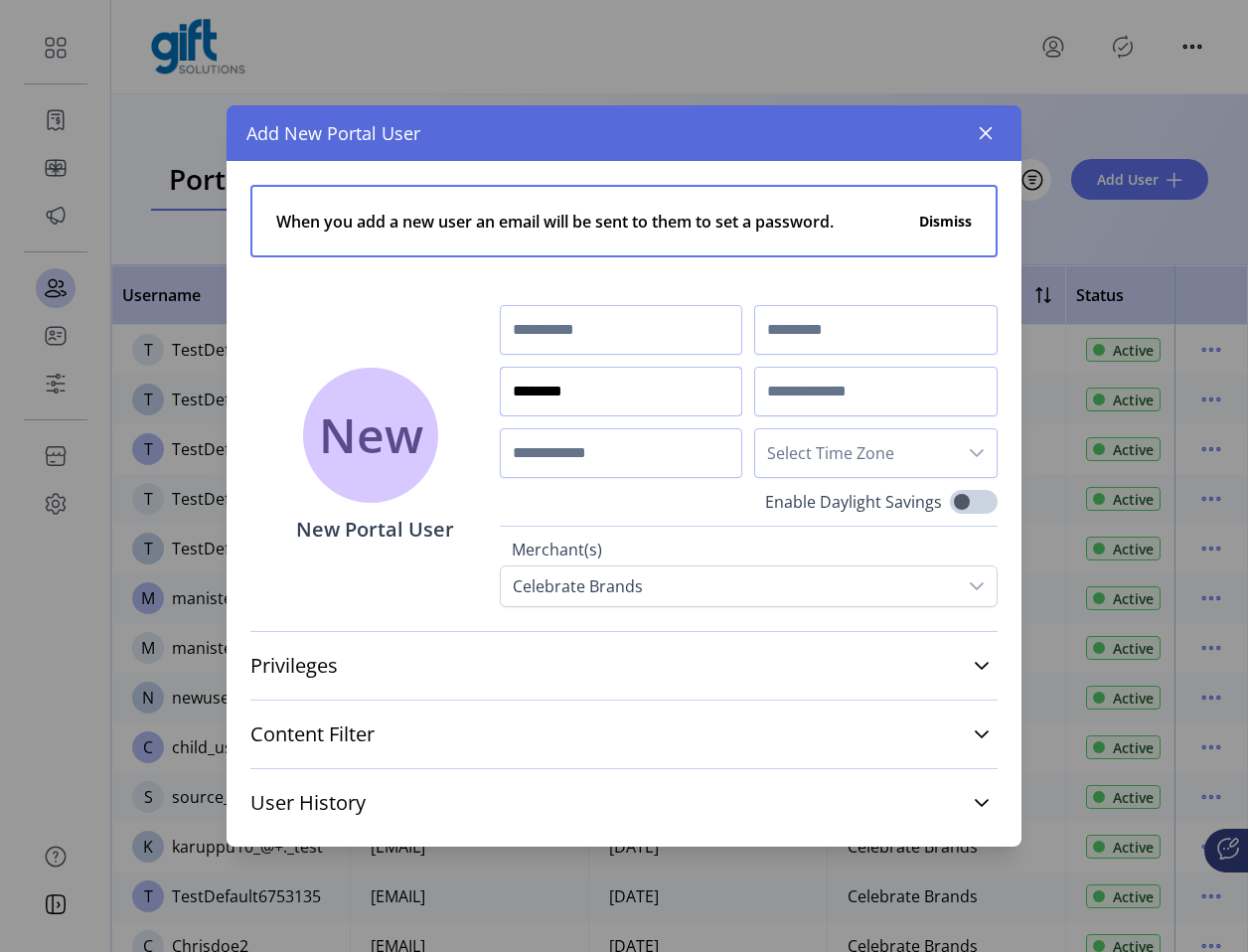 type on "********" 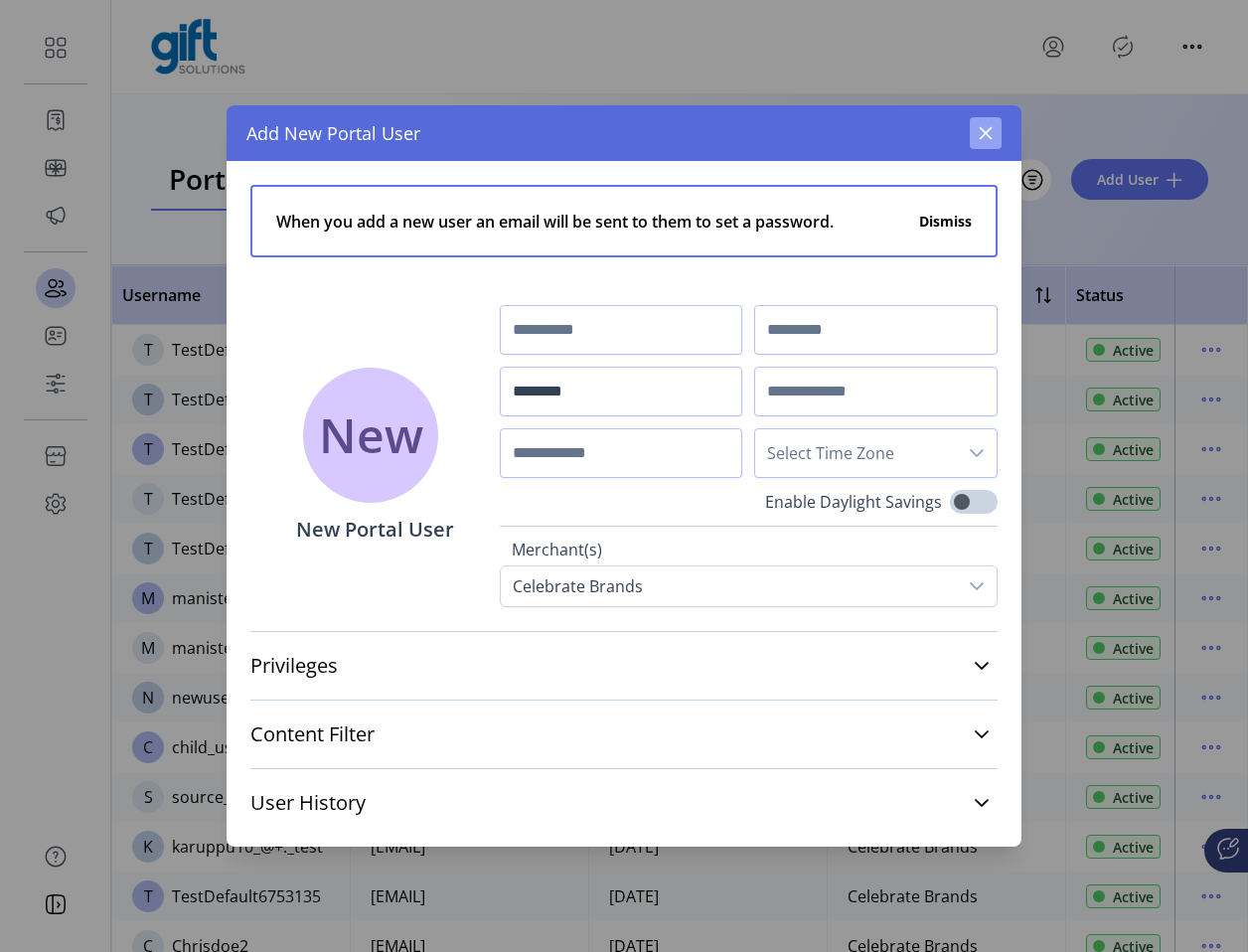 click 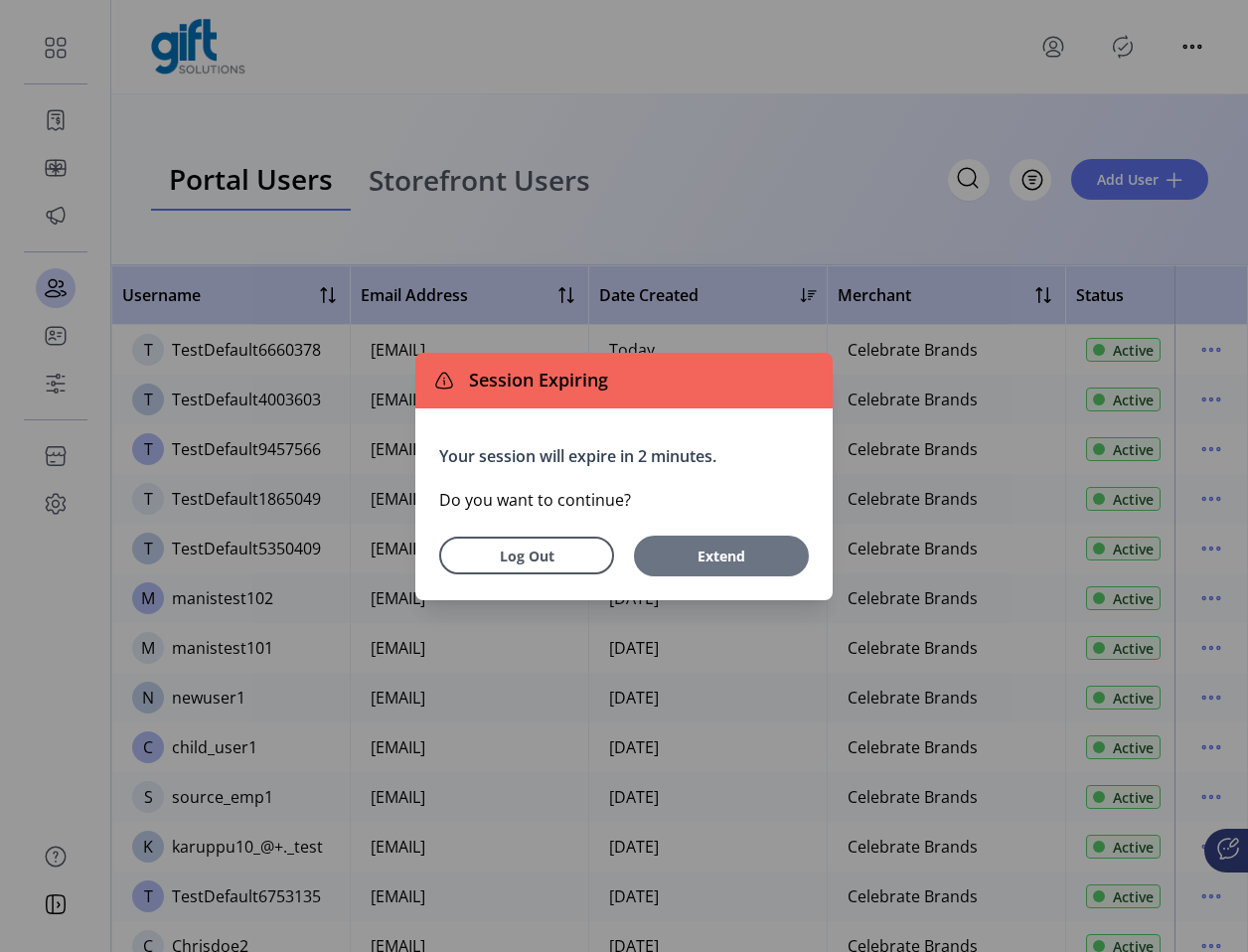 click on "Extend" at bounding box center [721, 555] 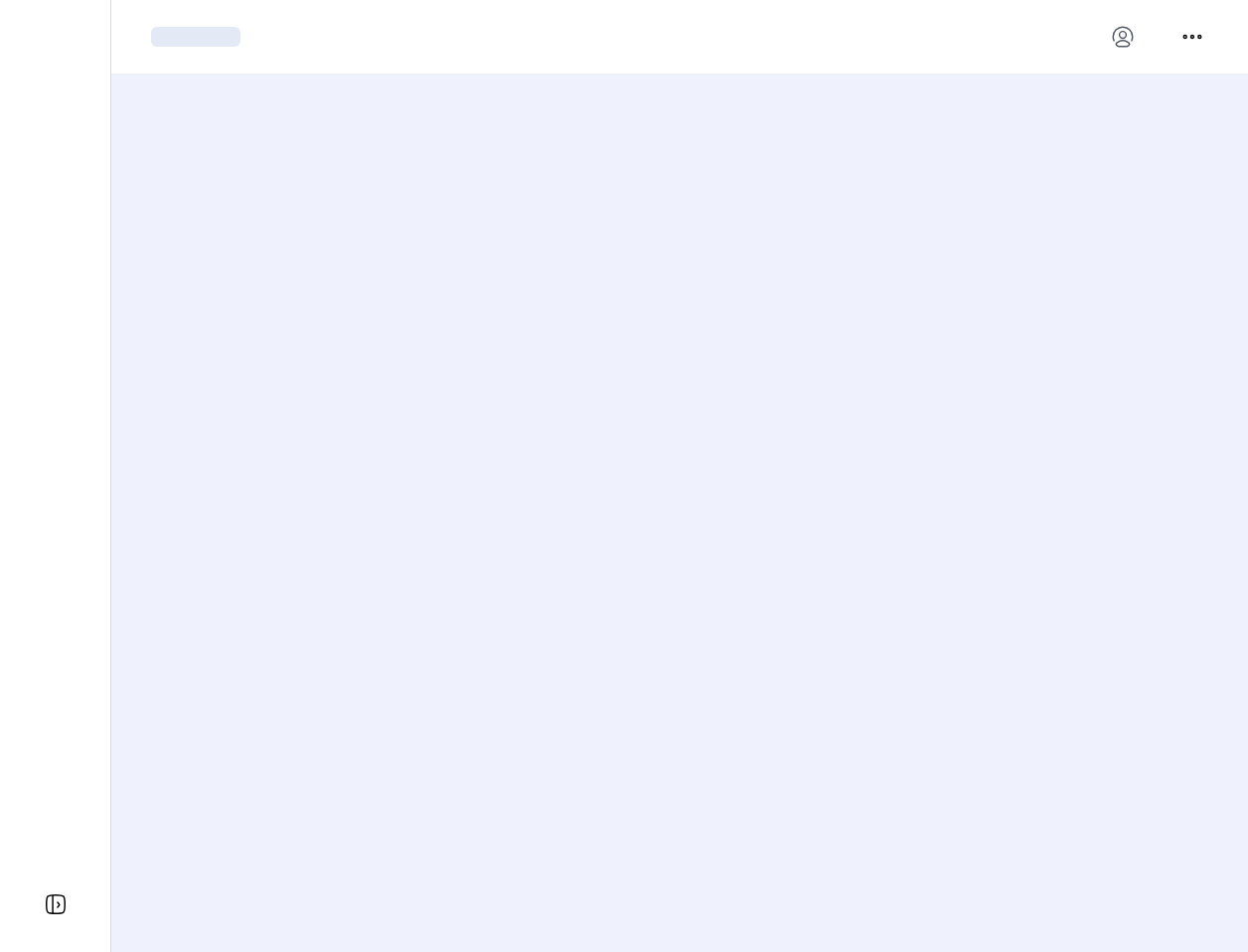 scroll, scrollTop: 0, scrollLeft: 0, axis: both 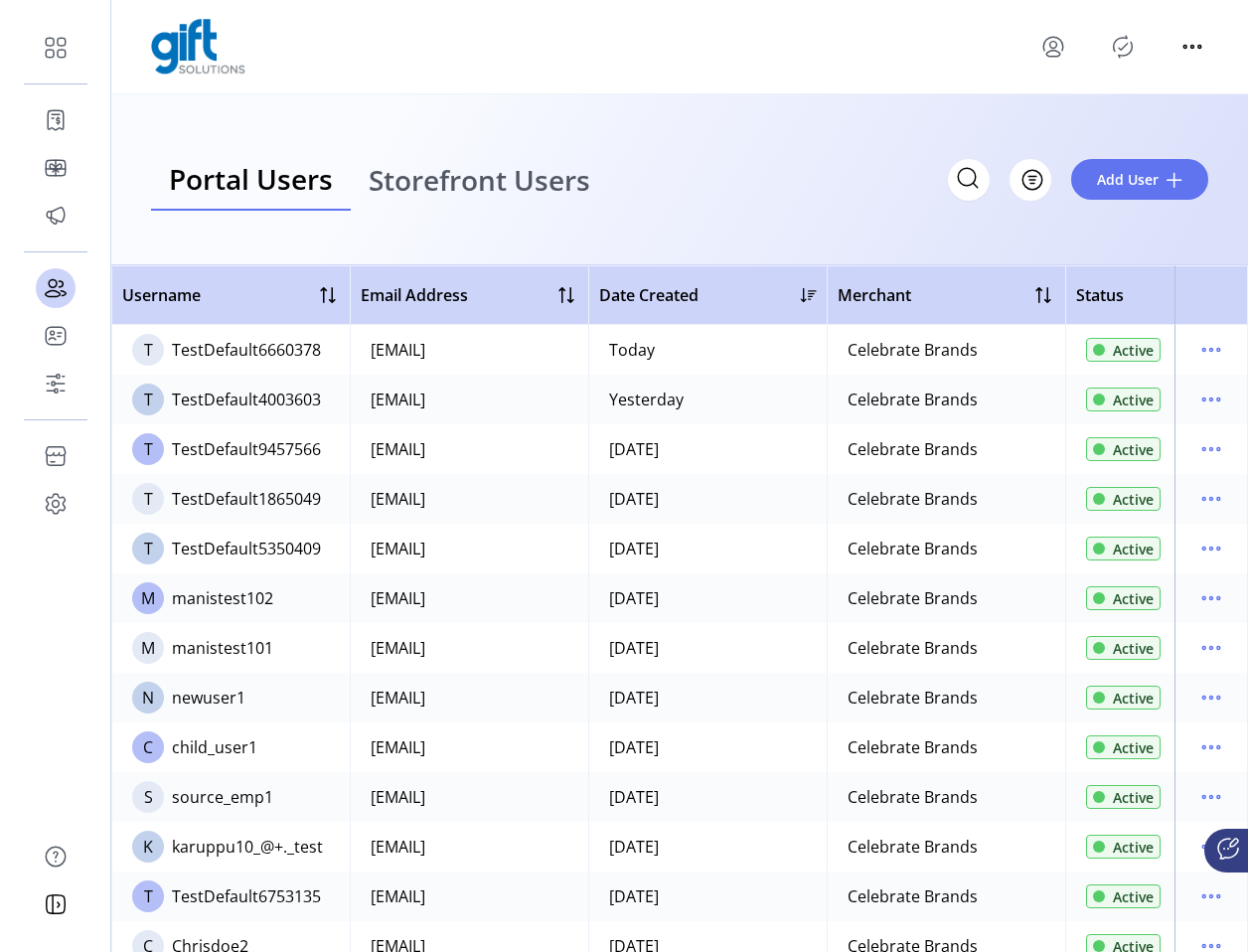 click on "Storefront Users" at bounding box center [479, 180] 